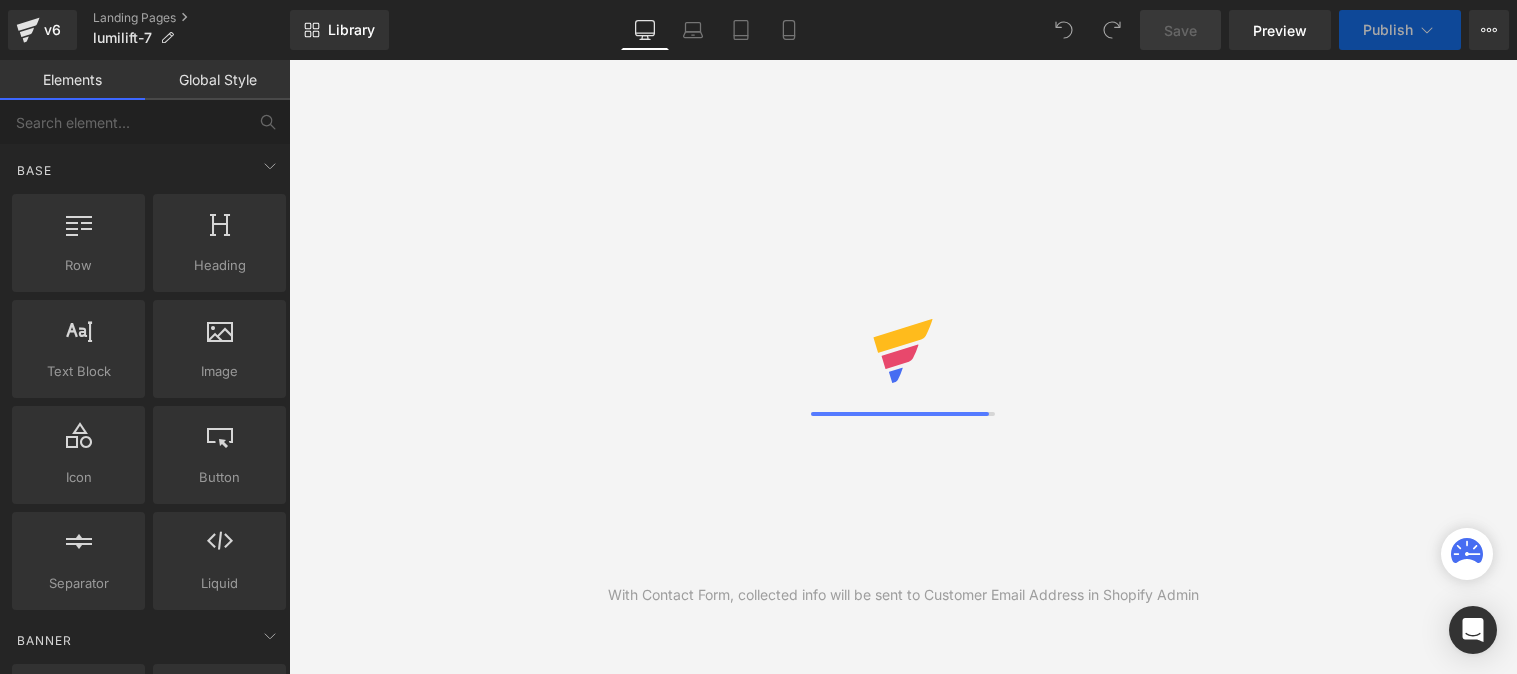 scroll, scrollTop: 0, scrollLeft: 0, axis: both 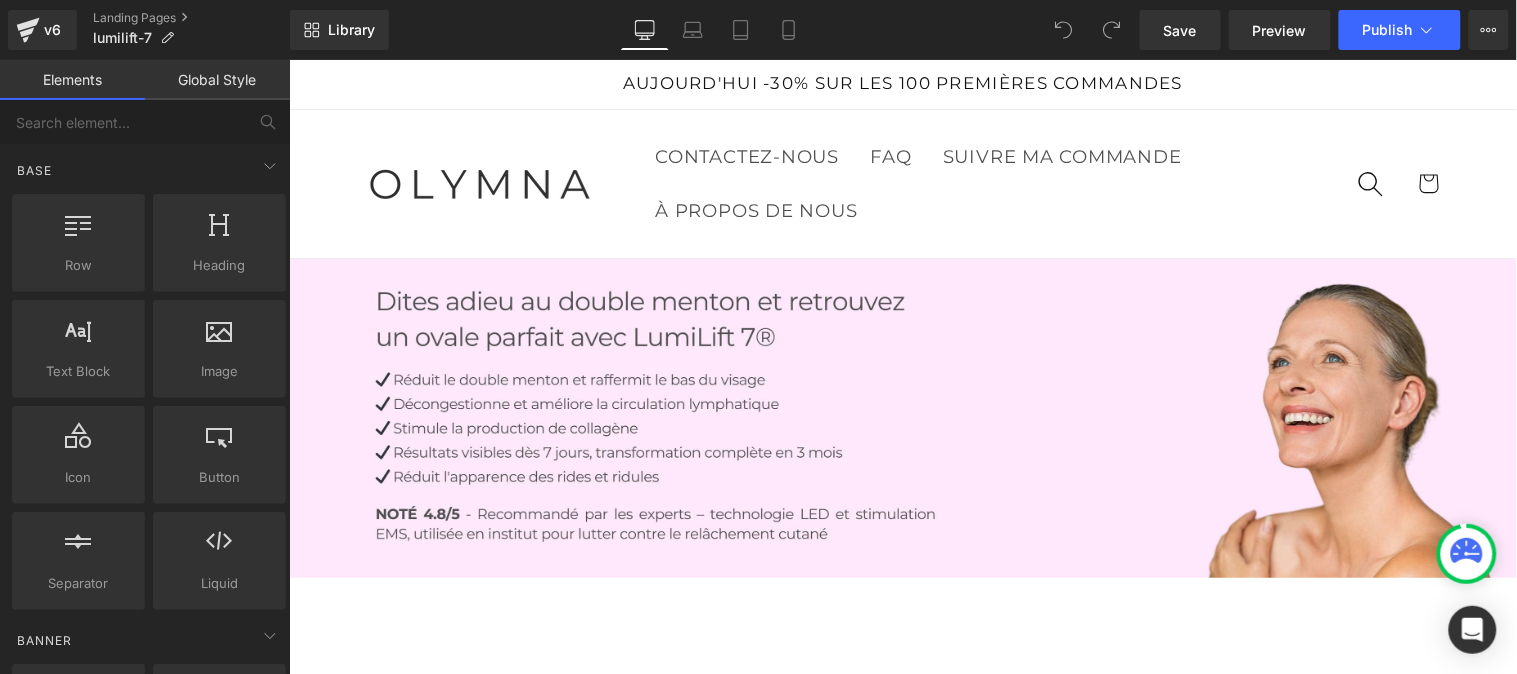 click on "Global Style" at bounding box center [217, 80] 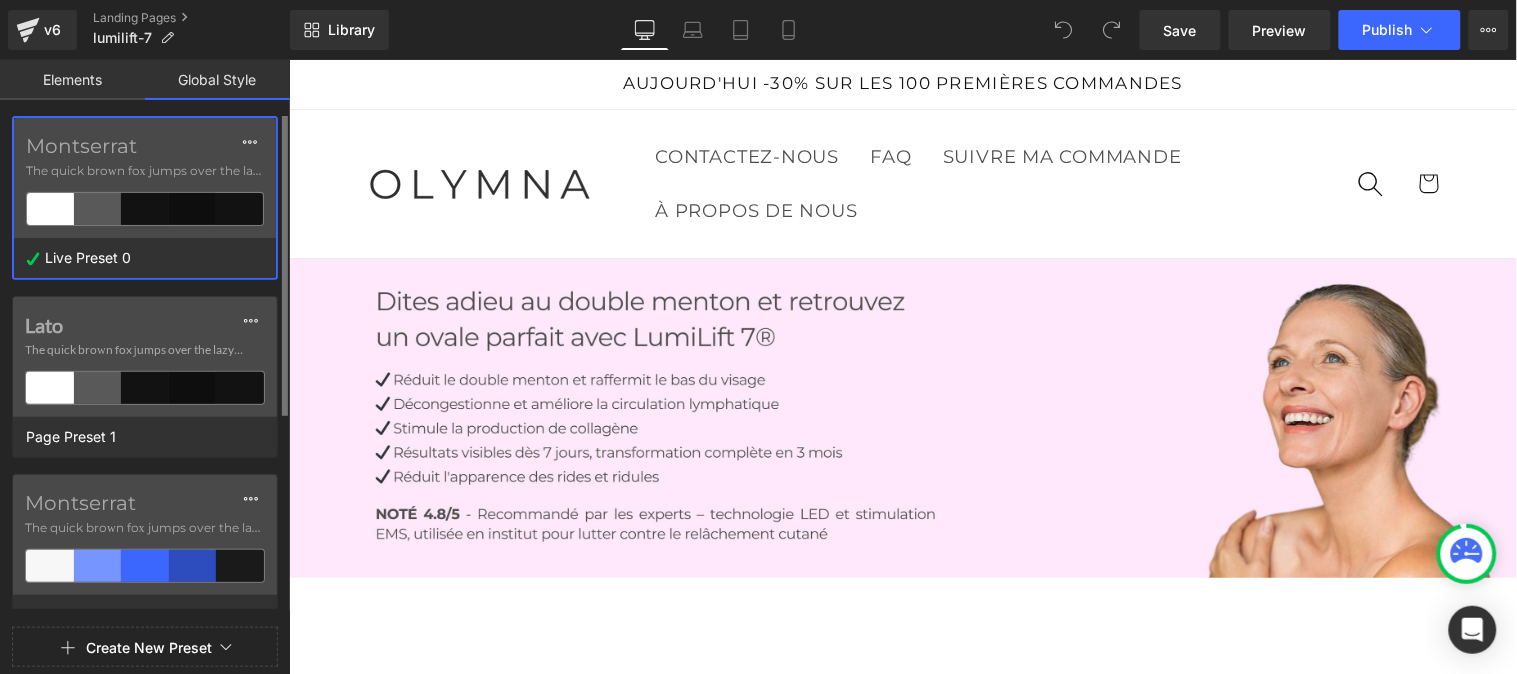 click on "The quick brown fox jumps over the lazy..." at bounding box center (145, 171) 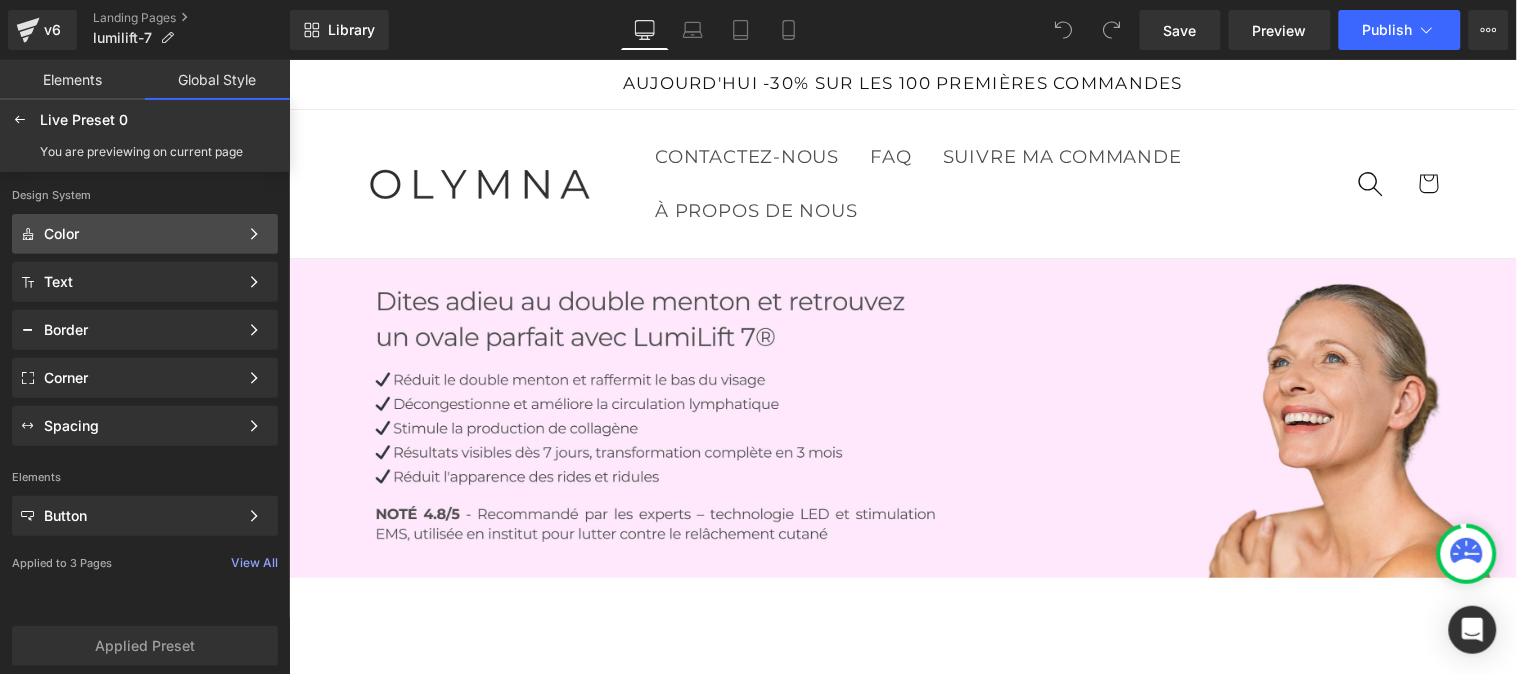 click on "Color" at bounding box center [141, 234] 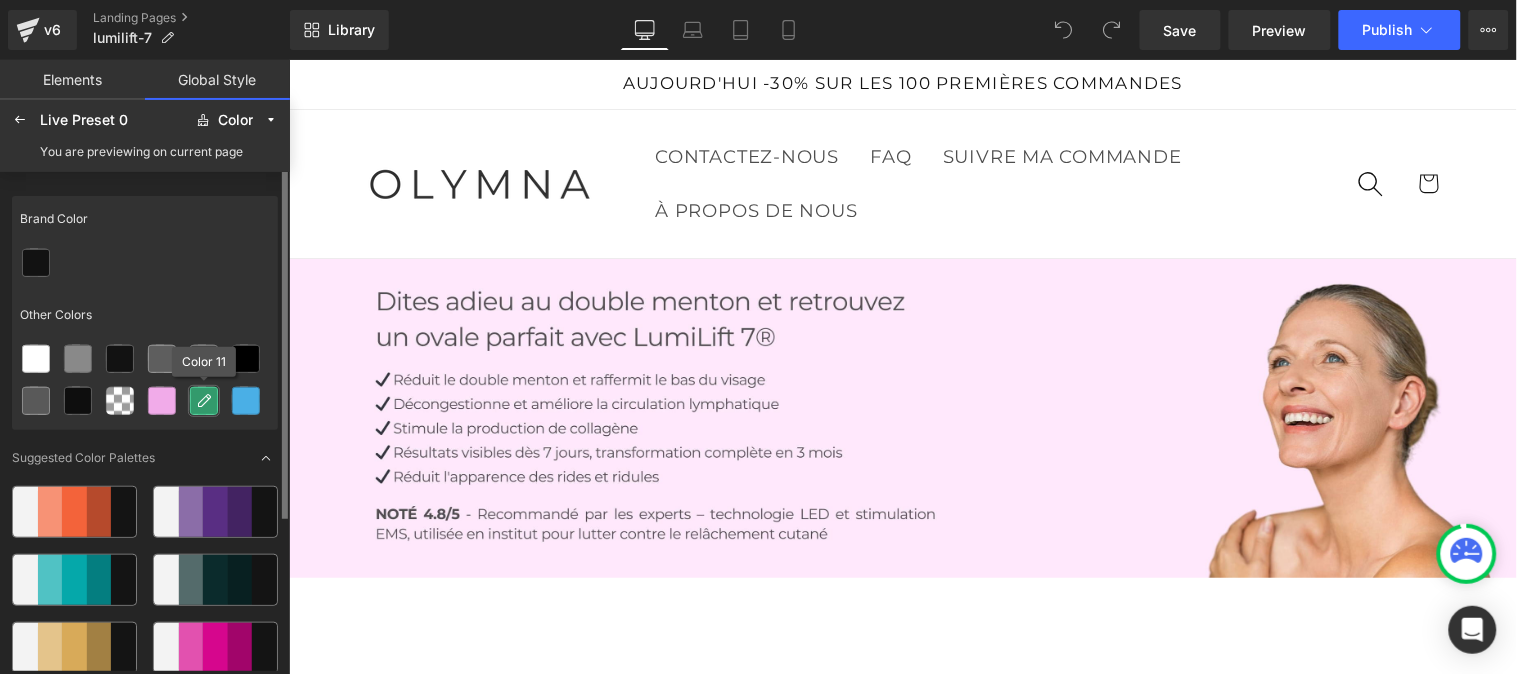 click at bounding box center [204, 401] 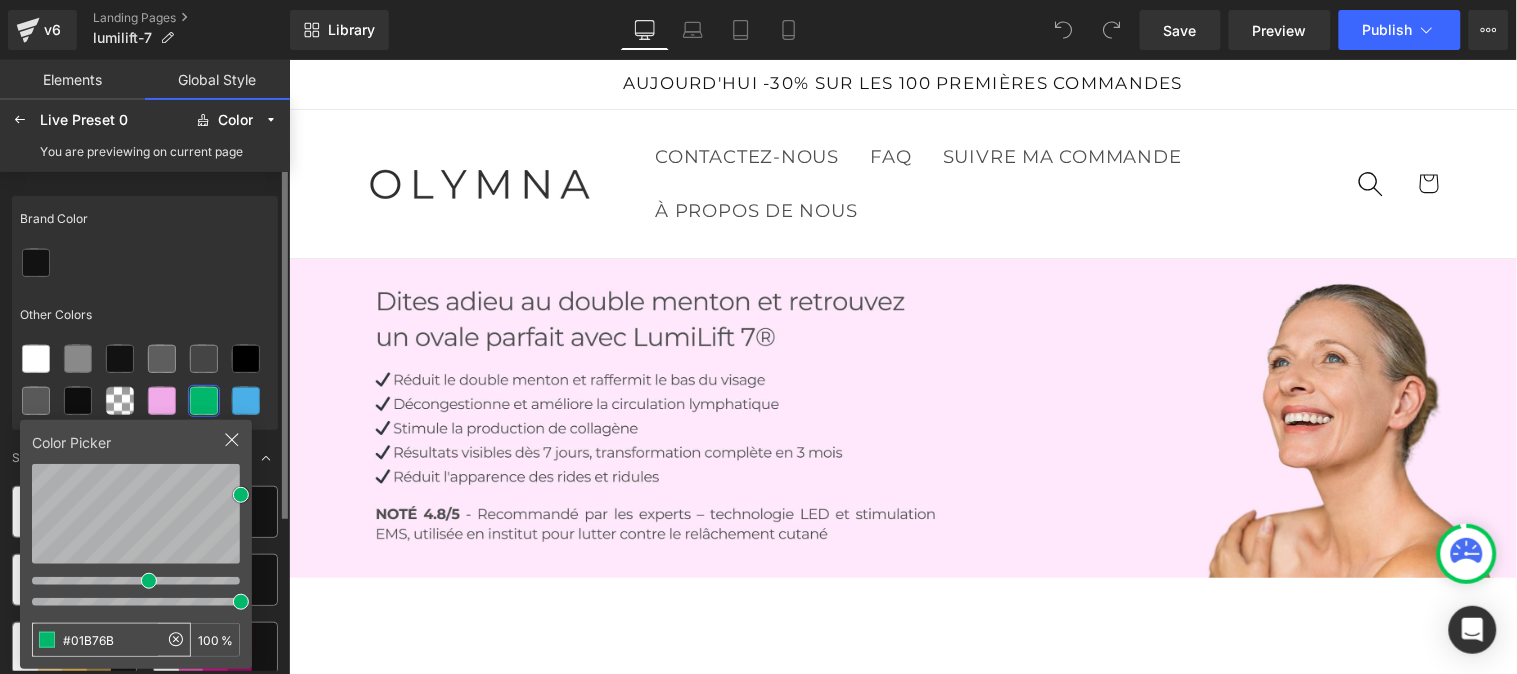 click on "#01B76B" at bounding box center [95, 640] 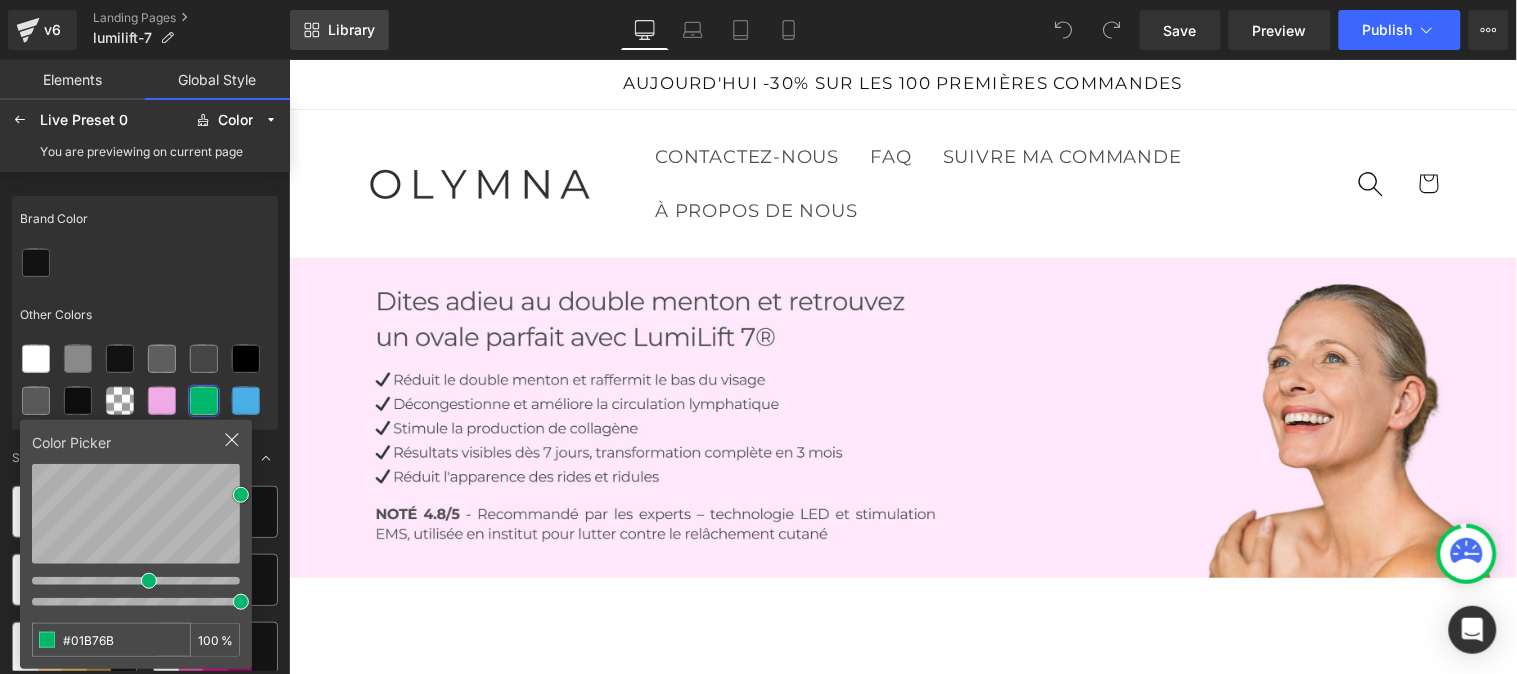 scroll, scrollTop: 0, scrollLeft: 0, axis: both 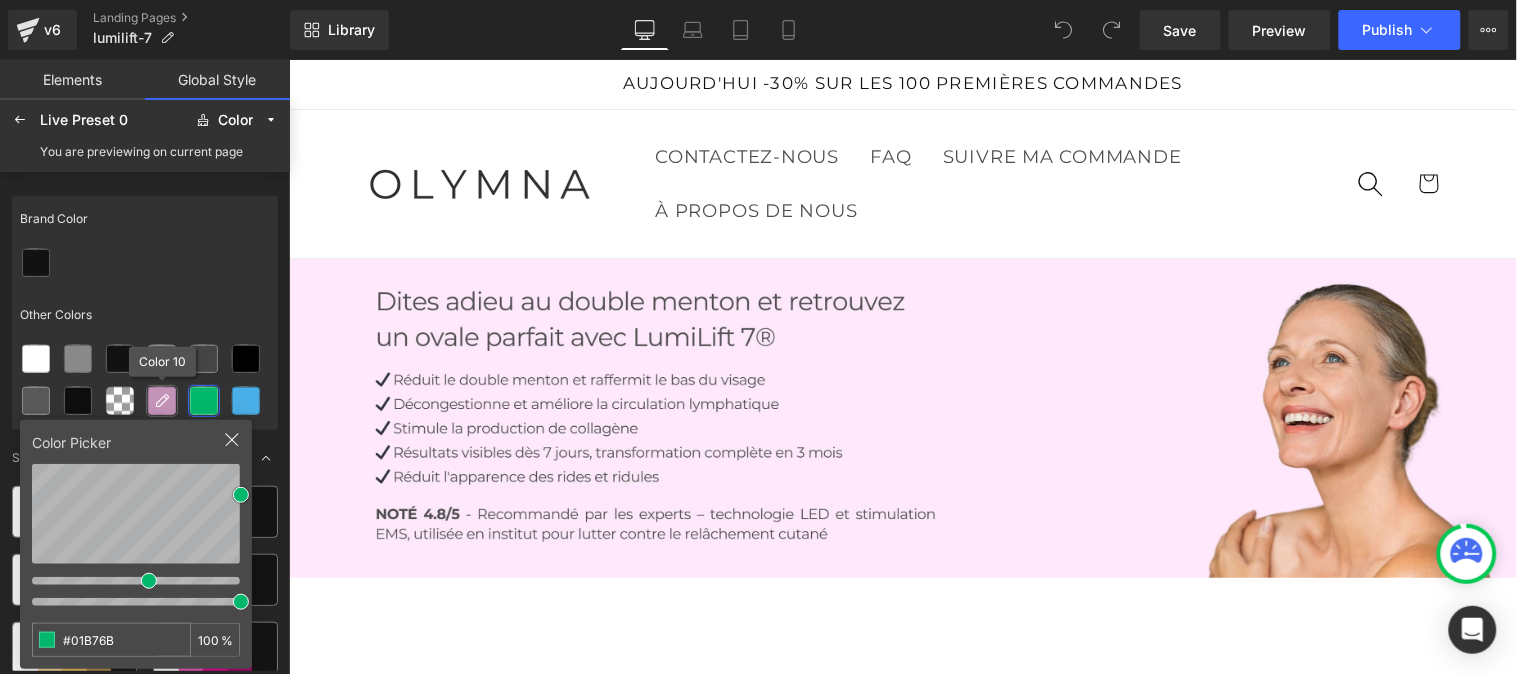 click at bounding box center [162, 401] 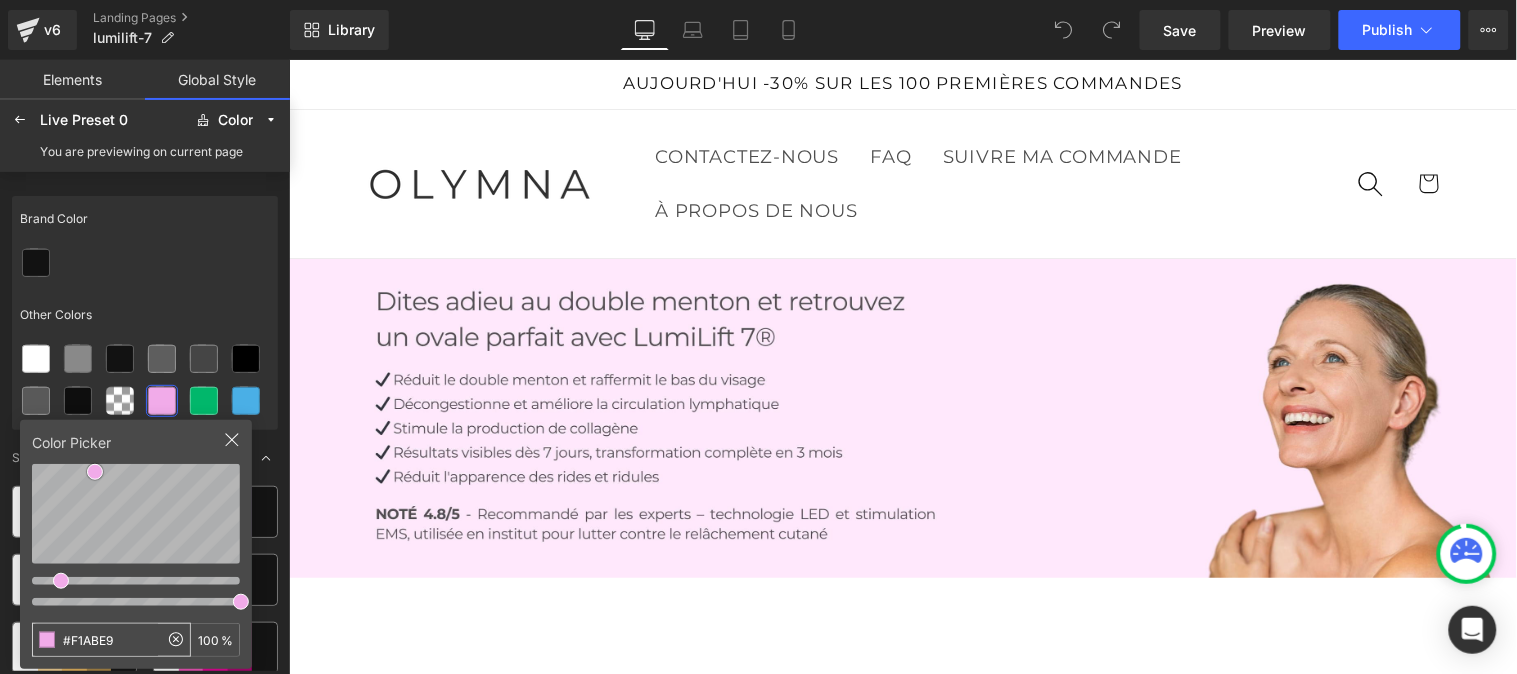 click on "#F1ABE9" at bounding box center [95, 640] 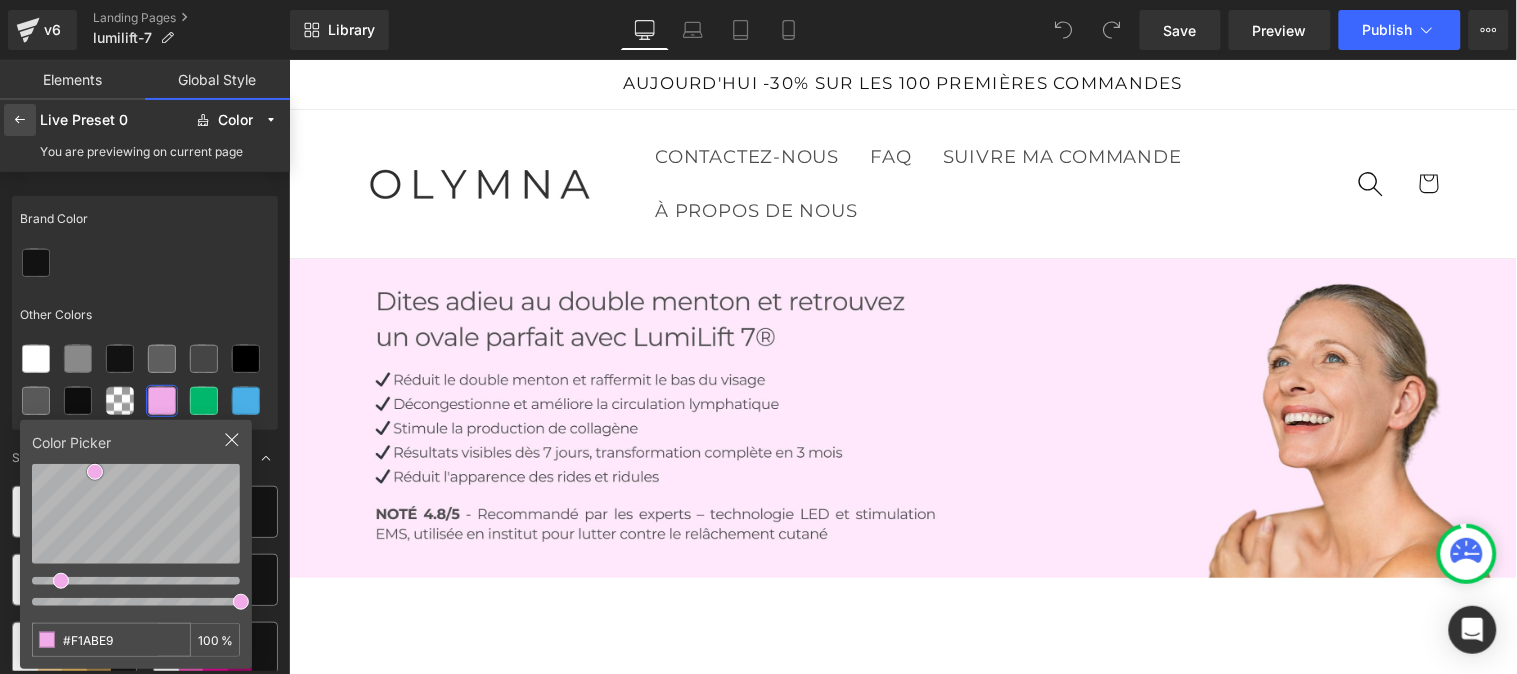 click at bounding box center (20, 120) 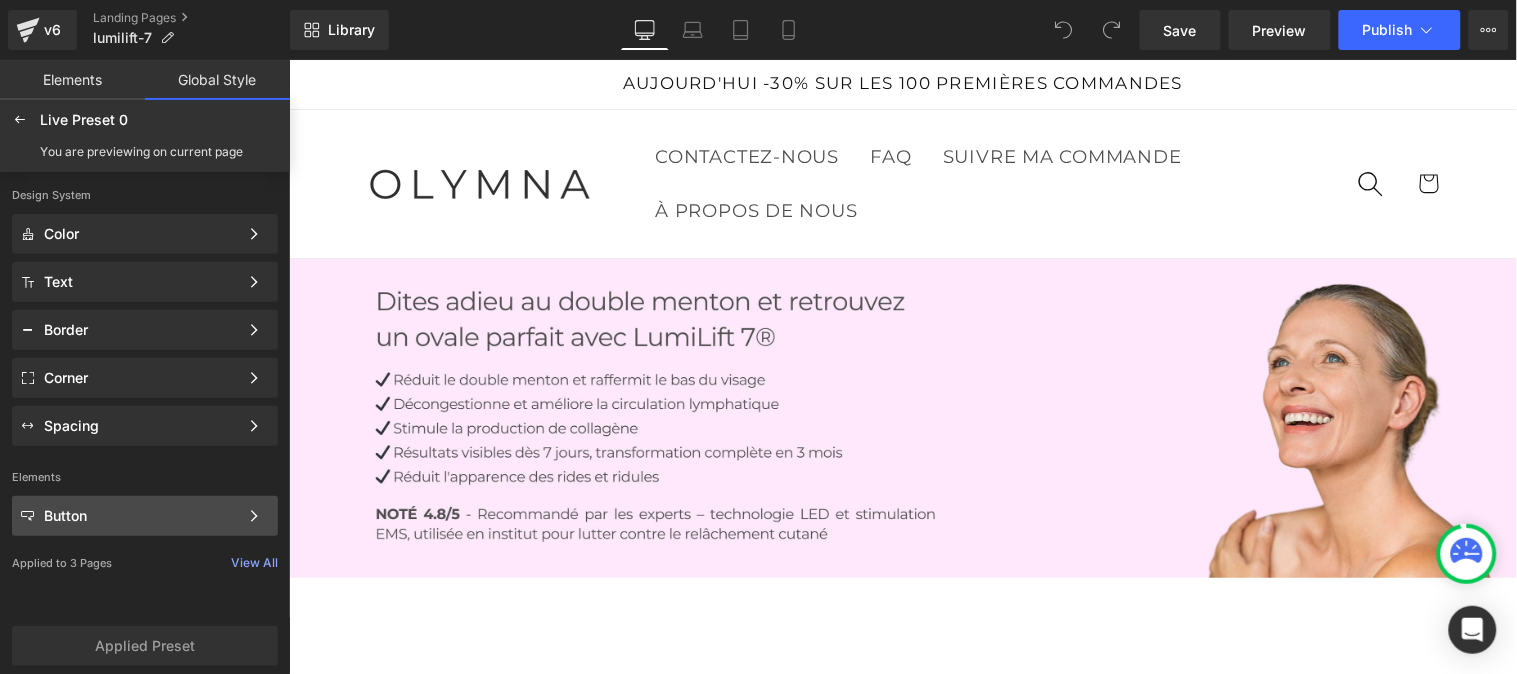 click on "Button" at bounding box center [141, 516] 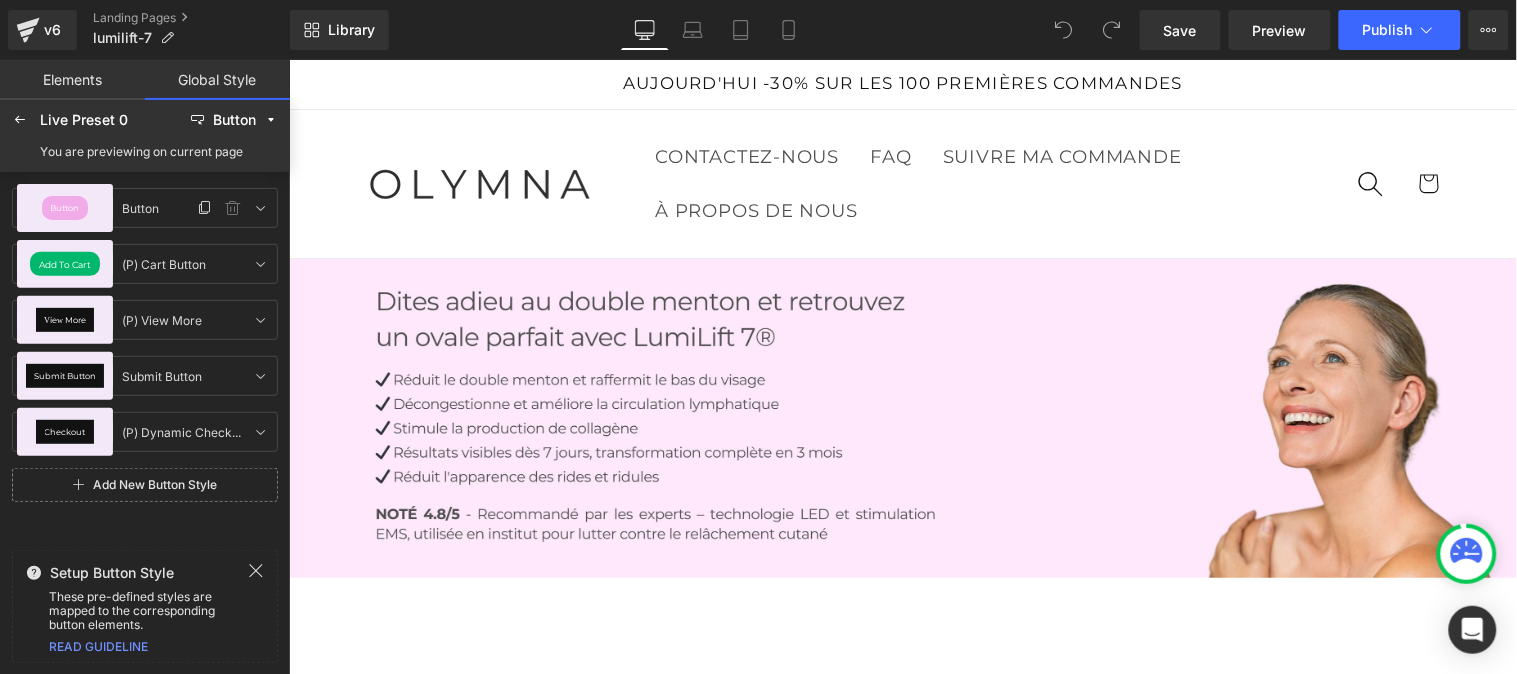 click on "Button" at bounding box center [65, 208] 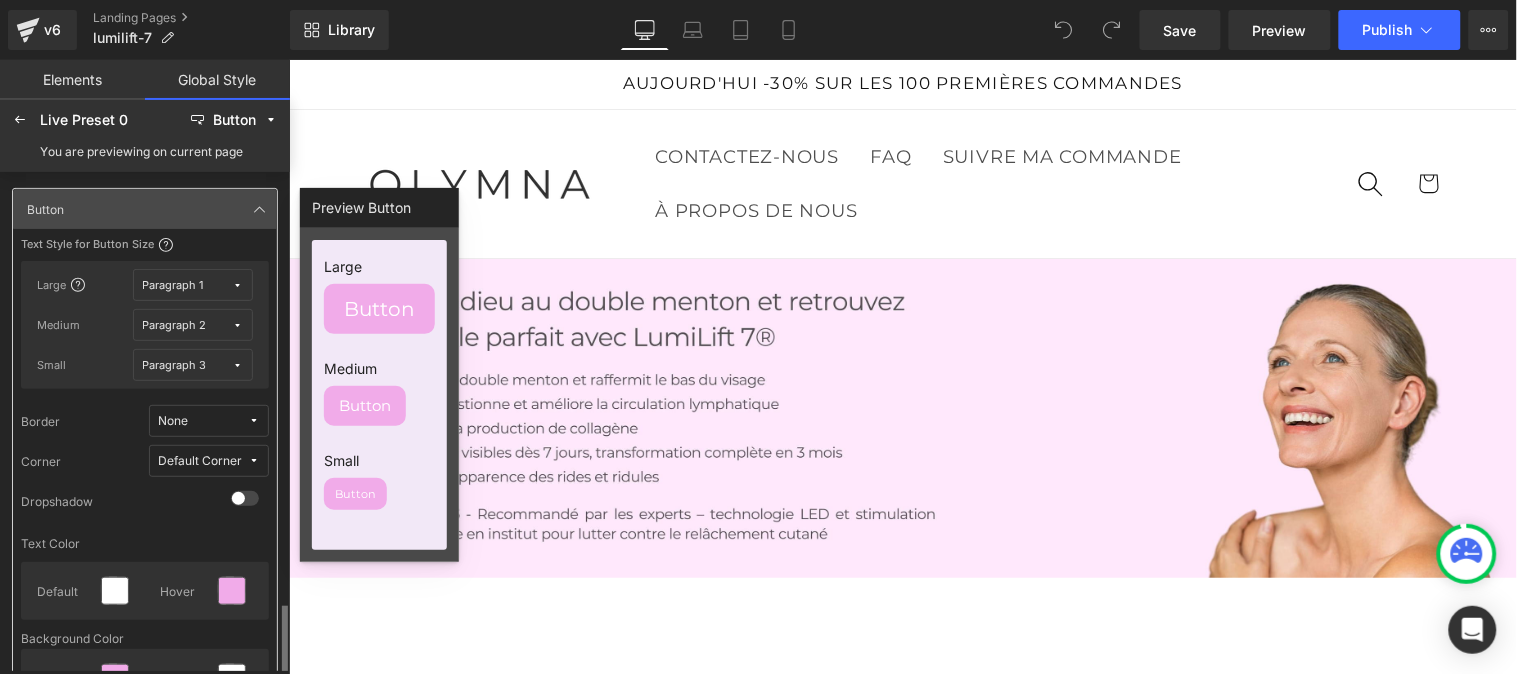 scroll, scrollTop: 320, scrollLeft: 0, axis: vertical 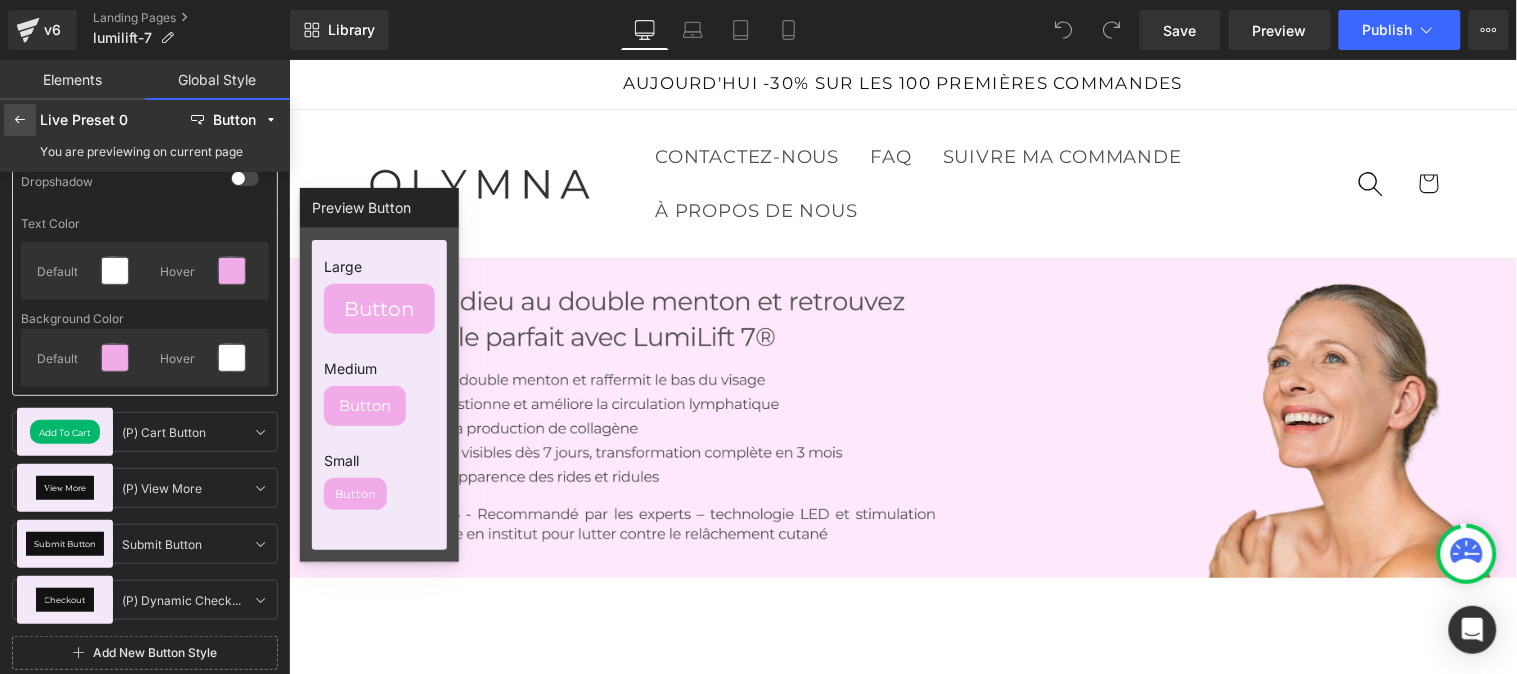 click at bounding box center (20, 120) 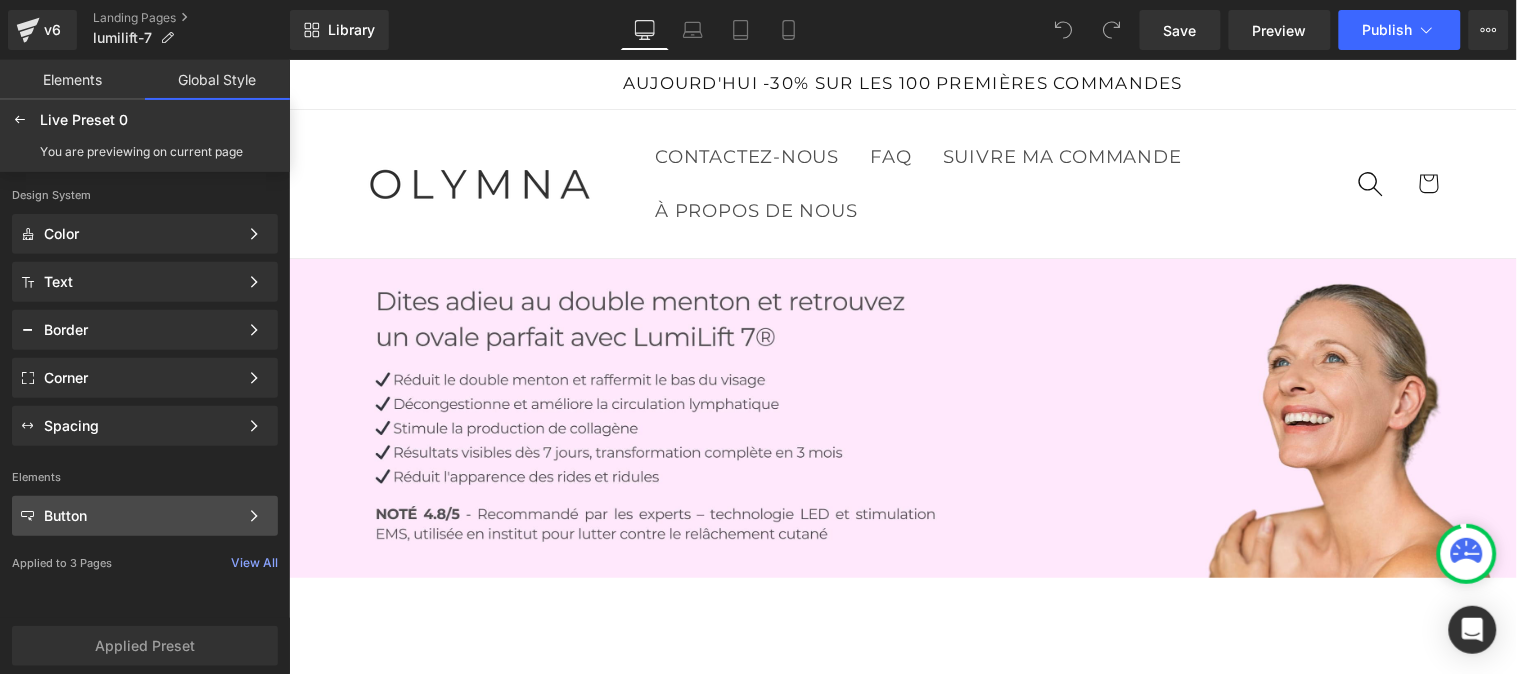click on "Button Color Style Define a color palette and apply it to your pages 1 of 3 Next" 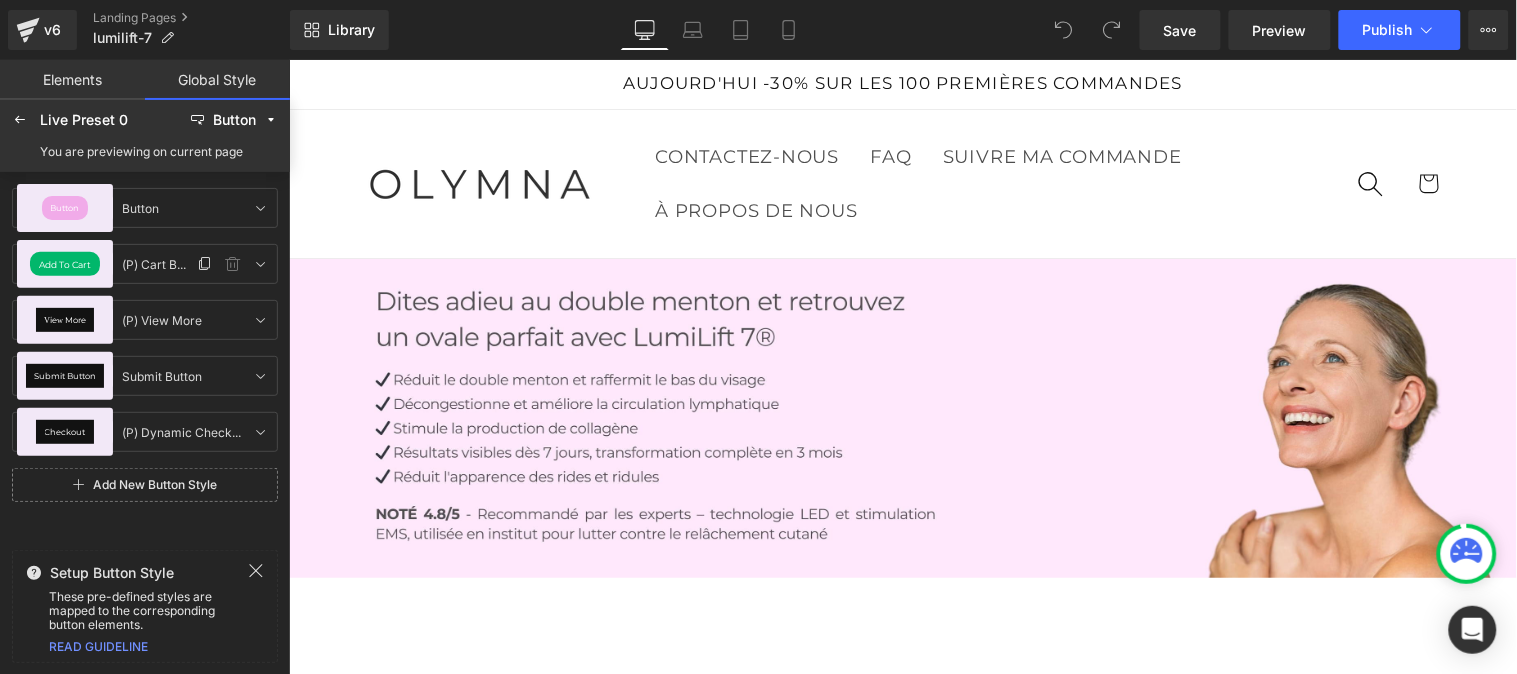 click on "Add To Cart" at bounding box center (65, 264) 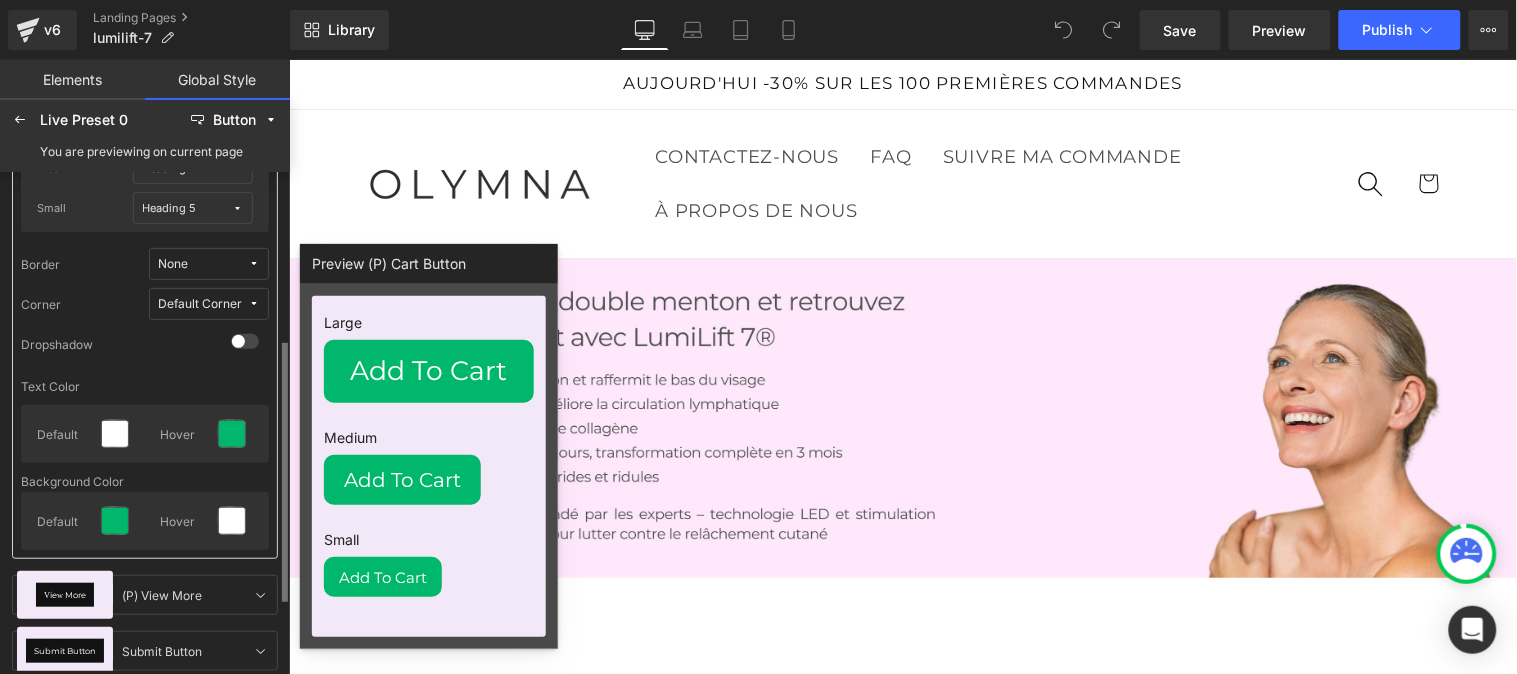 scroll, scrollTop: 254, scrollLeft: 0, axis: vertical 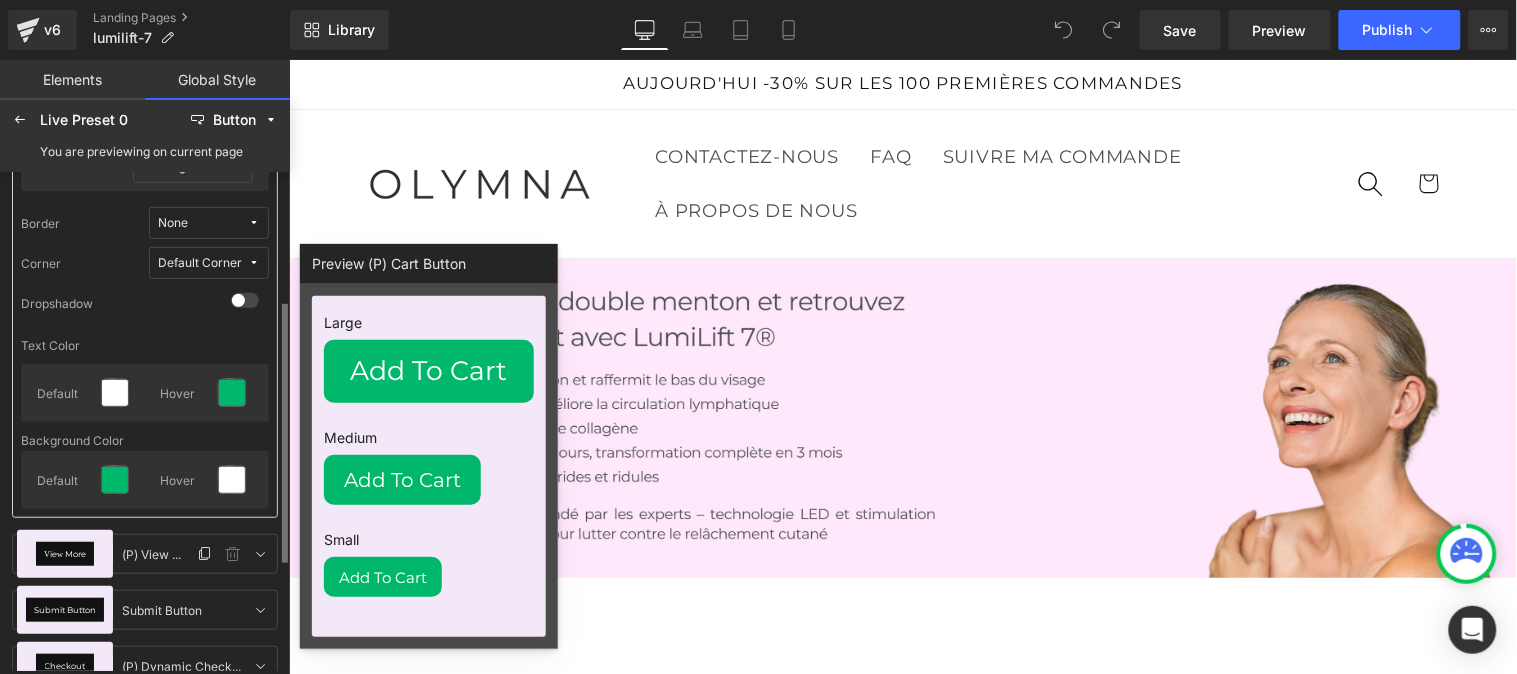 click on "View More" at bounding box center (65, 554) 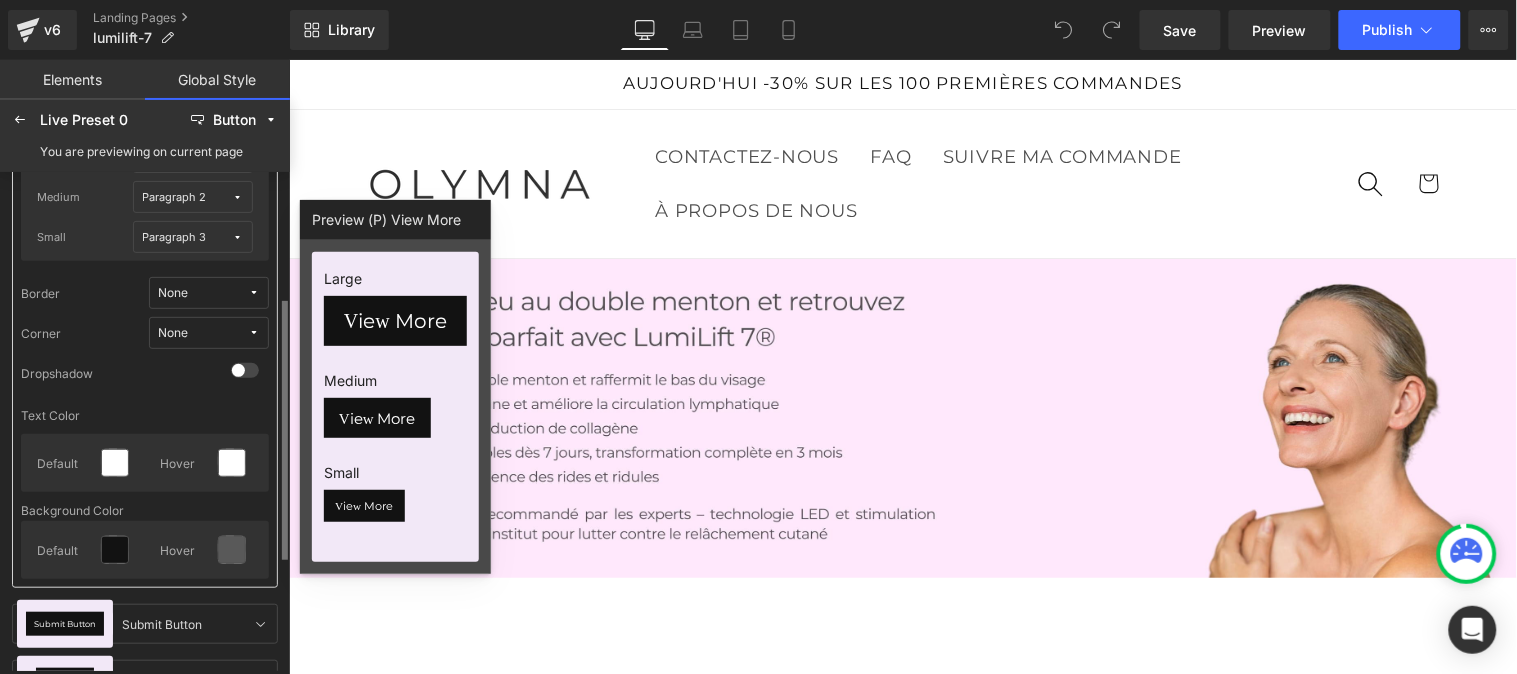 scroll, scrollTop: 243, scrollLeft: 0, axis: vertical 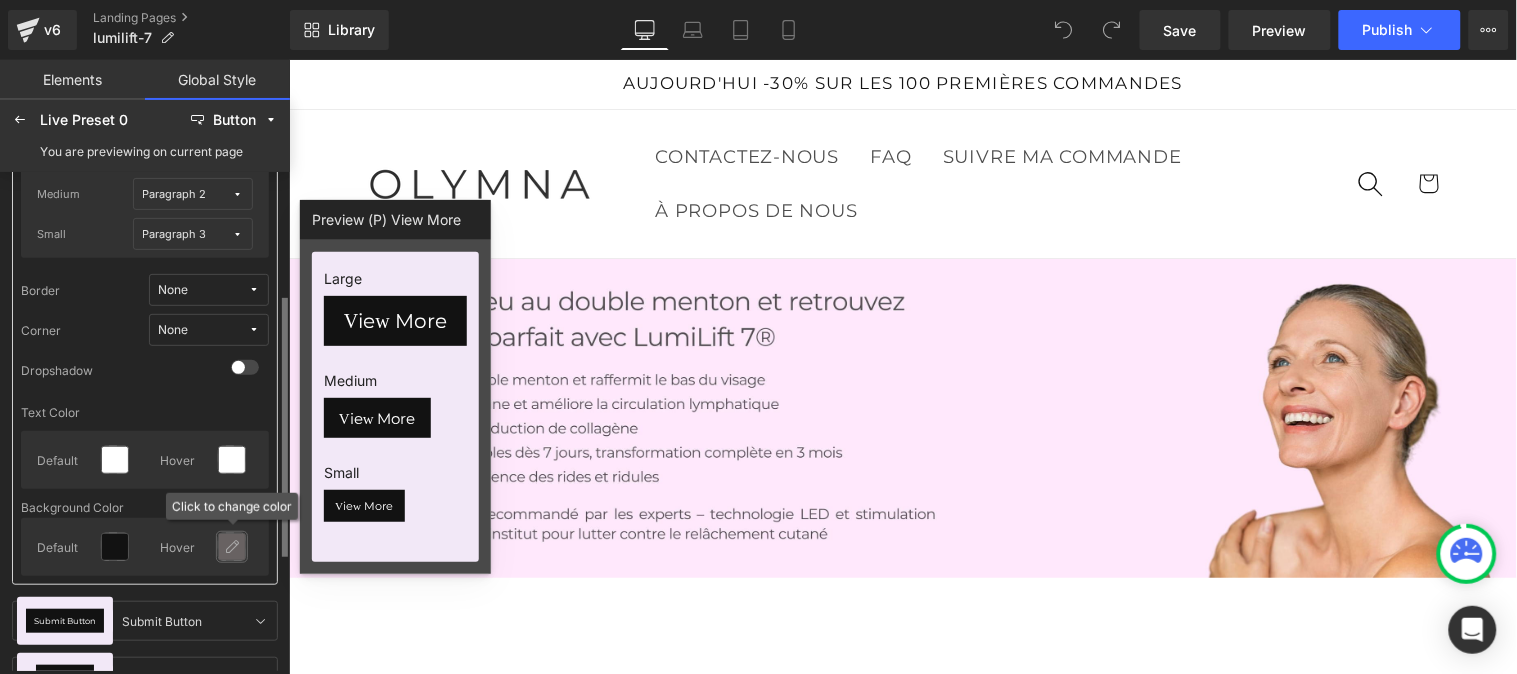 click at bounding box center [232, 547] 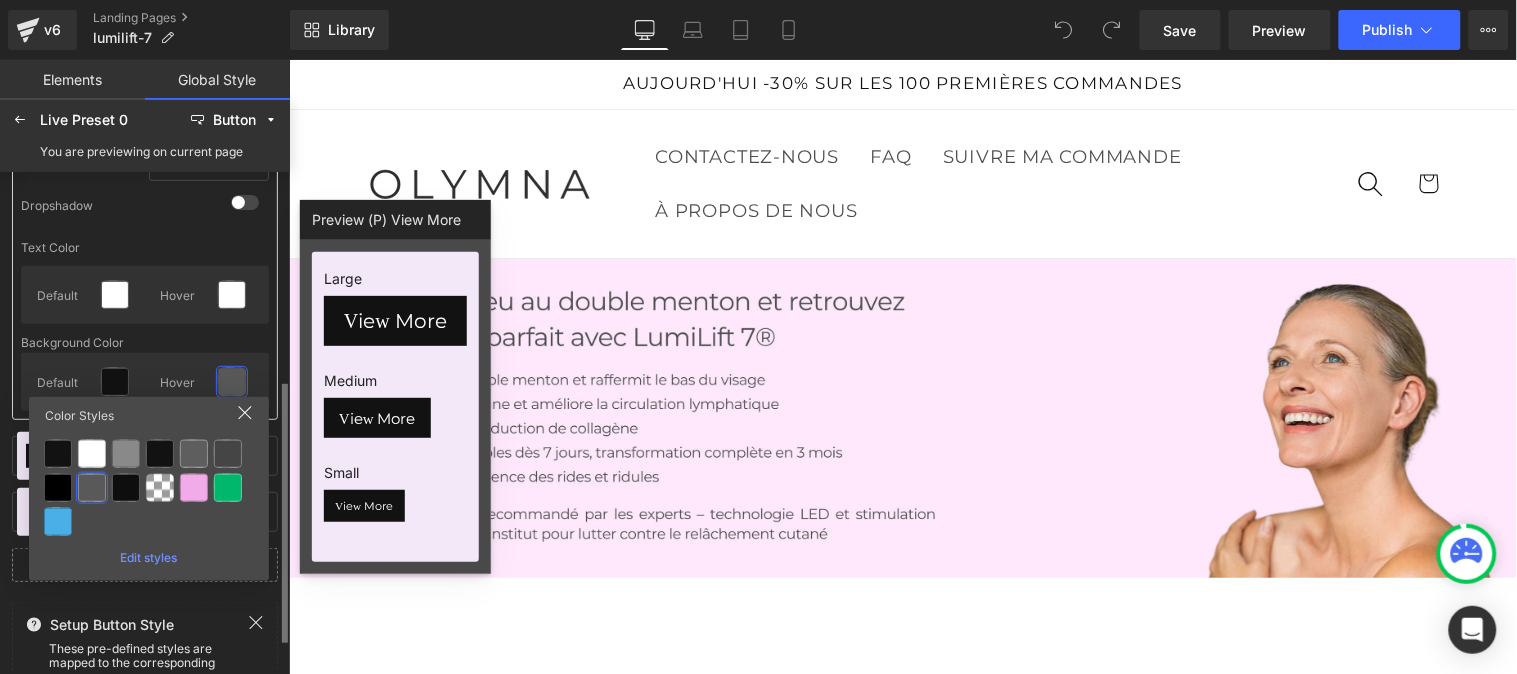 scroll, scrollTop: 414, scrollLeft: 0, axis: vertical 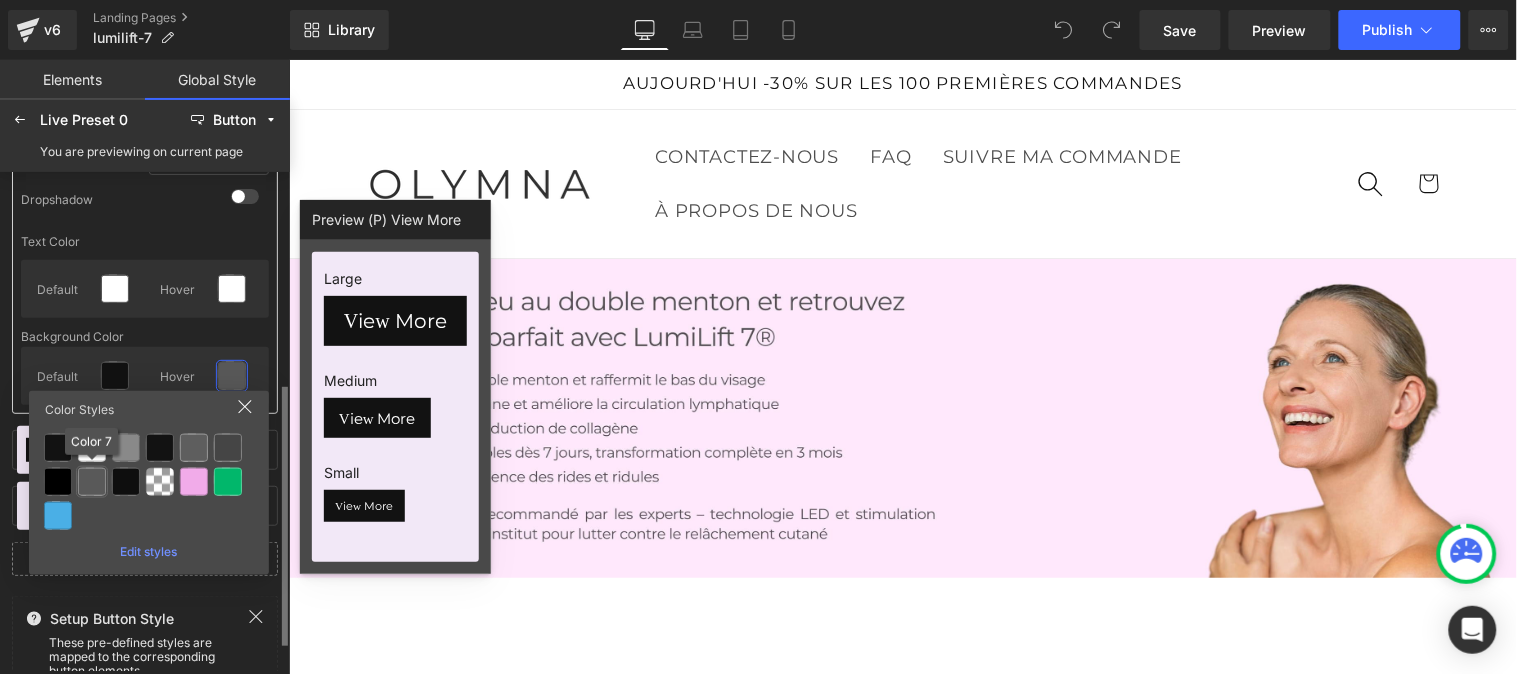 click at bounding box center [92, 482] 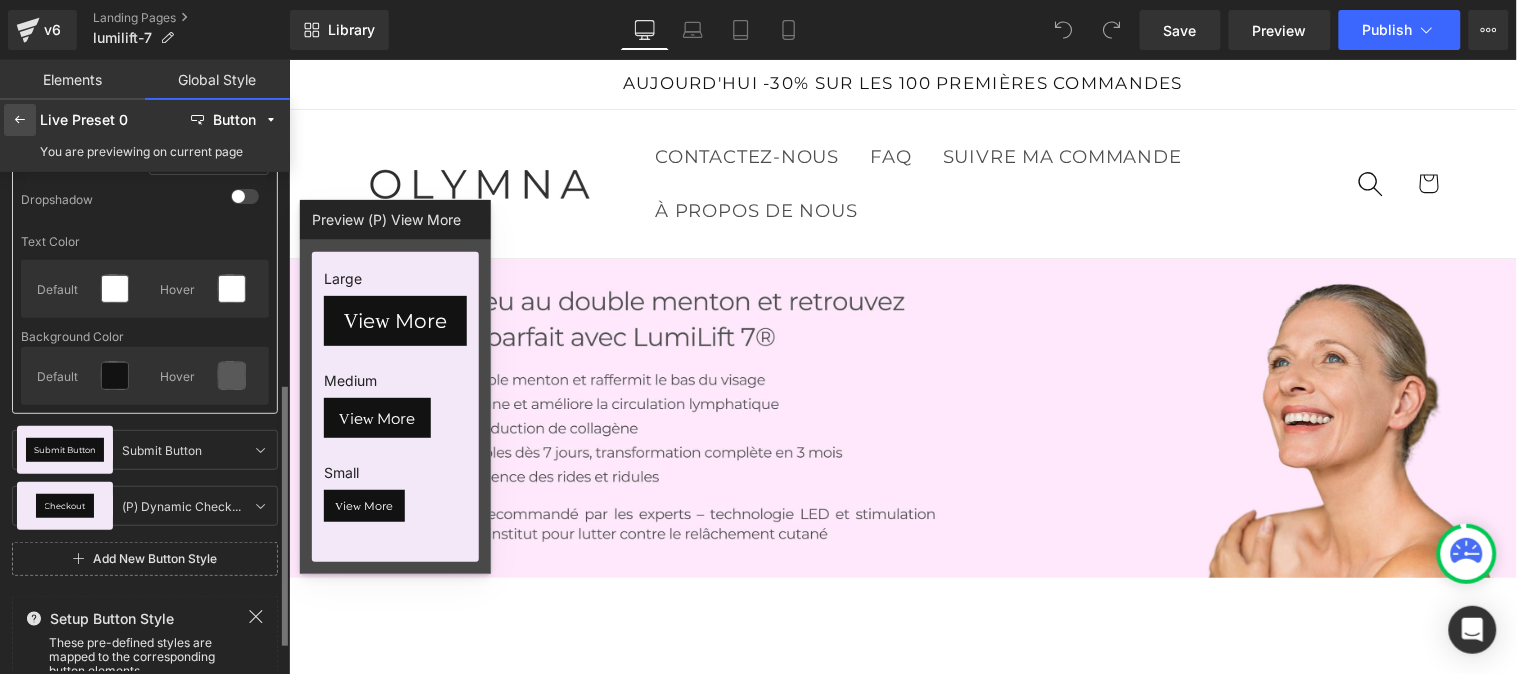click at bounding box center [20, 120] 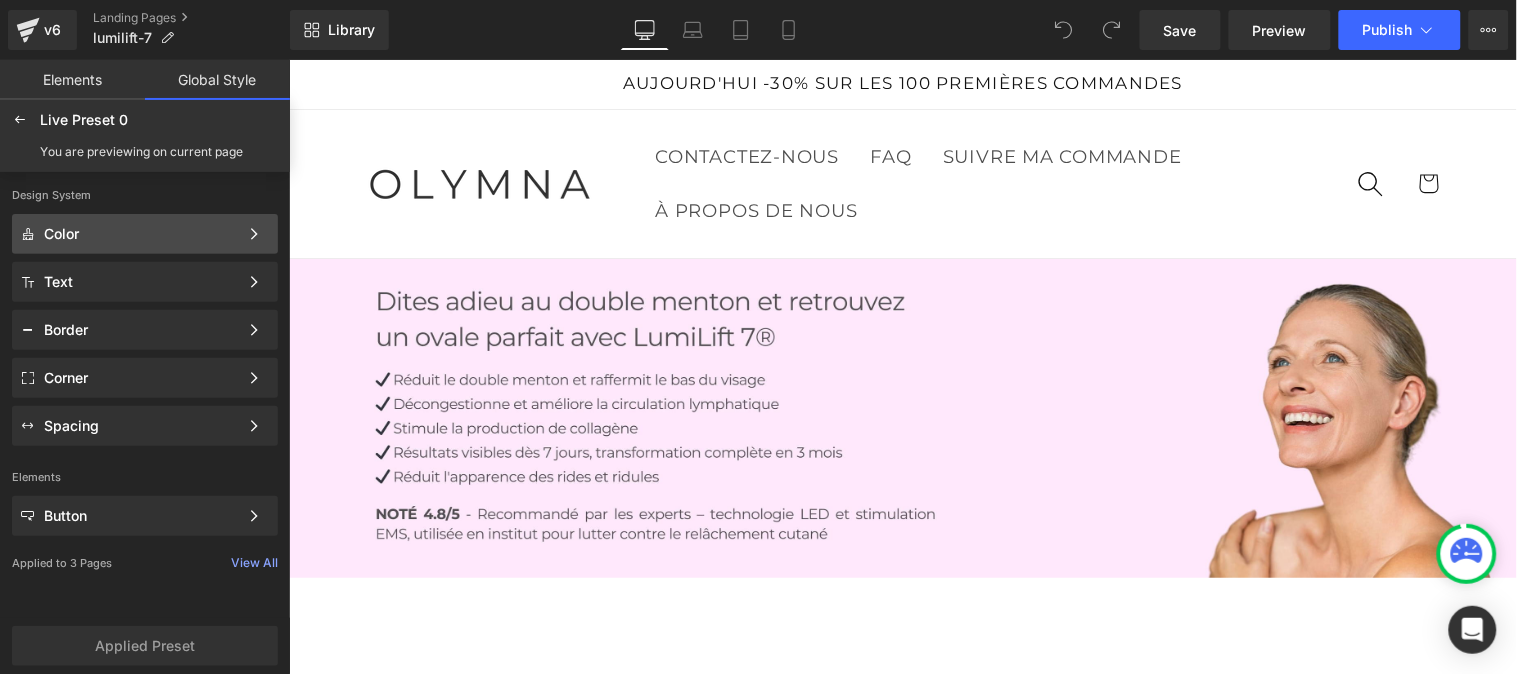 click on "Color Color Style Define a color palette and apply it to your pages 1 of 3 Next" 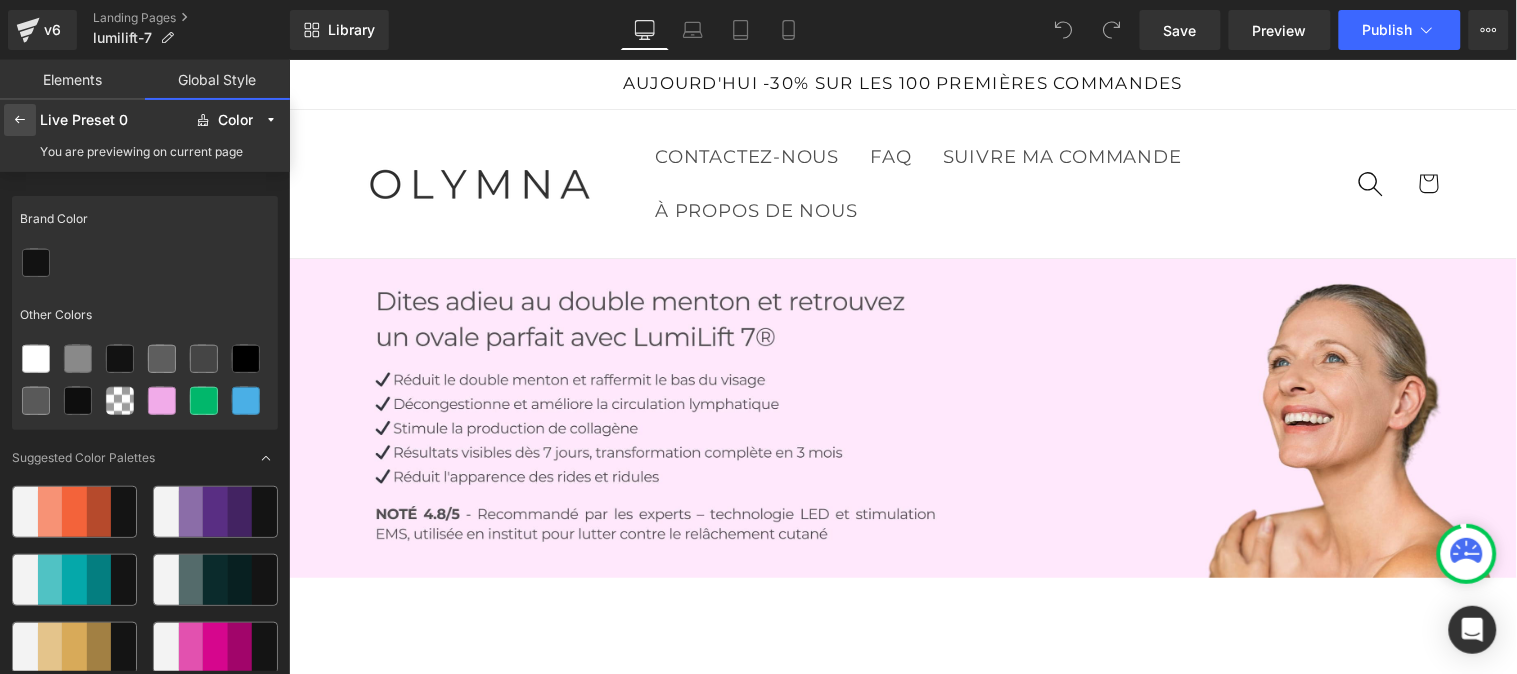 click at bounding box center [20, 120] 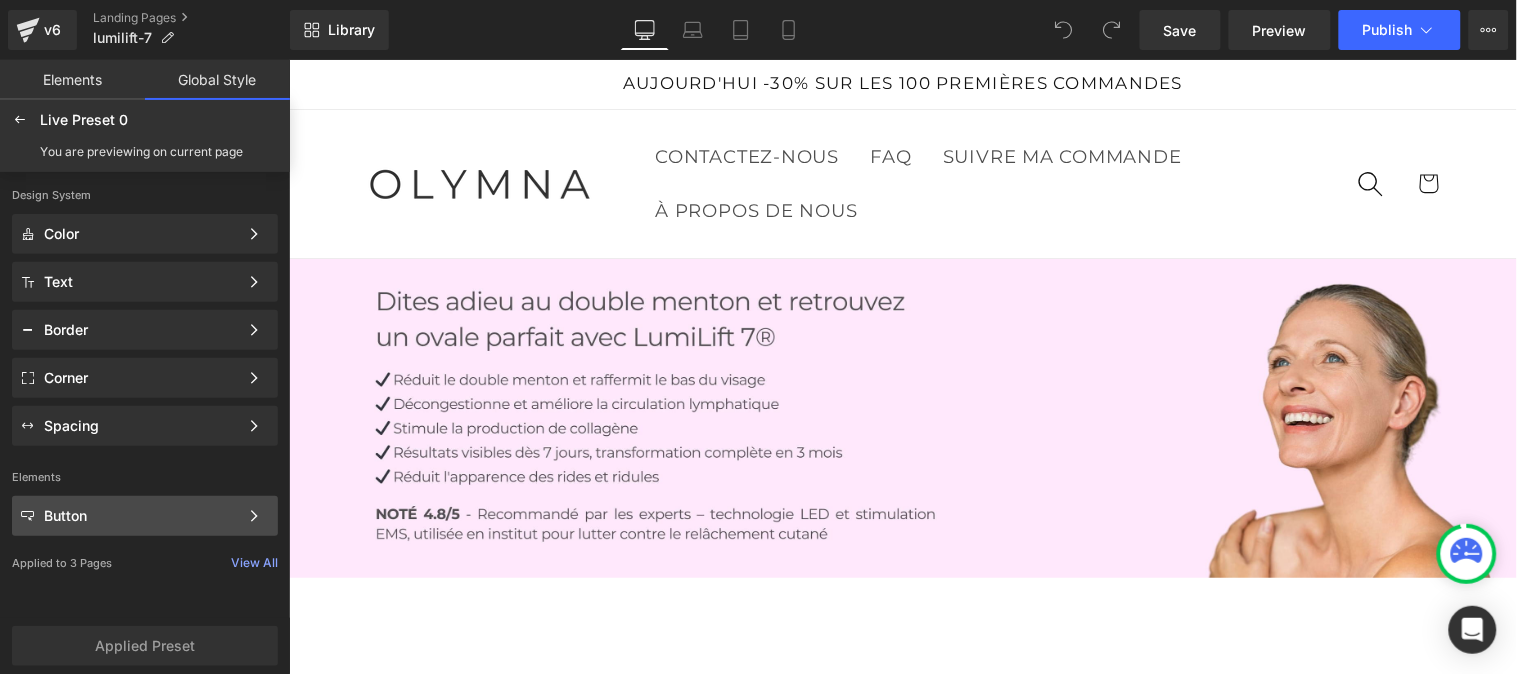 click on "Button" at bounding box center (141, 516) 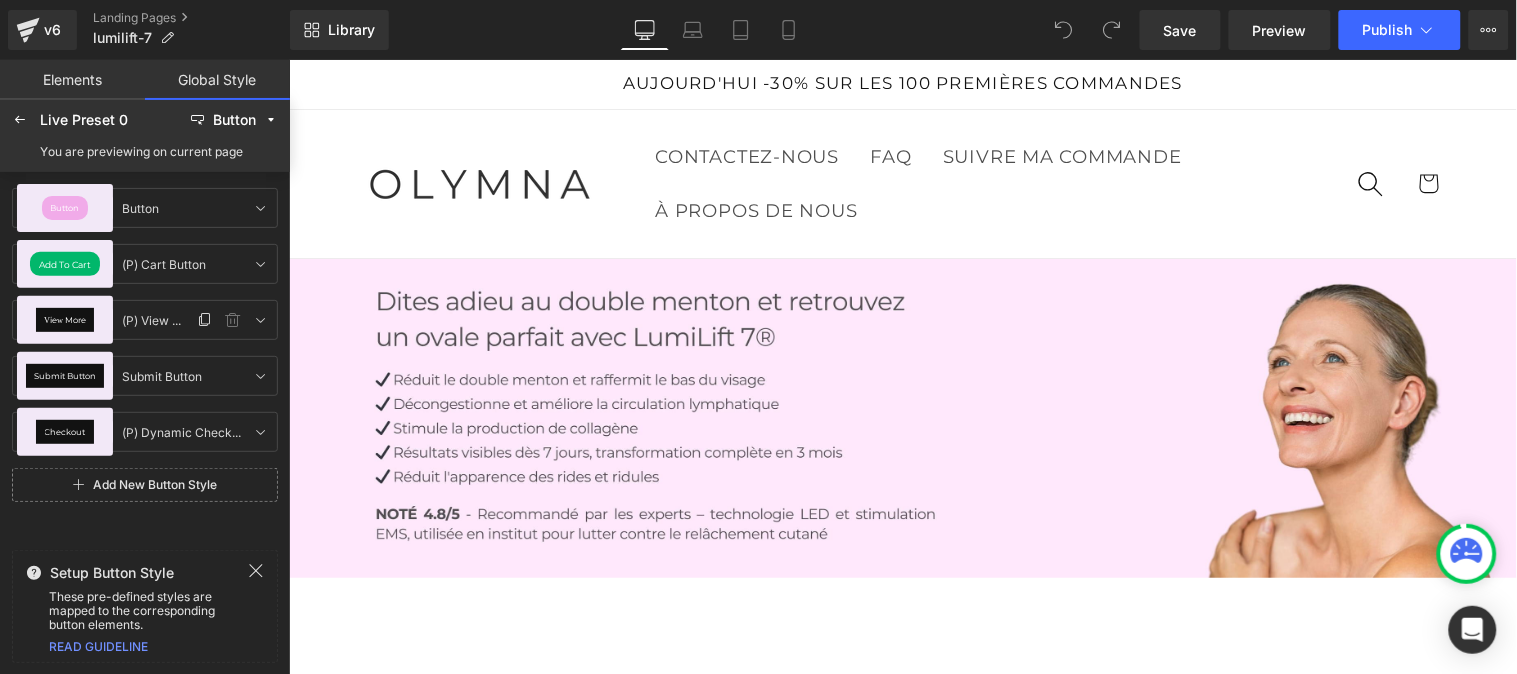 click on "View More" 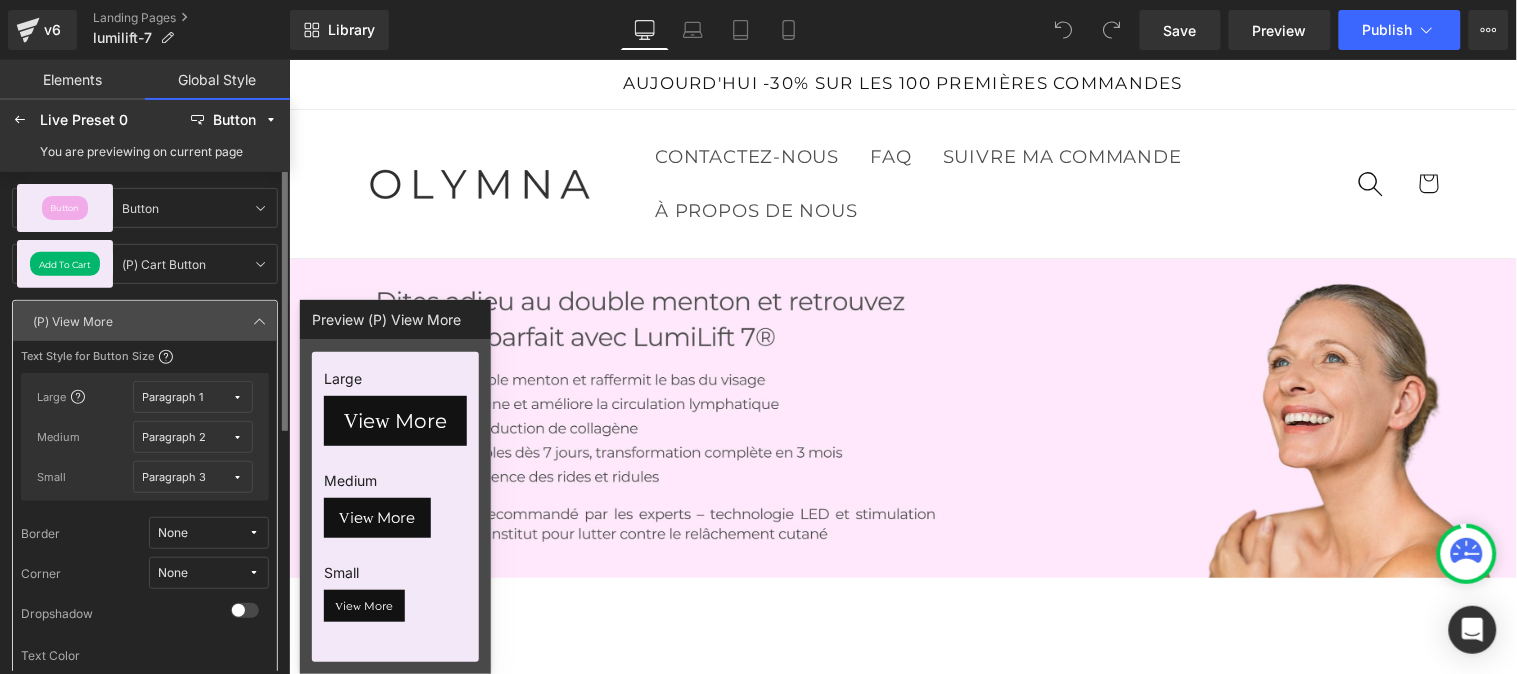 scroll, scrollTop: 373, scrollLeft: 0, axis: vertical 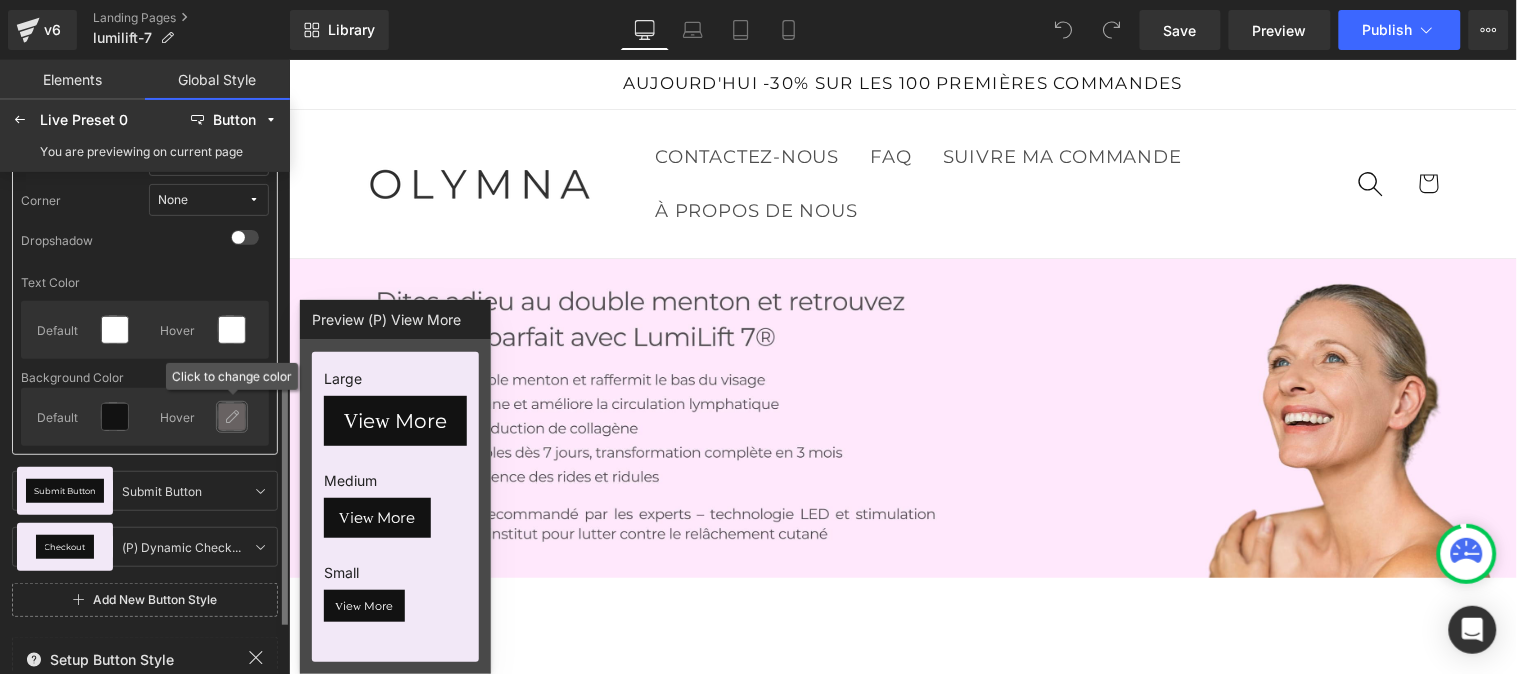 click at bounding box center (232, 417) 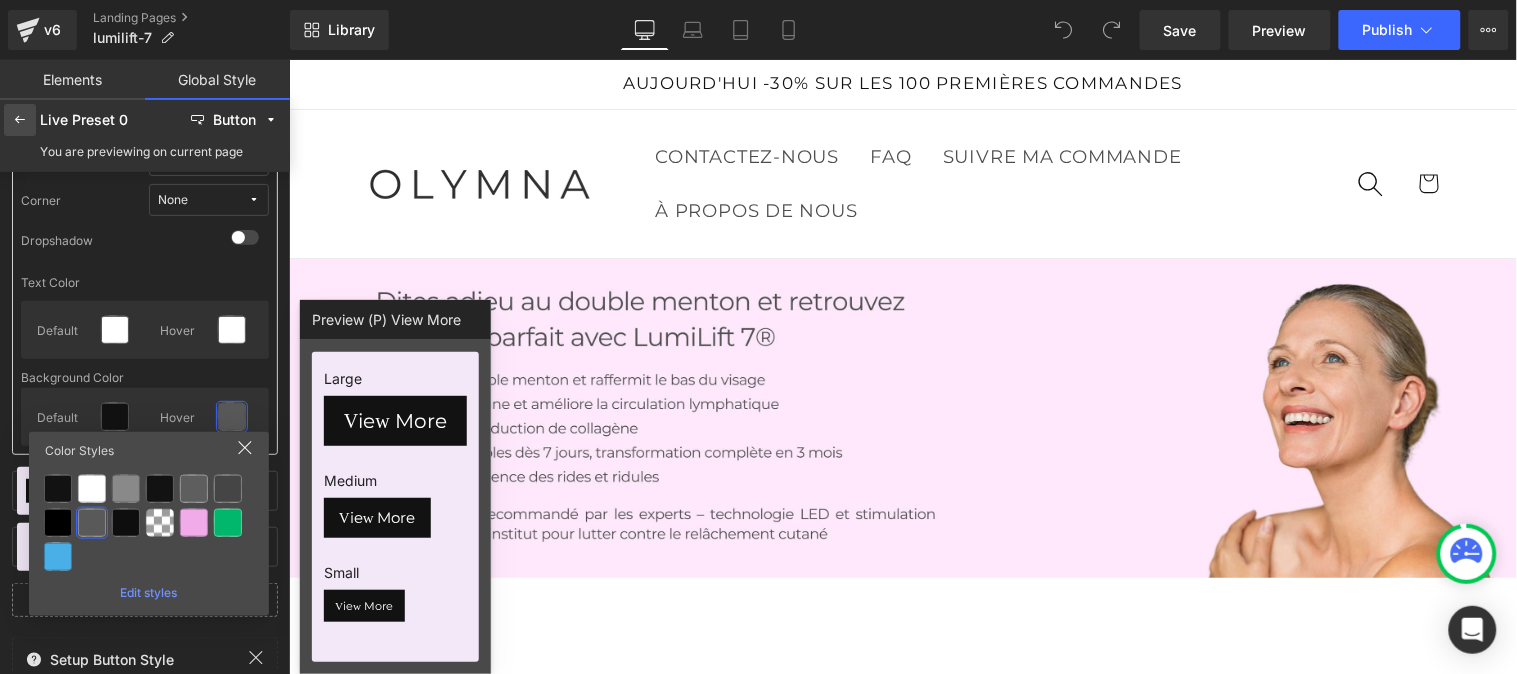click at bounding box center [20, 120] 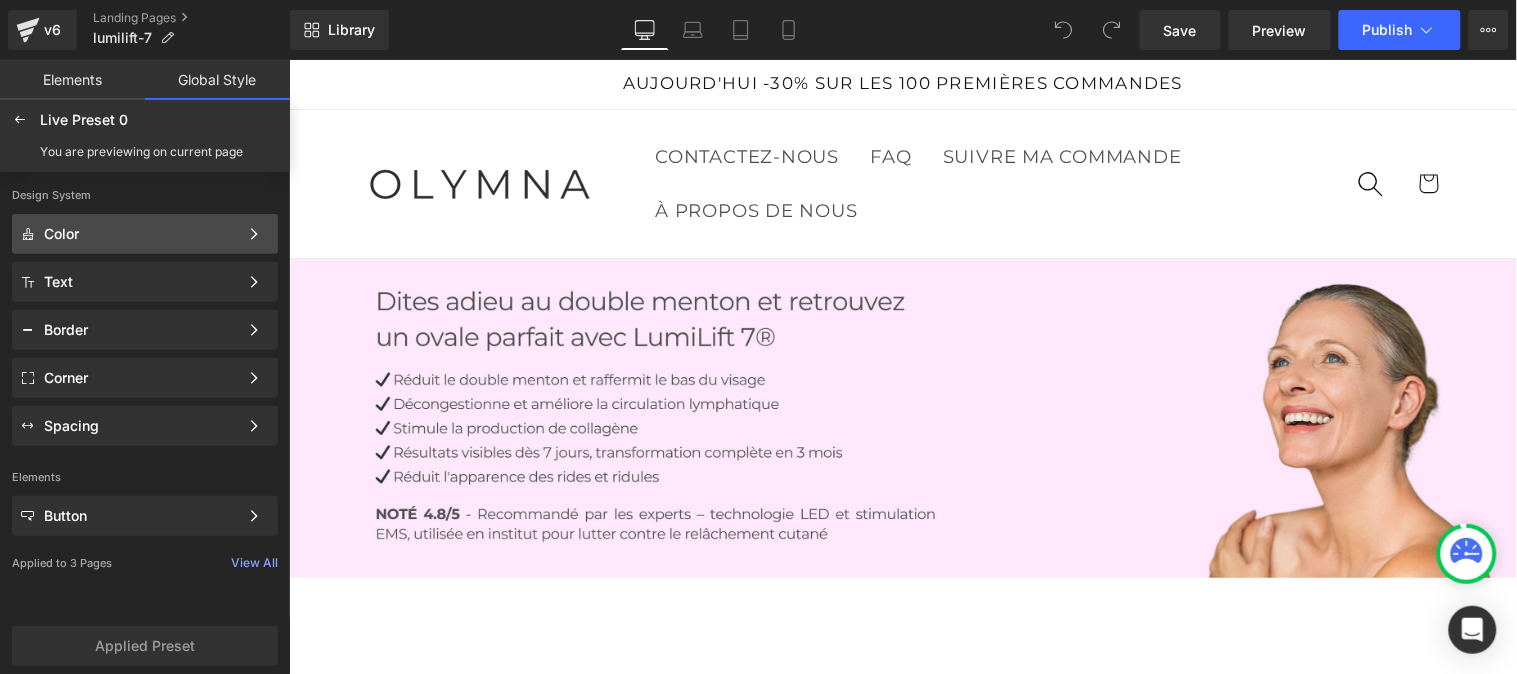 click on "Color" at bounding box center [141, 234] 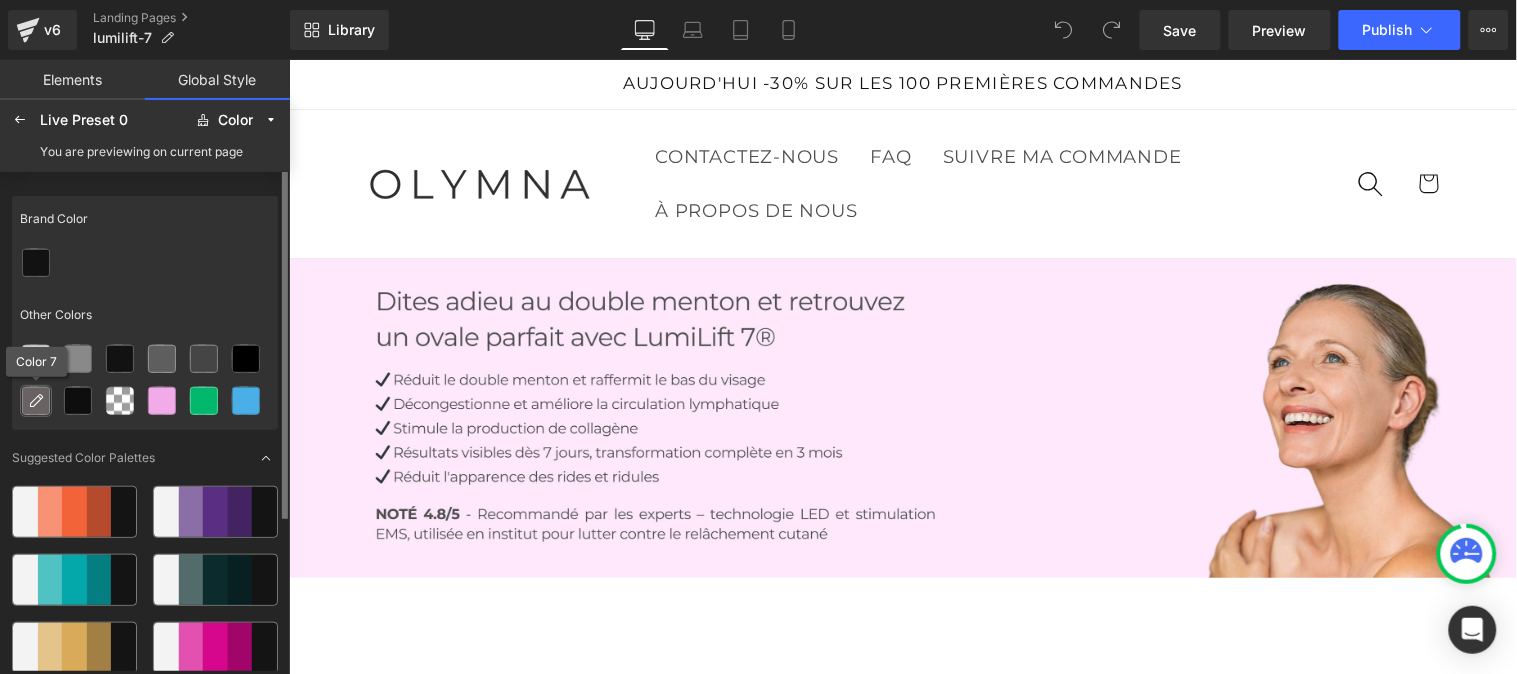 click at bounding box center (36, 401) 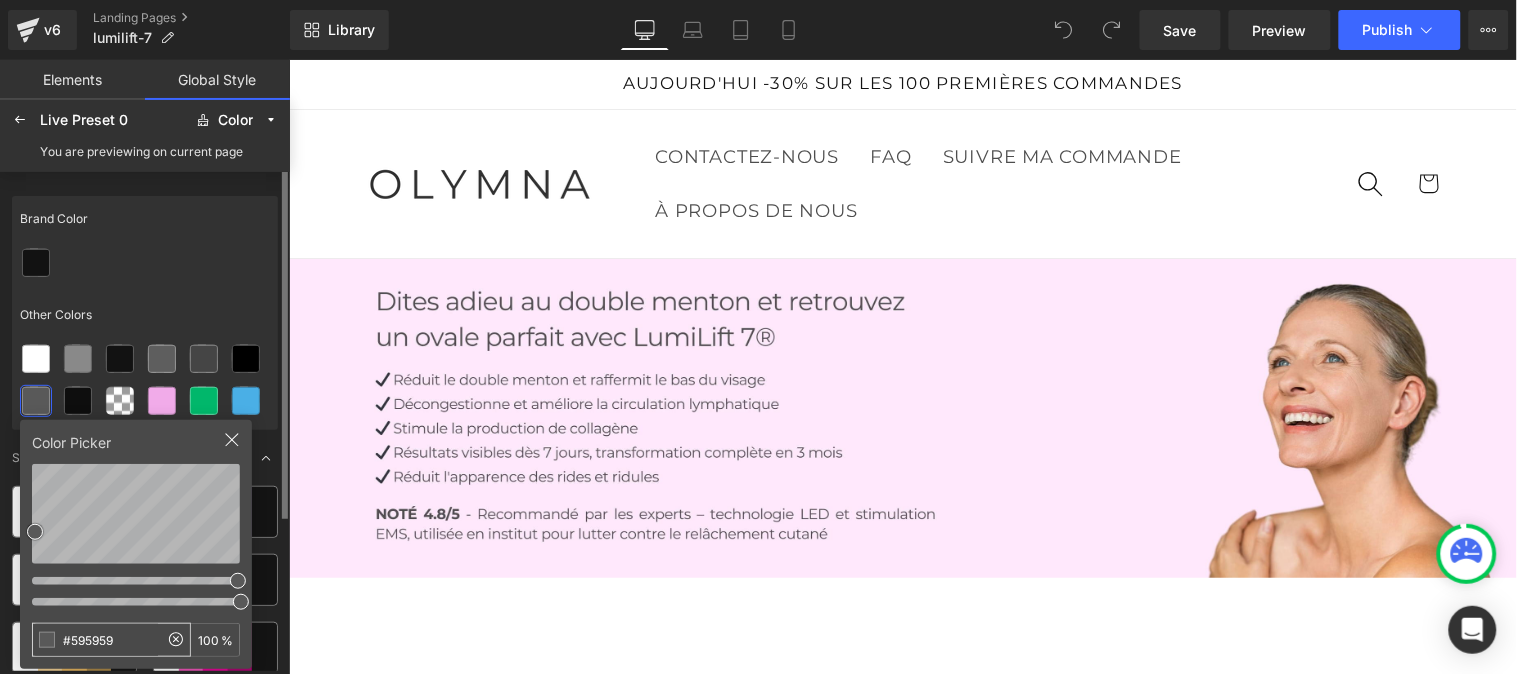 click on "#595959" at bounding box center (95, 640) 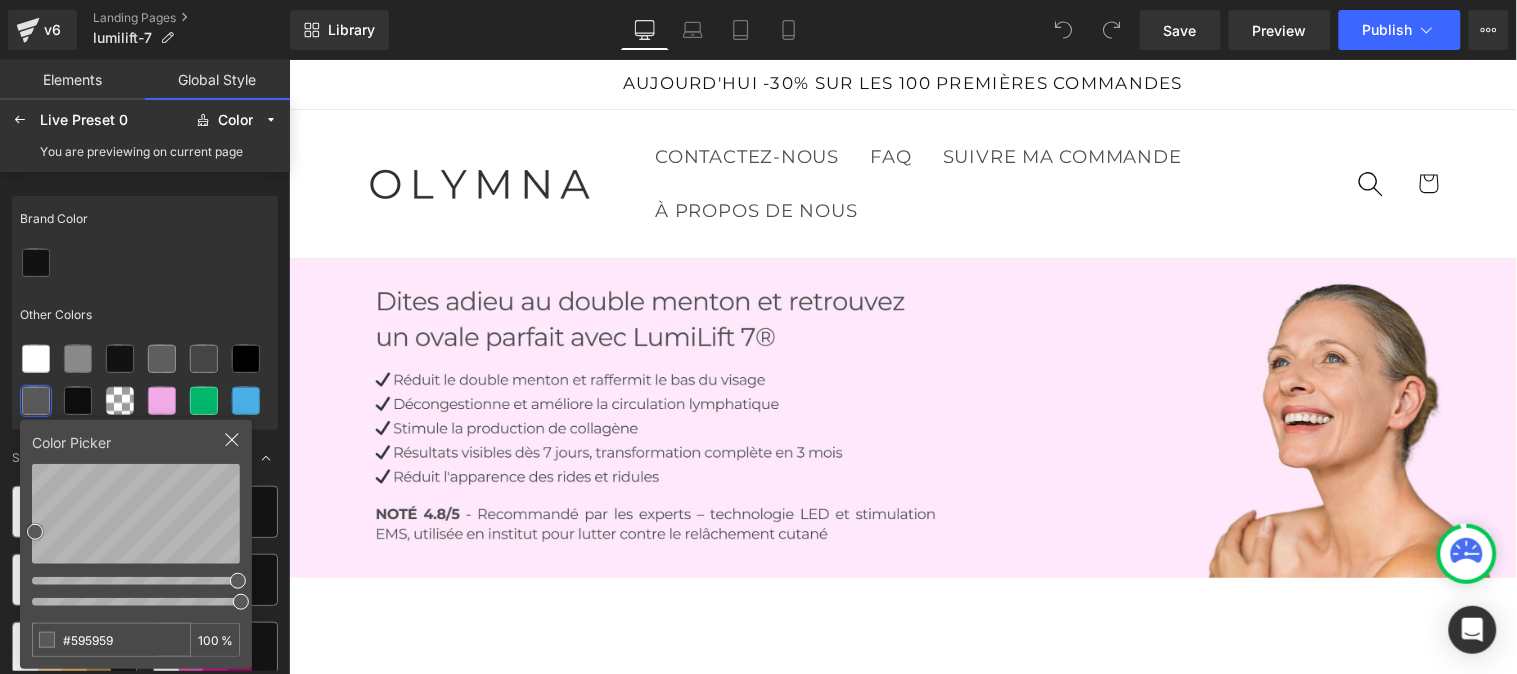 click at bounding box center (145, 263) 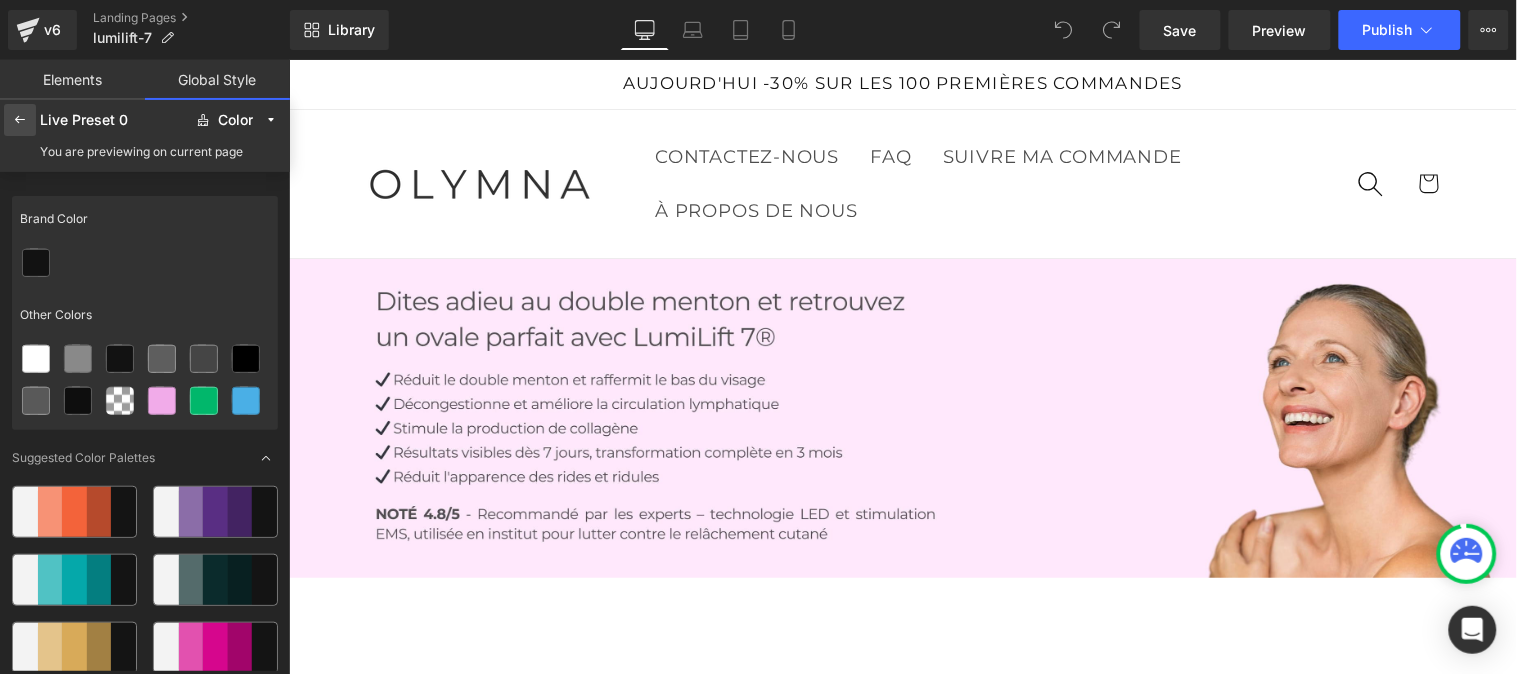 click at bounding box center (20, 120) 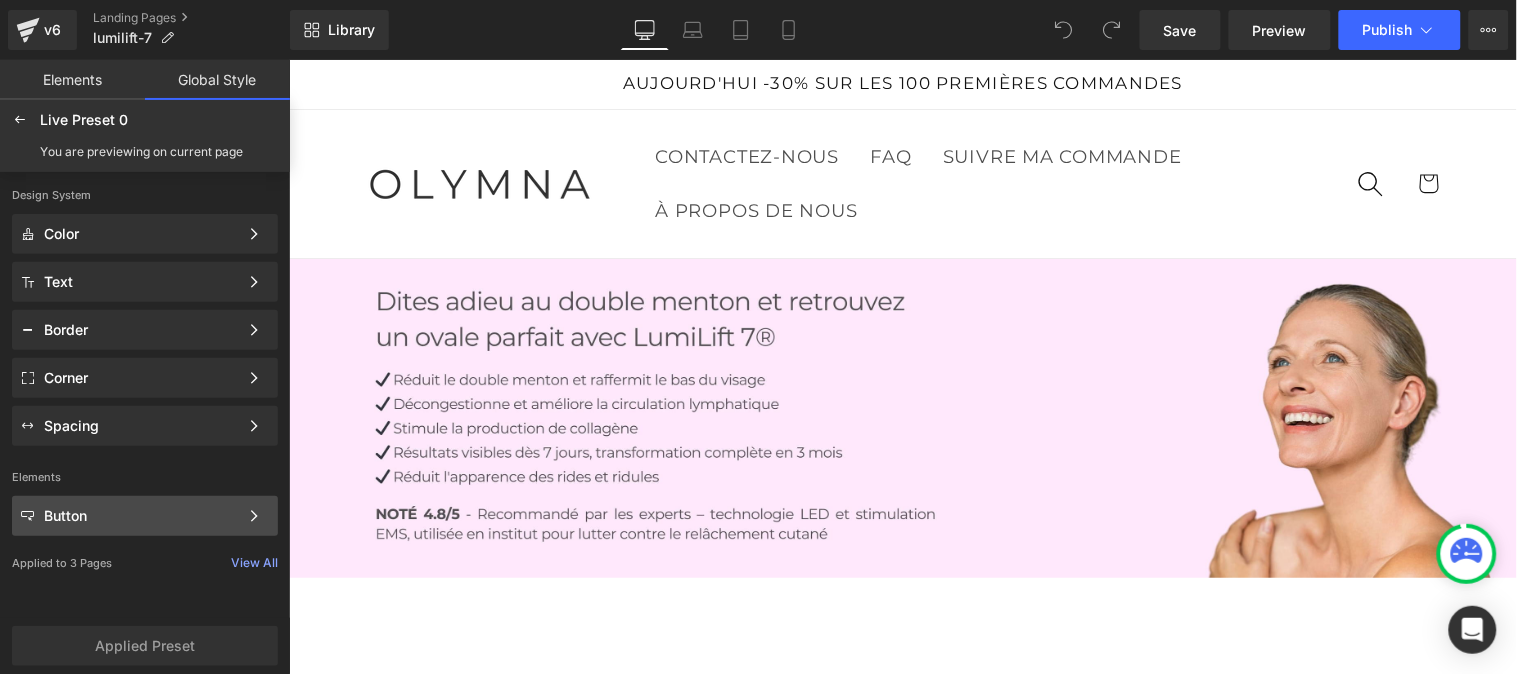 click on "Button" at bounding box center [141, 516] 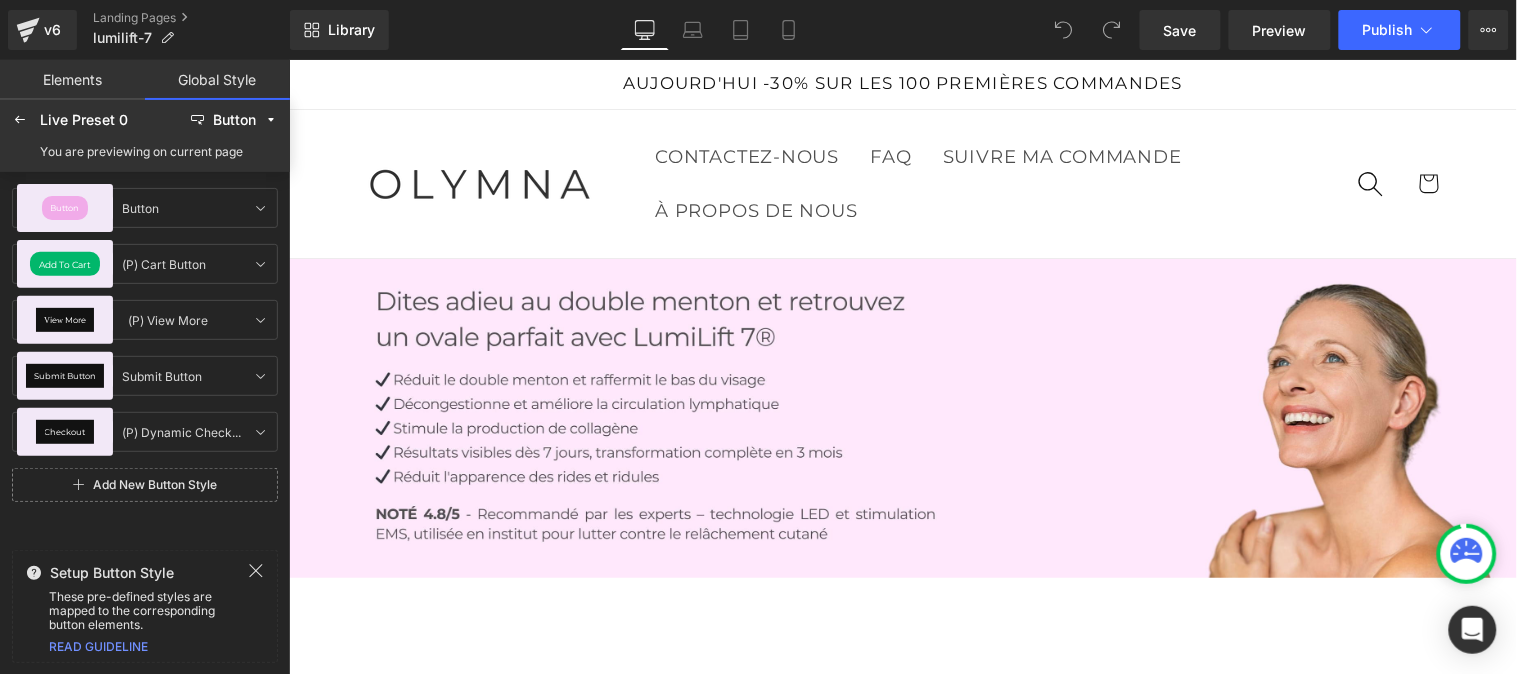 click on "View More" at bounding box center (65, 320) 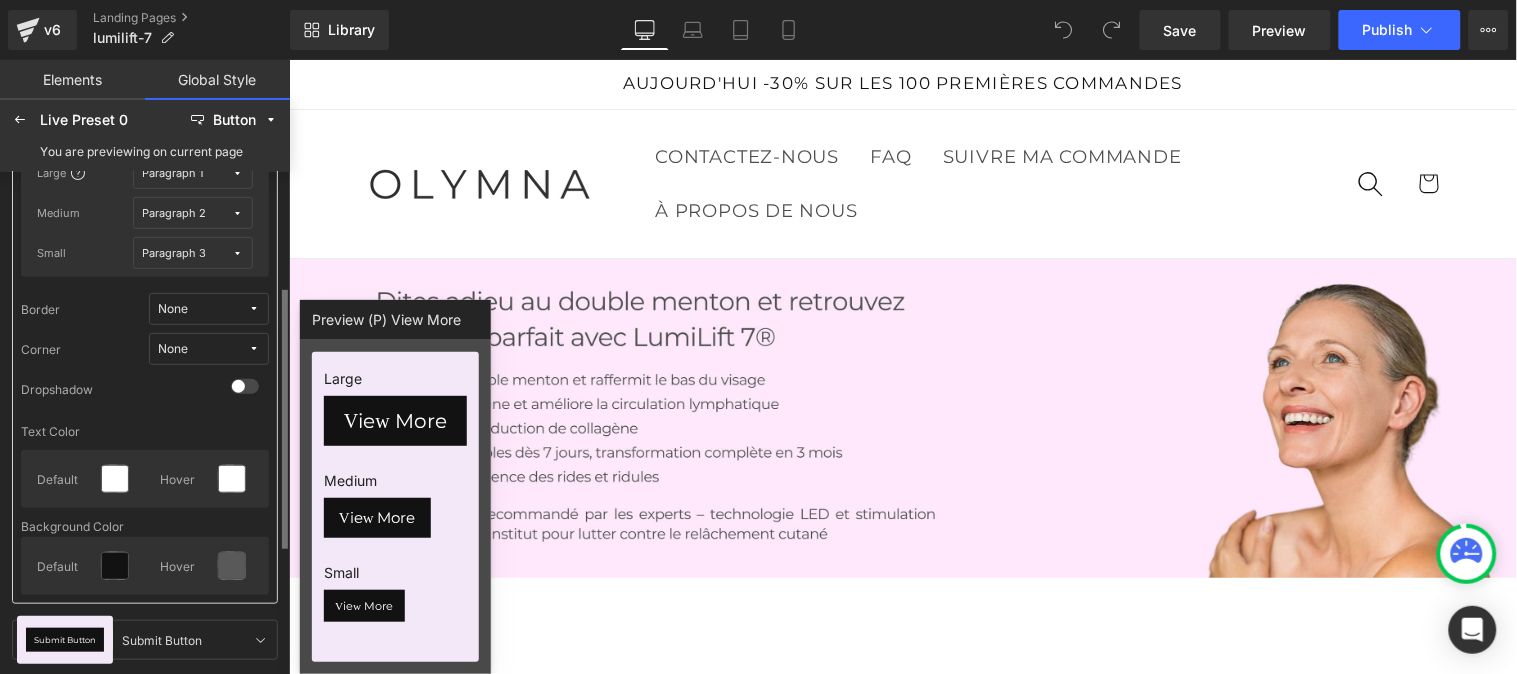 scroll, scrollTop: 225, scrollLeft: 0, axis: vertical 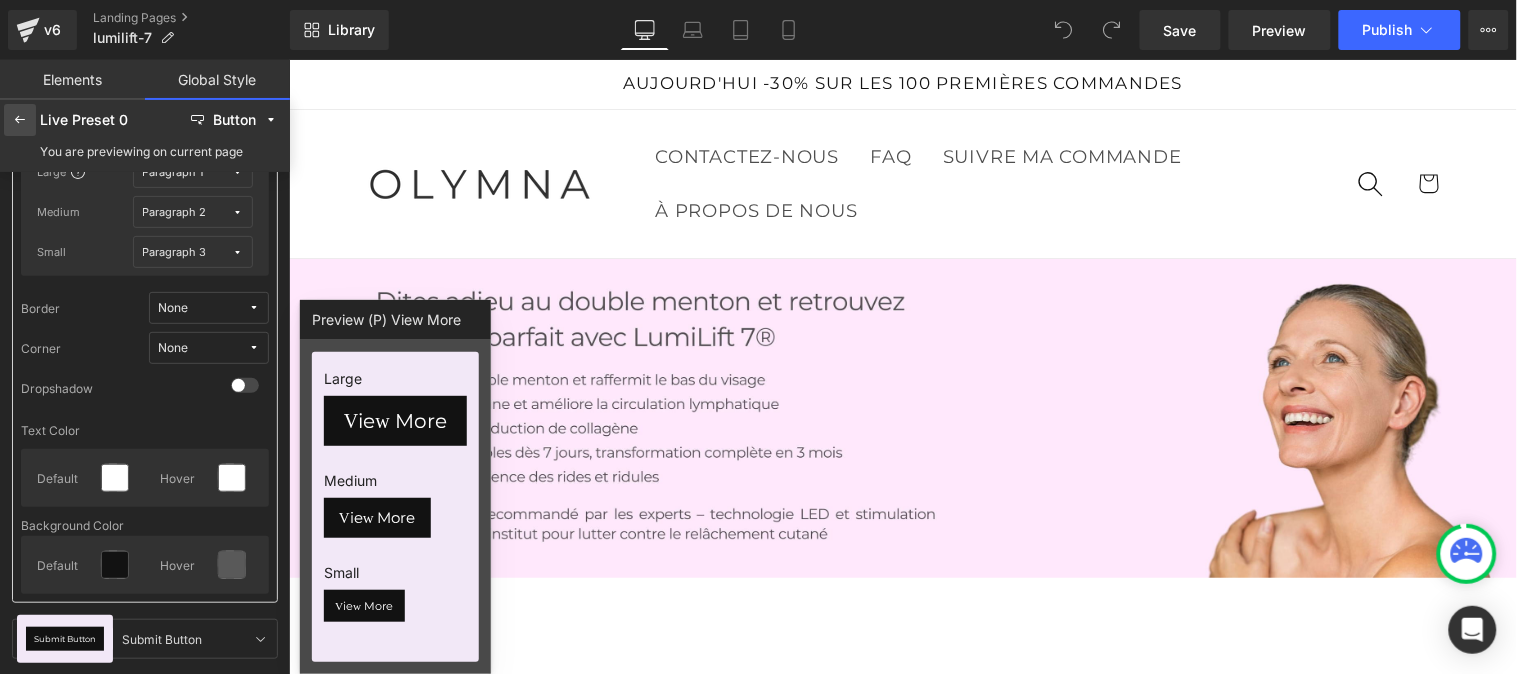 click at bounding box center (20, 120) 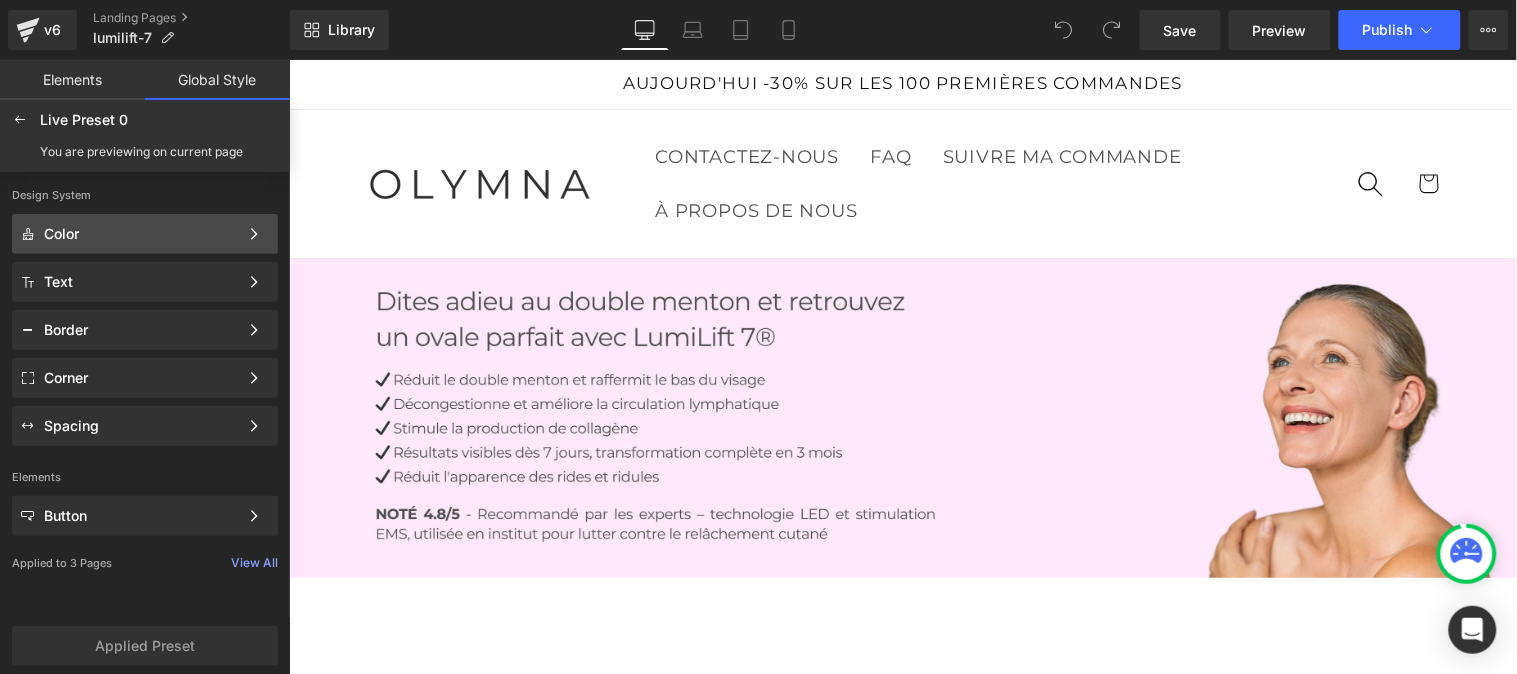 click on "Color" at bounding box center [141, 234] 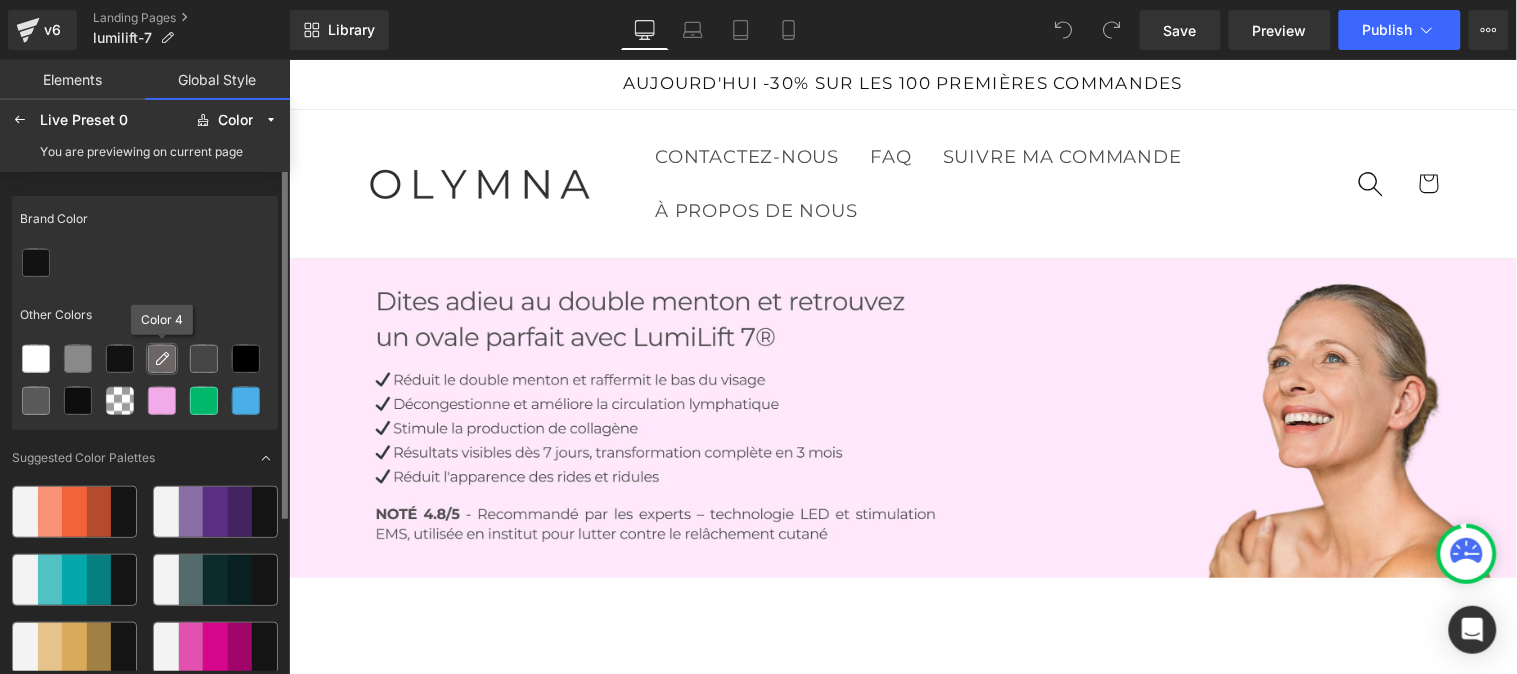 click at bounding box center [162, 359] 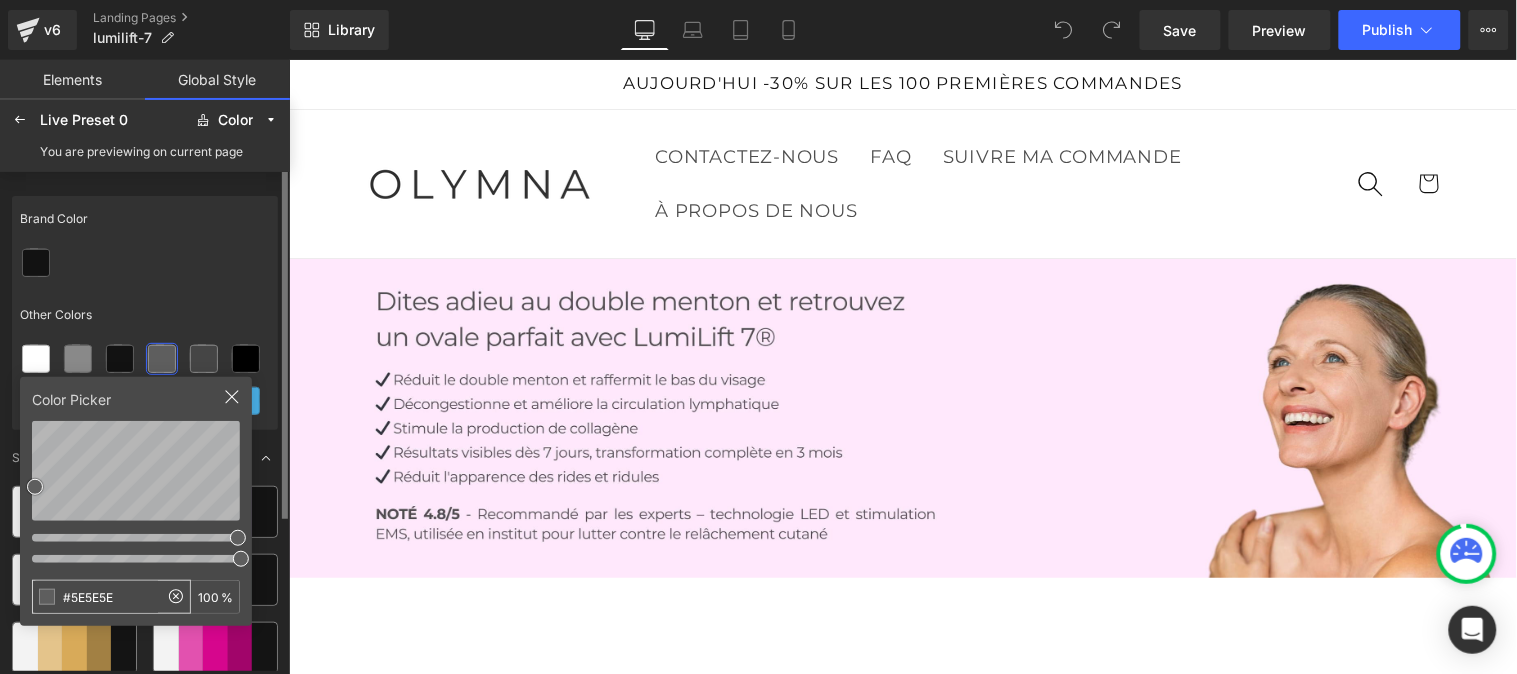 click on "#5E5E5E" at bounding box center (95, 597) 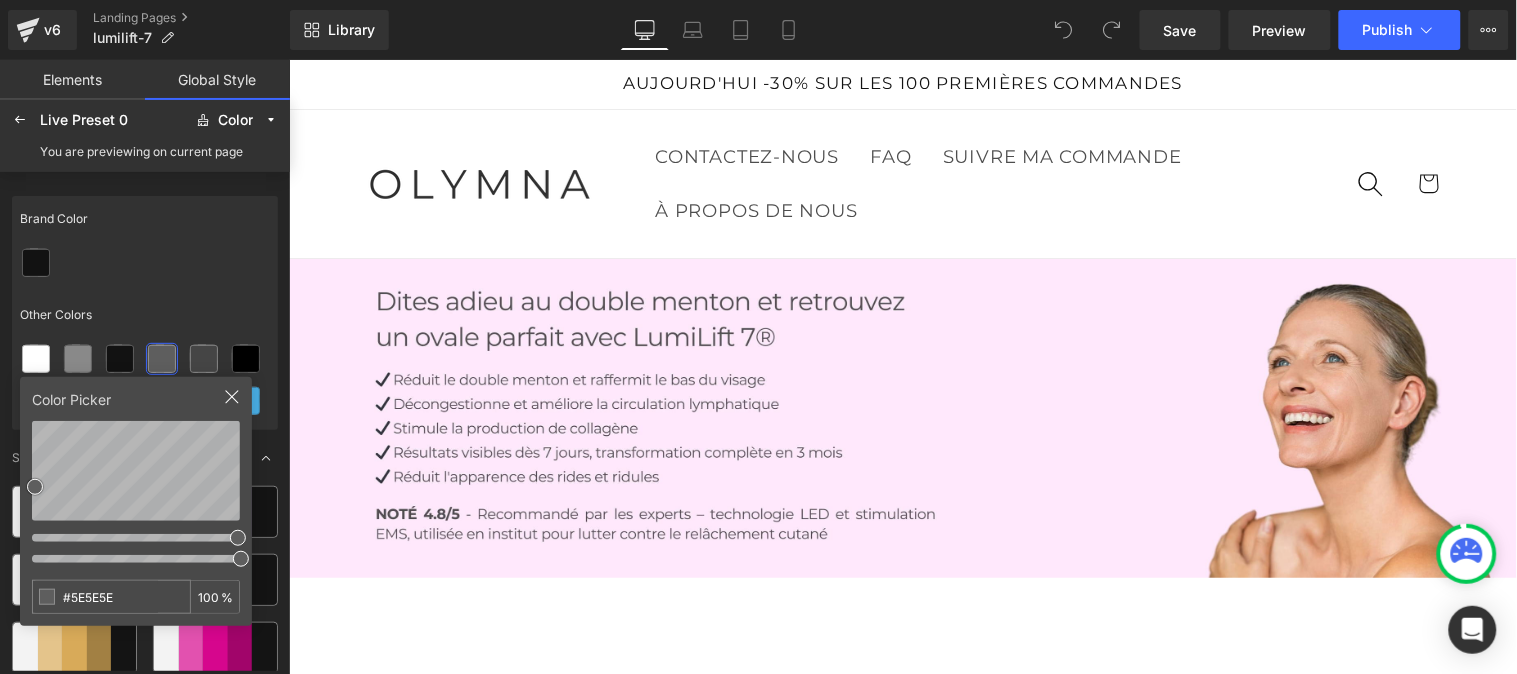 click on "Brand Color Other Colors" 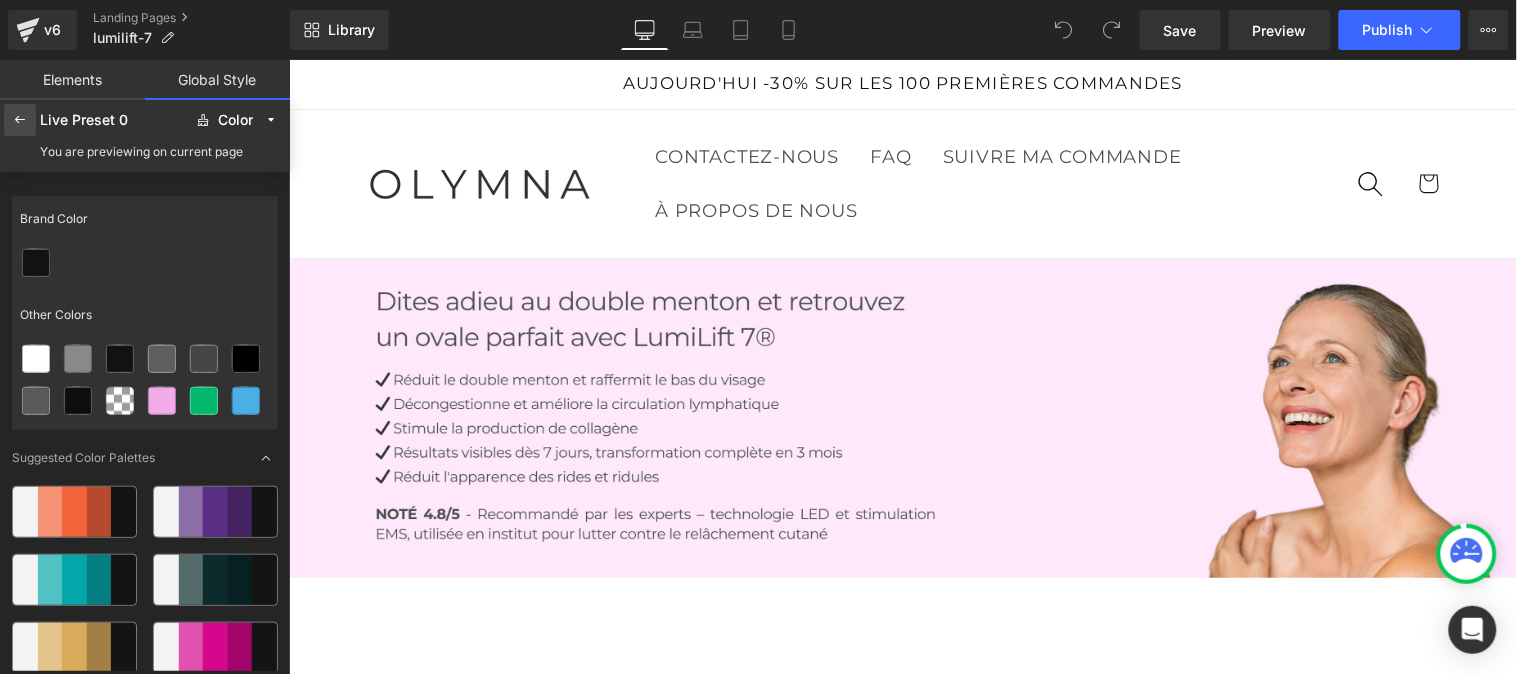 click at bounding box center [20, 120] 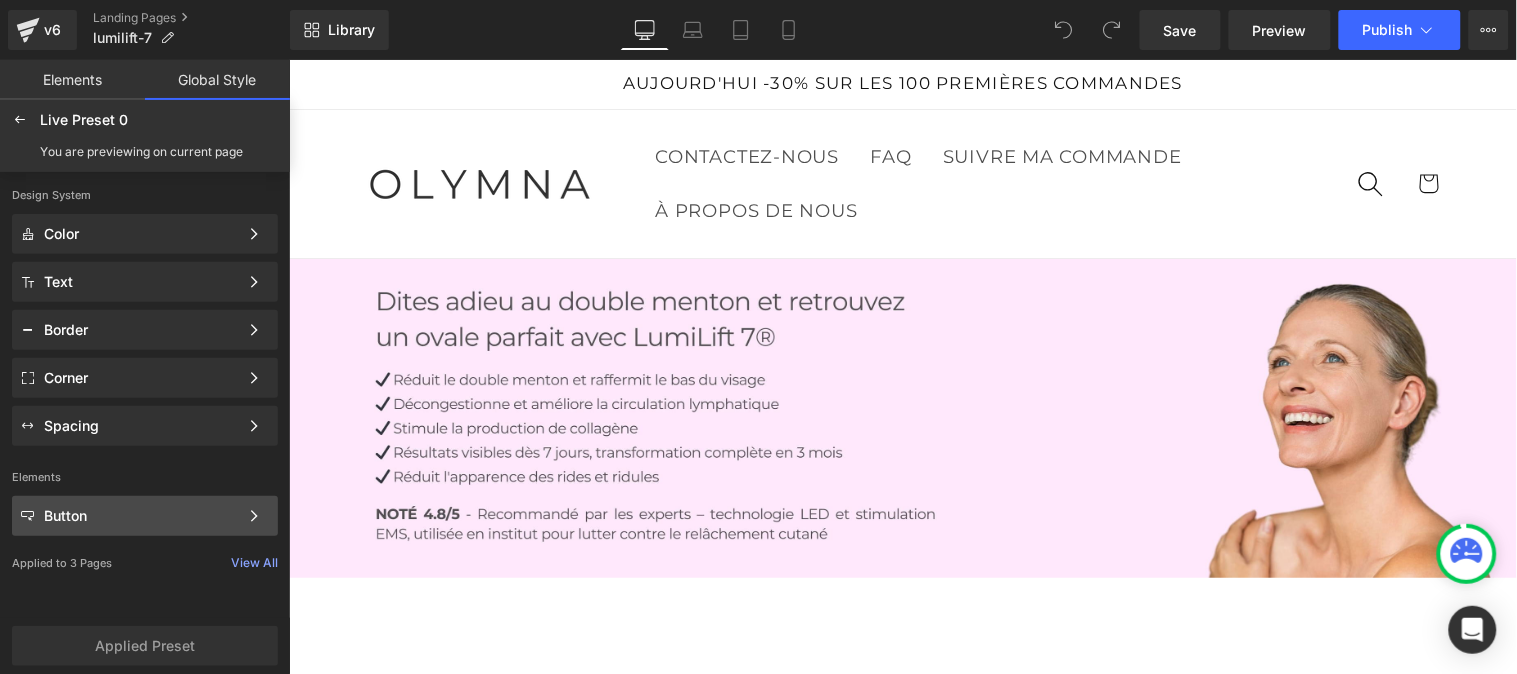 click on "Button Color Style Define a color palette and apply it to your pages 1 of 3 Next" 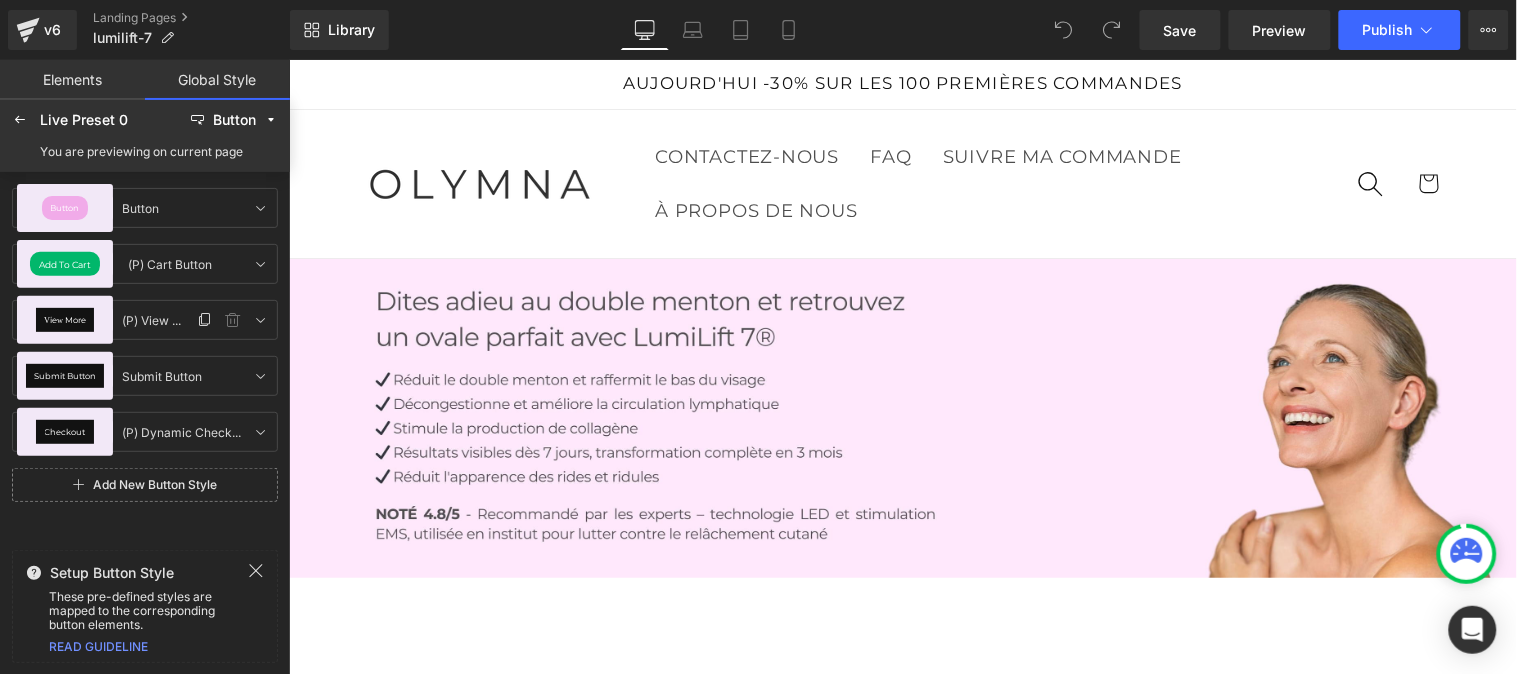 click on "View More" at bounding box center (65, 320) 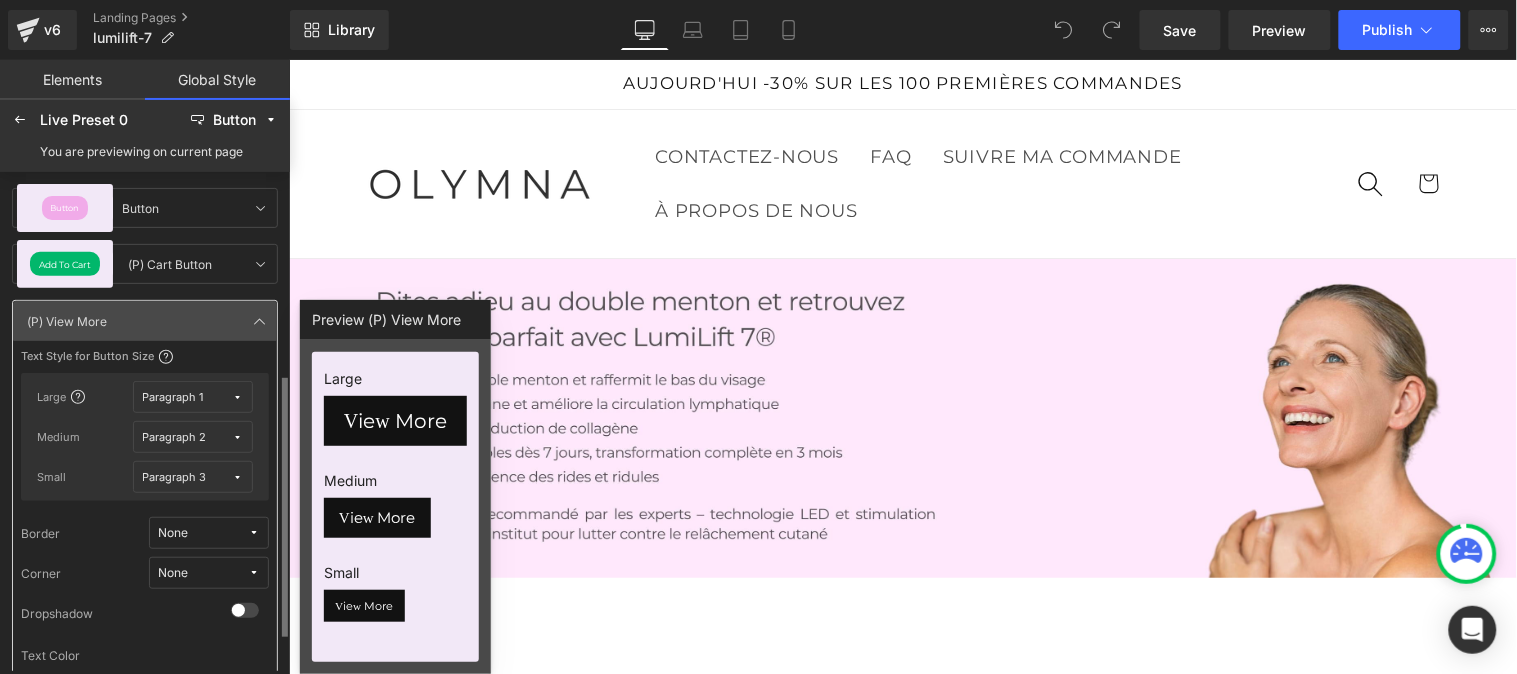 scroll, scrollTop: 292, scrollLeft: 0, axis: vertical 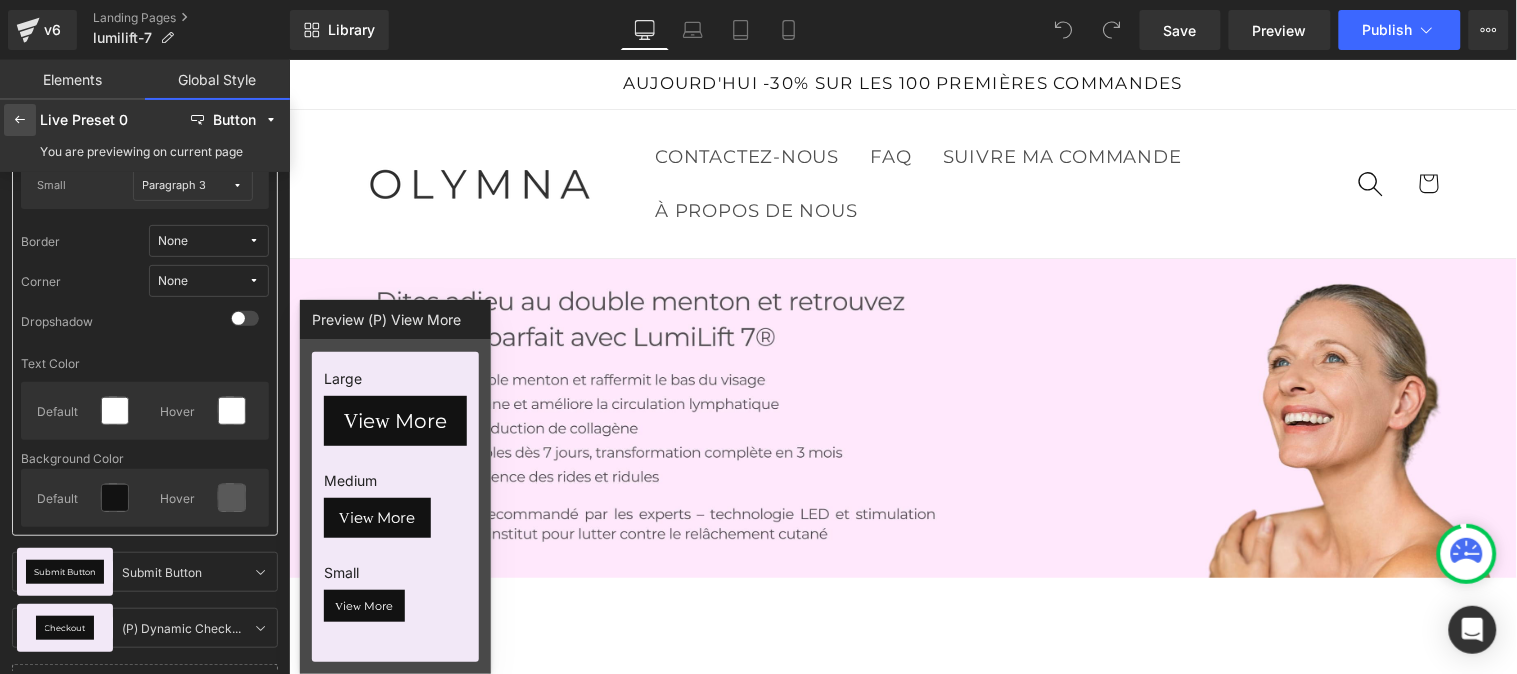 click at bounding box center (20, 120) 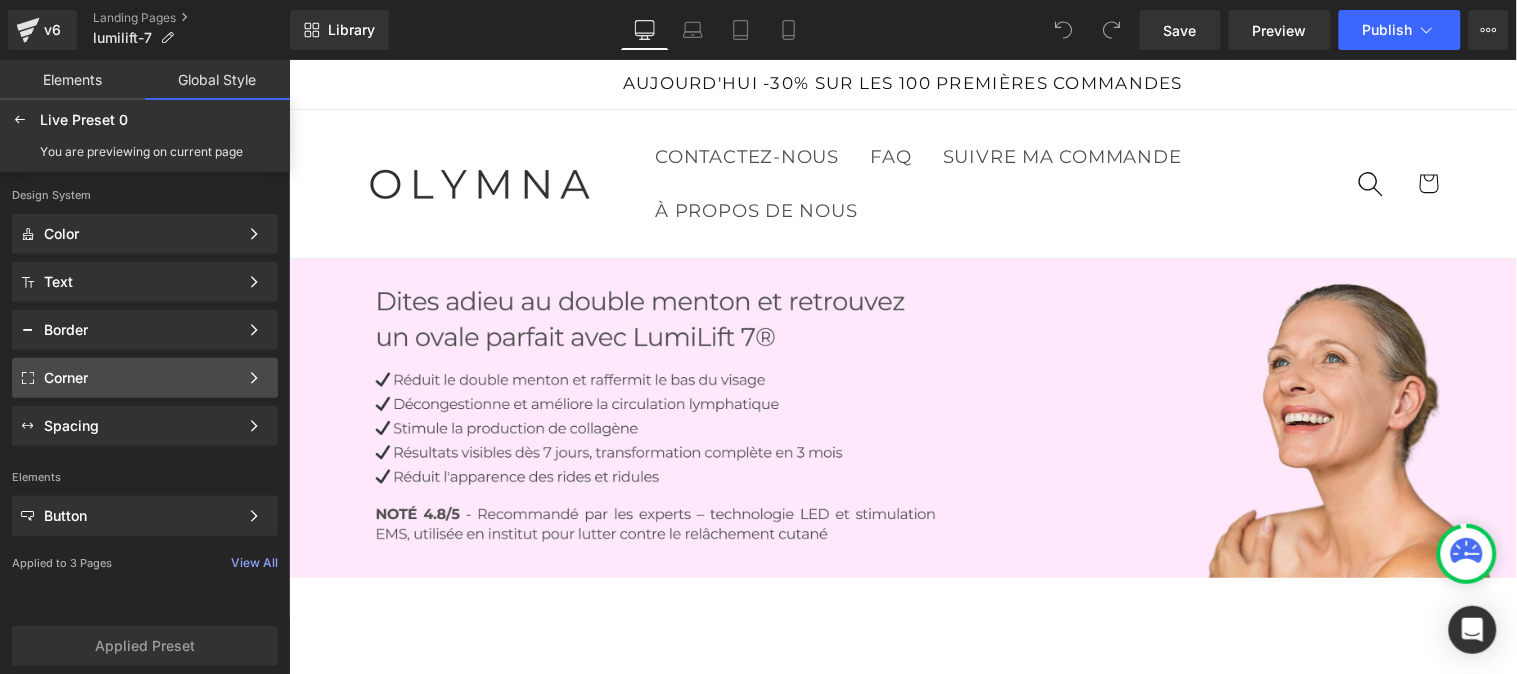 click on "Corner" at bounding box center (141, 378) 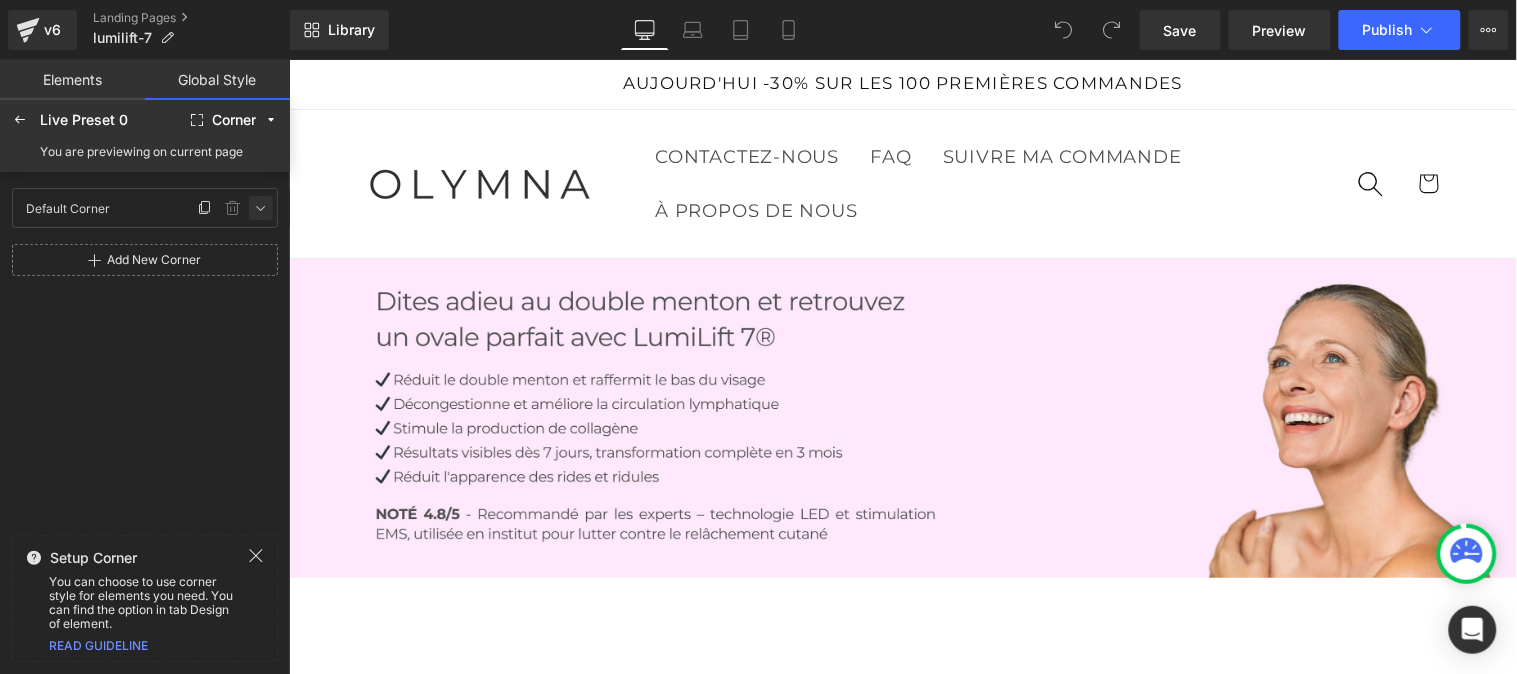 click at bounding box center [261, 208] 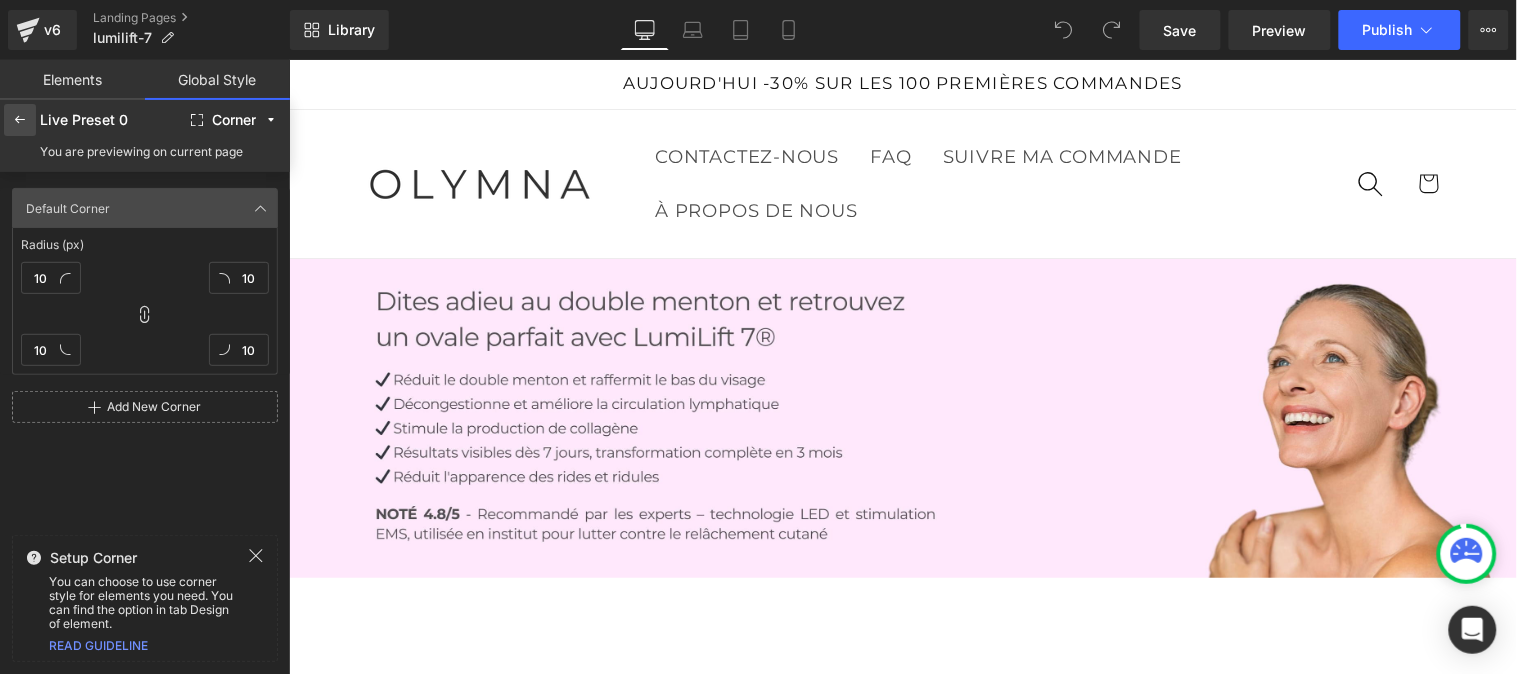 click at bounding box center [20, 120] 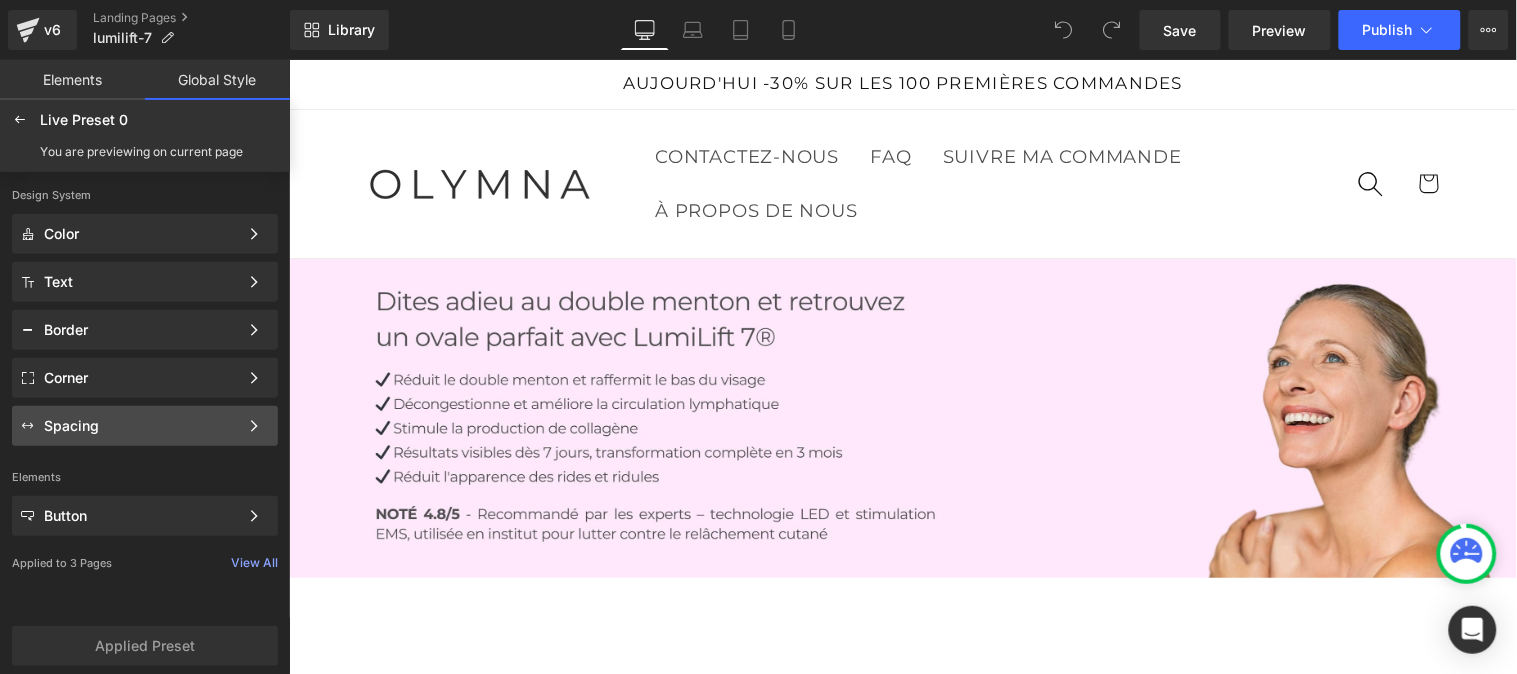 click on "Spacing" at bounding box center [141, 426] 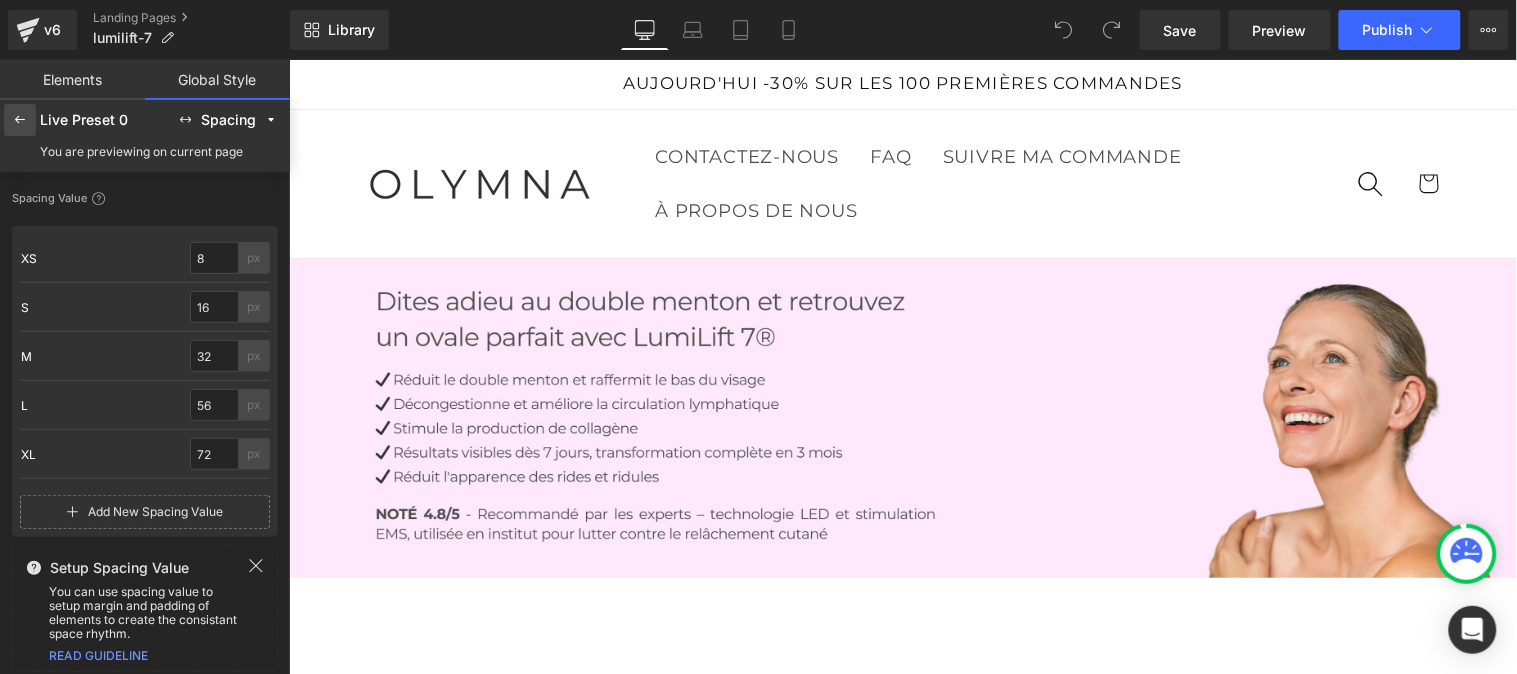 click at bounding box center [20, 120] 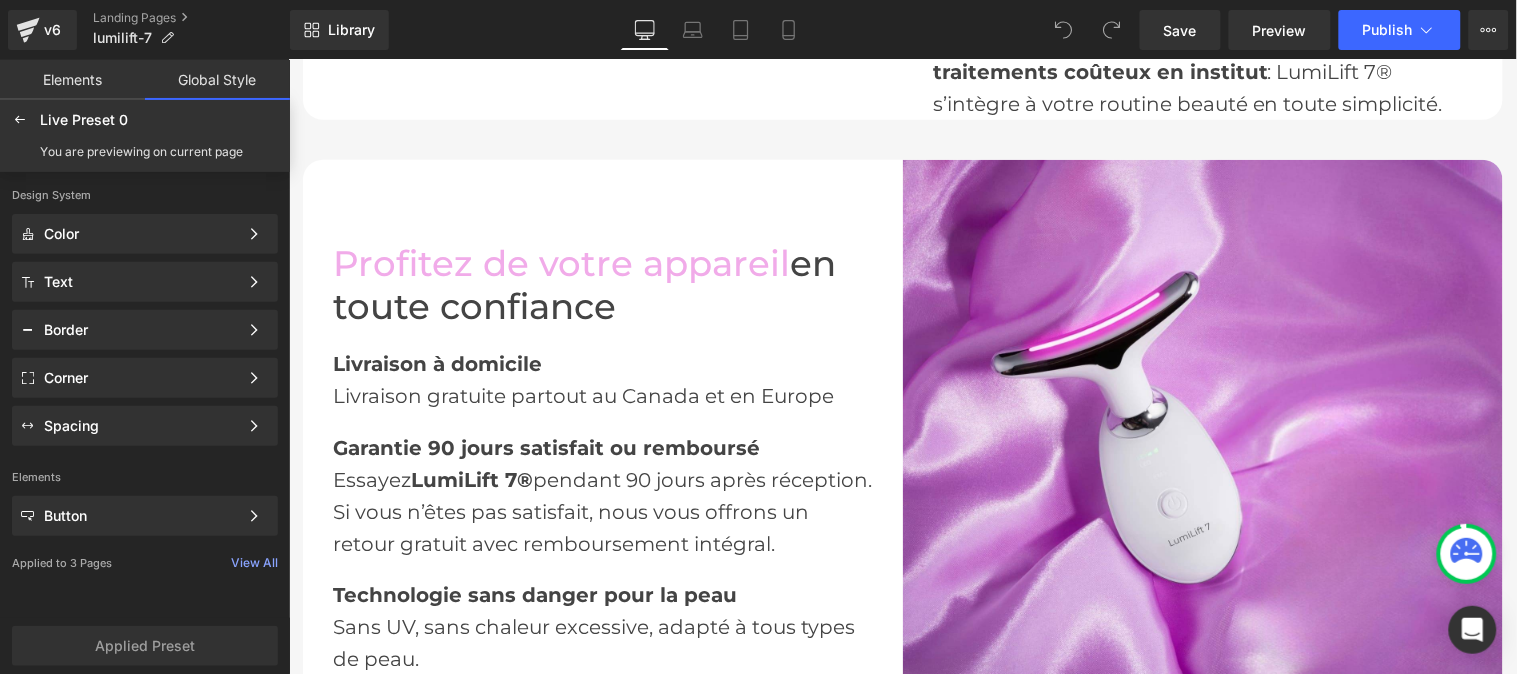 scroll, scrollTop: 2405, scrollLeft: 0, axis: vertical 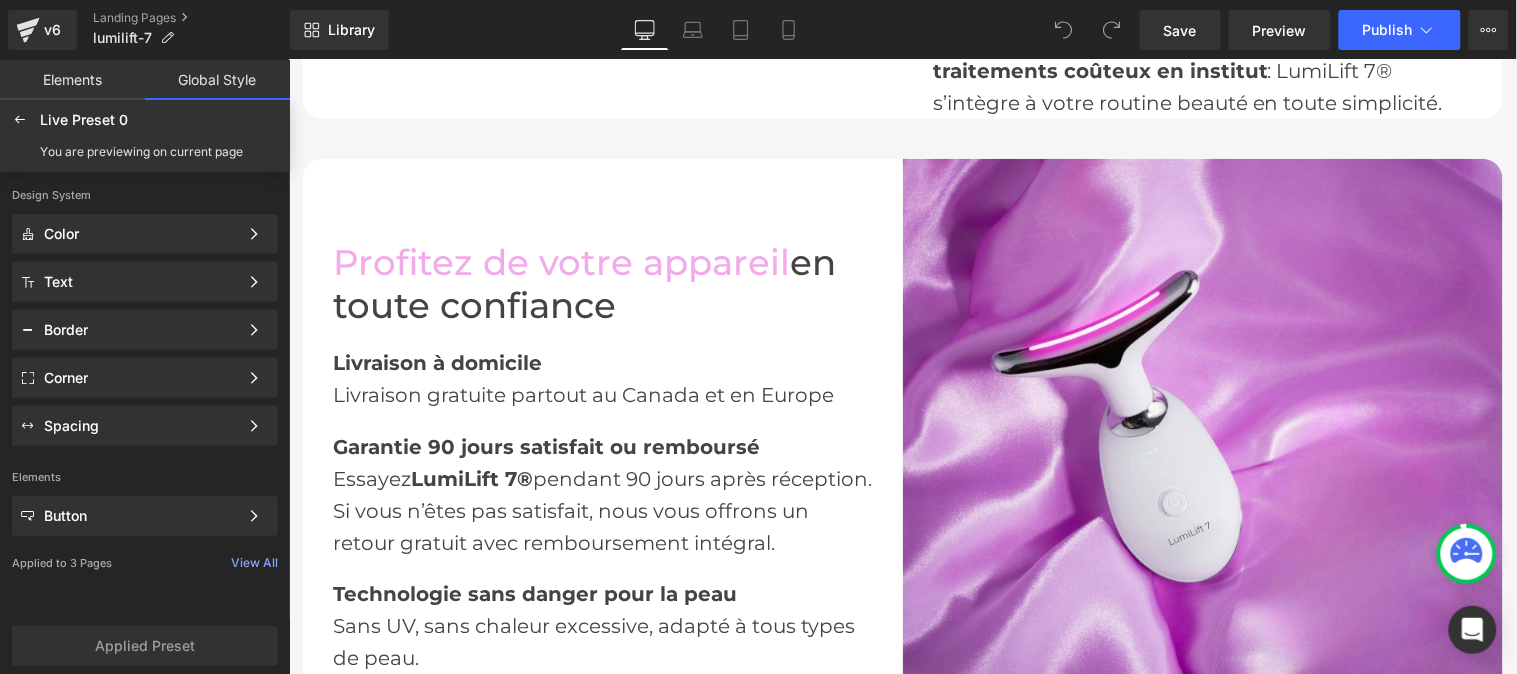click on "en toute confiance" at bounding box center (583, 283) 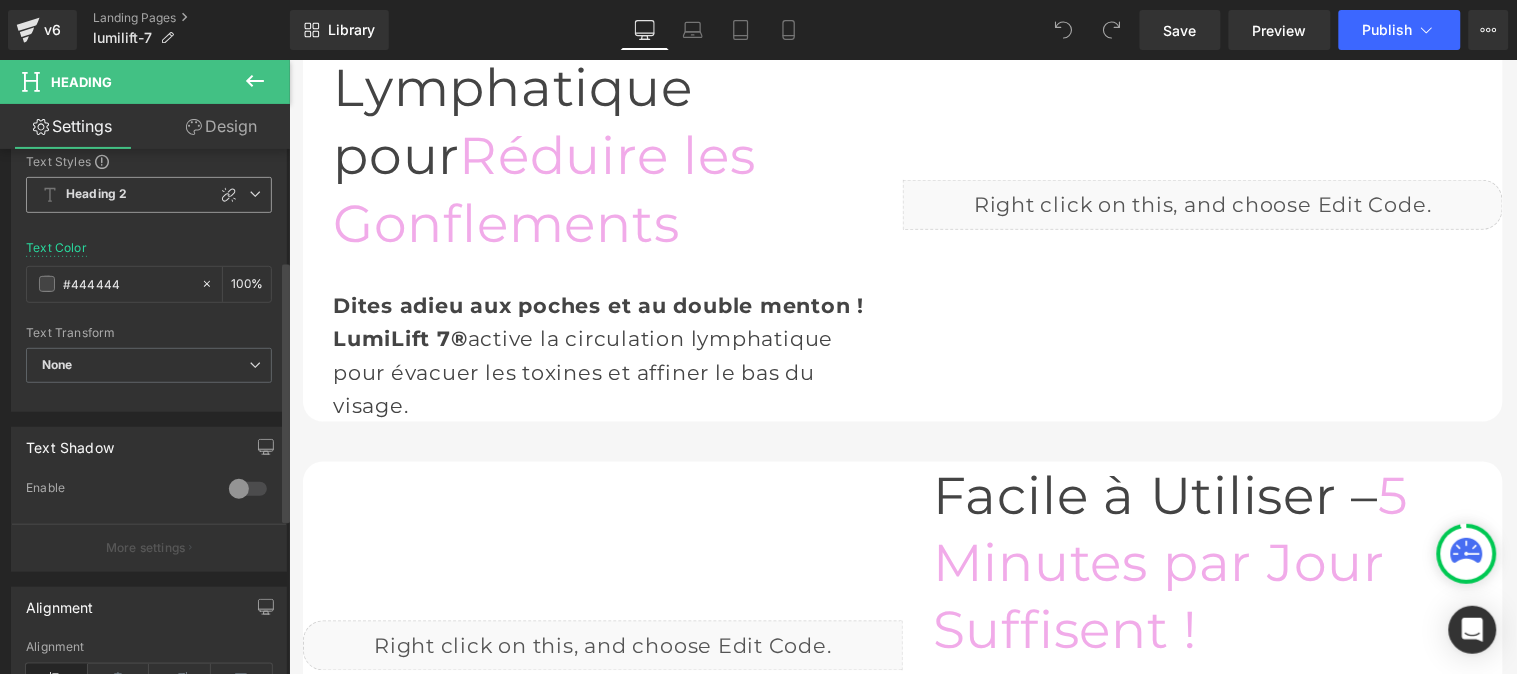 scroll, scrollTop: 0, scrollLeft: 0, axis: both 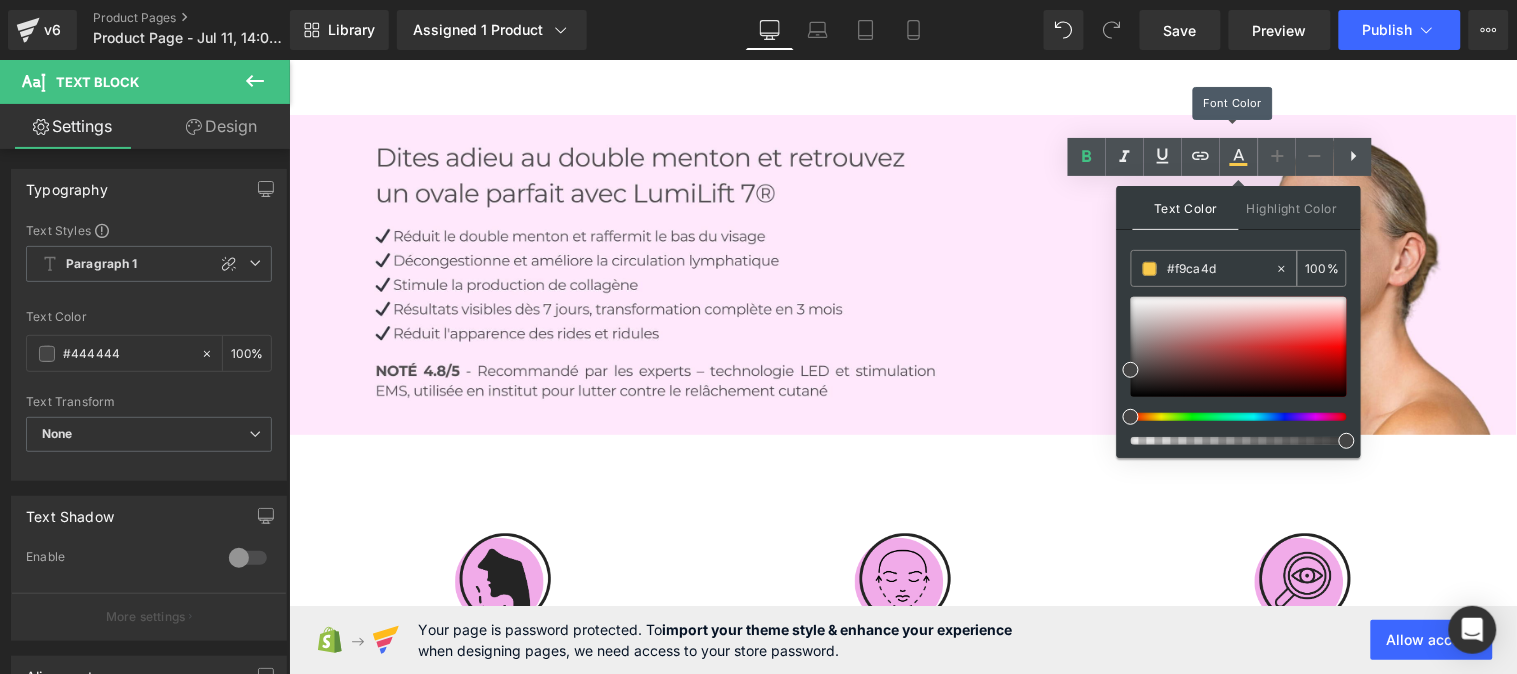 click on "#f9ca4d" at bounding box center [1221, 269] 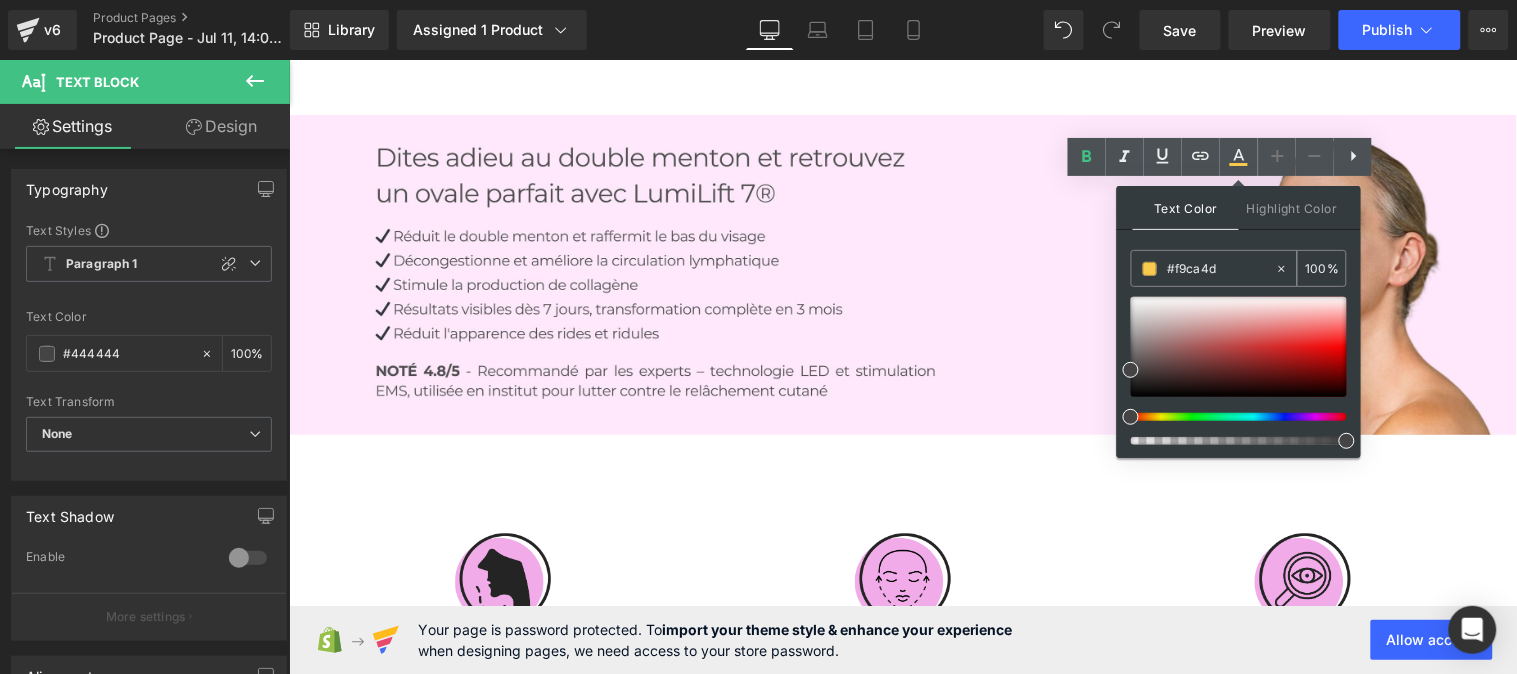 scroll, scrollTop: 41, scrollLeft: 0, axis: vertical 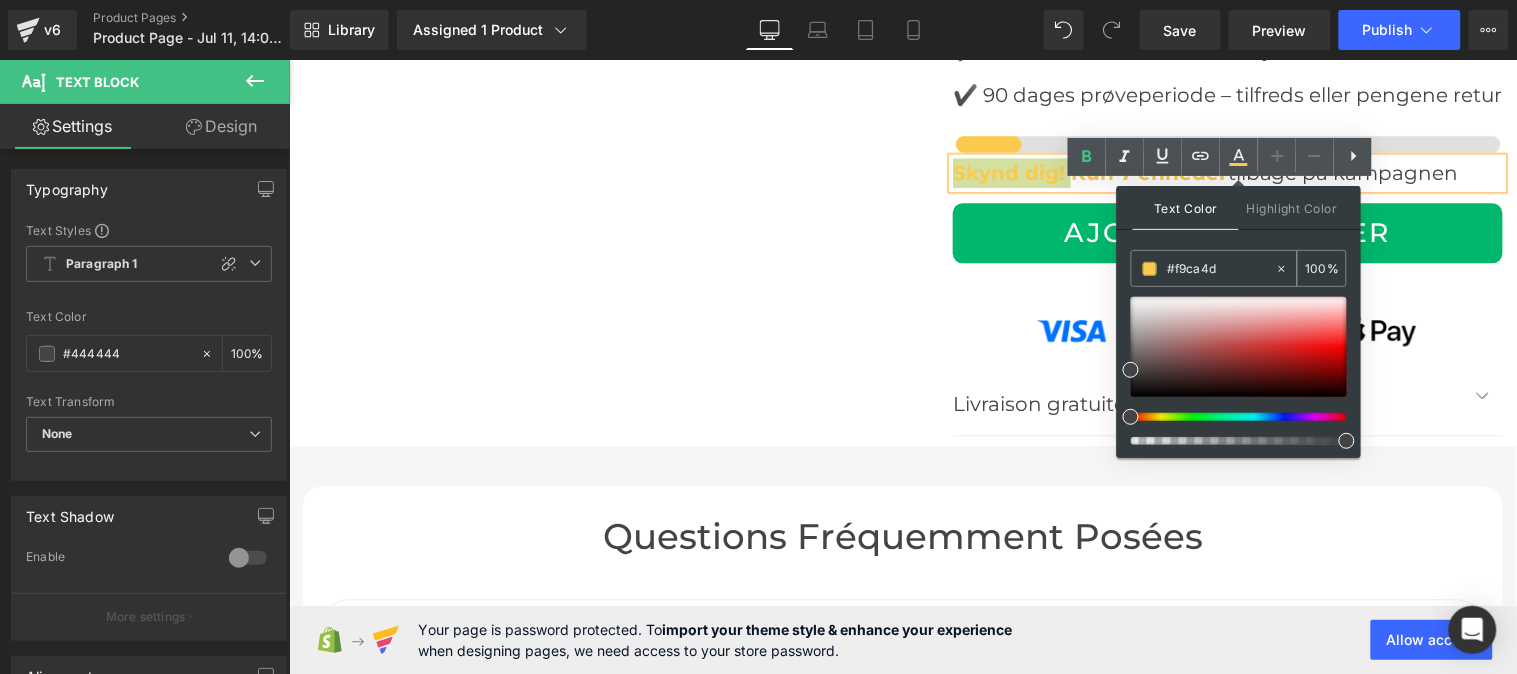 click on "#f9ca4d" at bounding box center [1221, 269] 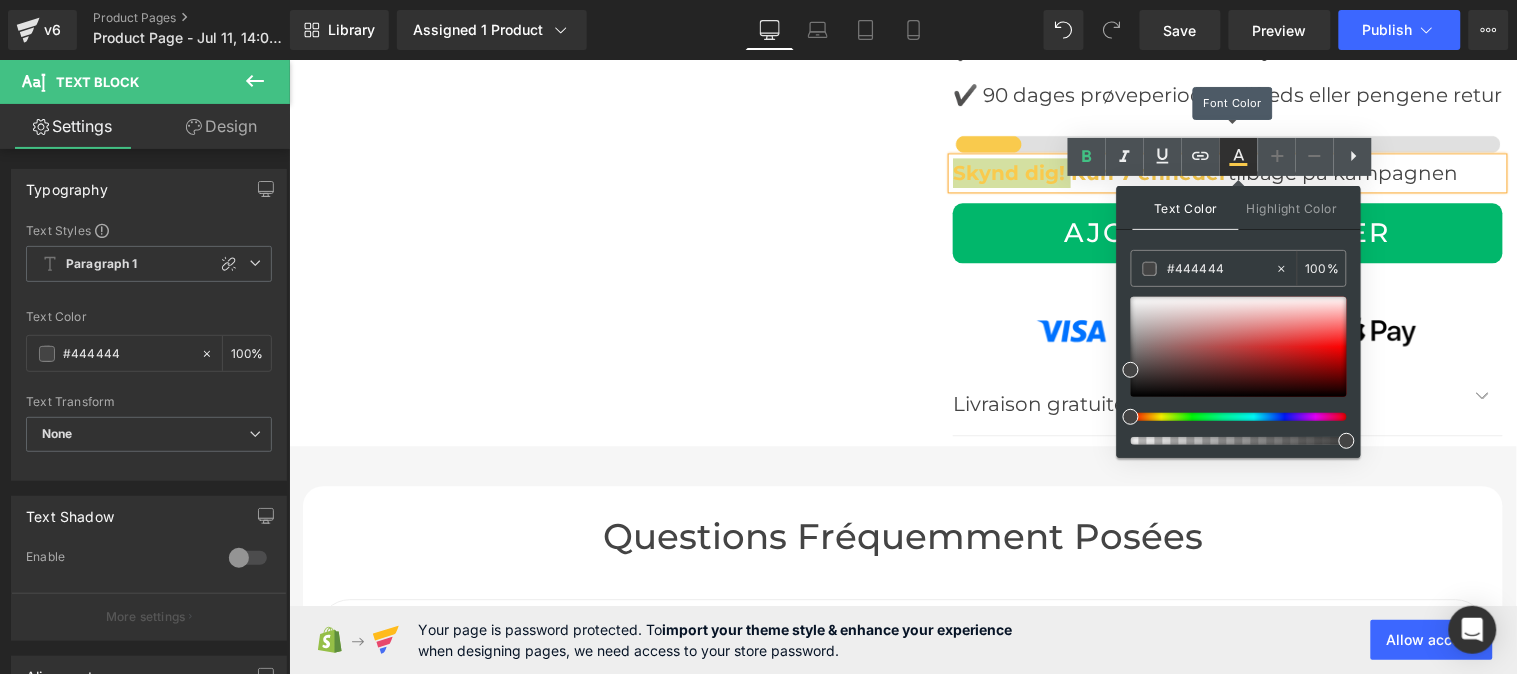 type on "#444444" 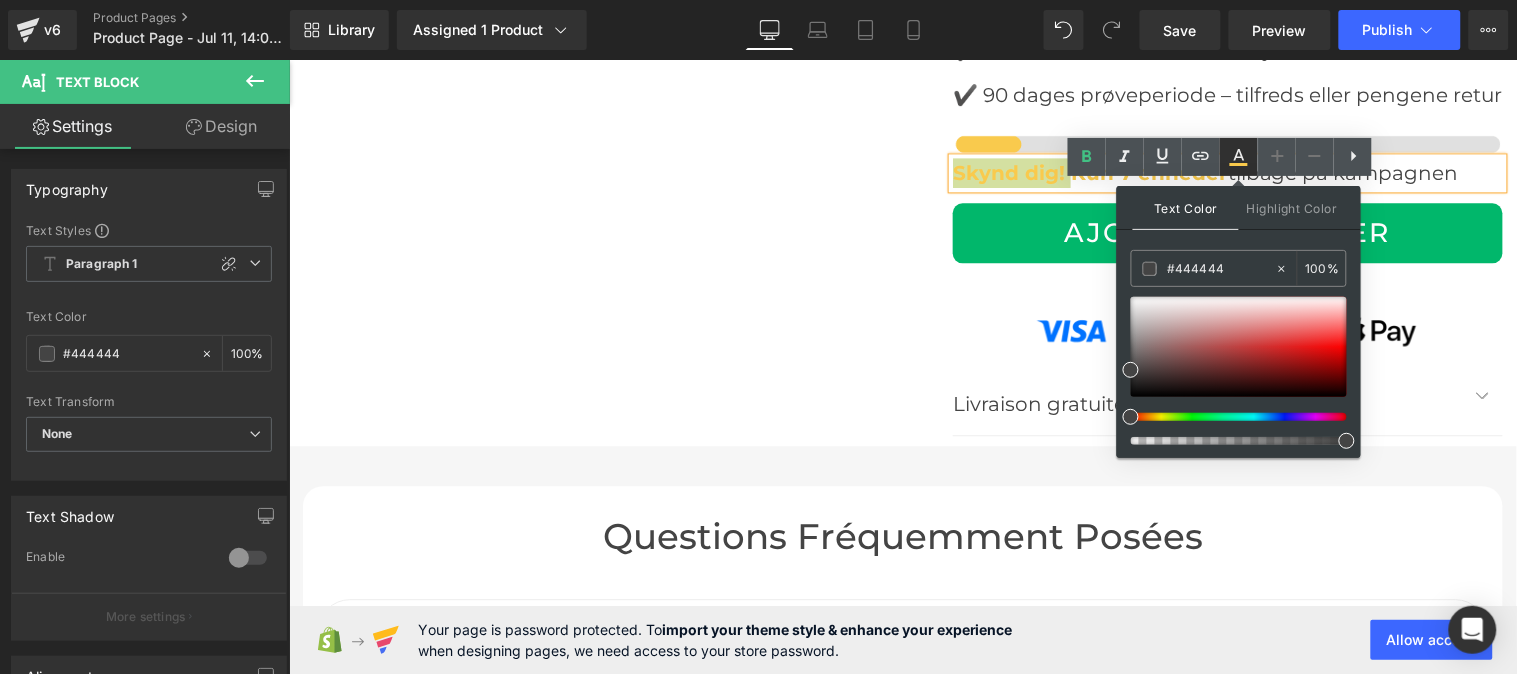 click 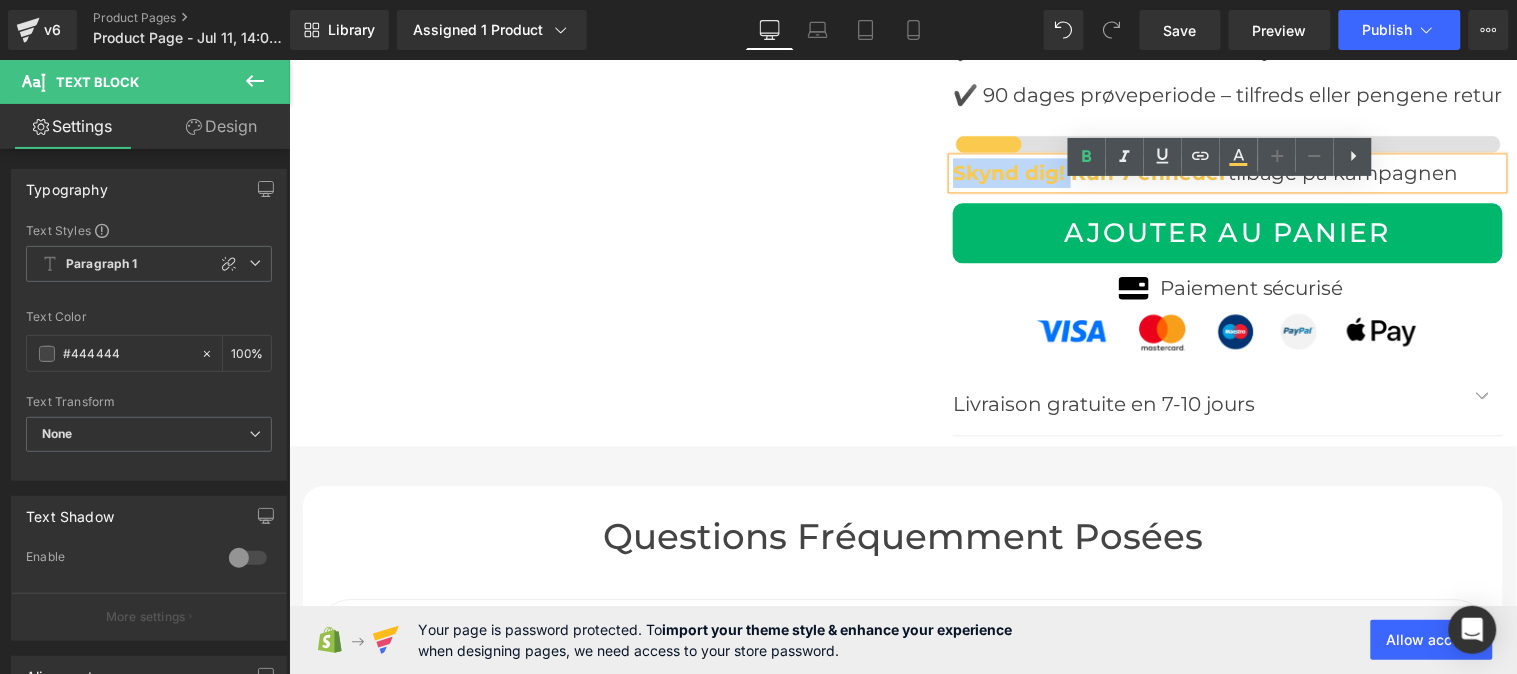 click on "Skynd dig! Kun 7 enheder" at bounding box center (1089, 172) 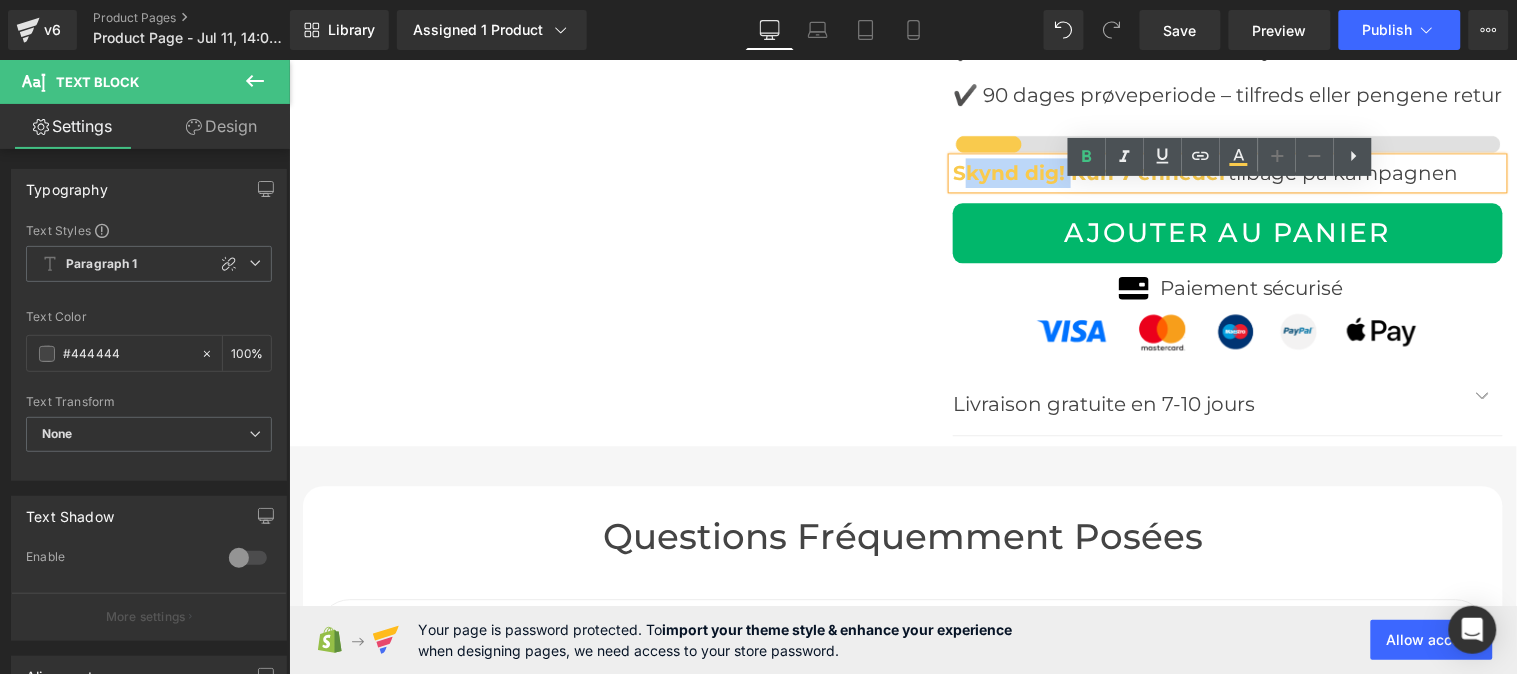 drag, startPoint x: 1061, startPoint y: 202, endPoint x: 951, endPoint y: 202, distance: 110 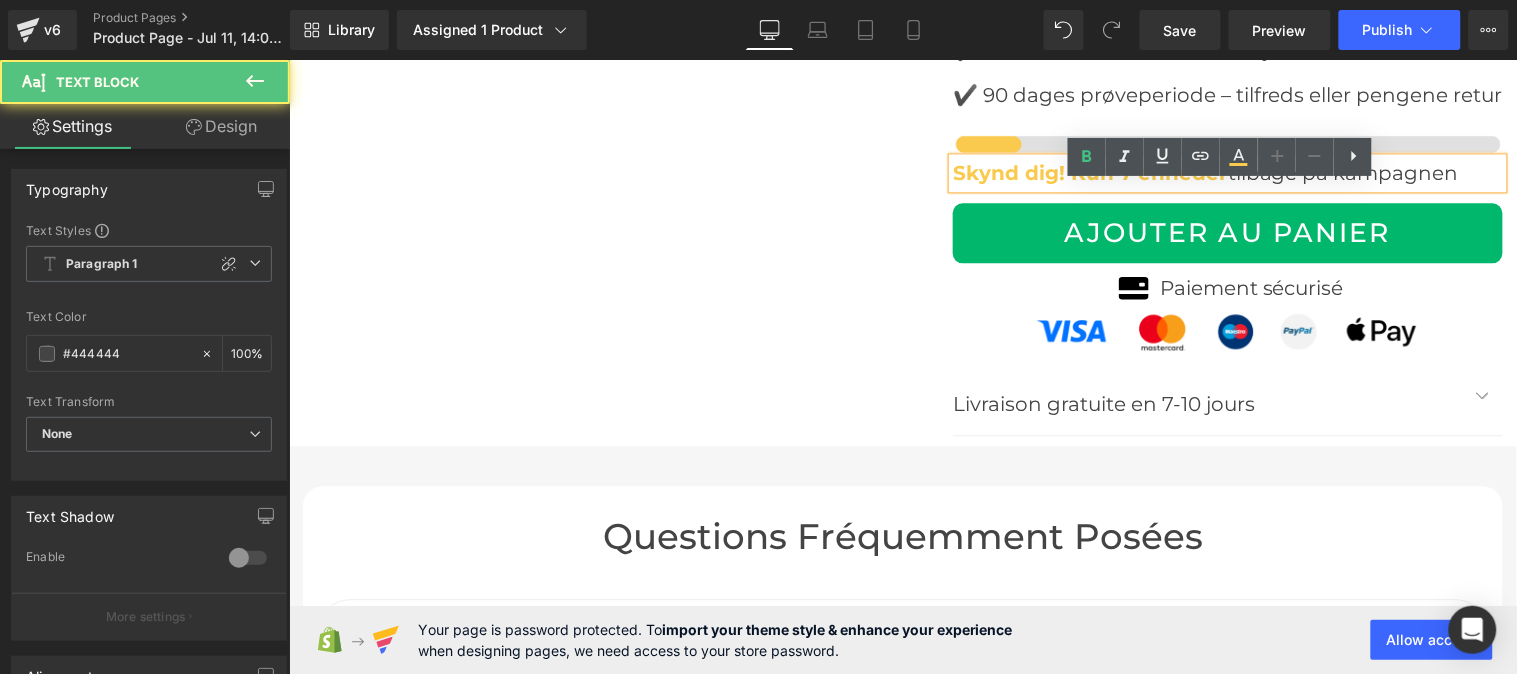 type 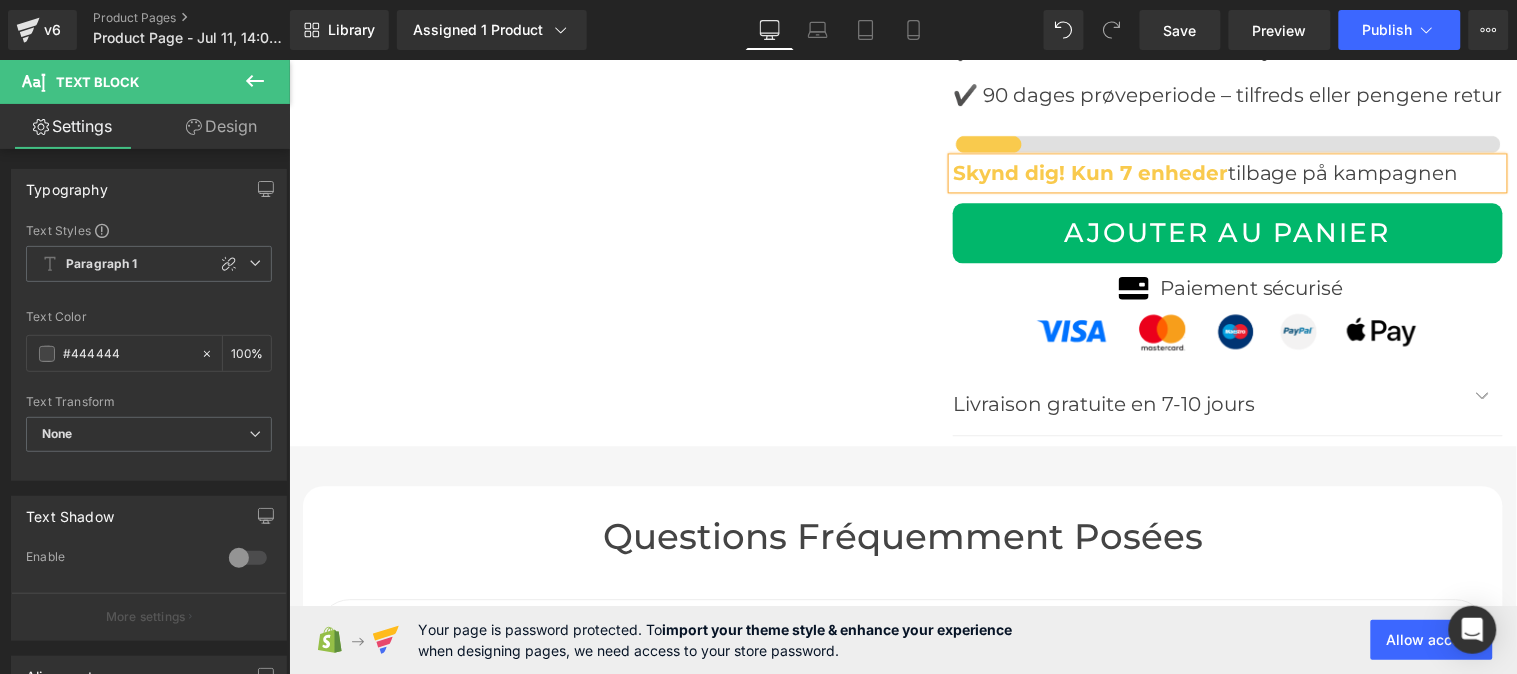click on "Skynd dig! Kun 7 enheder" at bounding box center [1089, 172] 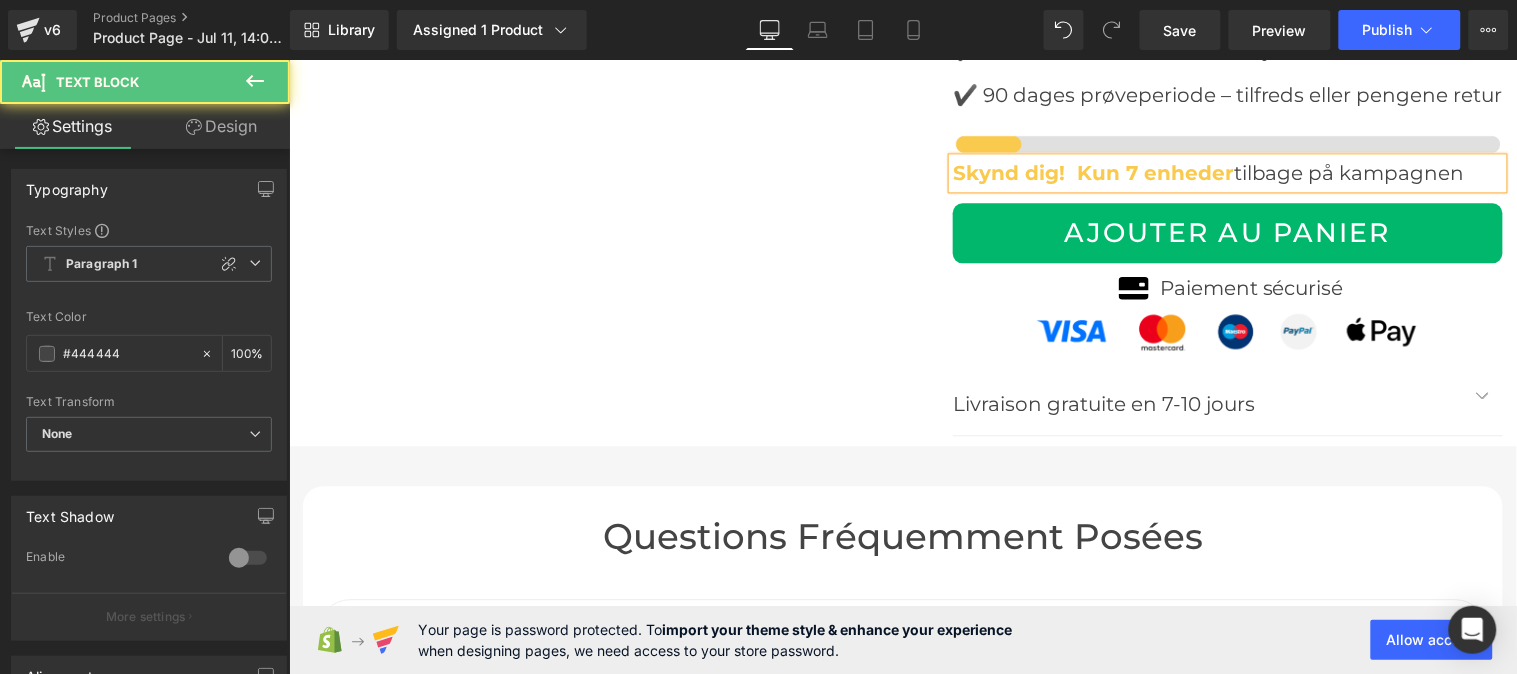 drag, startPoint x: 1115, startPoint y: 202, endPoint x: 932, endPoint y: 204, distance: 183.01093 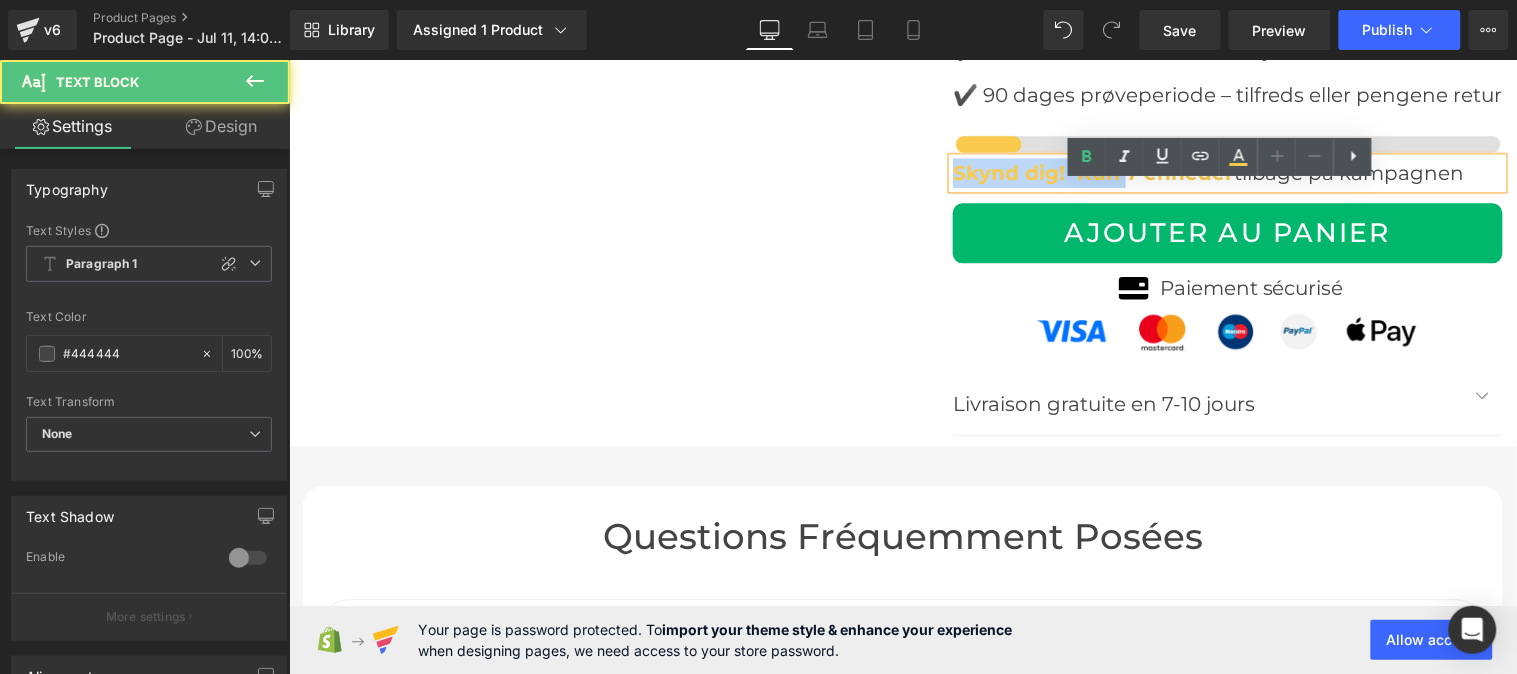 drag, startPoint x: 1114, startPoint y: 202, endPoint x: 942, endPoint y: 193, distance: 172.2353 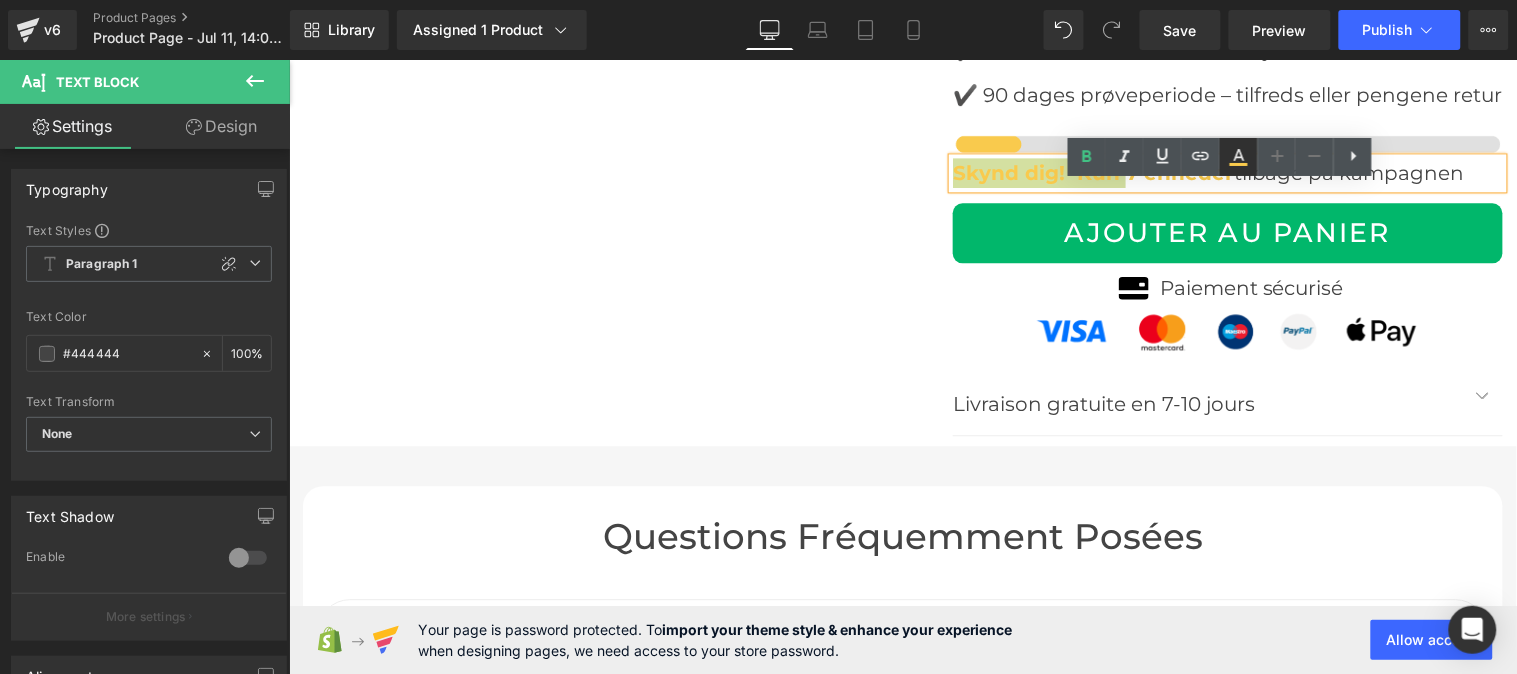 click 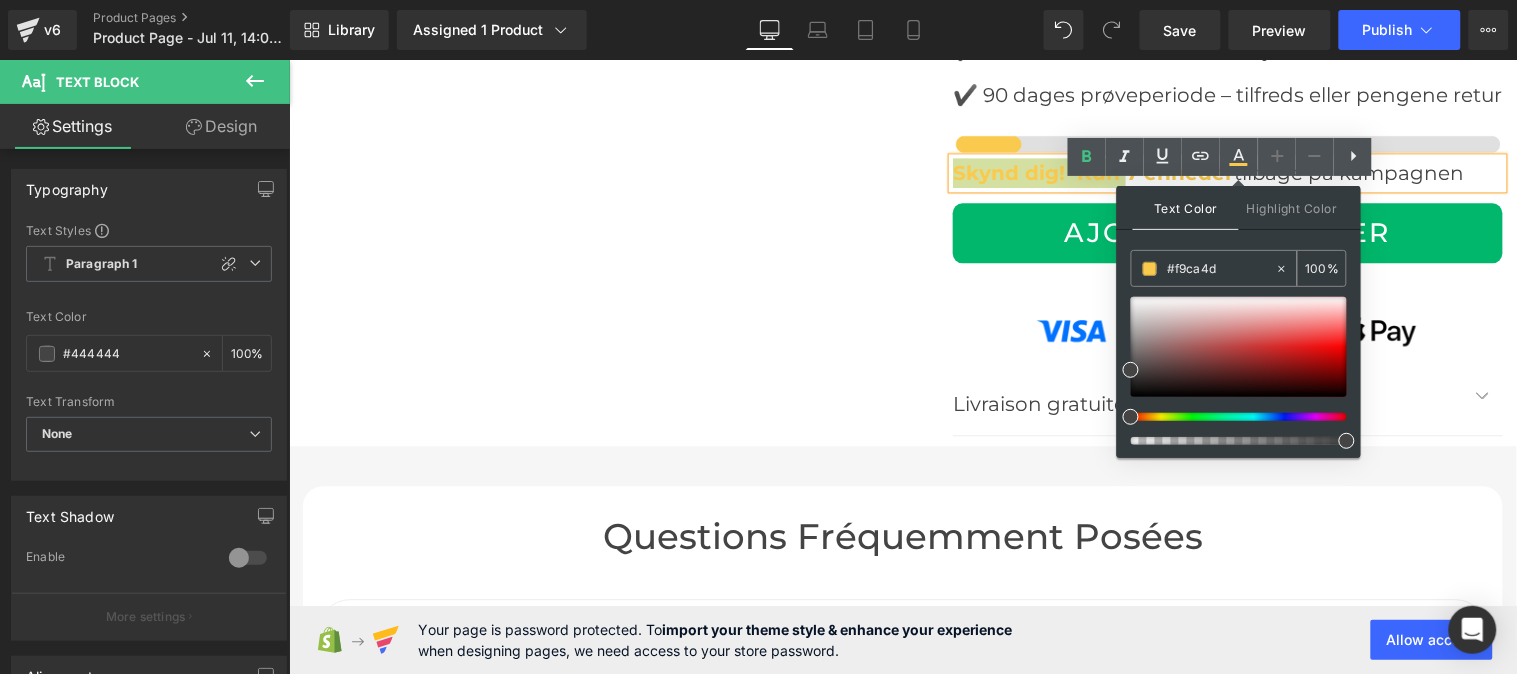 click 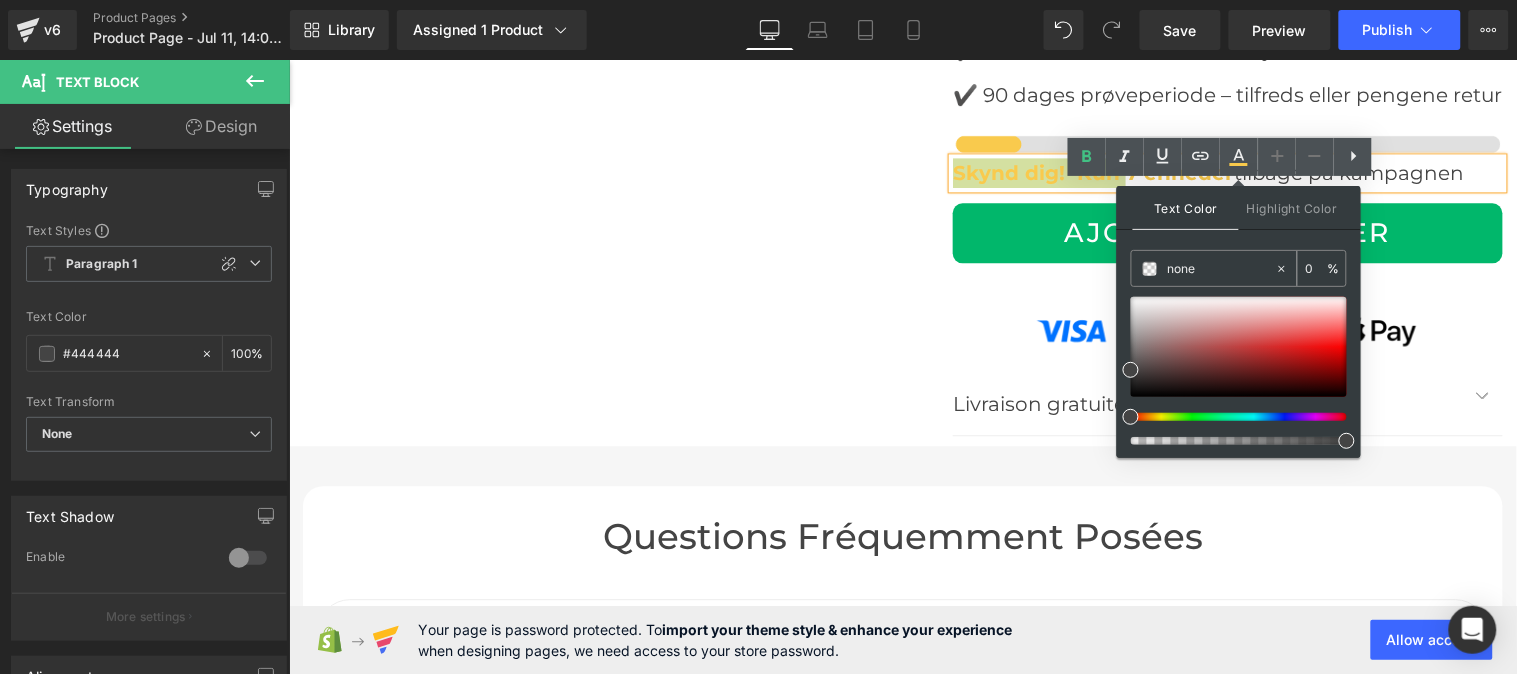 click on "none" at bounding box center [1221, 269] 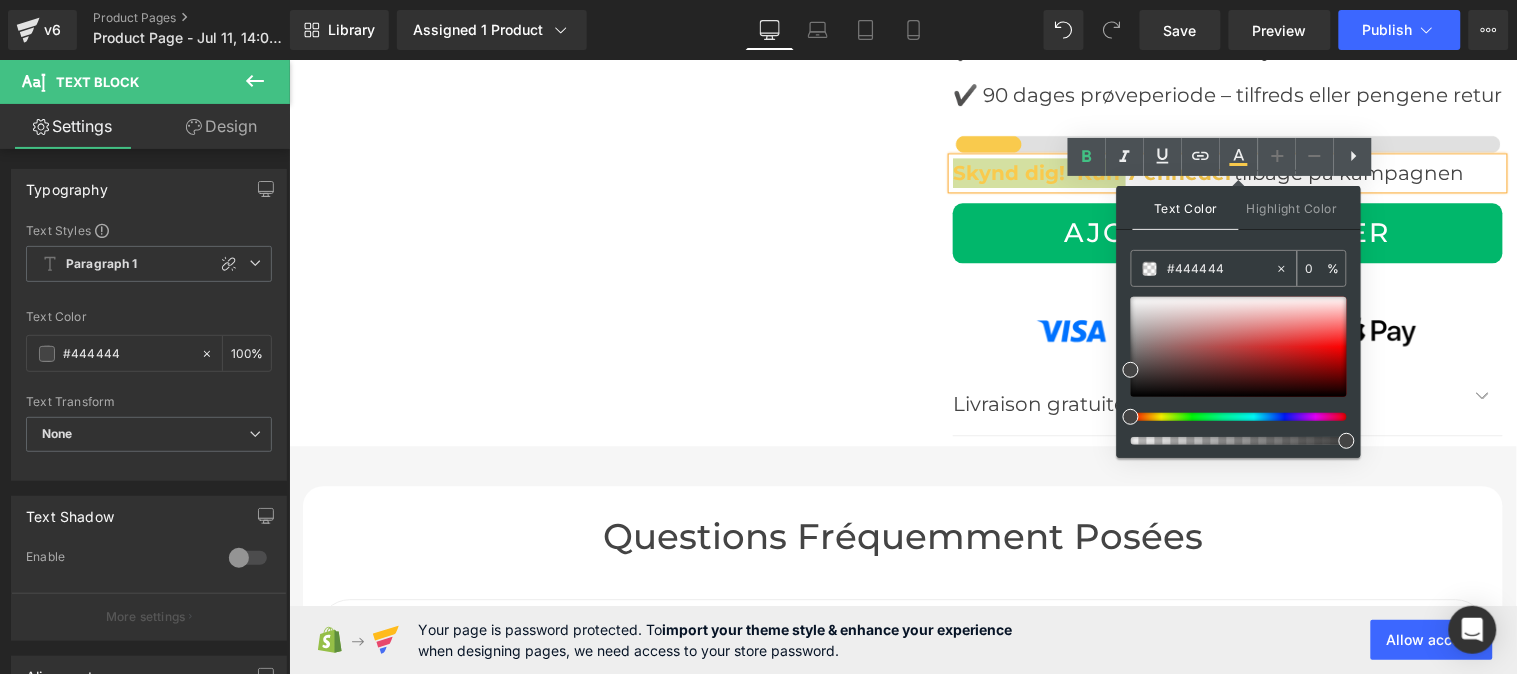 type on "100" 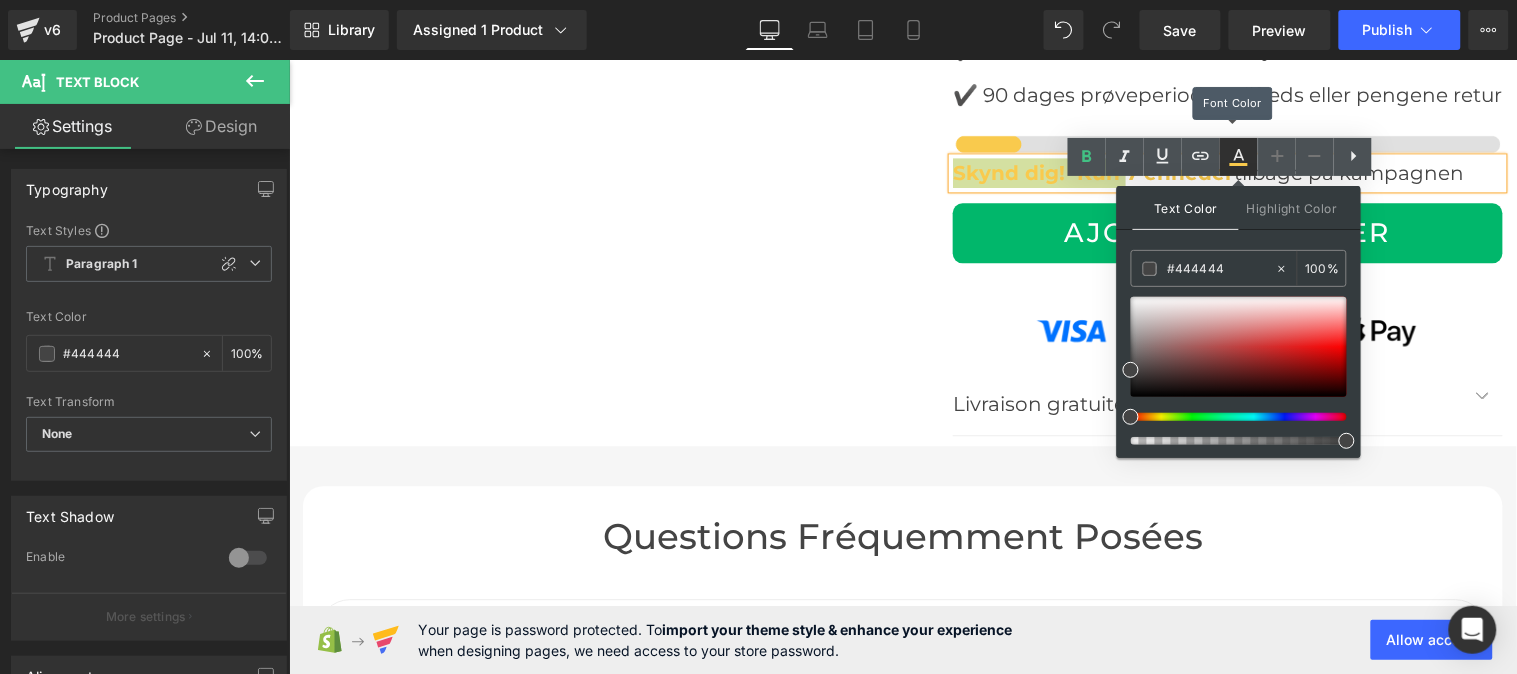 click 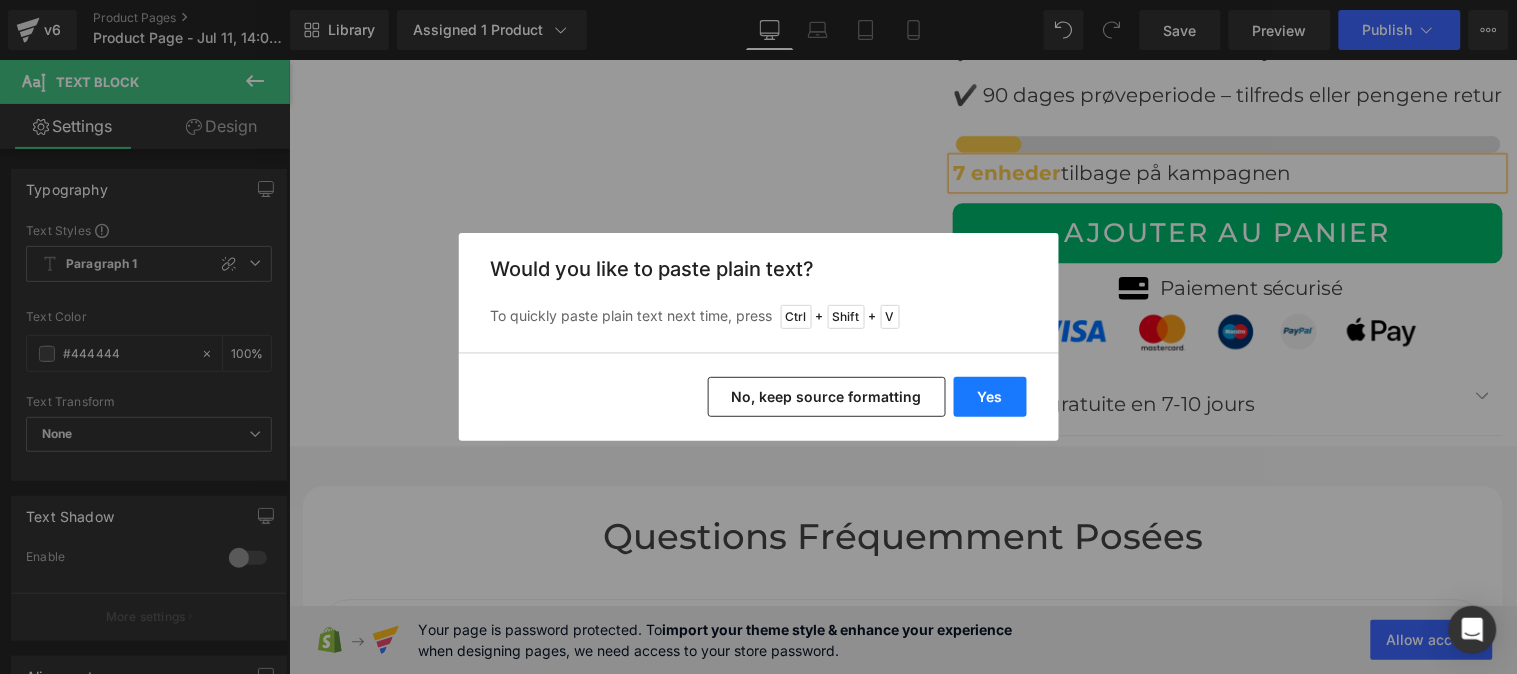 click on "Yes" at bounding box center (990, 397) 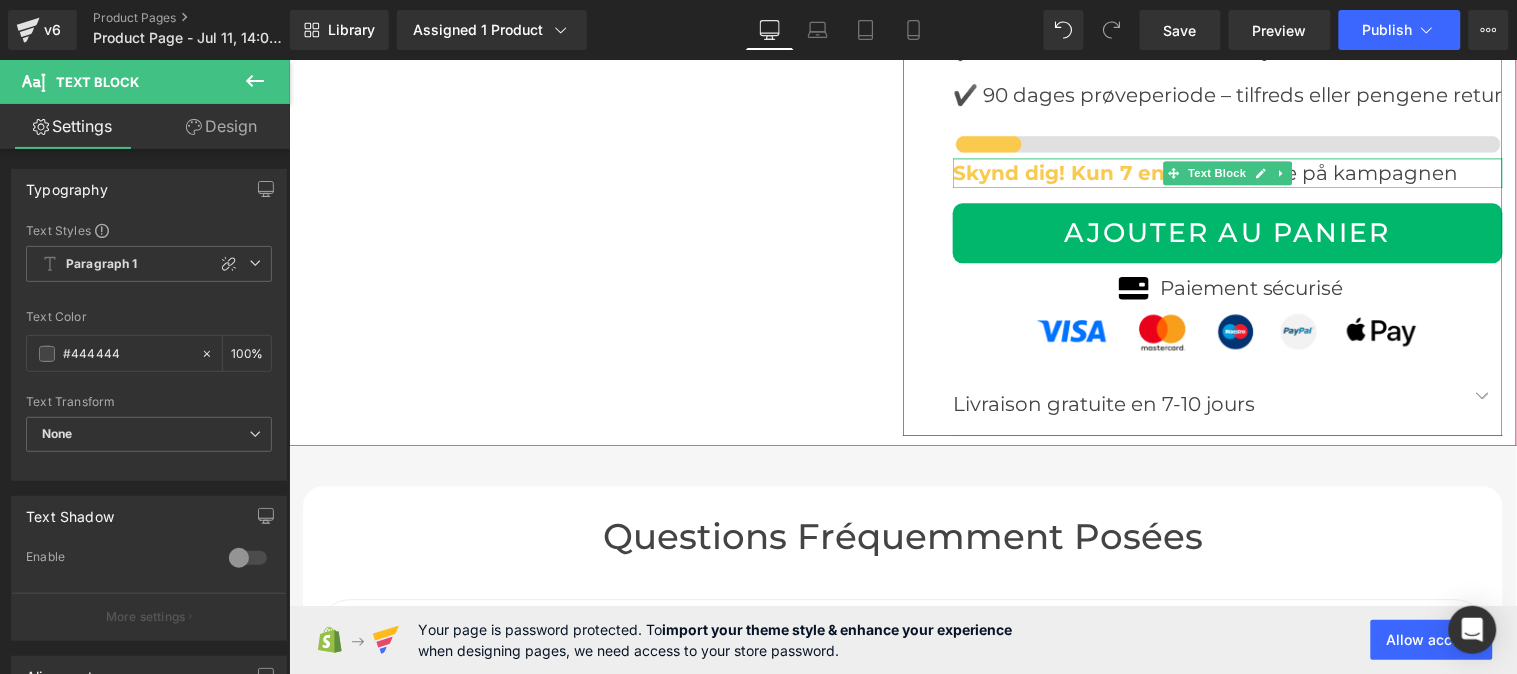 click on "Skynd dig! Kun 7 enheder" at bounding box center (1089, 172) 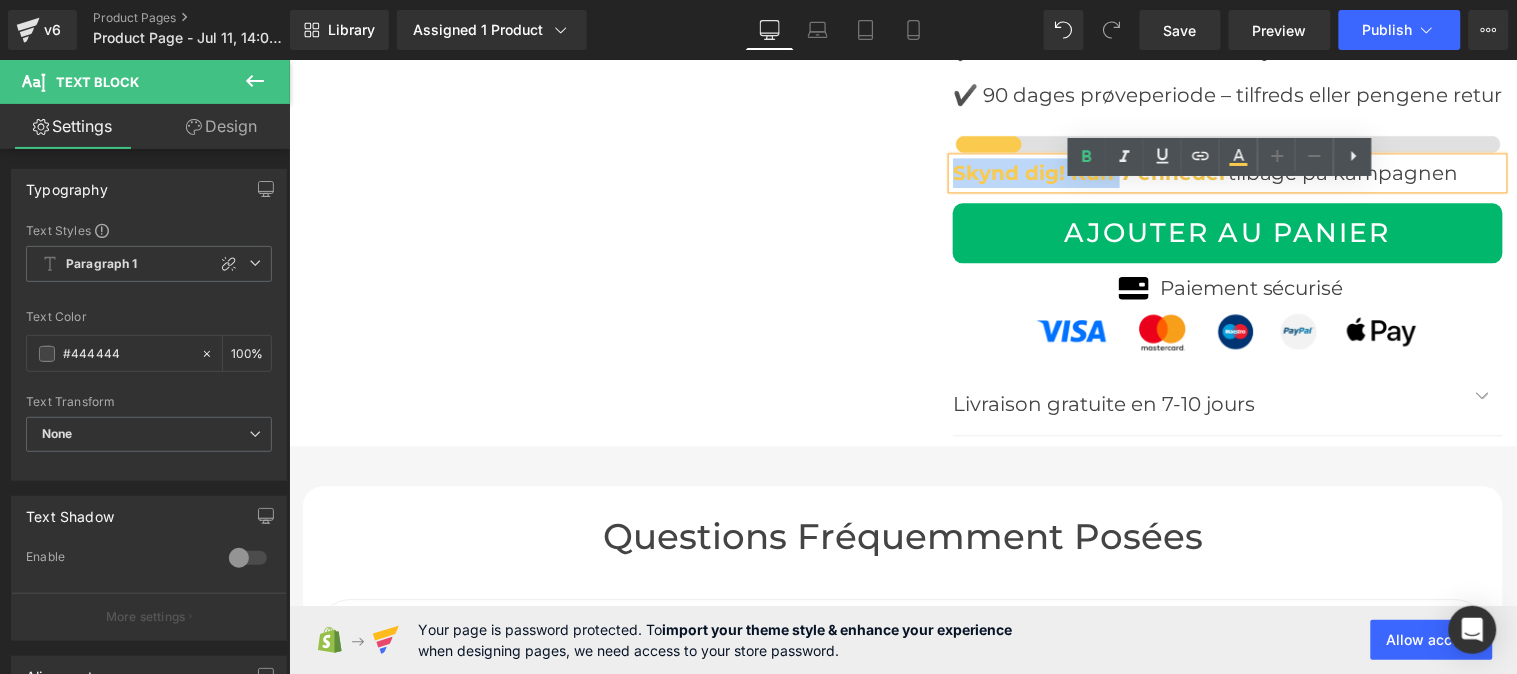 drag, startPoint x: 1101, startPoint y: 197, endPoint x: 932, endPoint y: 195, distance: 169.01184 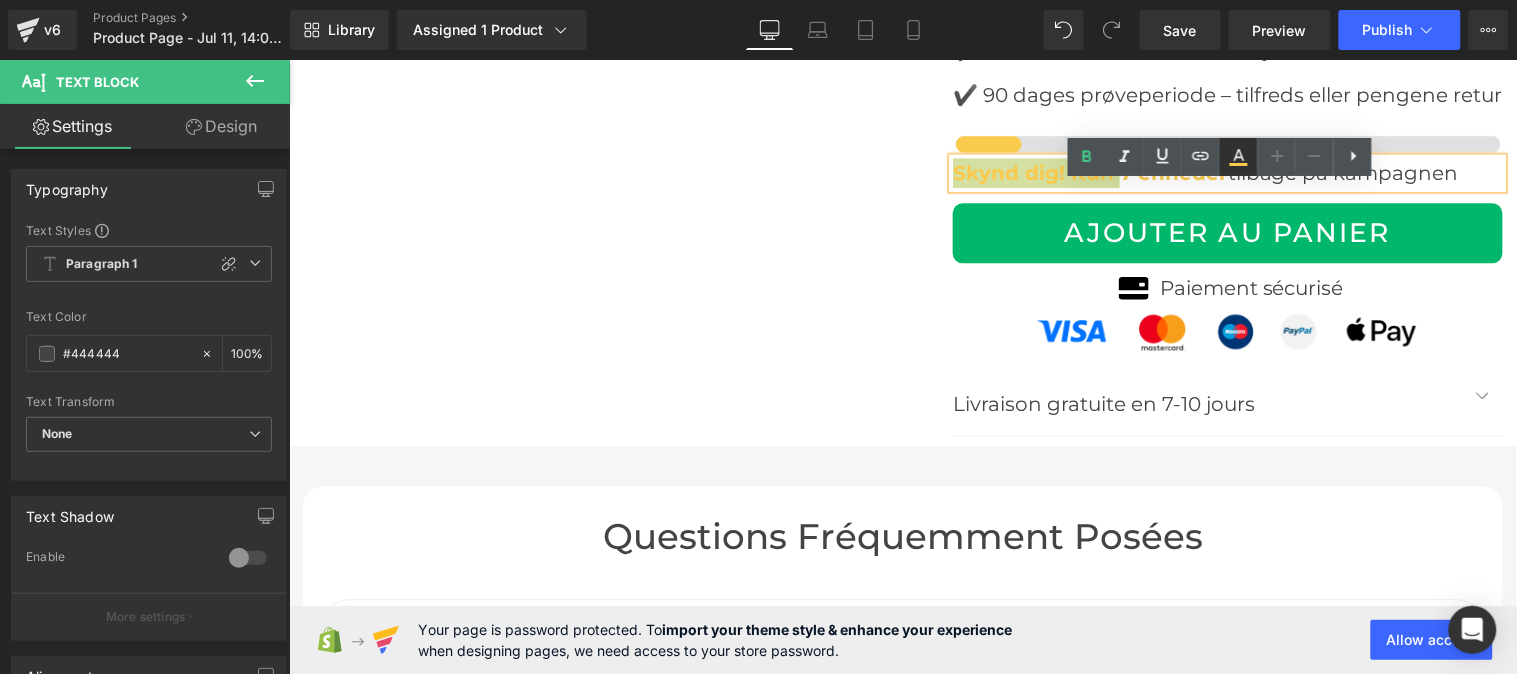 click 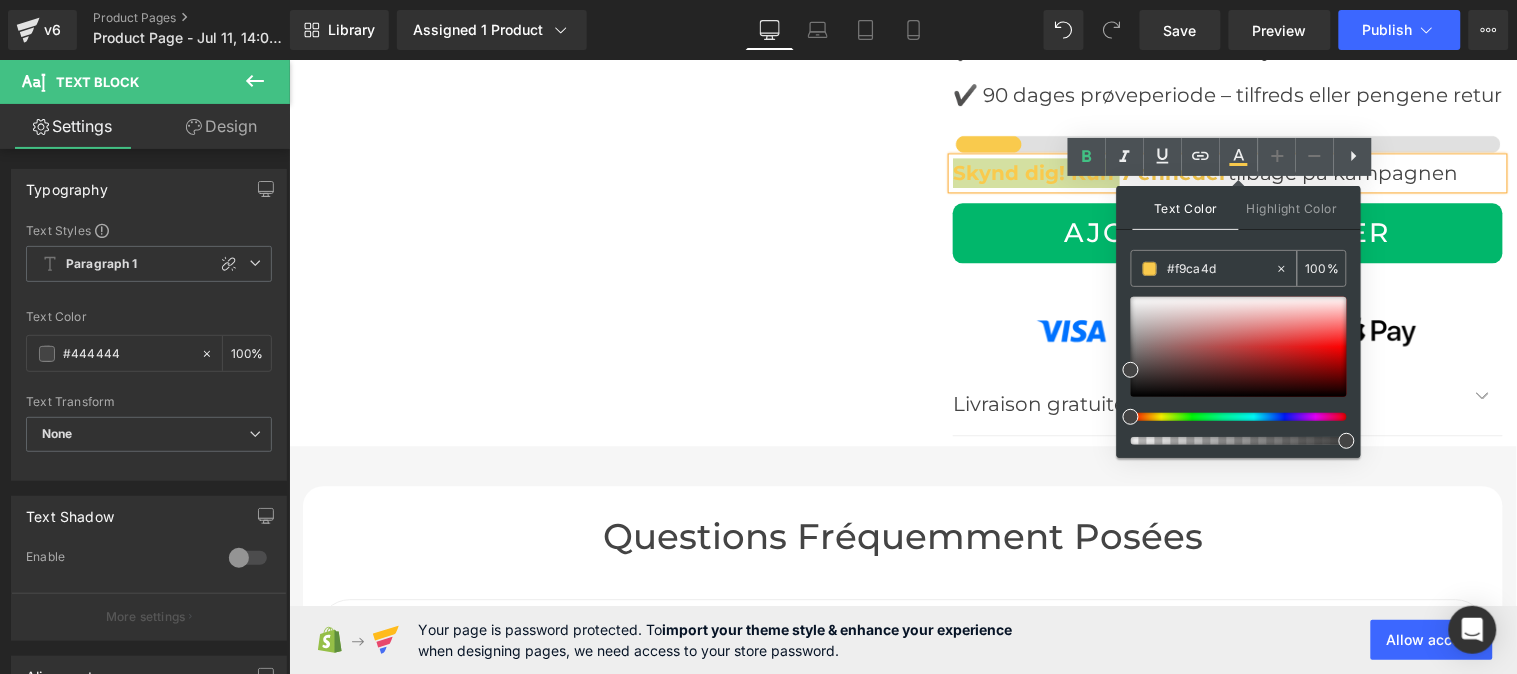 click on "#f9ca4d" at bounding box center (1203, 268) 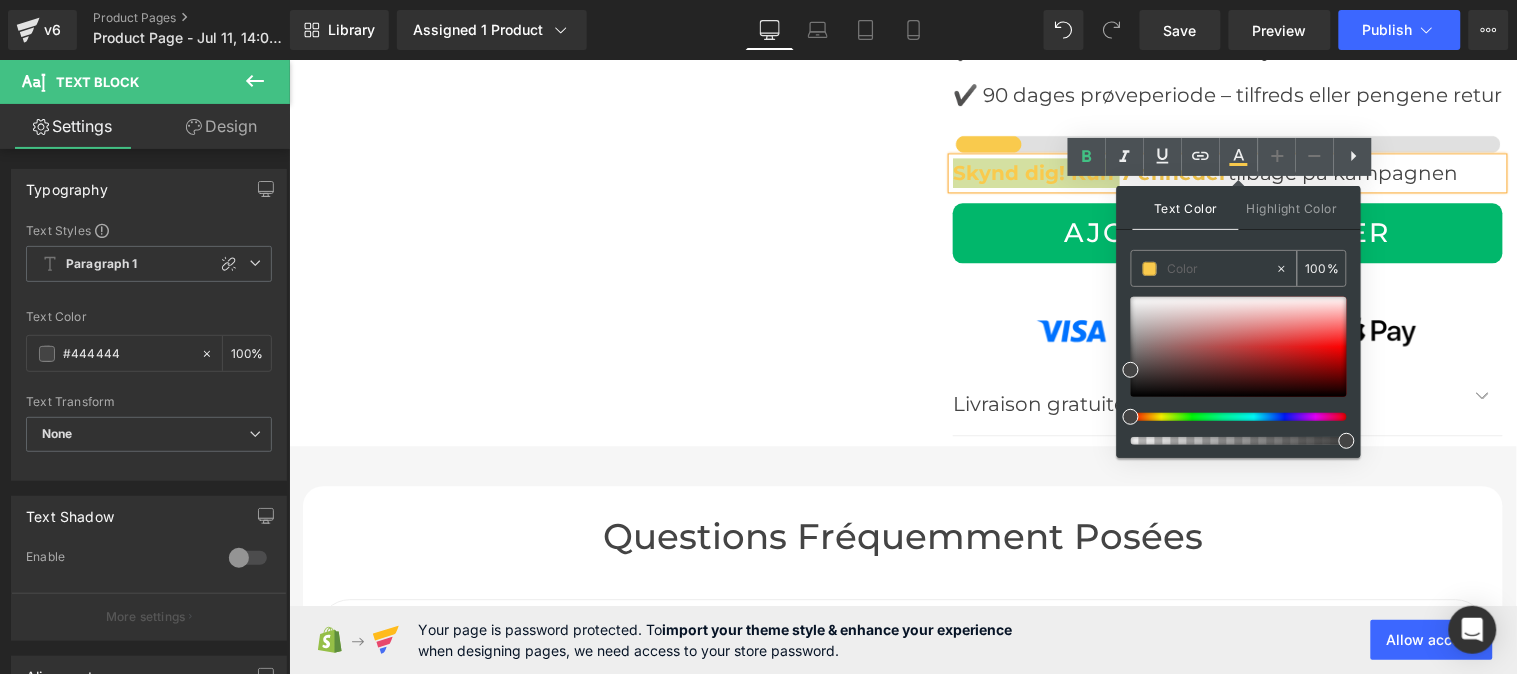 type on "0" 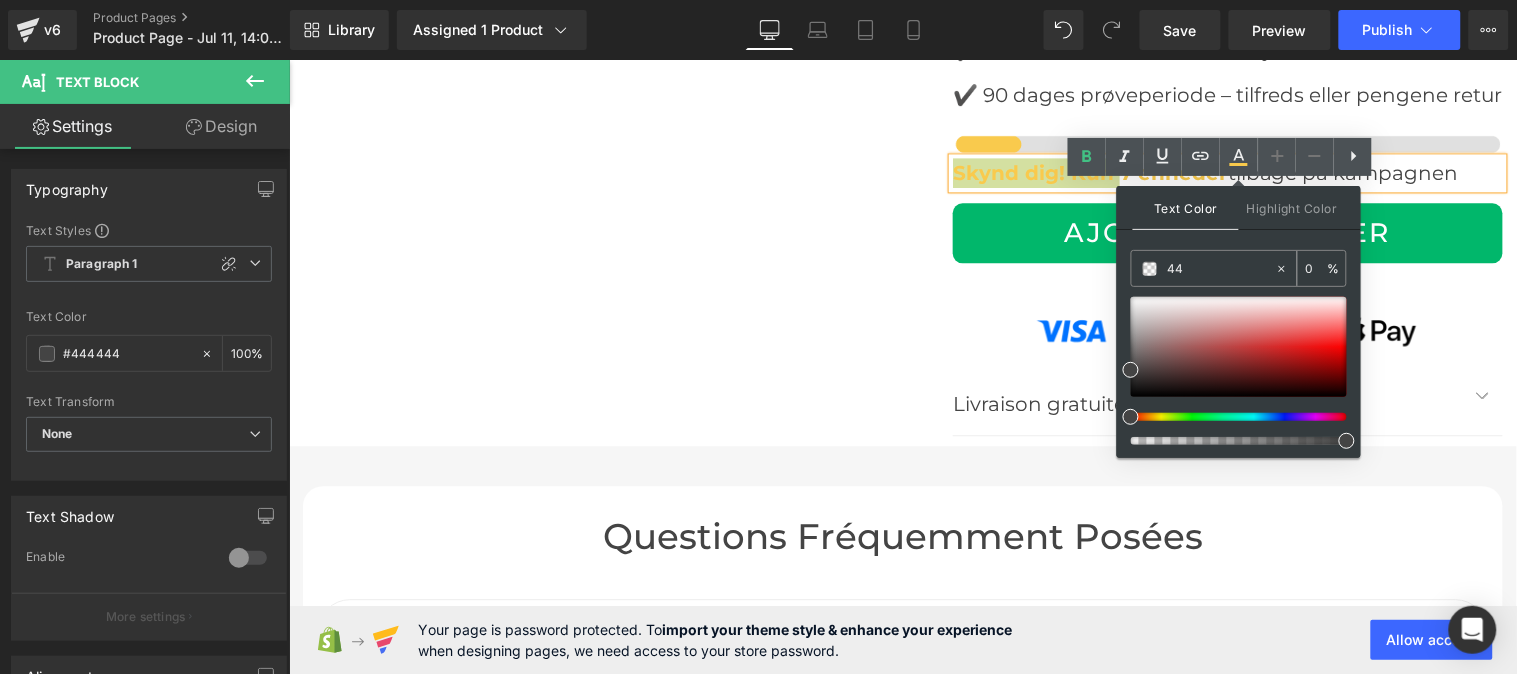 type on "444" 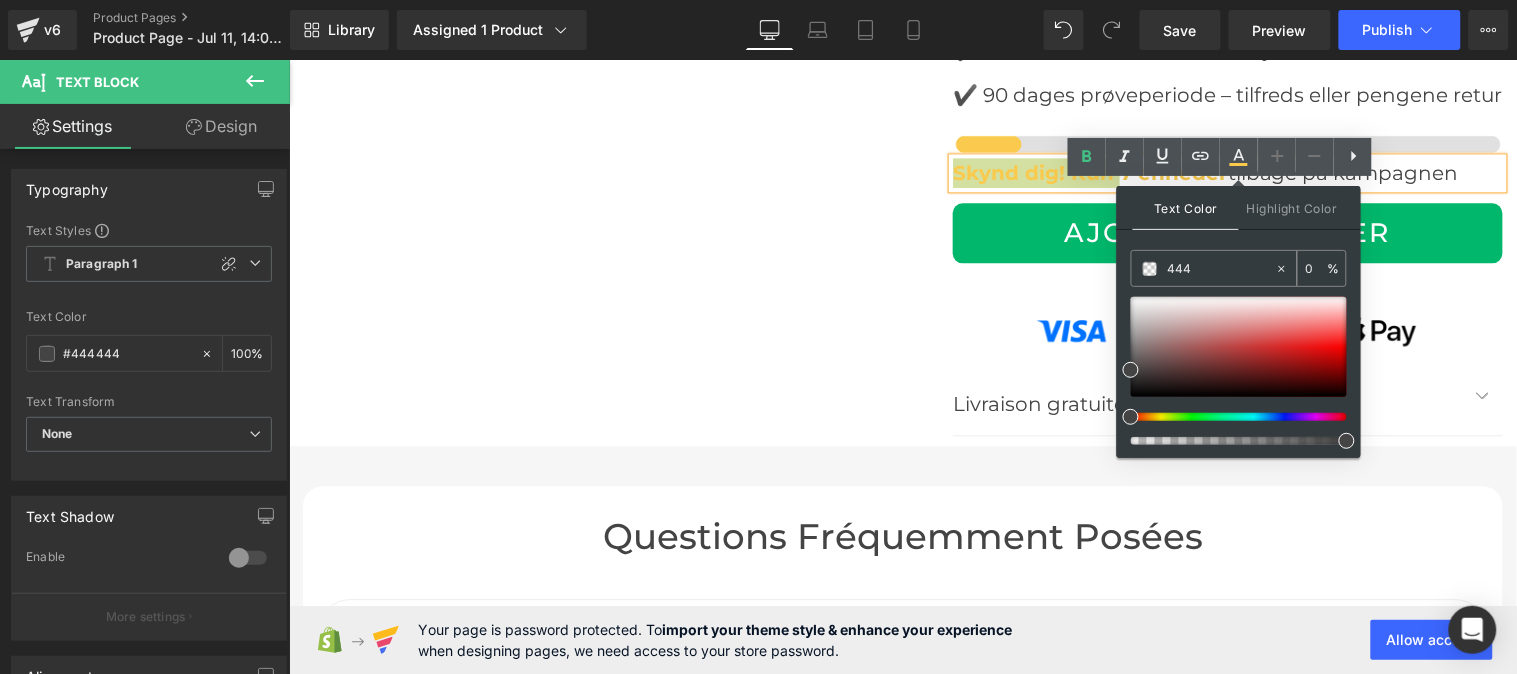 type on "100" 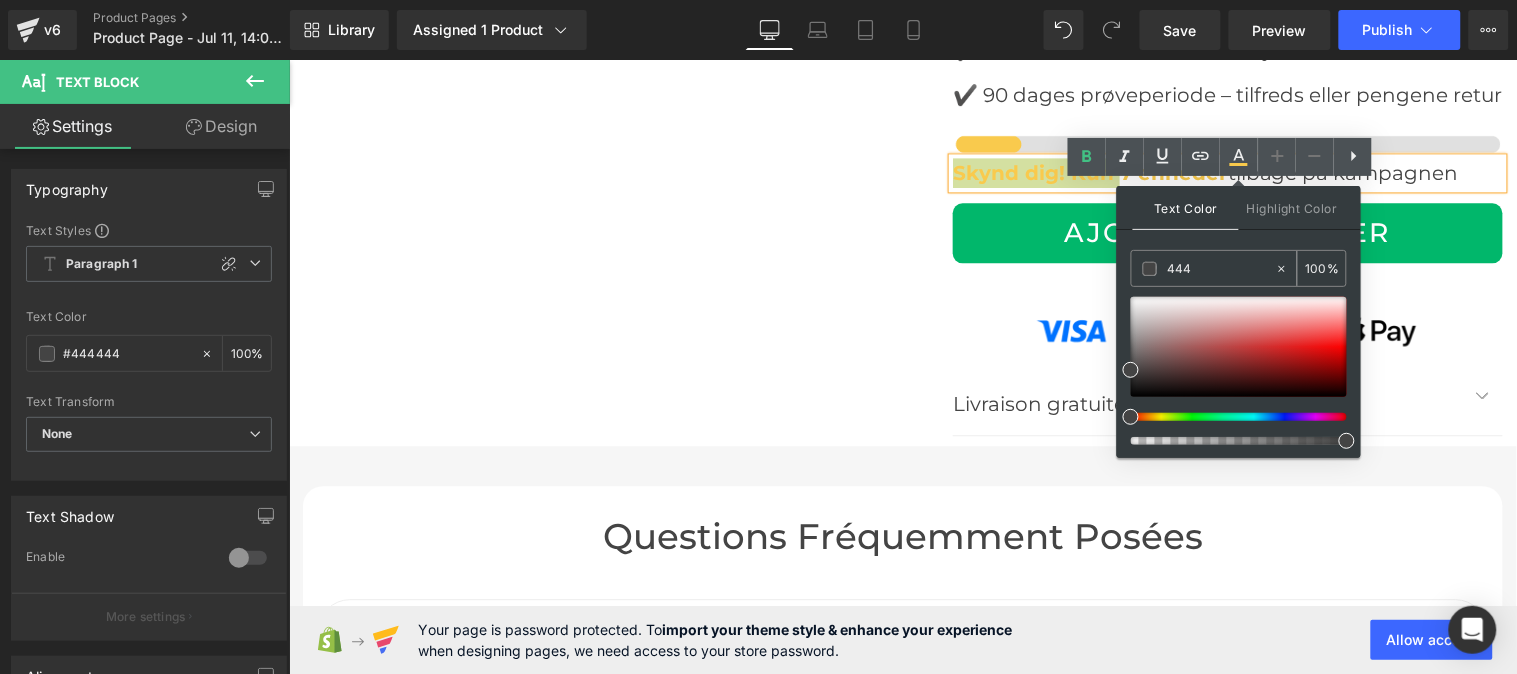 type on "4444" 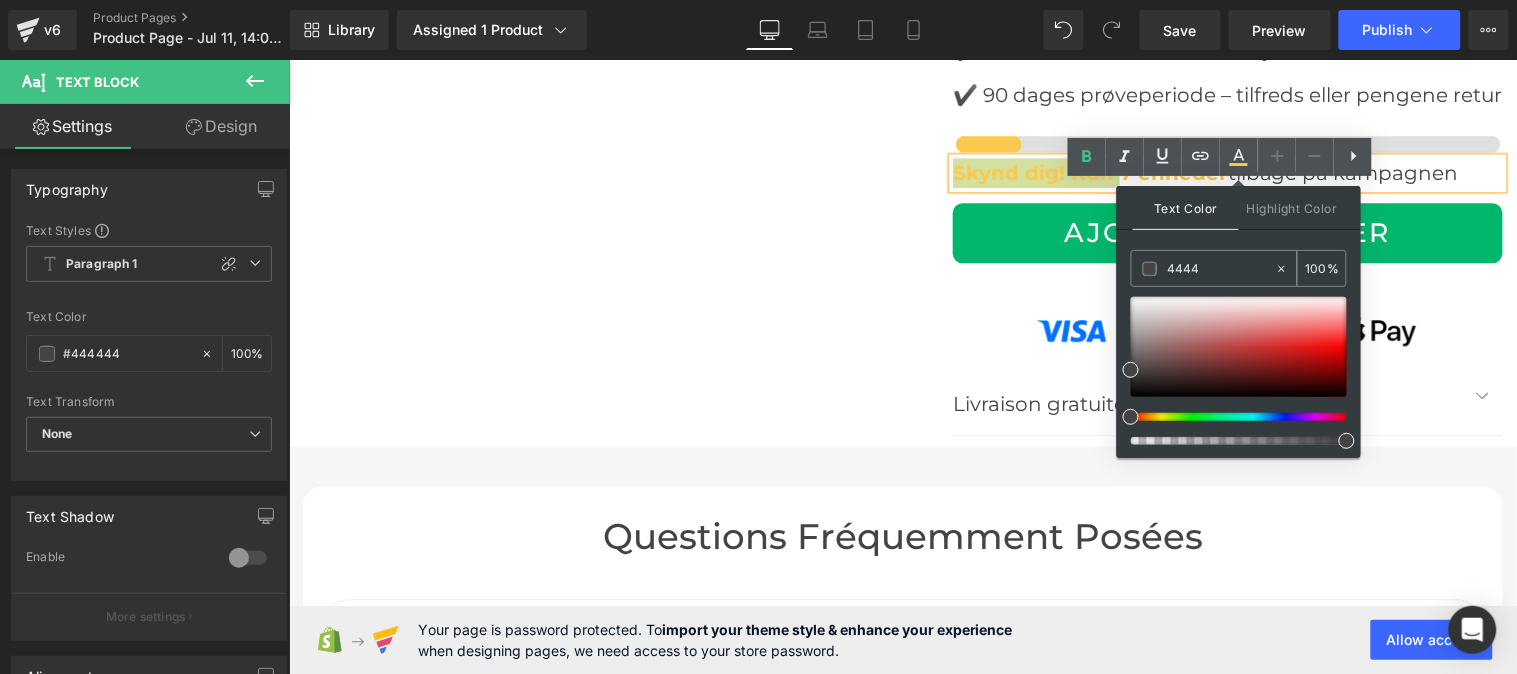 type on "27" 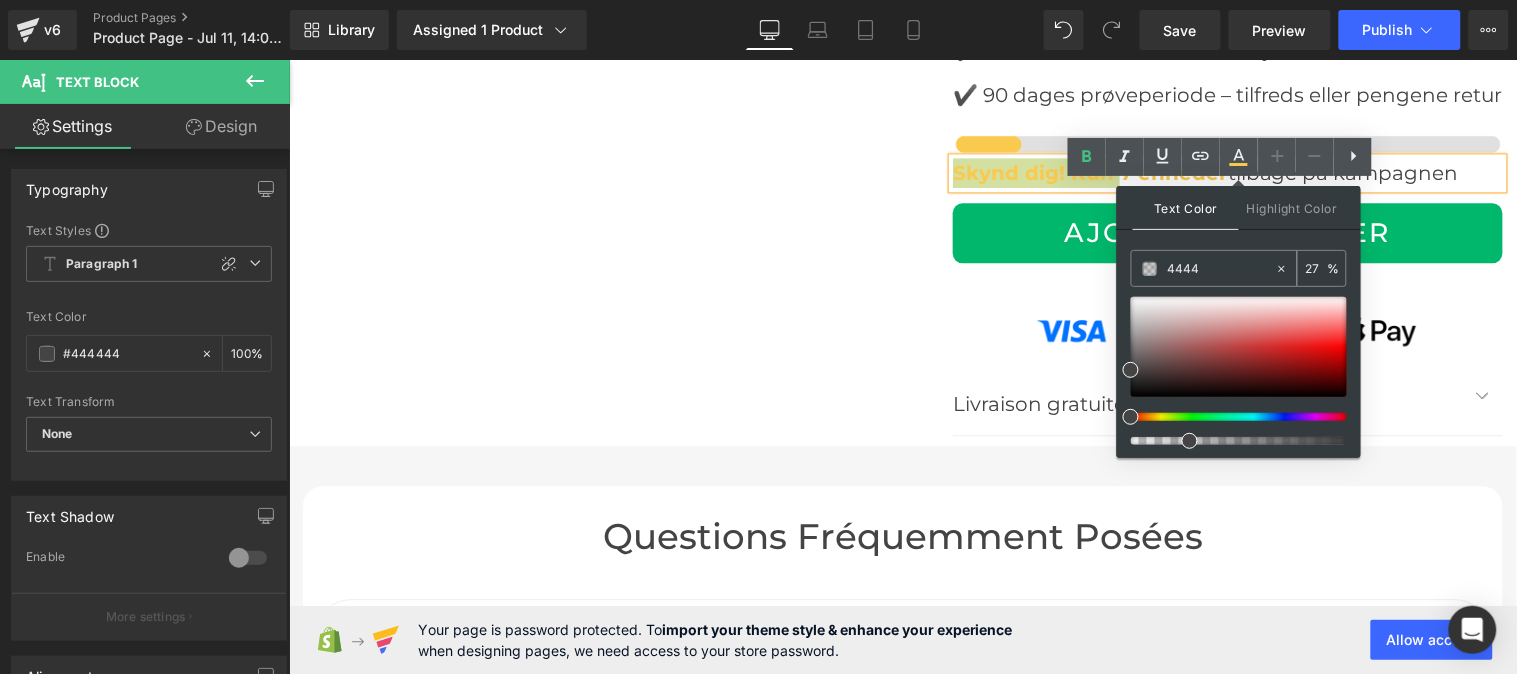 type on "44444" 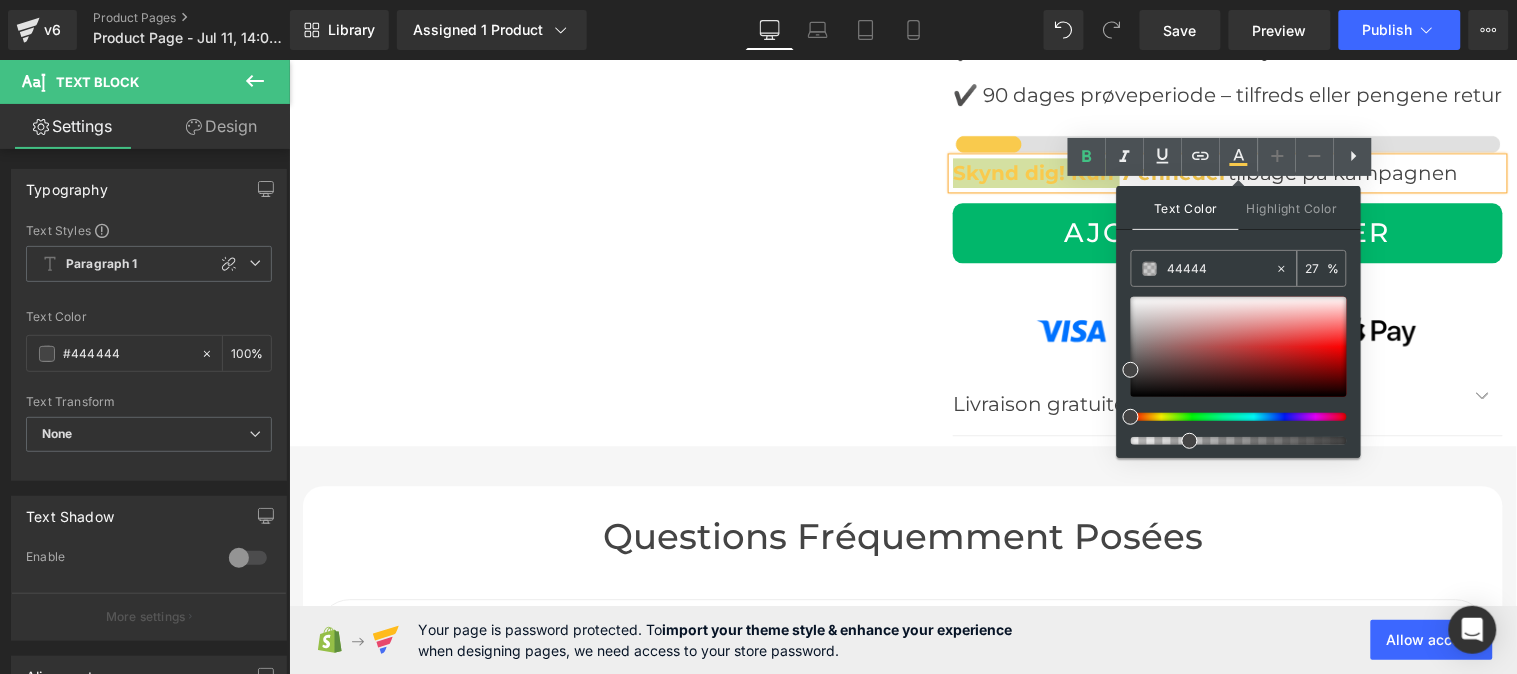 type on "0" 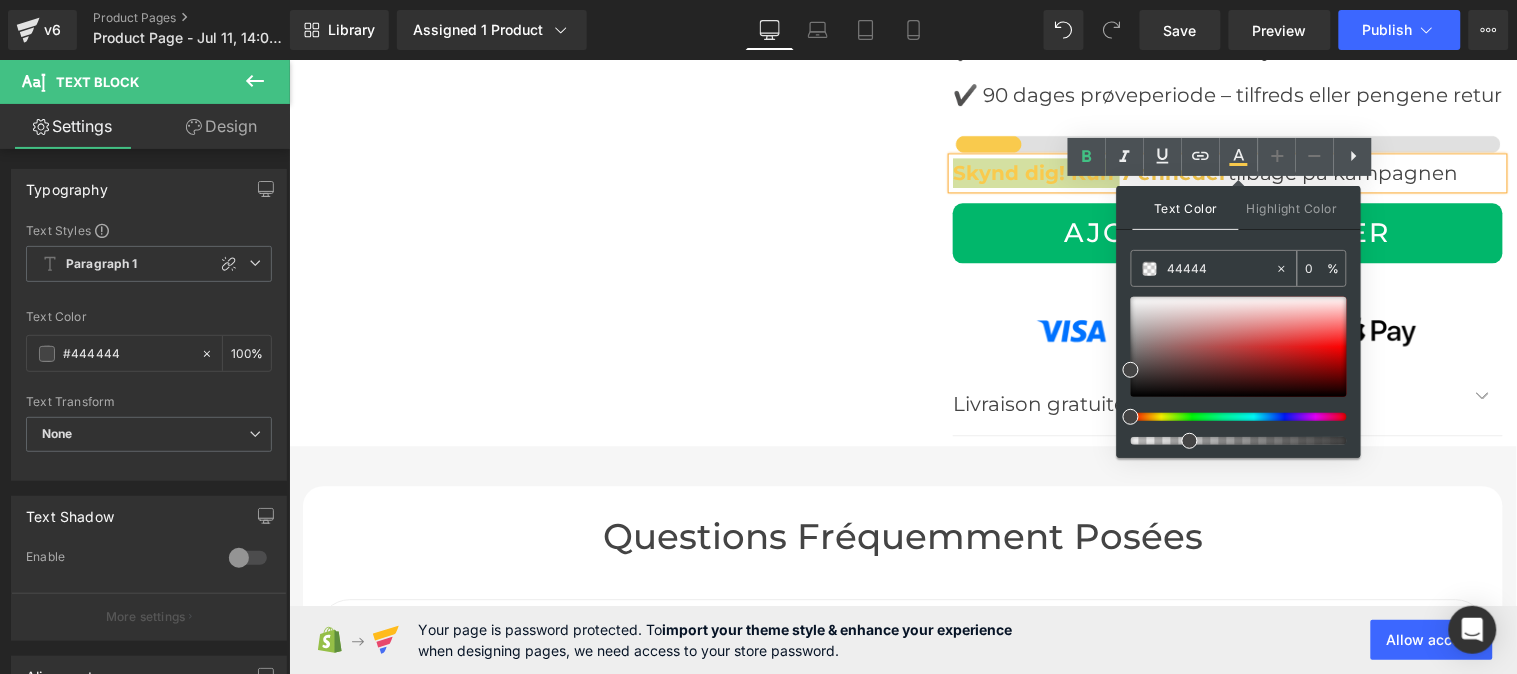 click on "44444" at bounding box center (1221, 269) 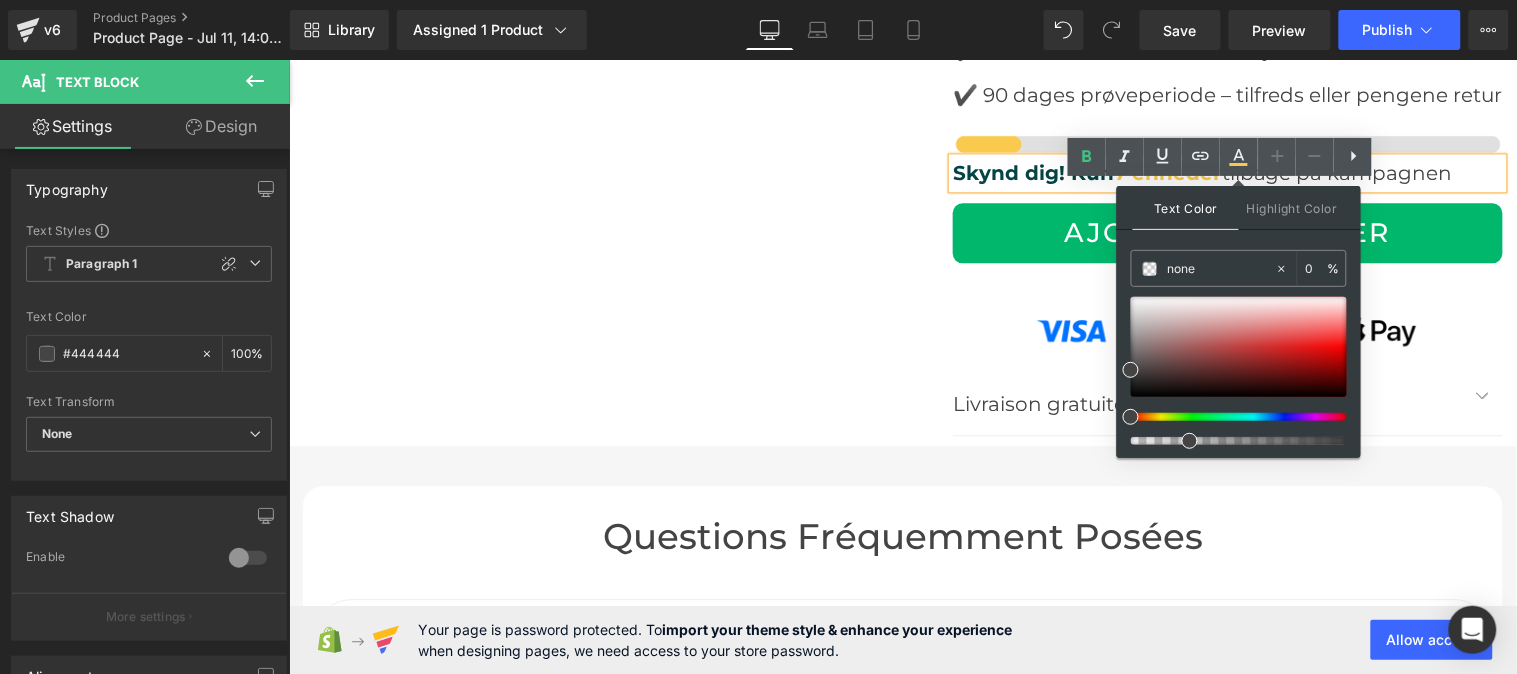 click on "Sale Off
(P) Image
Icon
Icon         Icon         Icon         Icon
Icon List Hoz
([NUMBER] anmeldelser) – Bedømt som fremragende
Text Block
Icon List
🇩🇰 Kåret som Danmarks bedste ansigtsopstrammende apparat
Text Block
LumiLift7" at bounding box center [902, -220] 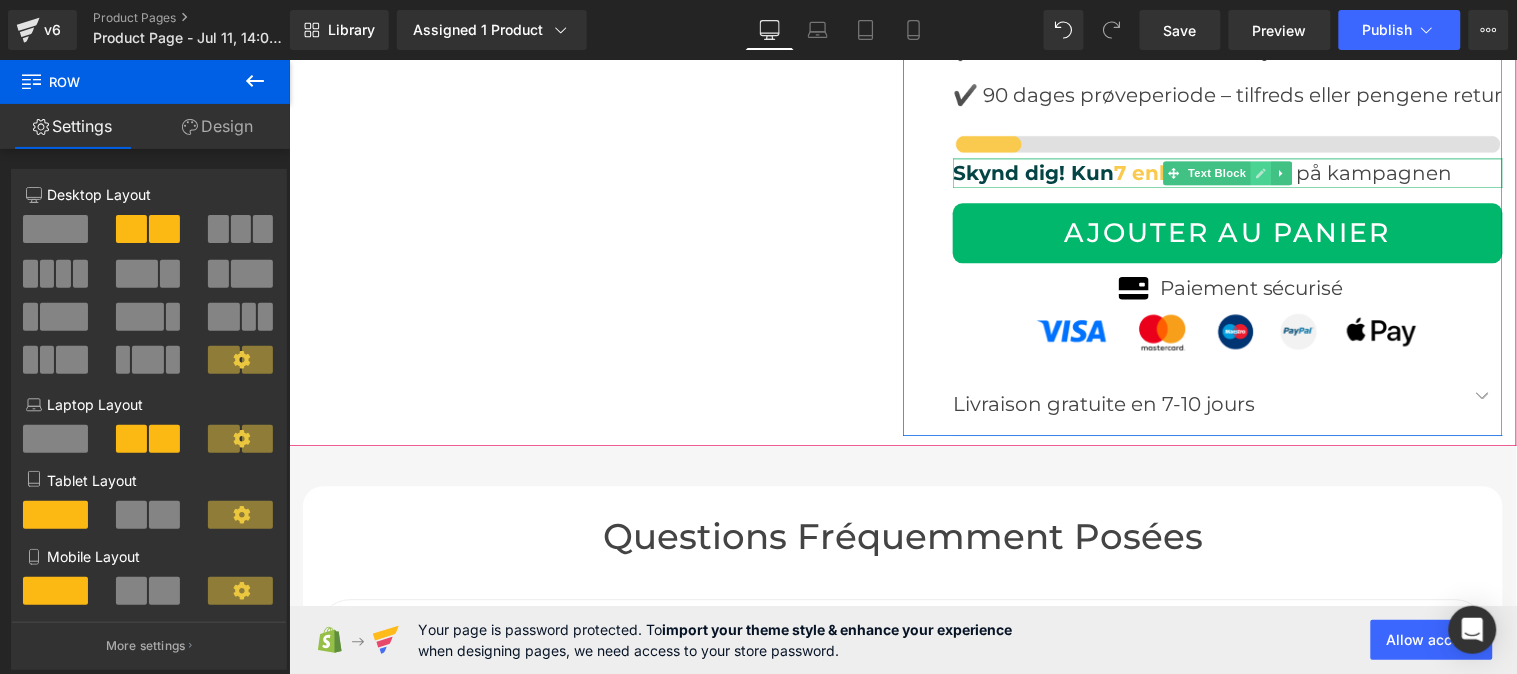 click at bounding box center (1260, 172) 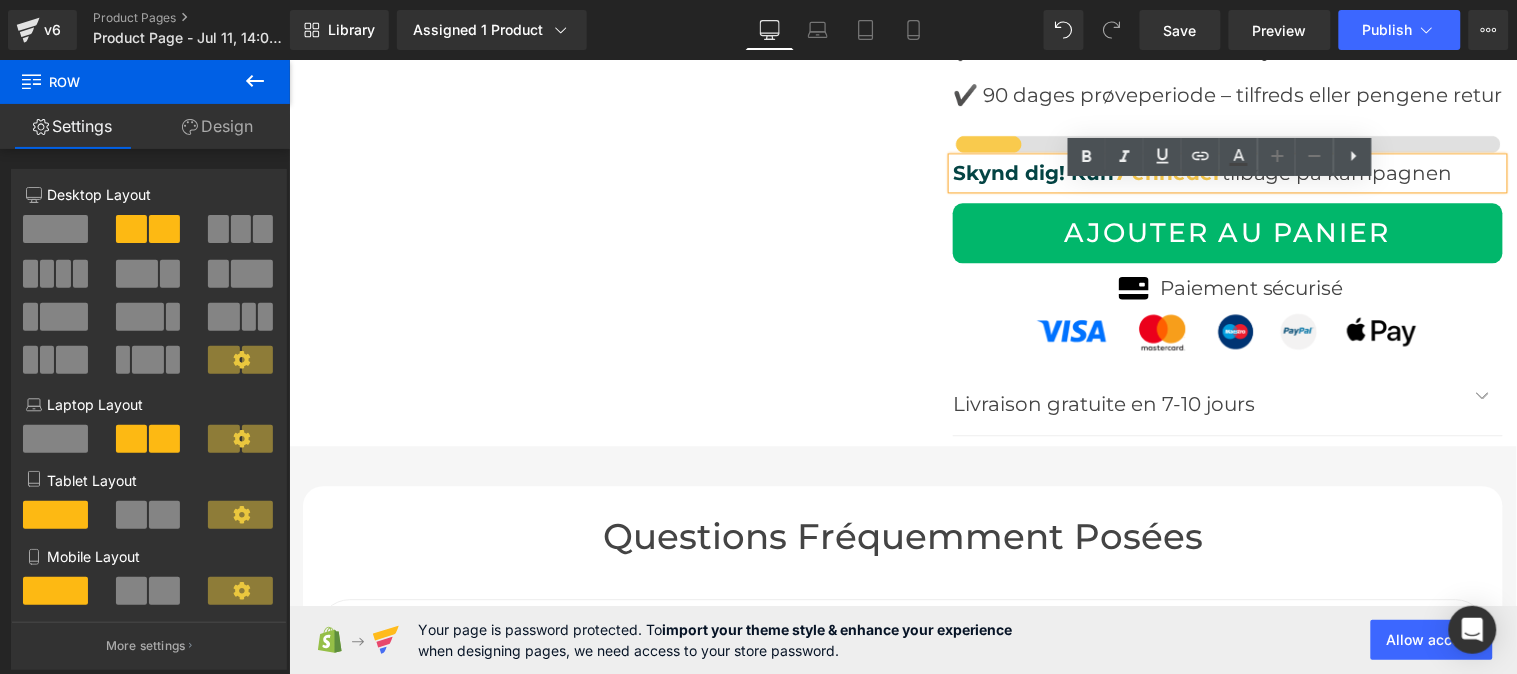 click on "Skynd dig! Kun  7 enheder  tilbage på kampagnen" at bounding box center (1227, 172) 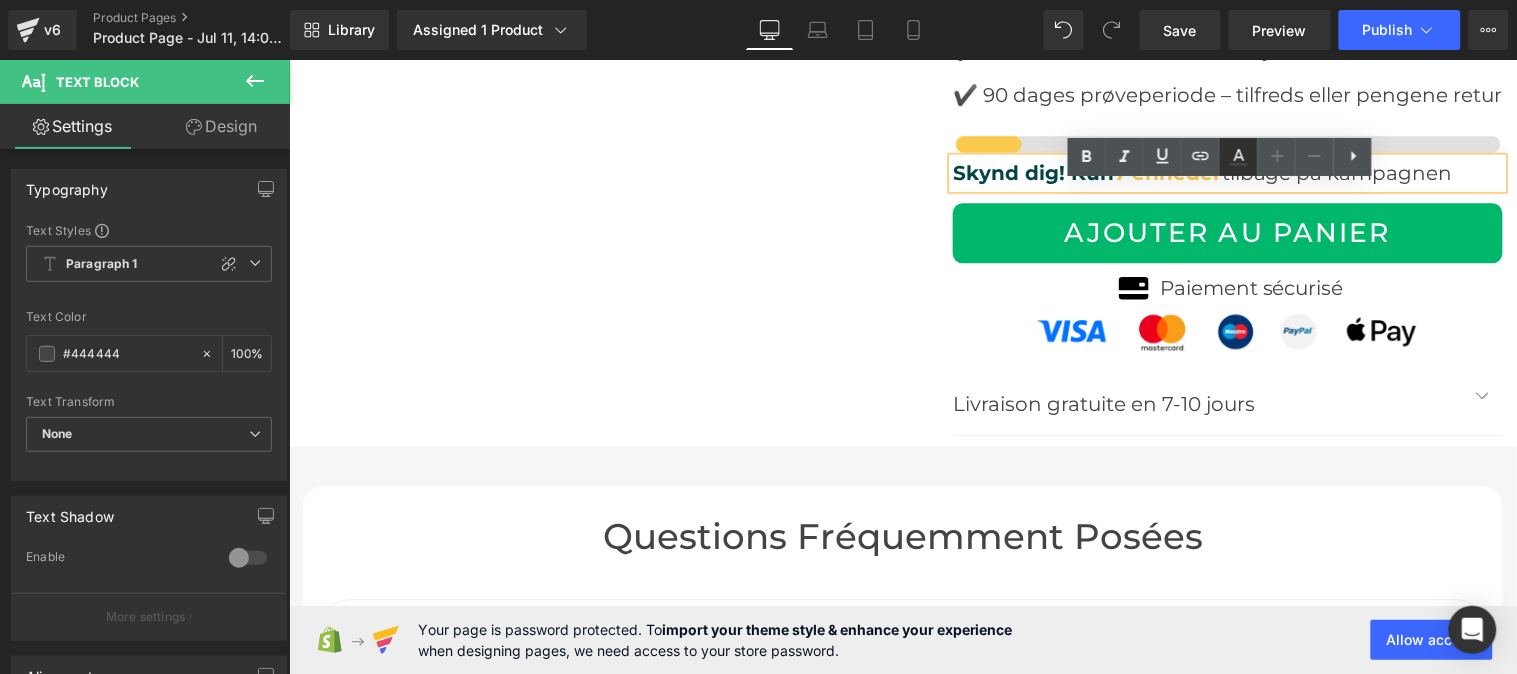 click 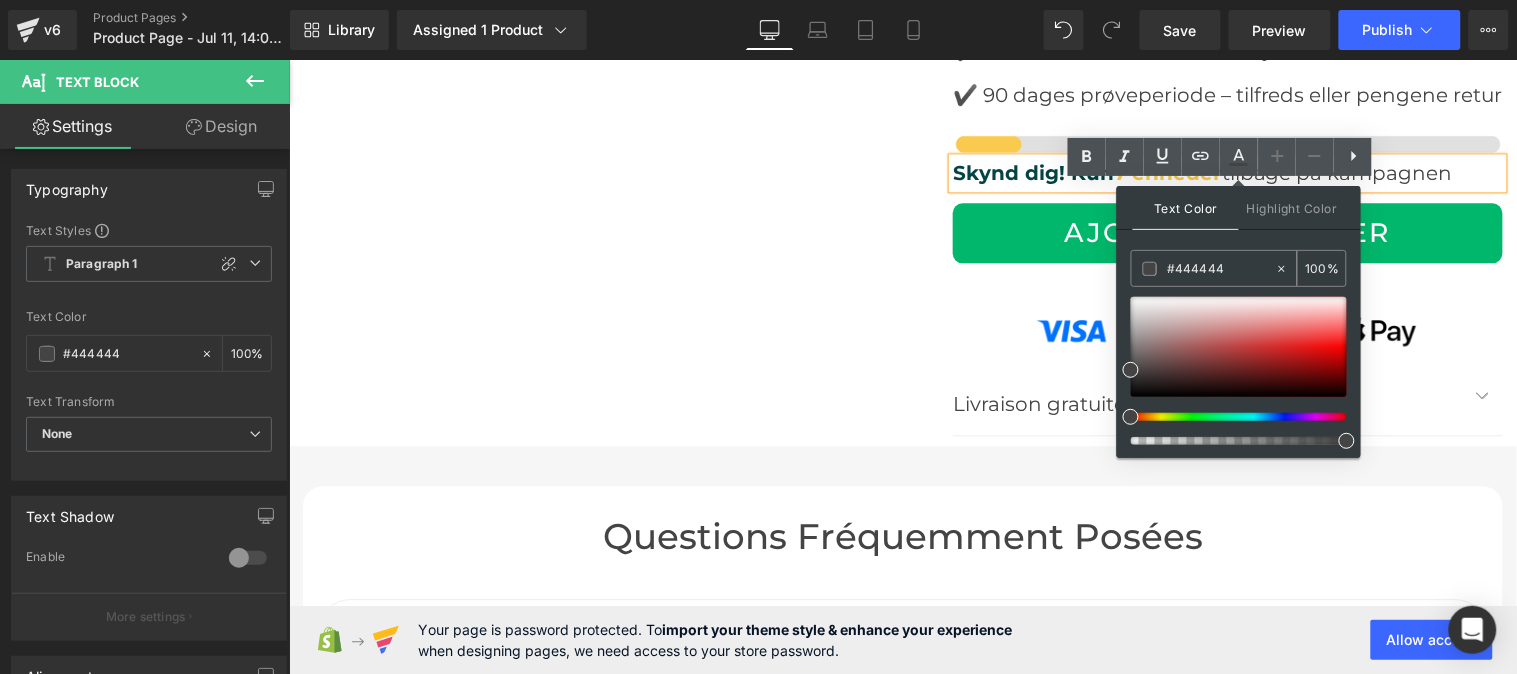 click on "#444444" at bounding box center (1221, 269) 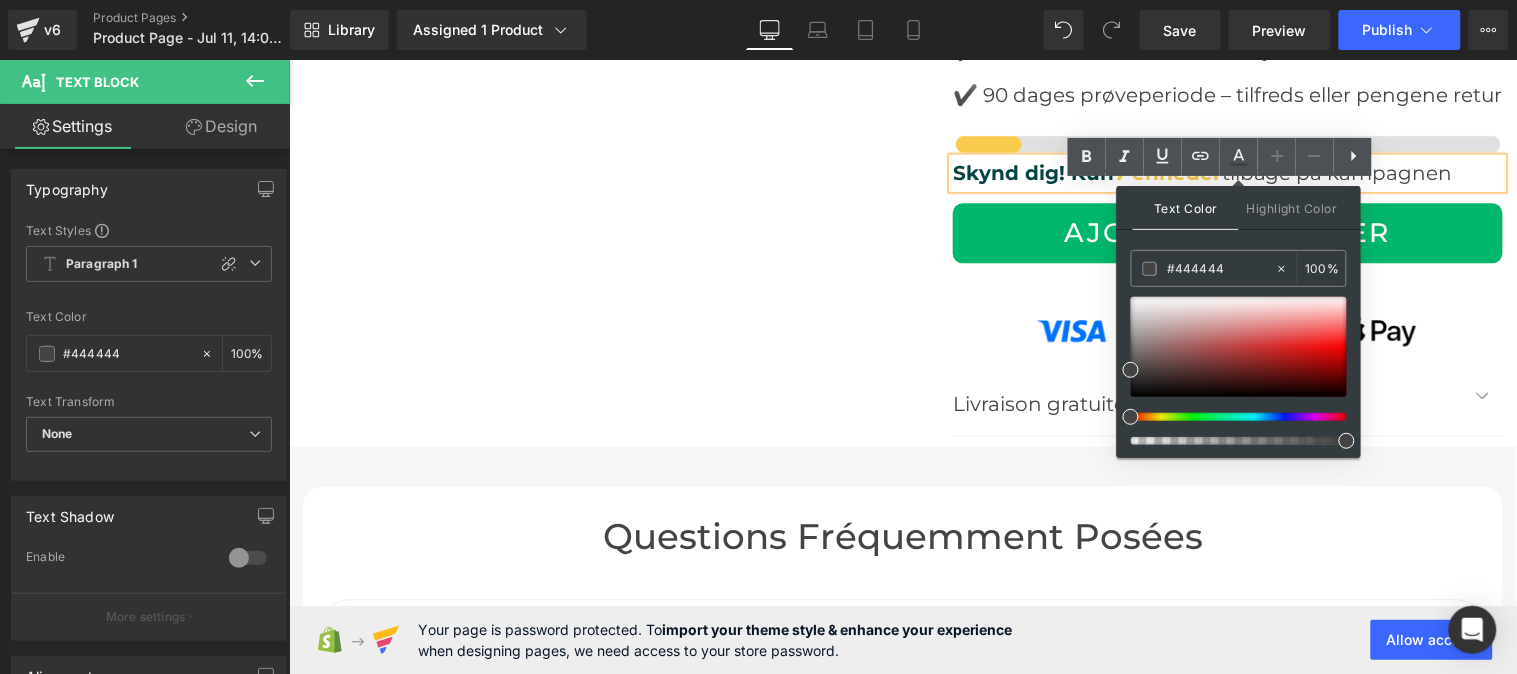 click on "Skynd dig! Kun" at bounding box center (1032, 172) 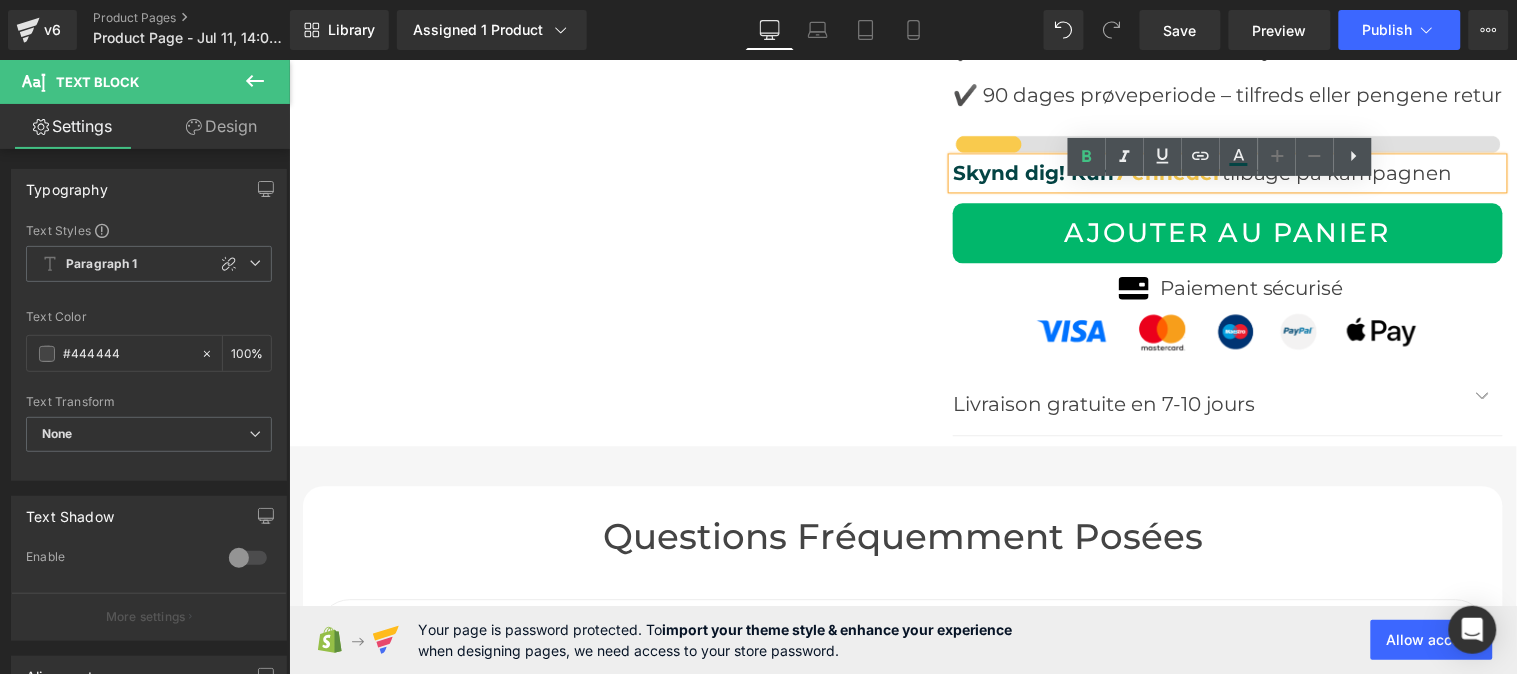 drag, startPoint x: 1104, startPoint y: 197, endPoint x: 950, endPoint y: 200, distance: 154.02922 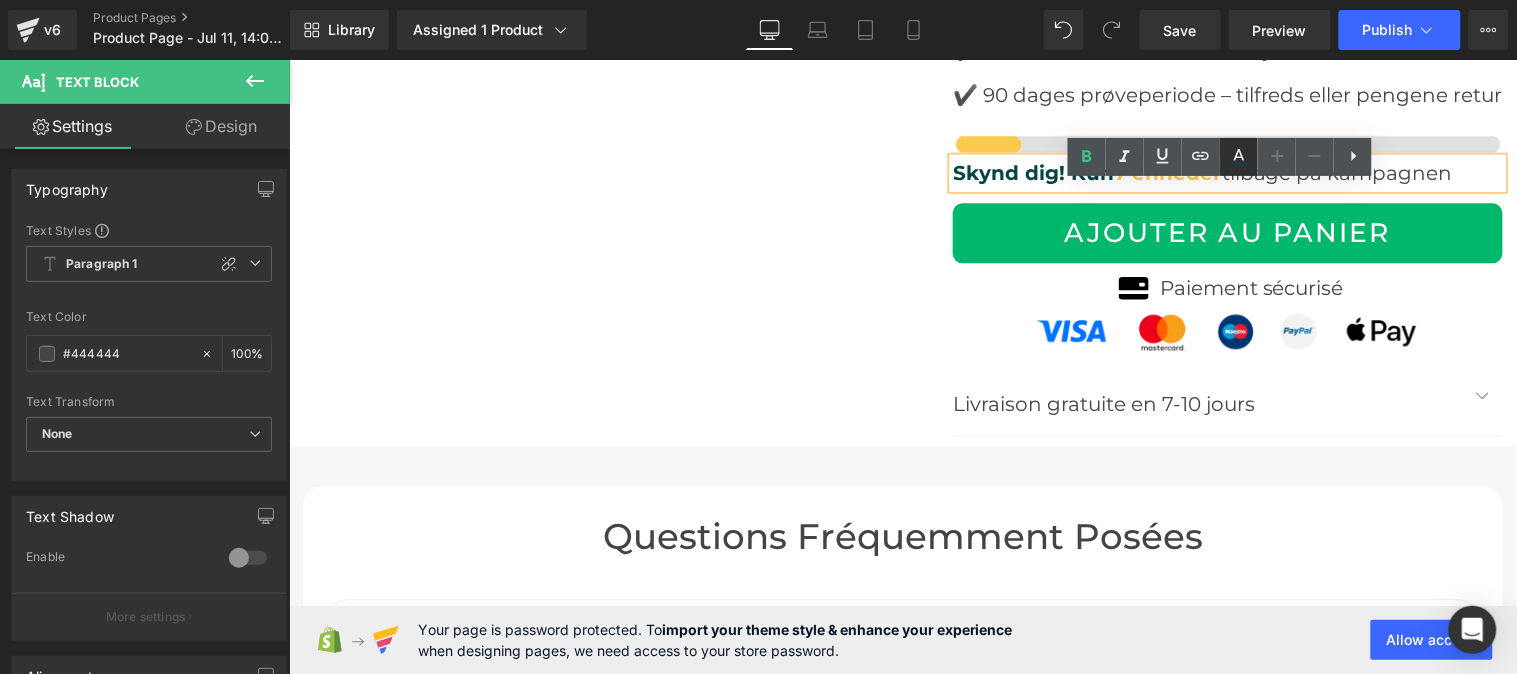 click 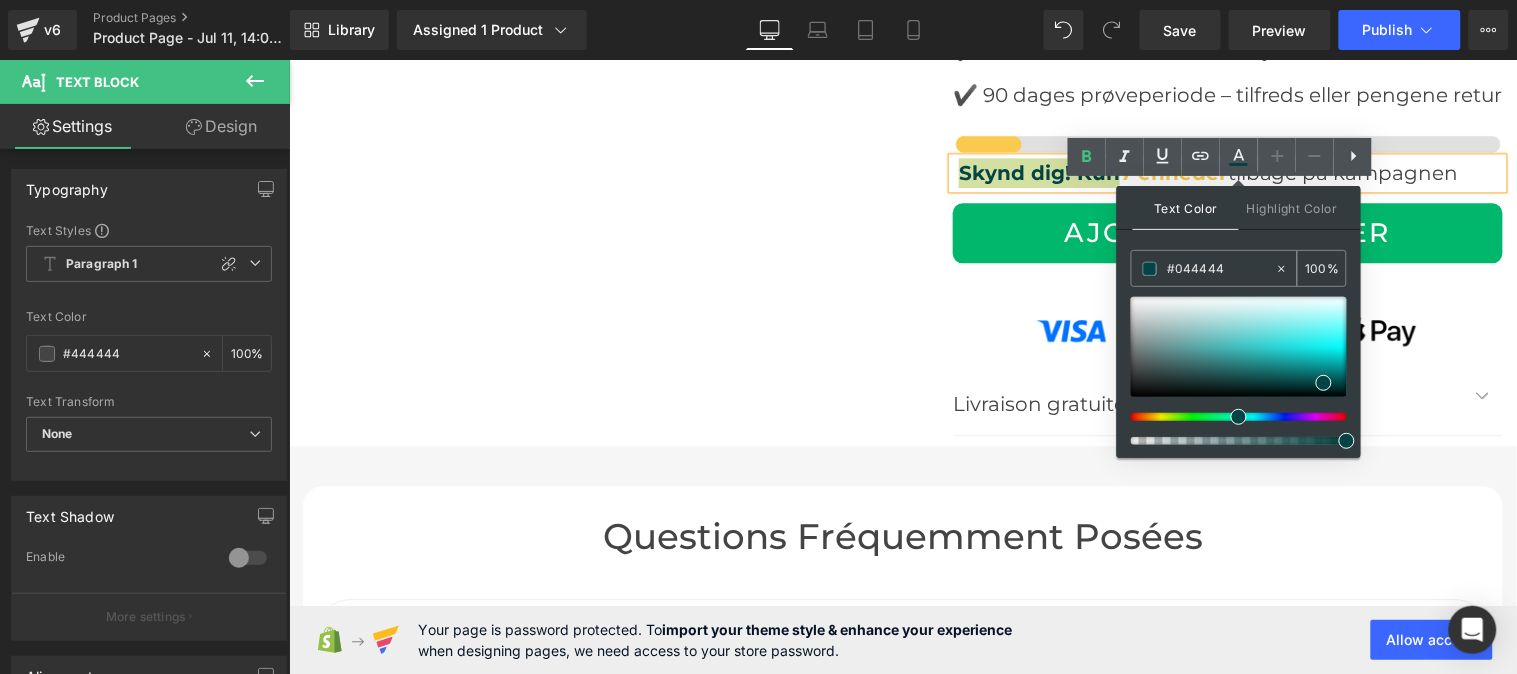 click on "#044444" at bounding box center (1221, 269) 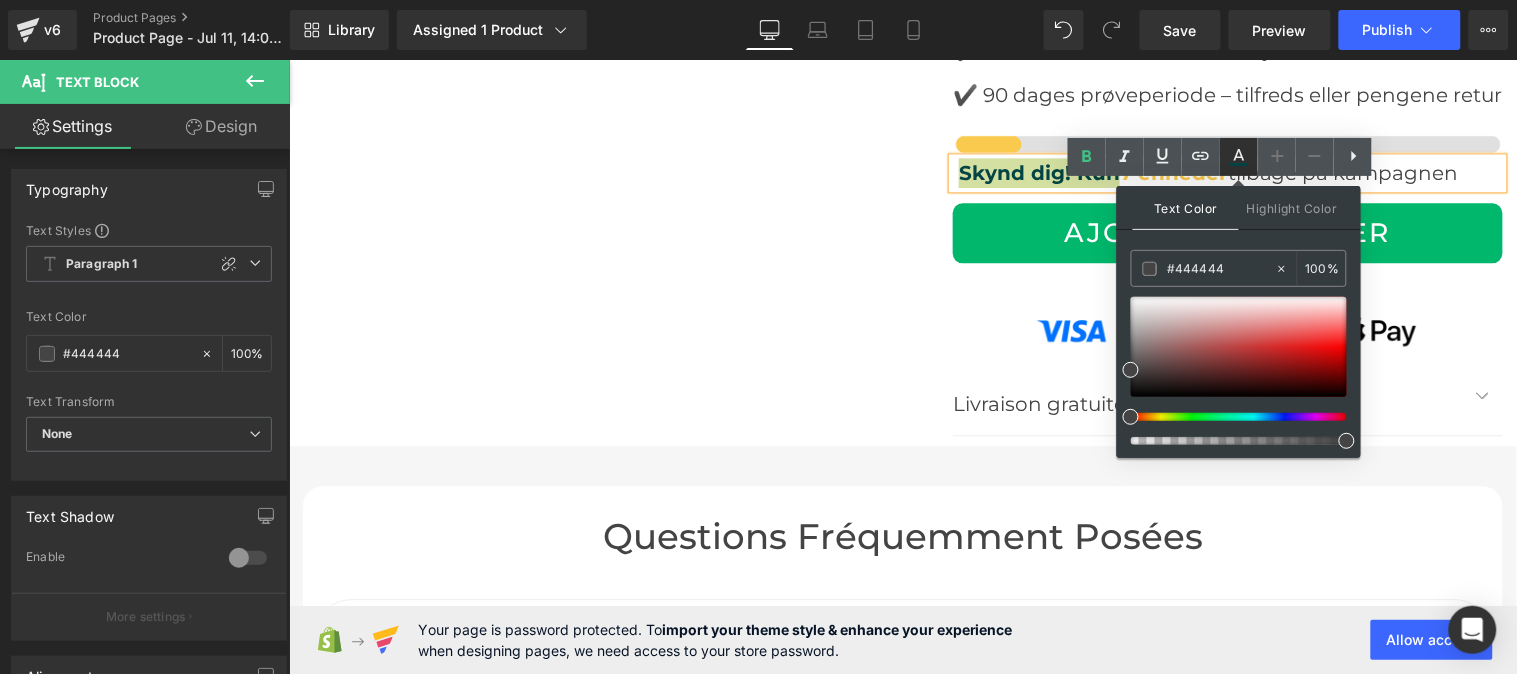 click 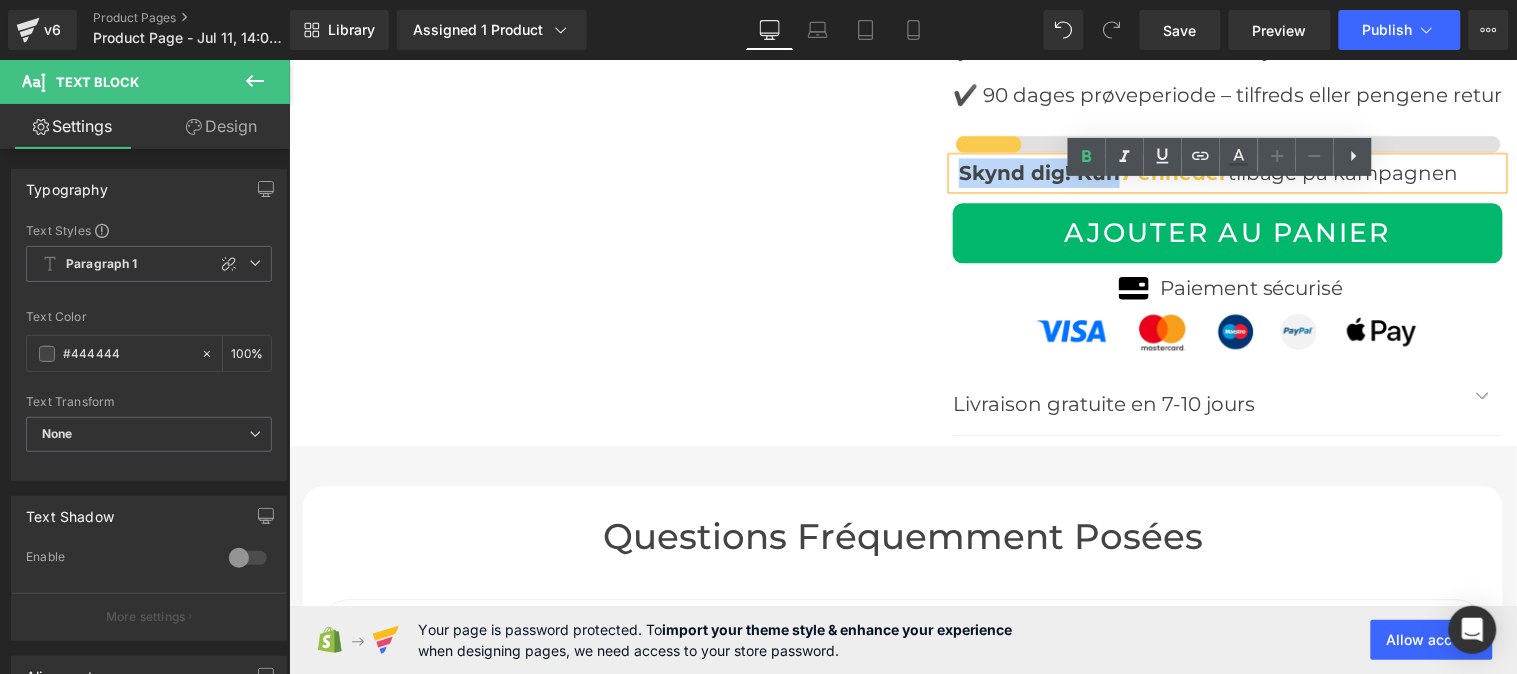 click on "Skynd dig! Kun  7 enheder  tilbage på kampagnen" at bounding box center [1227, 172] 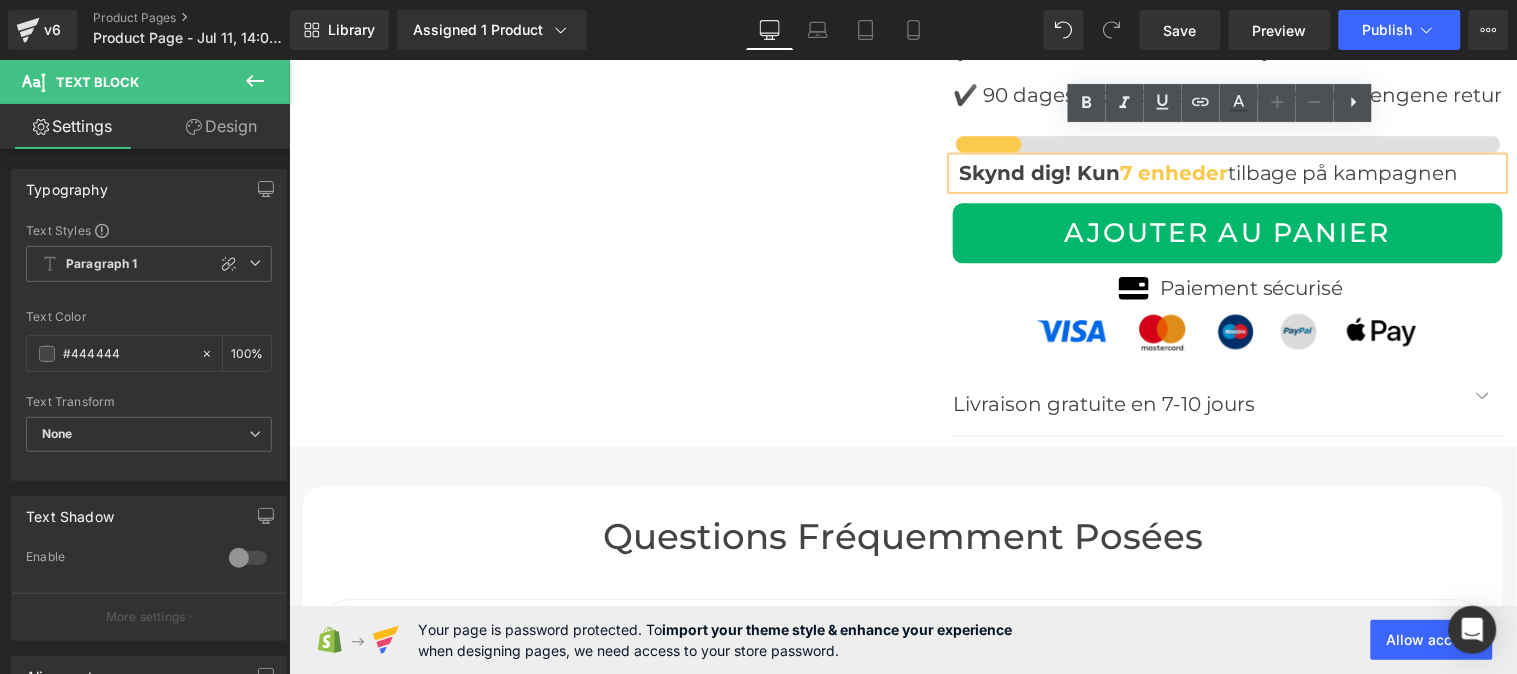 scroll, scrollTop: 7012, scrollLeft: 0, axis: vertical 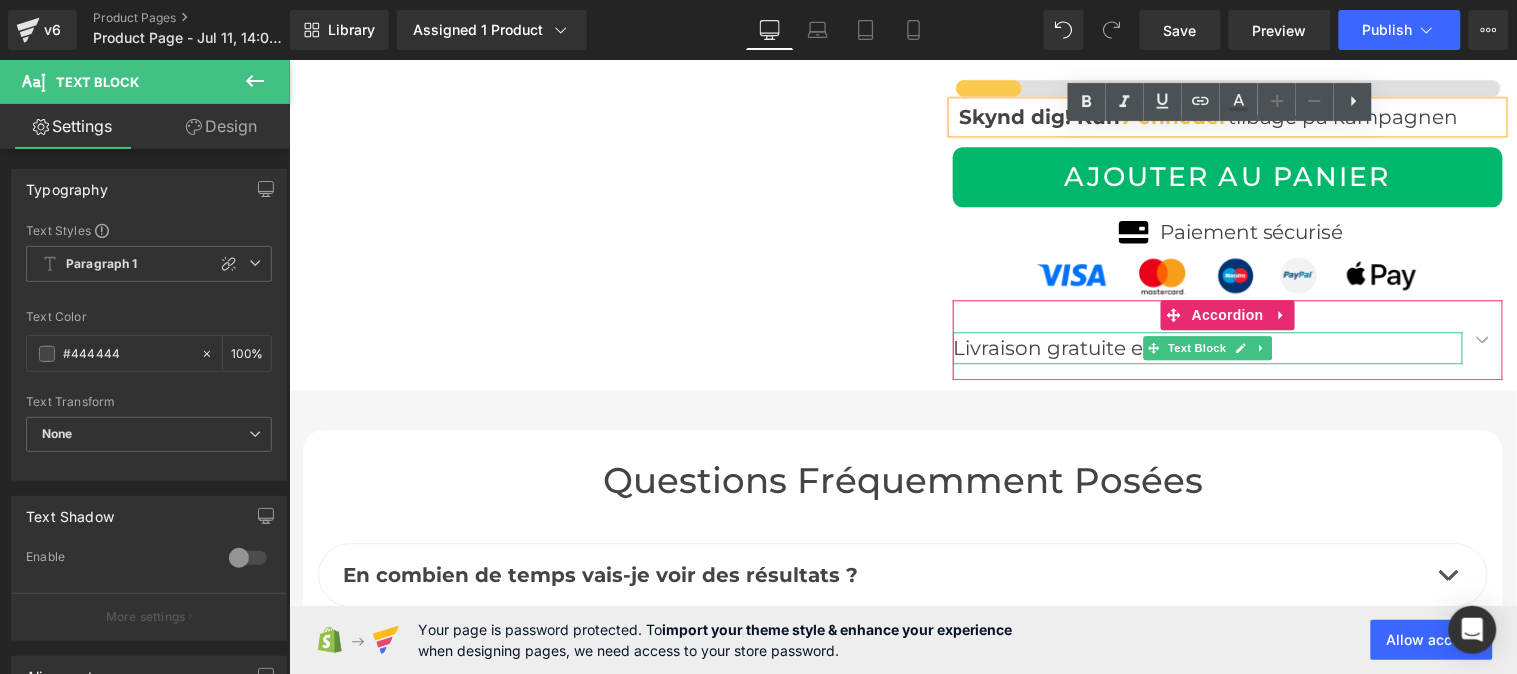 click on "Livraison gratuite en 7-10 jours" at bounding box center [1207, 347] 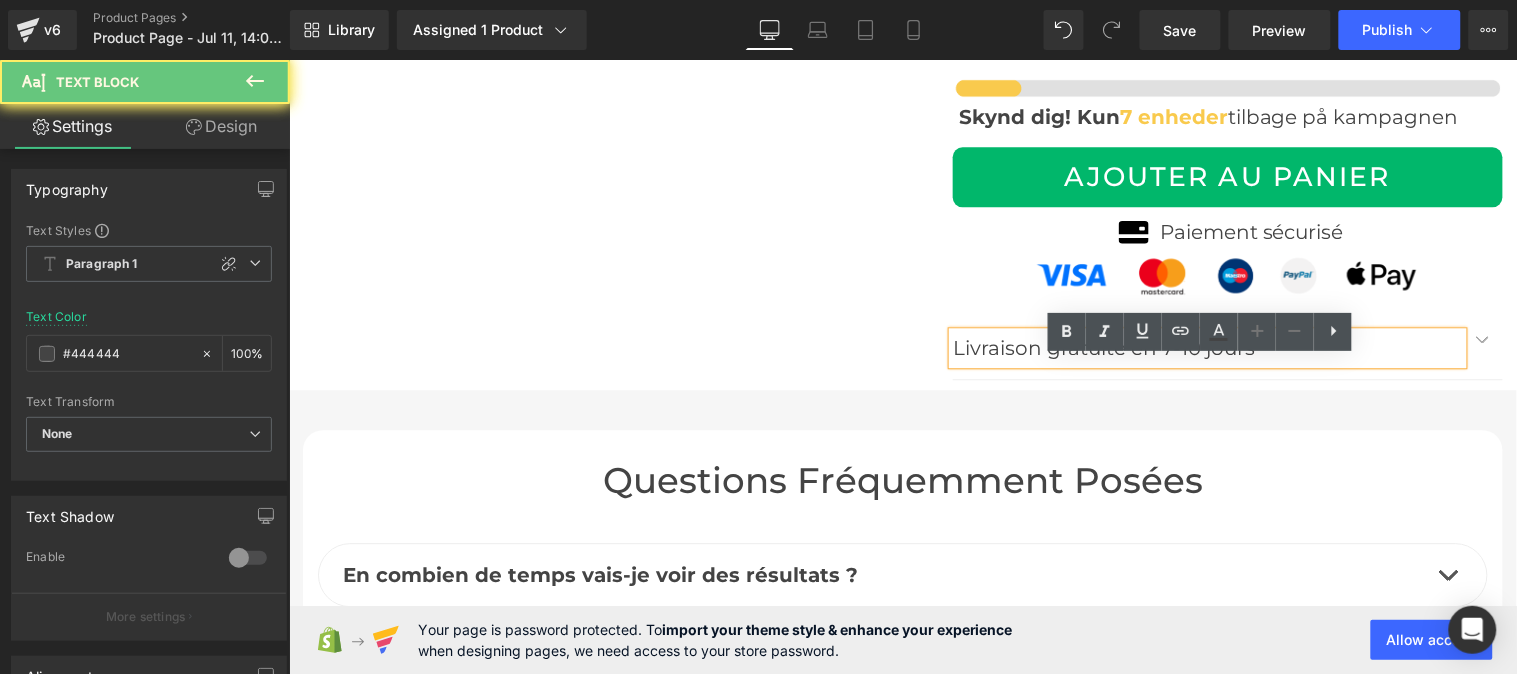 click on "Livraison gratuite en 7-10 jours" at bounding box center [1207, 347] 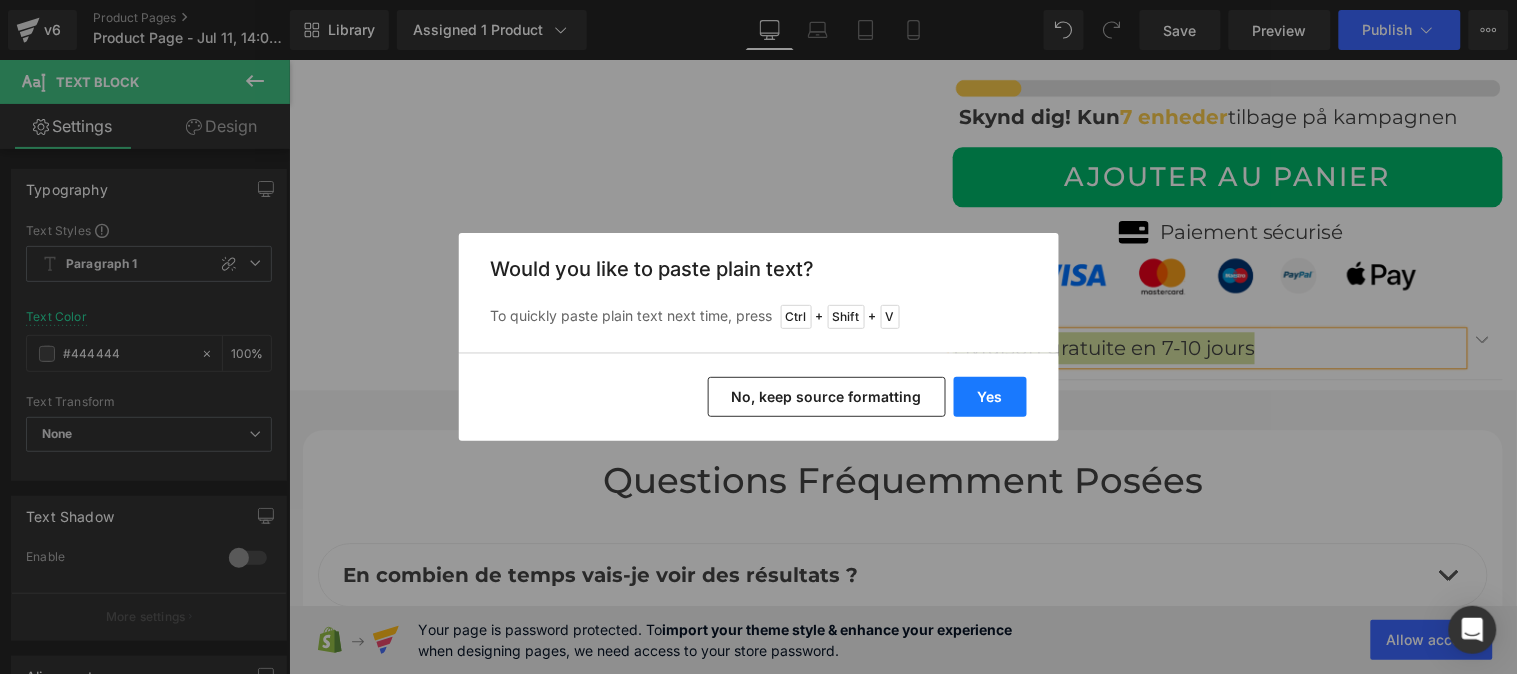 click on "Yes" at bounding box center [990, 397] 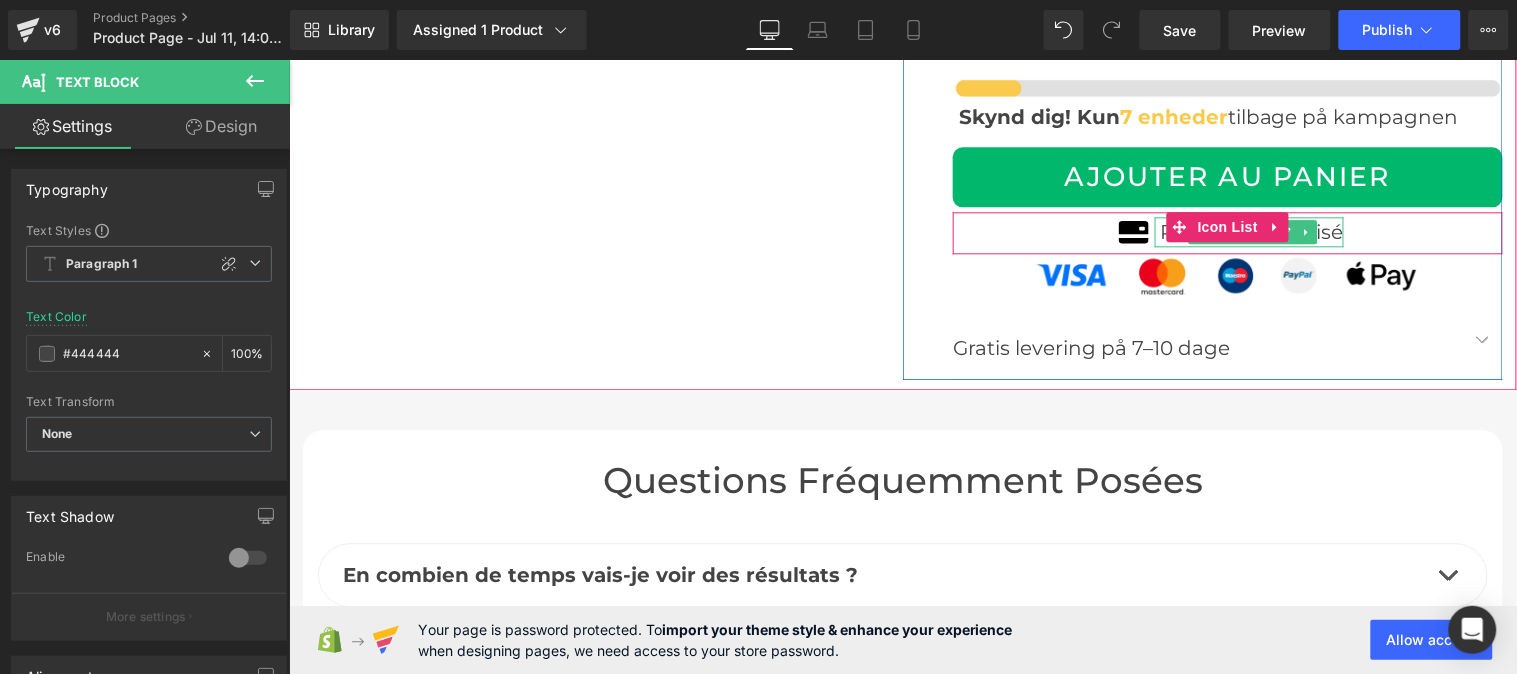 click on "Paiement sécurisé" at bounding box center [1251, 231] 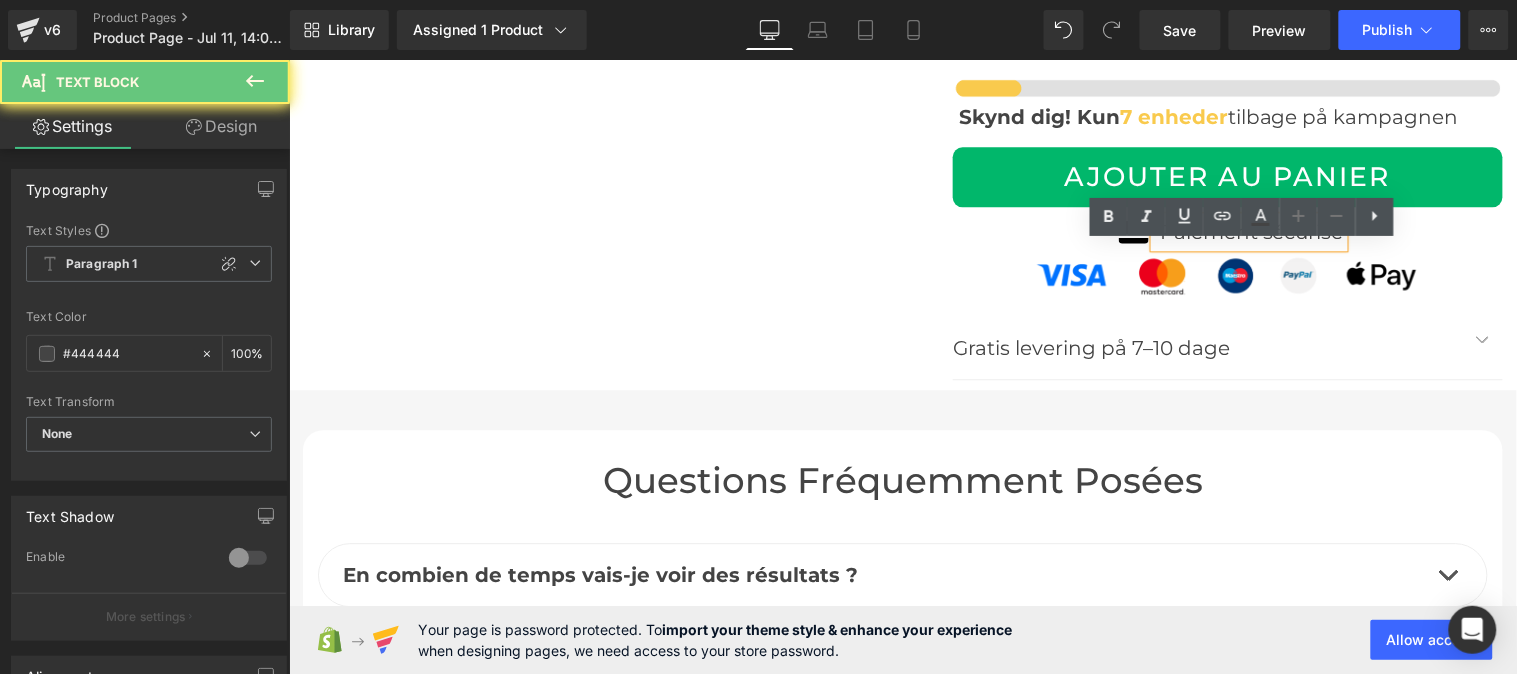 click on "Paiement sécurisé" at bounding box center (1251, 231) 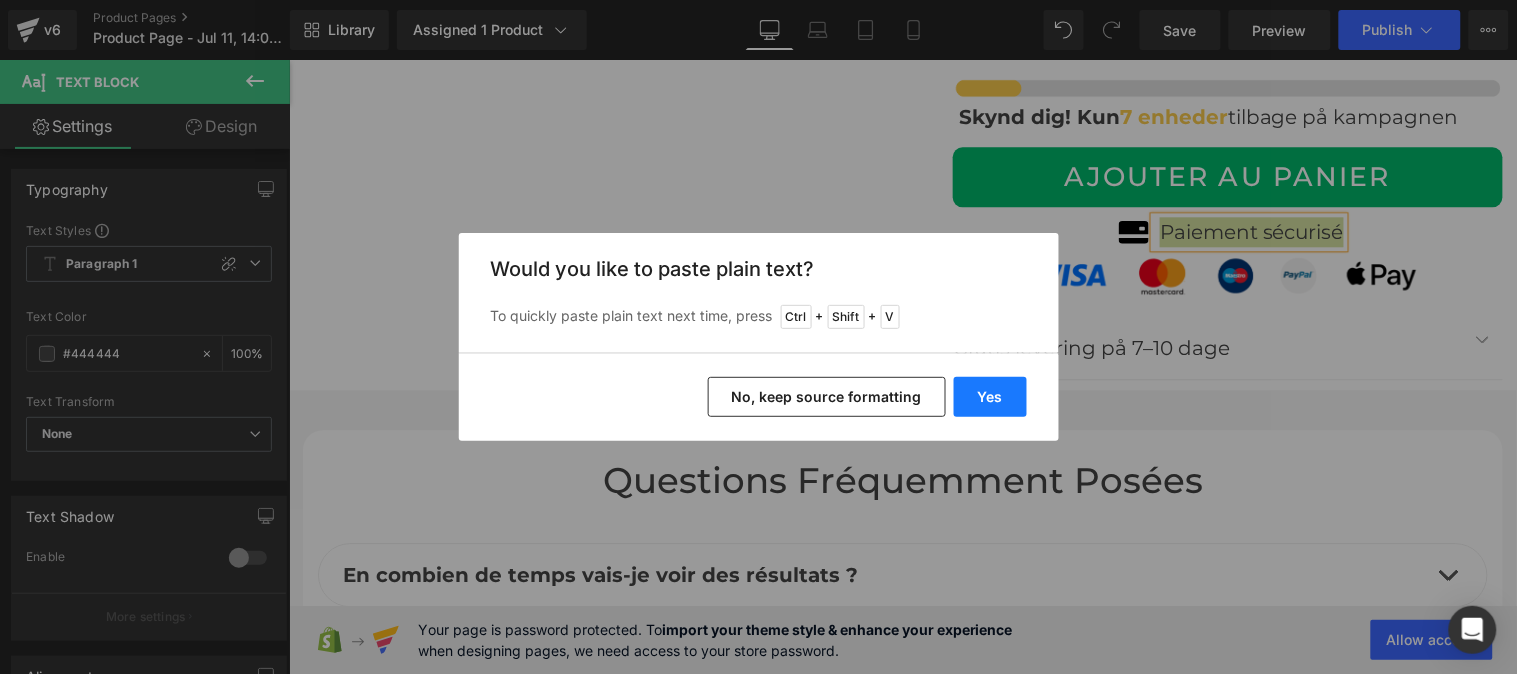 click on "Yes" at bounding box center [990, 397] 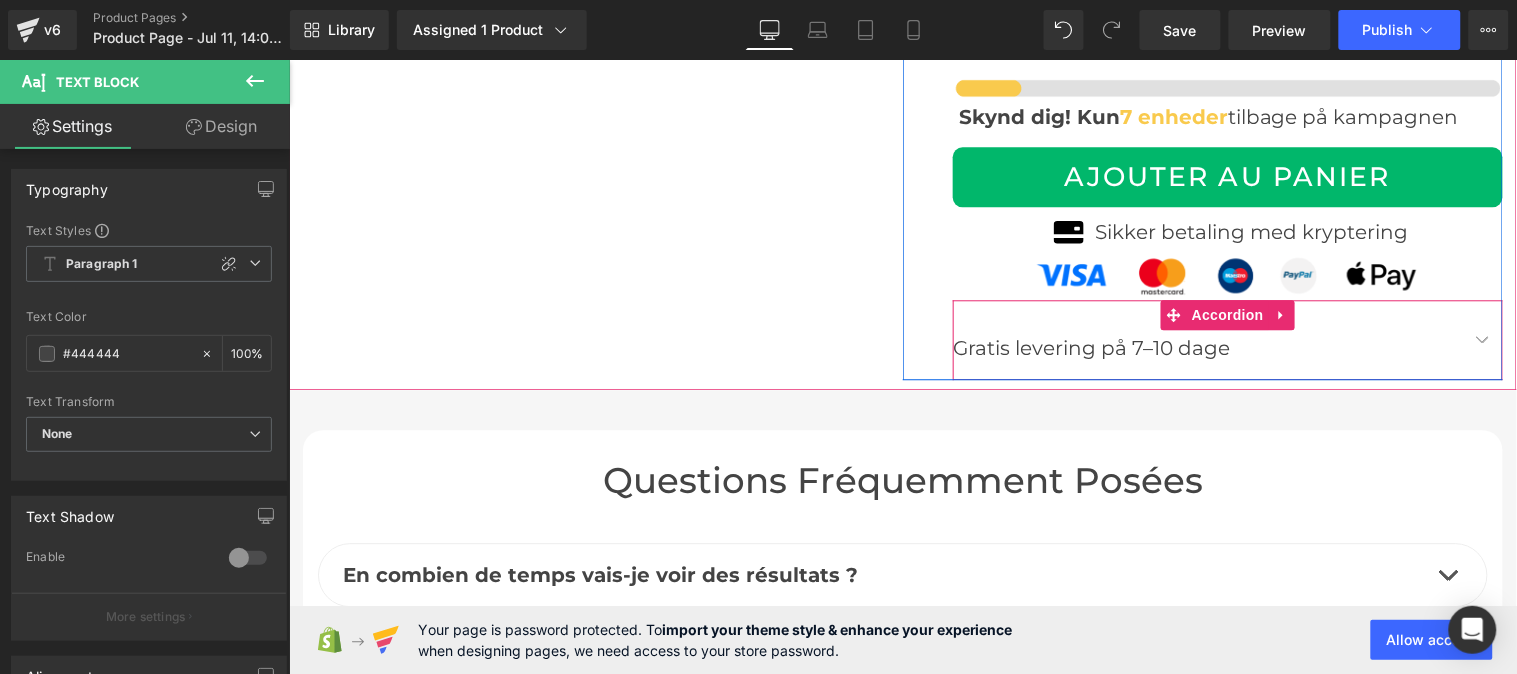 click at bounding box center [1482, 338] 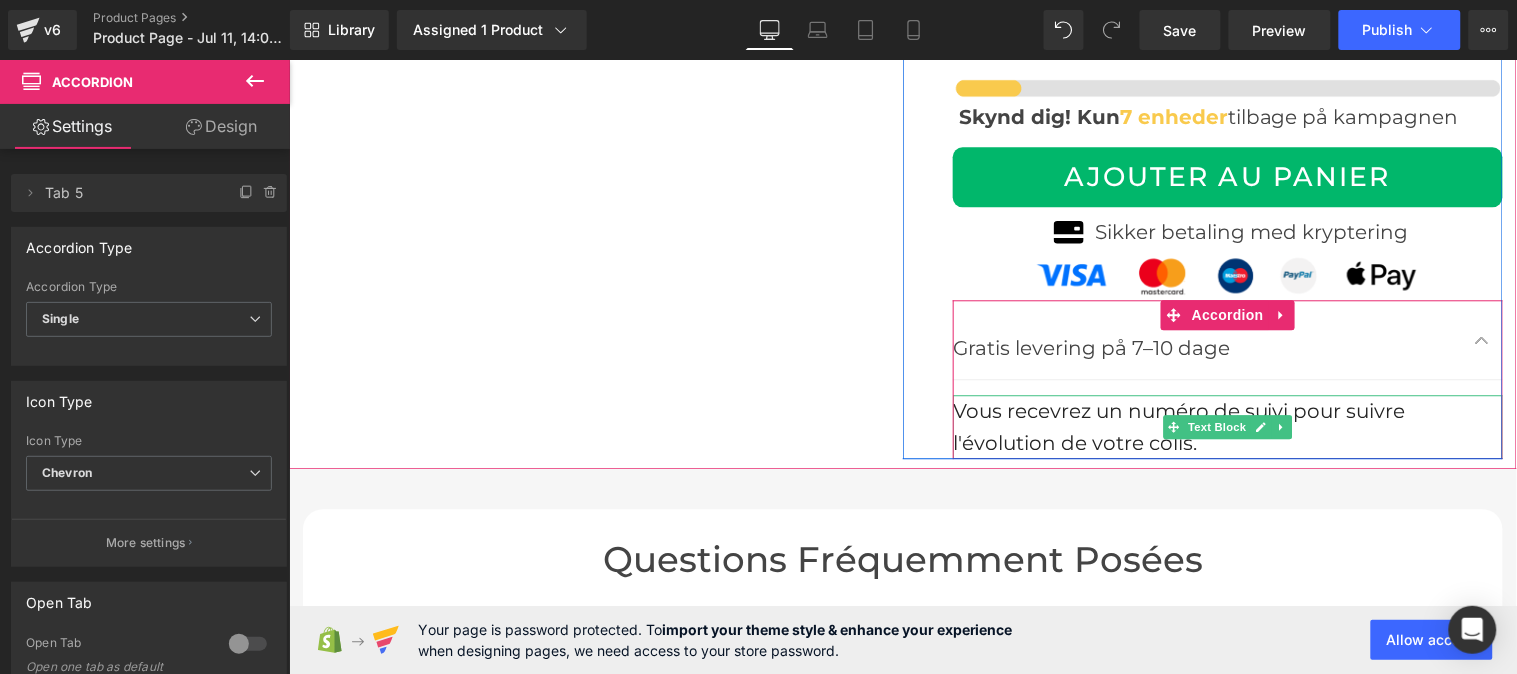 click on "Vous recevrez un numéro de suivi pour suivre l'évolution de votre colis." at bounding box center [1178, 426] 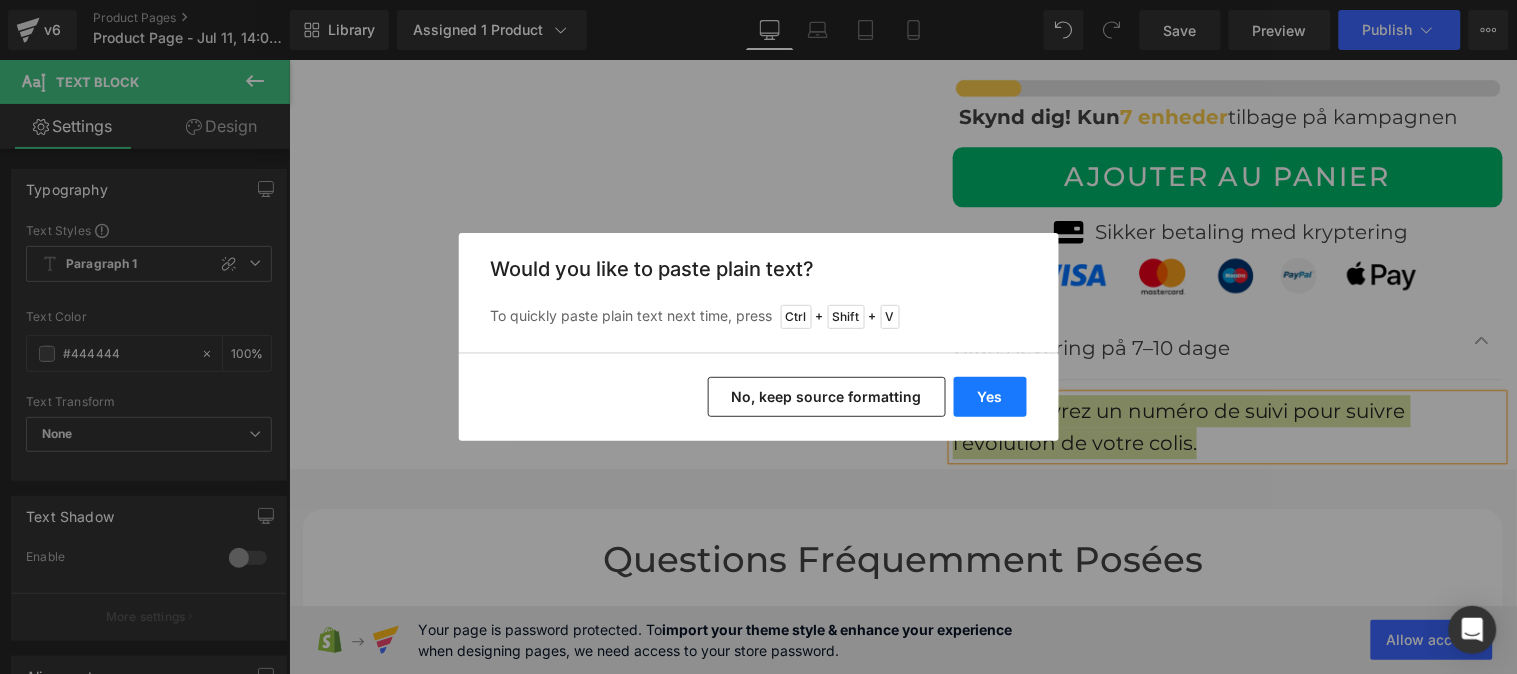 click on "Yes" at bounding box center [990, 397] 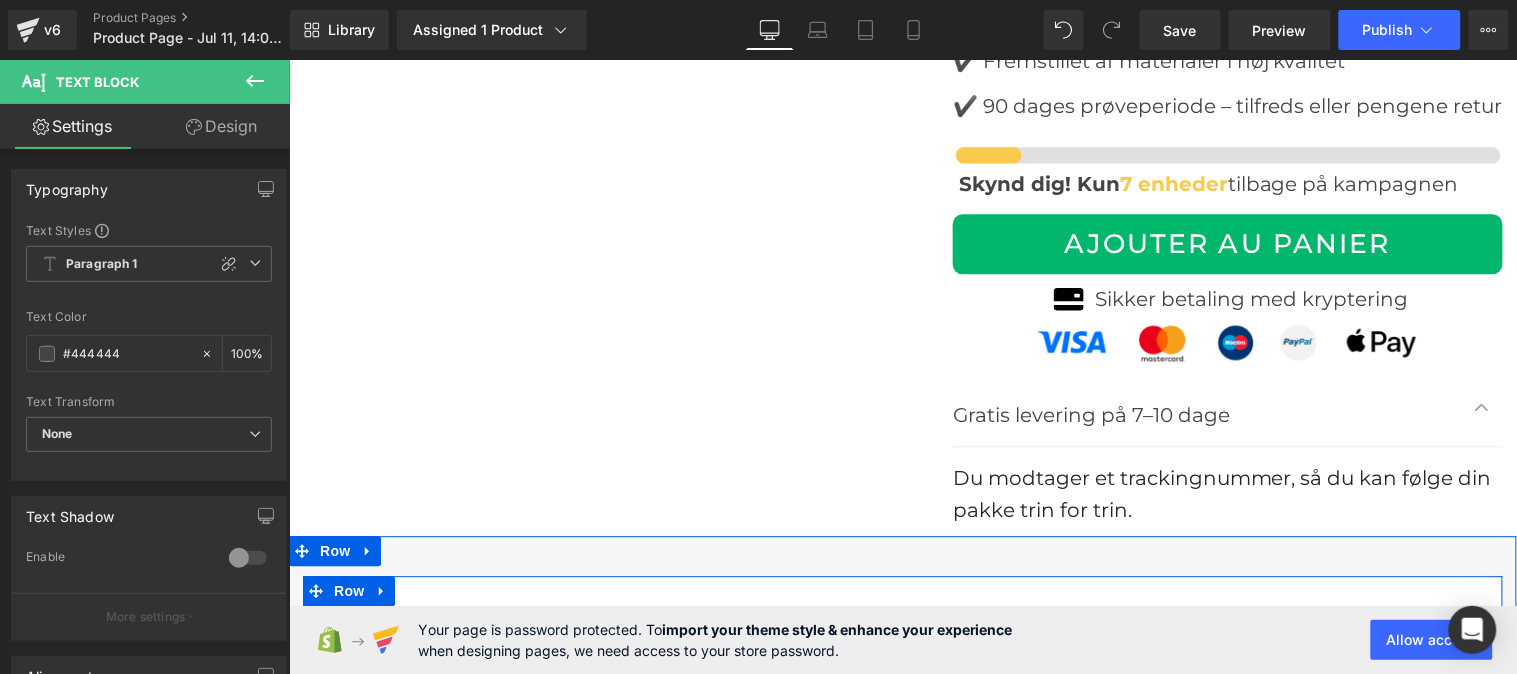 scroll, scrollTop: 6944, scrollLeft: 0, axis: vertical 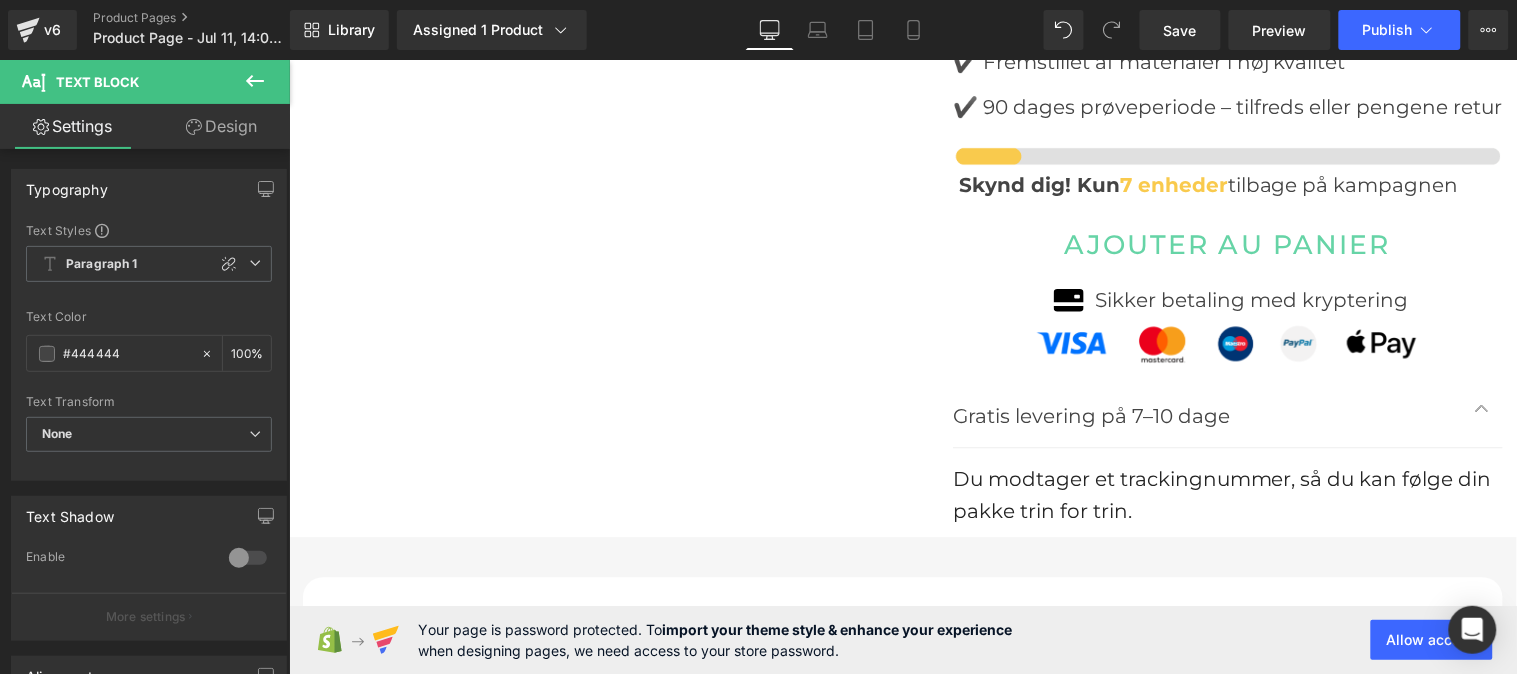 click on "AJOUTER AU PANIER" at bounding box center (1227, 244) 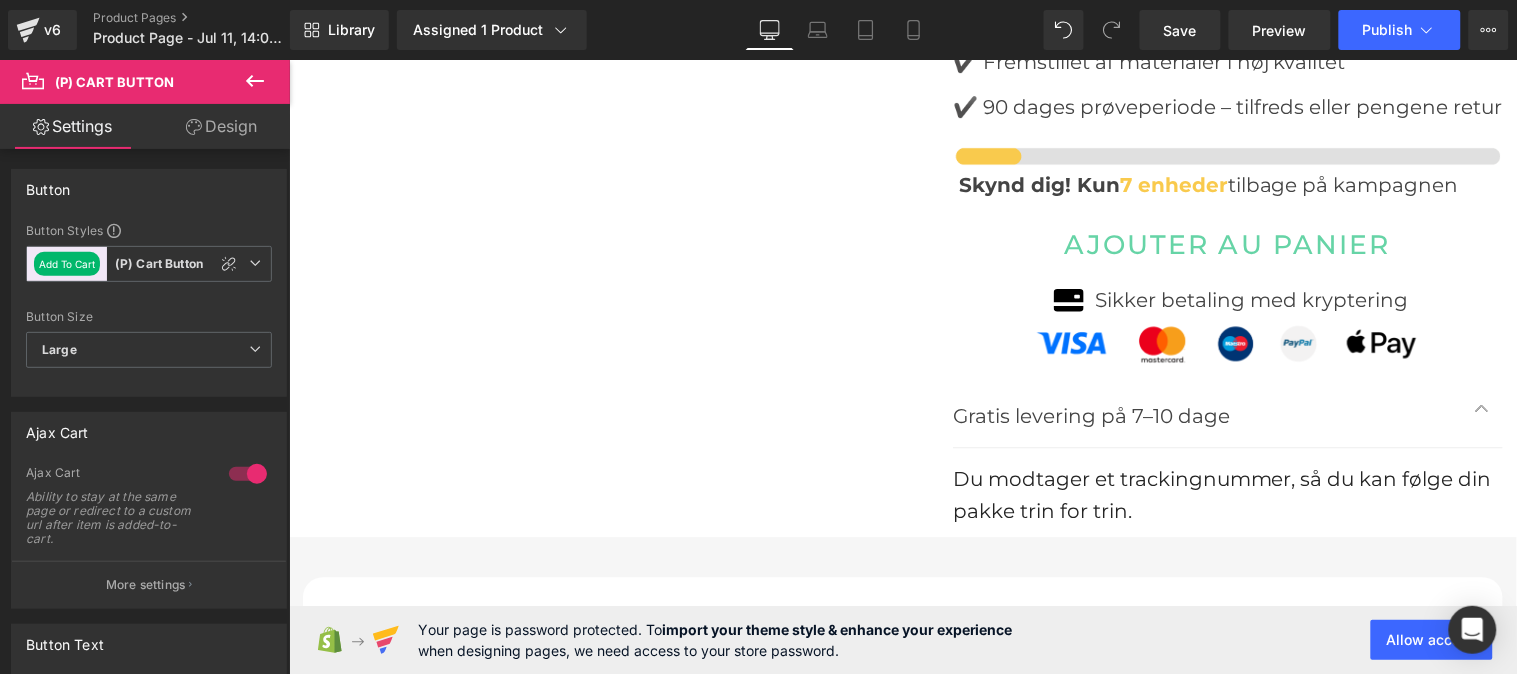 scroll, scrollTop: 187, scrollLeft: 0, axis: vertical 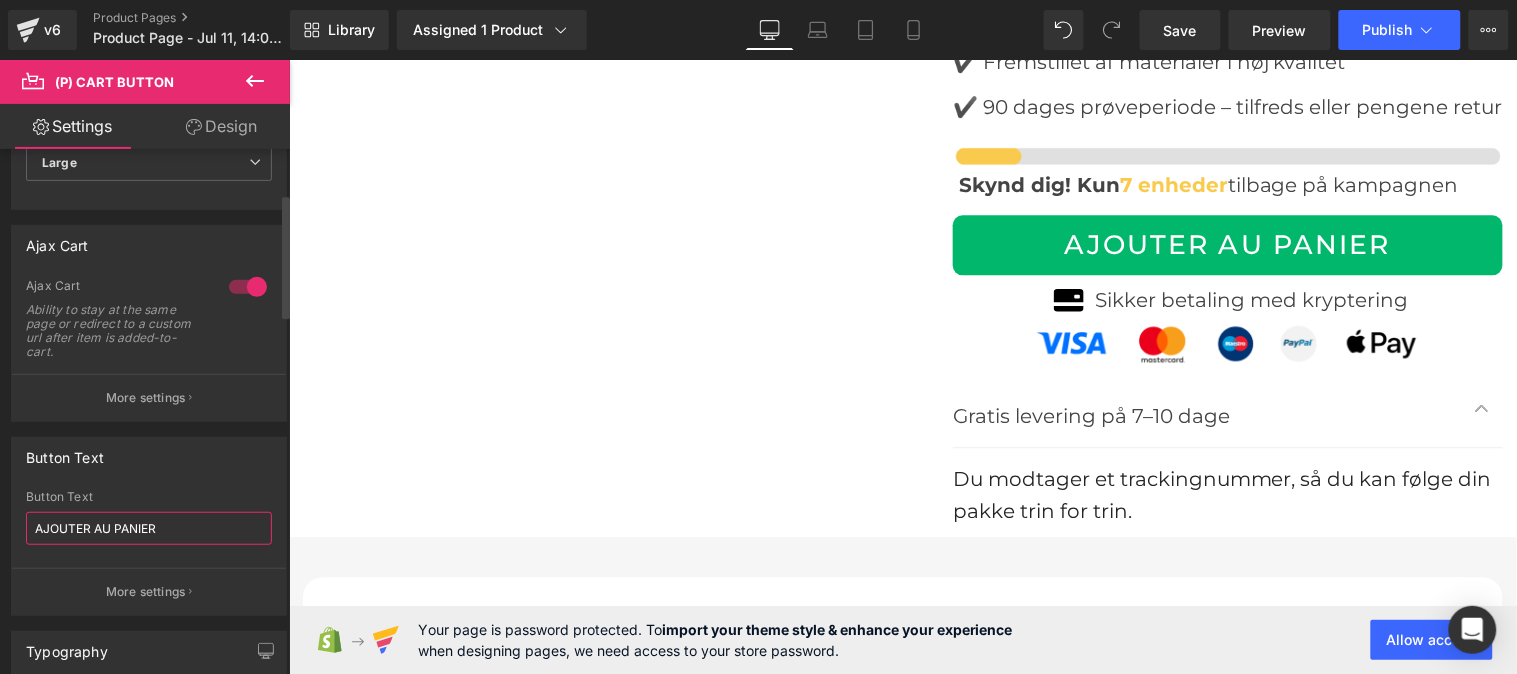click on "AJOUTER AU PANIER" at bounding box center [149, 528] 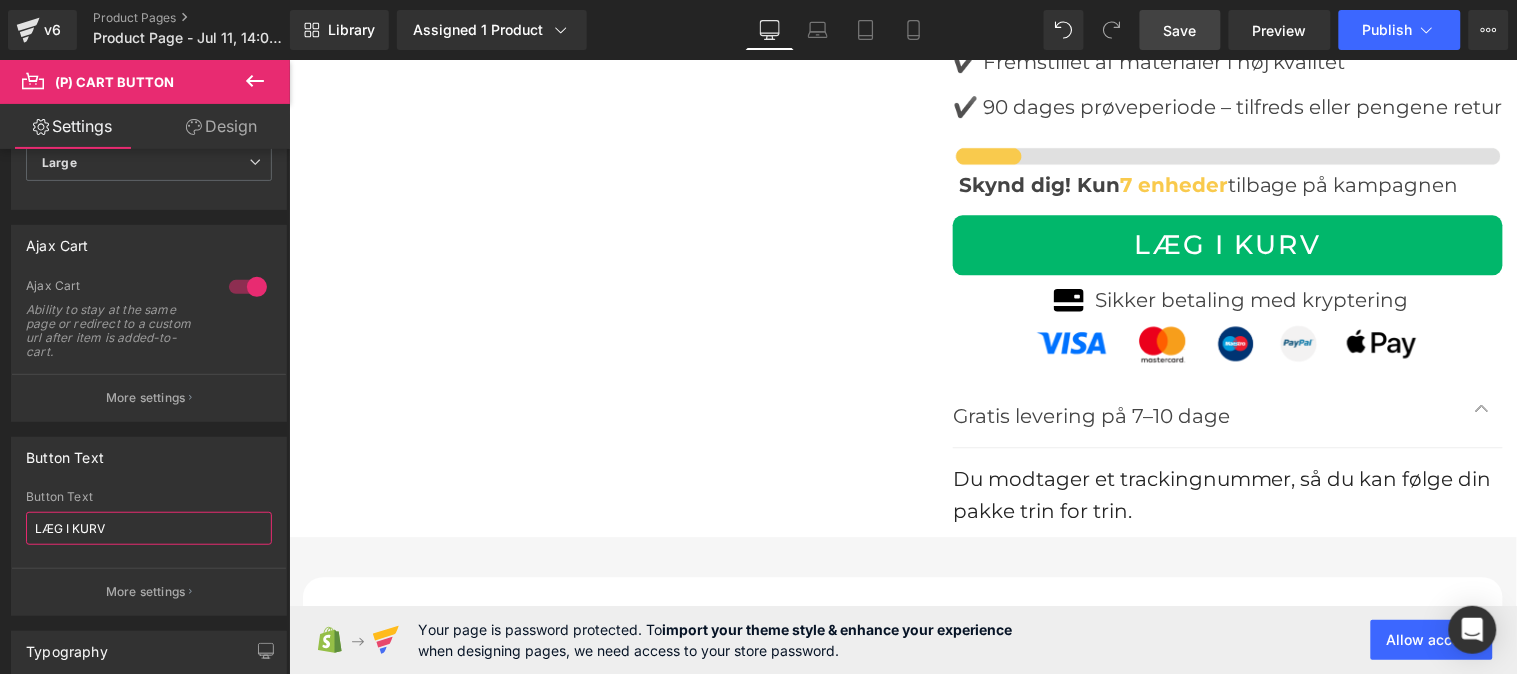 type on "LÆG I KURV" 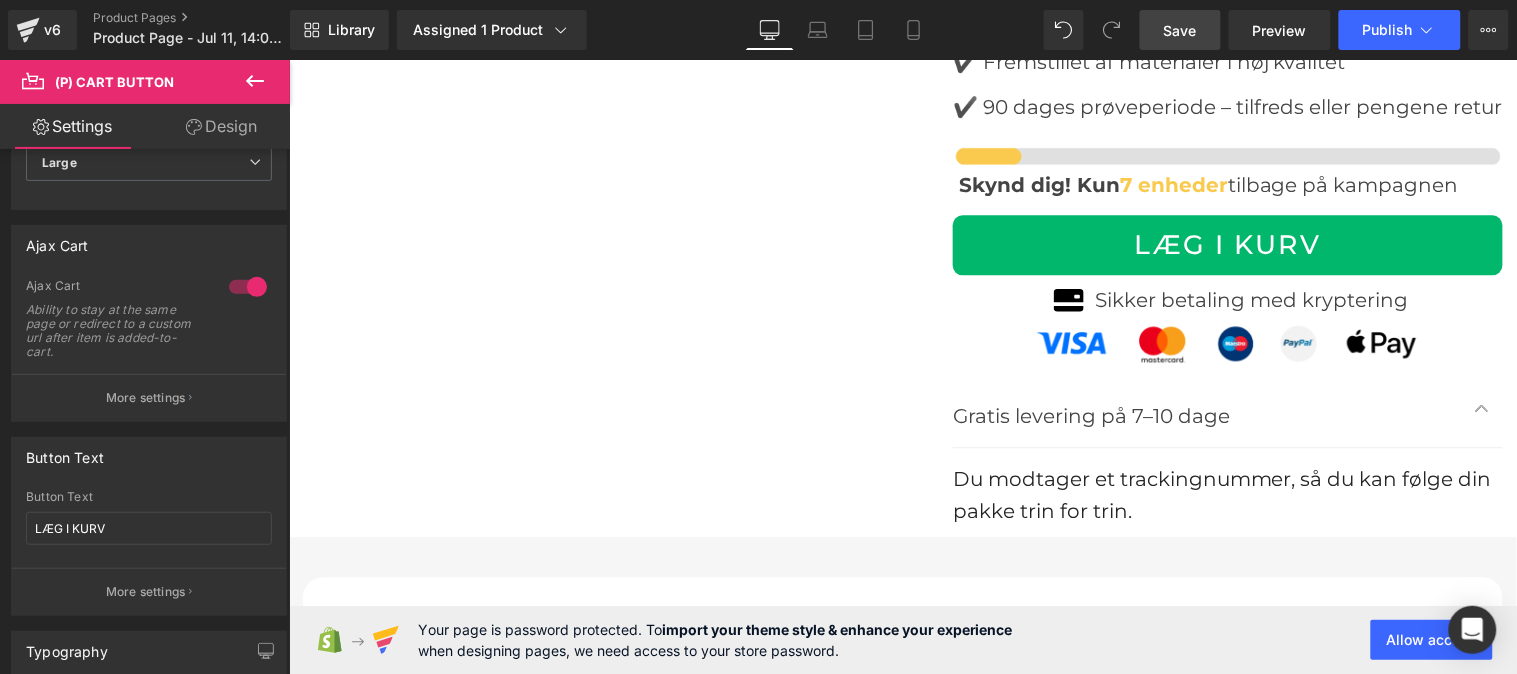 click on "Save" at bounding box center (1180, 30) 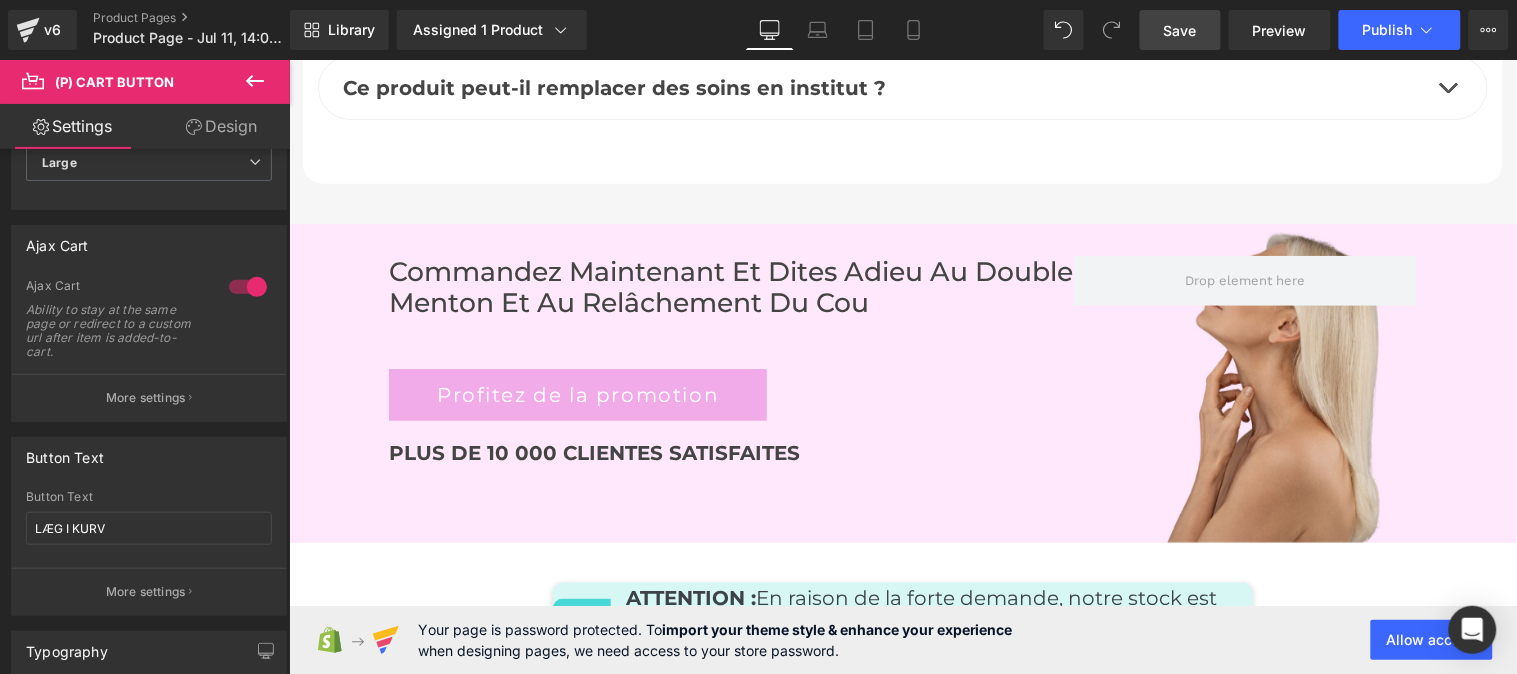 scroll, scrollTop: 8020, scrollLeft: 0, axis: vertical 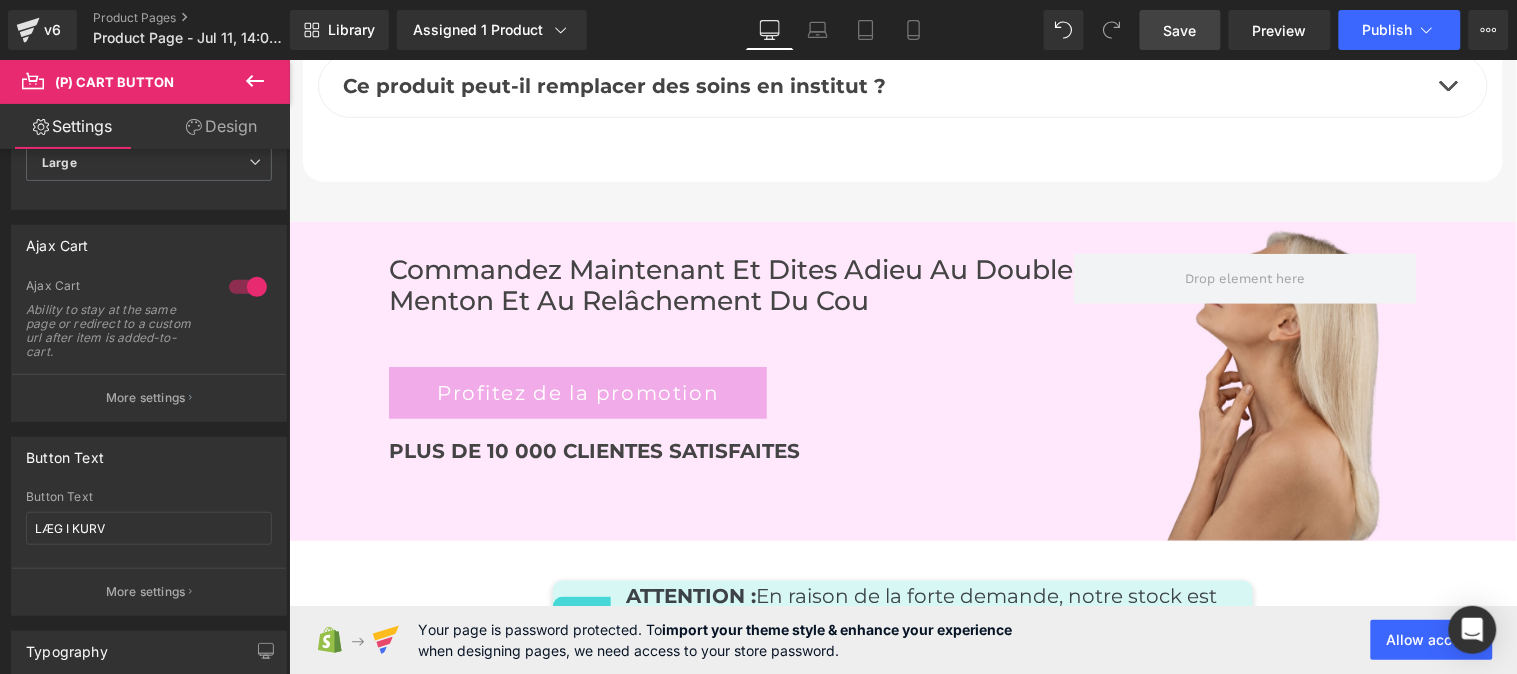 click on "Commandez maintenant et dites adieu au double menton et au relâchement du cou" at bounding box center [730, 285] 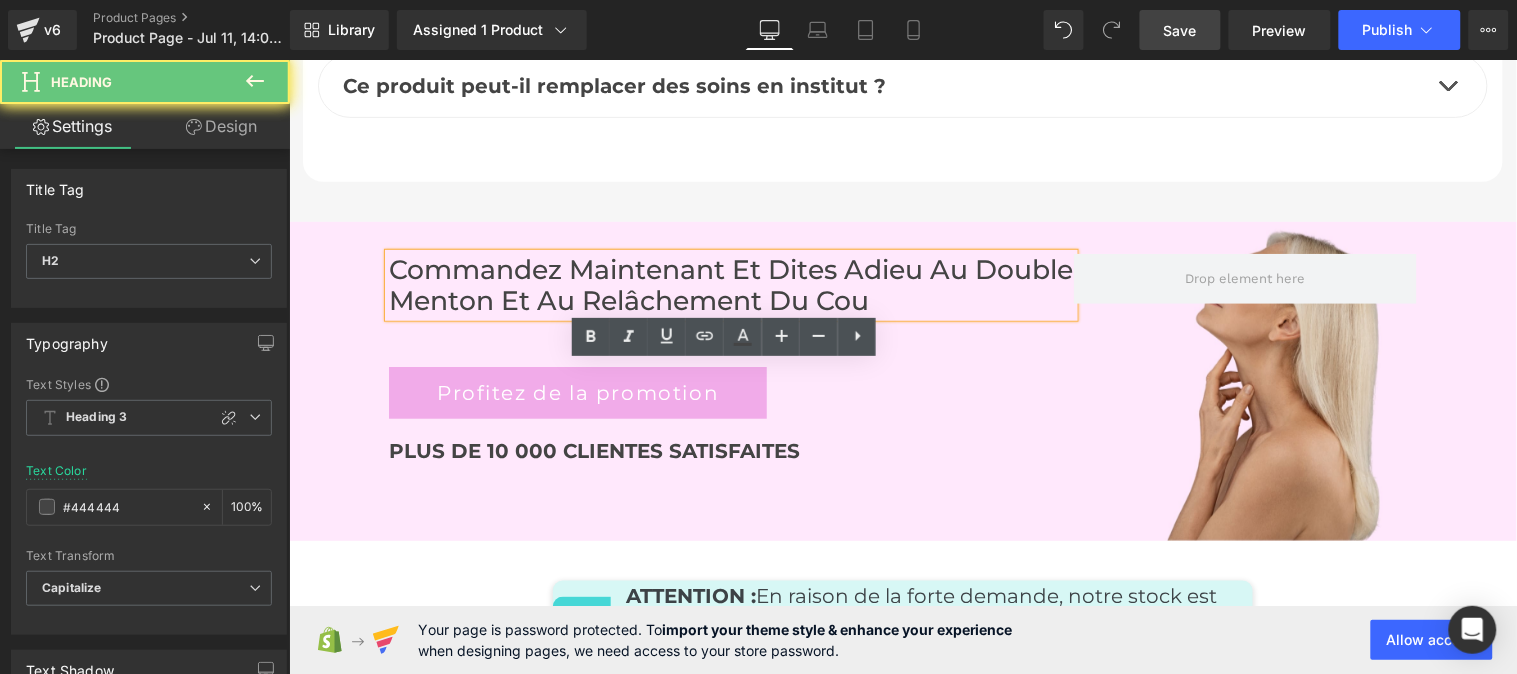 scroll, scrollTop: 7937, scrollLeft: 0, axis: vertical 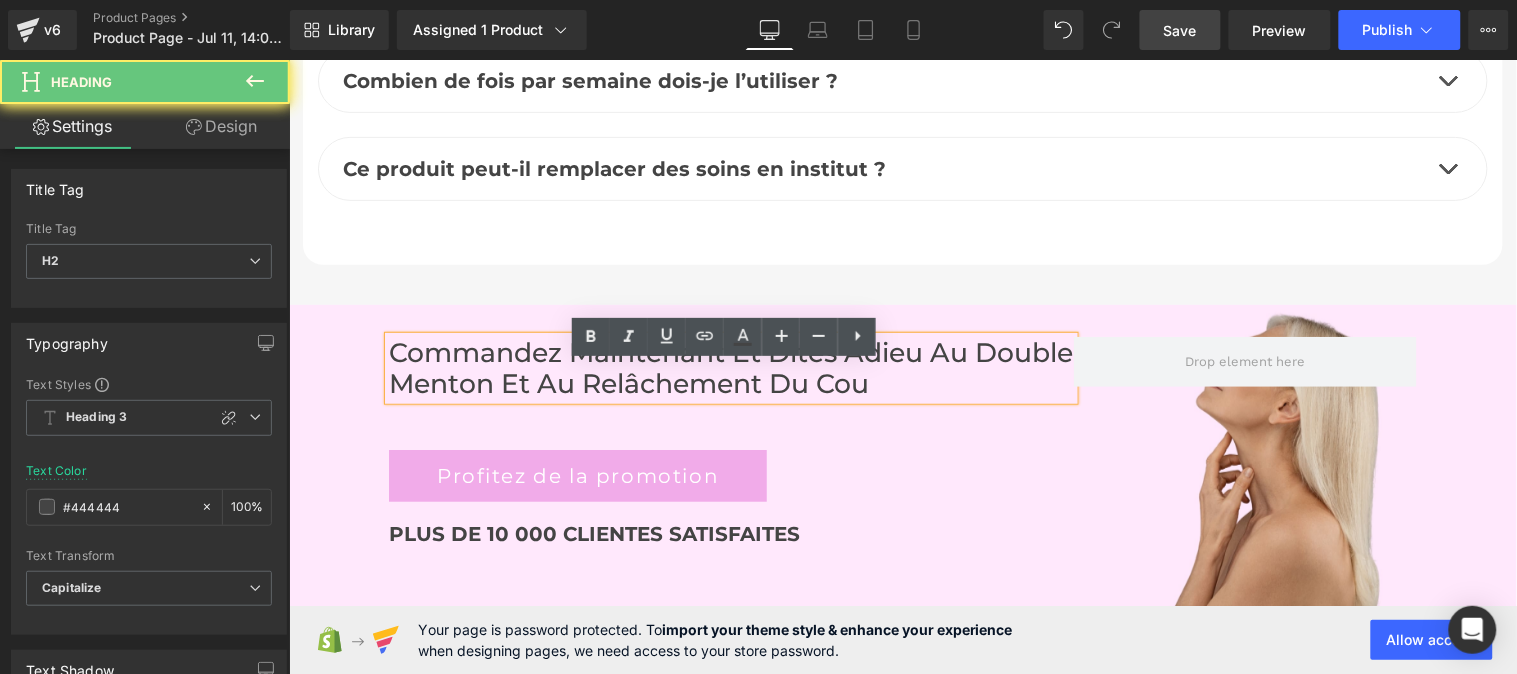 drag, startPoint x: 412, startPoint y: 376, endPoint x: 534, endPoint y: 410, distance: 126.649124 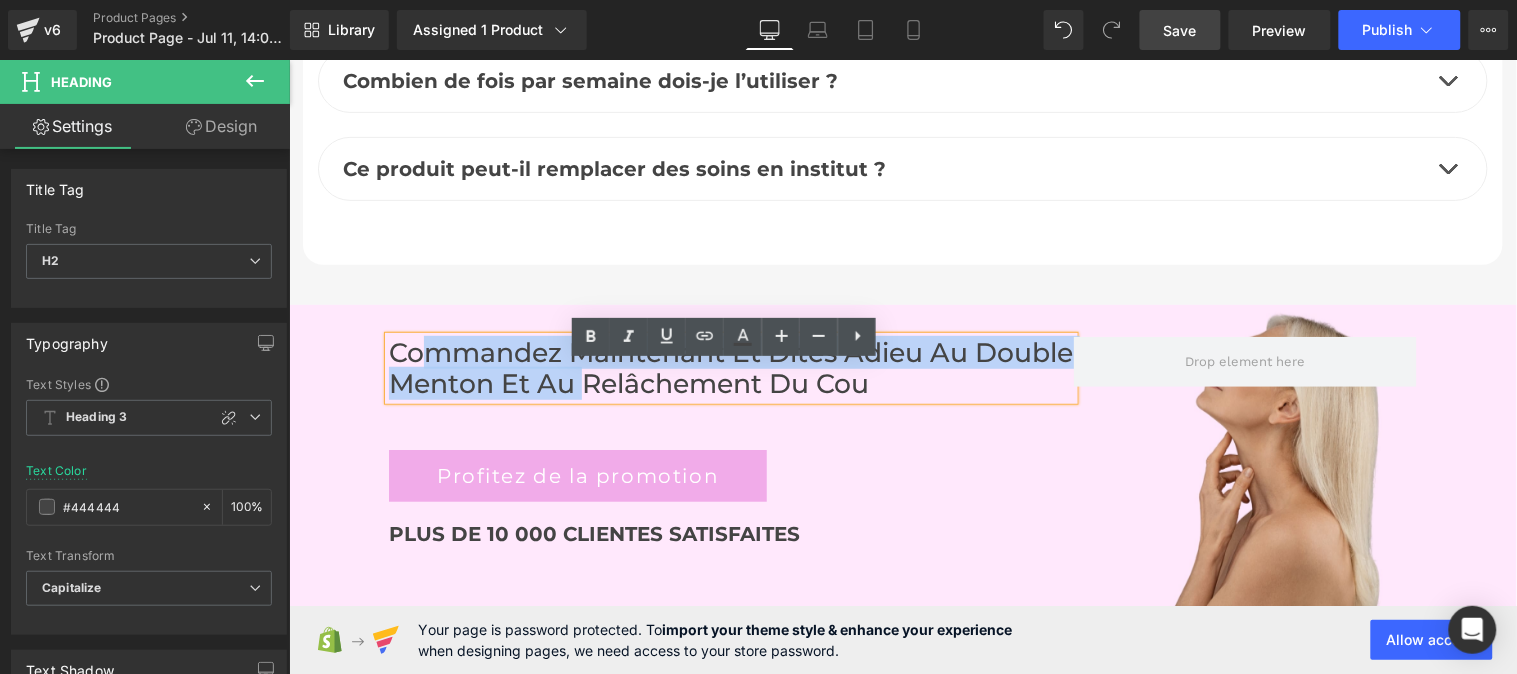 click on "Commandez maintenant et dites adieu au double menton et au relâchement du cou" at bounding box center [730, 368] 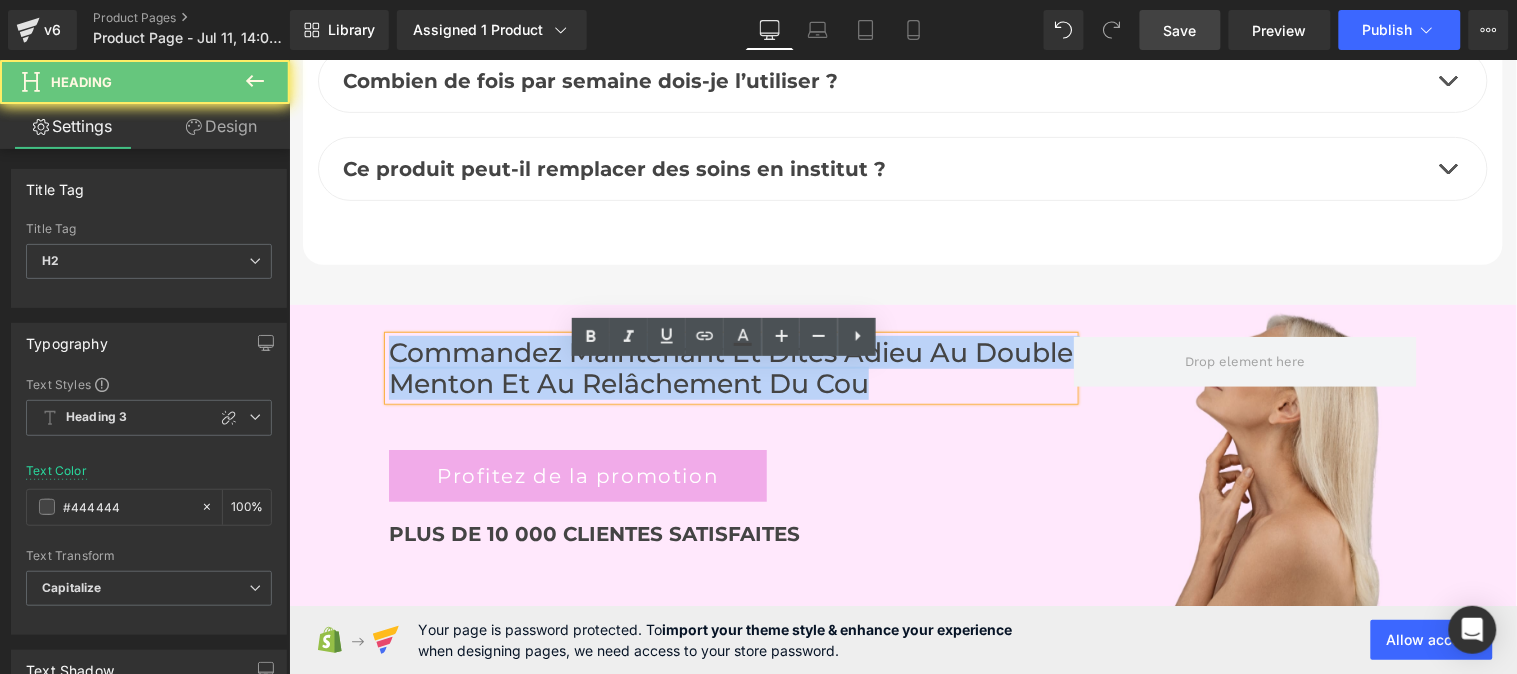drag, startPoint x: 387, startPoint y: 384, endPoint x: 1042, endPoint y: 397, distance: 655.12897 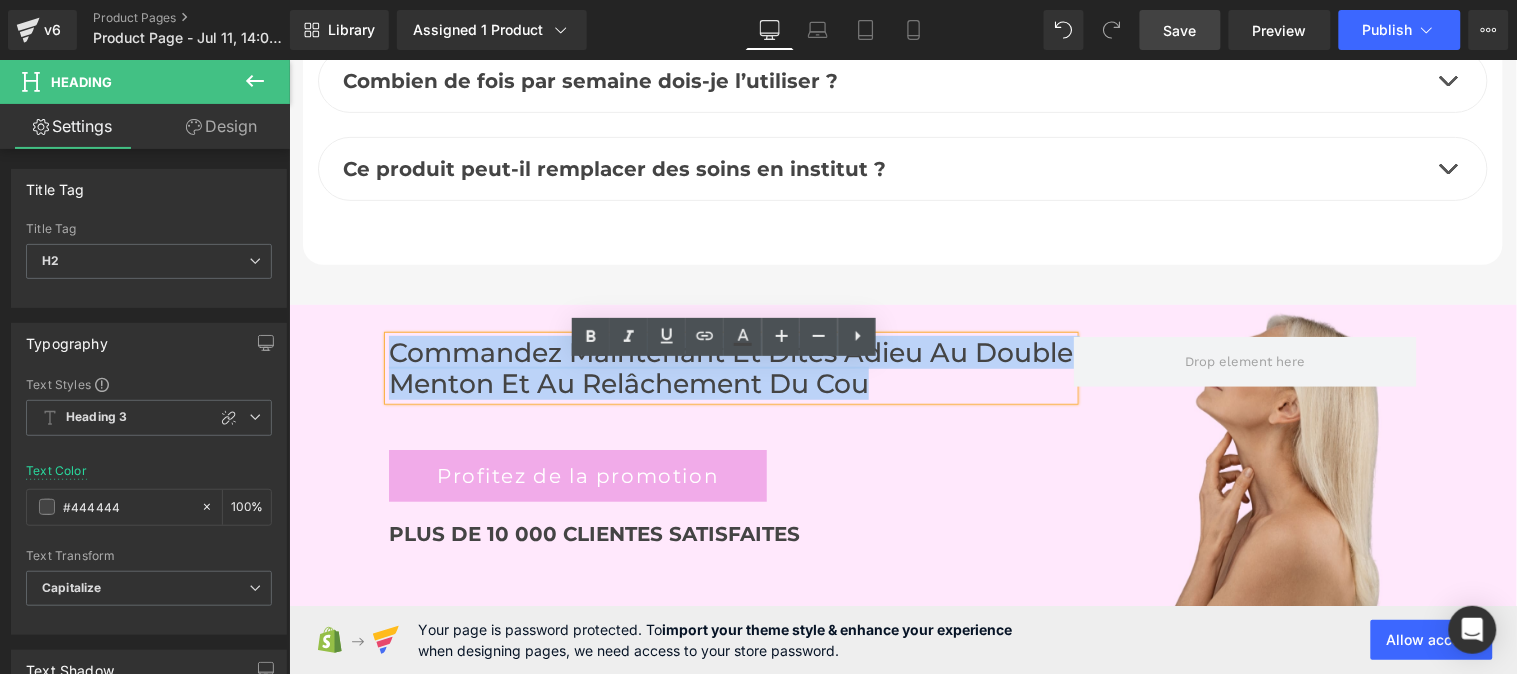 copy on "Commandez maintenant et dites adieu au double menton et au relâchement du cou" 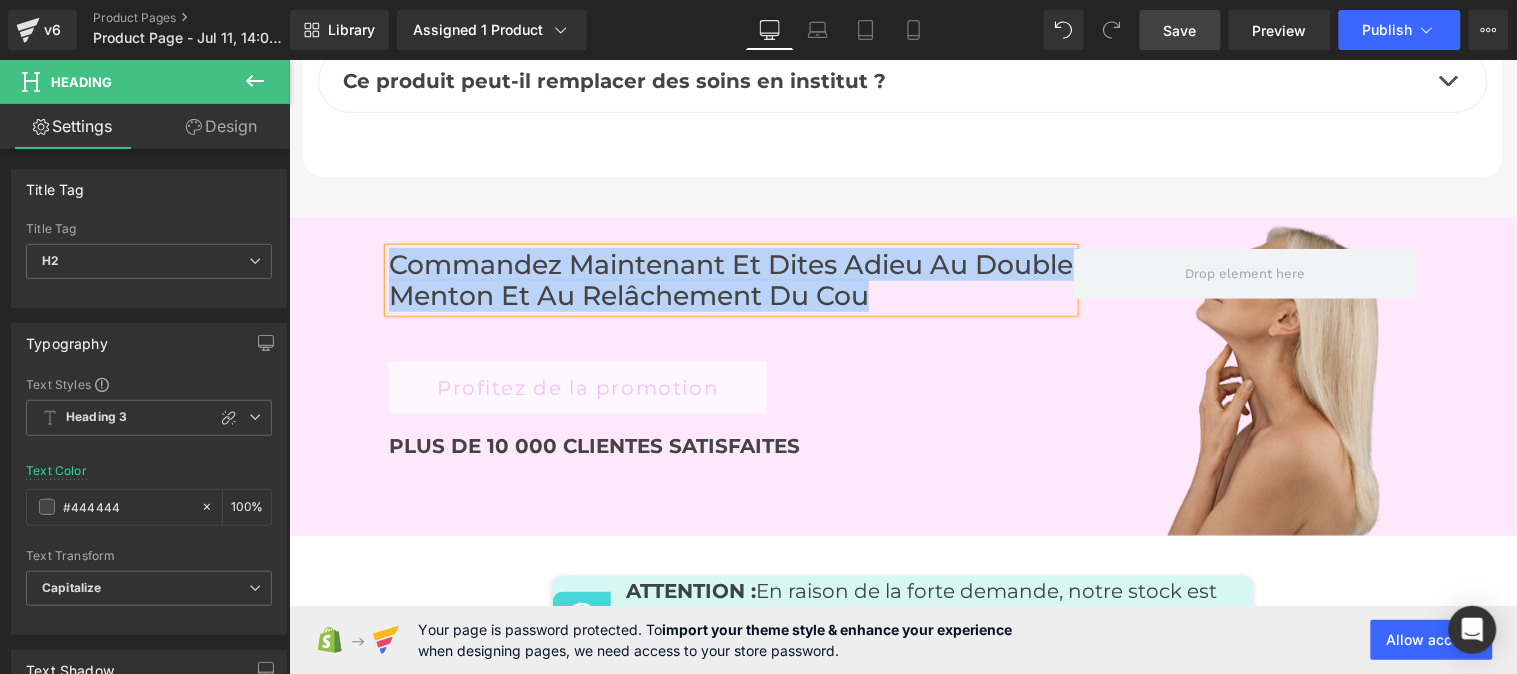 scroll, scrollTop: 8026, scrollLeft: 0, axis: vertical 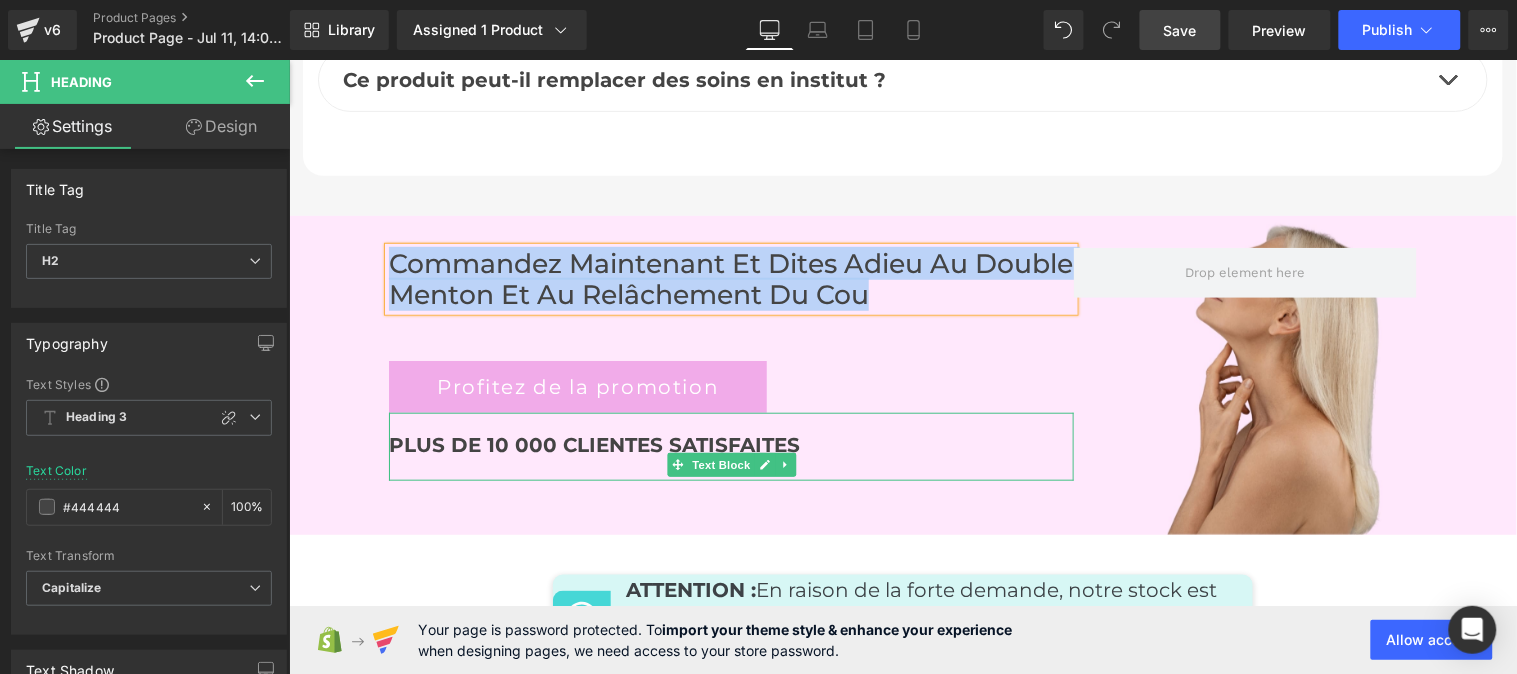 click on "PLUS DE 10 000 CLIENTES SATISFAITES" at bounding box center [730, 444] 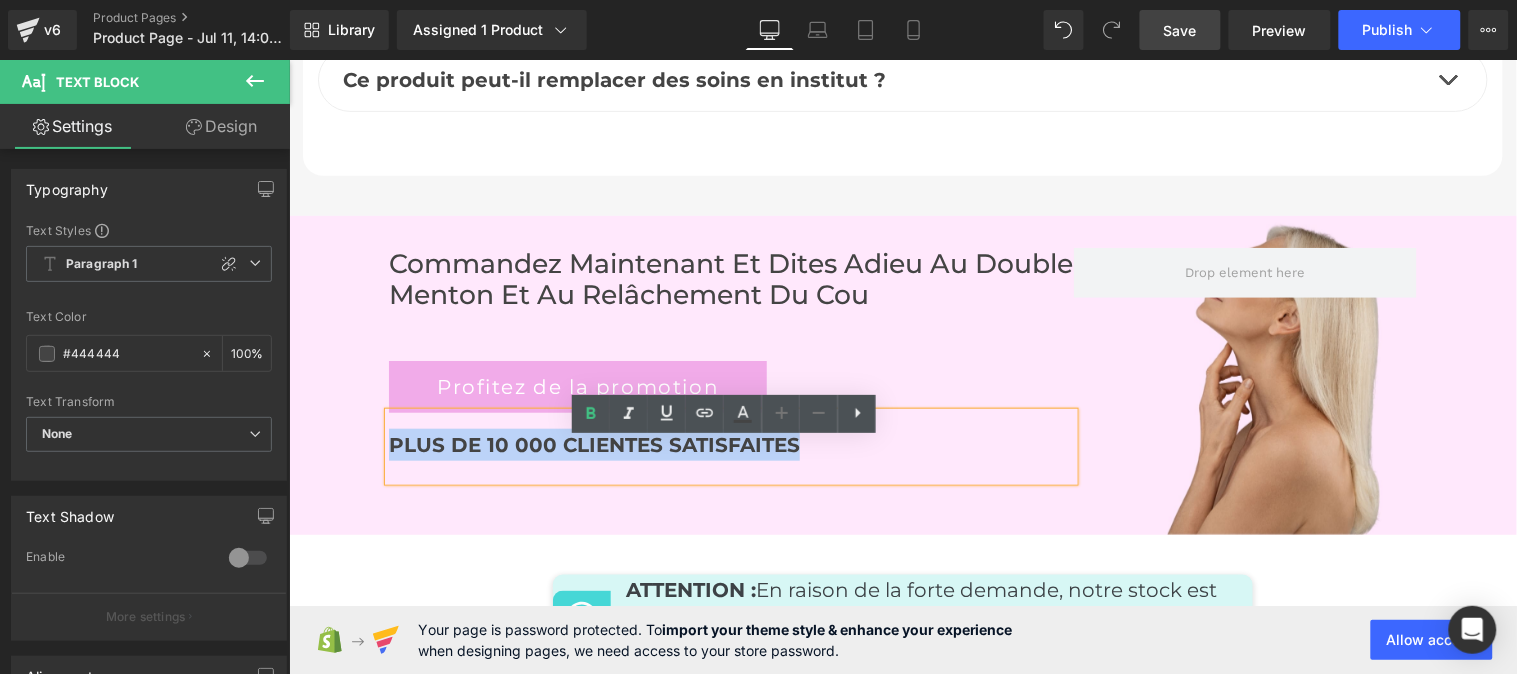 drag, startPoint x: 792, startPoint y: 470, endPoint x: 383, endPoint y: 477, distance: 409.0599 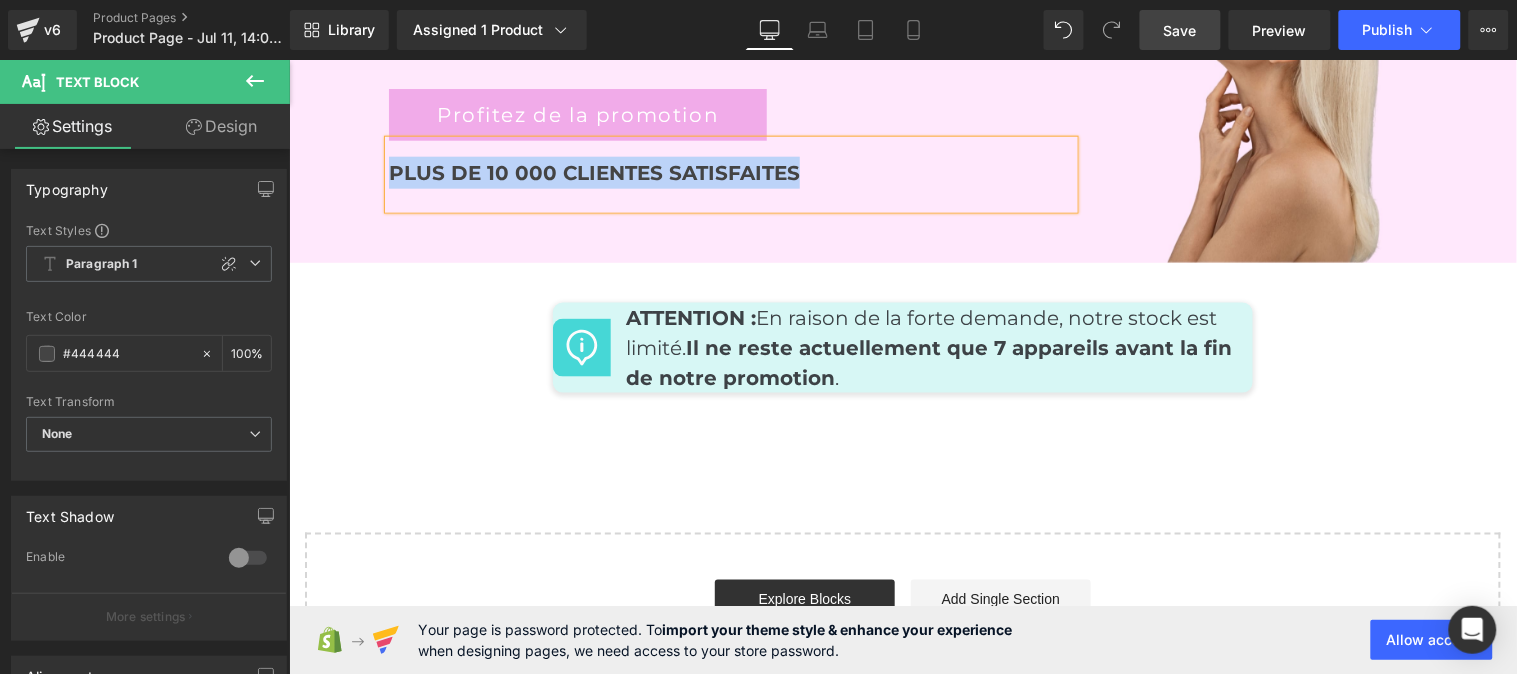 scroll, scrollTop: 8300, scrollLeft: 0, axis: vertical 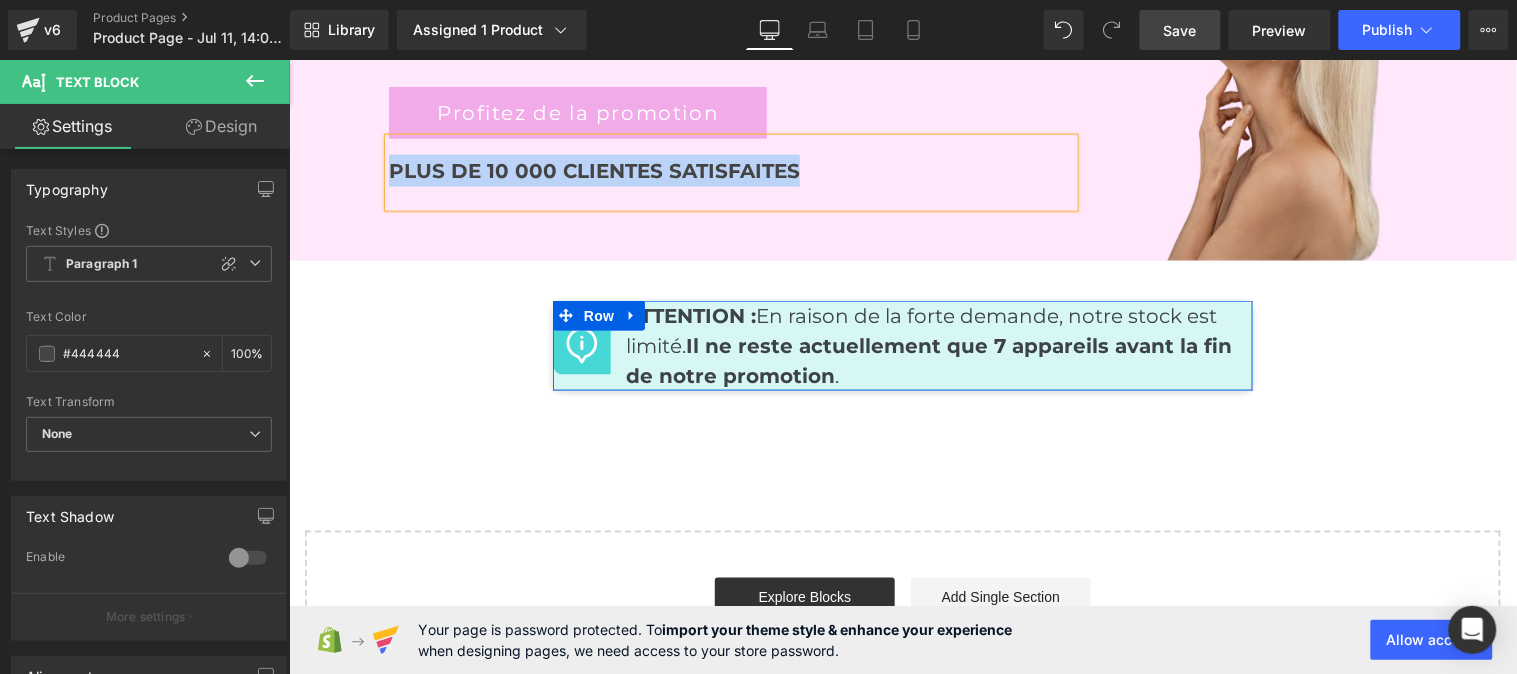 click on "ATTENTION :  En raison de la forte demande, notre stock est limité.  Il ne reste actuellement que 7 appareils avant la fin de notre promotion ." at bounding box center (931, 345) 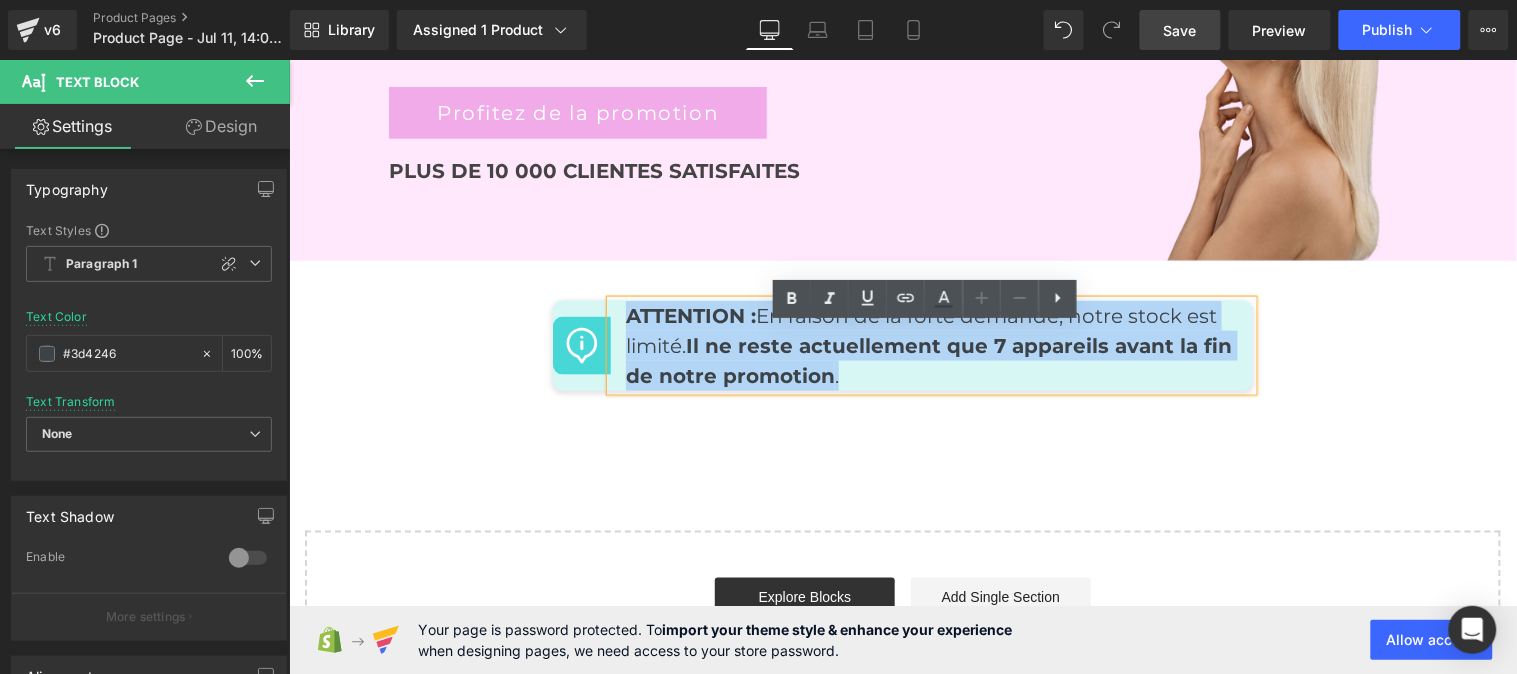 drag, startPoint x: 835, startPoint y: 396, endPoint x: 614, endPoint y: 331, distance: 230.36058 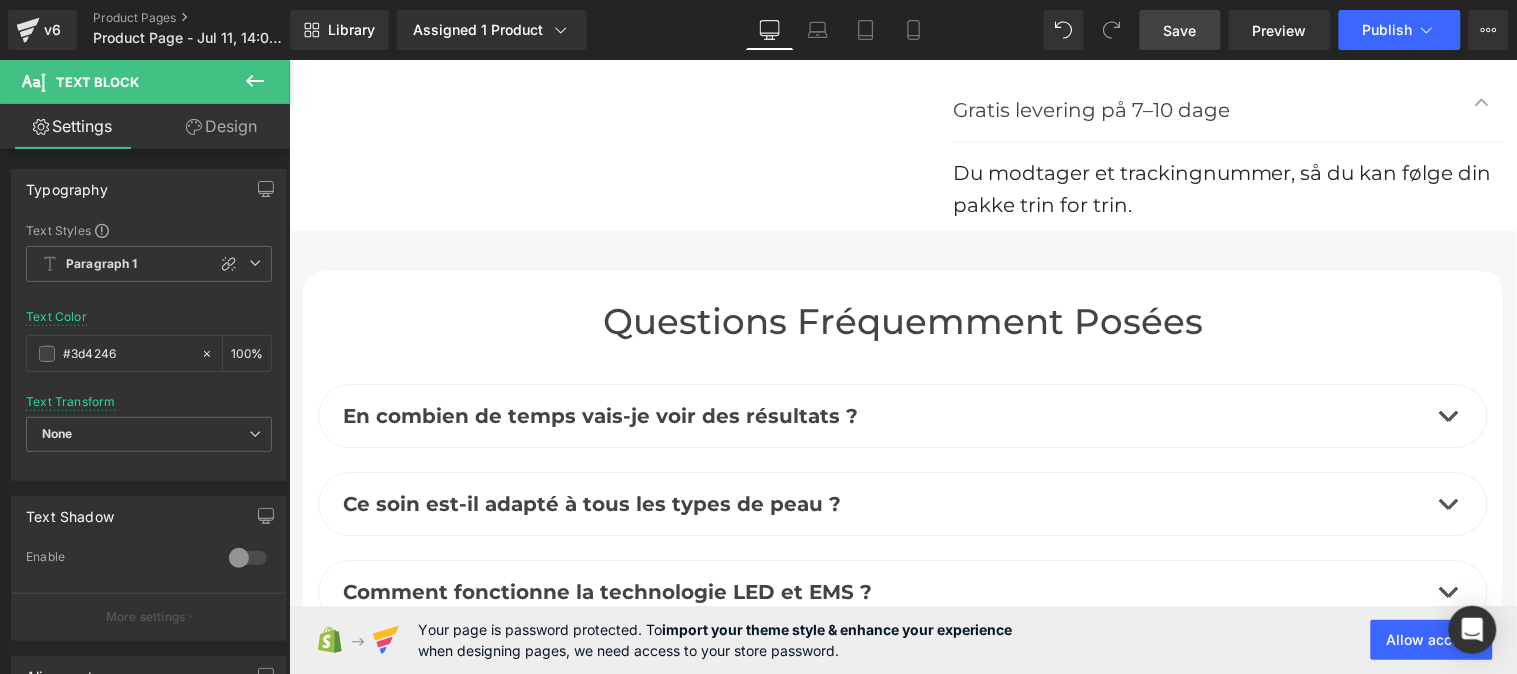 scroll, scrollTop: 7248, scrollLeft: 0, axis: vertical 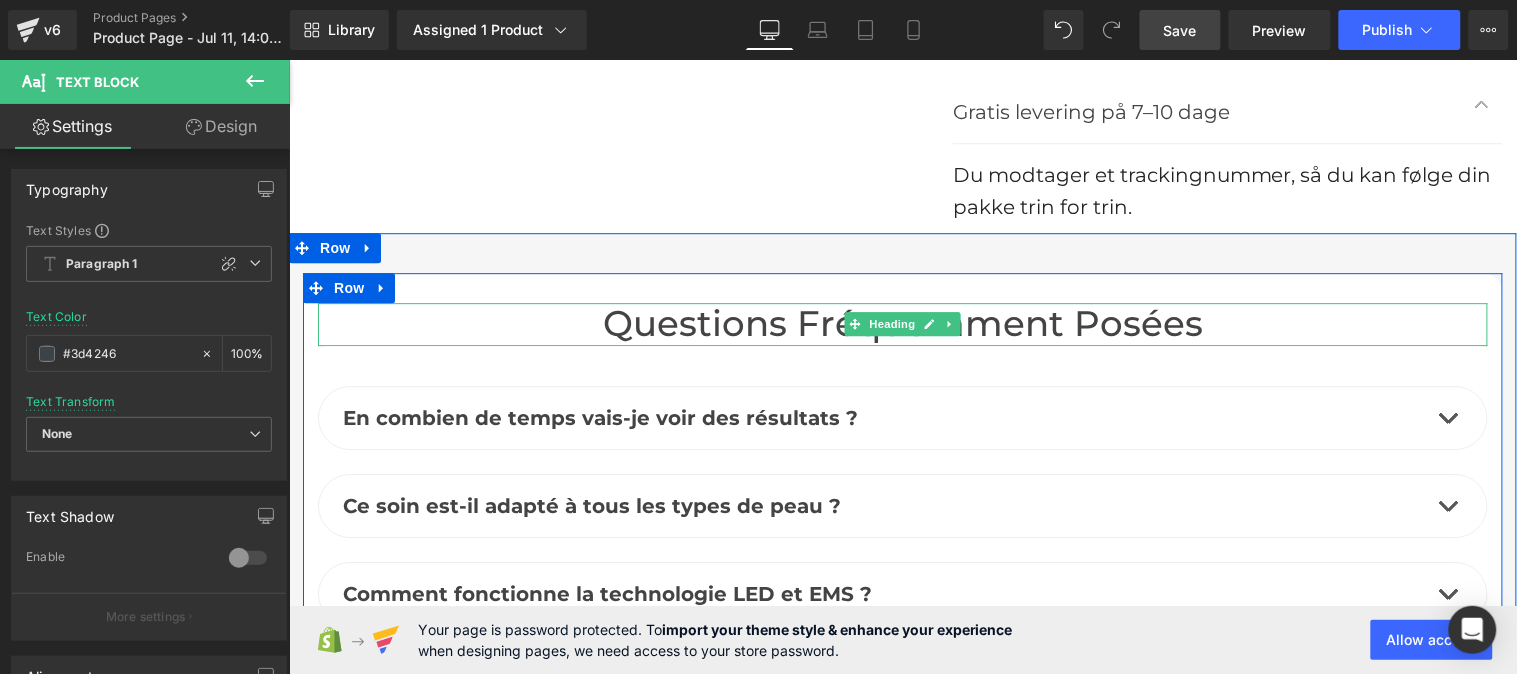 click on "Questions fréquemment posées" at bounding box center [902, 323] 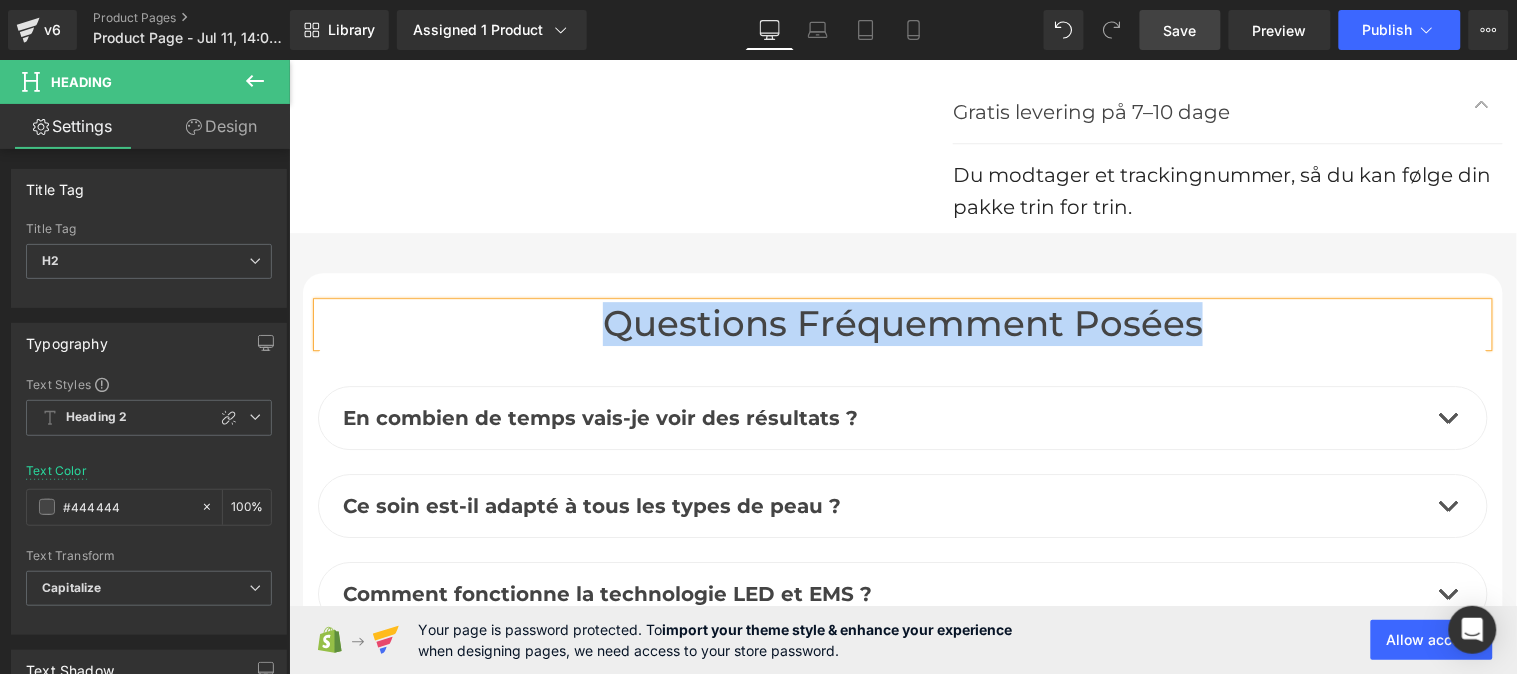 paste 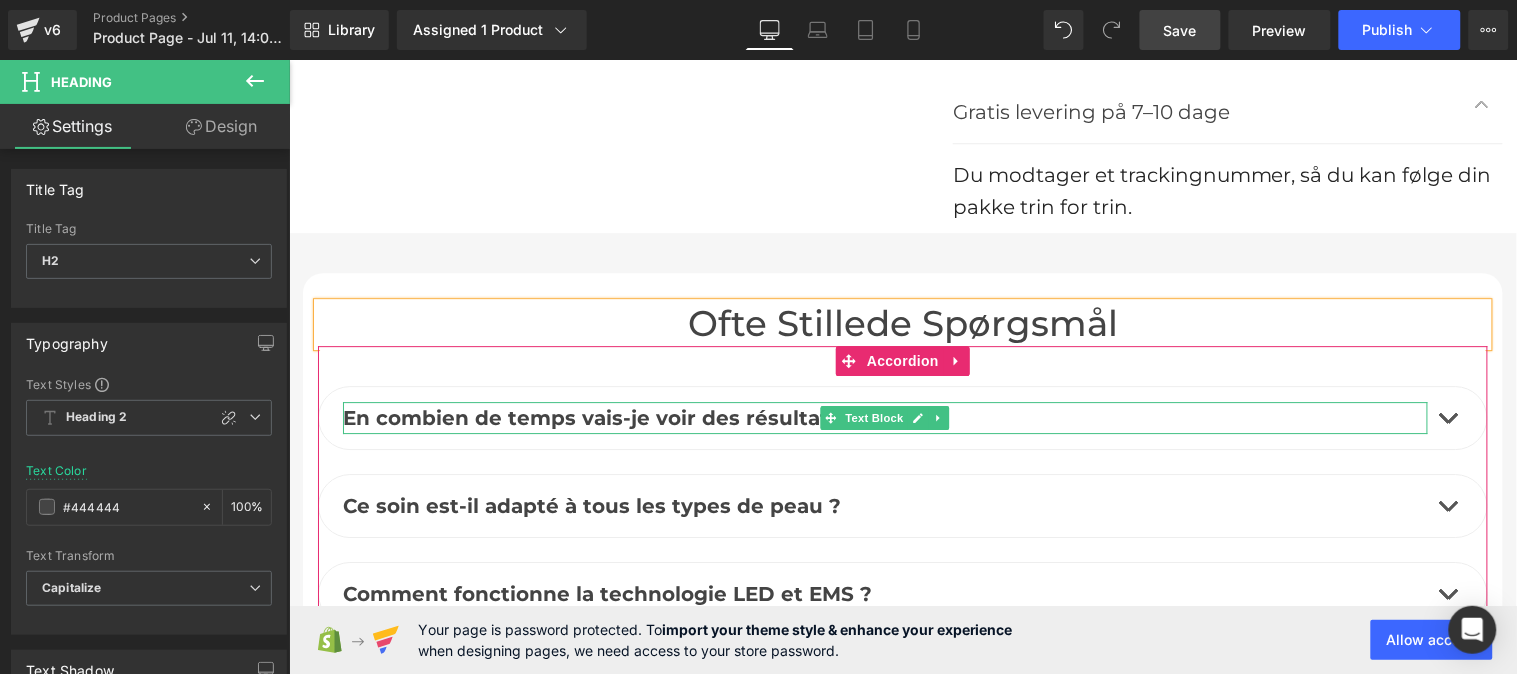 click on "En combien de temps vais-je voir des résultats ?" at bounding box center (599, 417) 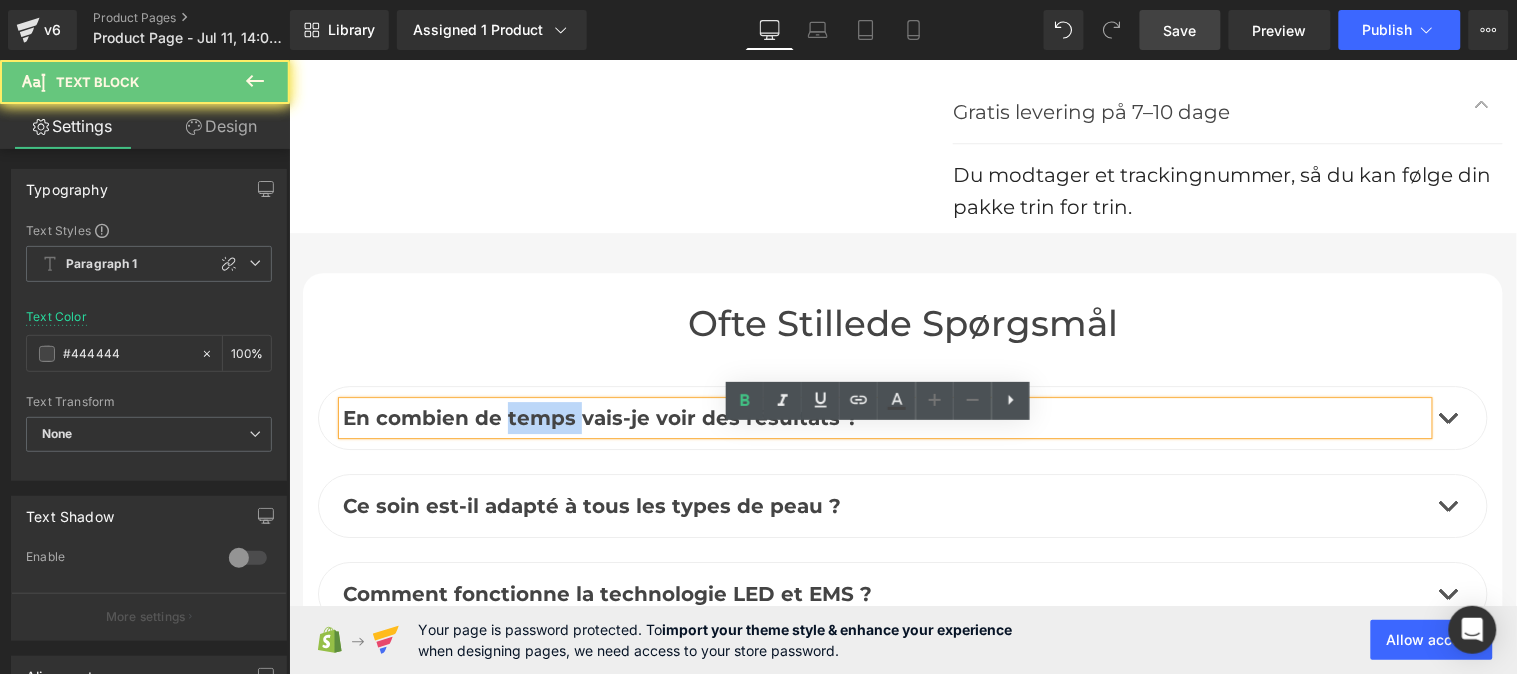 click on "En combien de temps vais-je voir des résultats ?" at bounding box center (599, 417) 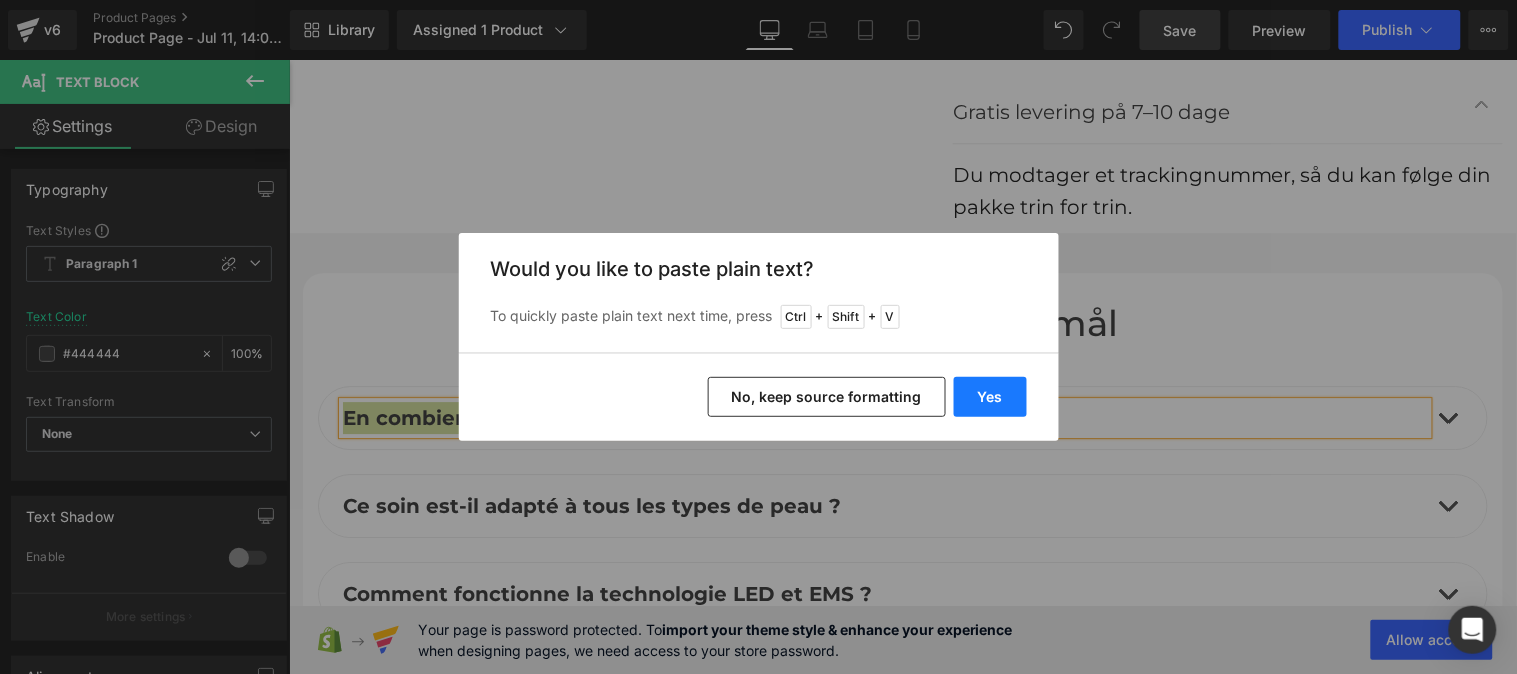 click on "Yes" at bounding box center [990, 397] 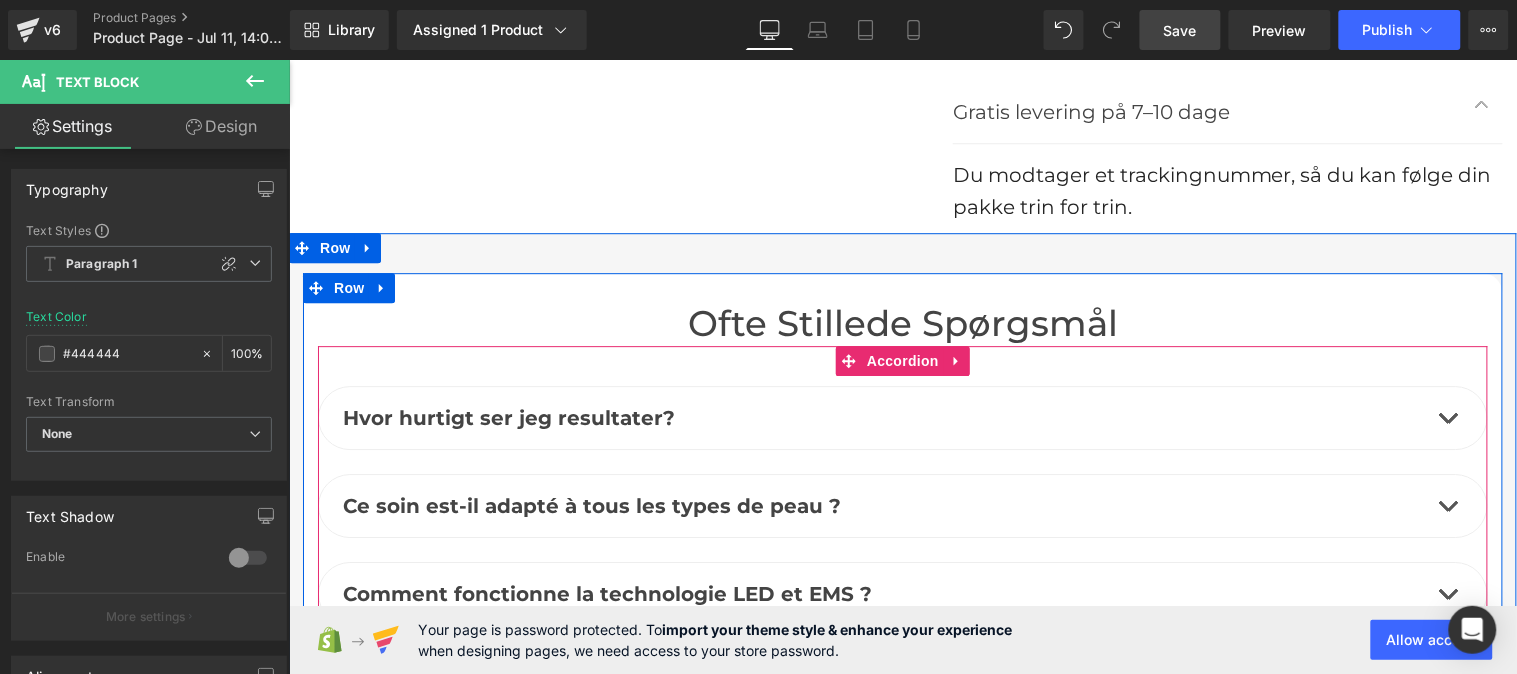 click at bounding box center (1447, 422) 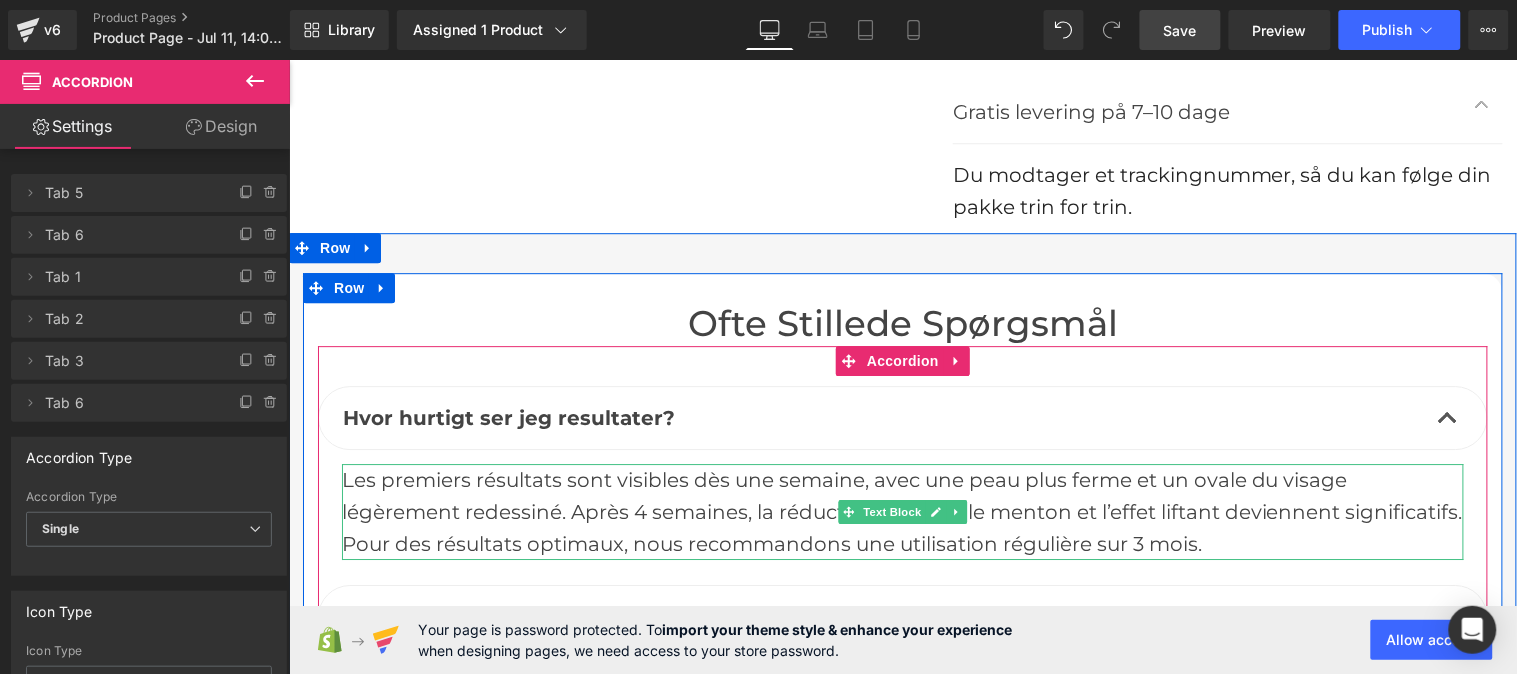 click on "Les premiers résultats sont visibles dès une semaine, avec une peau plus ferme et un ovale du visage légèrement redessiné. Après 4 semaines, la réduction du double menton et l’effet liftant deviennent significatifs. Pour des résultats optimaux, nous recommandons une utilisation régulière sur 3 mois." at bounding box center [902, 511] 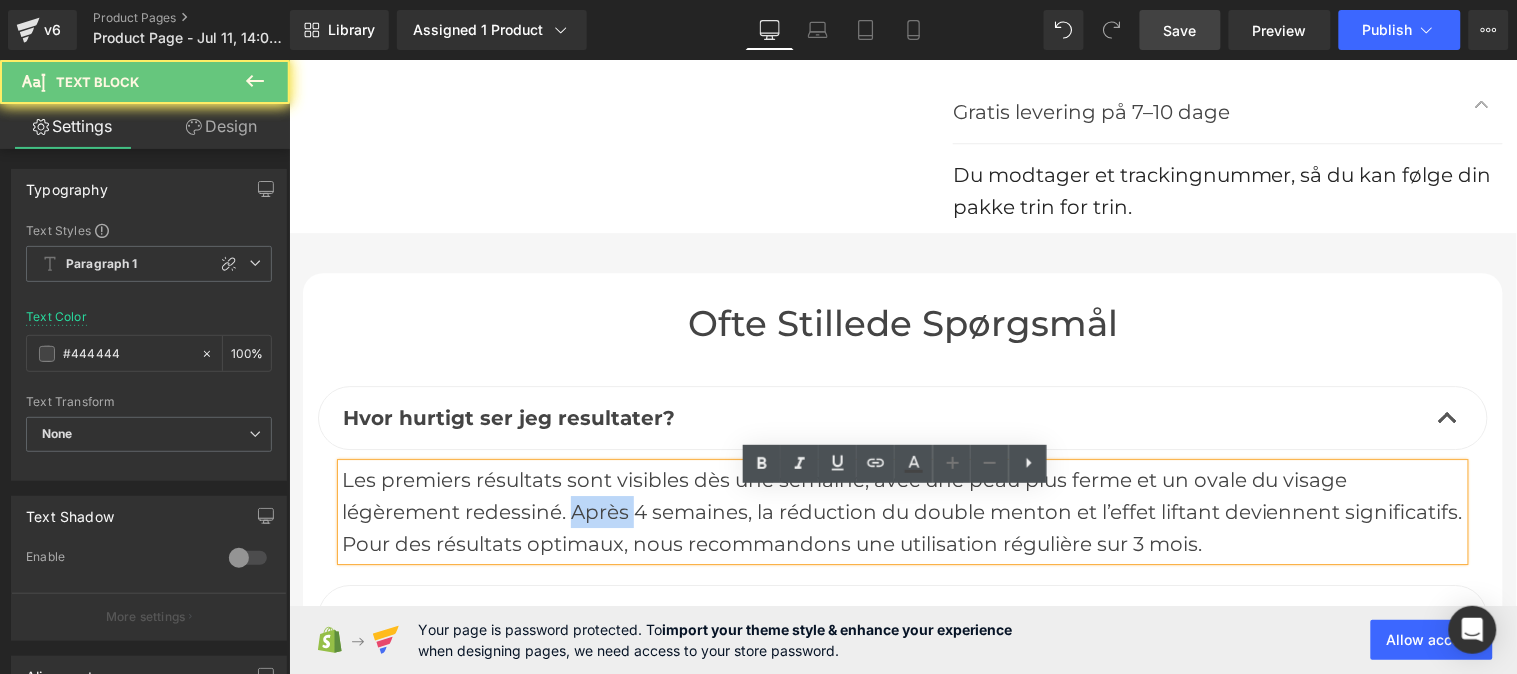 click on "Les premiers résultats sont visibles dès une semaine, avec une peau plus ferme et un ovale du visage légèrement redessiné. Après 4 semaines, la réduction du double menton et l’effet liftant deviennent significatifs. Pour des résultats optimaux, nous recommandons une utilisation régulière sur 3 mois." at bounding box center (902, 511) 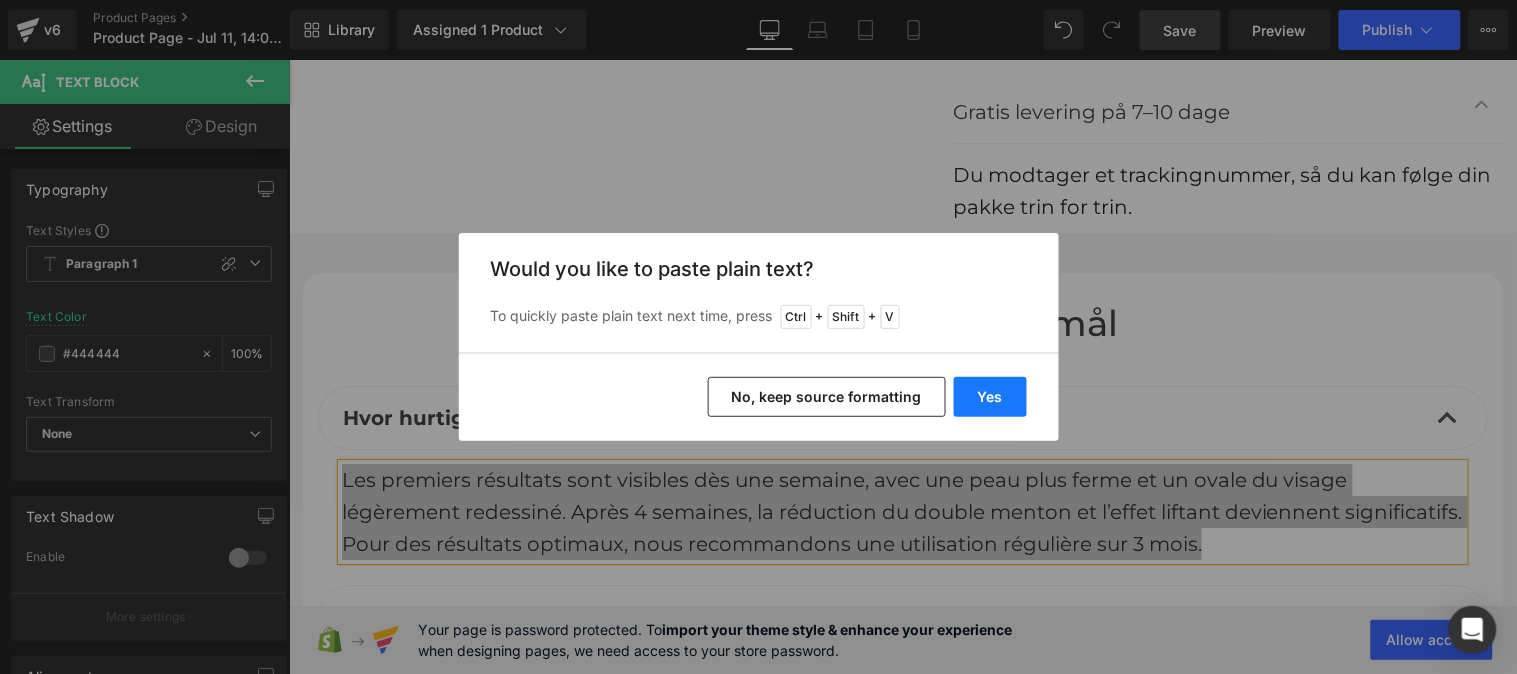 click on "Yes" at bounding box center [990, 397] 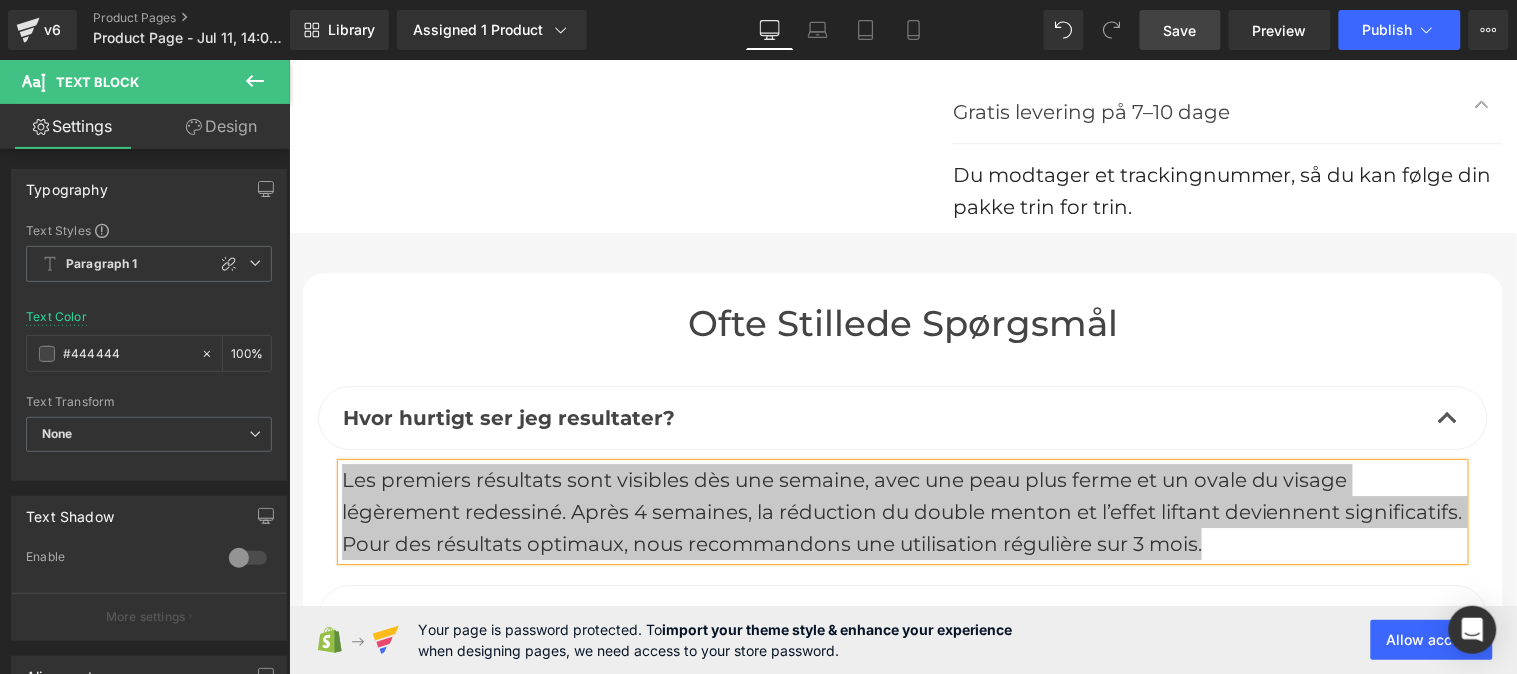 type 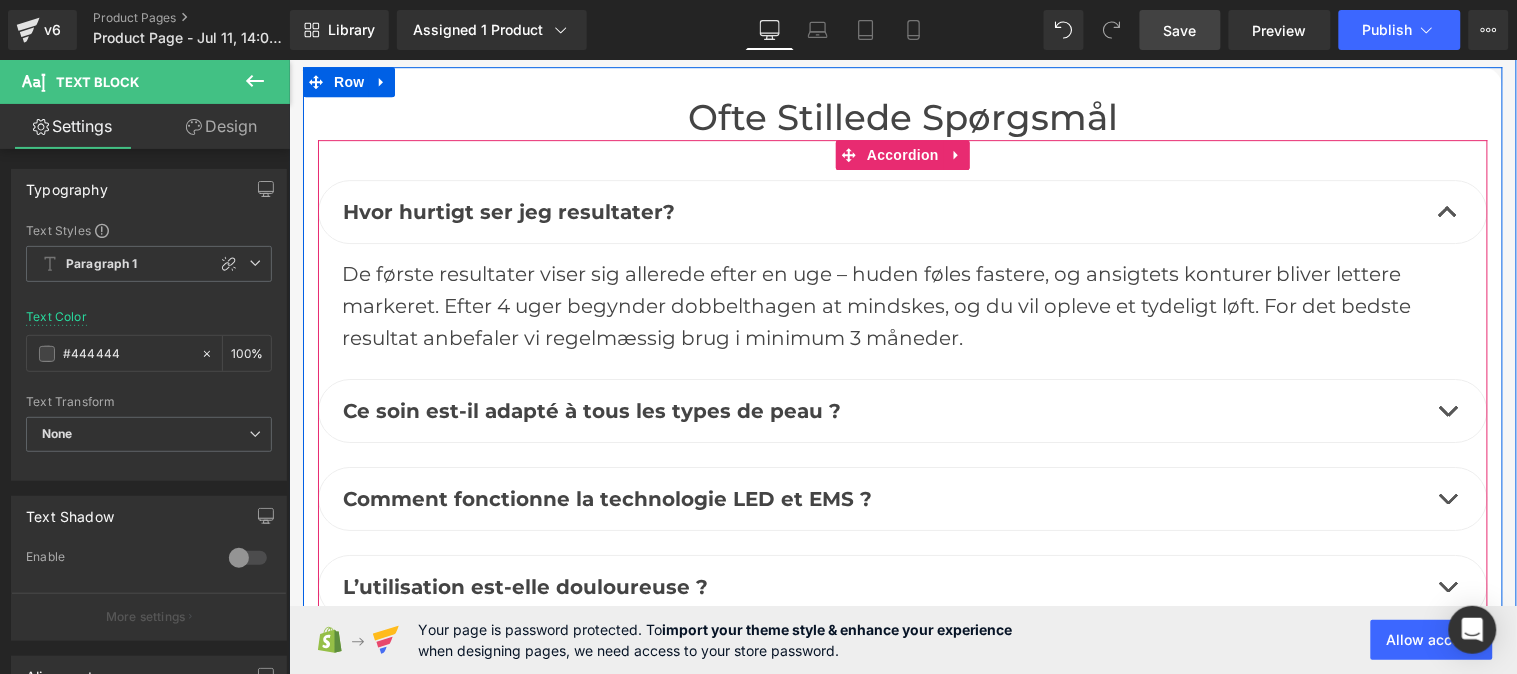 scroll, scrollTop: 7455, scrollLeft: 0, axis: vertical 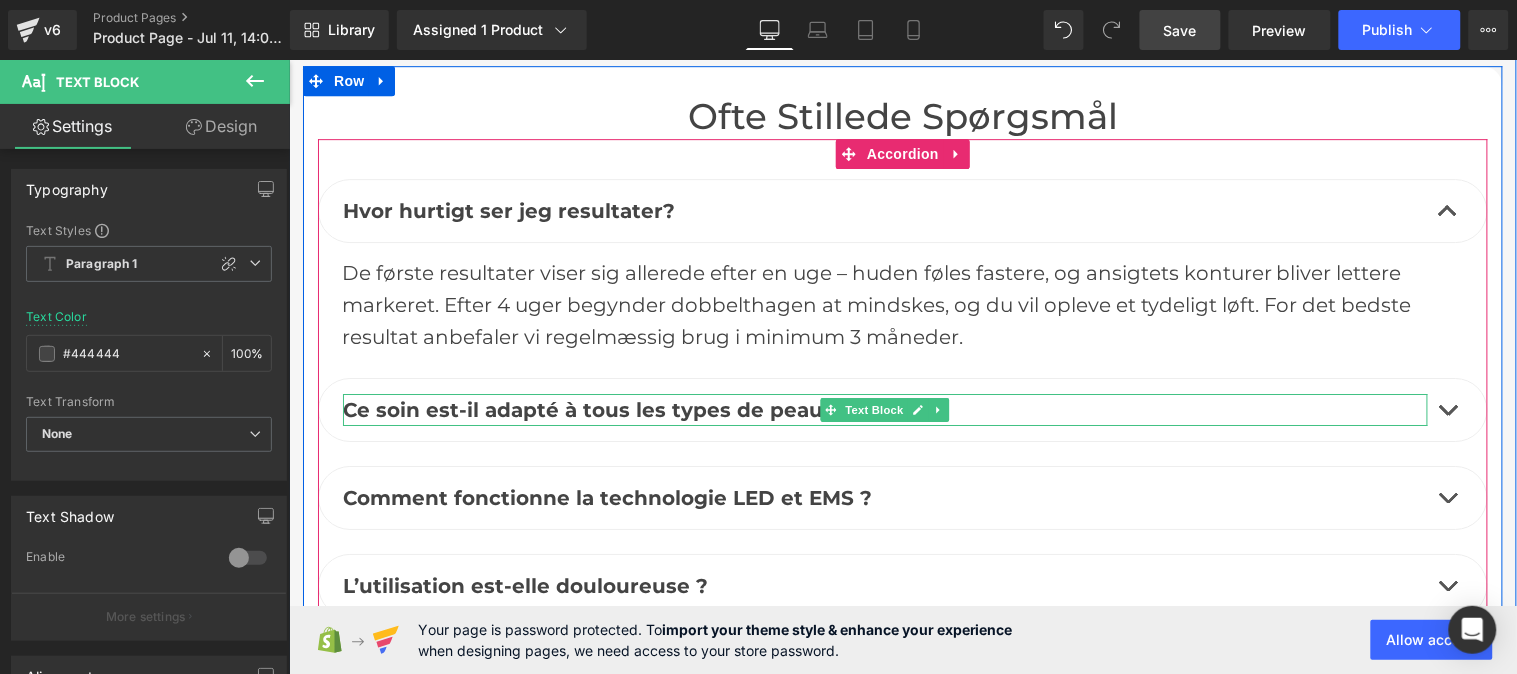 click on "Ce soin est-il adapté à tous les types de peau ?" at bounding box center (591, 409) 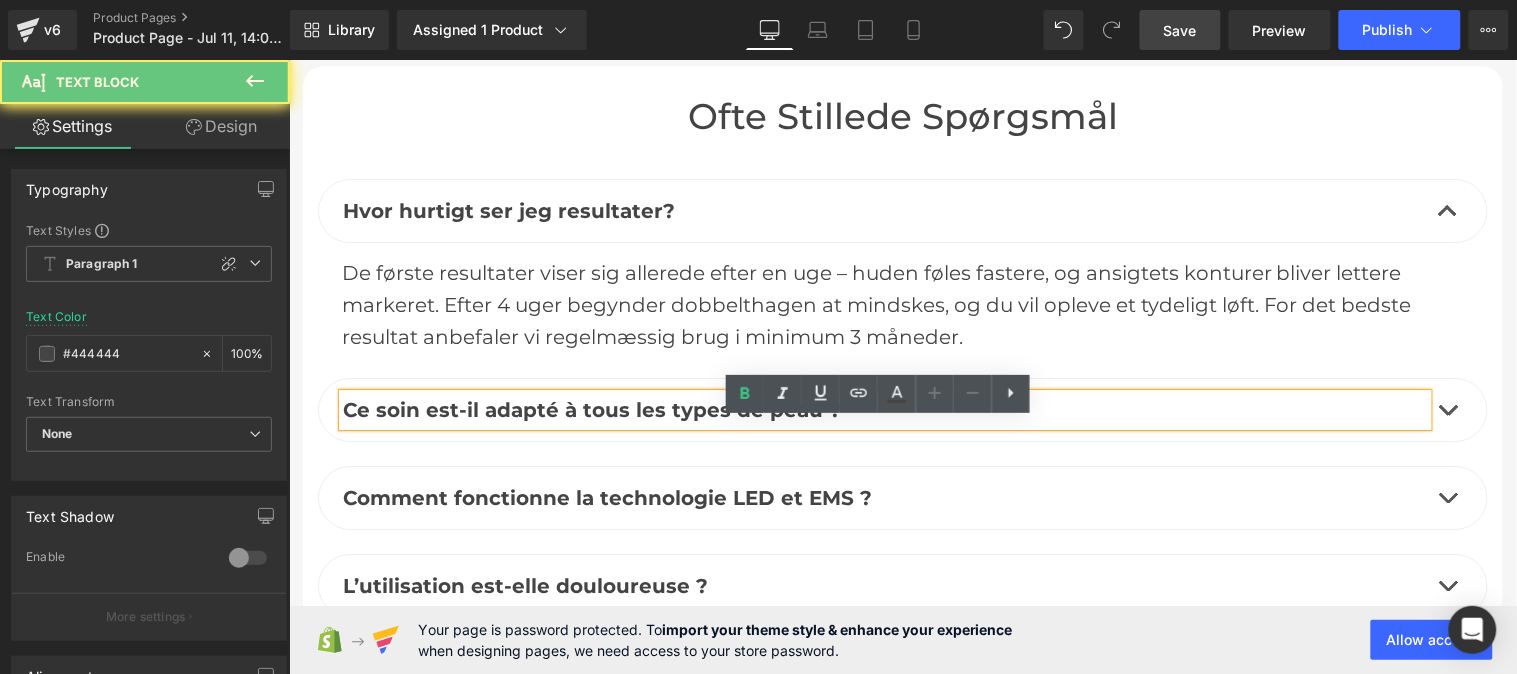 click on "Ce soin est-il adapté à tous les types de peau ?" at bounding box center (591, 409) 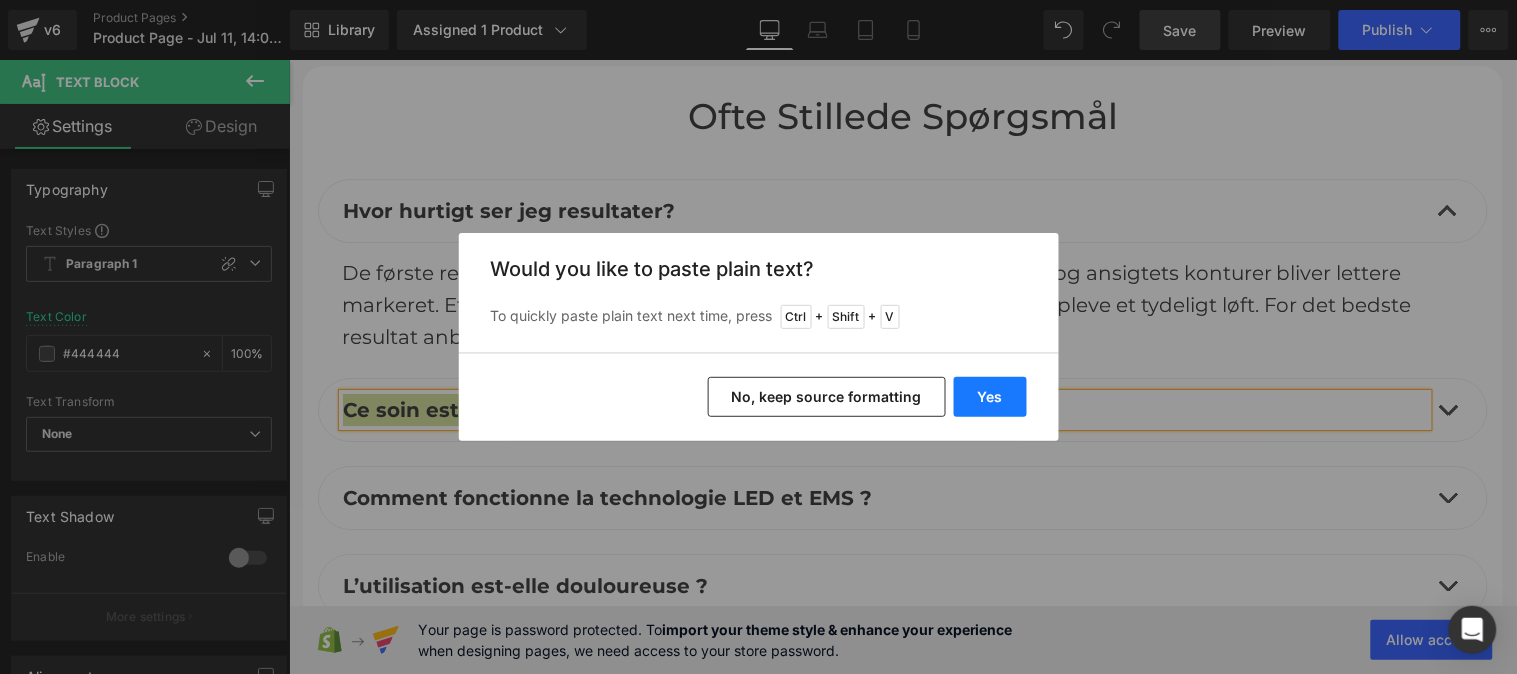 click on "Yes" at bounding box center [990, 397] 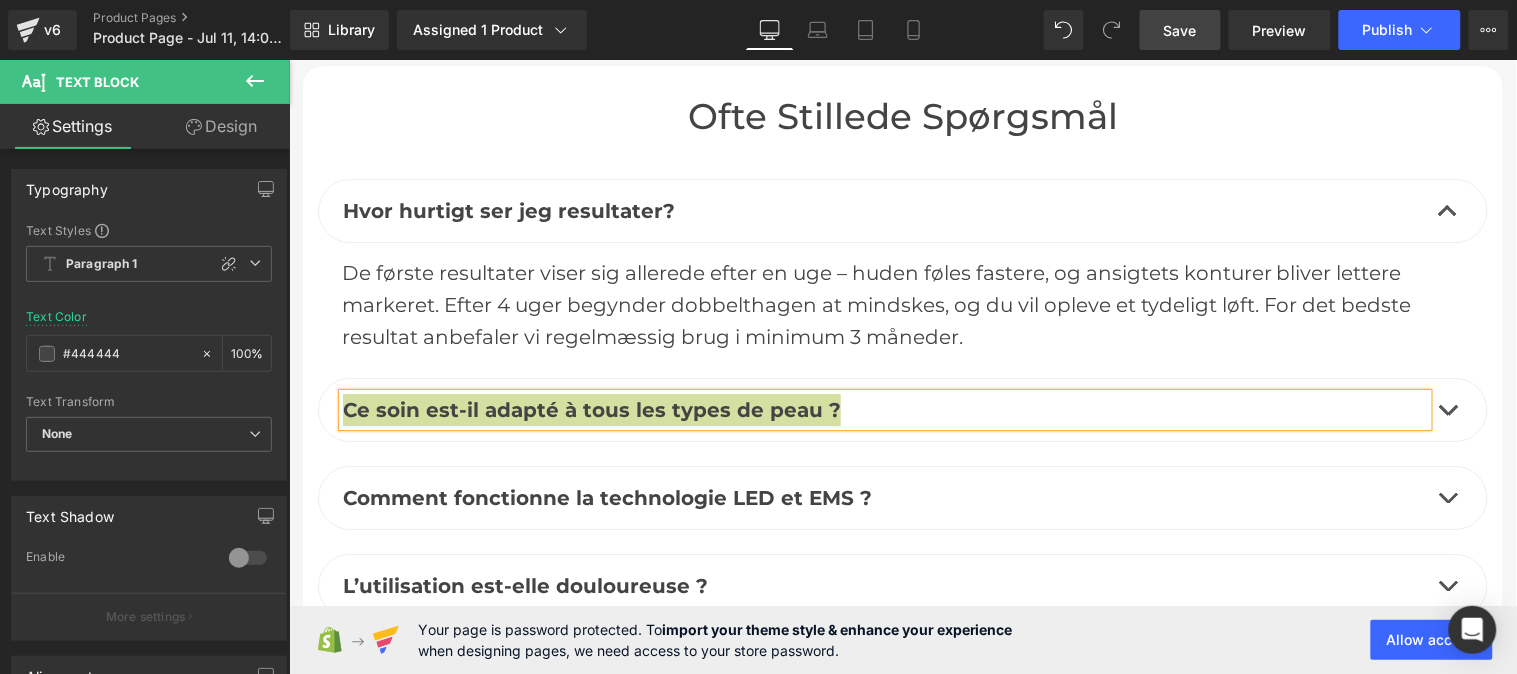 type 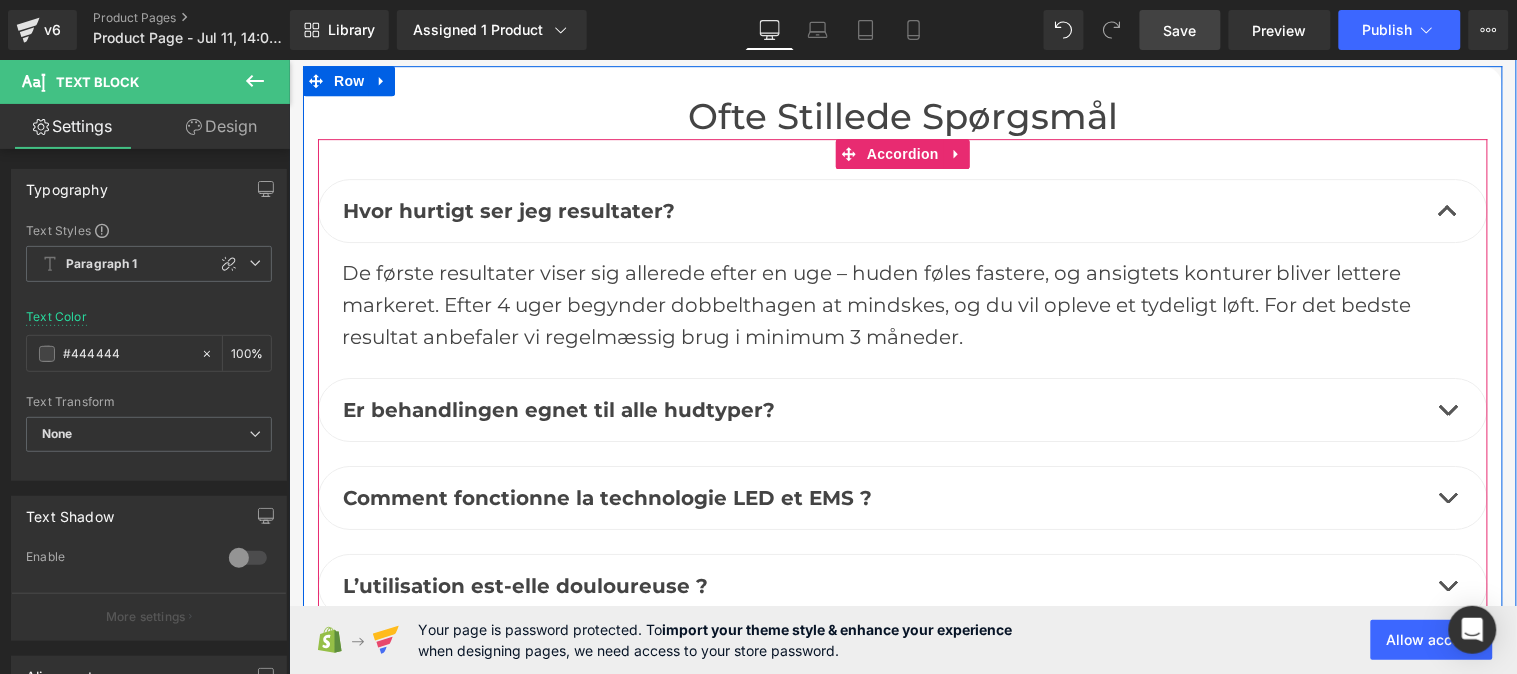 click at bounding box center (1447, 414) 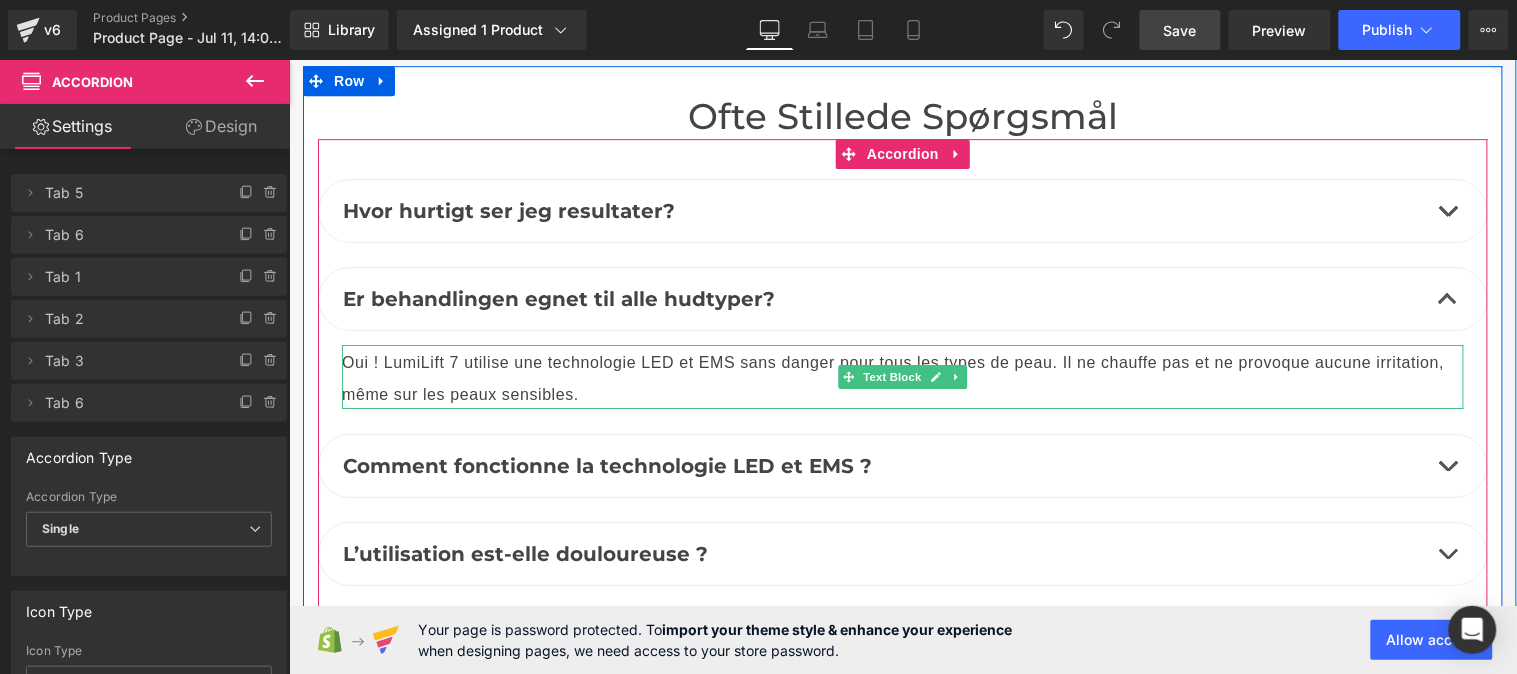 click on "Oui ! LumiLift 7 utilise une technologie LED et EMS sans danger pour tous les types de peau. Il ne chauffe pas et ne provoque aucune irritation, même sur les peaux sensibles." at bounding box center [902, 376] 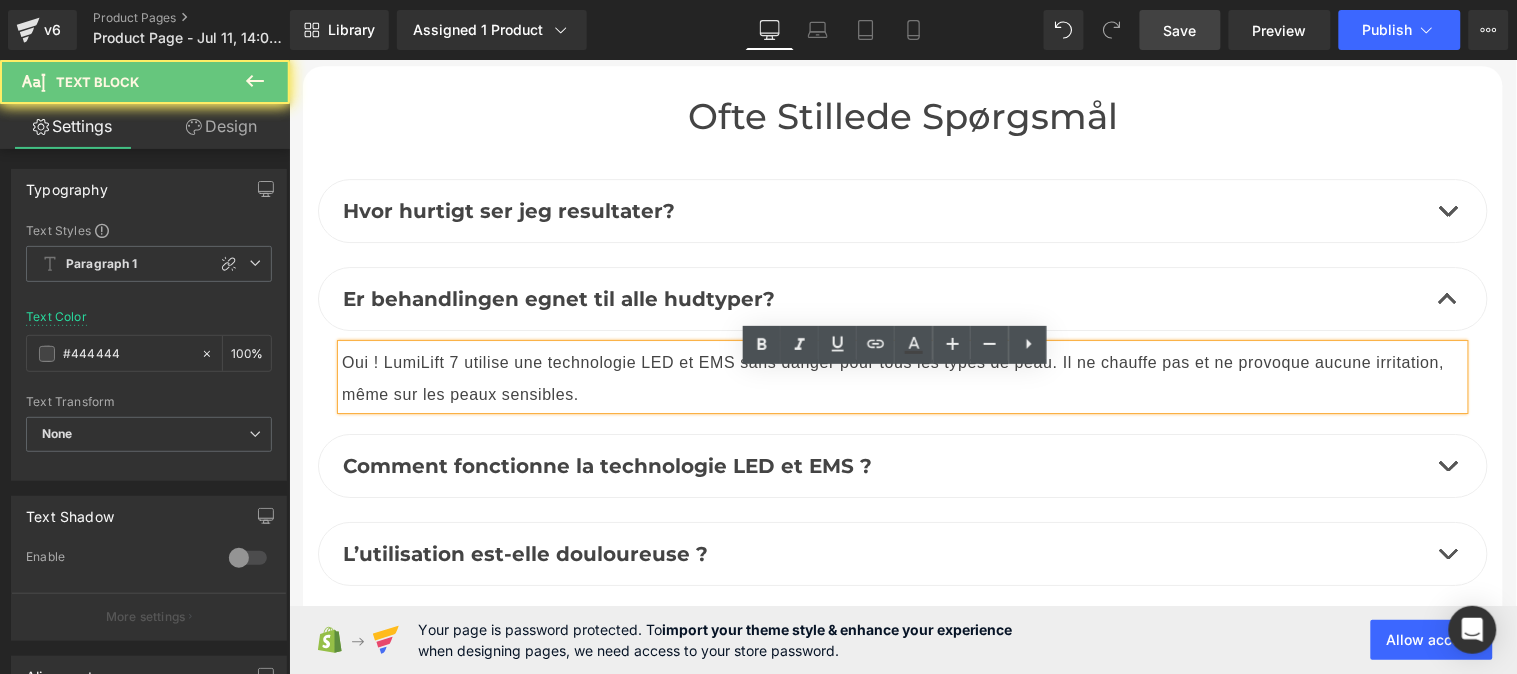 click on "Oui ! LumiLift 7 utilise une technologie LED et EMS sans danger pour tous les types de peau. Il ne chauffe pas et ne provoque aucune irritation, même sur les peaux sensibles." at bounding box center (902, 376) 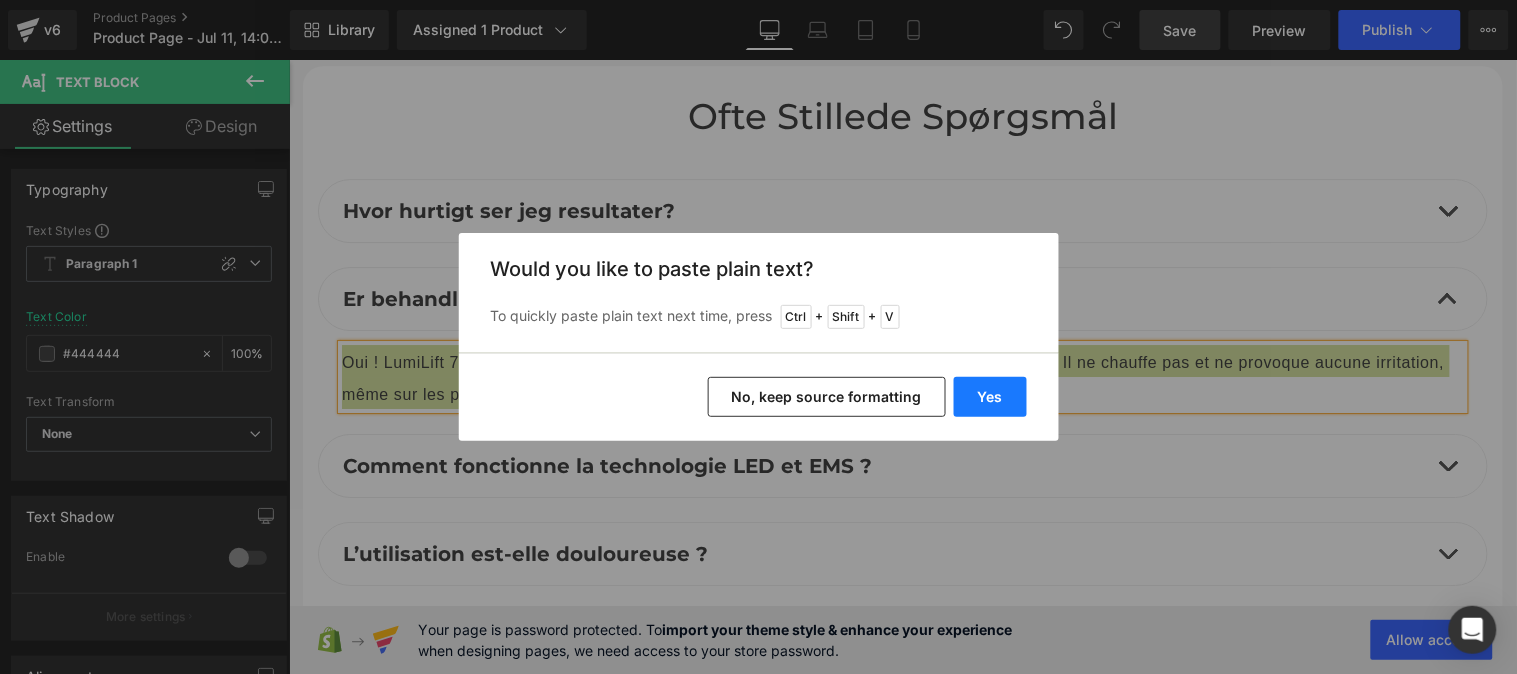 click on "Yes" at bounding box center [990, 397] 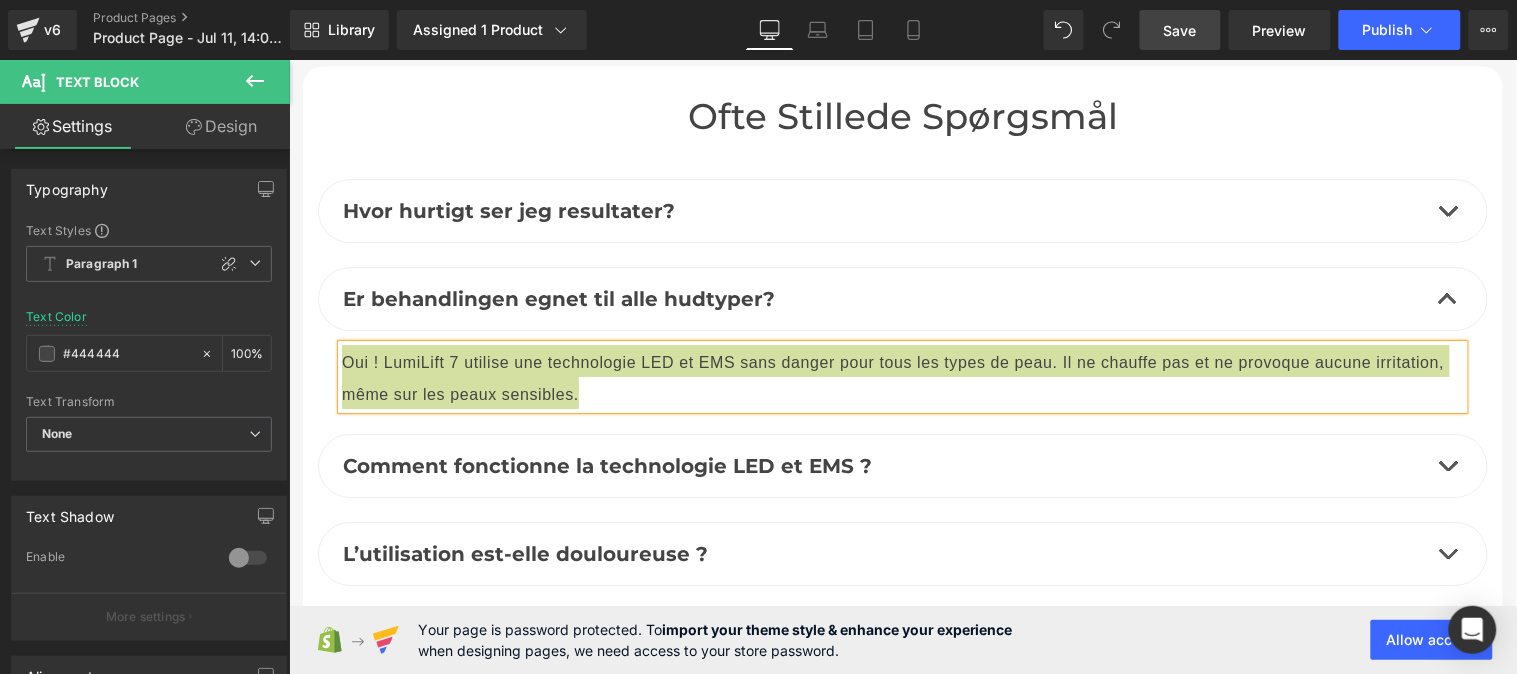 type 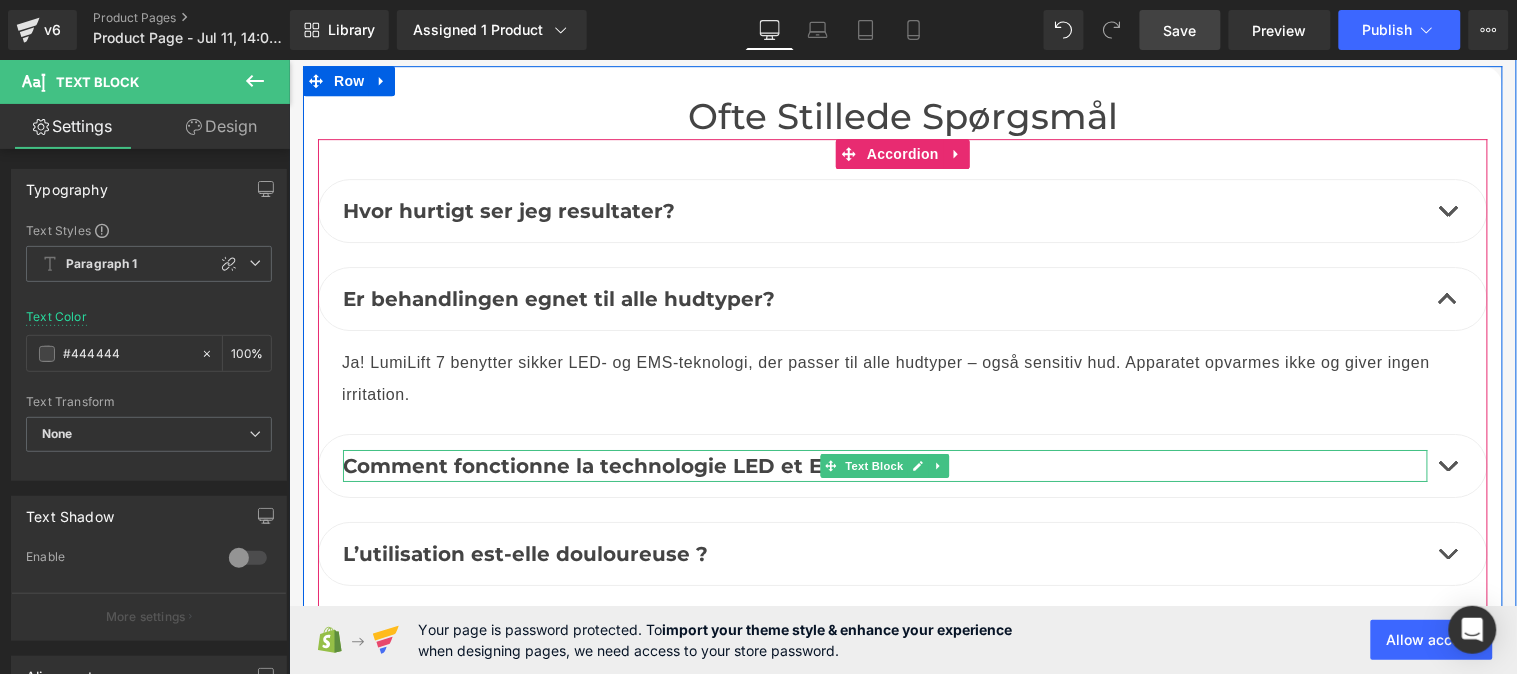 click on "Comment fonctionne la technologie LED et EMS ?" at bounding box center (606, 465) 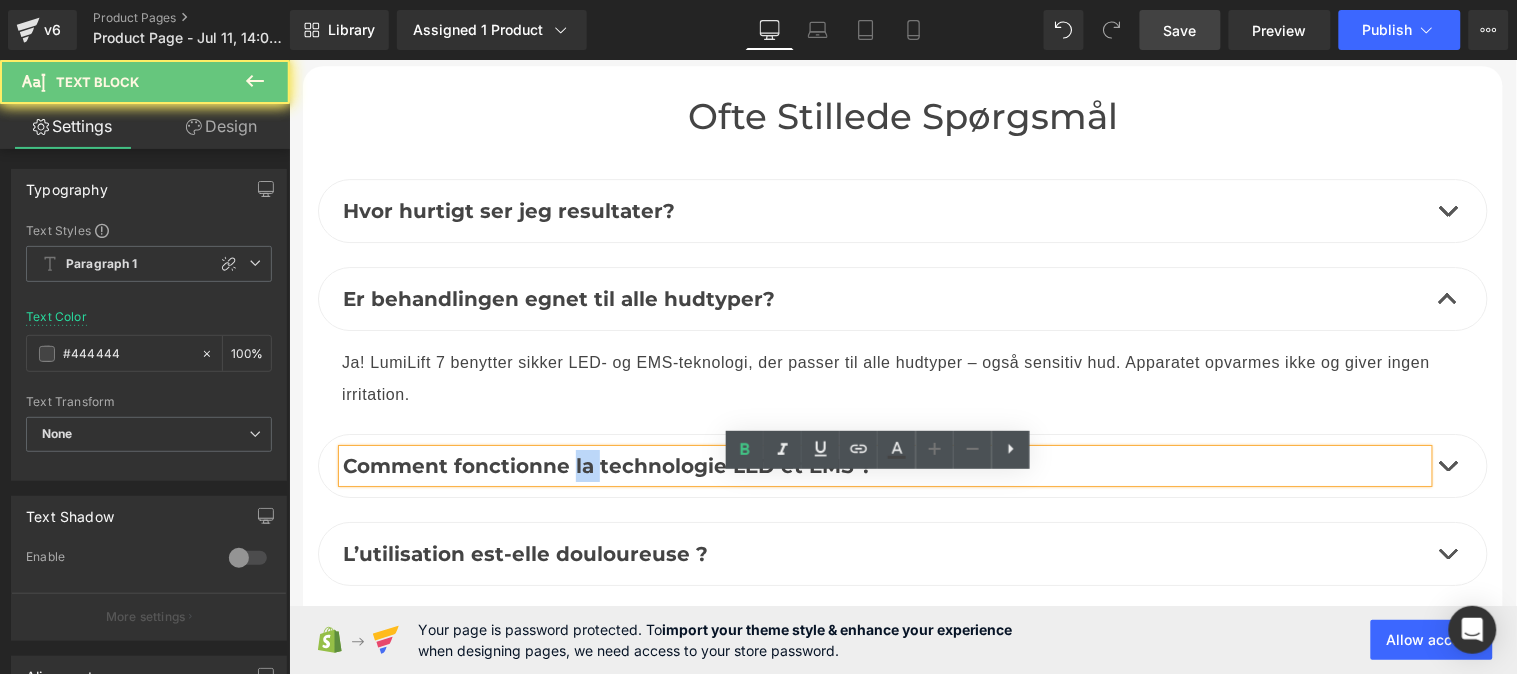 click on "Comment fonctionne la technologie LED et EMS ?" at bounding box center (606, 465) 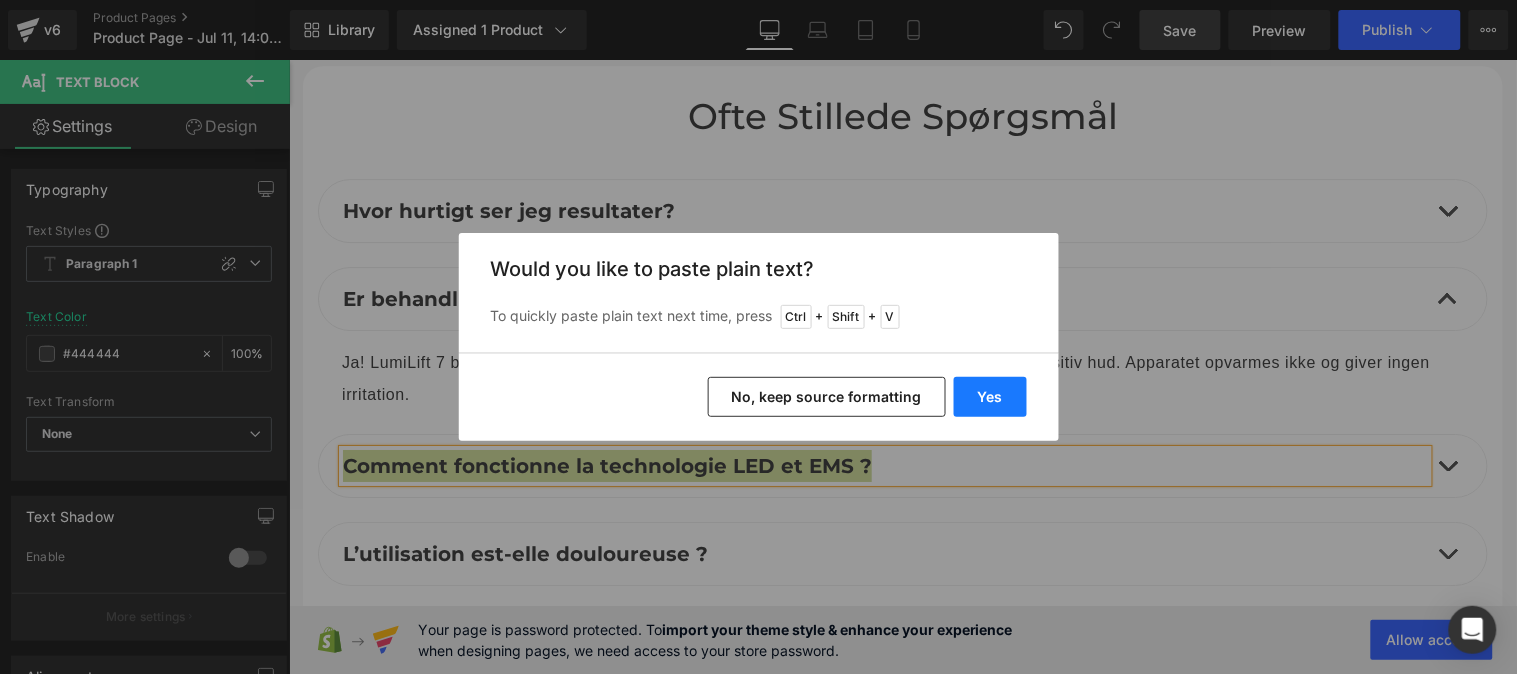 click on "Yes" at bounding box center (990, 397) 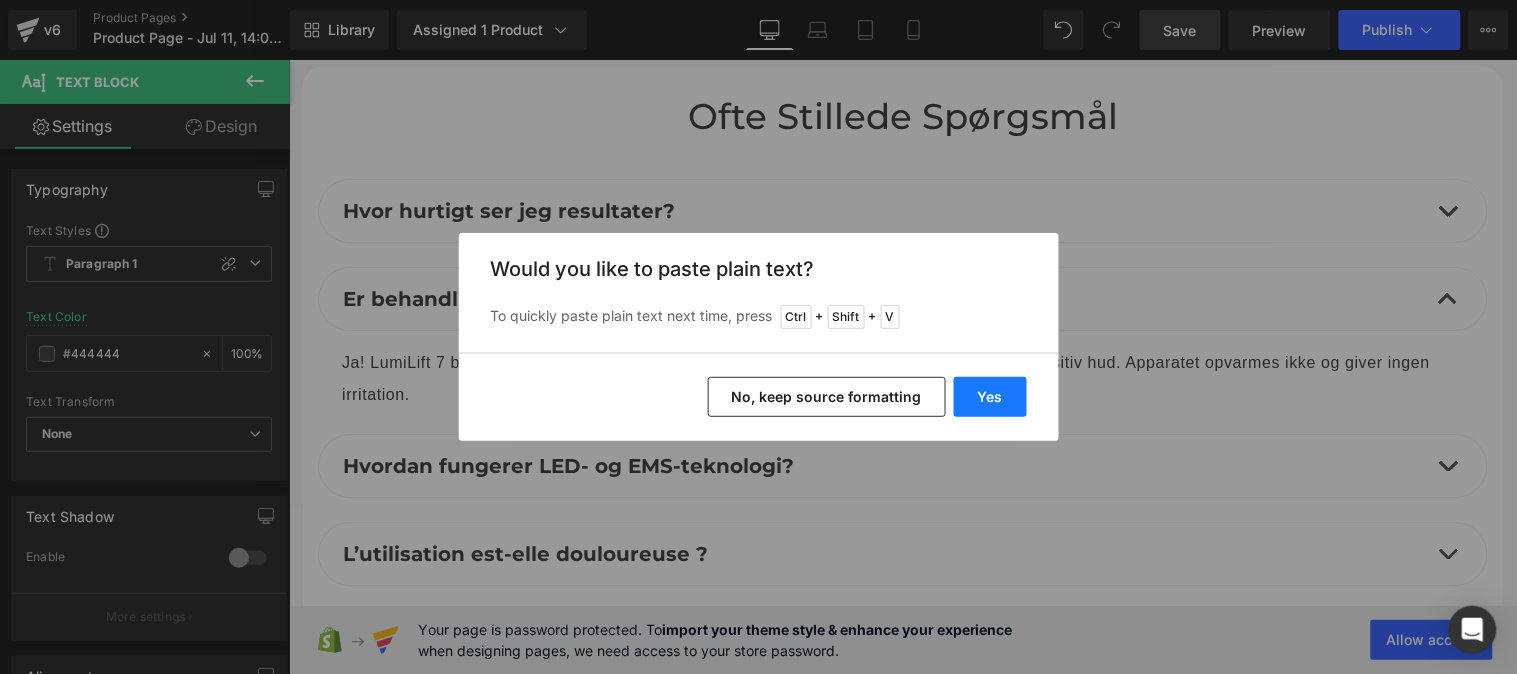 type 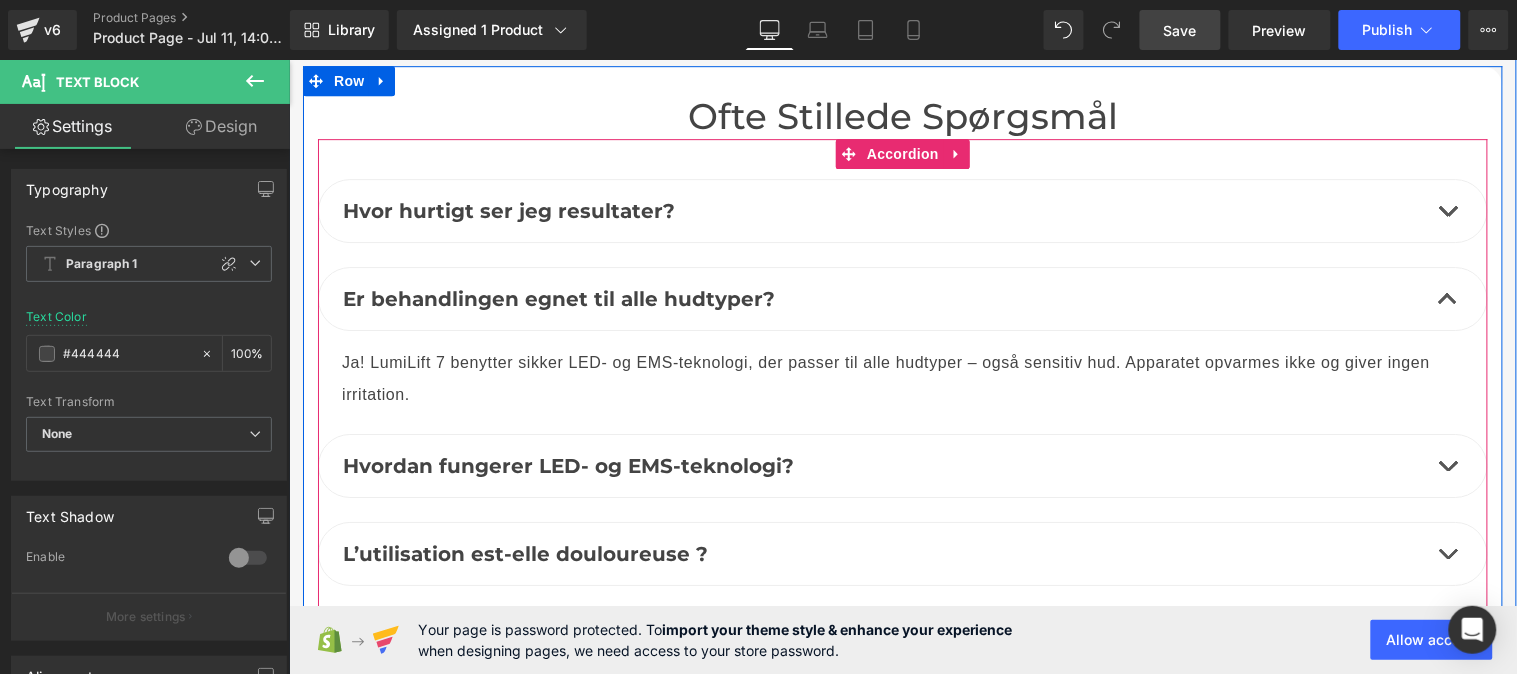 click at bounding box center [1447, 470] 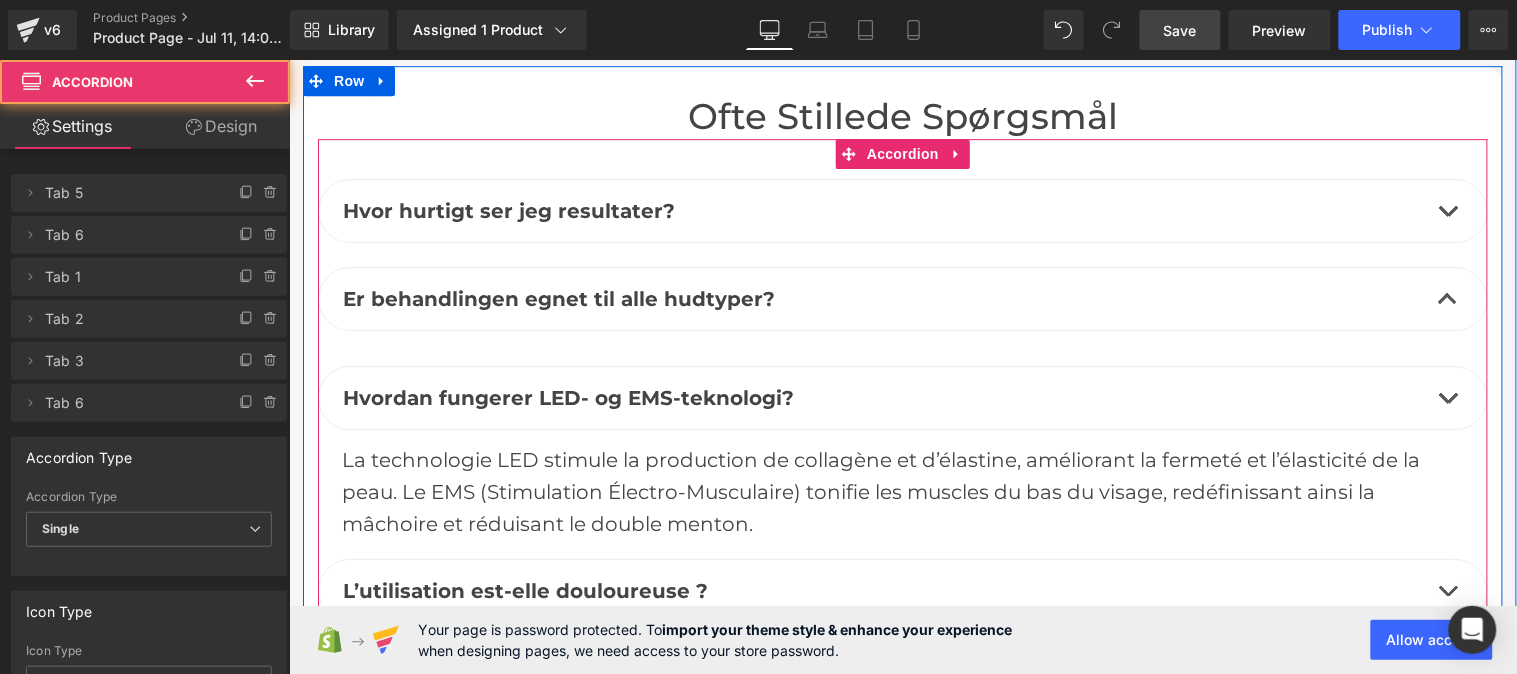 scroll, scrollTop: 7693, scrollLeft: 0, axis: vertical 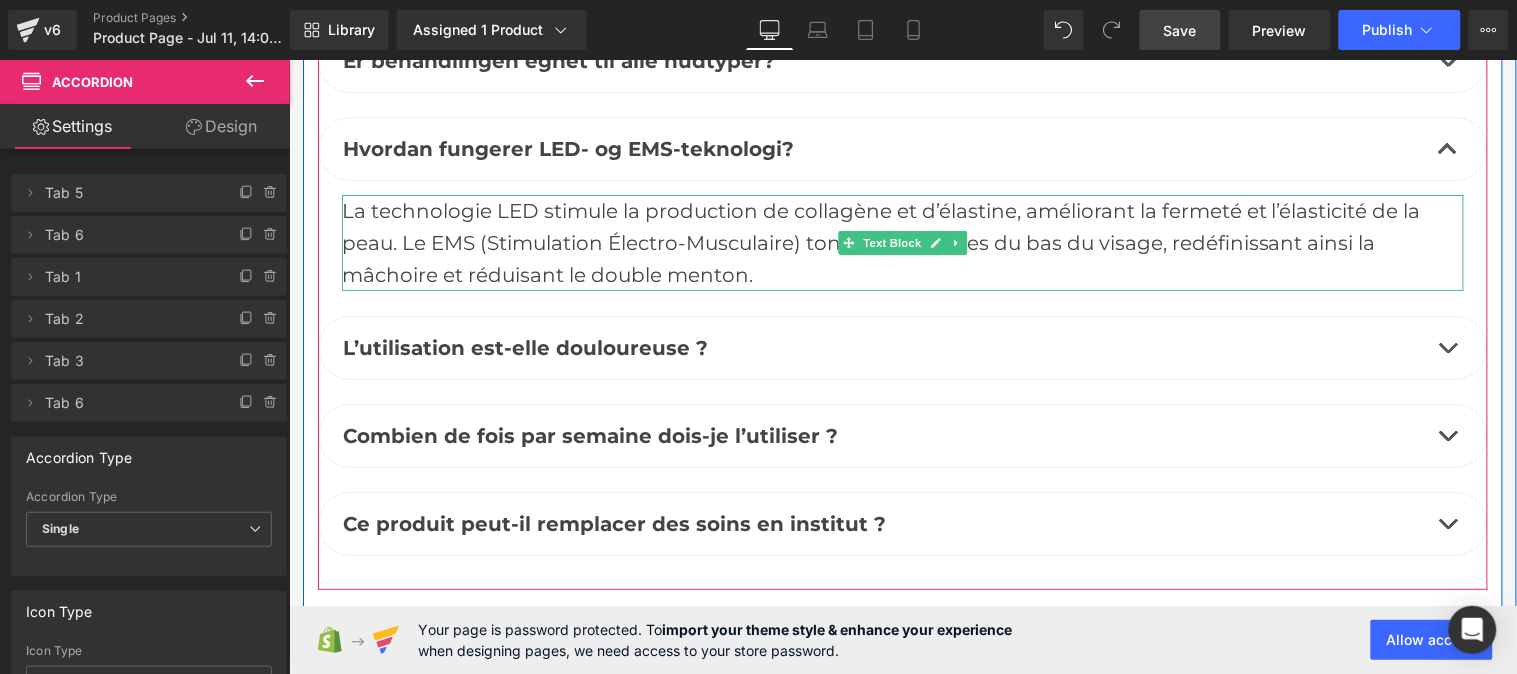 click on "La technologie LED stimule la production de collagène et d’élastine, améliorant la fermeté et l’élasticité de la peau. Le EMS (Stimulation Électro-Musculaire) tonifie les muscles du bas du visage, redéfinissant ainsi la mâchoire et réduisant le double menton." at bounding box center (902, 242) 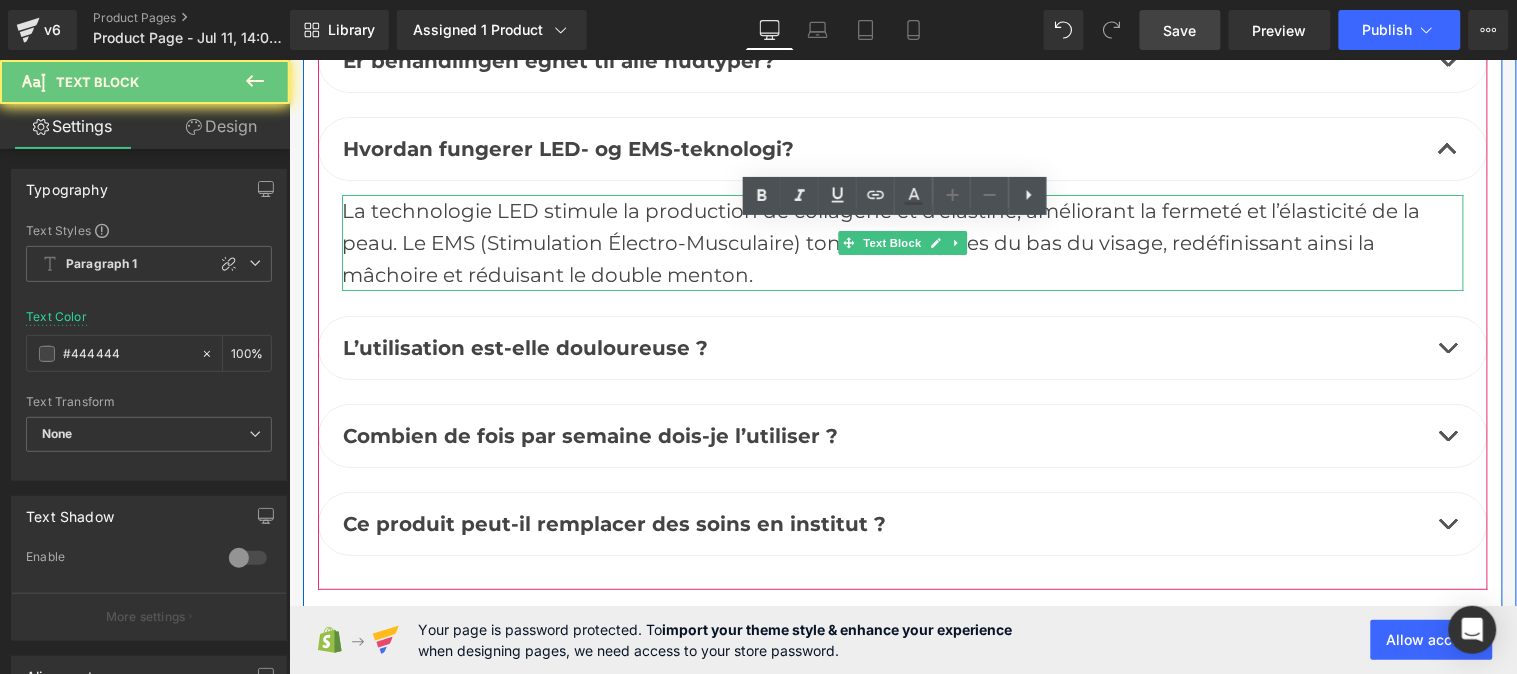 click on "La technologie LED stimule la production de collagène et d’élastine, améliorant la fermeté et l’élasticité de la peau. Le EMS (Stimulation Électro-Musculaire) tonifie les muscles du bas du visage, redéfinissant ainsi la mâchoire et réduisant le double menton." at bounding box center (902, 242) 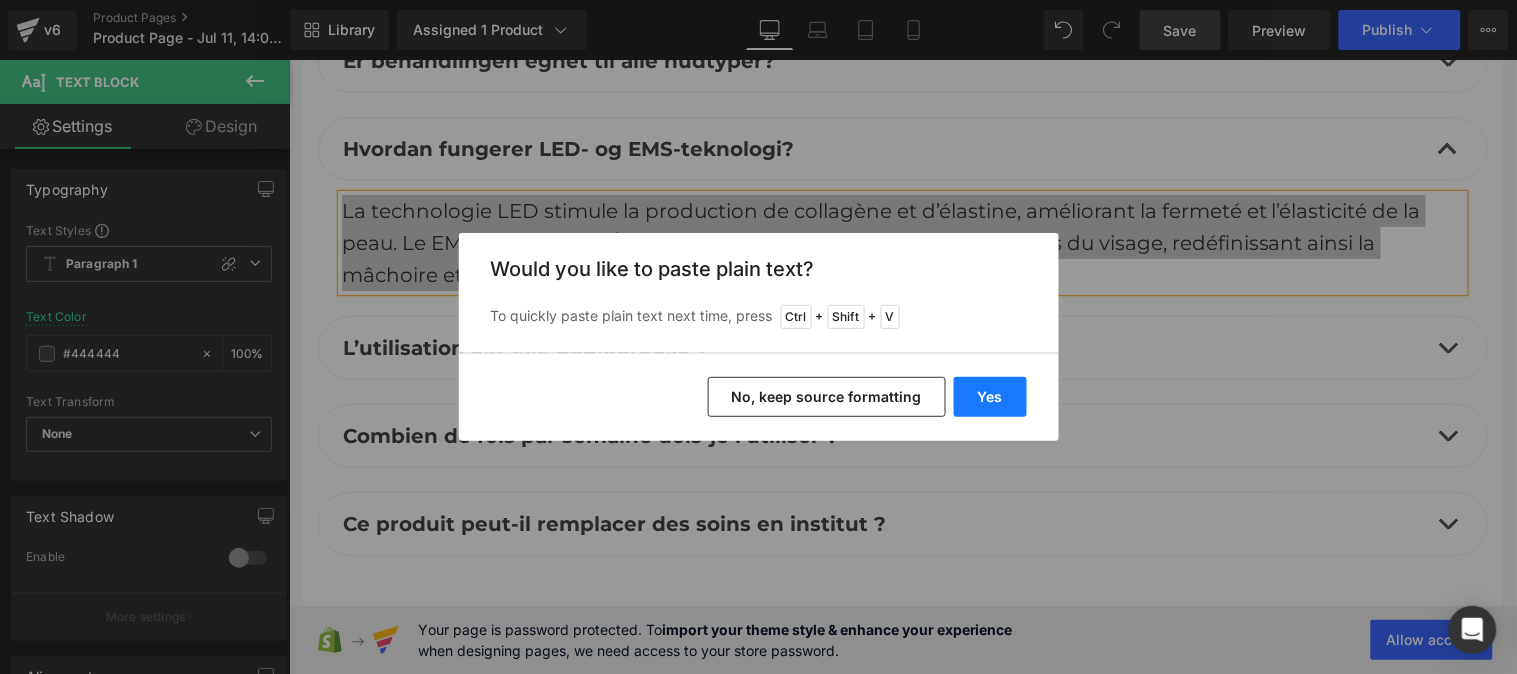 click on "Yes" at bounding box center (990, 397) 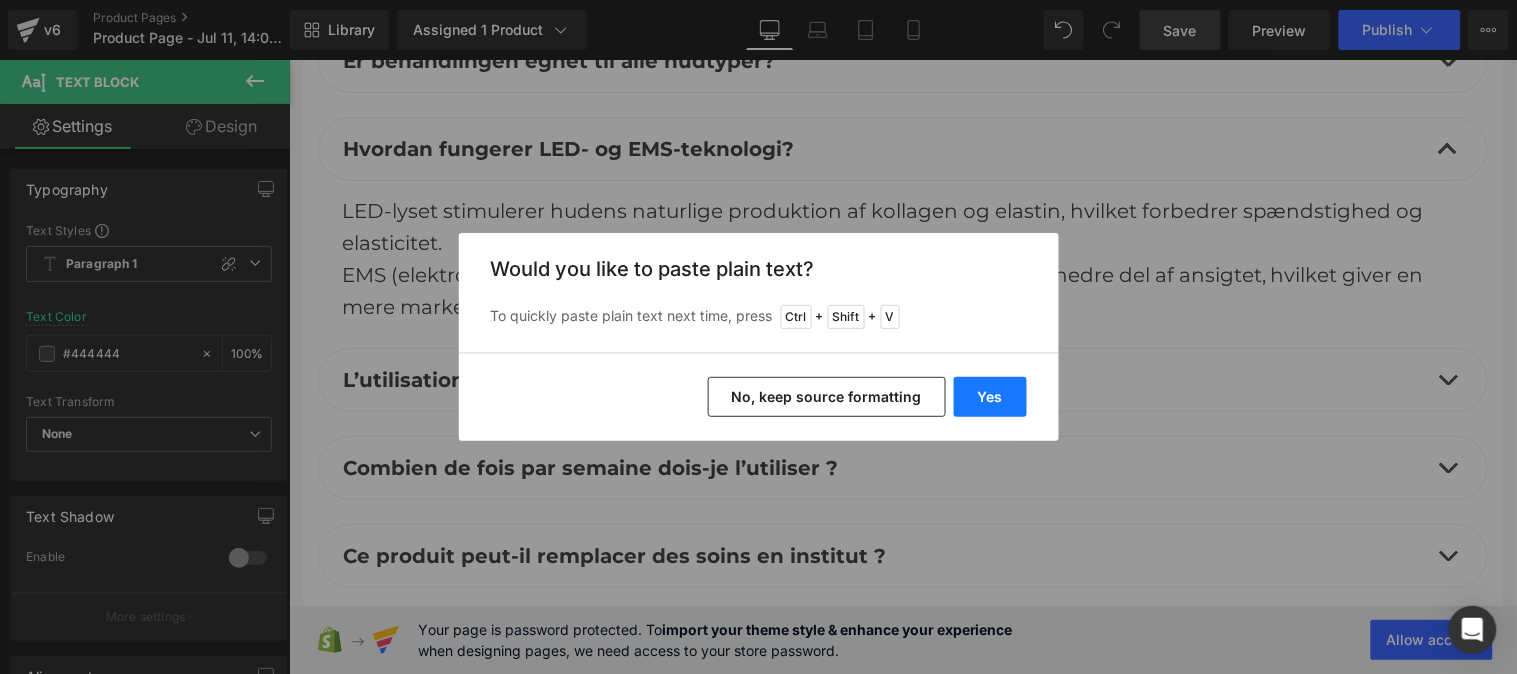 type 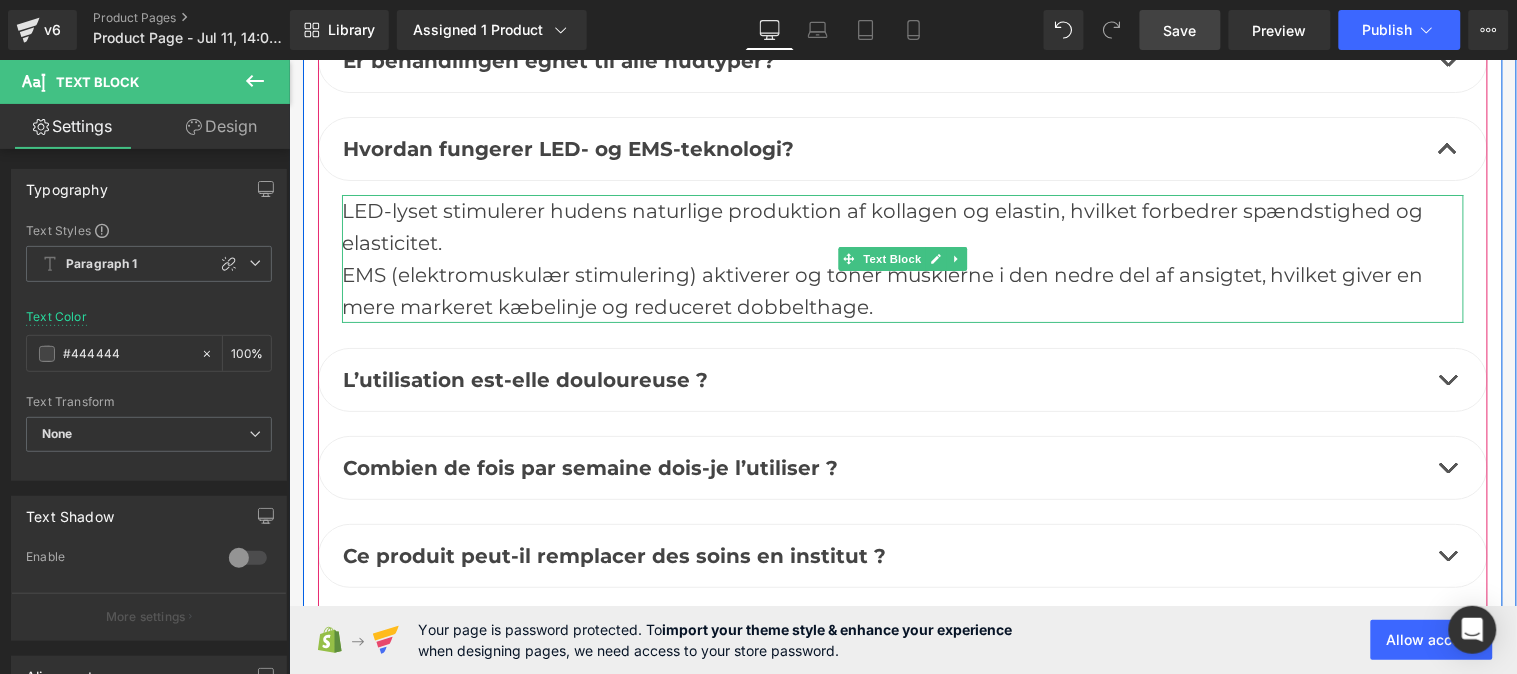 click at bounding box center [343, 258] 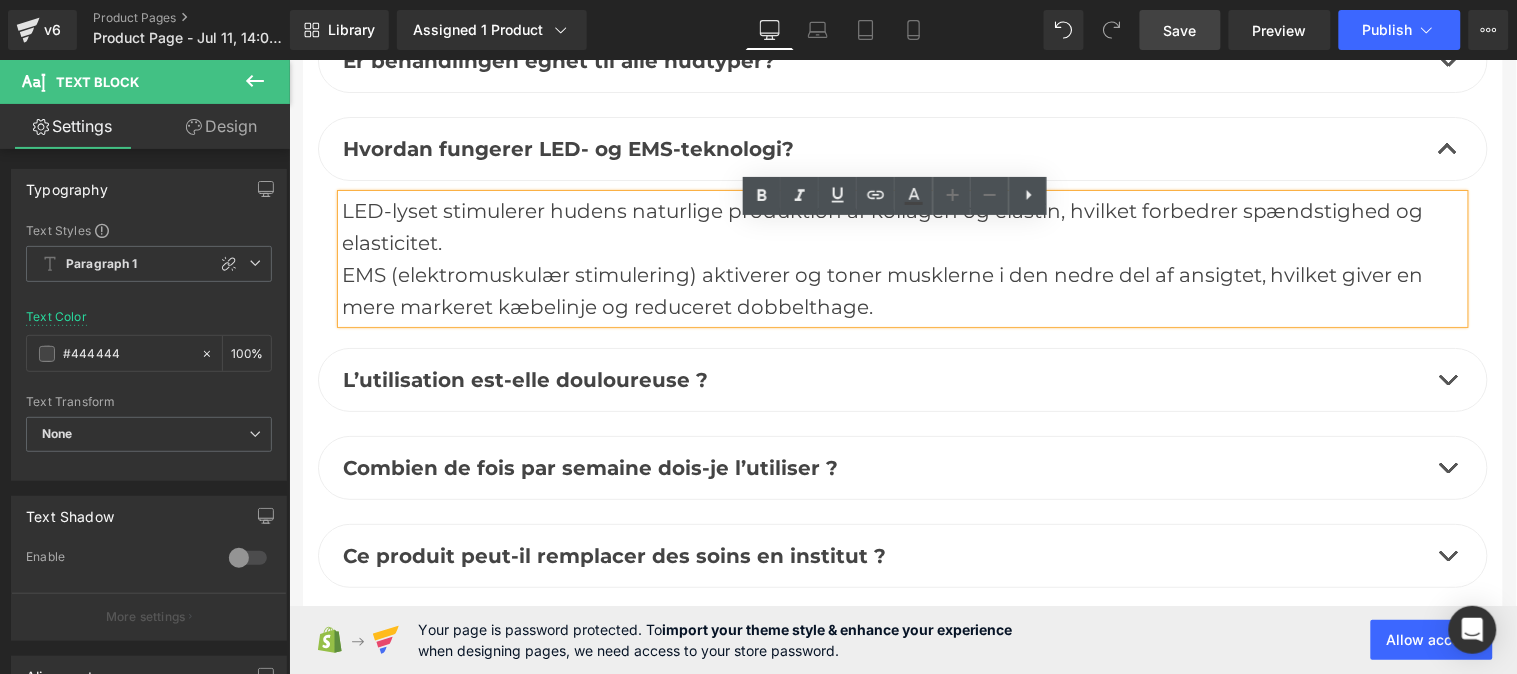 click on "EMS (elektromuskulær stimulering) aktiverer og toner musklerne i den nedre del af ansigtet, hvilket giver en mere markeret kæbelinje og reduceret dobbelthage." at bounding box center [902, 290] 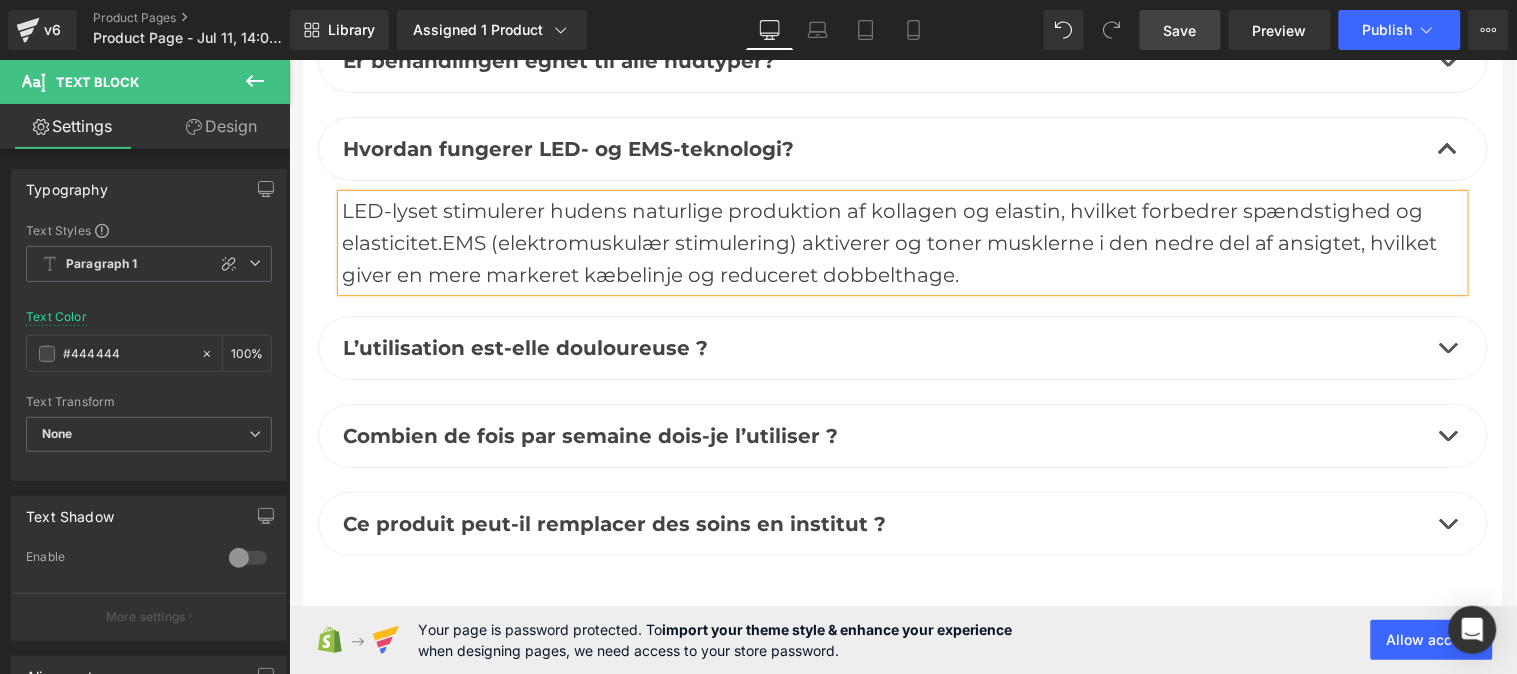 click on "L’utilisation est-elle douloureuse ?" at bounding box center [524, 347] 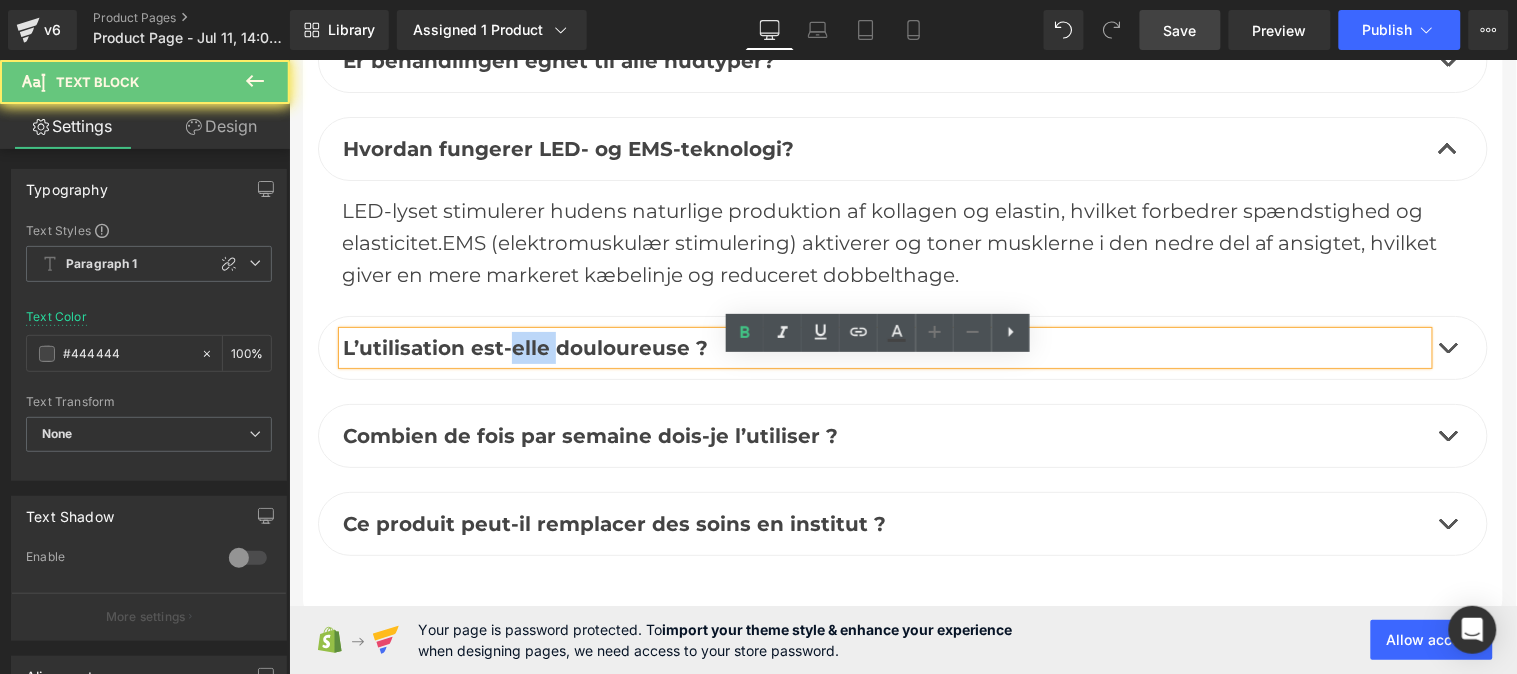 click on "L’utilisation est-elle douloureuse ?" at bounding box center [524, 347] 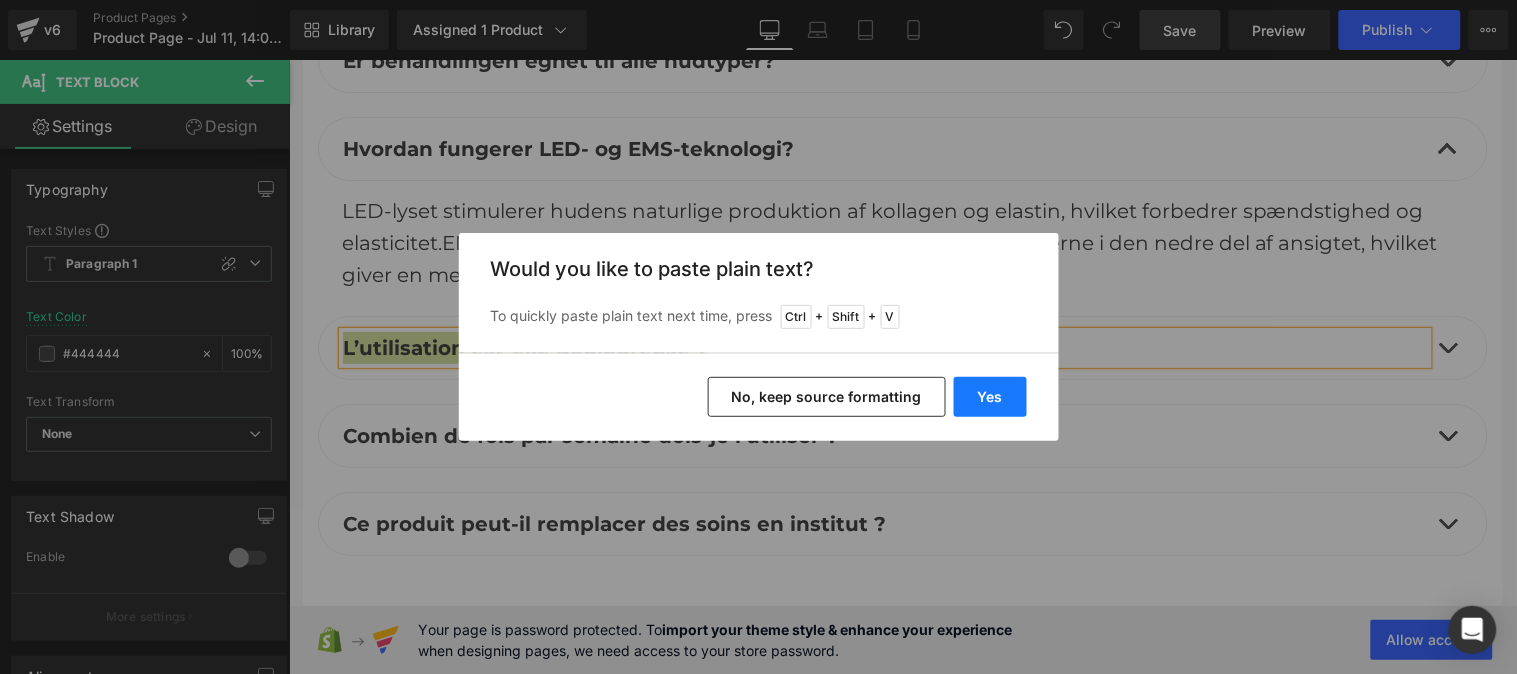 click on "Yes" at bounding box center (990, 397) 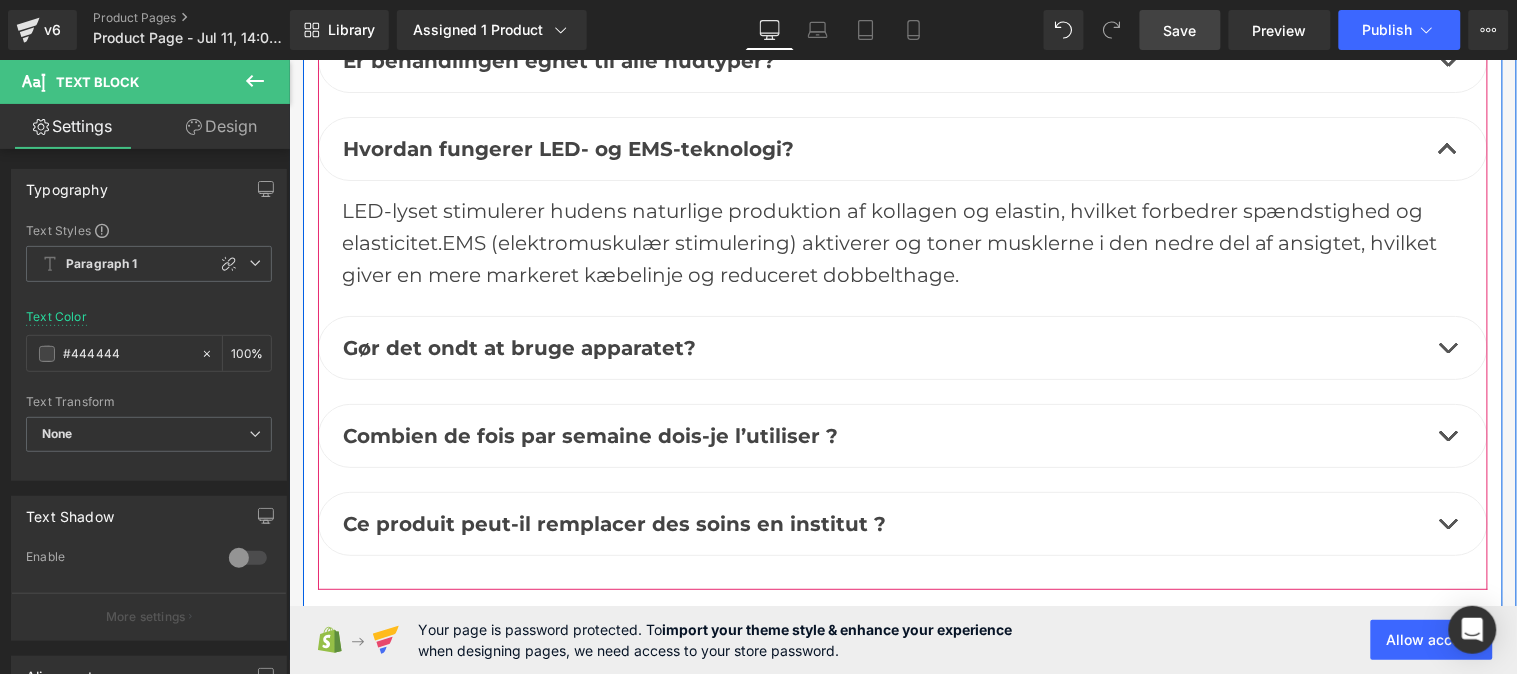 click at bounding box center [1447, 347] 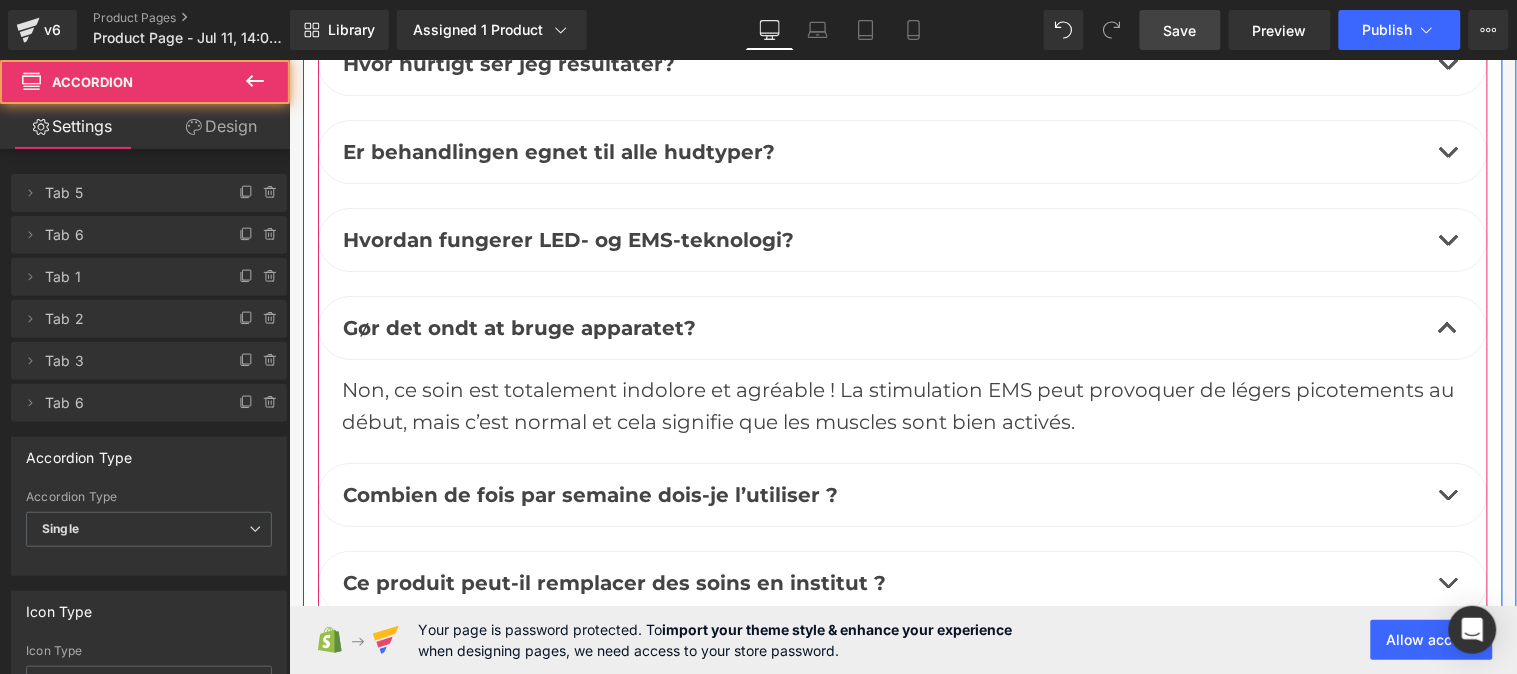 scroll, scrollTop: 7582, scrollLeft: 0, axis: vertical 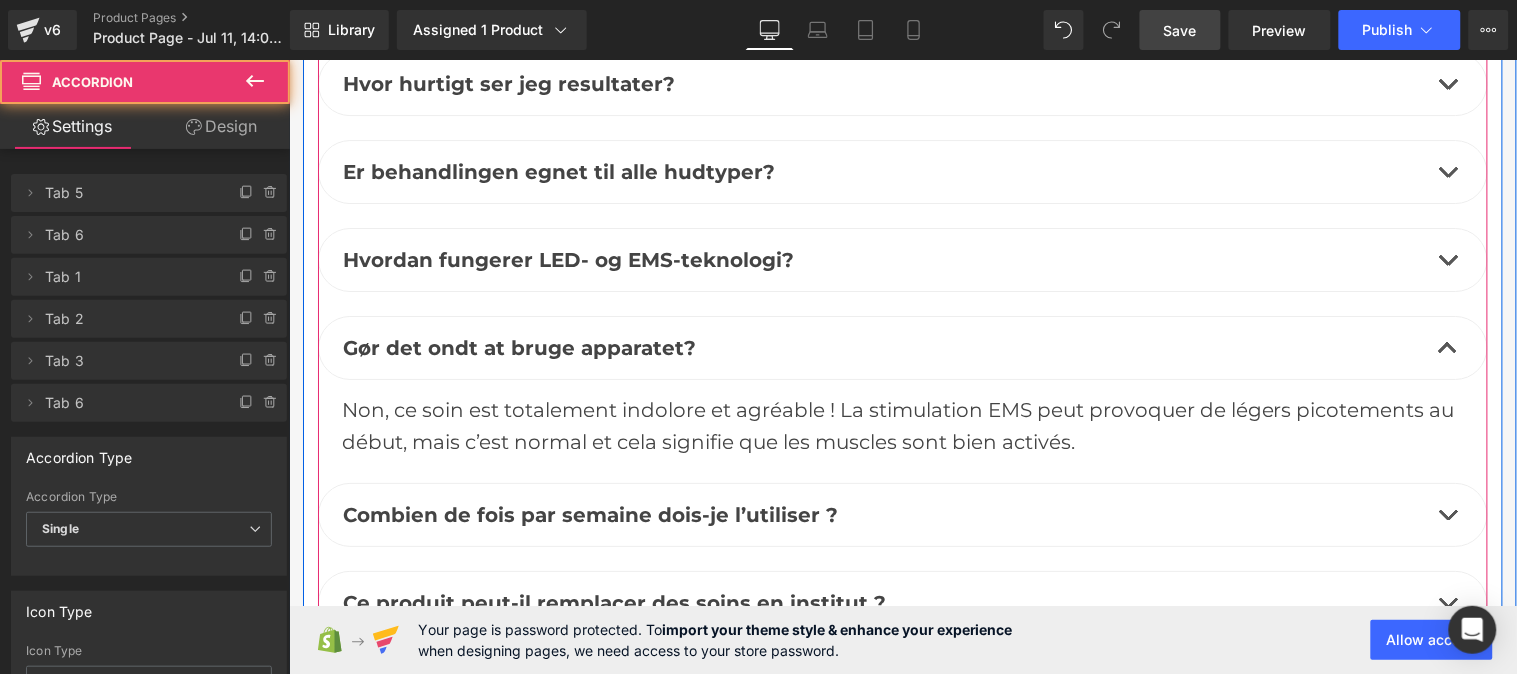 click on "Non, ce soin est totalement indolore et agréable ! La stimulation EMS peut provoquer de légers picotements au début, mais c’est normal et cela signifie que les muscles sont bien activés." at bounding box center (902, 425) 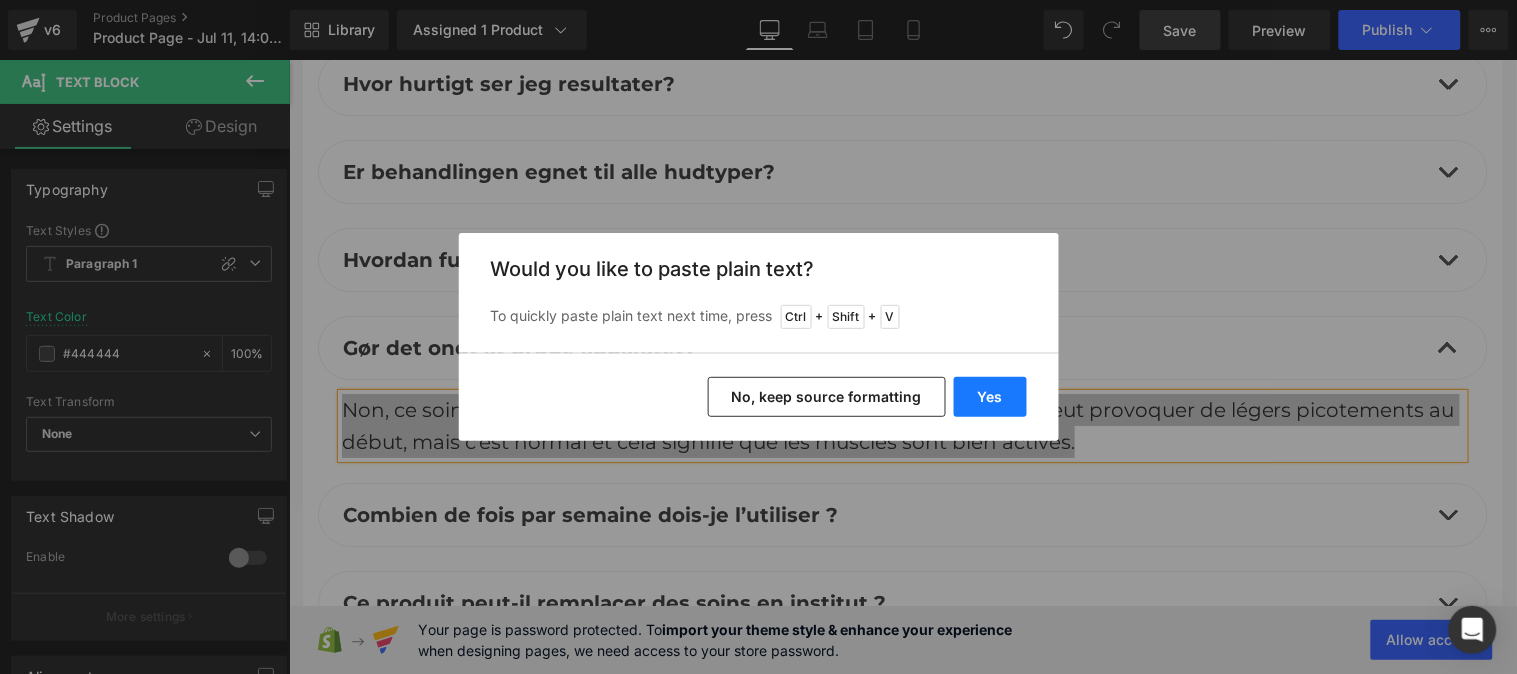 click on "Yes" at bounding box center [990, 397] 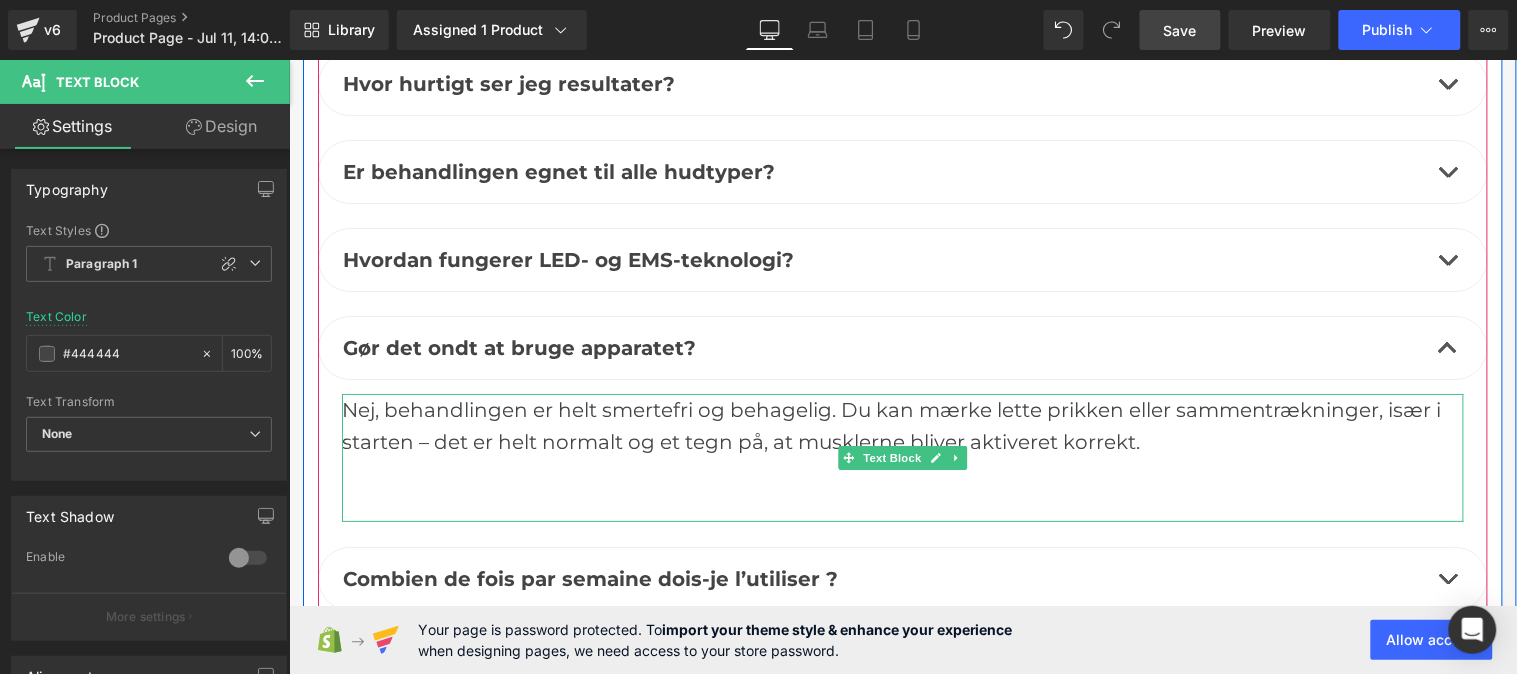 click at bounding box center (902, 473) 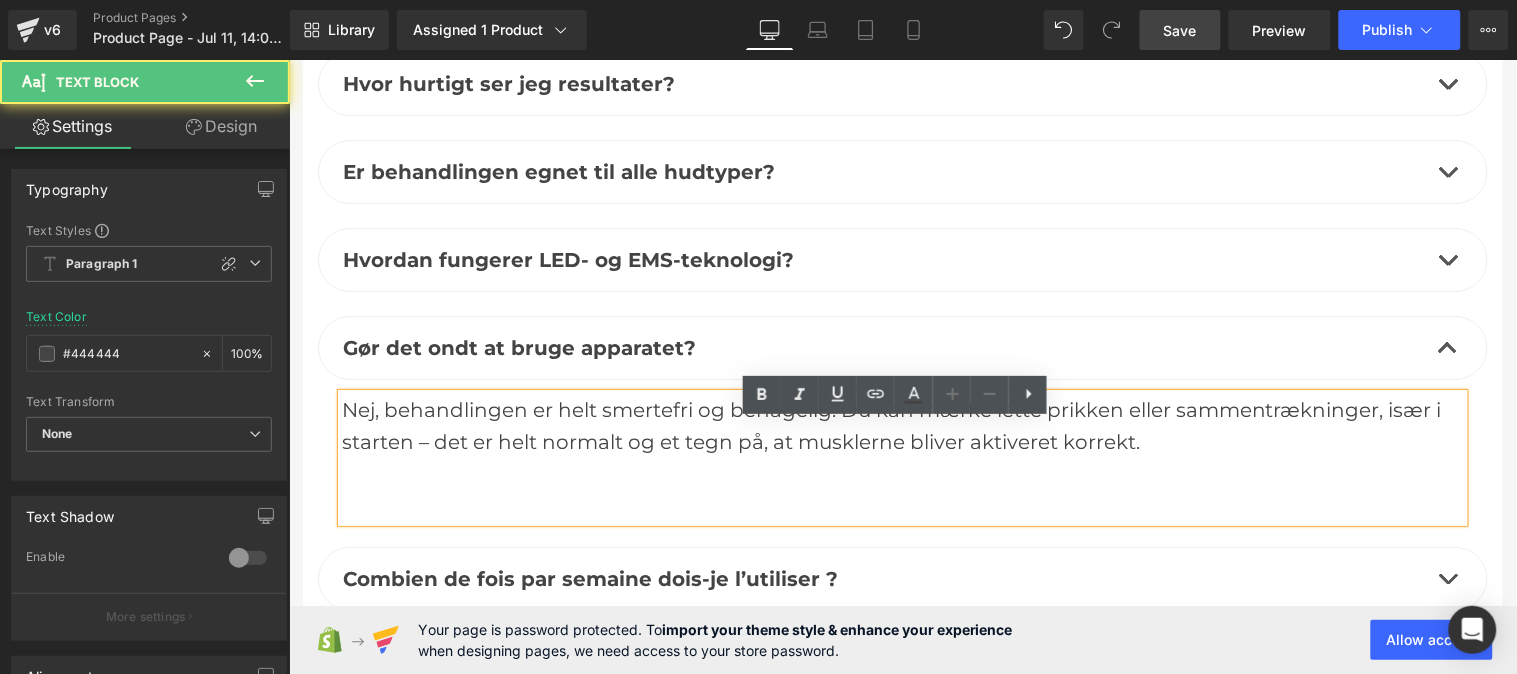 click at bounding box center (902, 505) 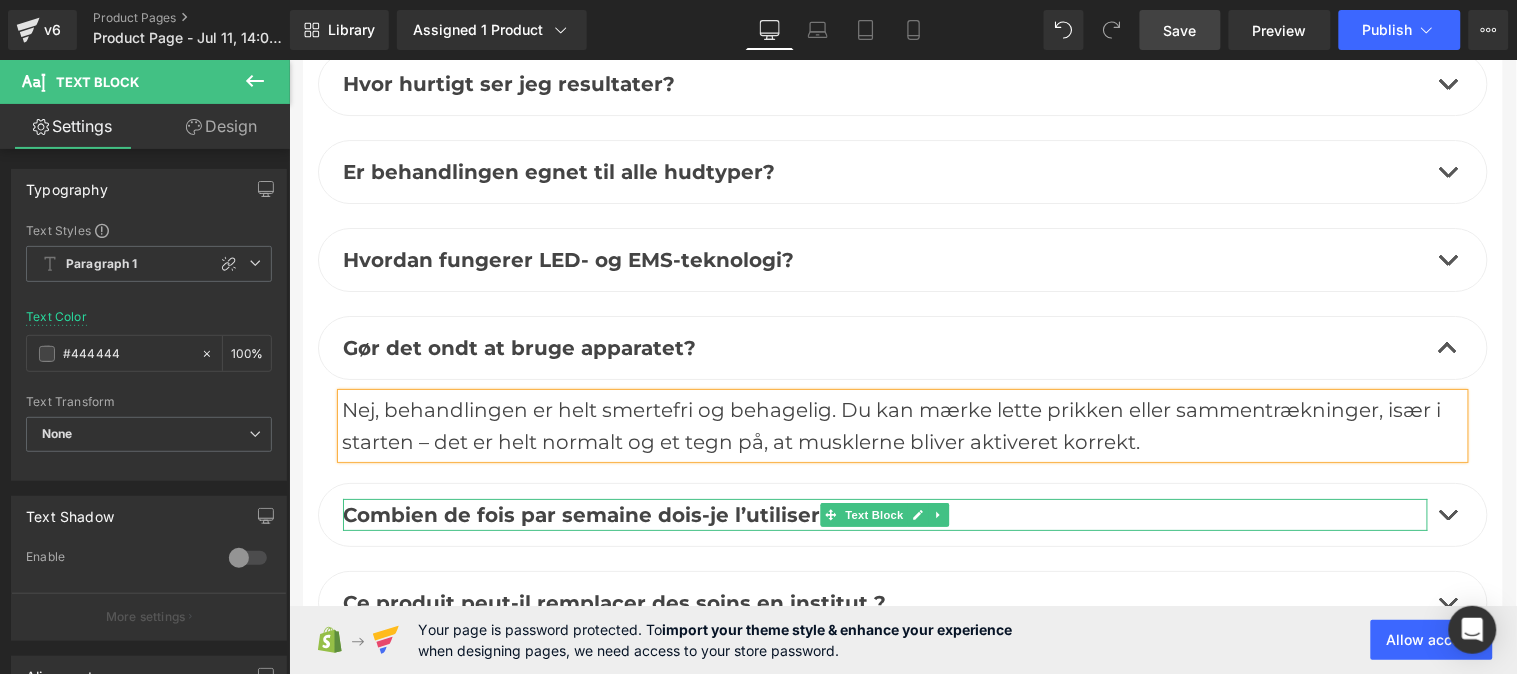 click on "Combien de fois par semaine dois-je l’utiliser ?" at bounding box center (589, 514) 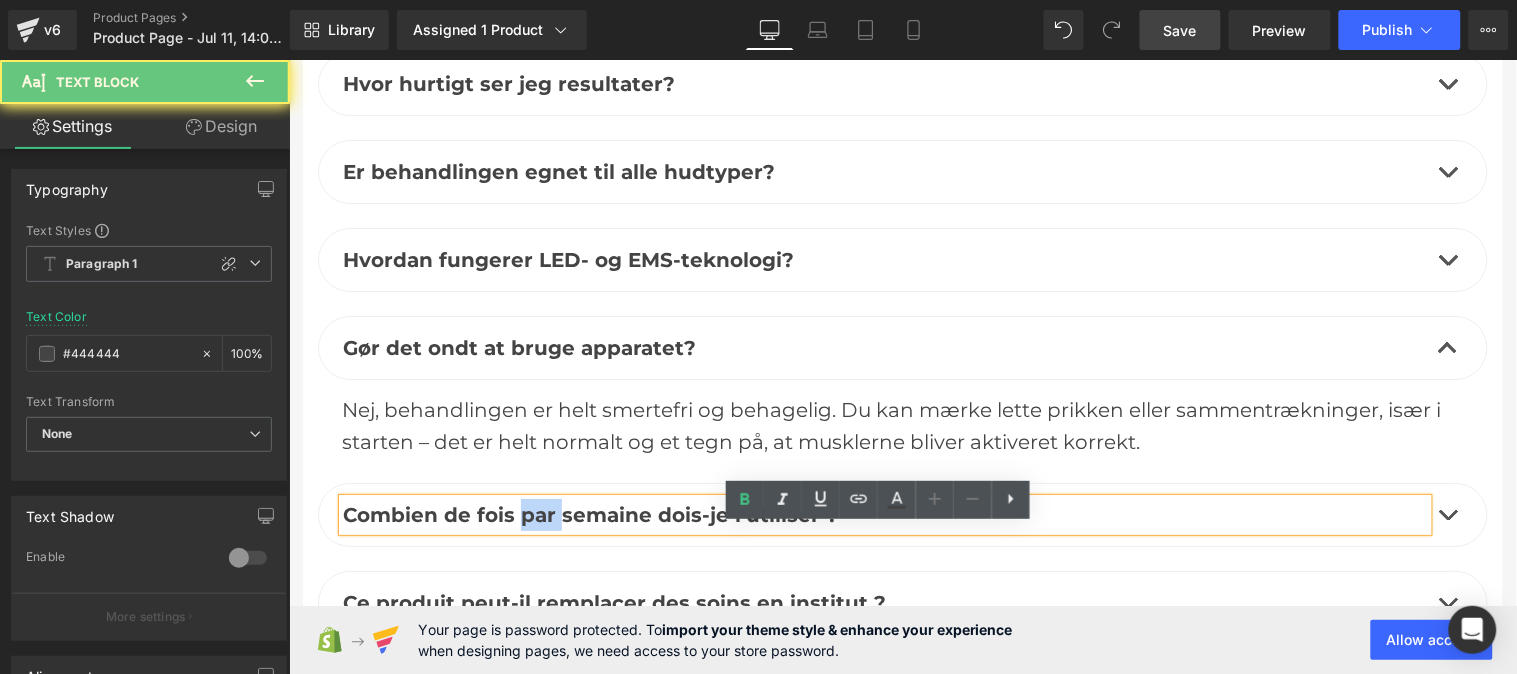click on "Combien de fois par semaine dois-je l’utiliser ?" at bounding box center [589, 514] 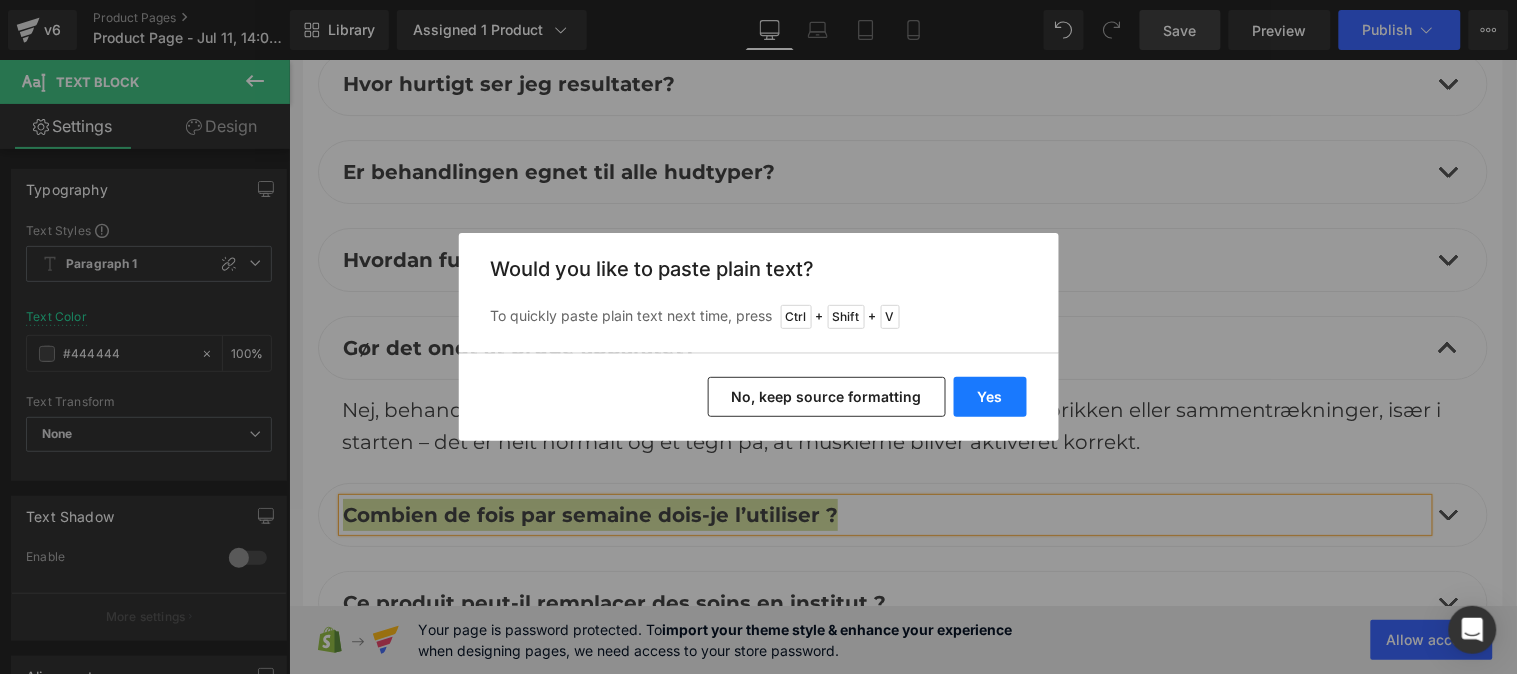 click on "Yes" at bounding box center (990, 397) 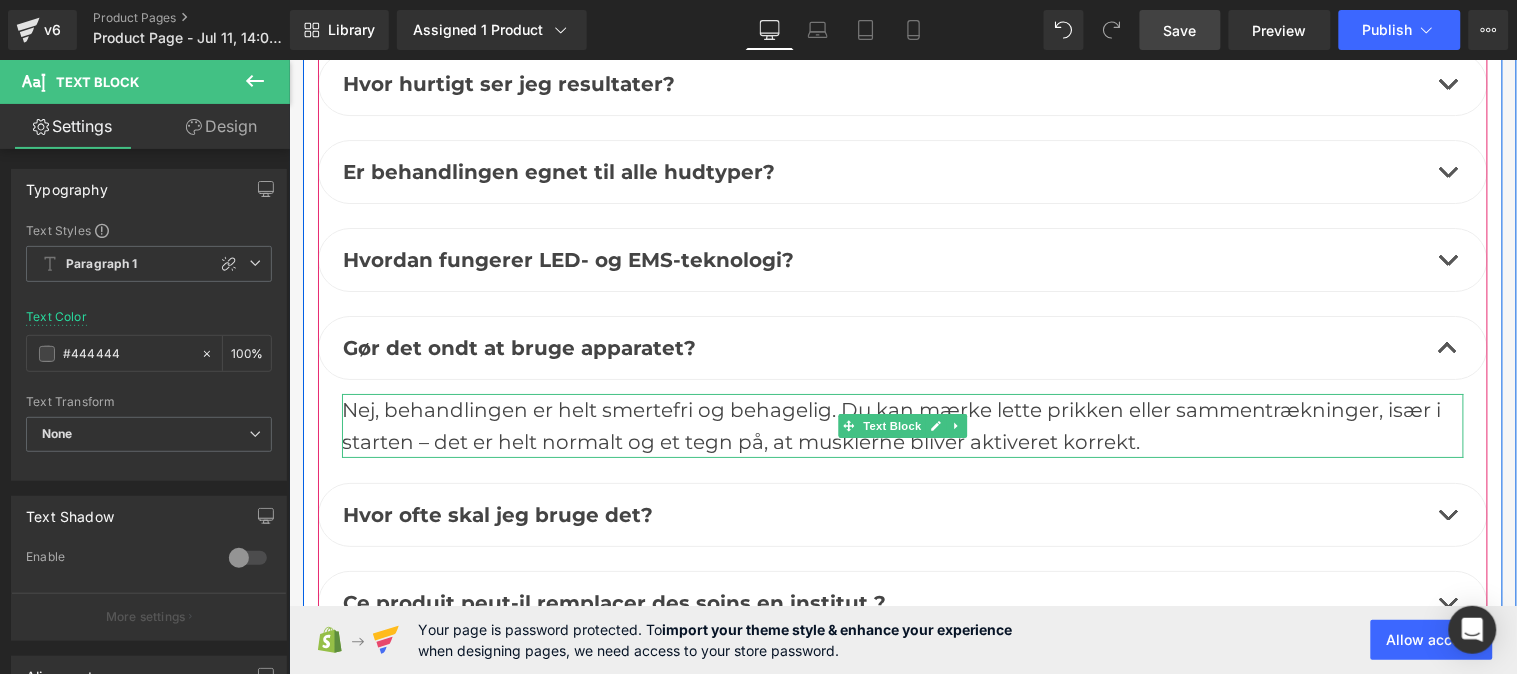 scroll, scrollTop: 7684, scrollLeft: 0, axis: vertical 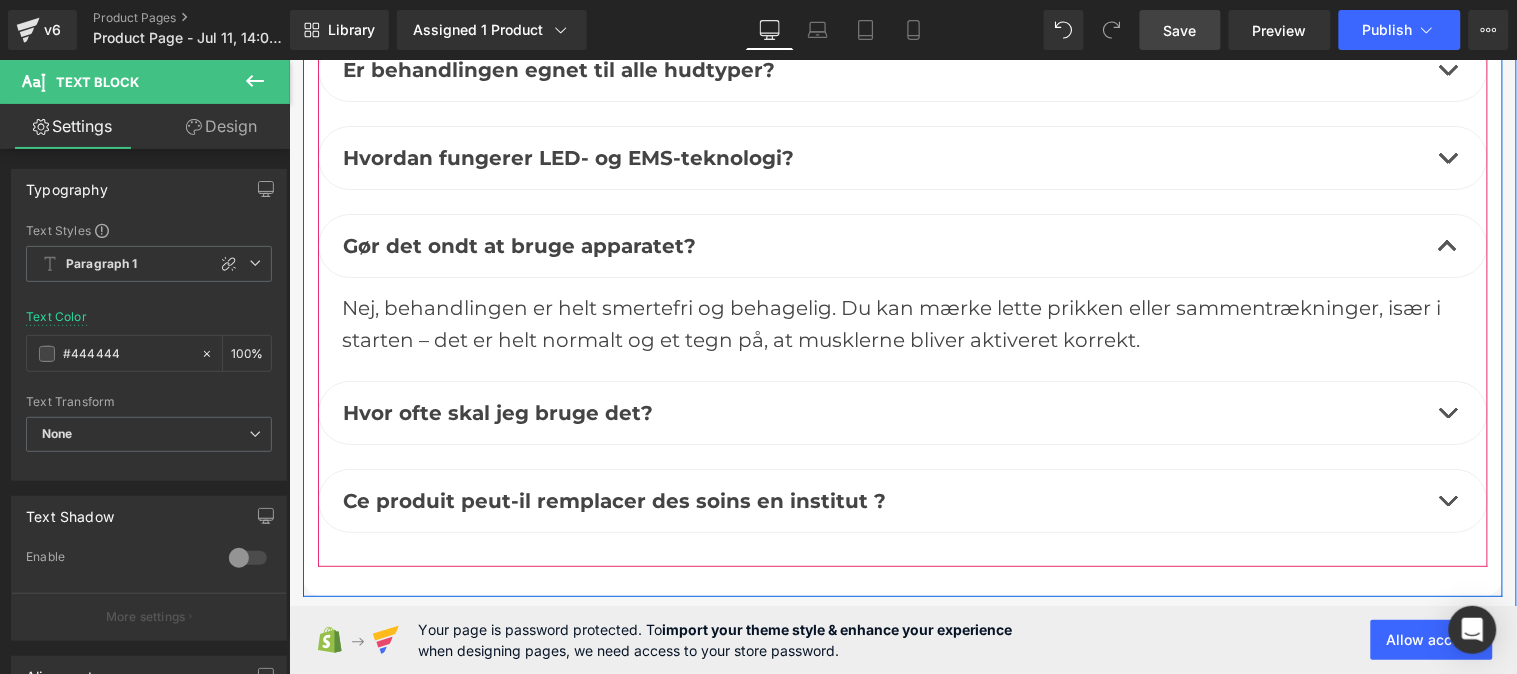 click at bounding box center [1447, 412] 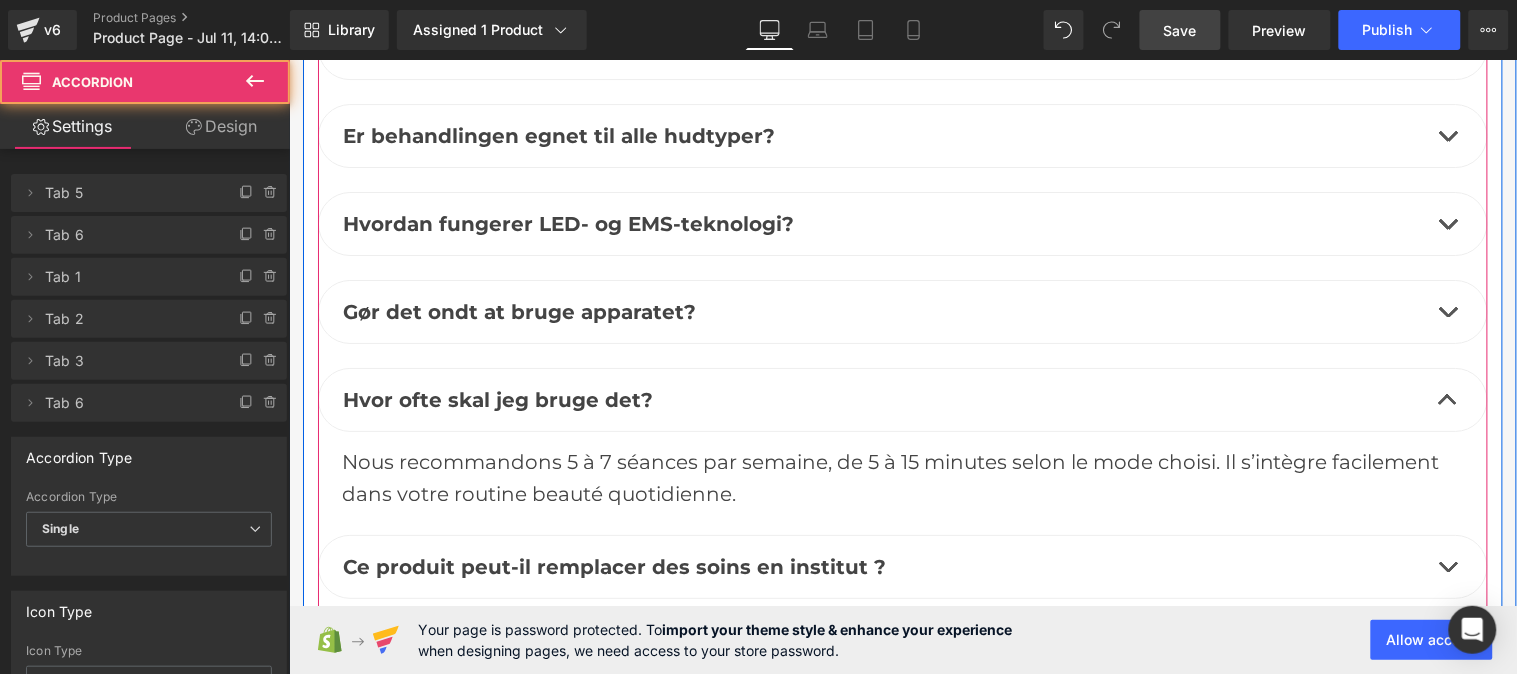 scroll, scrollTop: 7620, scrollLeft: 0, axis: vertical 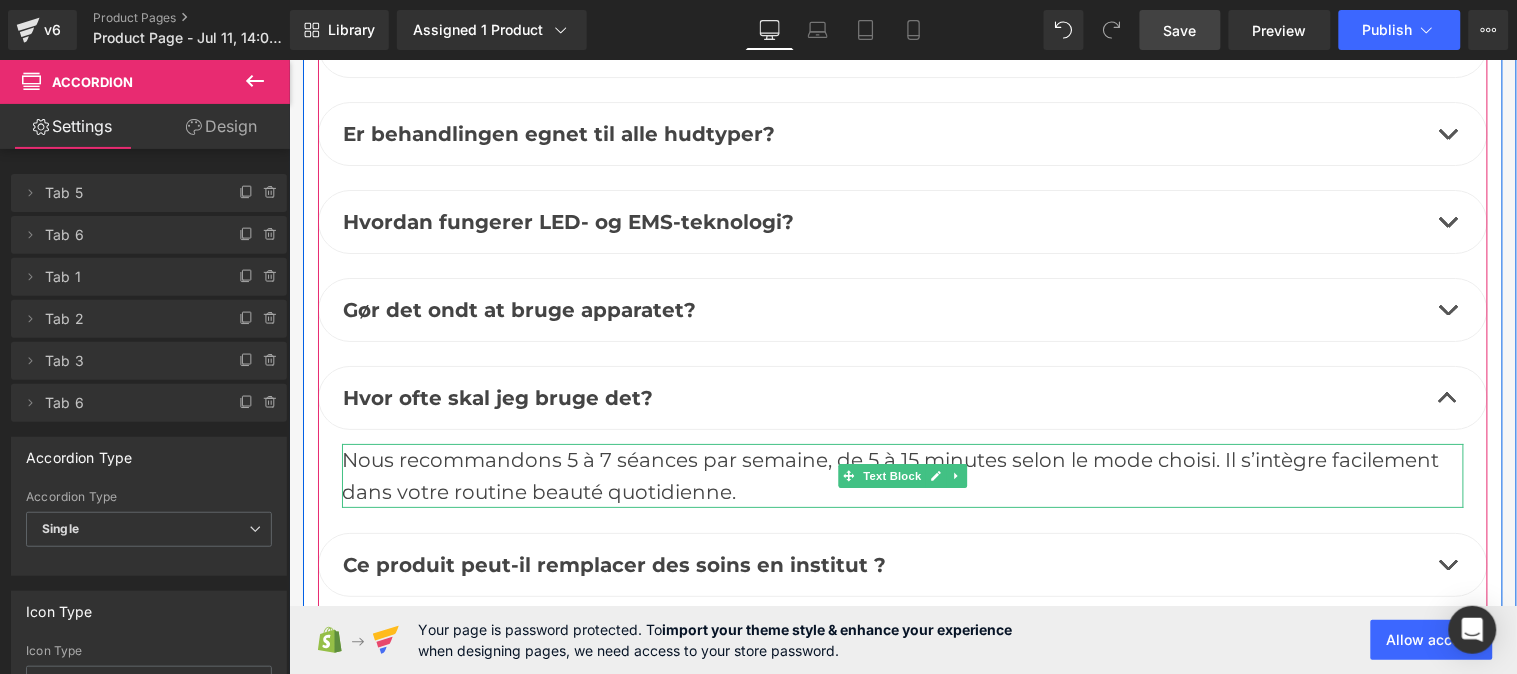 click on "Nous recommandons 5 à 7 séances par semaine, de 5 à 15 minutes selon le mode choisi. Il s’intègre facilement dans votre routine beauté quotidienne." at bounding box center (902, 475) 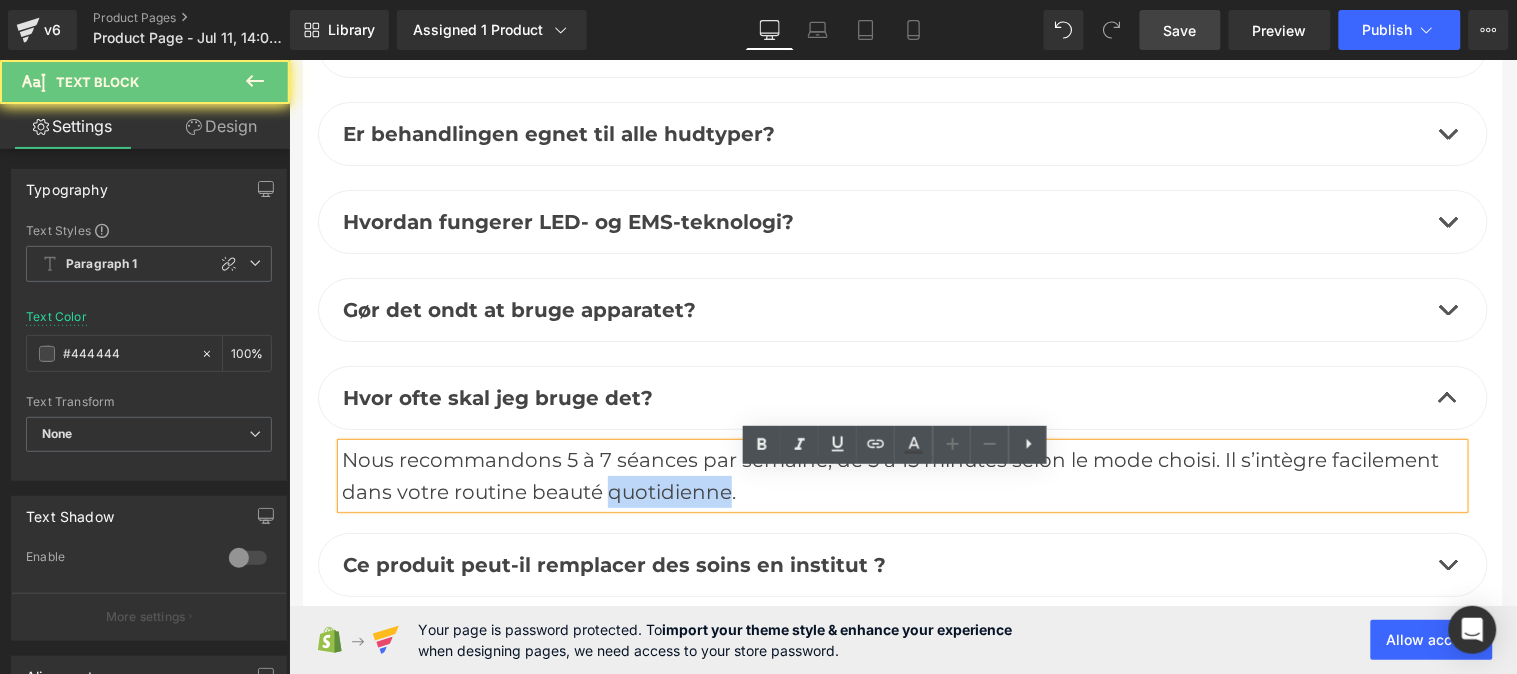 click on "Nous recommandons 5 à 7 séances par semaine, de 5 à 15 minutes selon le mode choisi. Il s’intègre facilement dans votre routine beauté quotidienne." at bounding box center [902, 475] 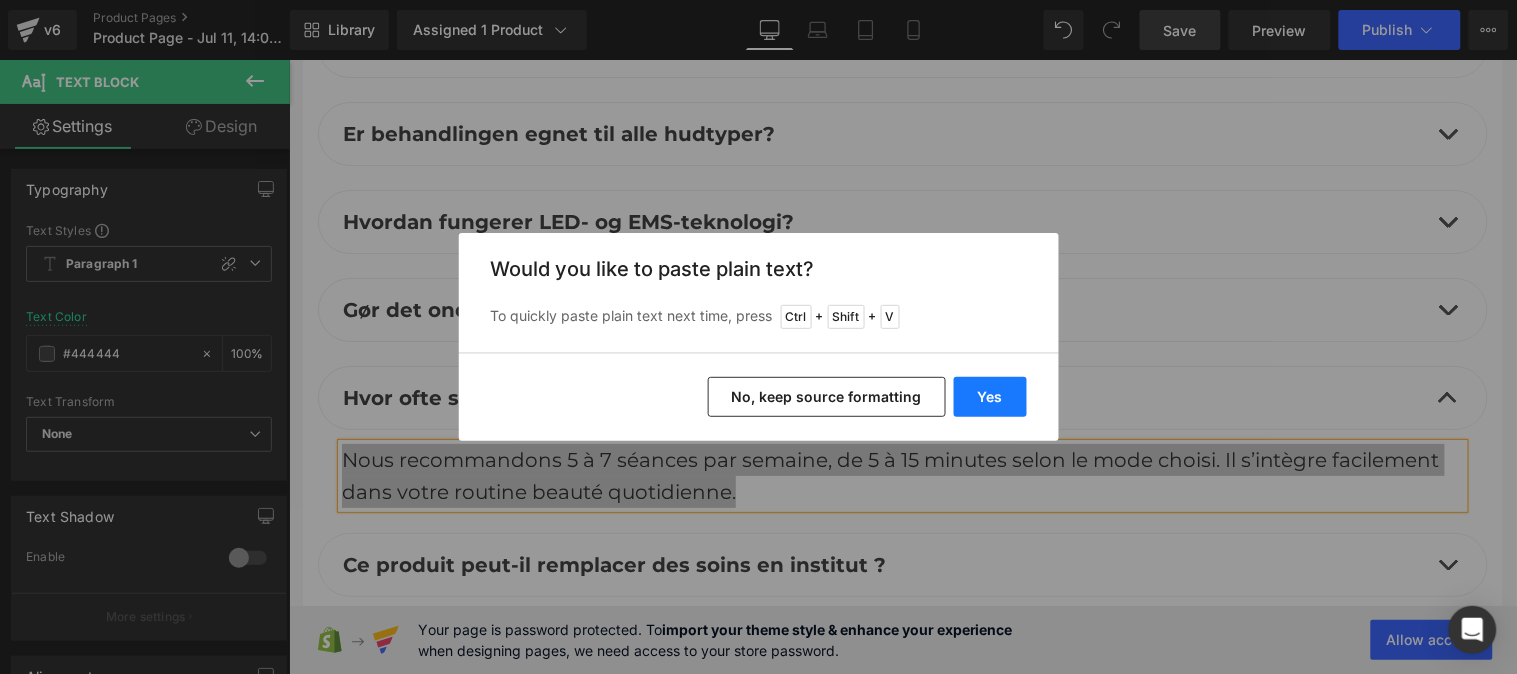 click on "Yes" at bounding box center [990, 397] 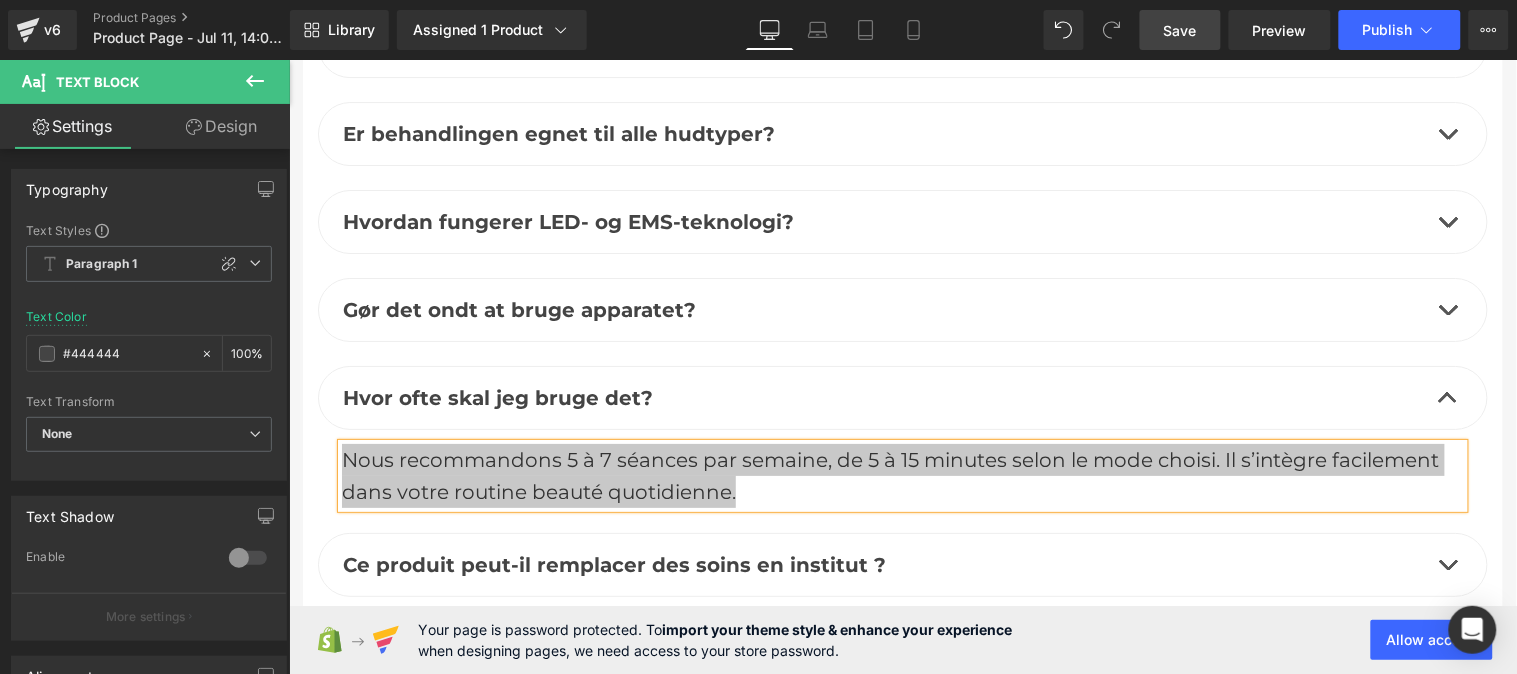 type 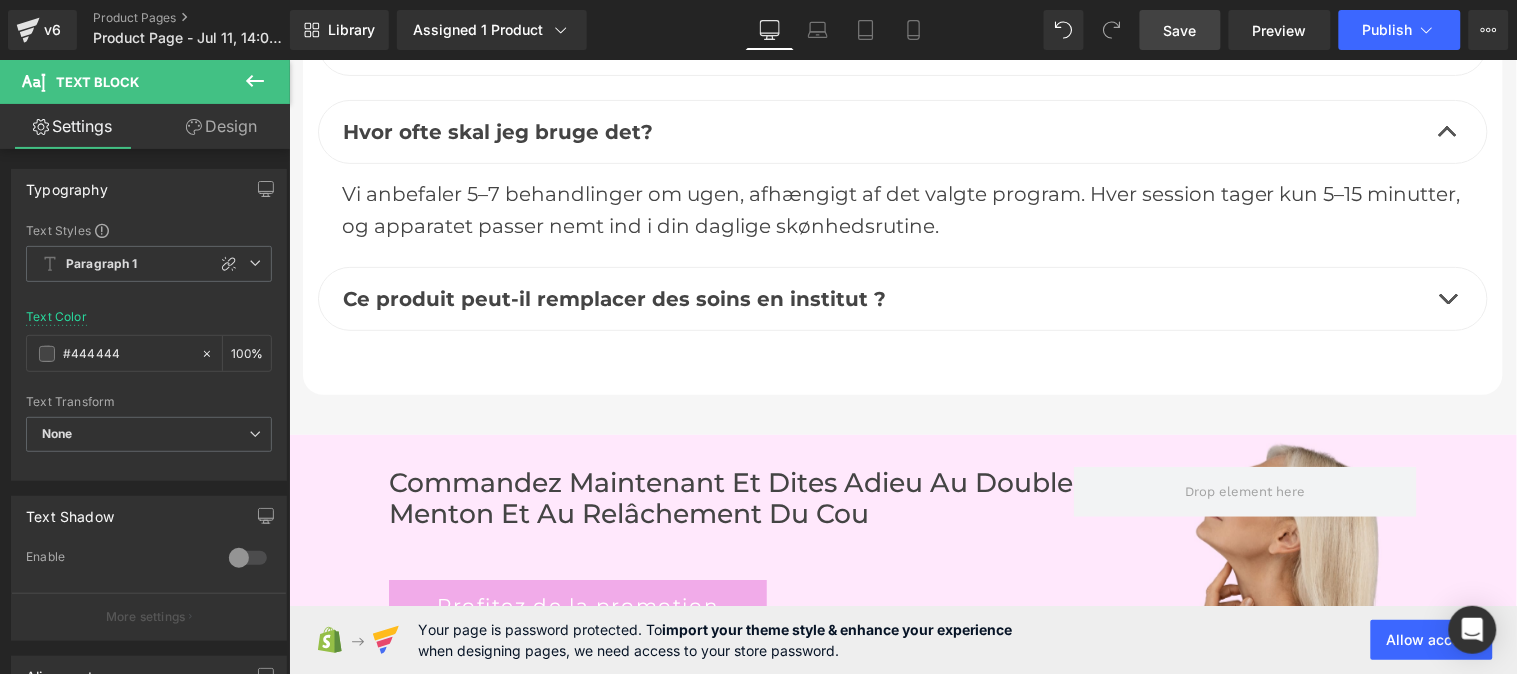 scroll, scrollTop: 7887, scrollLeft: 0, axis: vertical 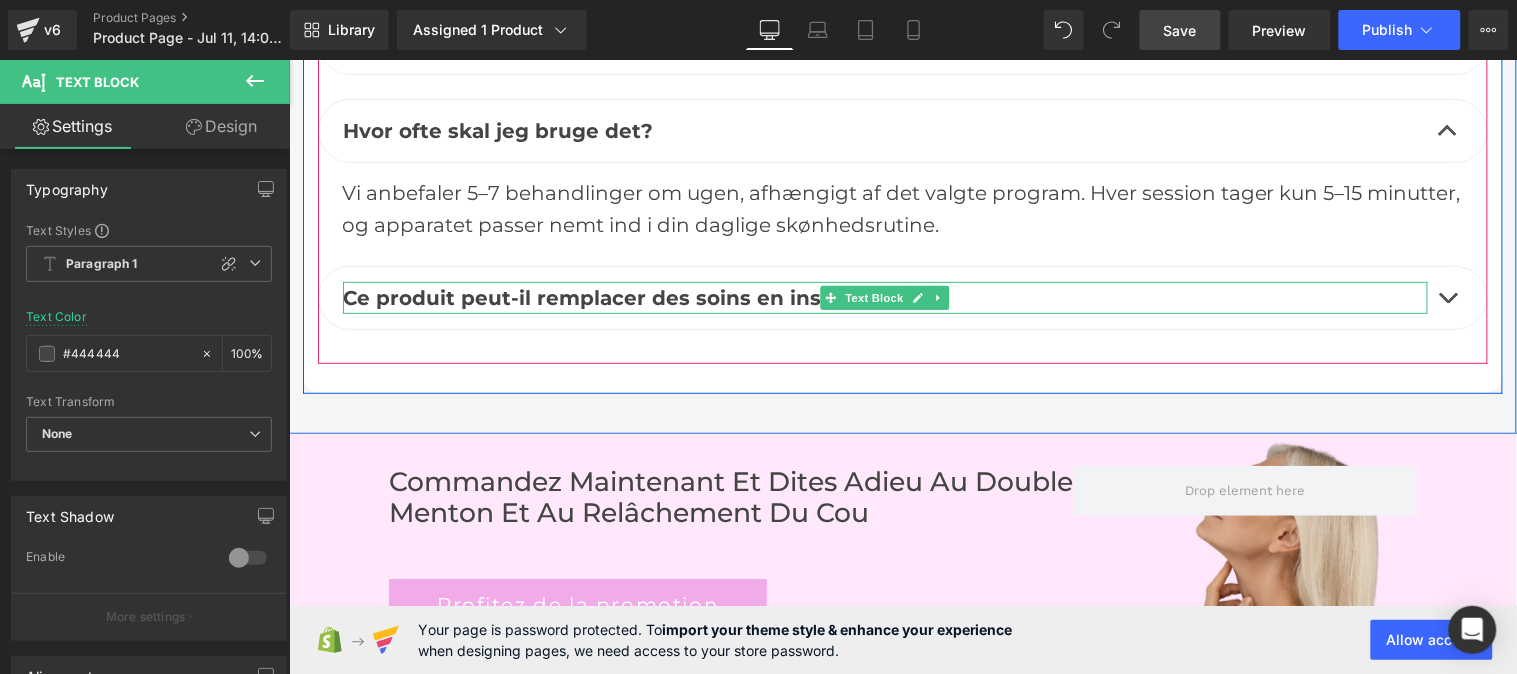 click on "Ce produit peut-il remplacer des soins en institut ?" at bounding box center (613, 297) 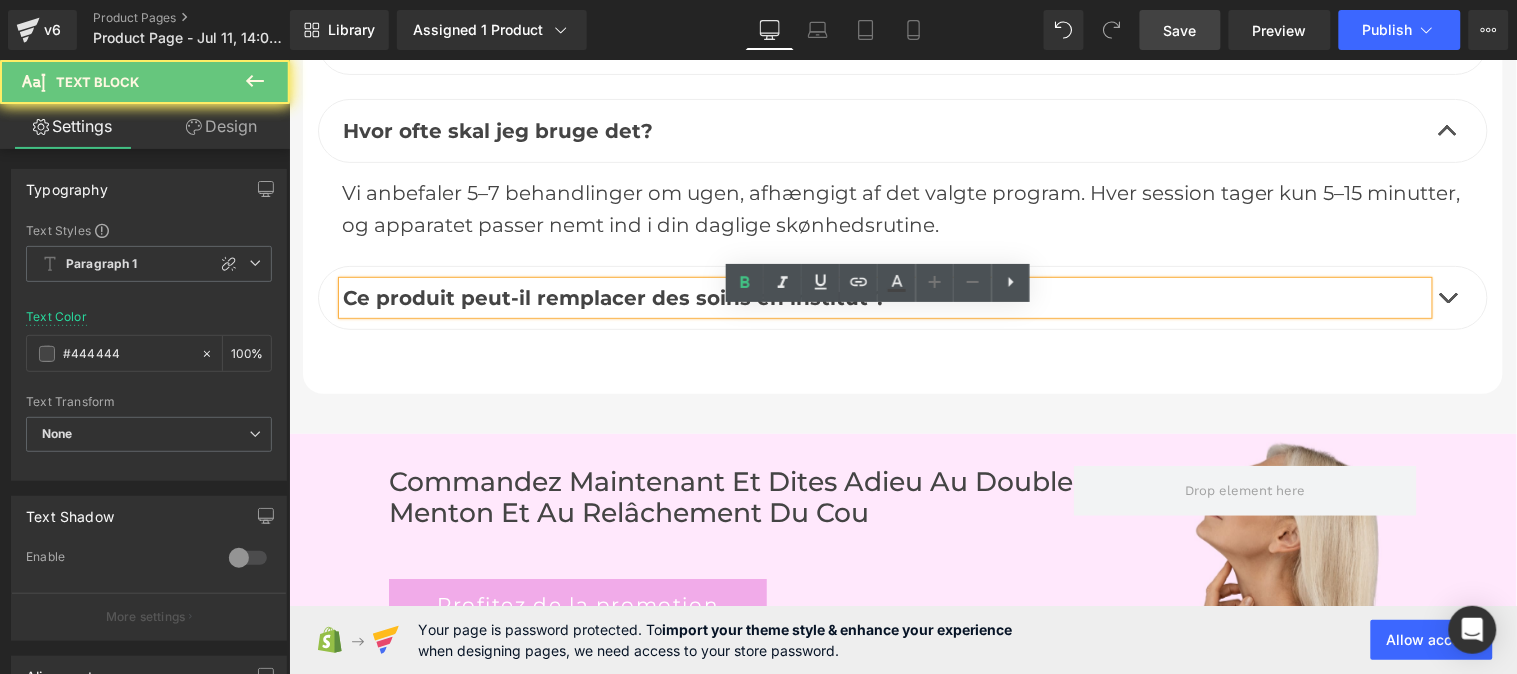 click on "Ce produit peut-il remplacer des soins en institut ?" at bounding box center [613, 297] 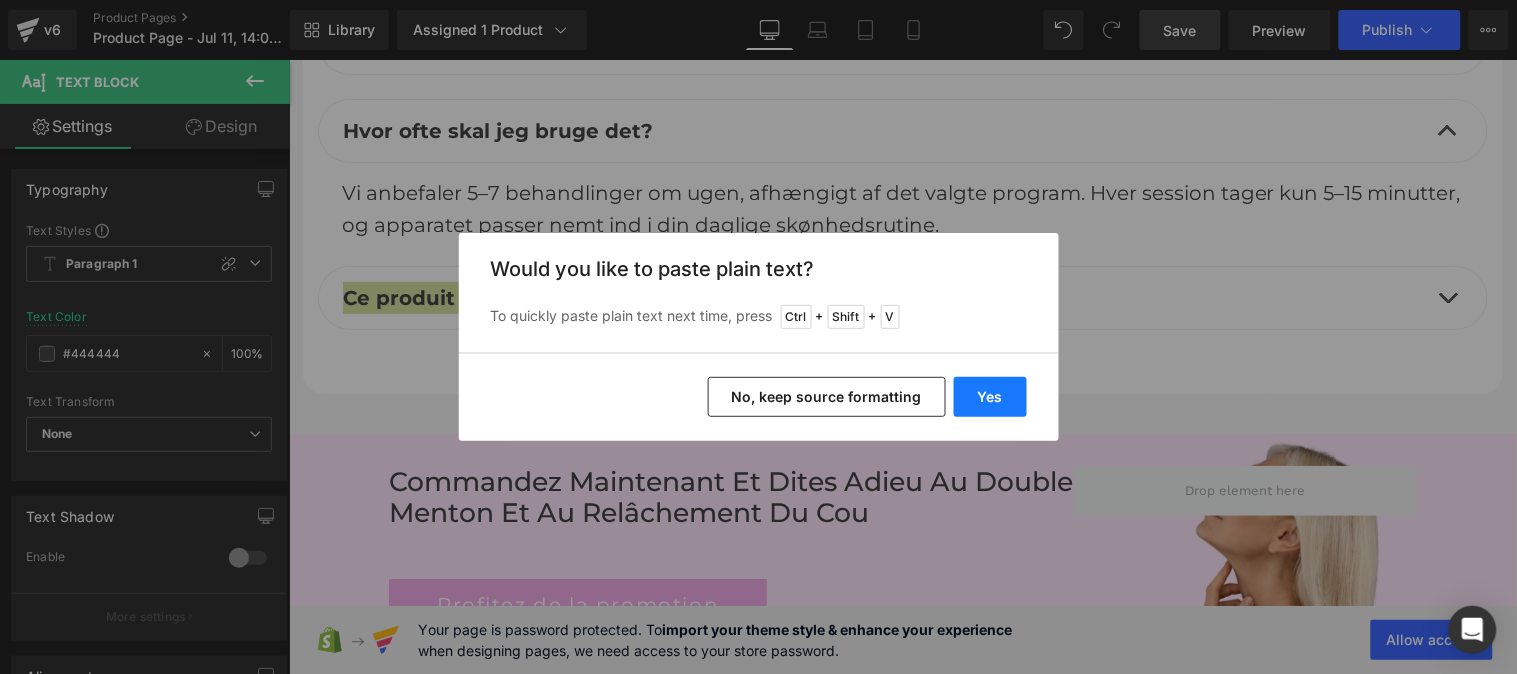click on "Yes" at bounding box center (990, 397) 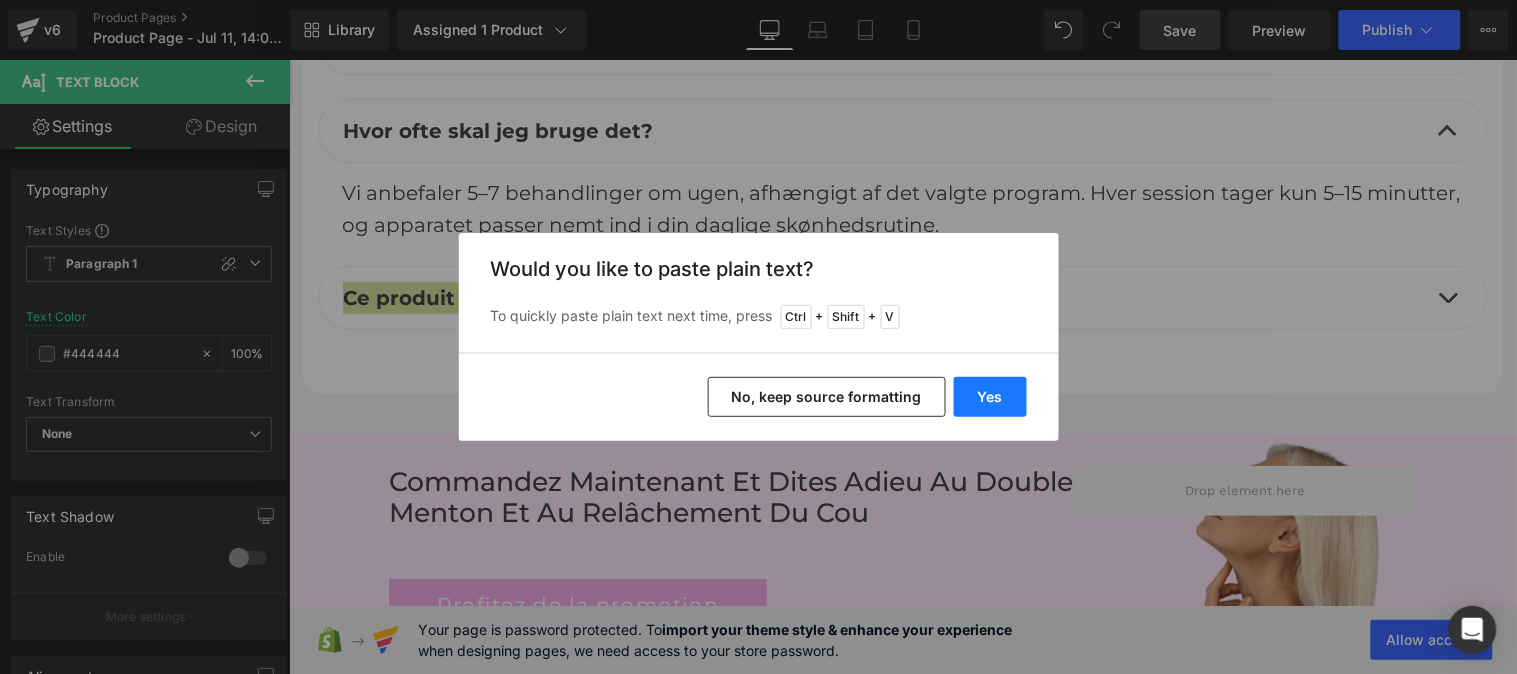 type 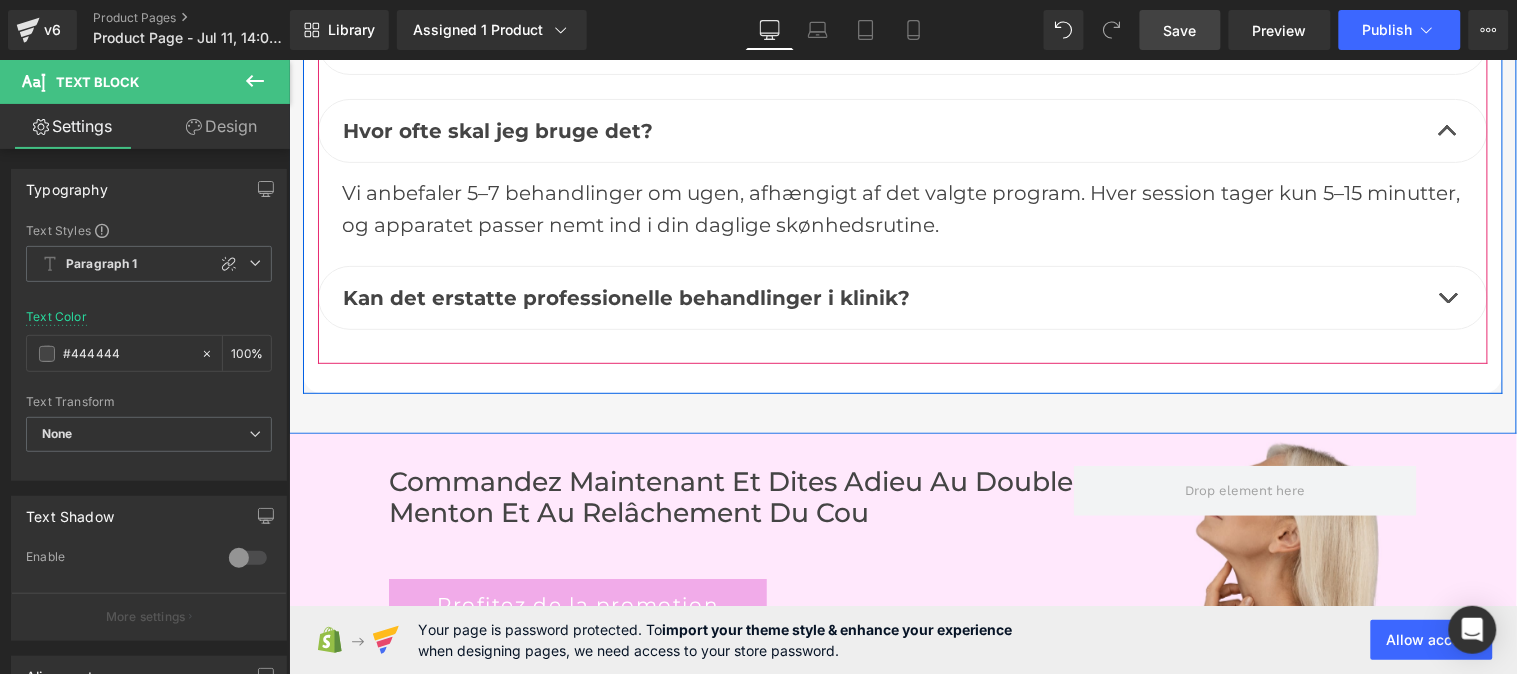 click at bounding box center (1447, 302) 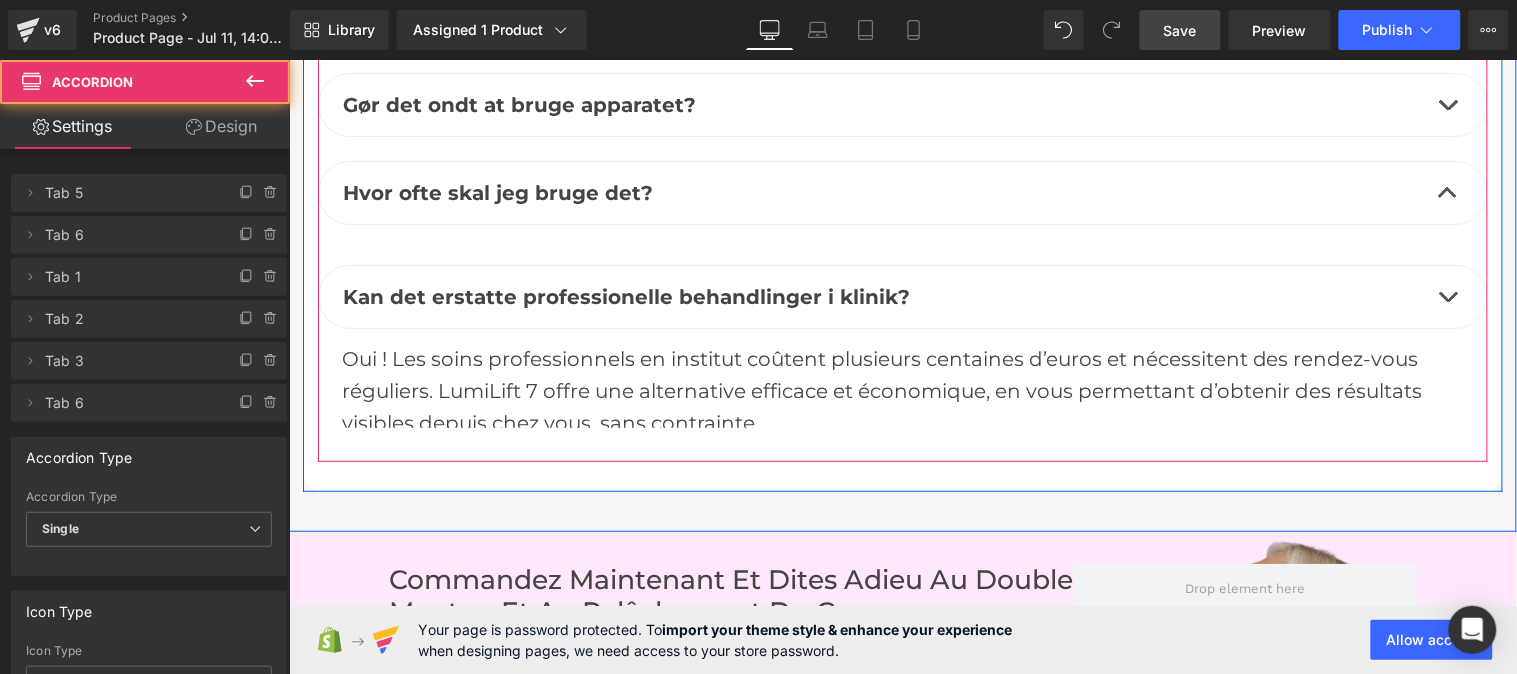scroll, scrollTop: 7808, scrollLeft: 0, axis: vertical 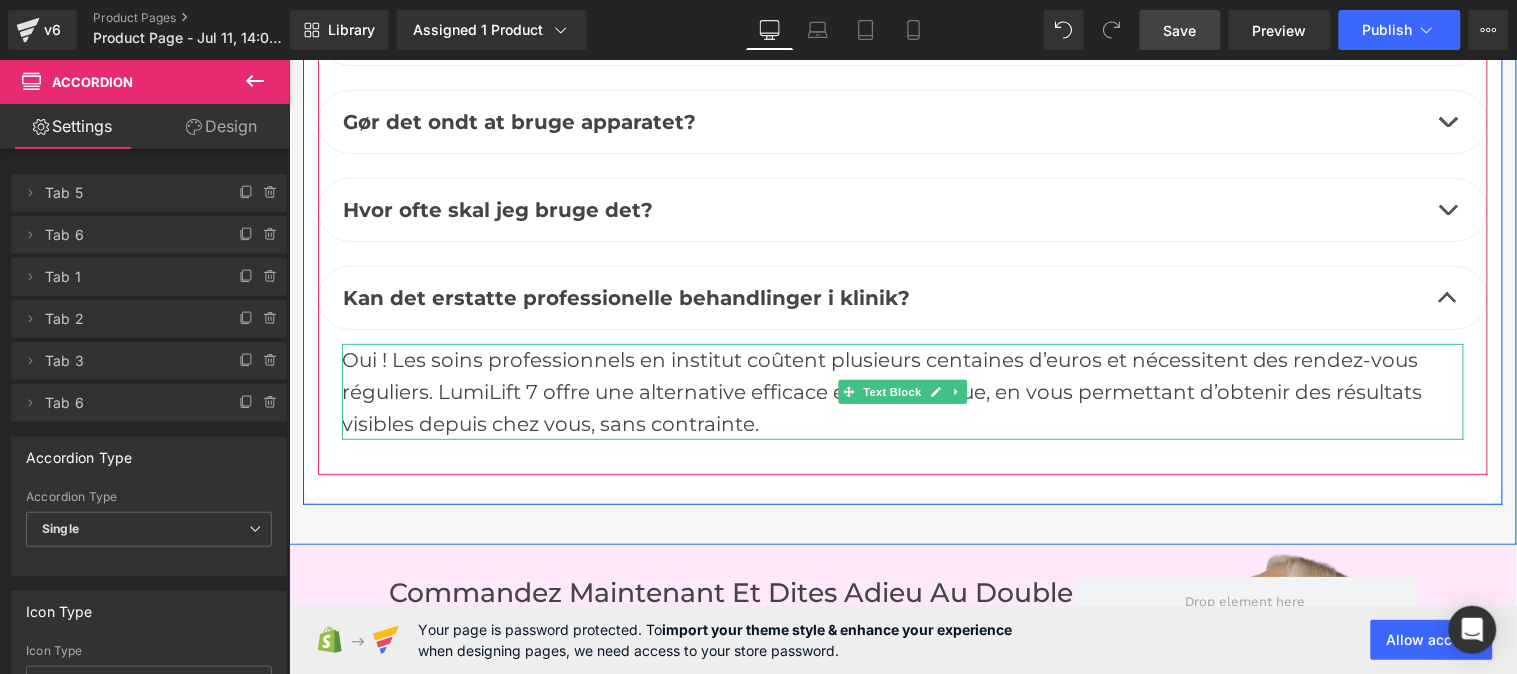 click on "Oui ! Les soins professionnels en institut coûtent plusieurs centaines d’euros et nécessitent des rendez-vous réguliers. LumiLift 7 offre une alternative efficace et économique, en vous permettant d’obtenir des résultats visibles depuis chez vous, sans contrainte." at bounding box center (902, 391) 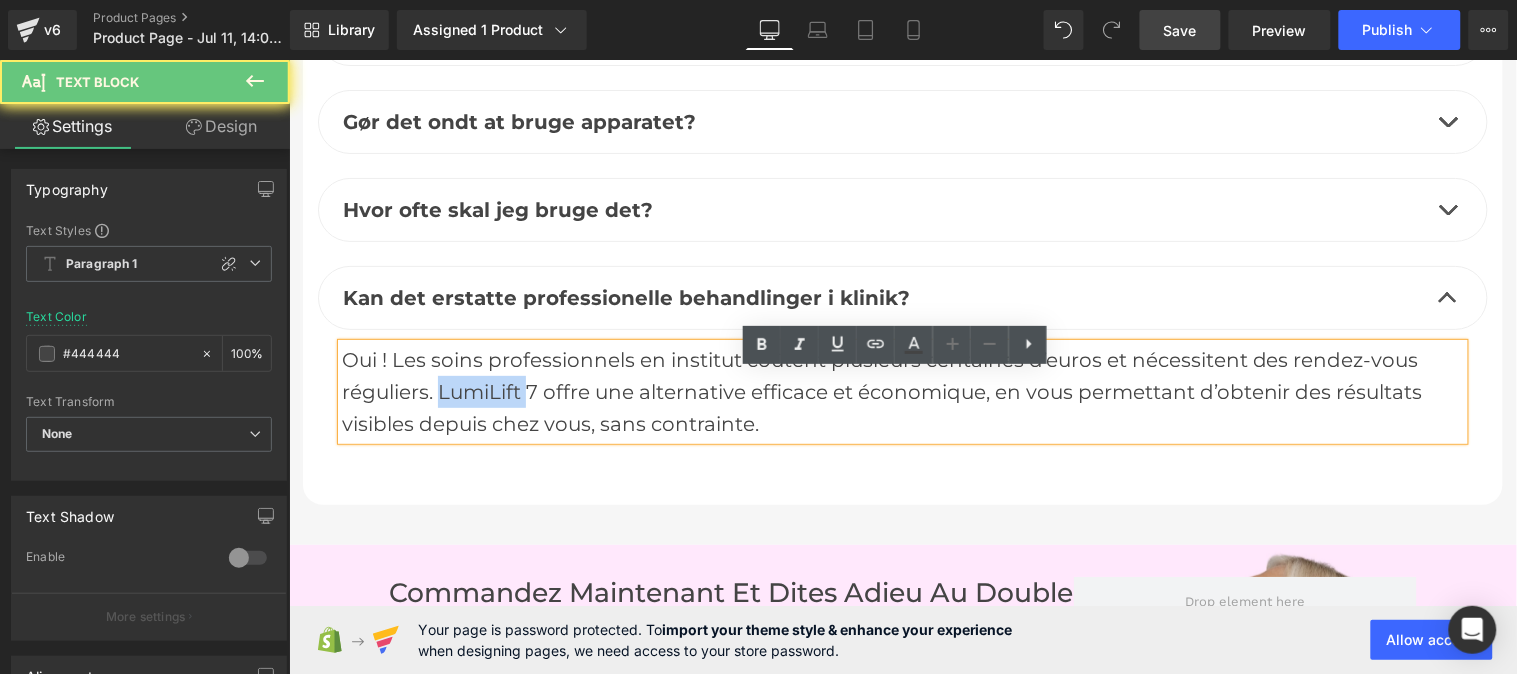click on "Oui ! Les soins professionnels en institut coûtent plusieurs centaines d’euros et nécessitent des rendez-vous réguliers. LumiLift 7 offre une alternative efficace et économique, en vous permettant d’obtenir des résultats visibles depuis chez vous, sans contrainte." at bounding box center [902, 391] 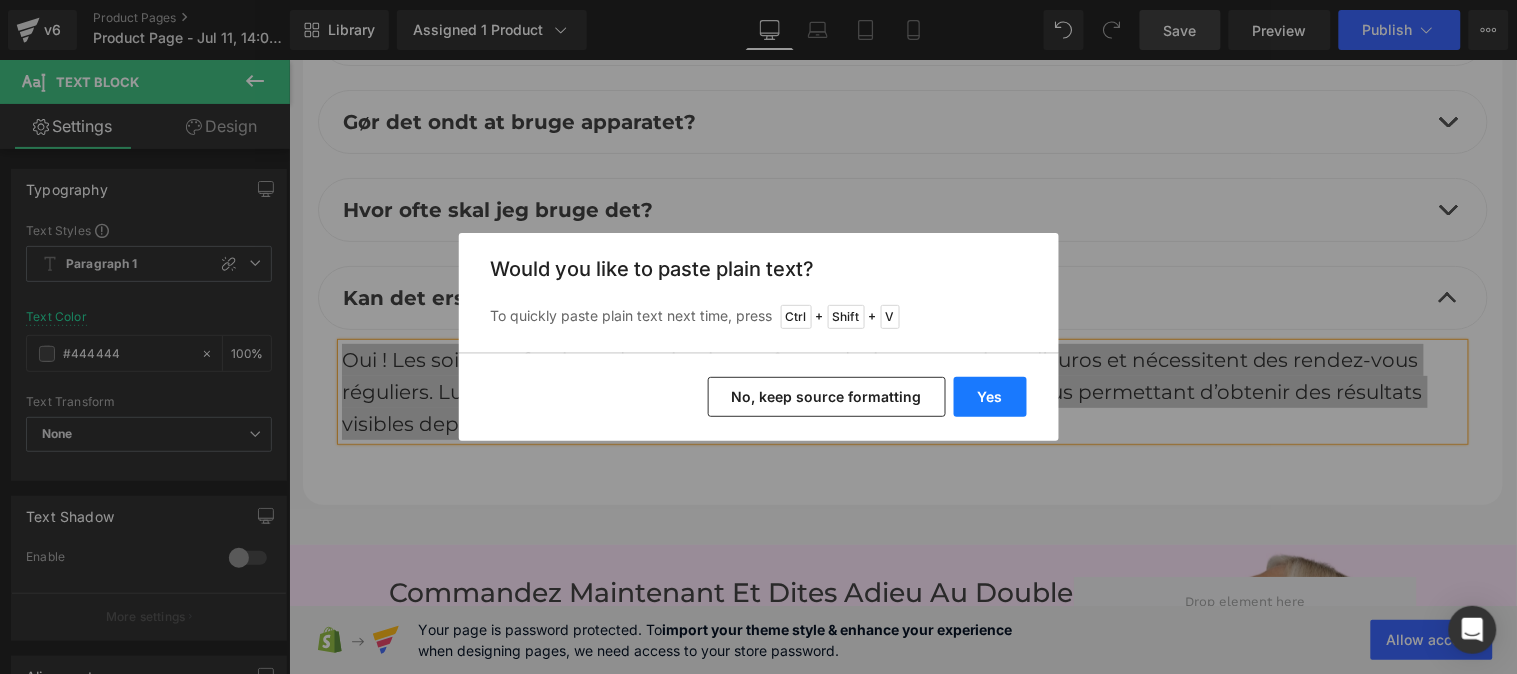click on "Yes" at bounding box center (990, 397) 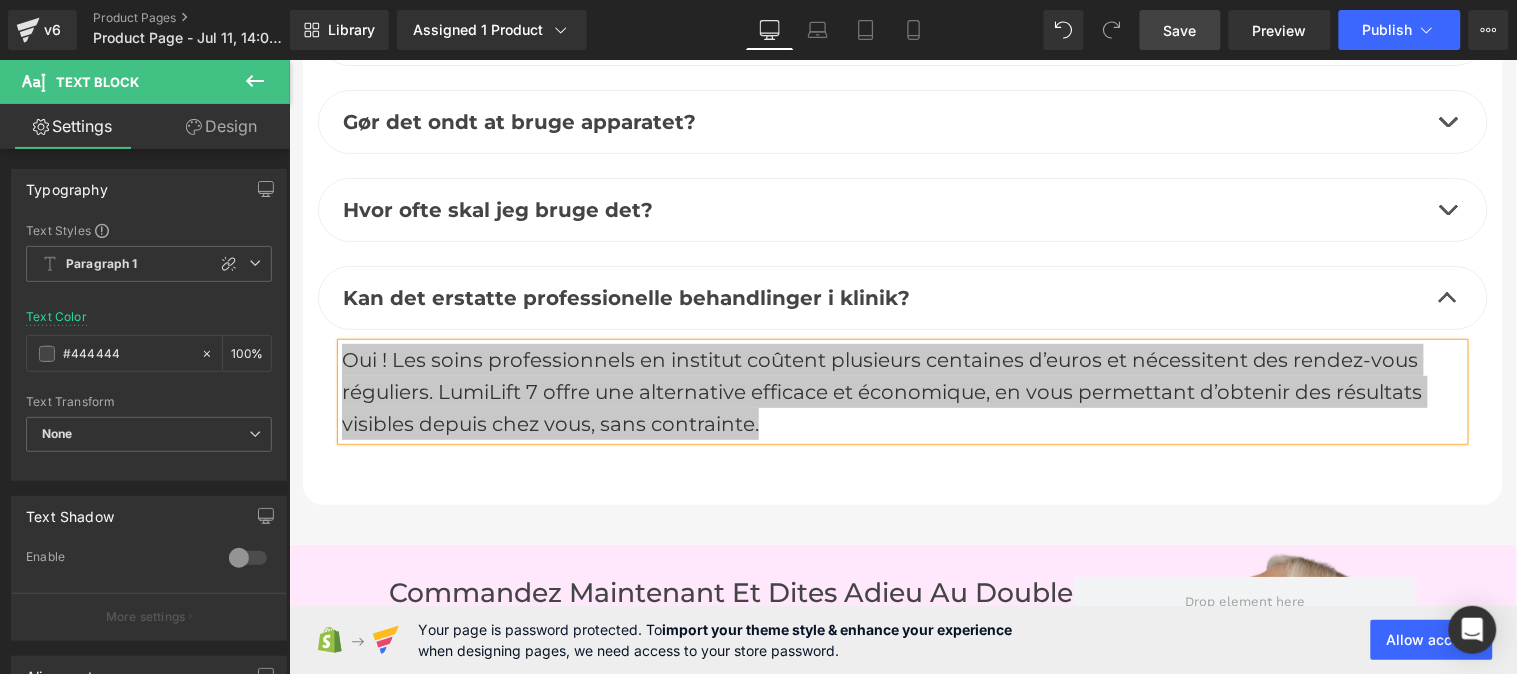 type 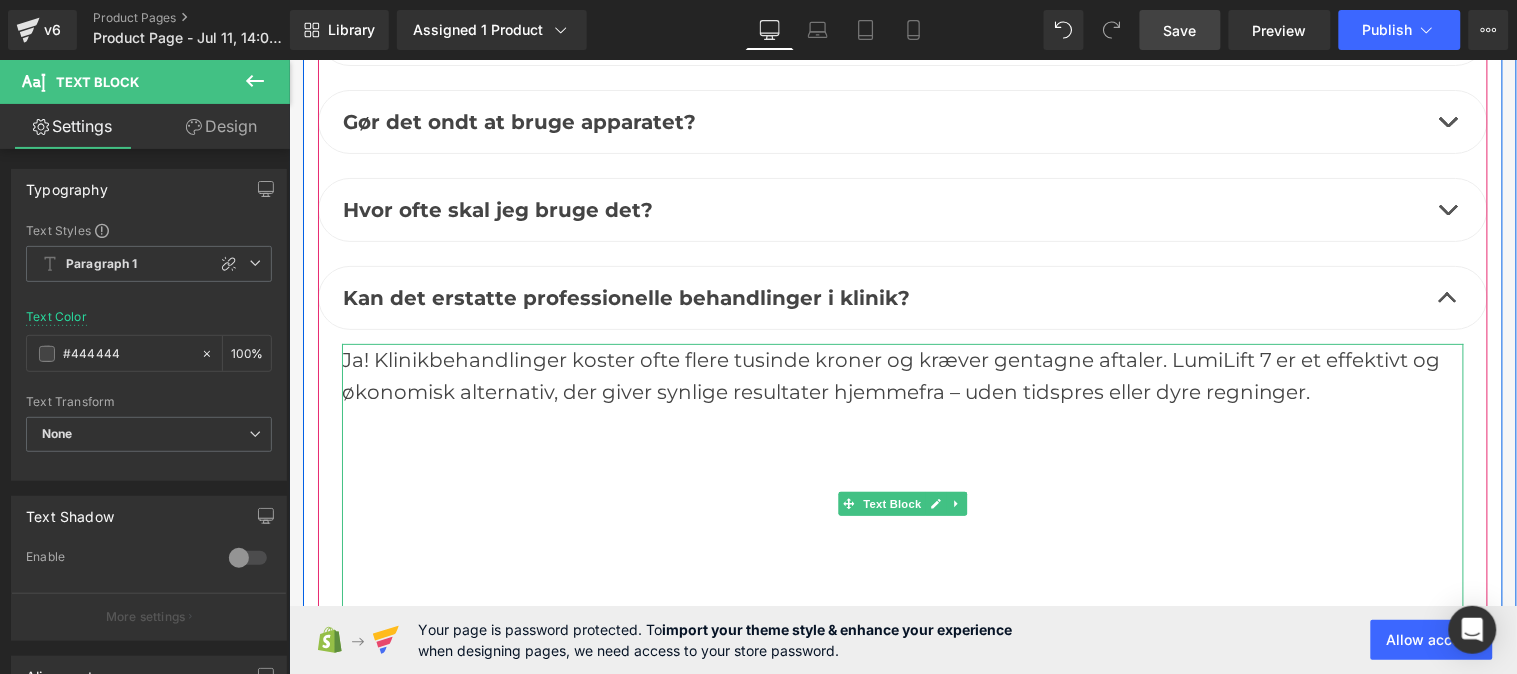 click at bounding box center [902, 487] 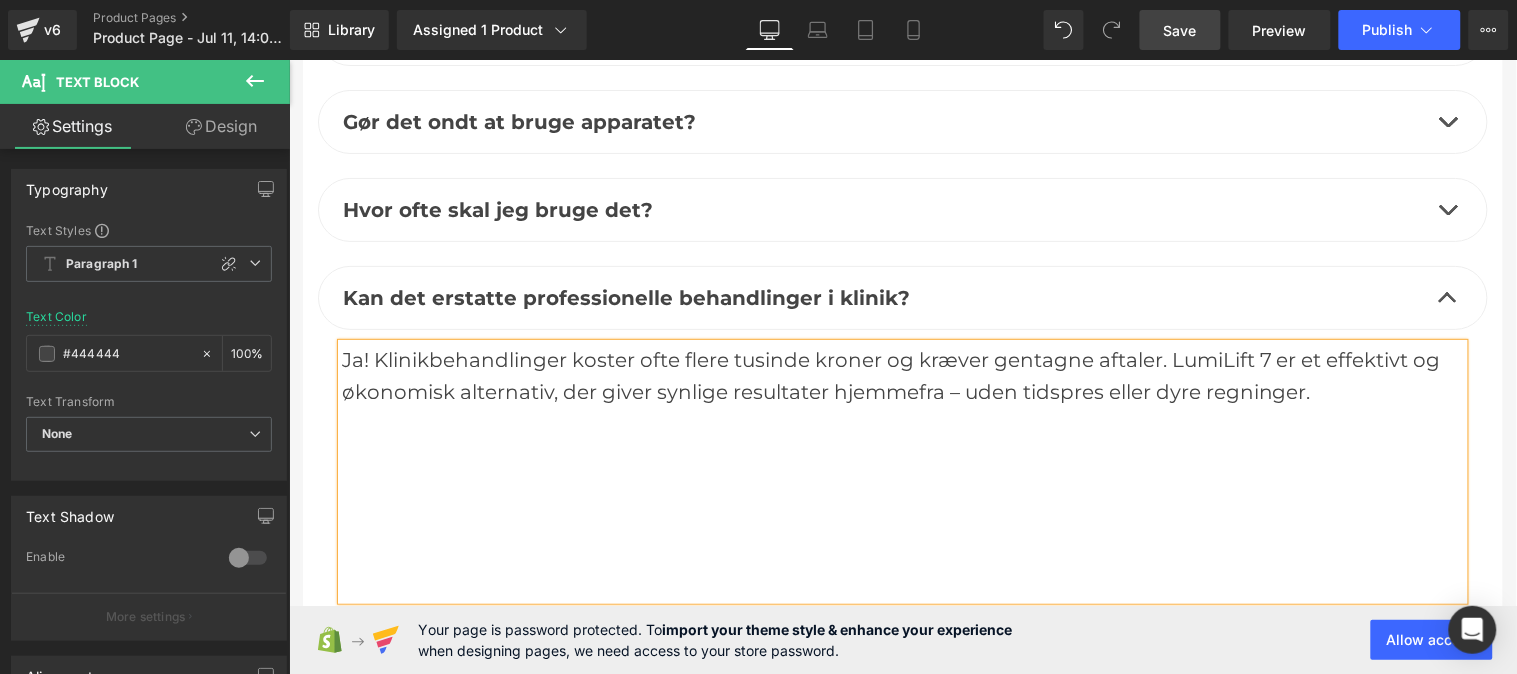 click at bounding box center [902, 487] 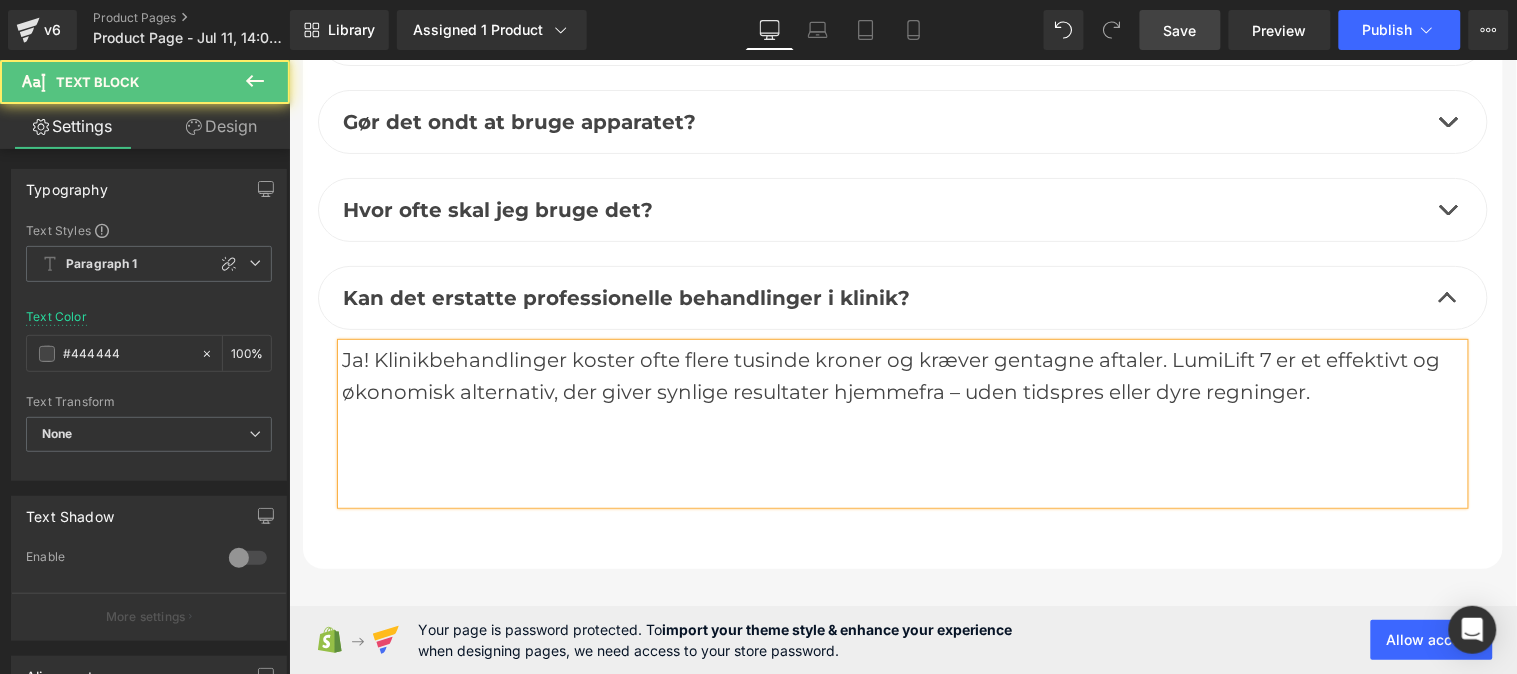 click at bounding box center (902, 487) 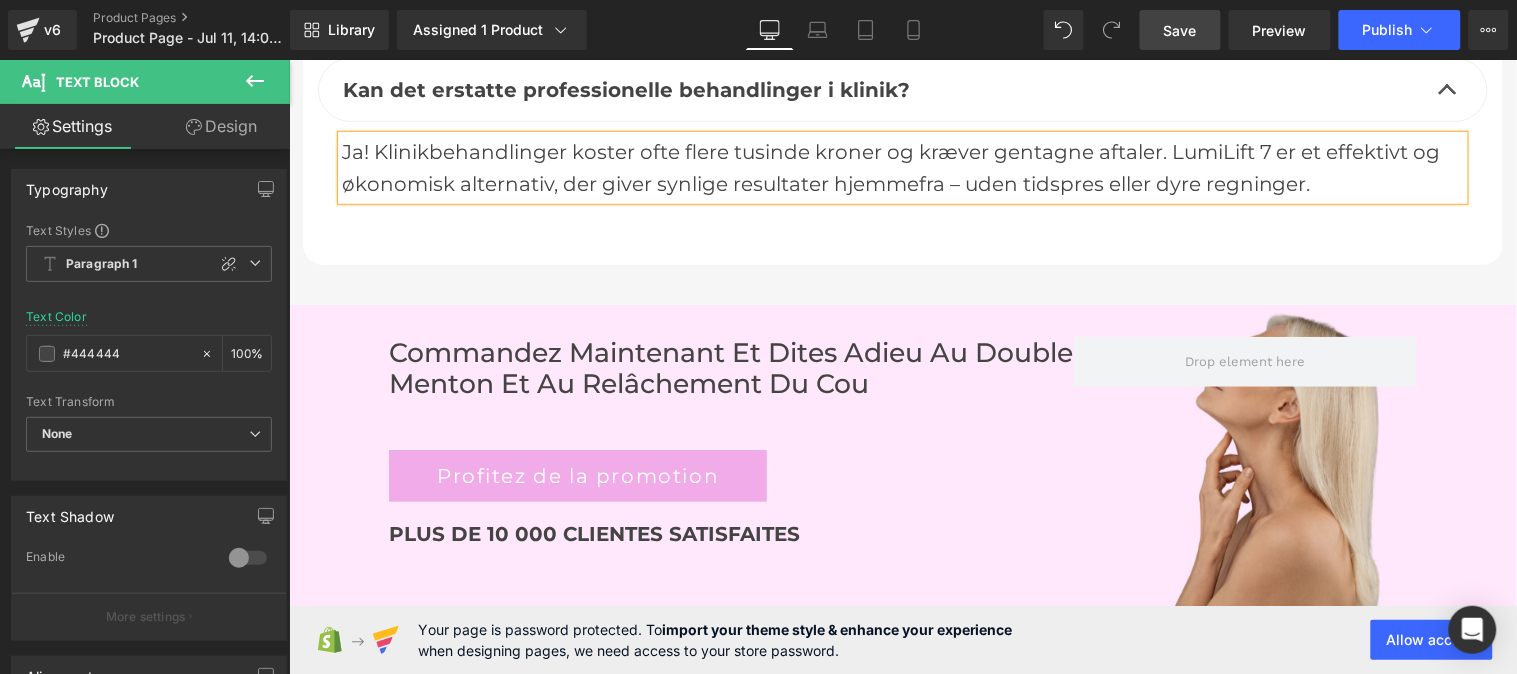 scroll, scrollTop: 8017, scrollLeft: 0, axis: vertical 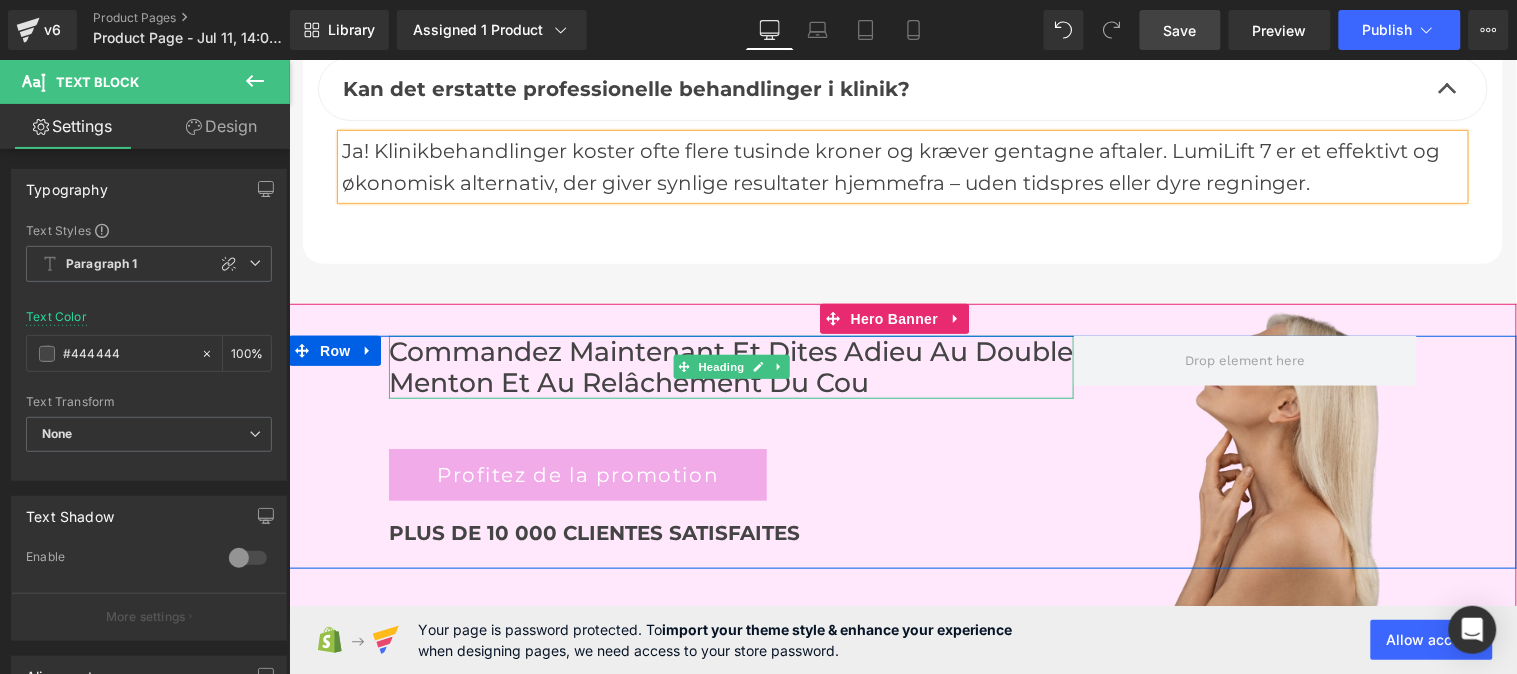 click on "Commandez maintenant et dites adieu au double menton et au relâchement du cou" at bounding box center [730, 367] 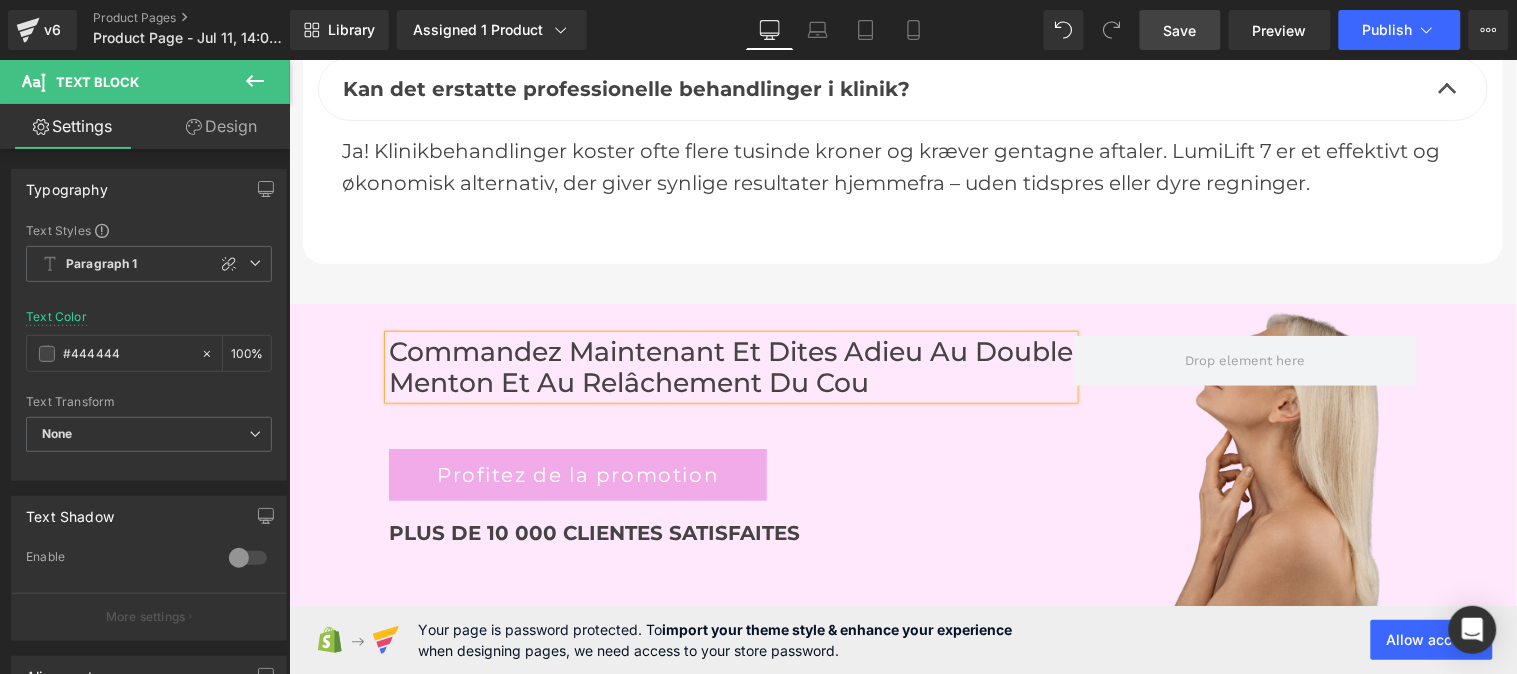 click on "Commandez maintenant et dites adieu au double menton et au relâchement du cou" at bounding box center (730, 367) 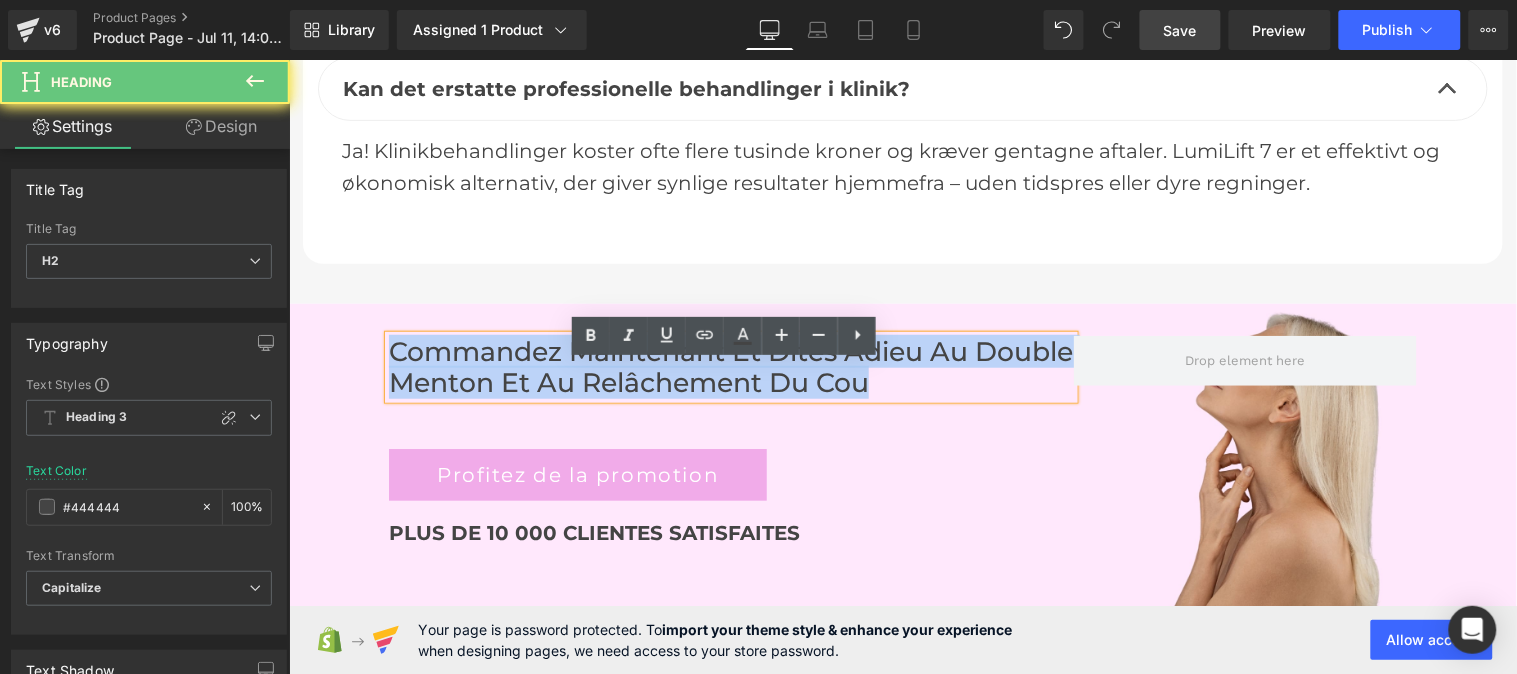 paste 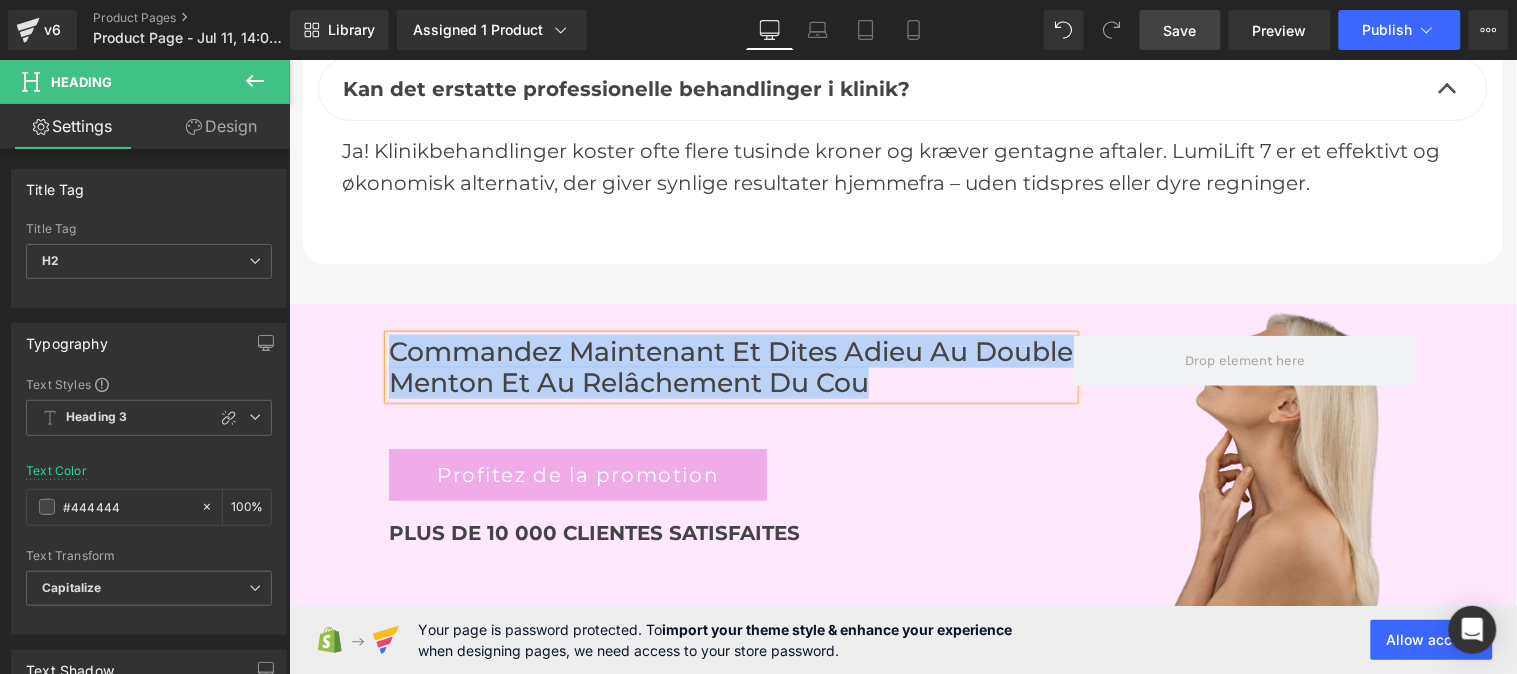 type 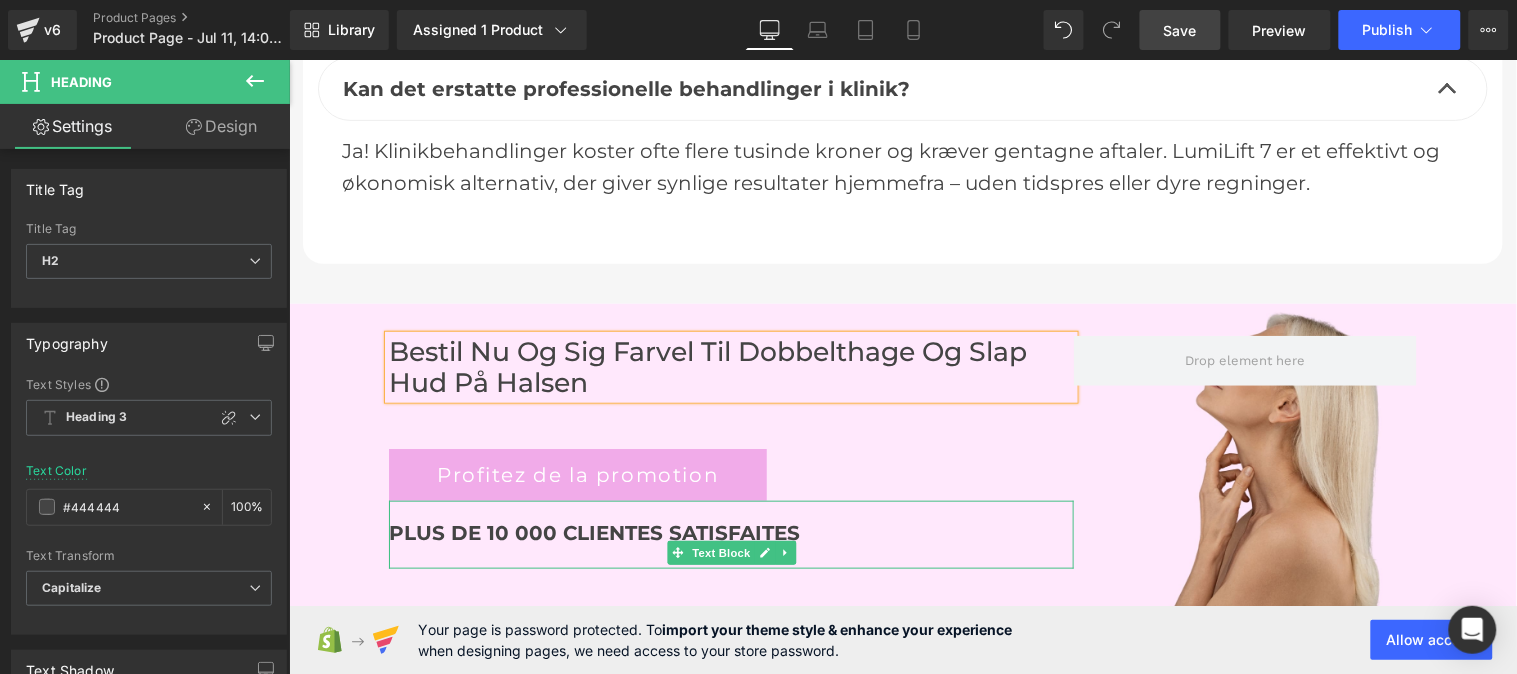 click on "PLUS DE 10 000 CLIENTES SATISFAITES" at bounding box center (593, 532) 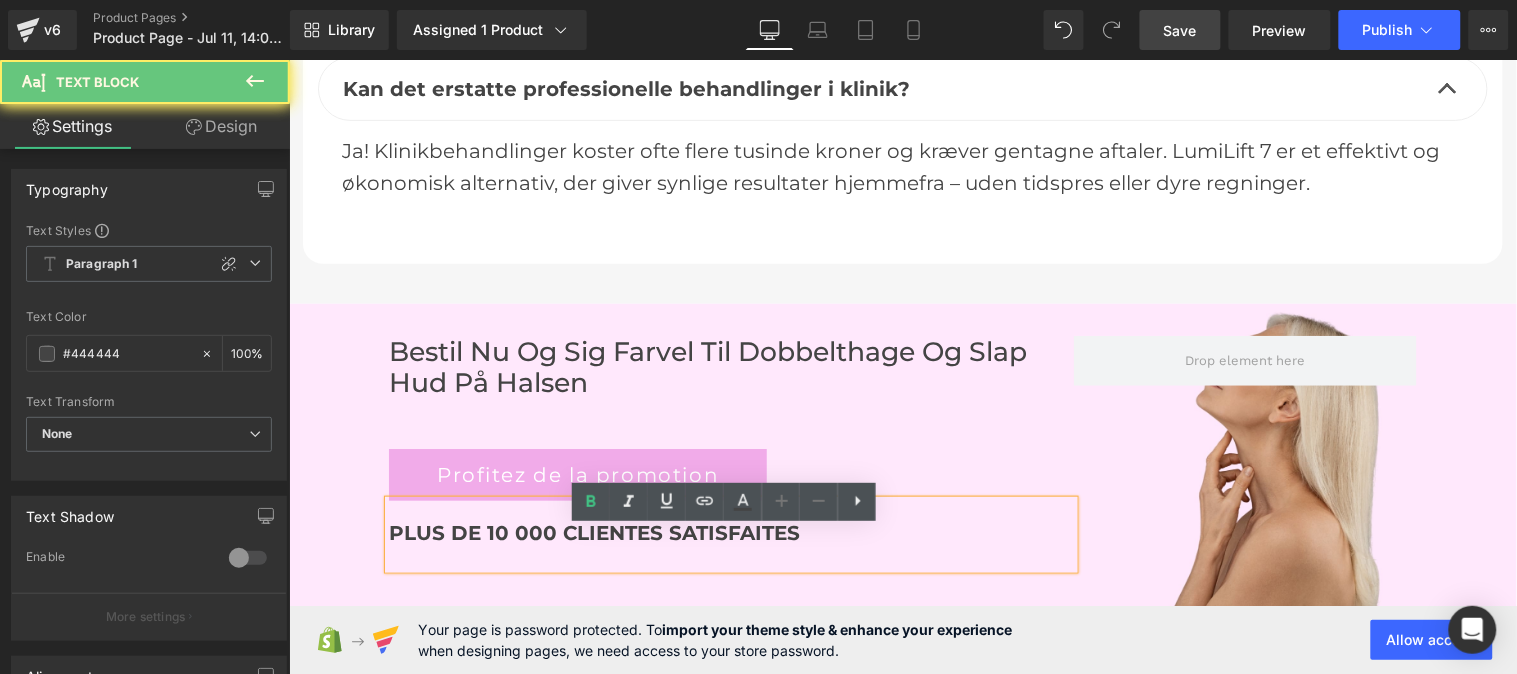 click on "PLUS DE 10 000 CLIENTES SATISFAITES" at bounding box center (593, 532) 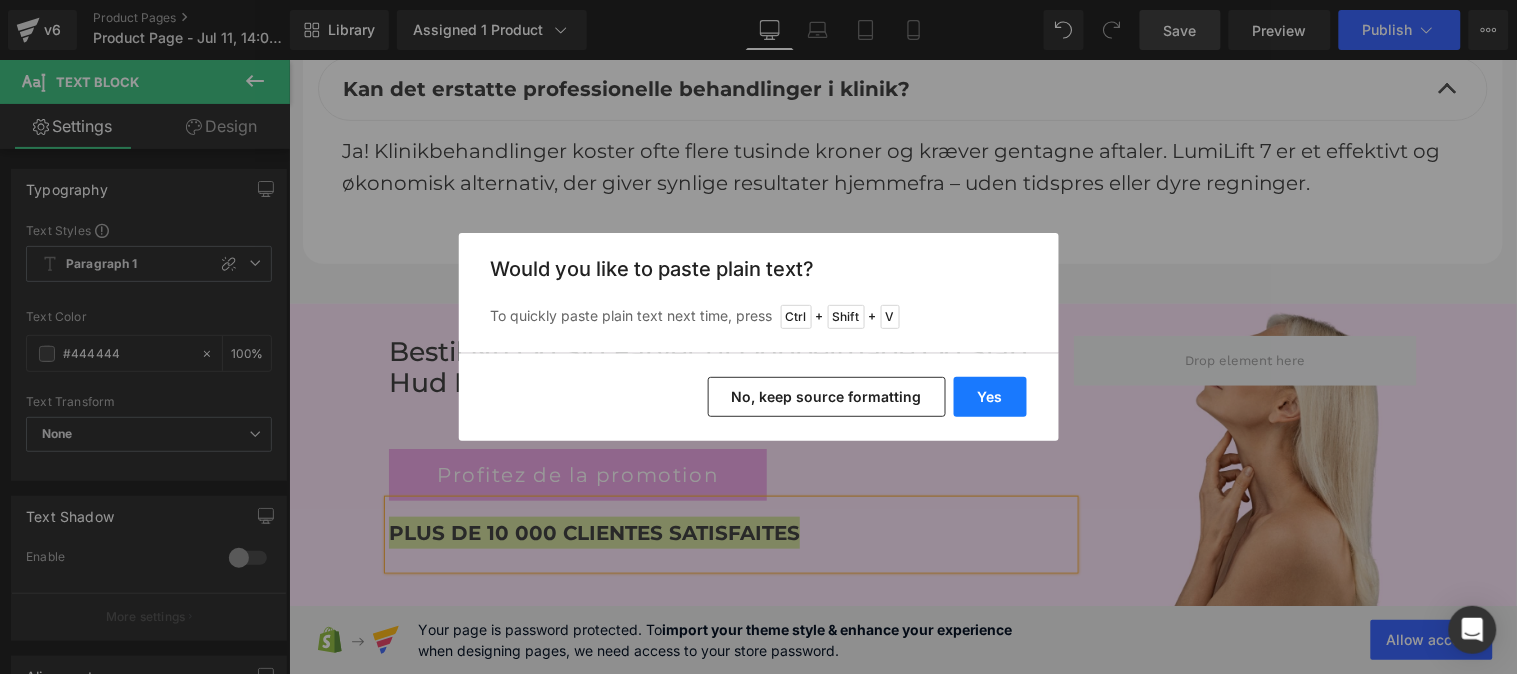 click on "Yes" at bounding box center (990, 397) 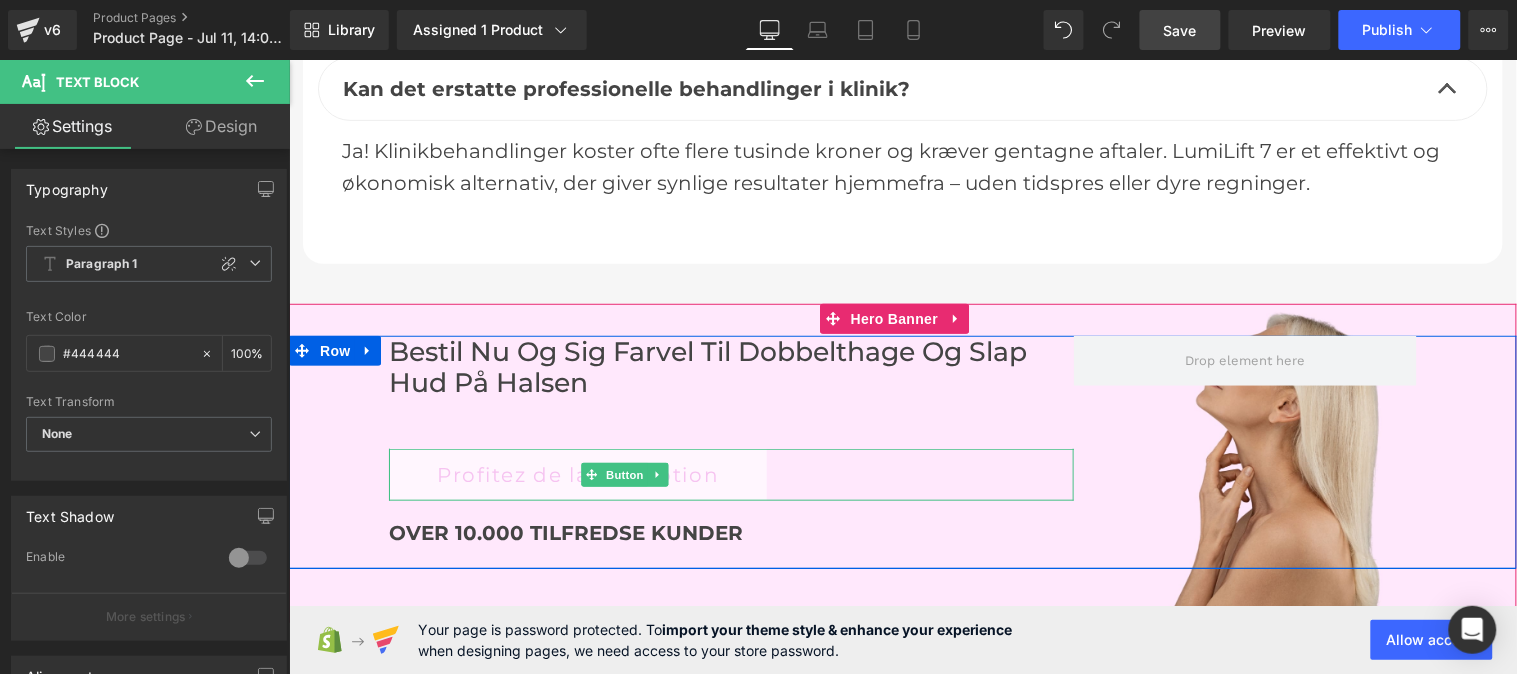 click on "Profitez de la promotion" at bounding box center [577, 474] 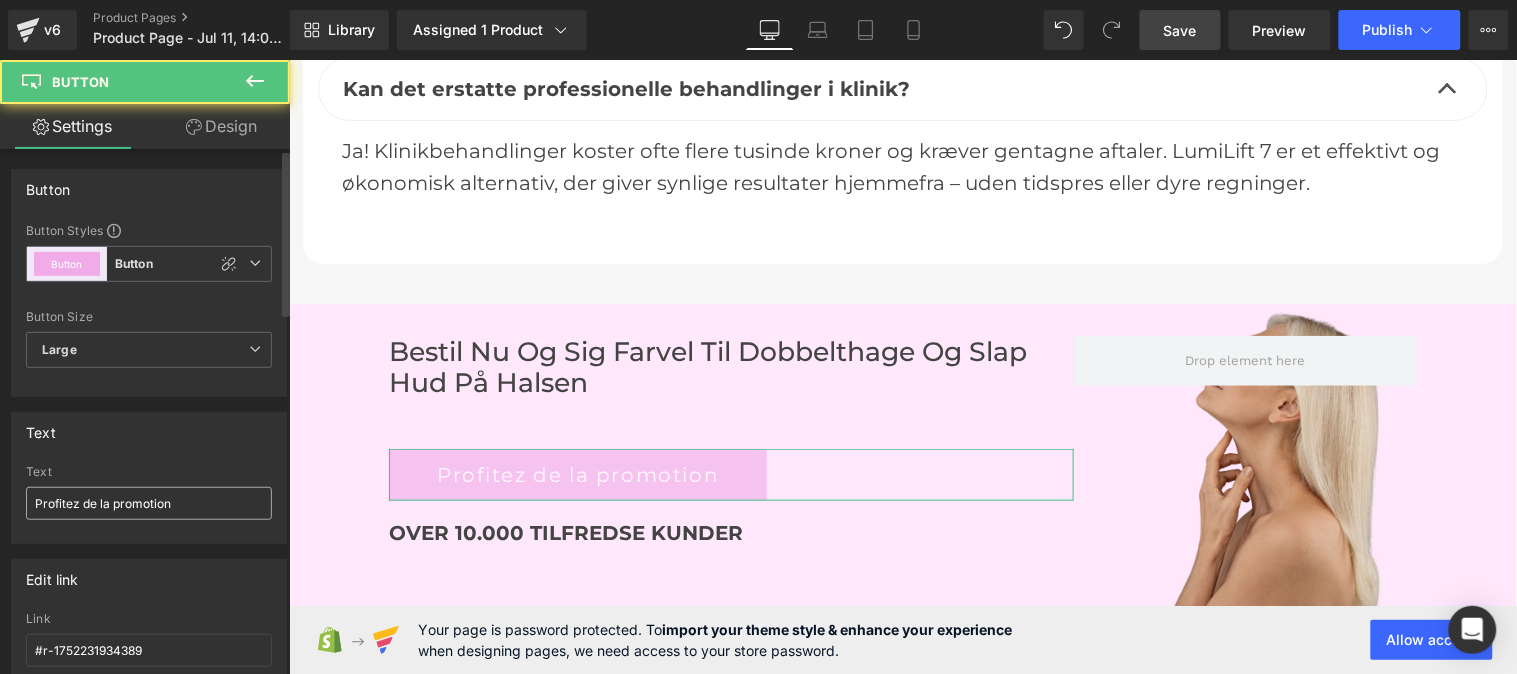 scroll, scrollTop: 44, scrollLeft: 0, axis: vertical 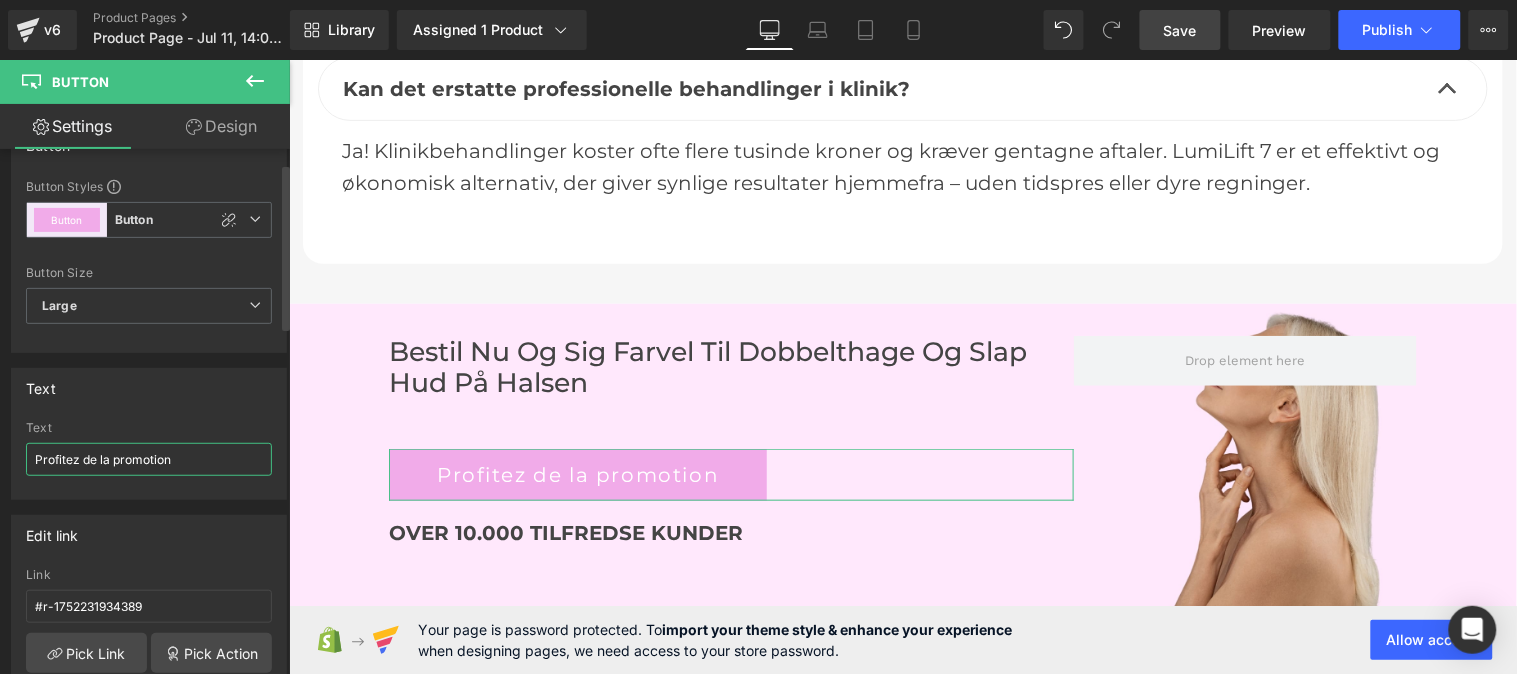 drag, startPoint x: 128, startPoint y: 454, endPoint x: 0, endPoint y: 475, distance: 129.71121 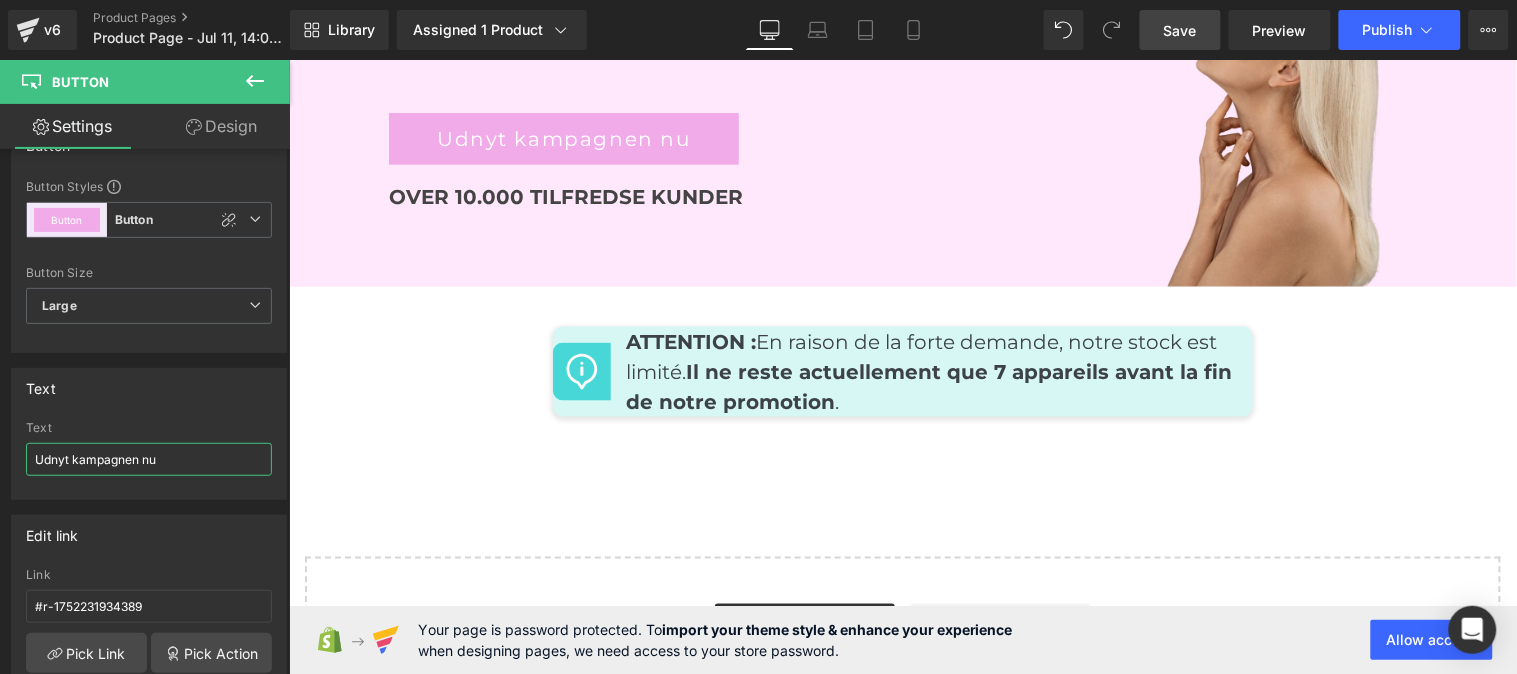 scroll, scrollTop: 8354, scrollLeft: 0, axis: vertical 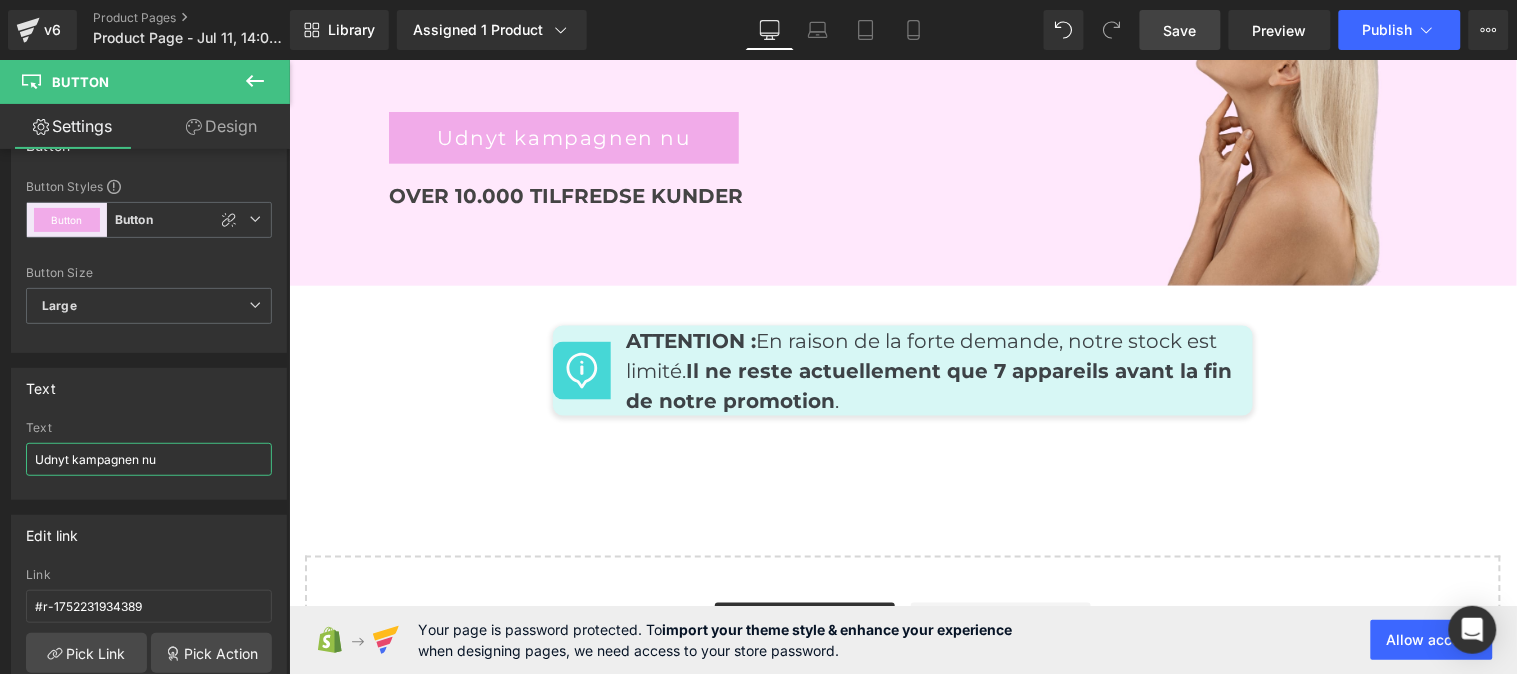 type on "Udnyt kampagnen nu" 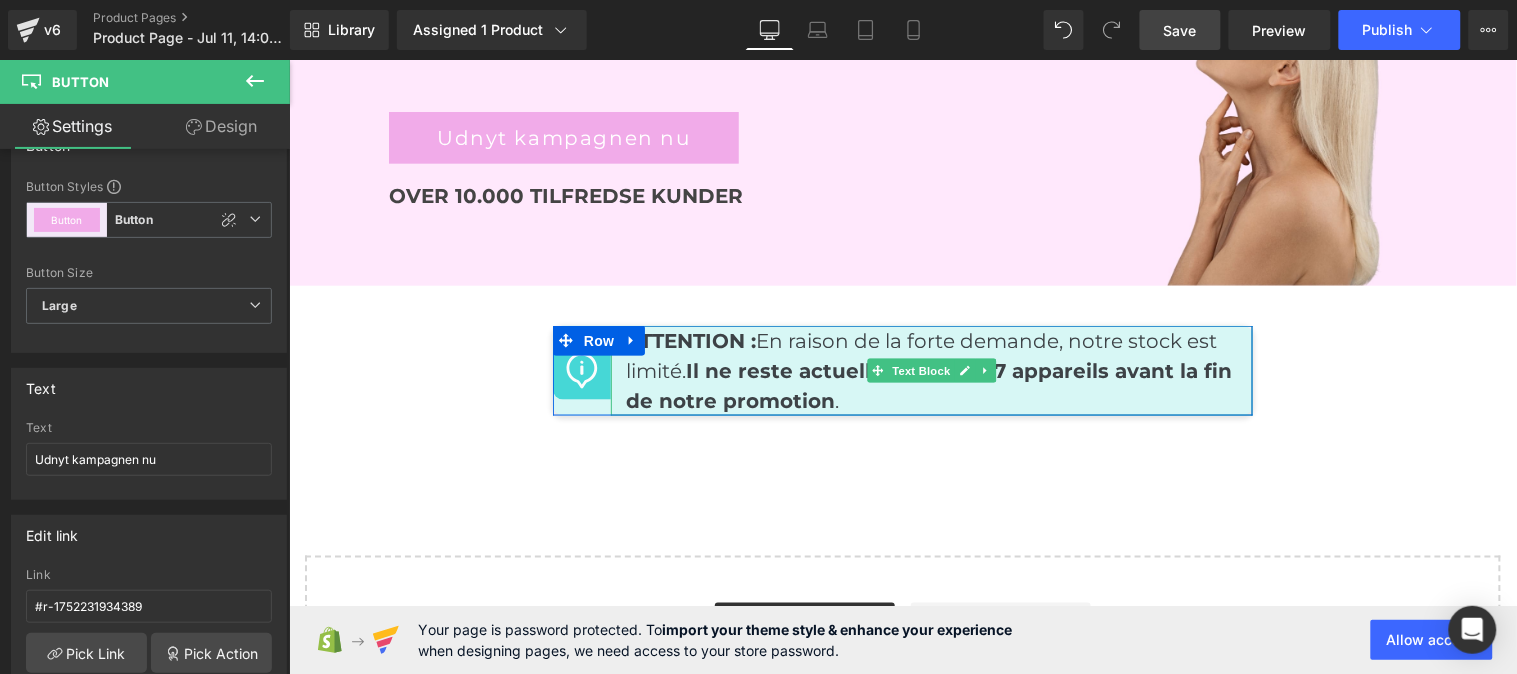 click on "ATTENTION :  En raison de la forte demande, notre stock est limité.  Il ne reste actuellement que 7 appareils avant la fin de notre promotion ." at bounding box center (931, 370) 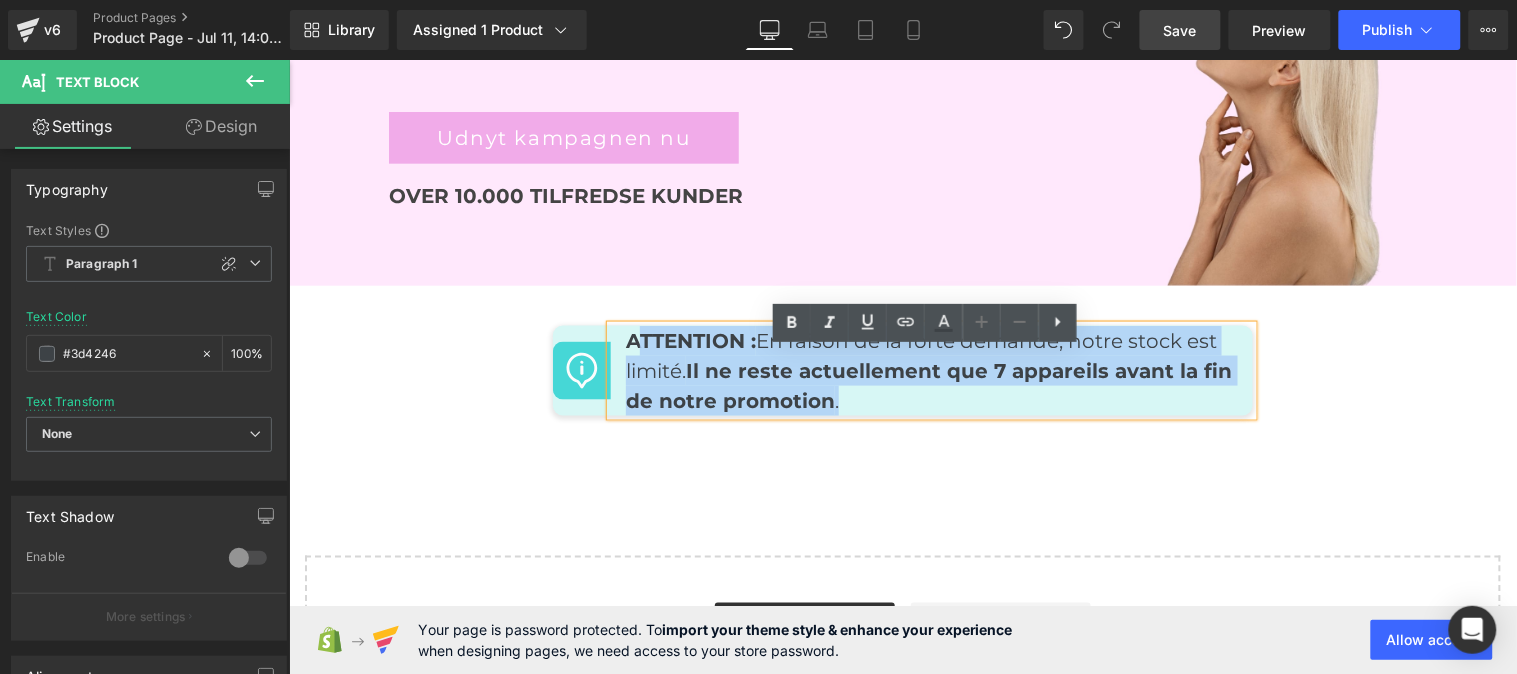 drag, startPoint x: 863, startPoint y: 425, endPoint x: 618, endPoint y: 353, distance: 255.36053 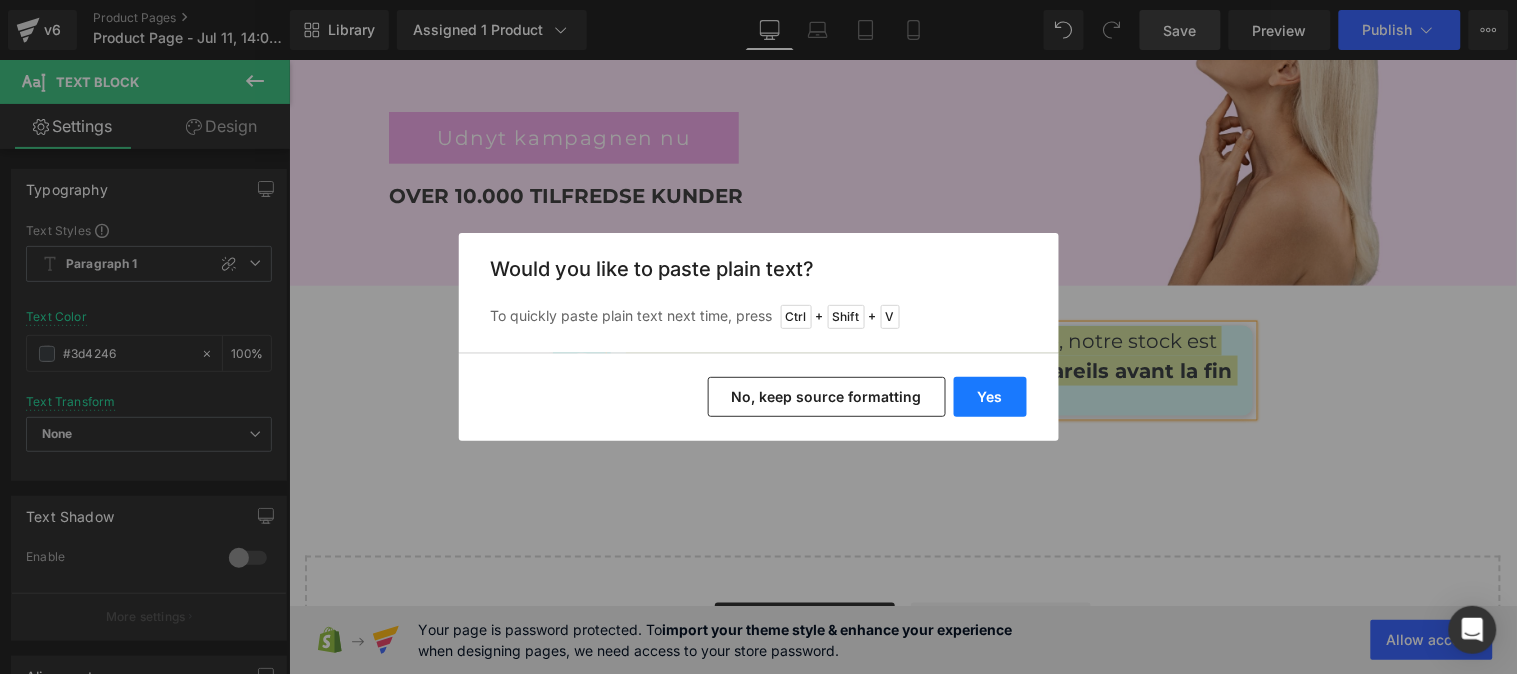 click on "Yes" at bounding box center [990, 397] 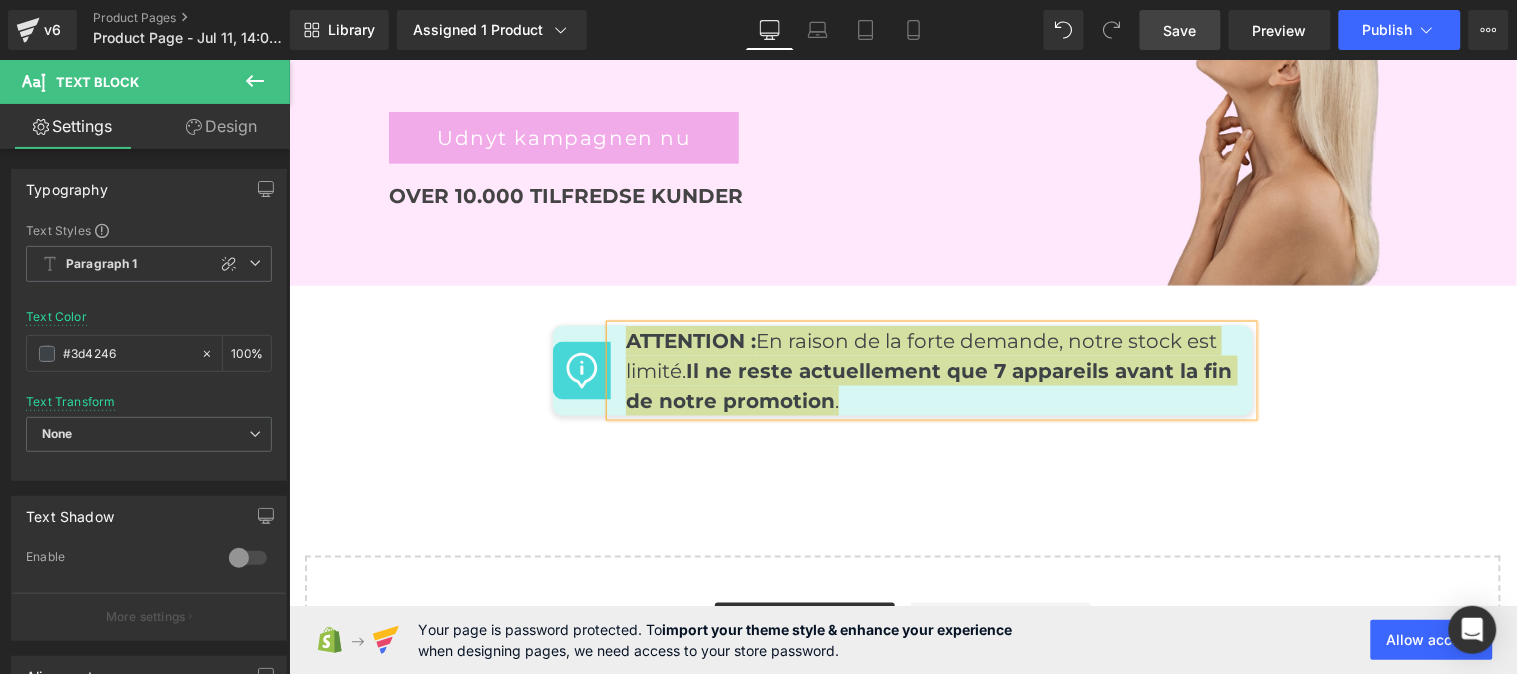 type 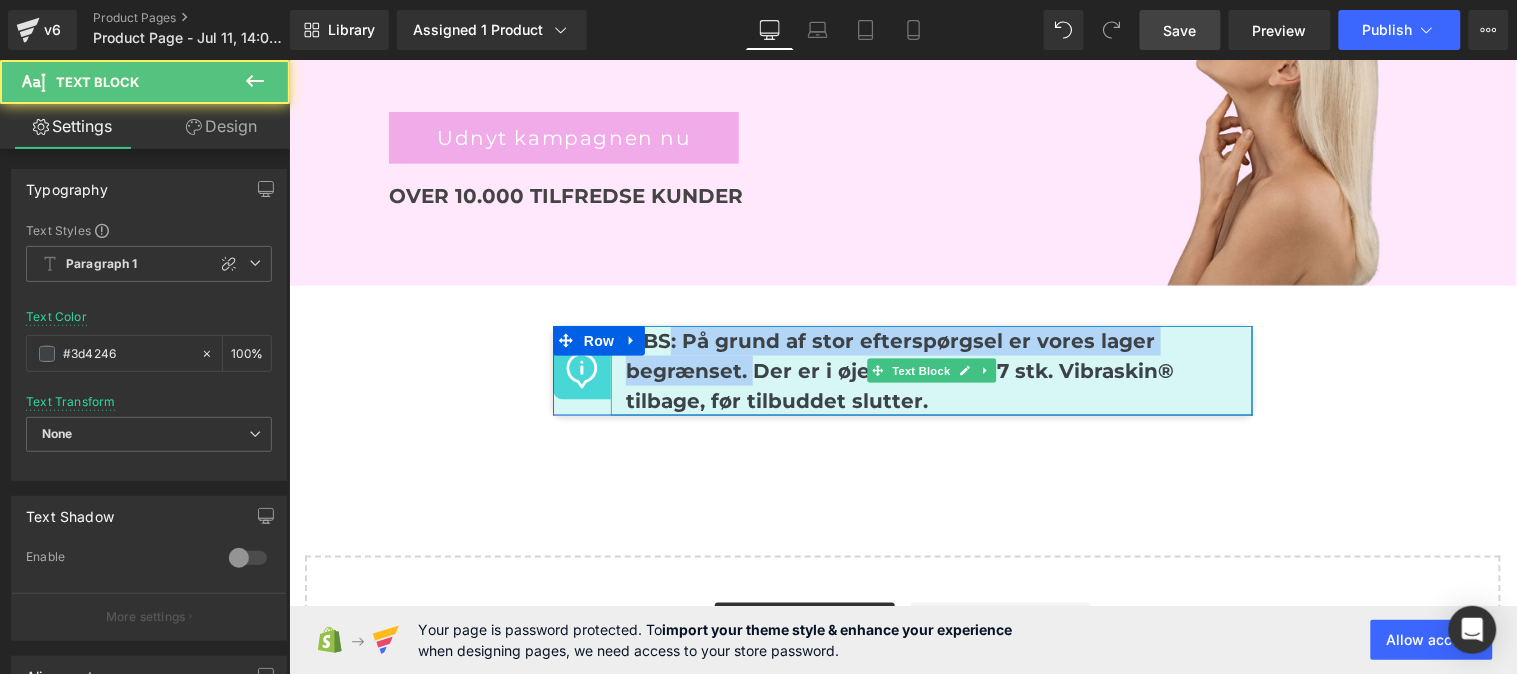 drag, startPoint x: 741, startPoint y: 392, endPoint x: 662, endPoint y: 359, distance: 85.61542 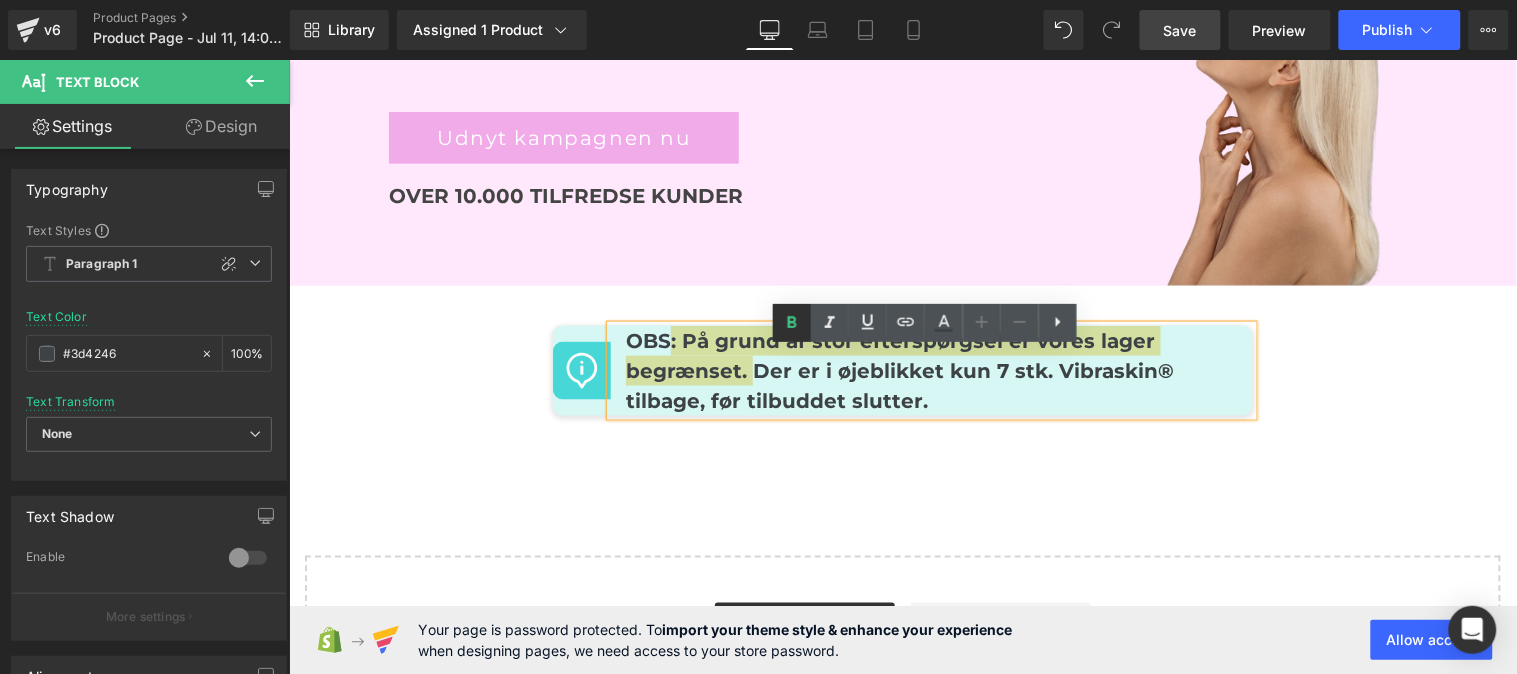 click 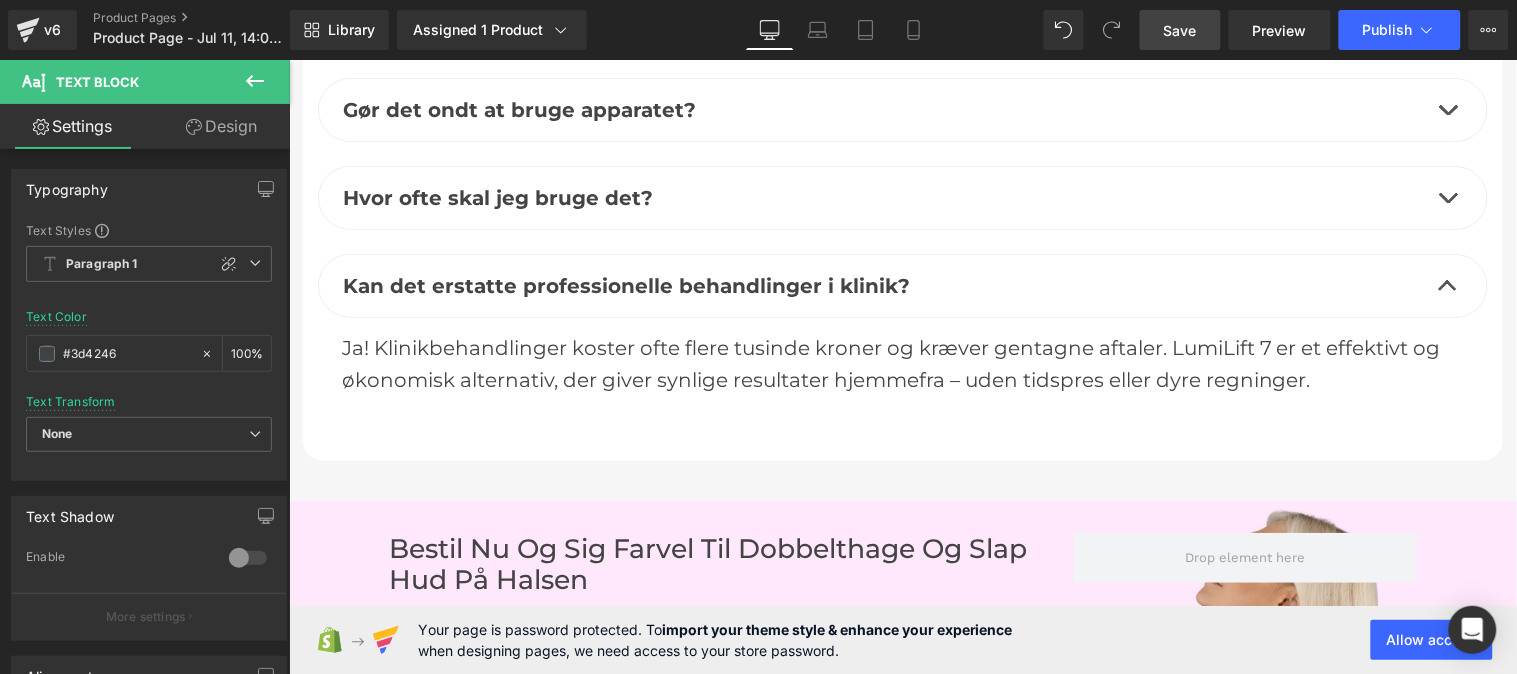 scroll, scrollTop: 7818, scrollLeft: 0, axis: vertical 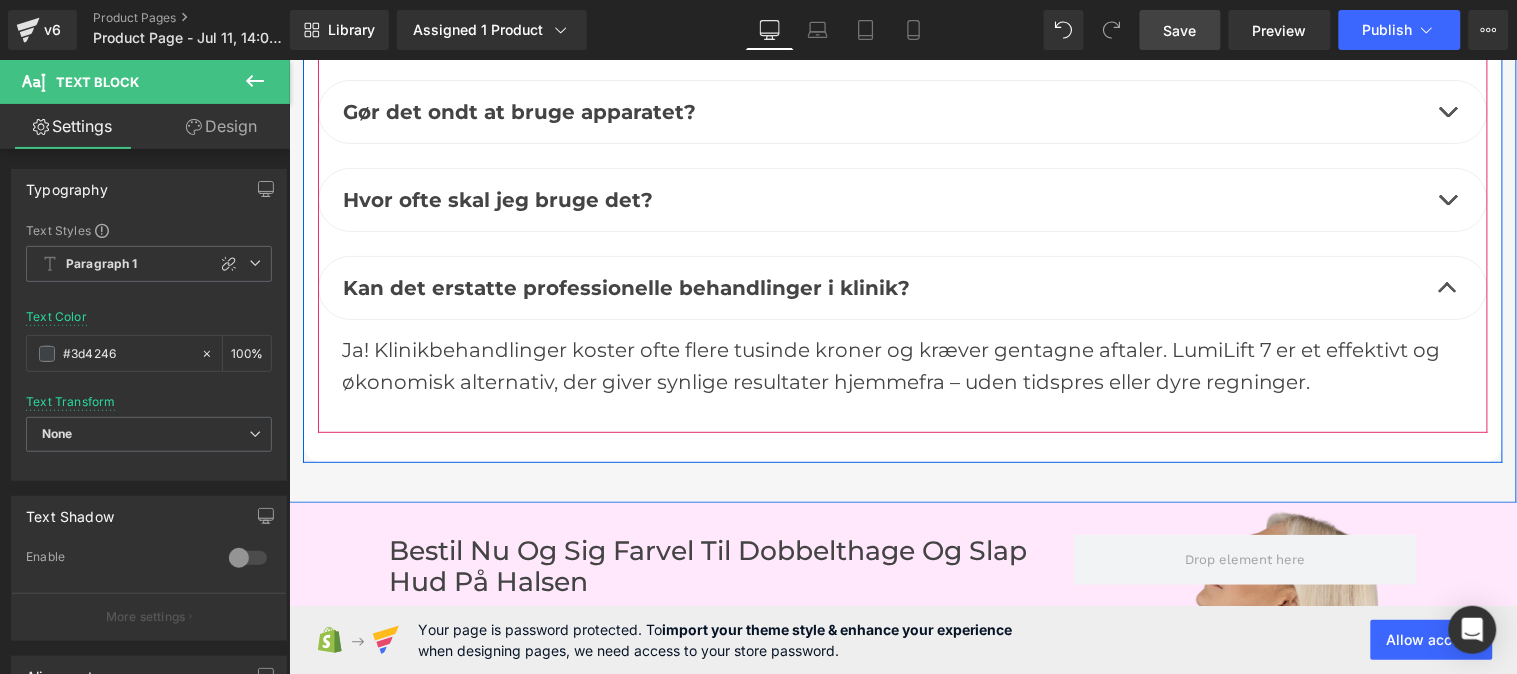 click at bounding box center [1447, 292] 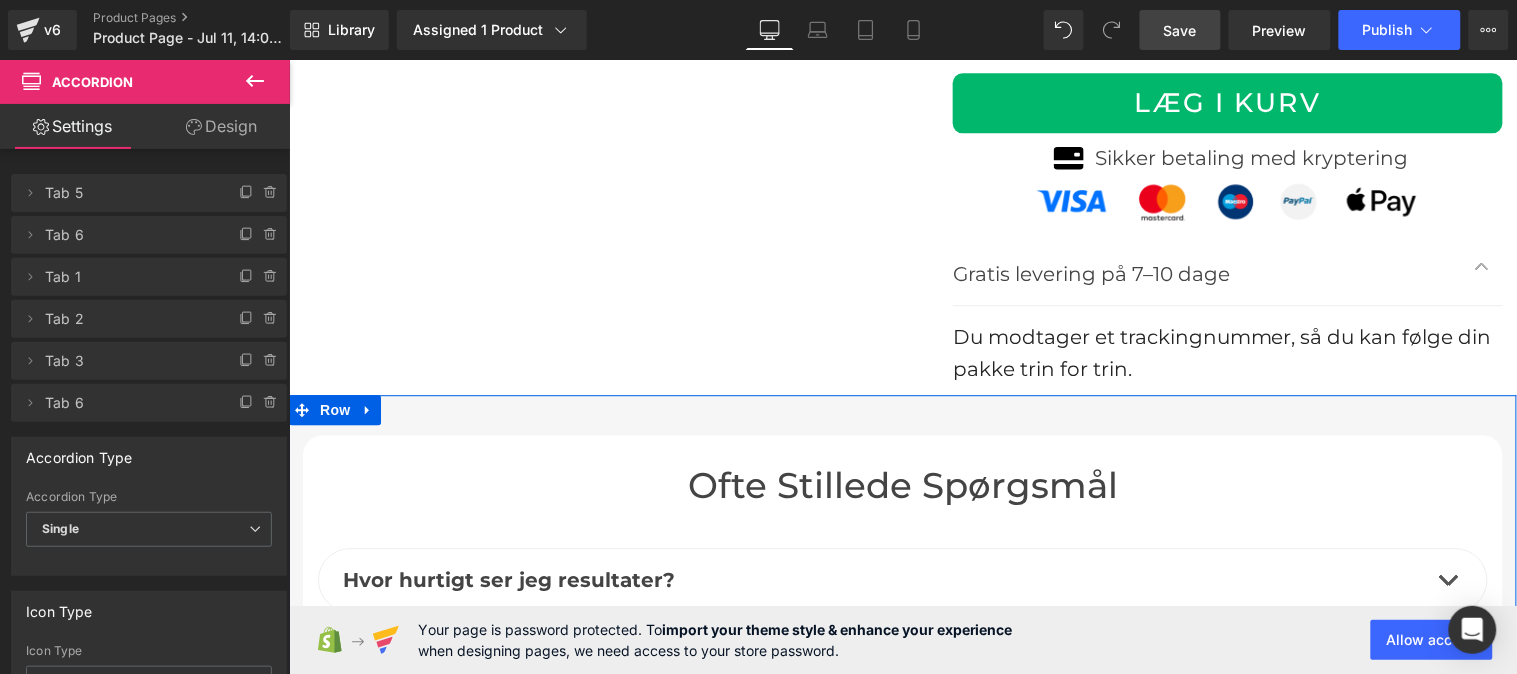scroll, scrollTop: 7085, scrollLeft: 0, axis: vertical 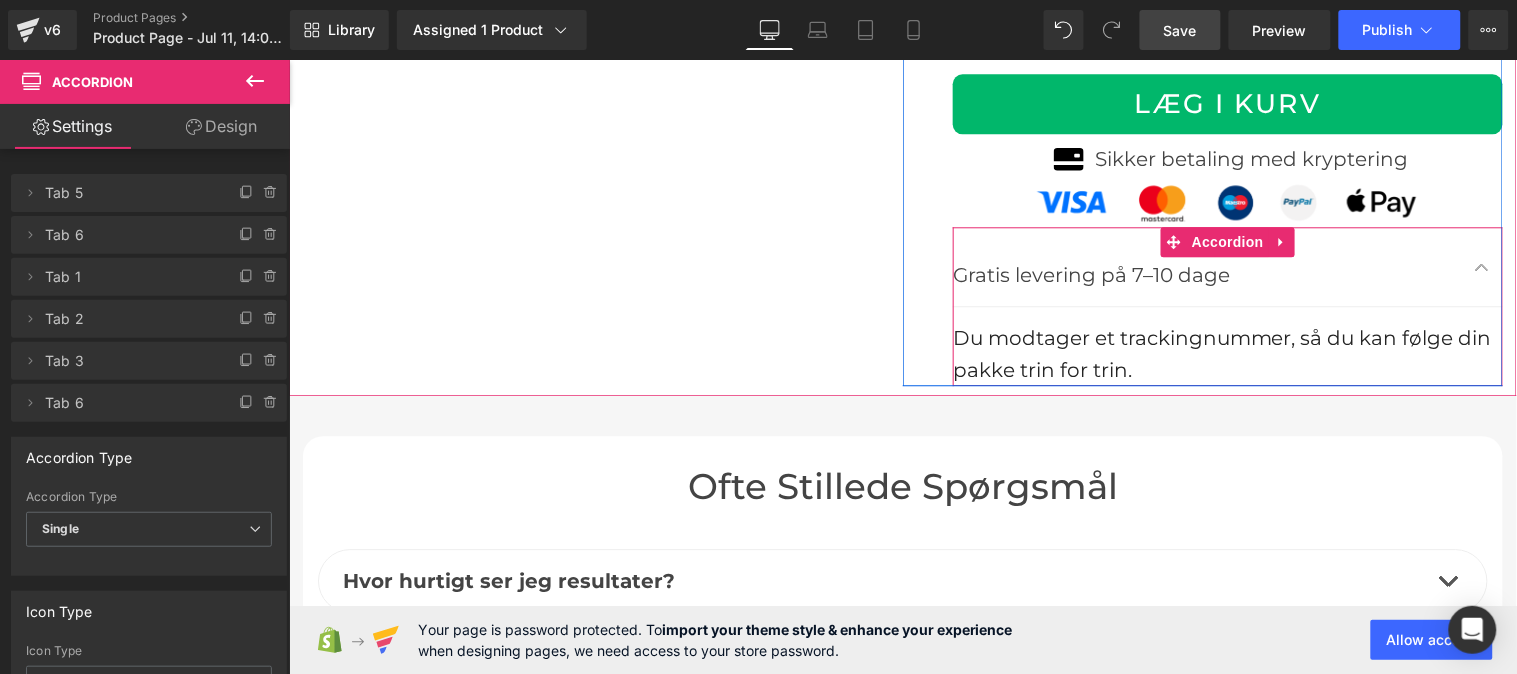 click at bounding box center [1482, 265] 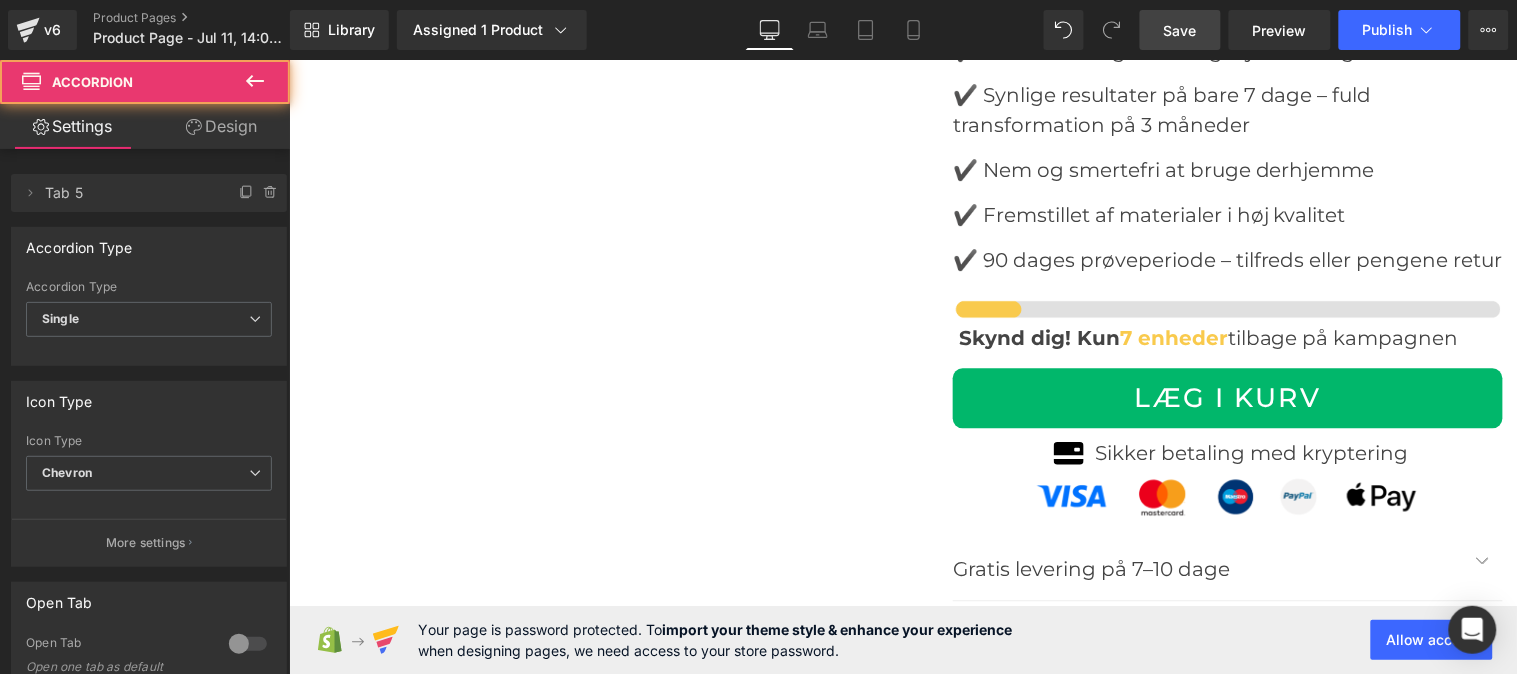 scroll, scrollTop: 6788, scrollLeft: 0, axis: vertical 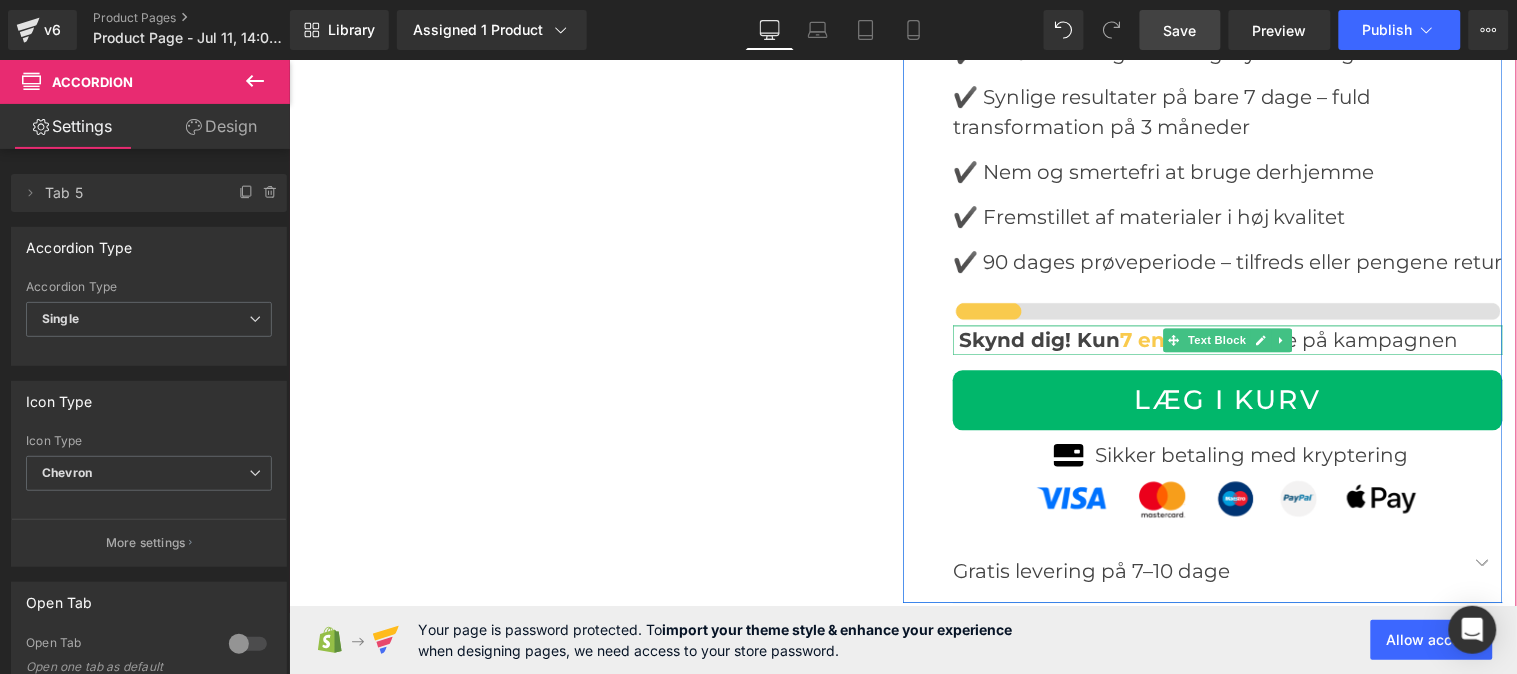 click on "Skynd dig! Kun" at bounding box center (1038, 340) 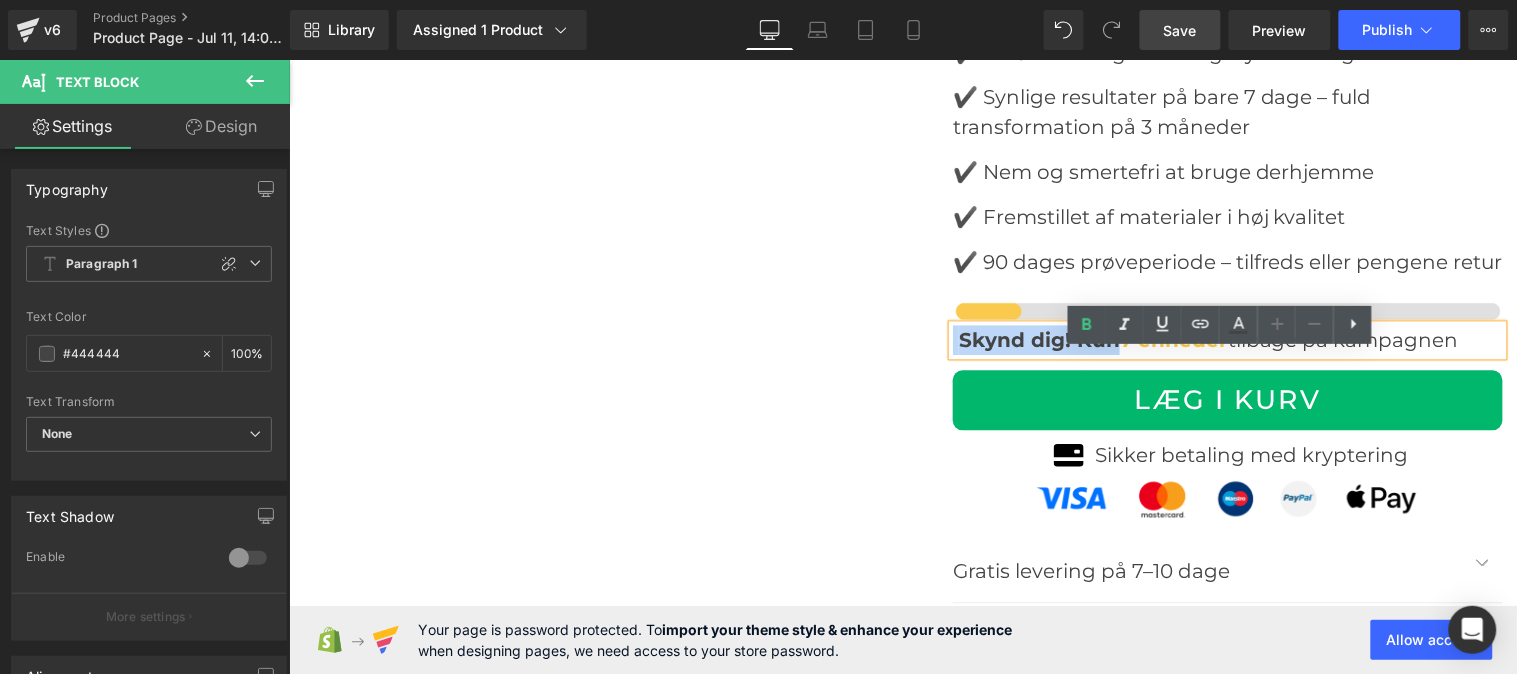 drag, startPoint x: 1104, startPoint y: 369, endPoint x: 898, endPoint y: 355, distance: 206.47517 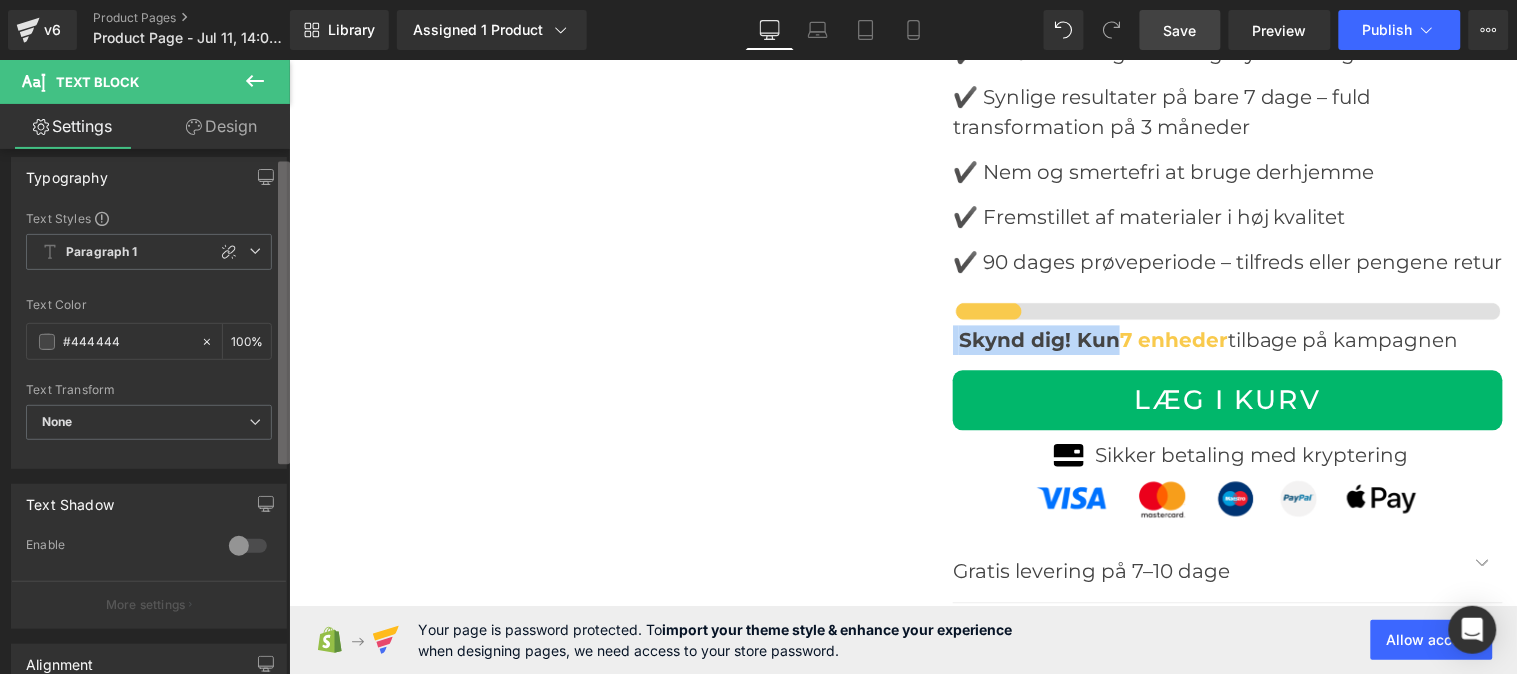 scroll, scrollTop: 11, scrollLeft: 0, axis: vertical 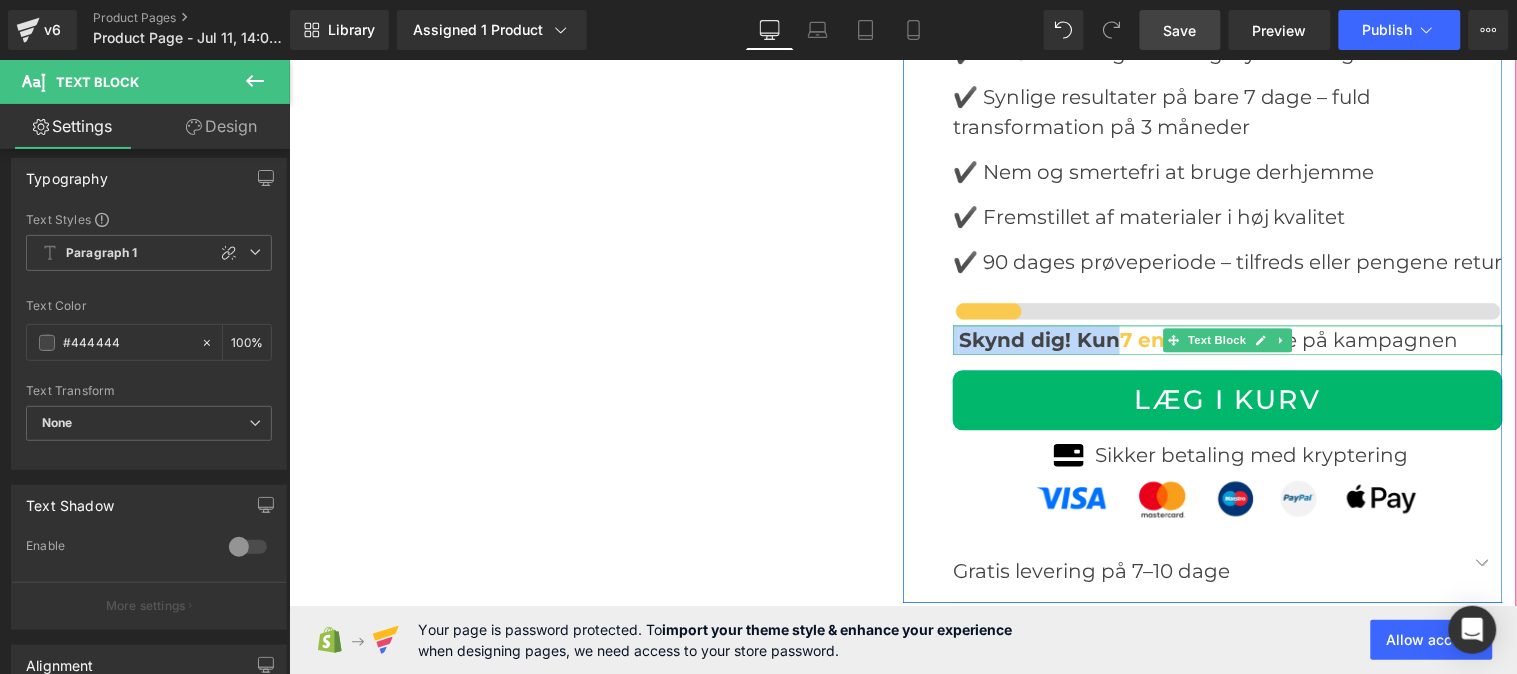 click on "Skynd dig! Kun" at bounding box center [1038, 340] 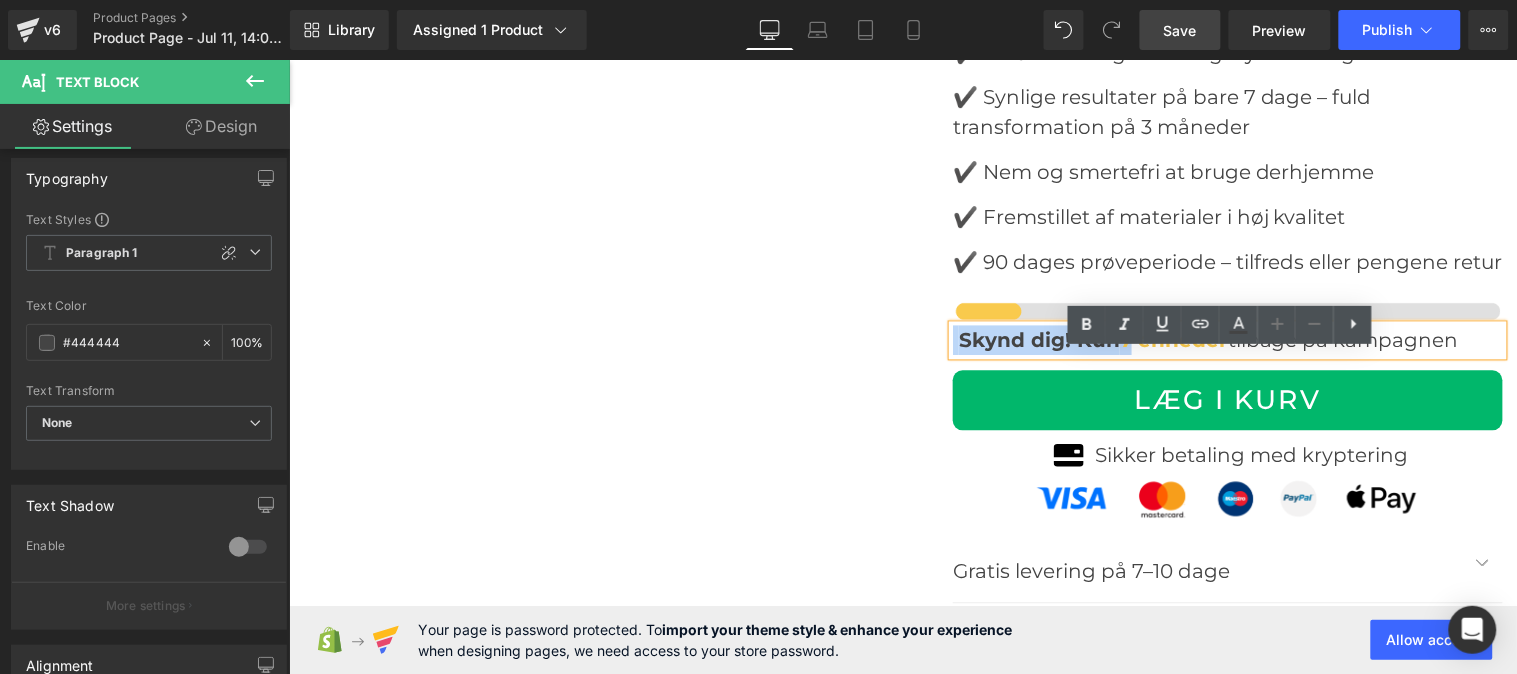 drag, startPoint x: 1111, startPoint y: 362, endPoint x: 935, endPoint y: 357, distance: 176.07101 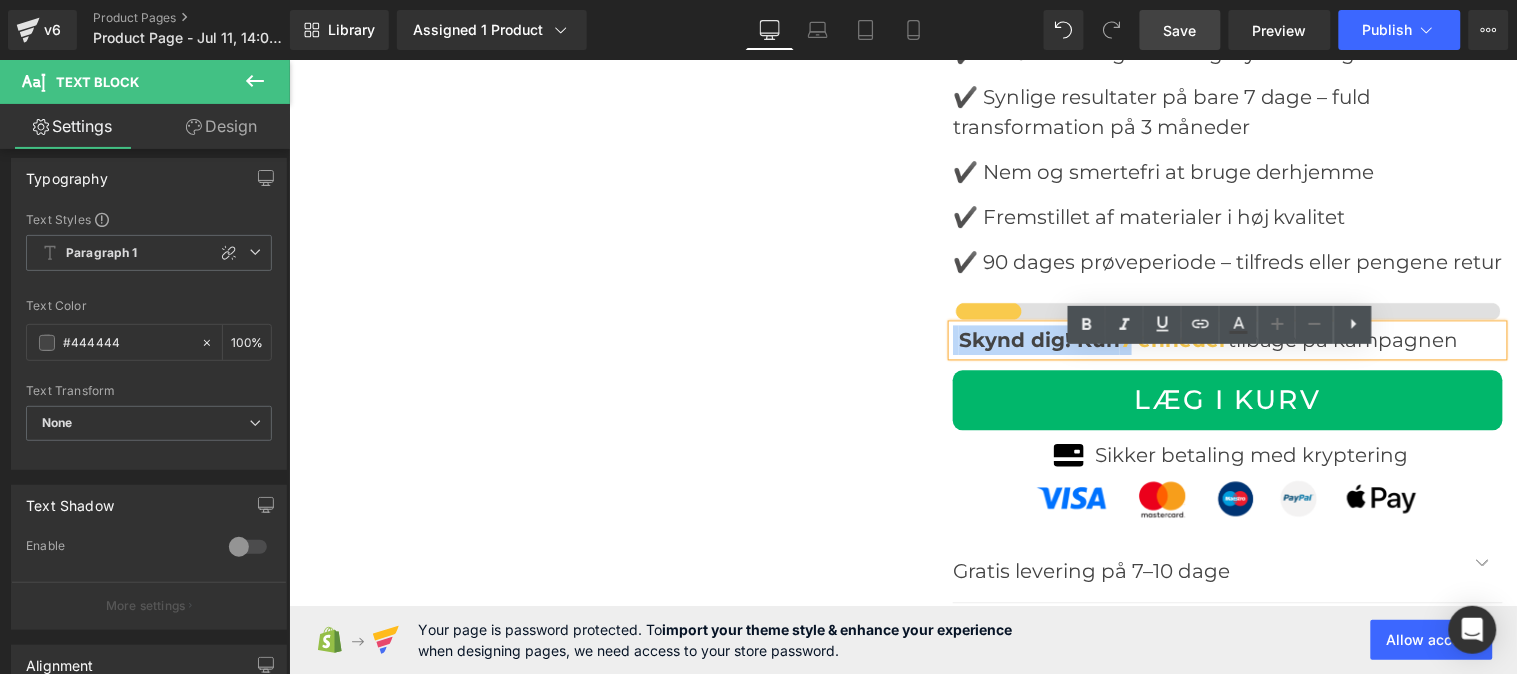 click on "7 enheder" at bounding box center (1173, 340) 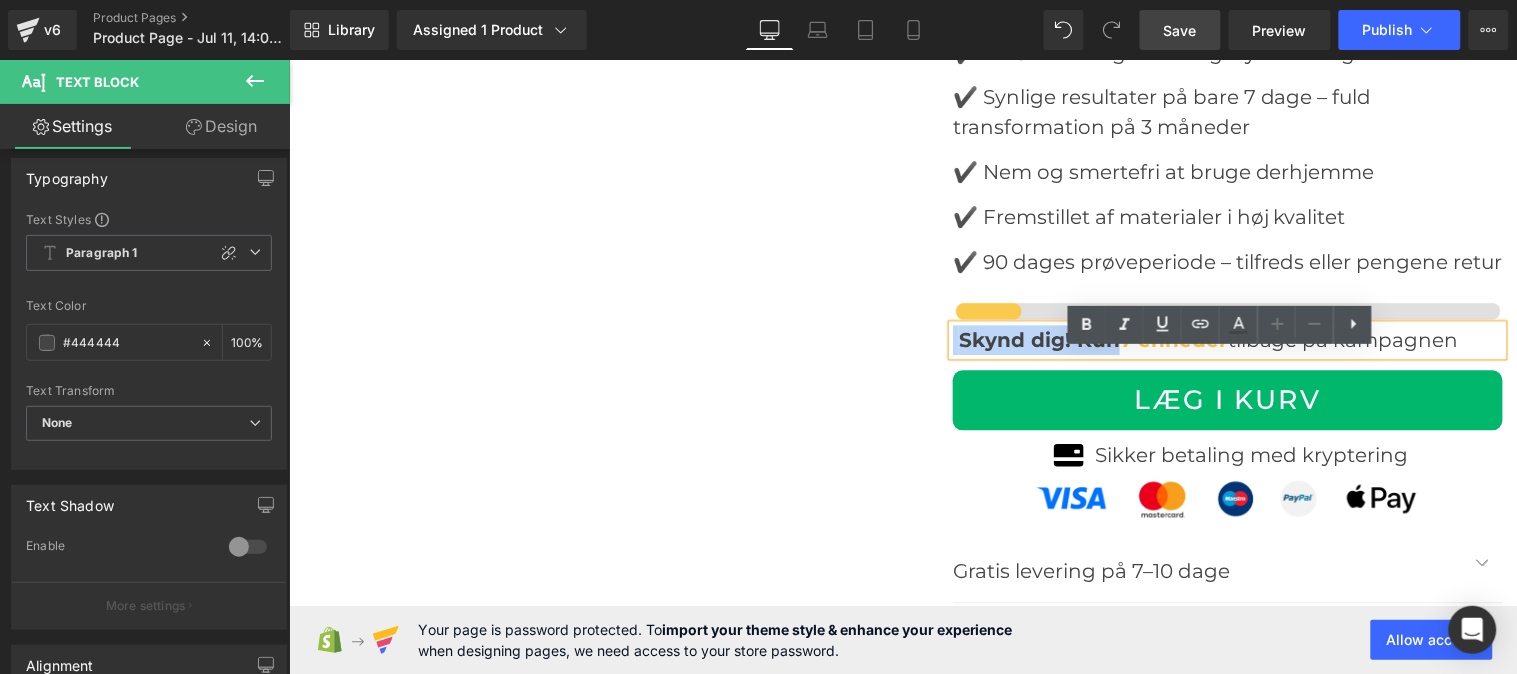 drag, startPoint x: 1105, startPoint y: 365, endPoint x: 937, endPoint y: 367, distance: 168.0119 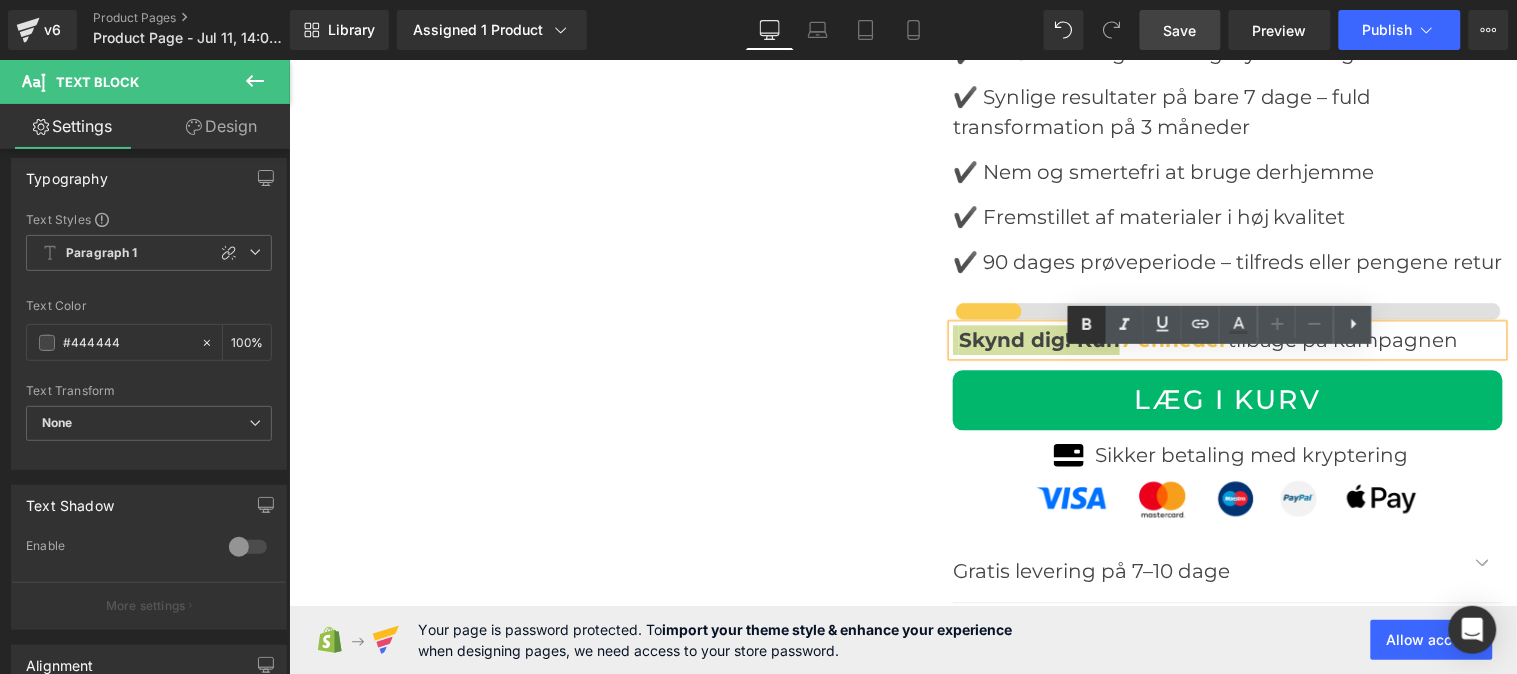 click 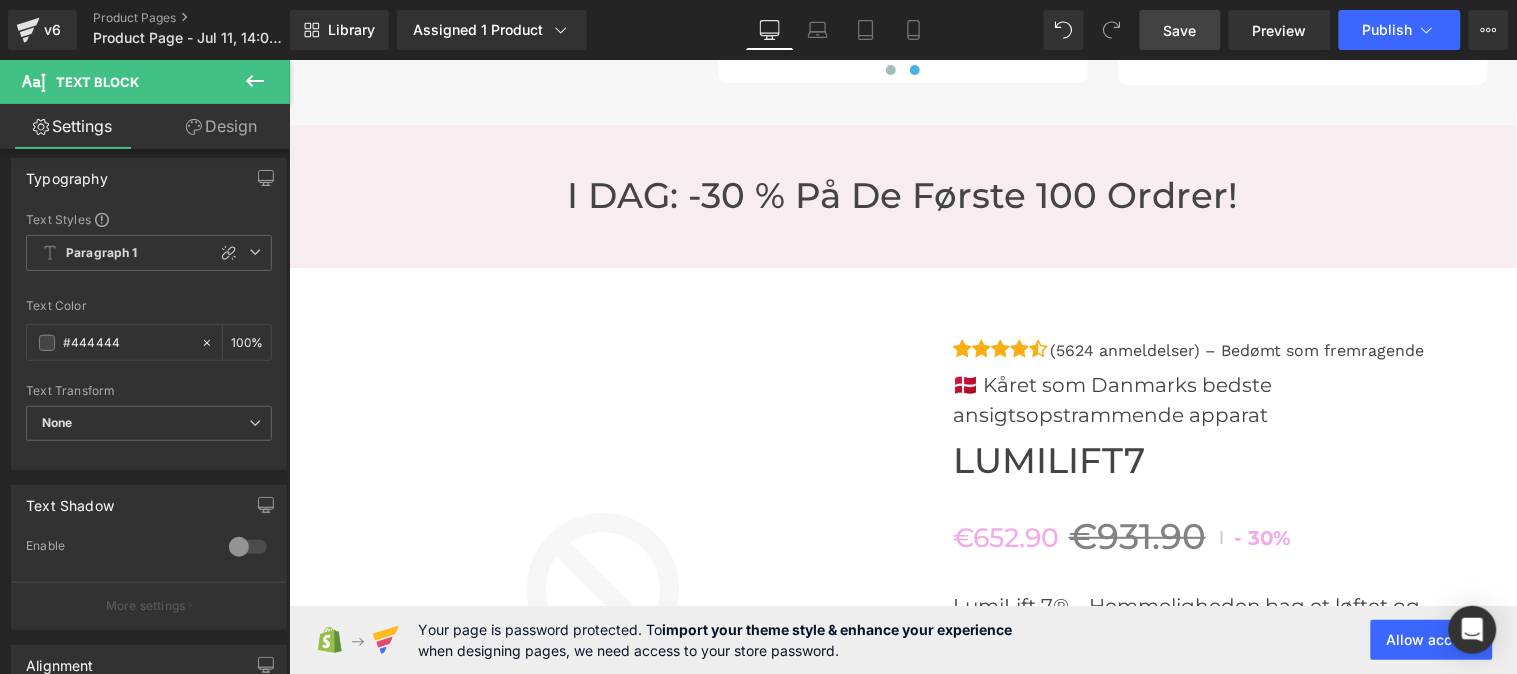 scroll, scrollTop: 5790, scrollLeft: 0, axis: vertical 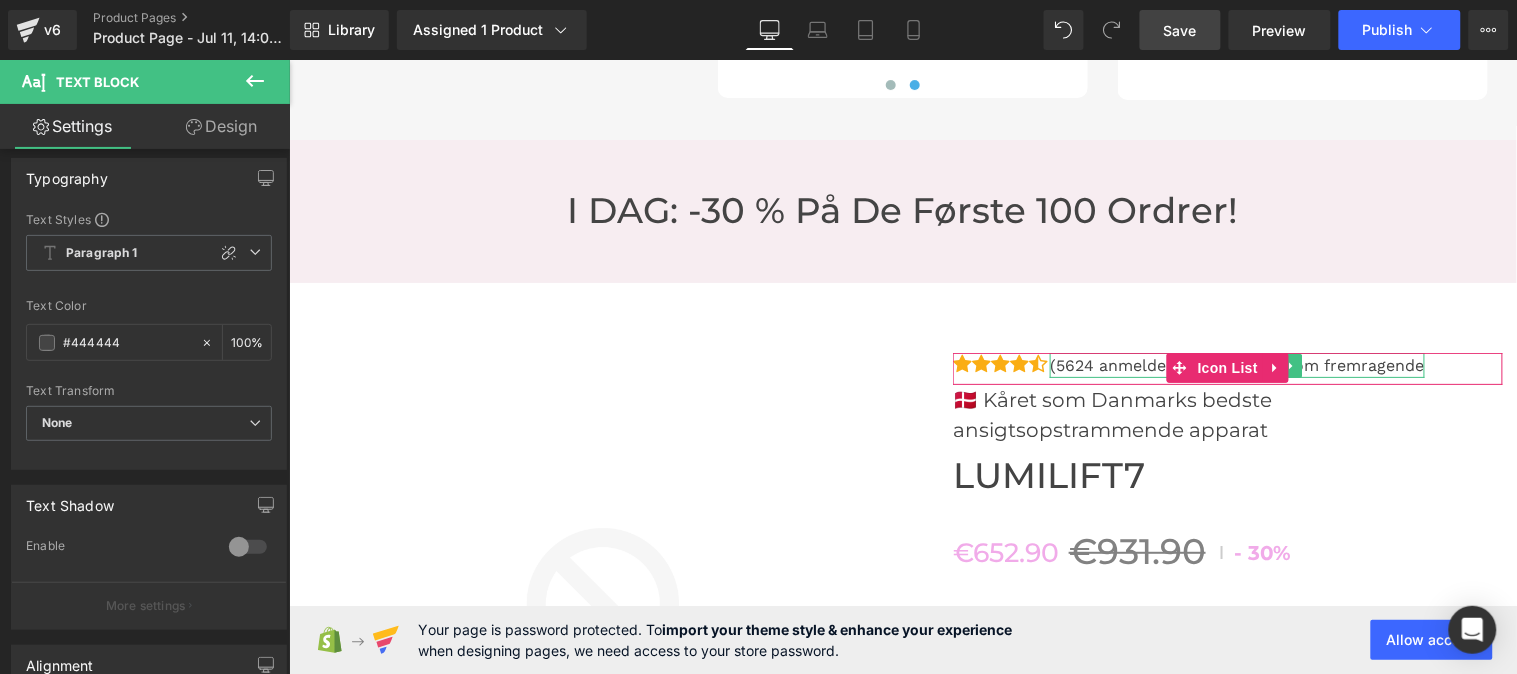 click on "(5624 anmeldelser) – Bedømt som fremragende" at bounding box center (1236, 365) 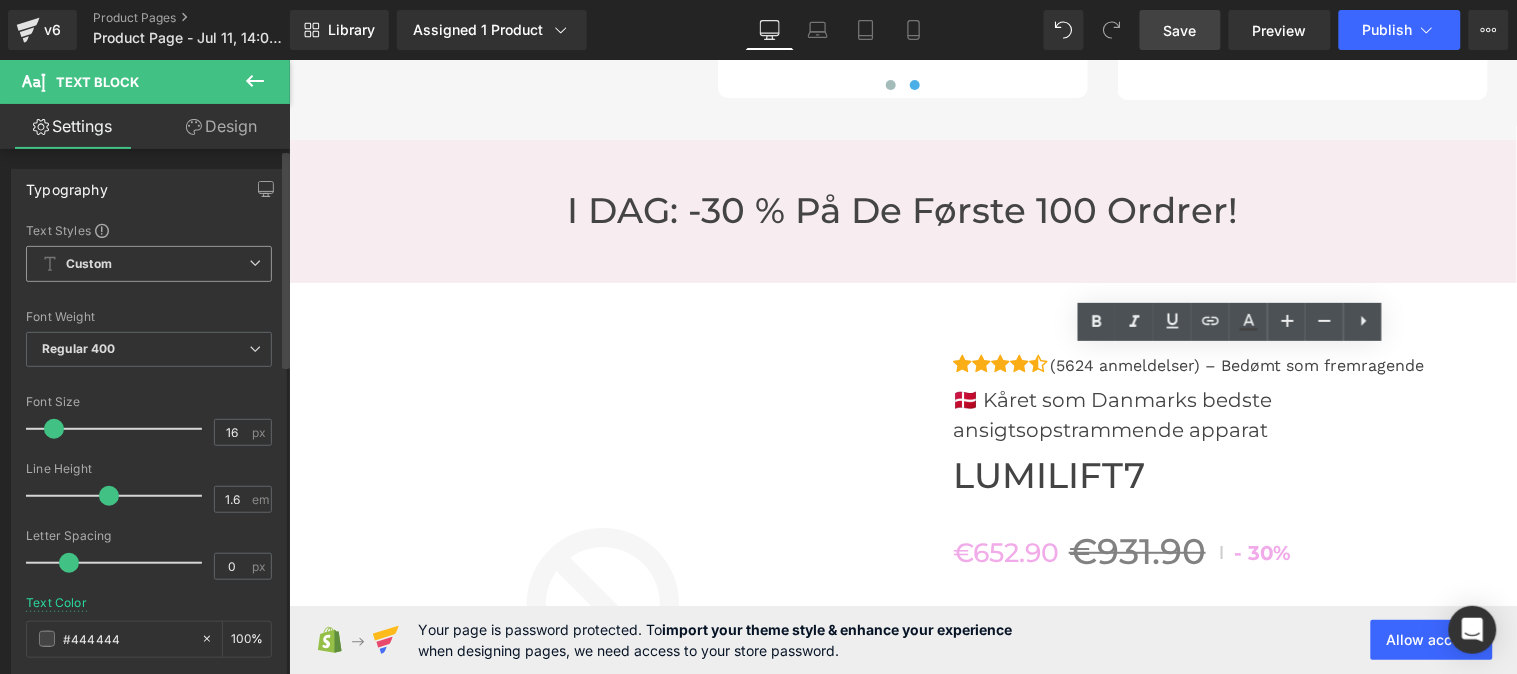 click on "Custom" at bounding box center [149, 264] 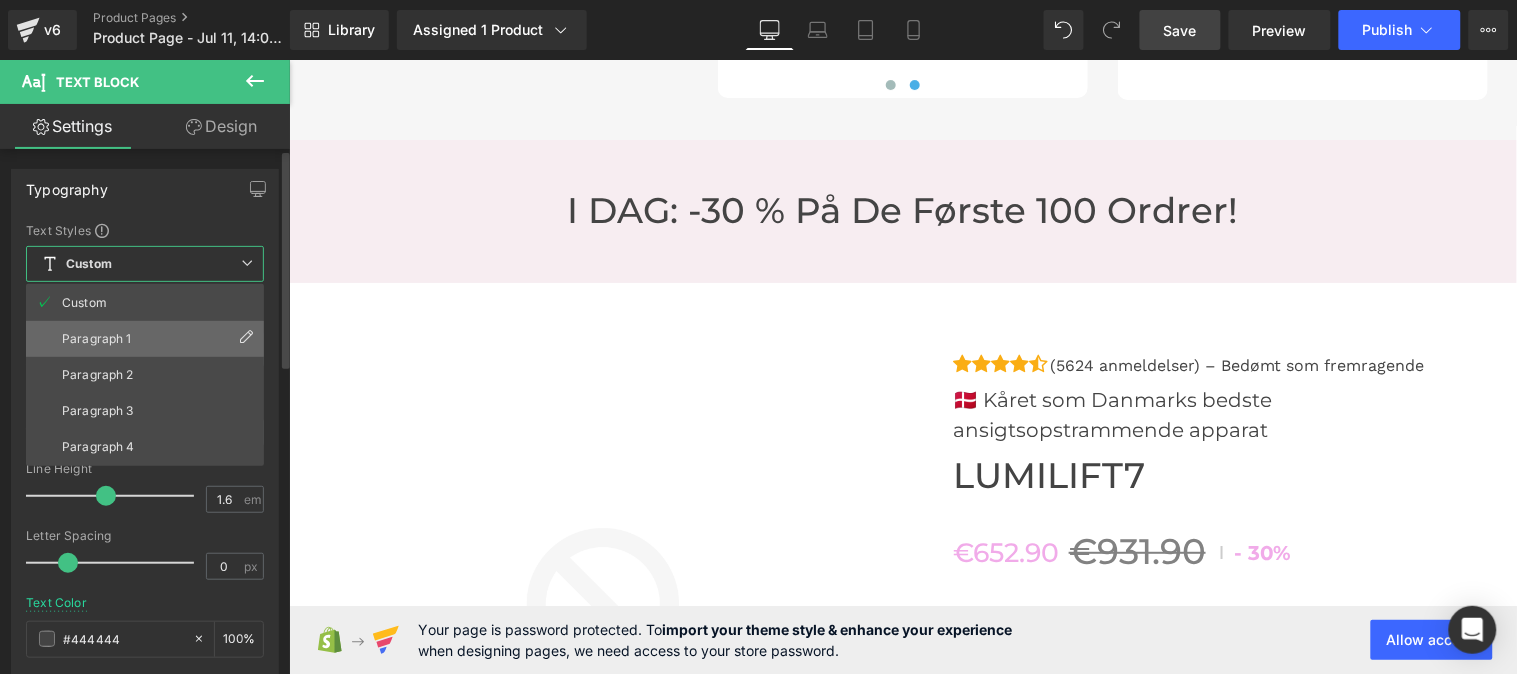 click on "Paragraph 1" at bounding box center [145, 339] 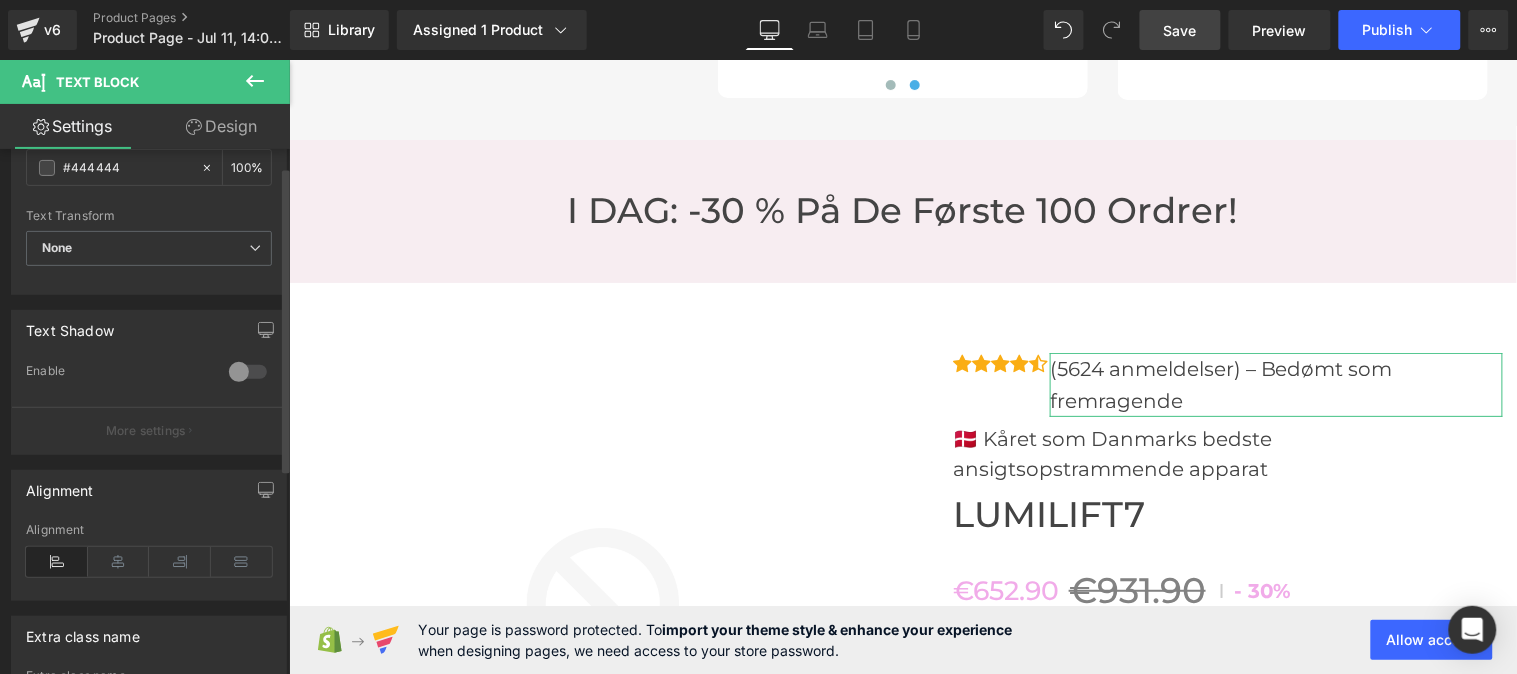 scroll, scrollTop: 0, scrollLeft: 0, axis: both 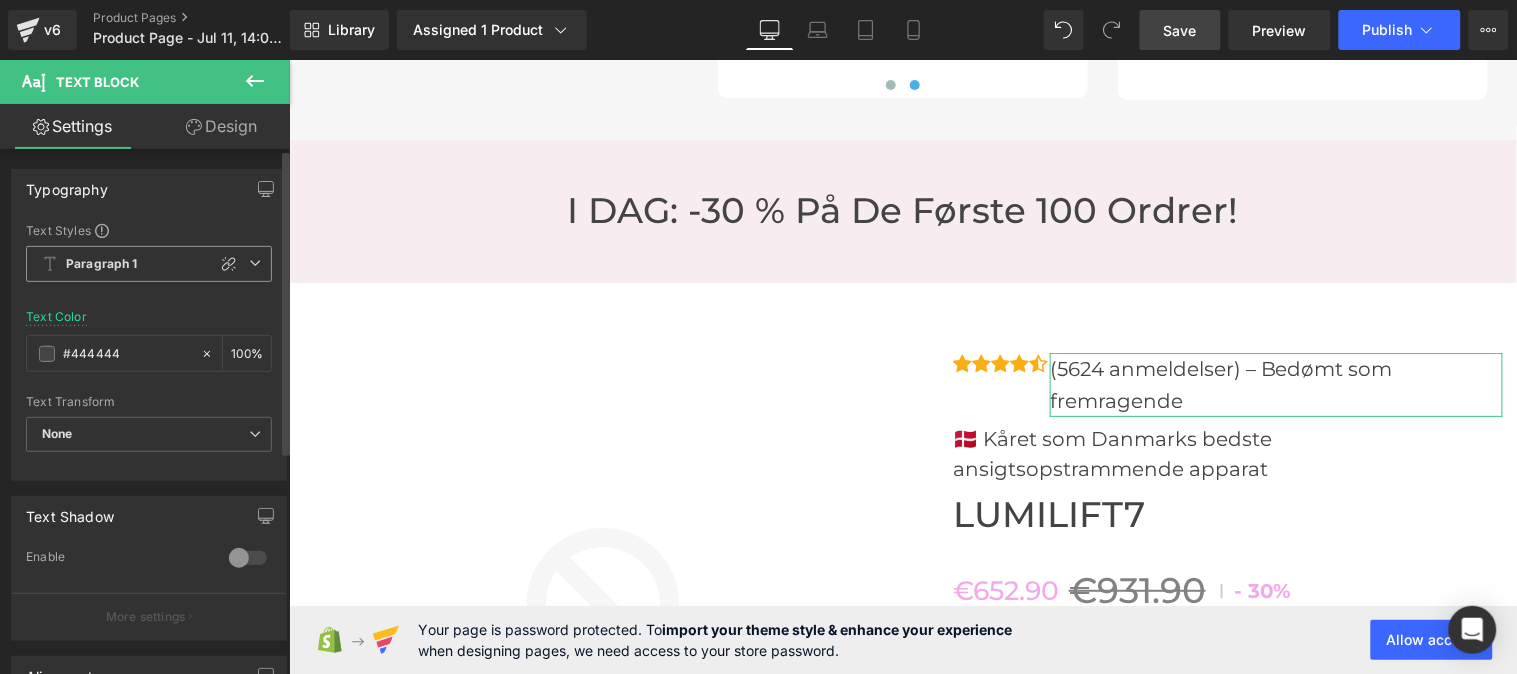 click on "Paragraph 1" at bounding box center (149, 264) 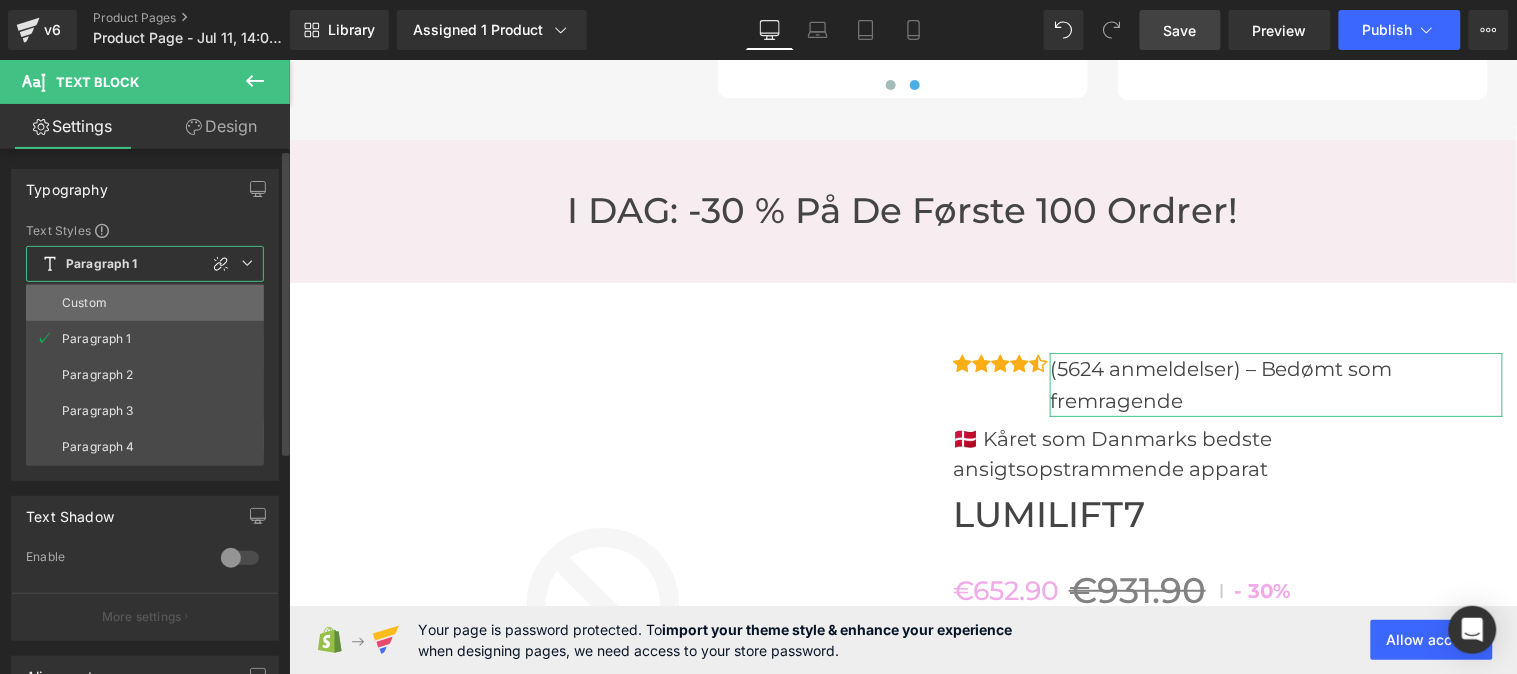 click on "Custom" at bounding box center [145, 303] 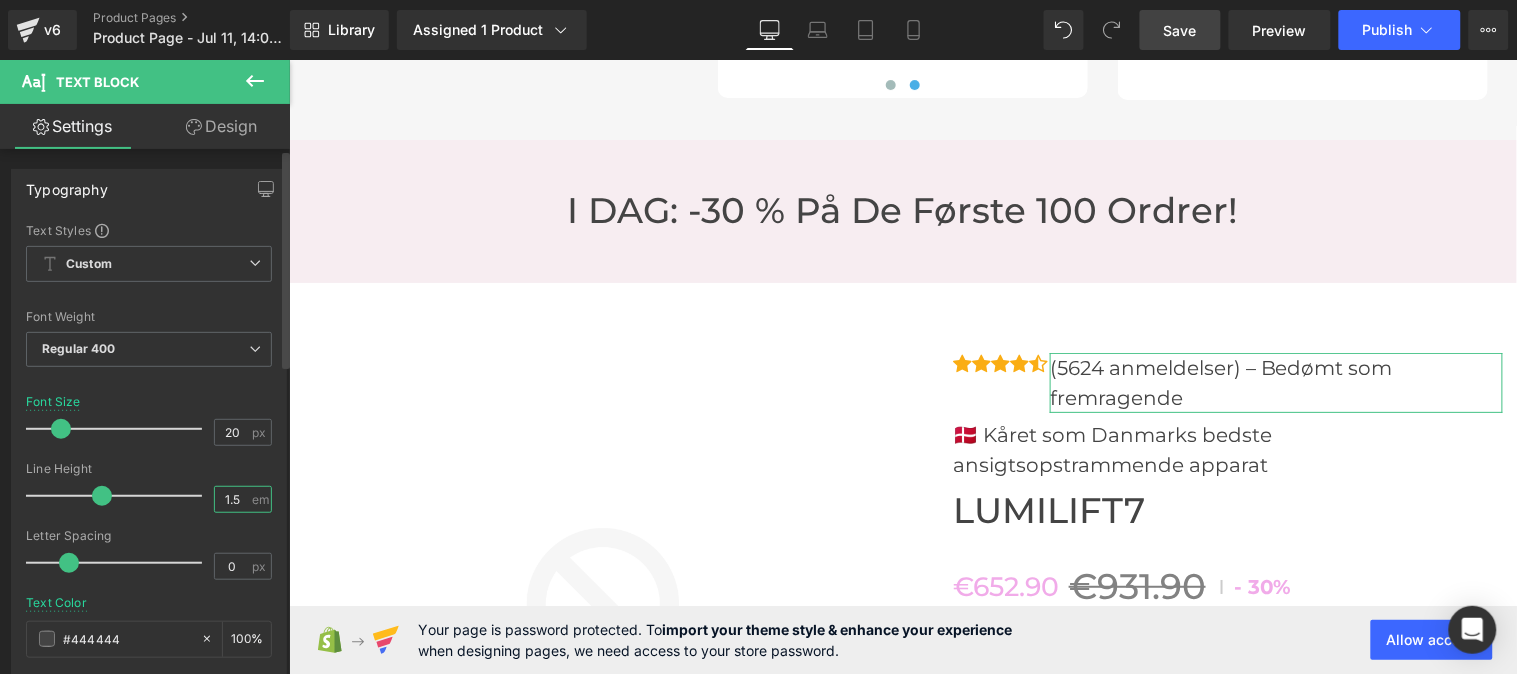 click on "1.5" at bounding box center (232, 499) 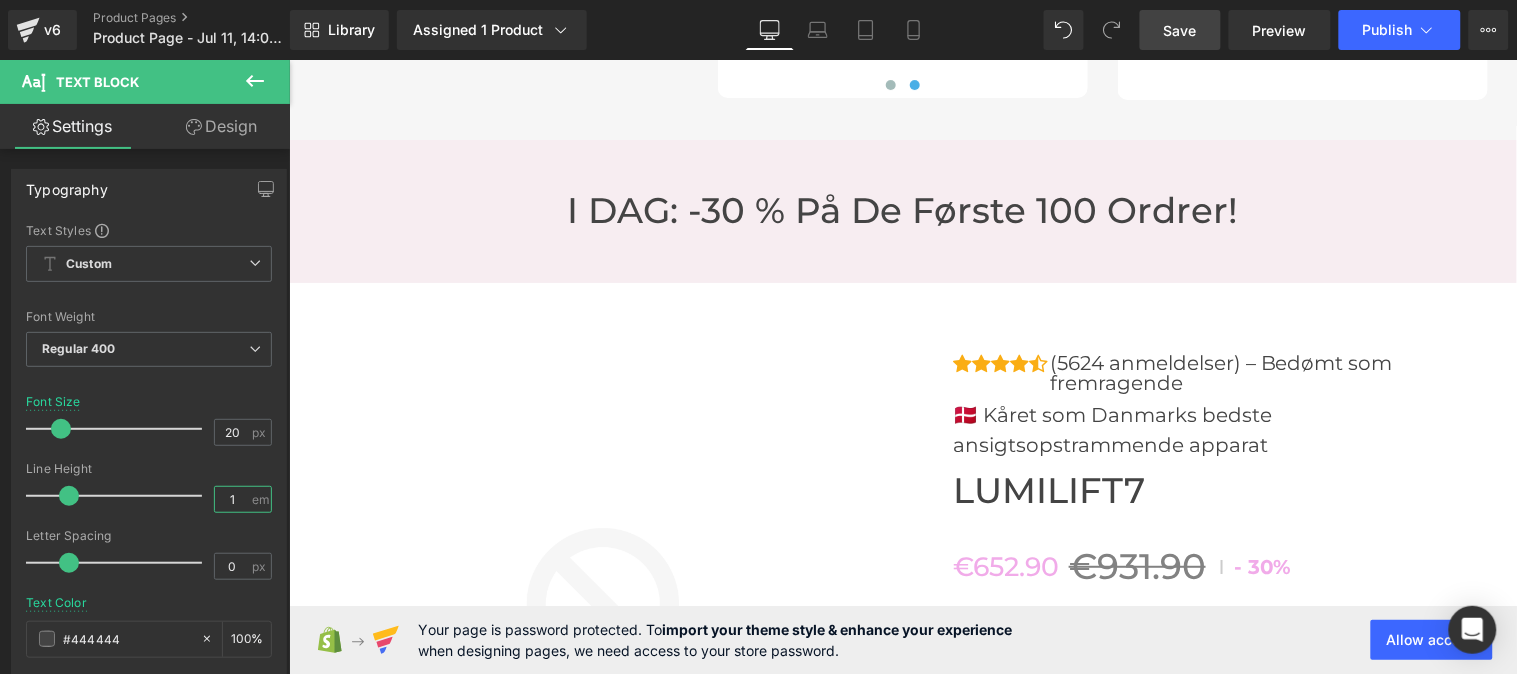 type on "1" 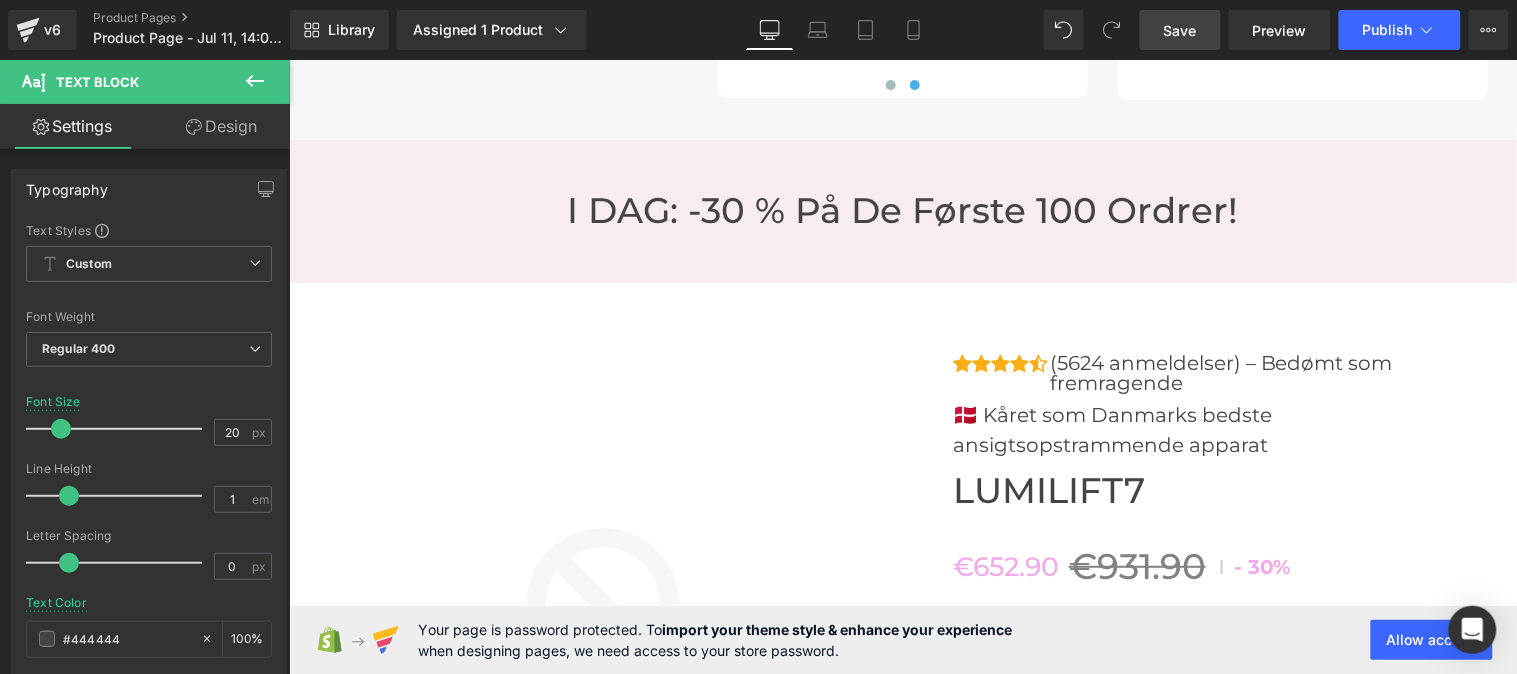 click on "Save" at bounding box center (1180, 30) 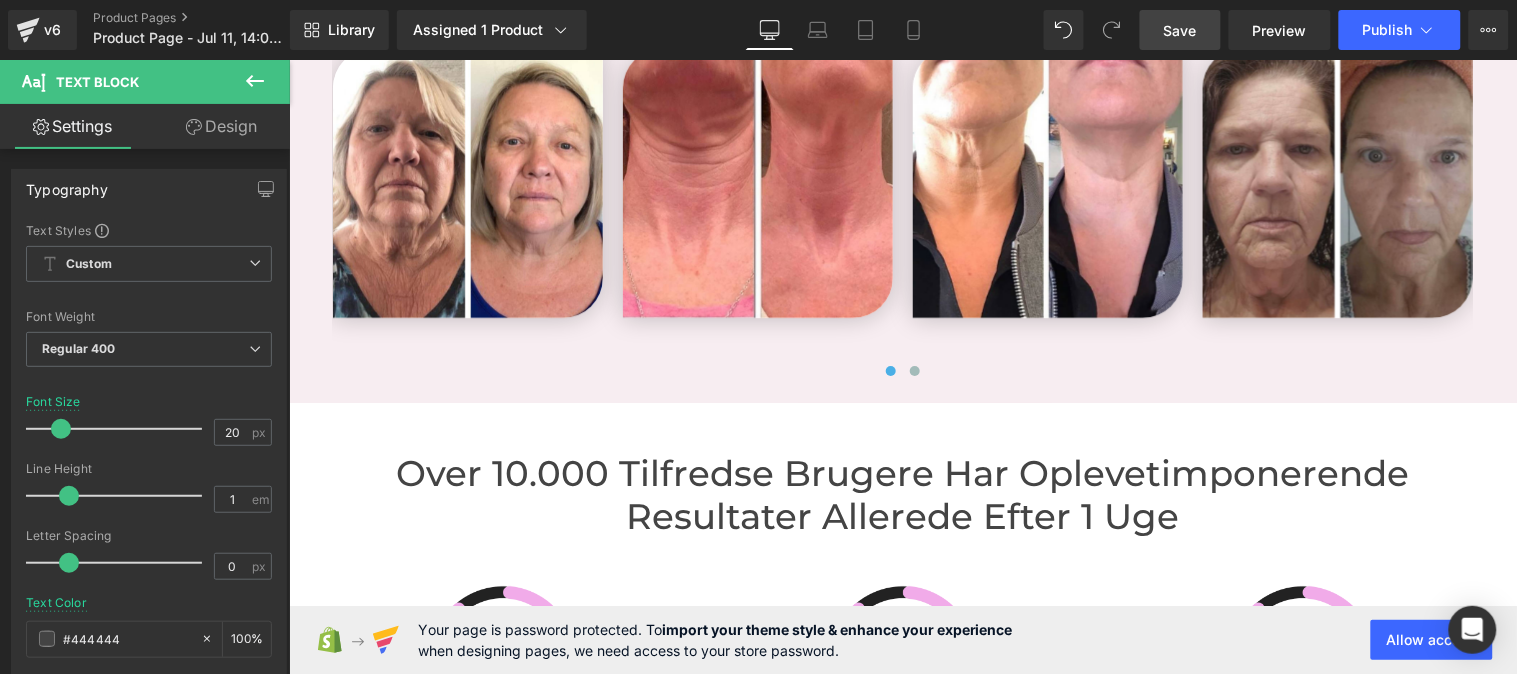 scroll, scrollTop: 3678, scrollLeft: 0, axis: vertical 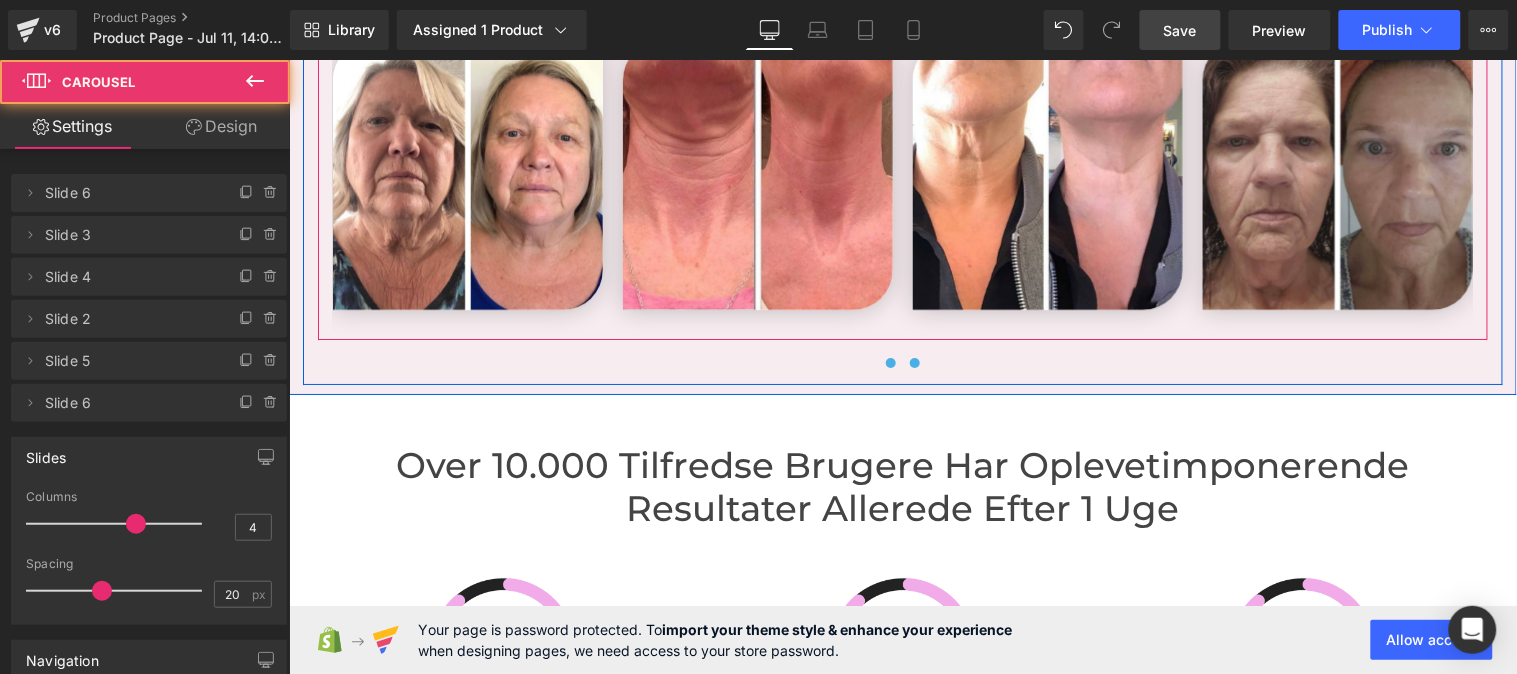 click at bounding box center [914, 362] 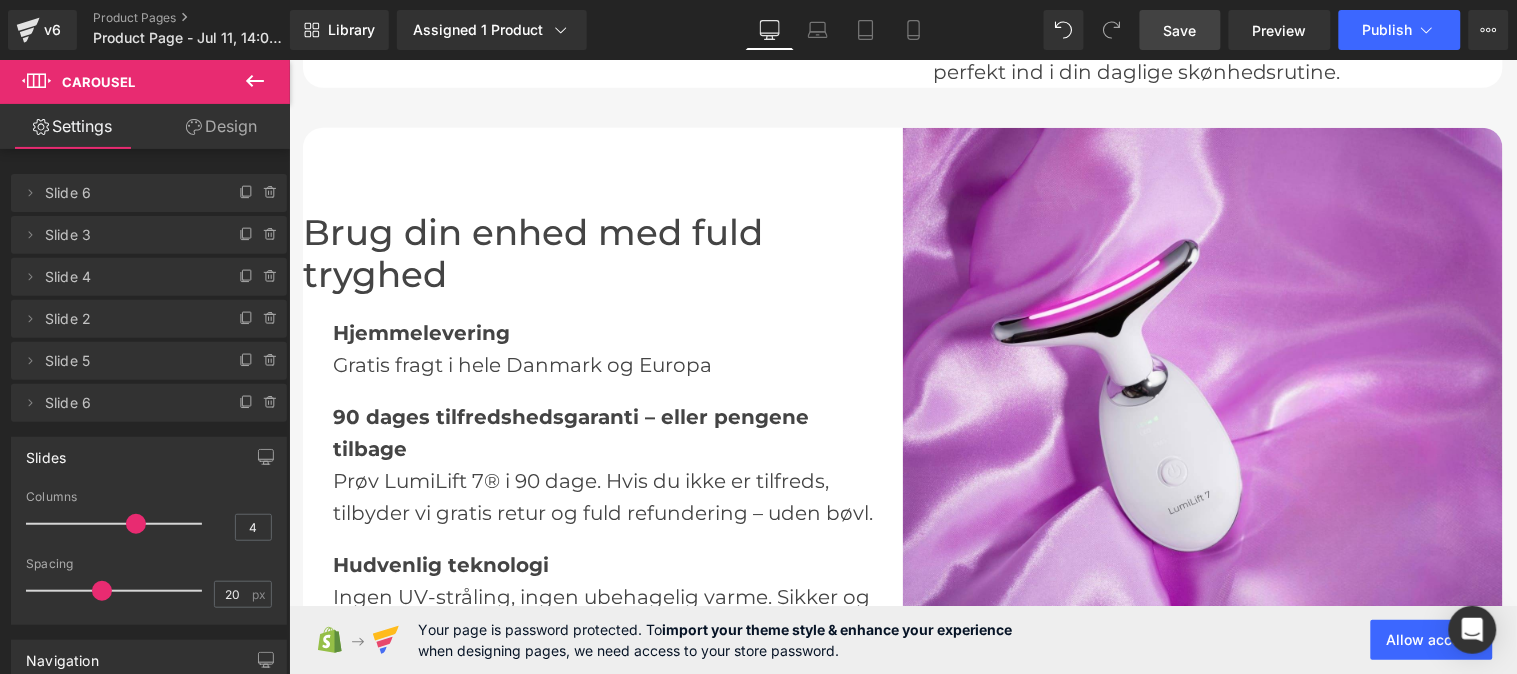 scroll, scrollTop: 2346, scrollLeft: 0, axis: vertical 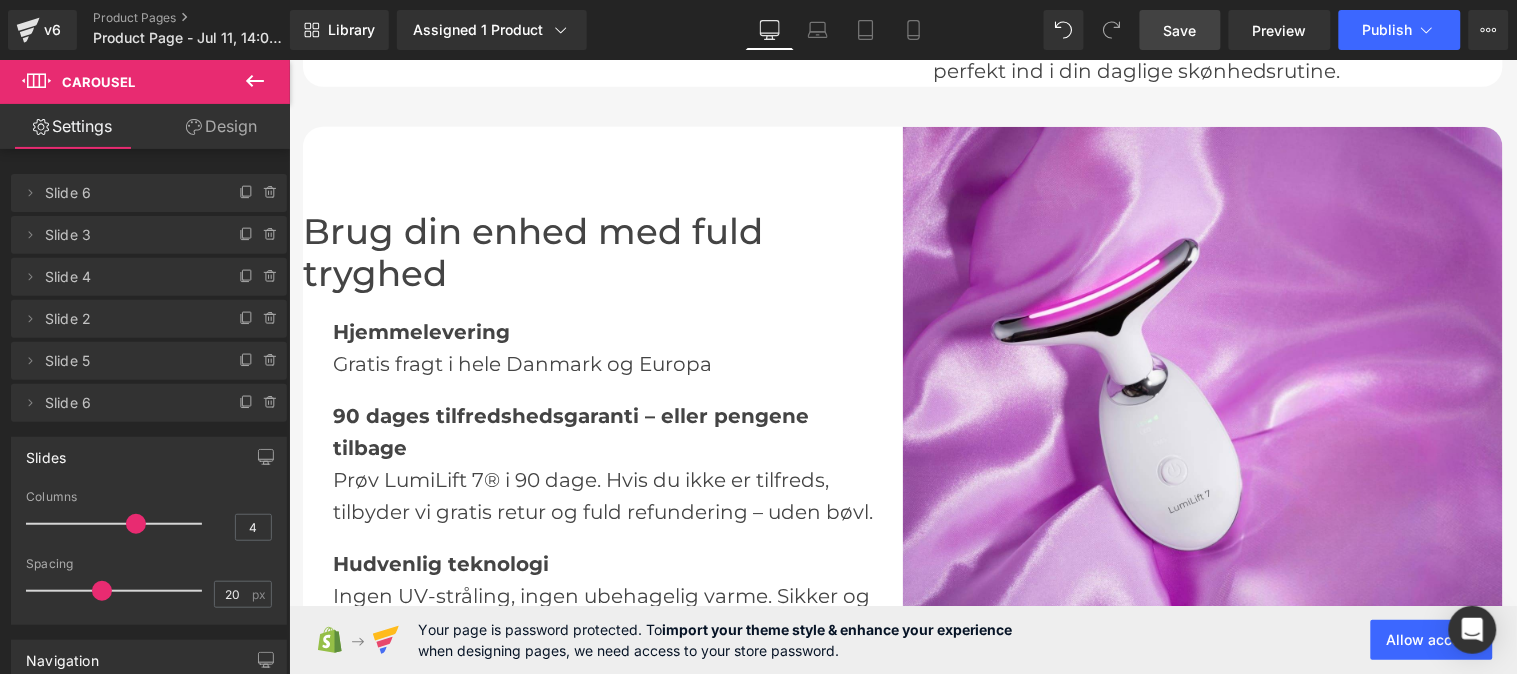 click on "Brug din enhed med fuld      tryghed" at bounding box center (602, 252) 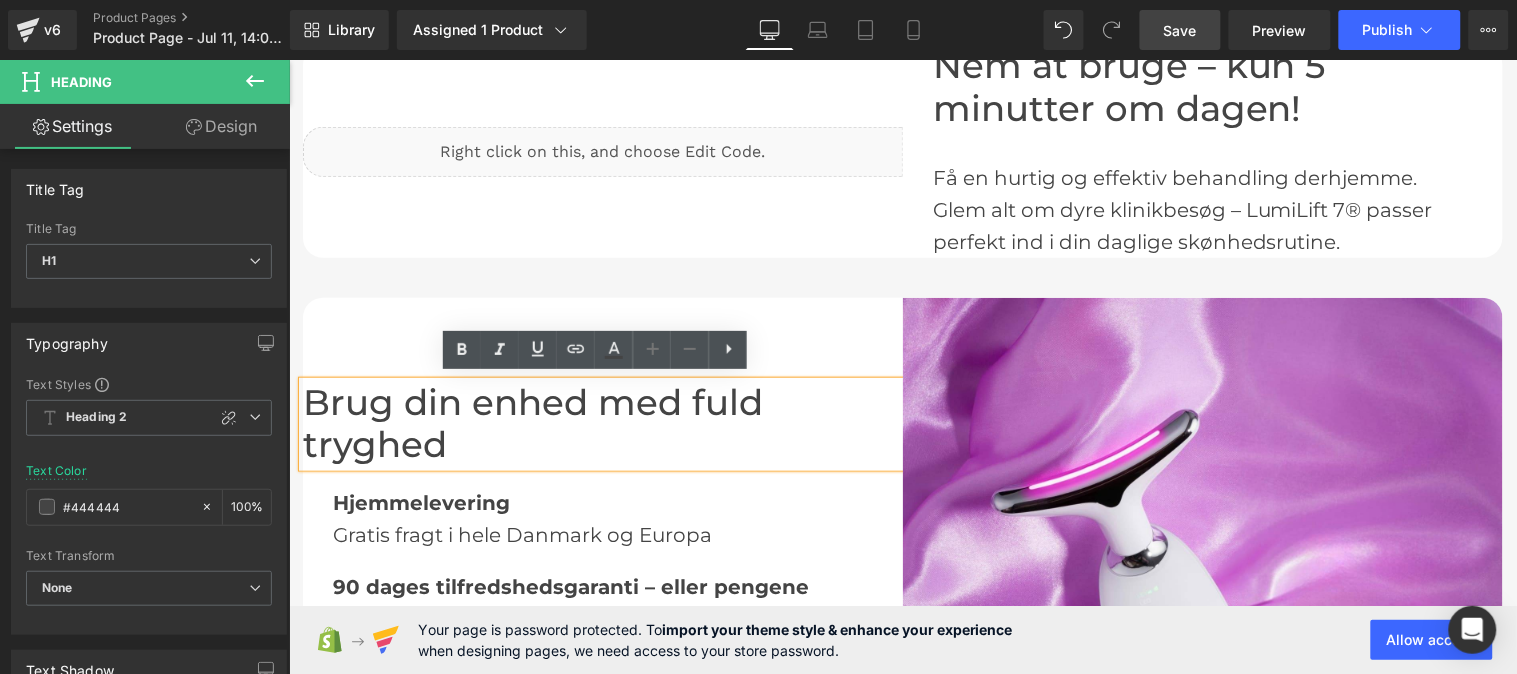 scroll, scrollTop: 2176, scrollLeft: 0, axis: vertical 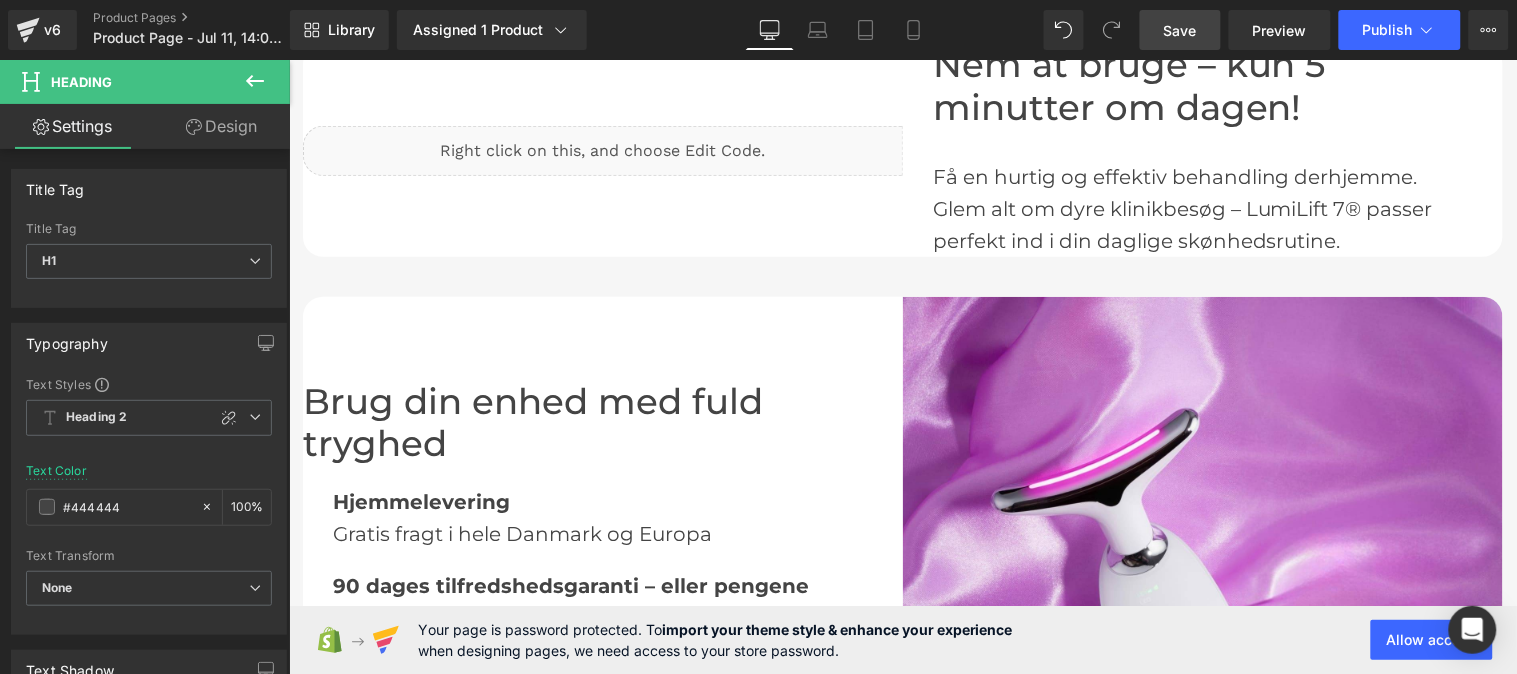 click on "Design" at bounding box center (221, 126) 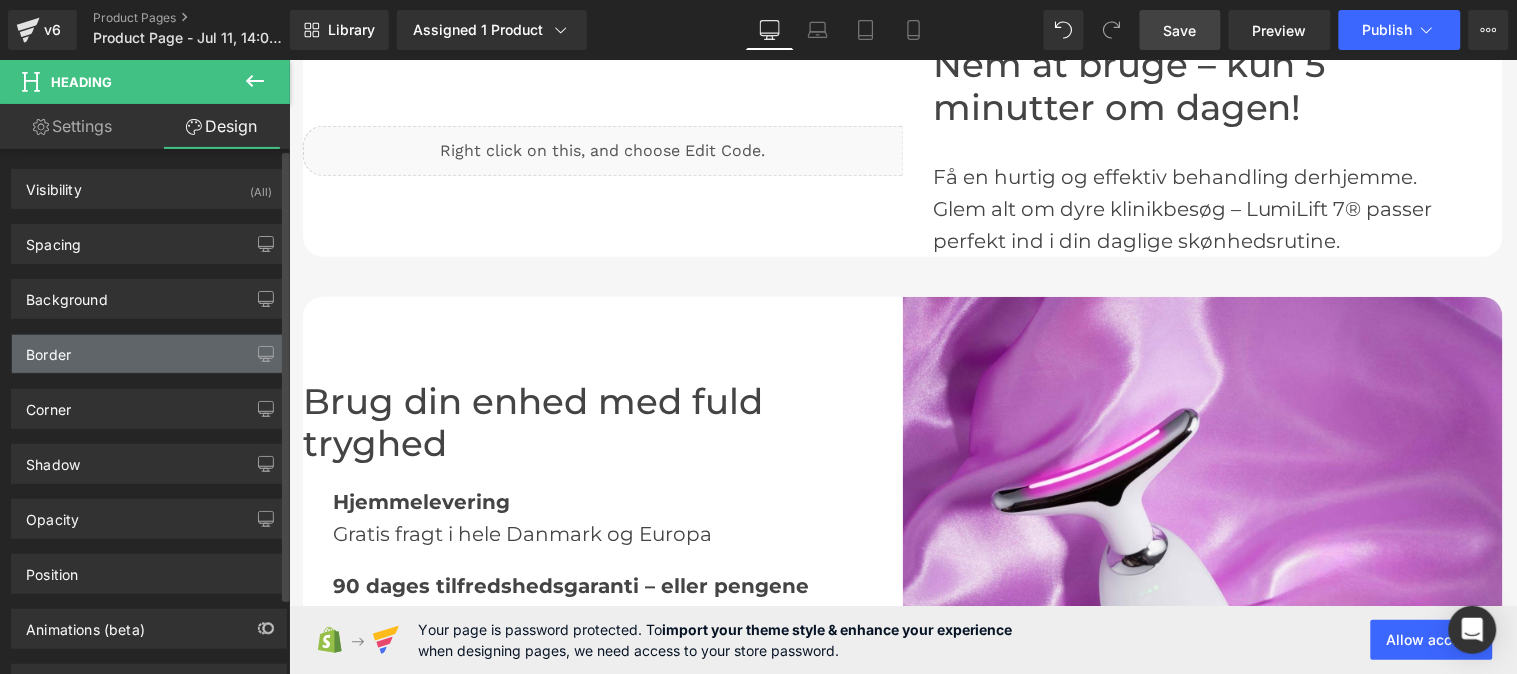 click on "Border" at bounding box center (149, 354) 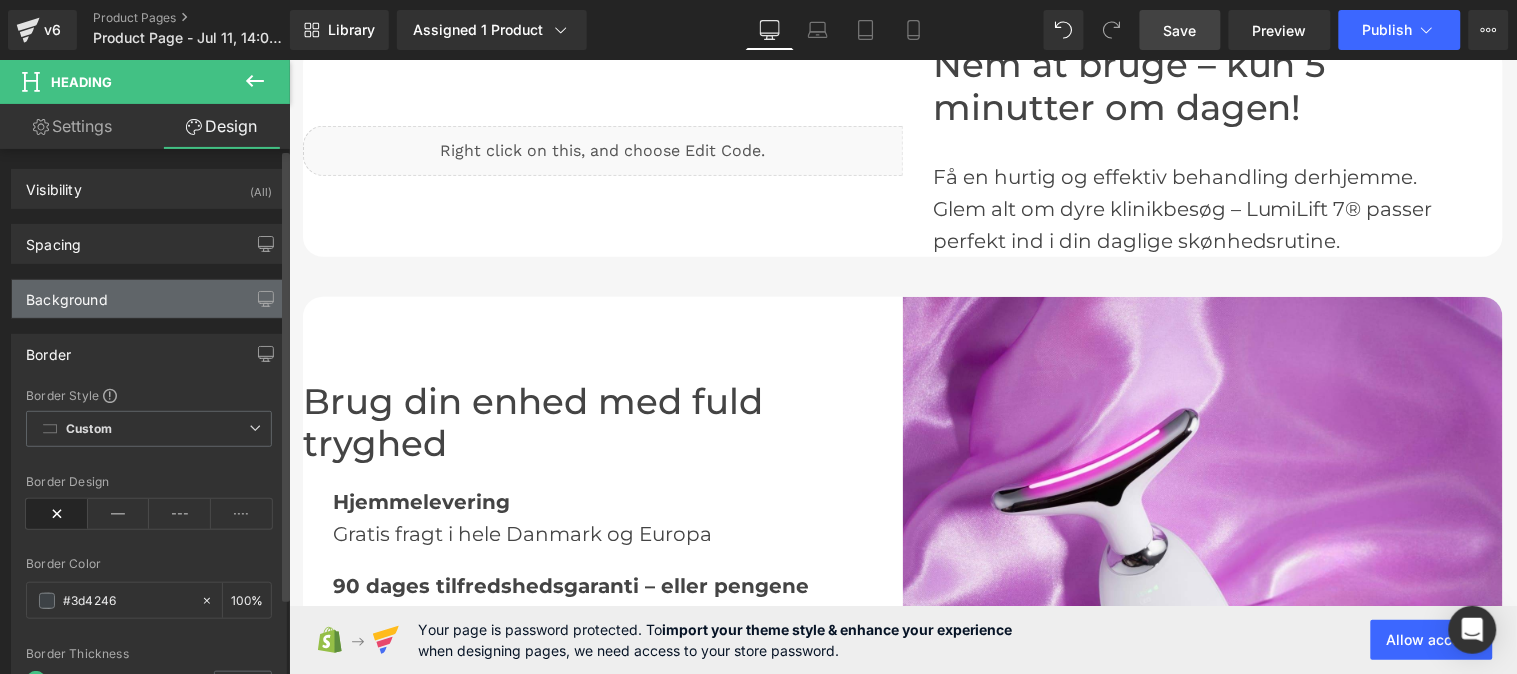 click on "Background" at bounding box center (67, 294) 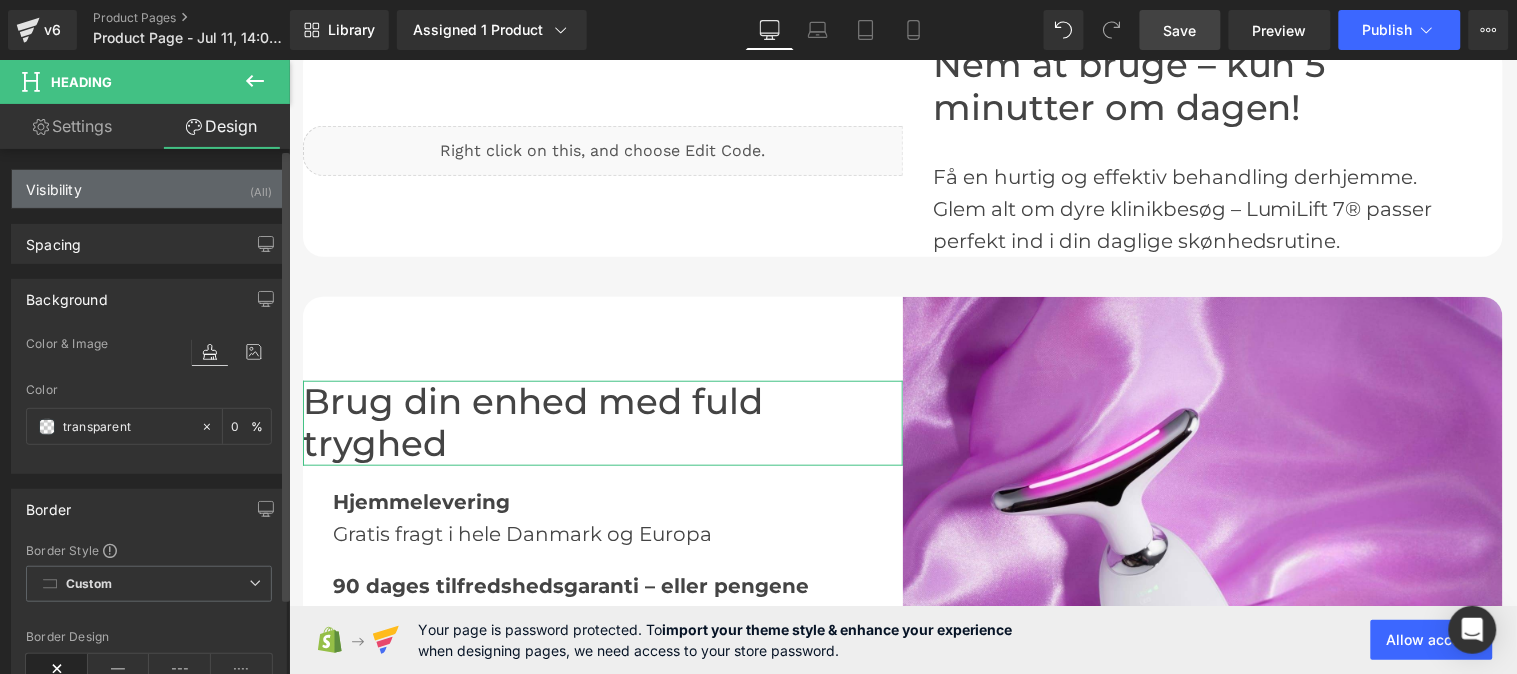 click on "Visibility
(All)" at bounding box center (149, 189) 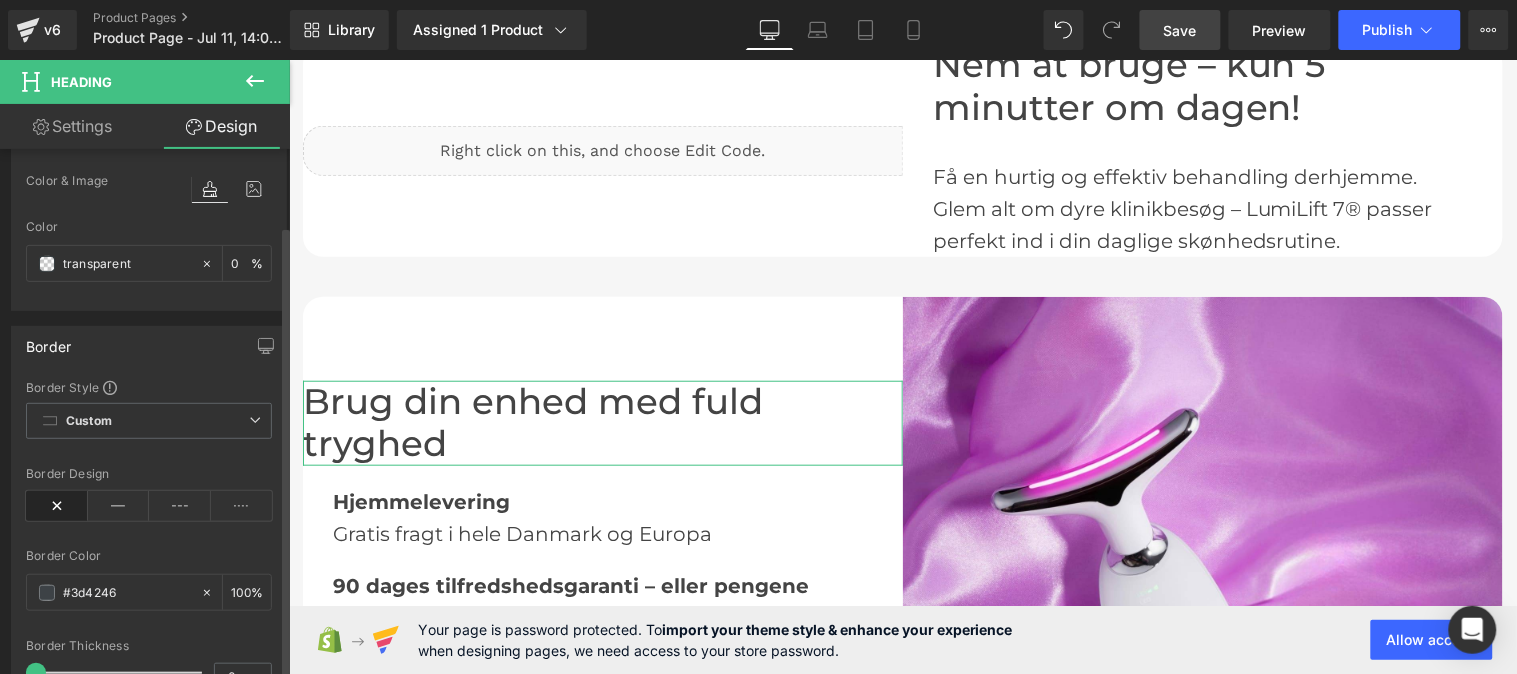scroll, scrollTop: 558, scrollLeft: 0, axis: vertical 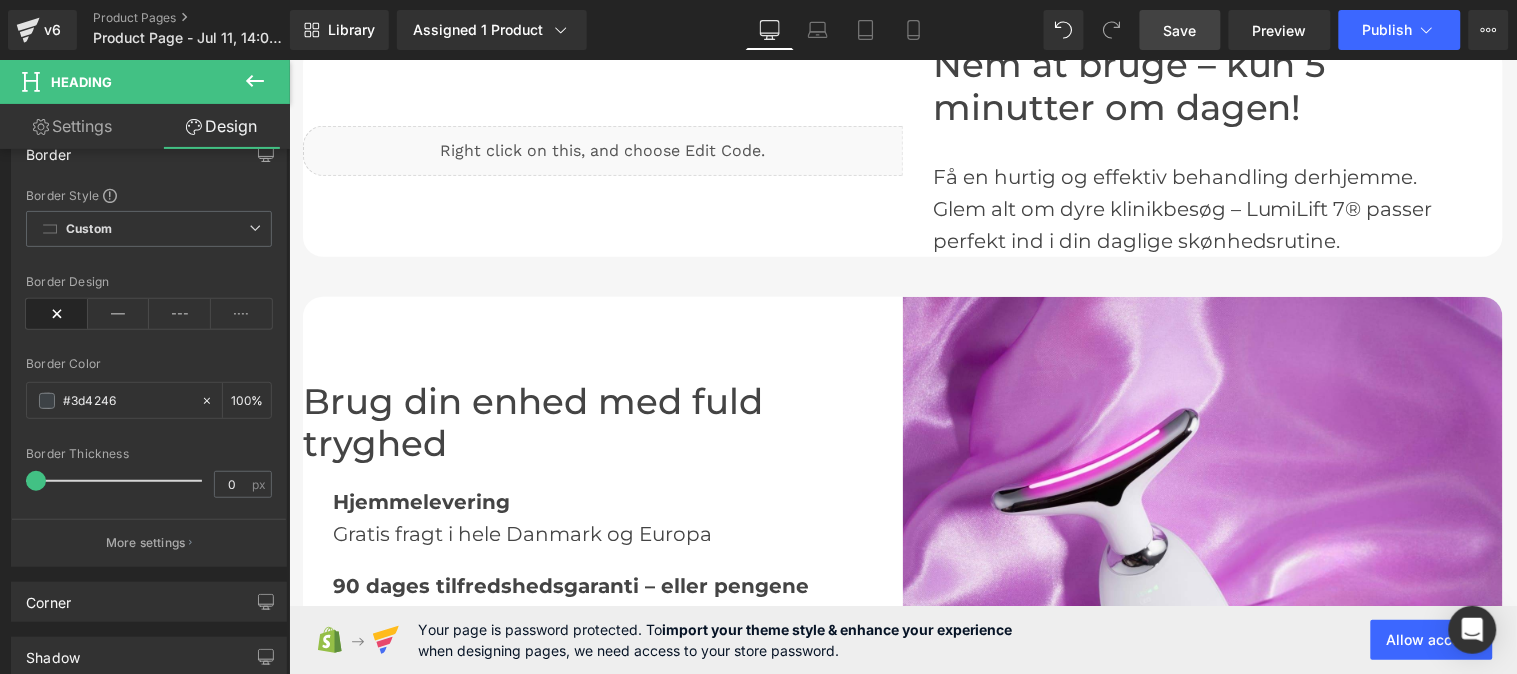 click 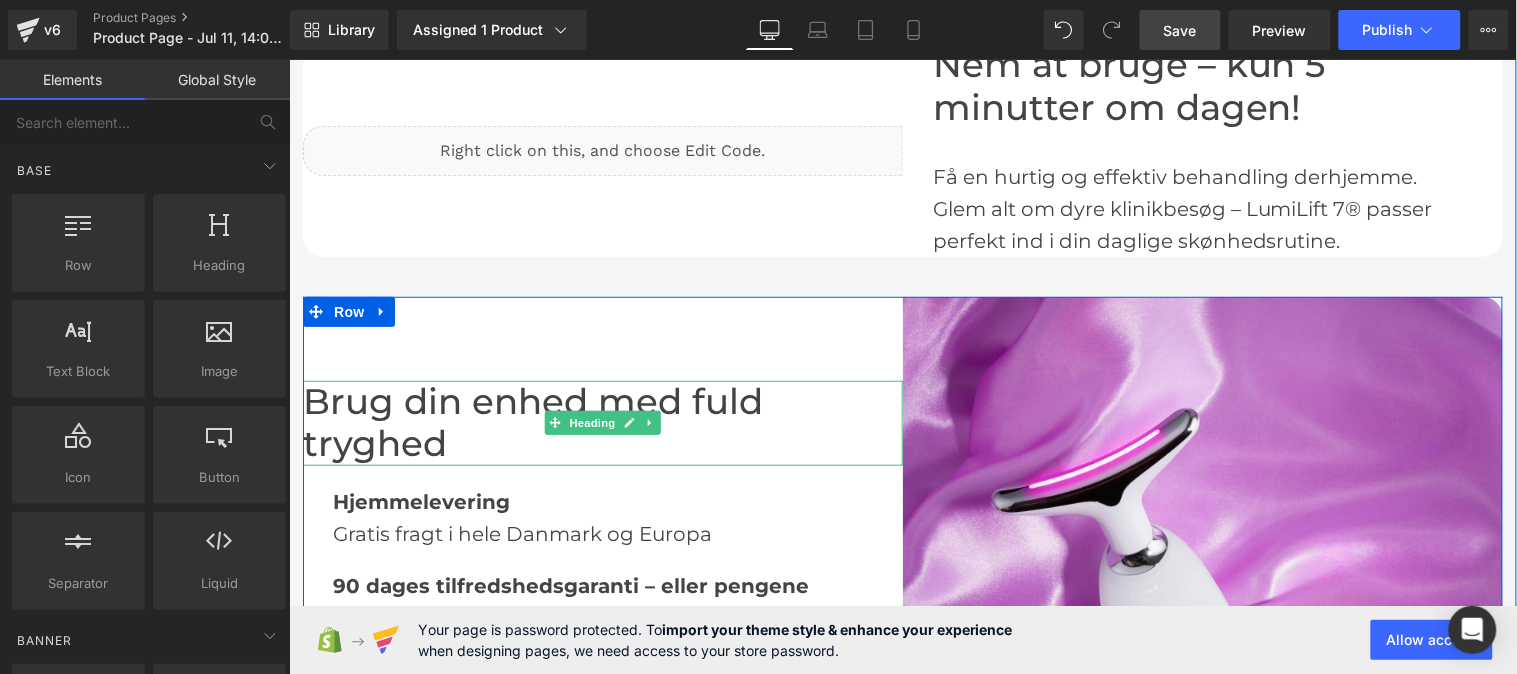 click on "Brug din enhed med fuld      tryghed" at bounding box center (602, 422) 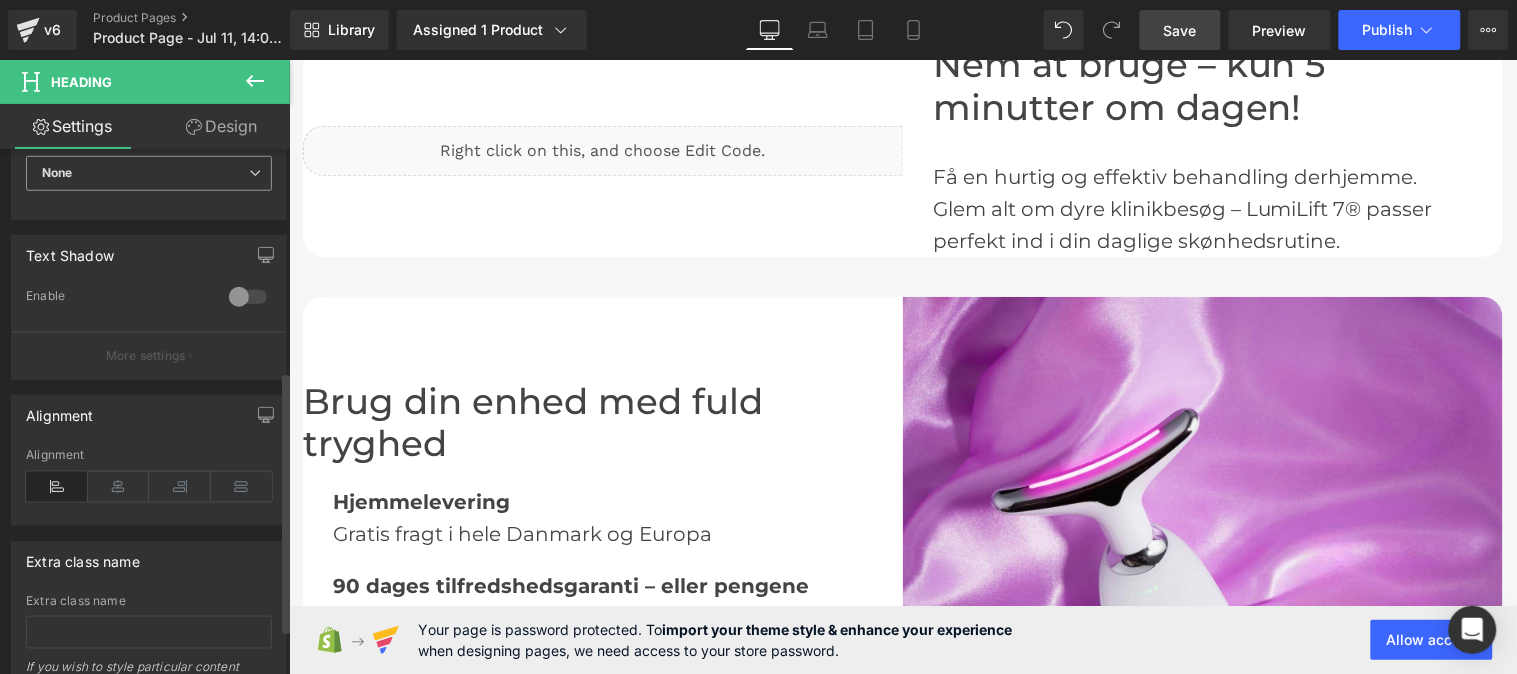 scroll, scrollTop: 490, scrollLeft: 0, axis: vertical 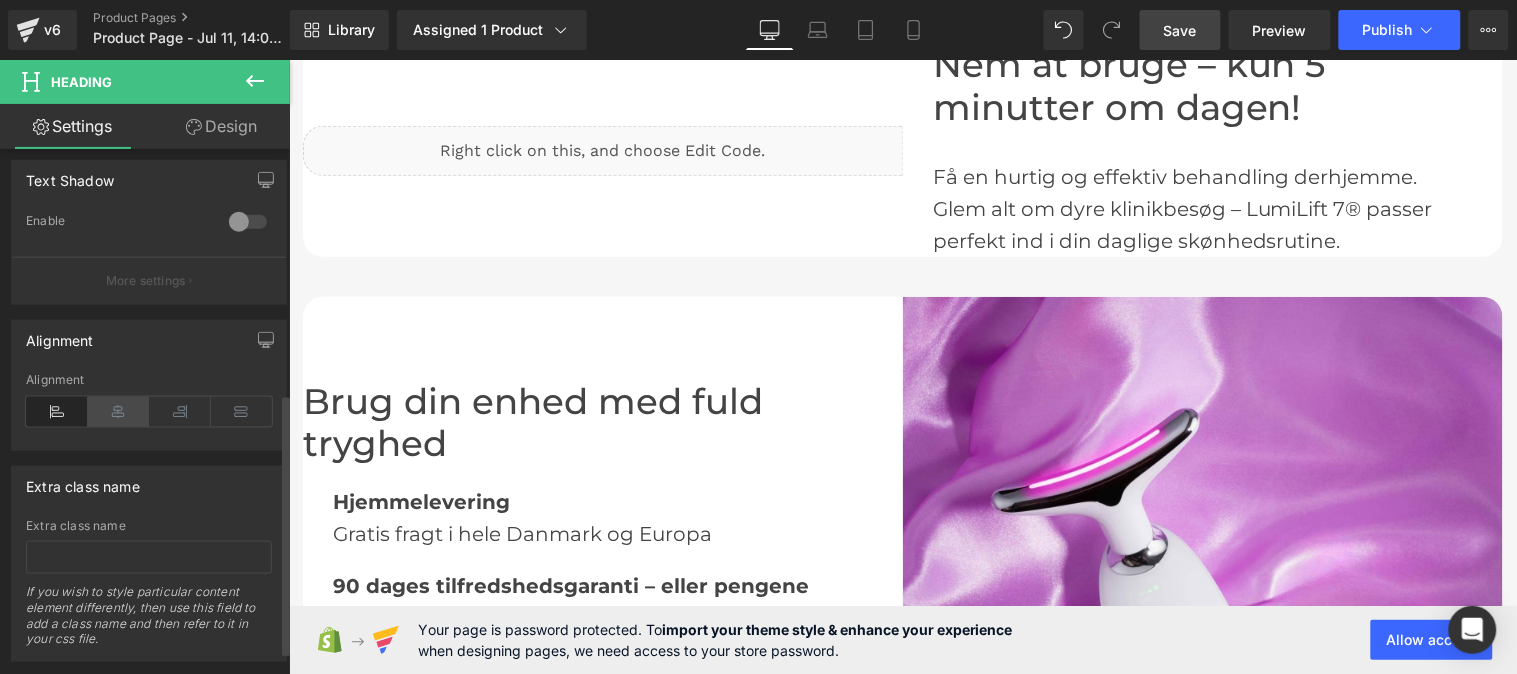 click at bounding box center (119, 412) 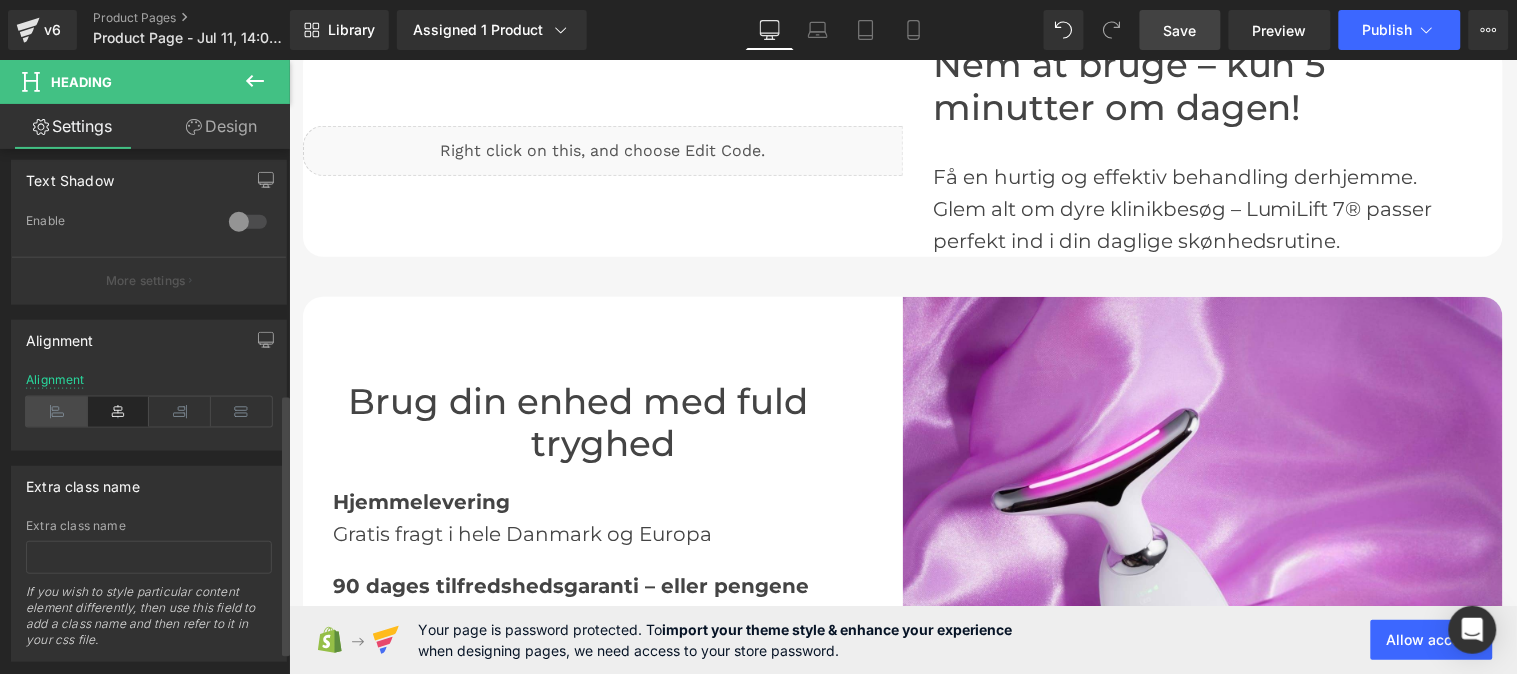 click at bounding box center [57, 412] 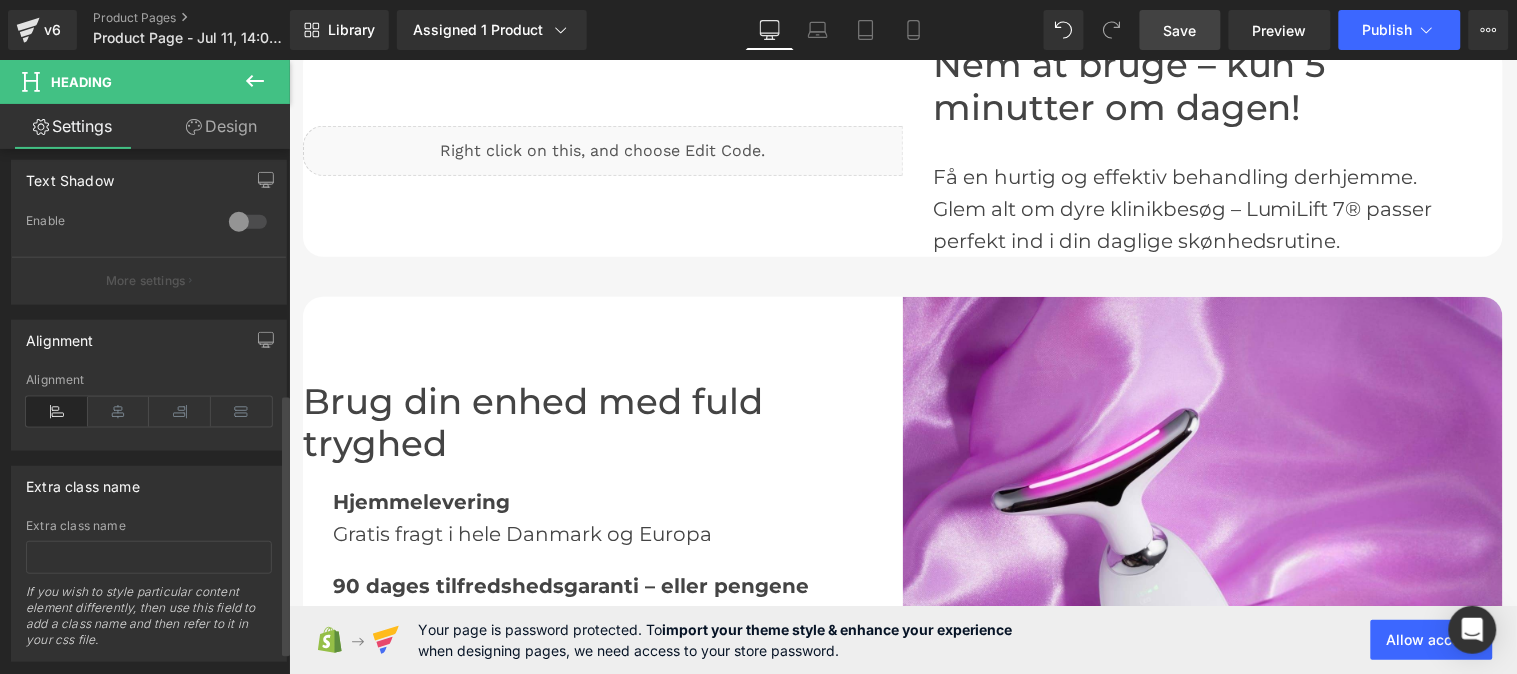 scroll, scrollTop: 536, scrollLeft: 0, axis: vertical 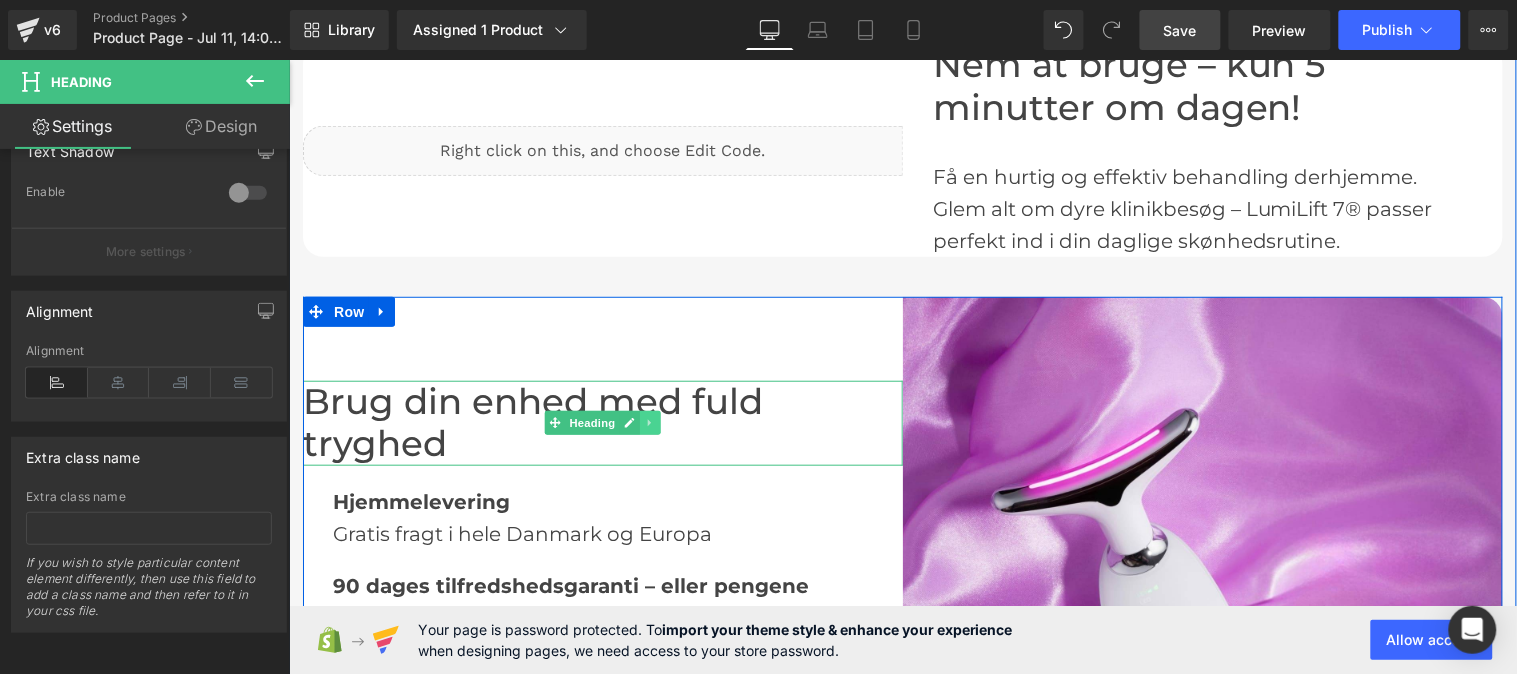 click 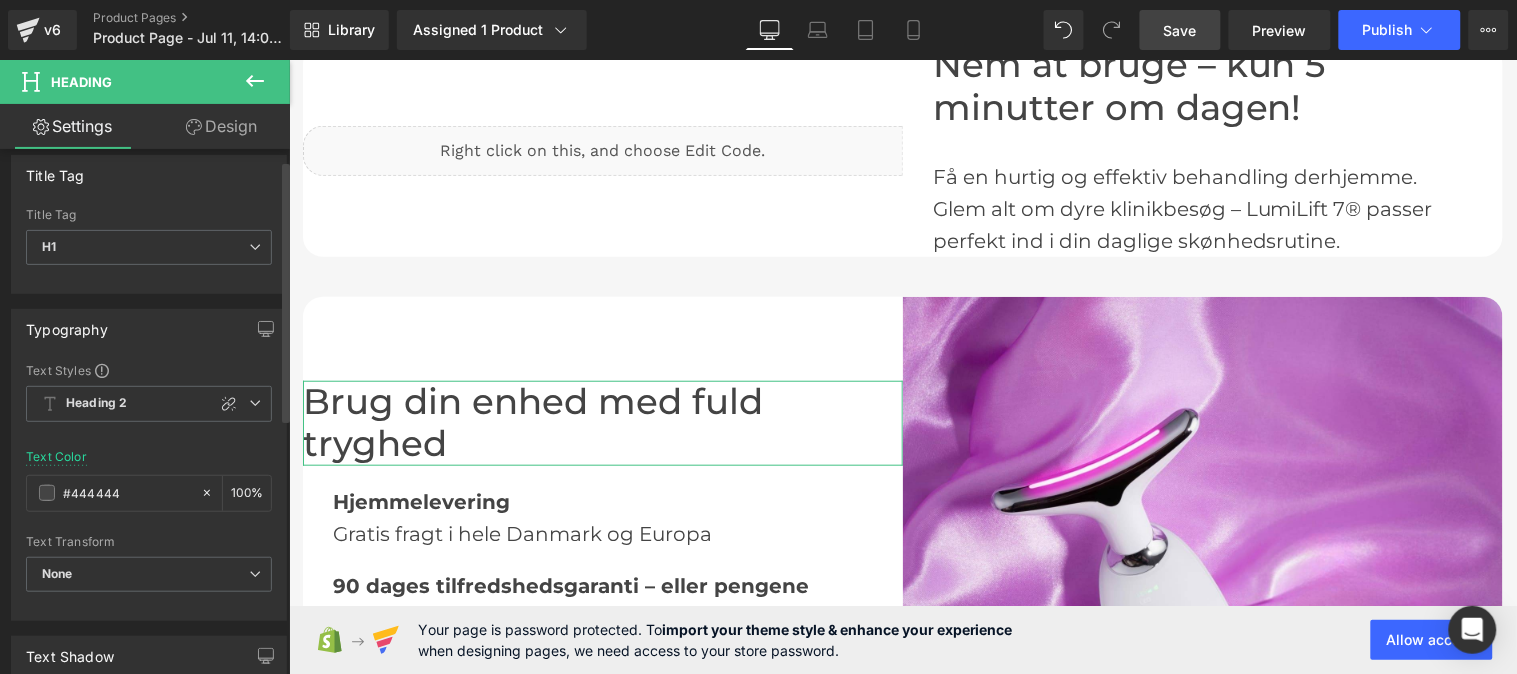 scroll, scrollTop: 0, scrollLeft: 0, axis: both 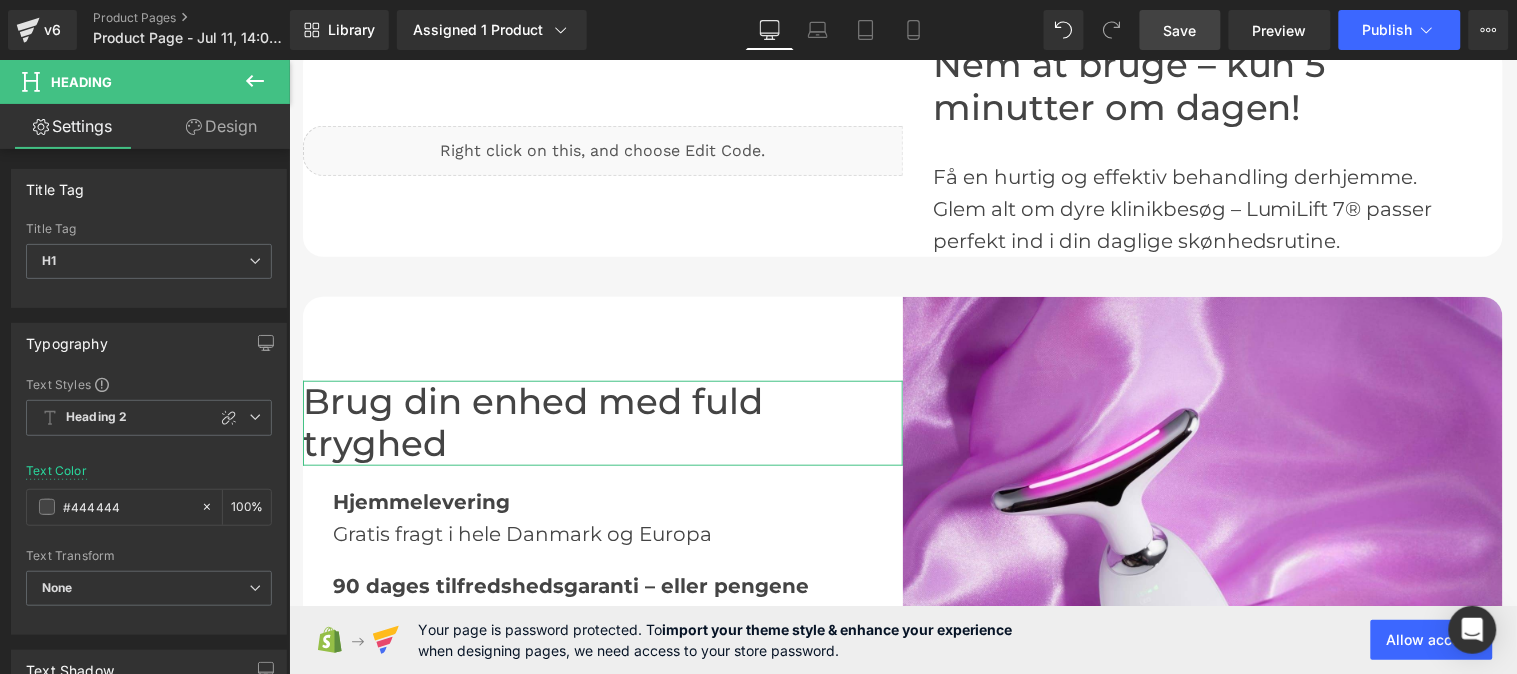 click on "Design" at bounding box center (221, 126) 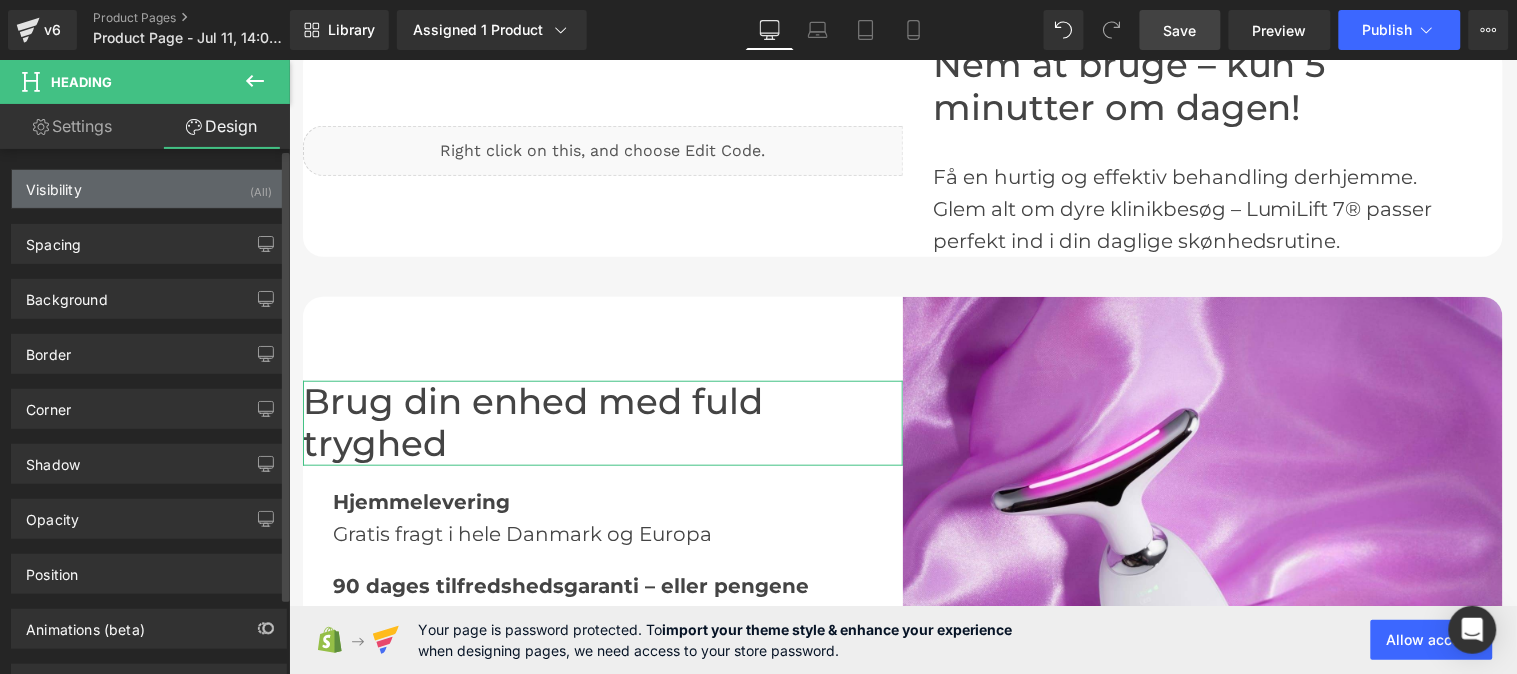 click on "Visibility
(All)" at bounding box center (149, 189) 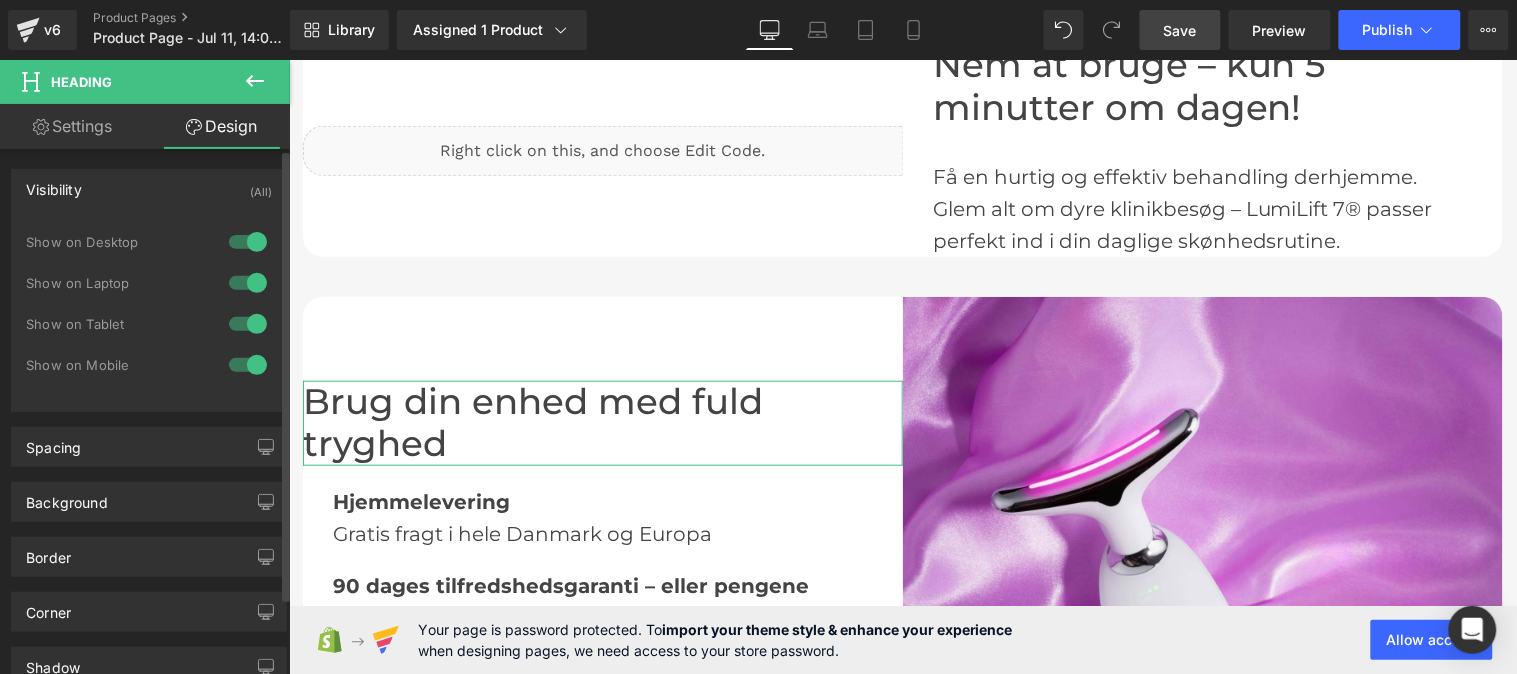 click on "Visibility
(All)" at bounding box center (149, 189) 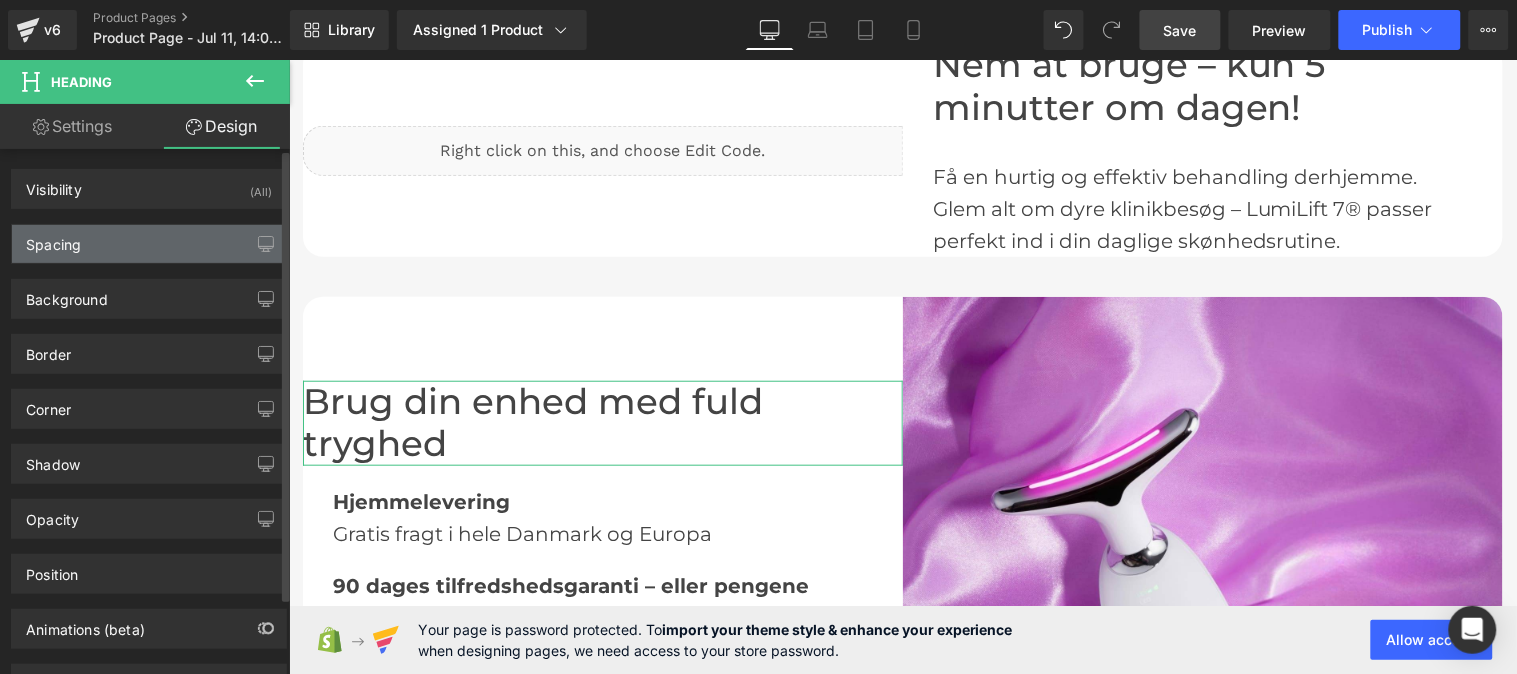 click on "Spacing" at bounding box center [149, 244] 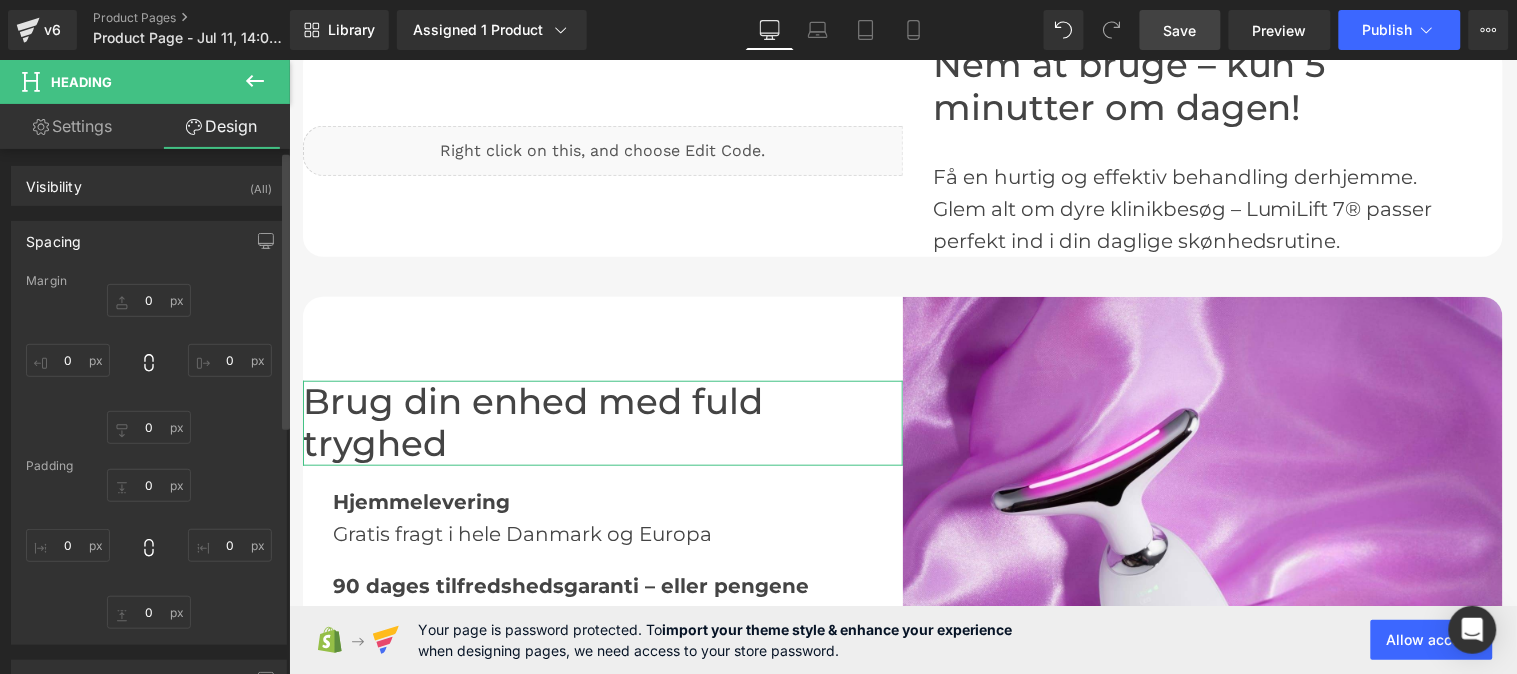 scroll, scrollTop: 473, scrollLeft: 0, axis: vertical 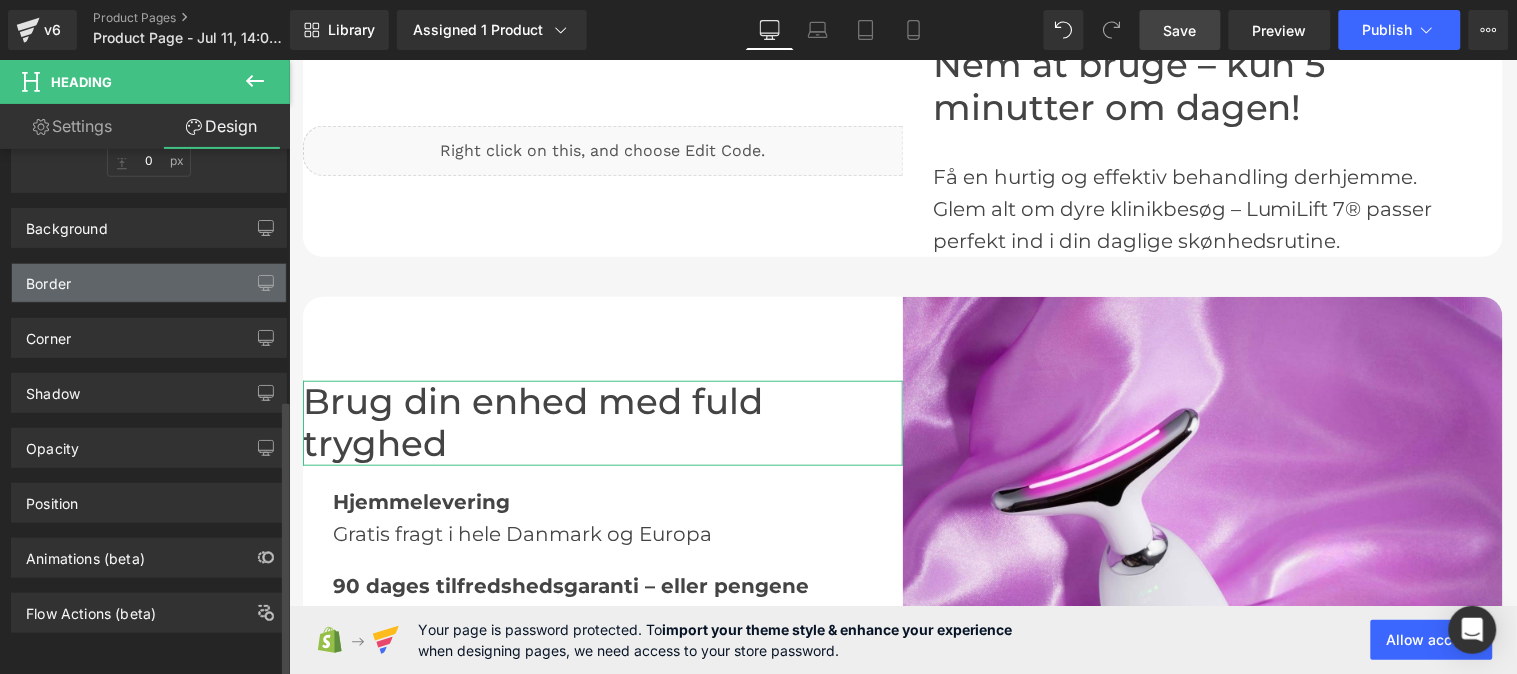 click on "Border" at bounding box center [149, 283] 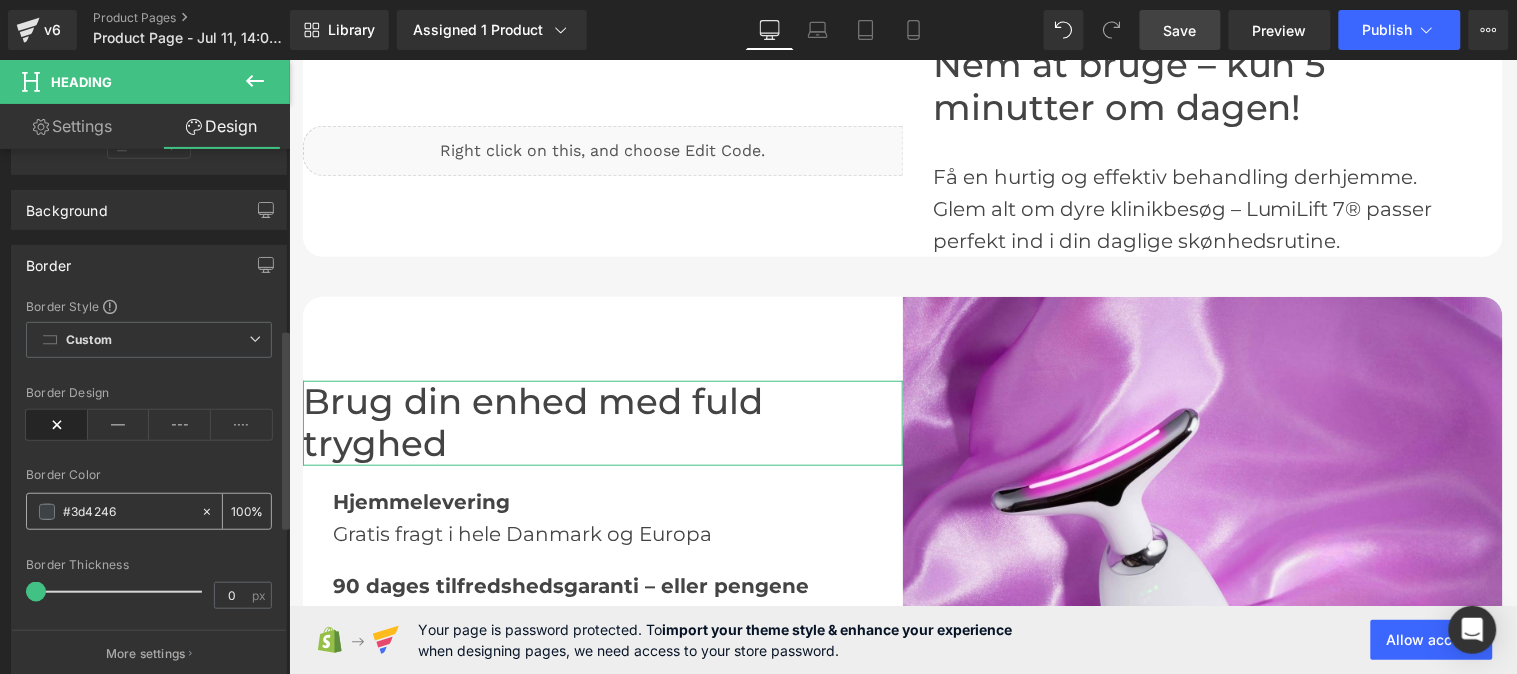 click on "#3d4246" at bounding box center (127, 512) 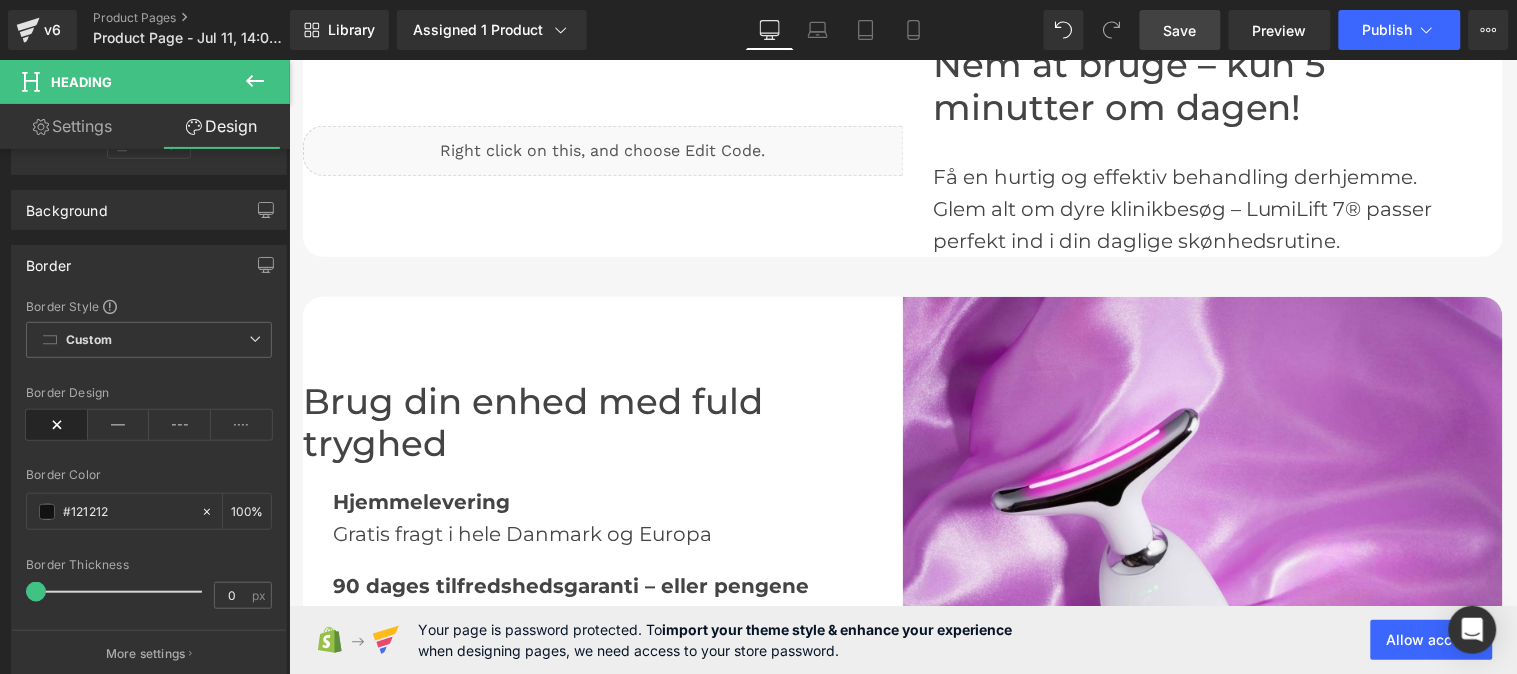 type on "#121212" 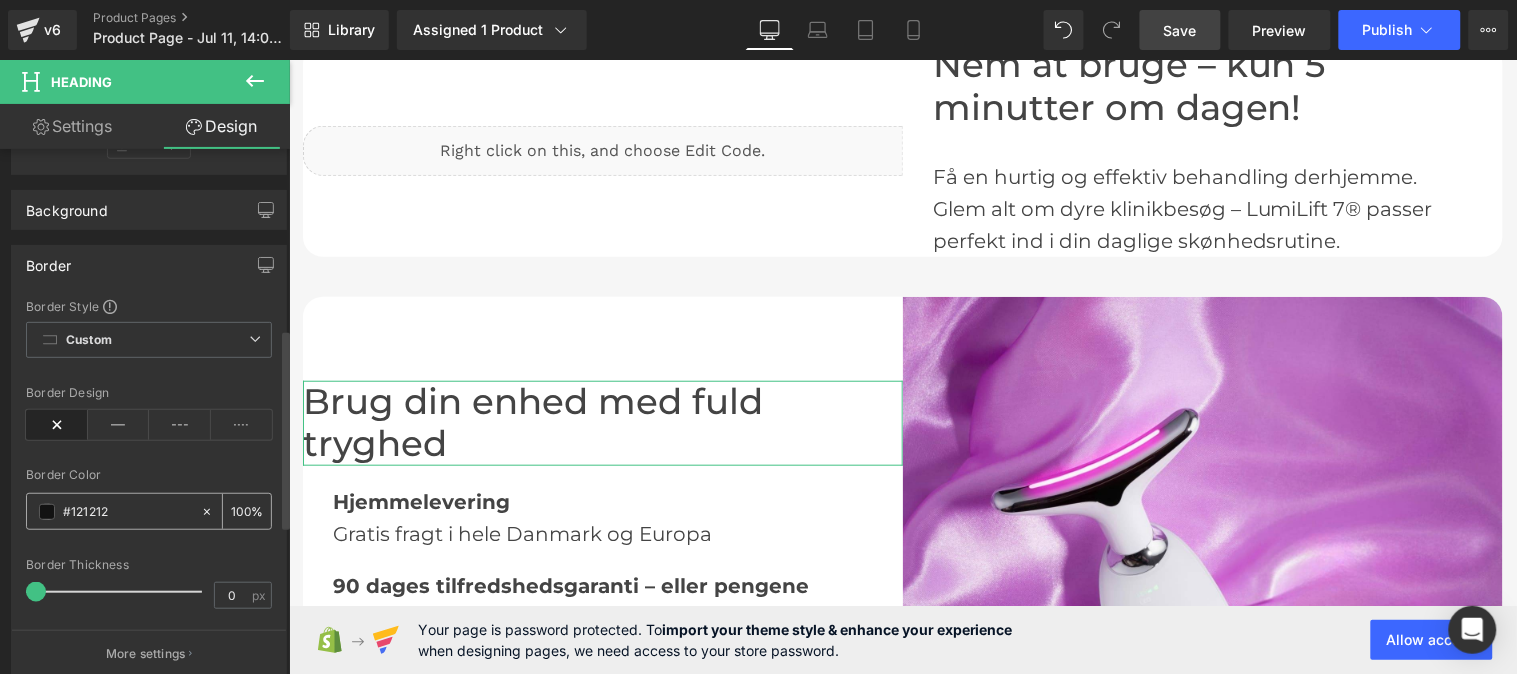 click on "100" at bounding box center (241, 511) 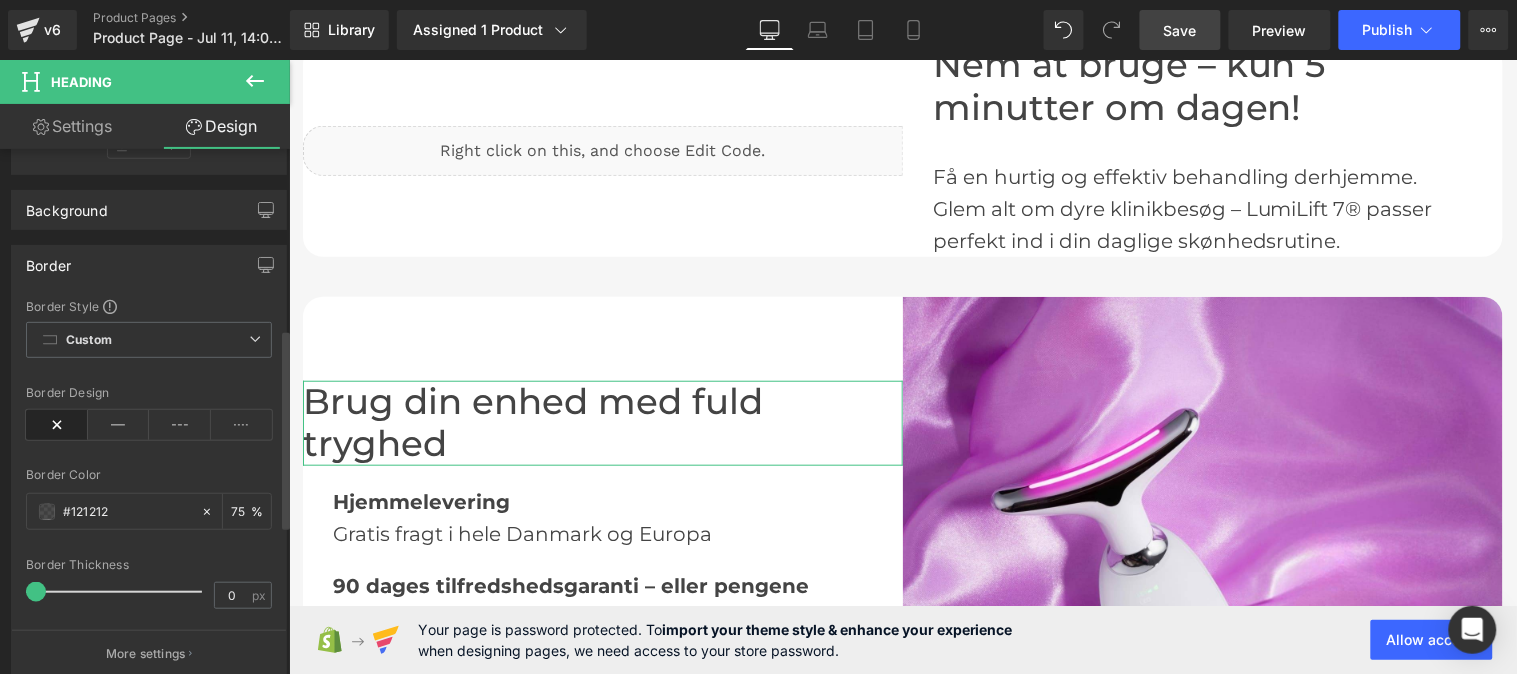 type on "75" 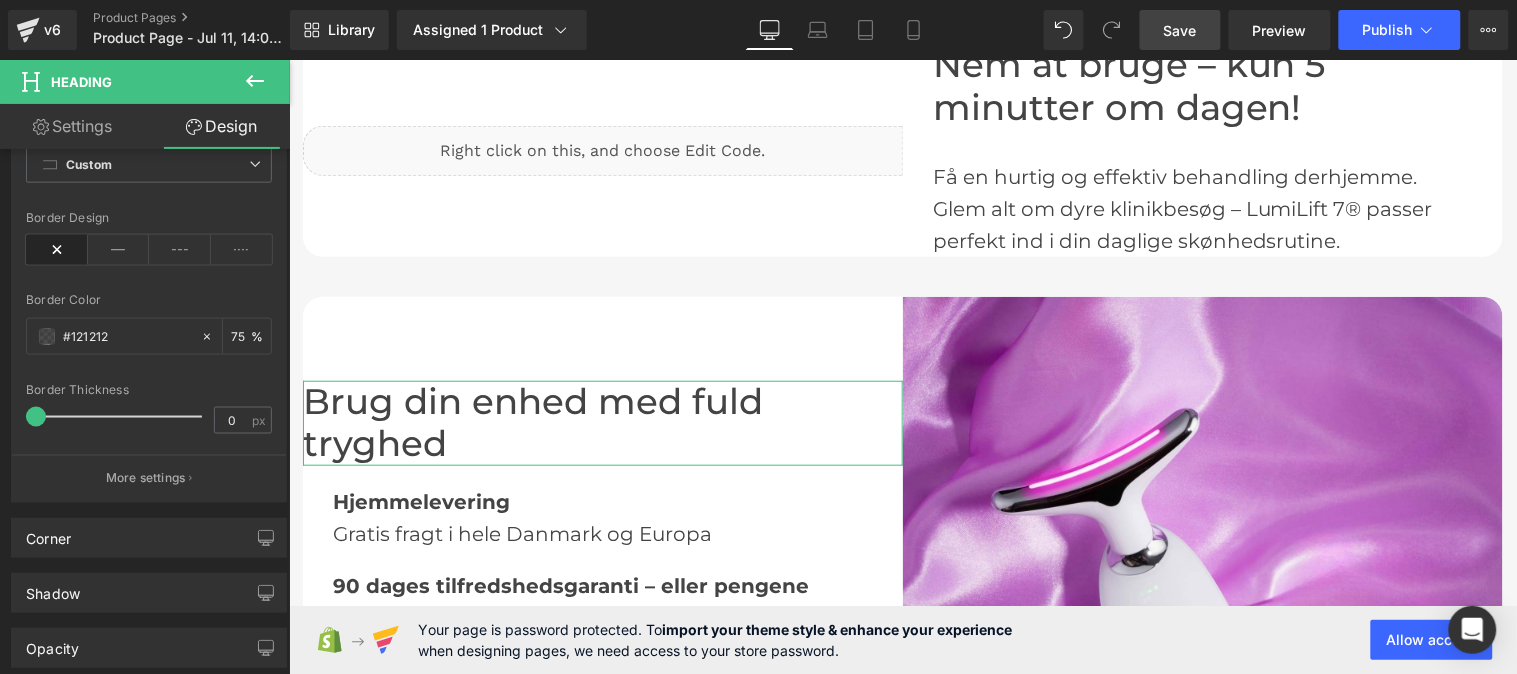 scroll, scrollTop: 650, scrollLeft: 0, axis: vertical 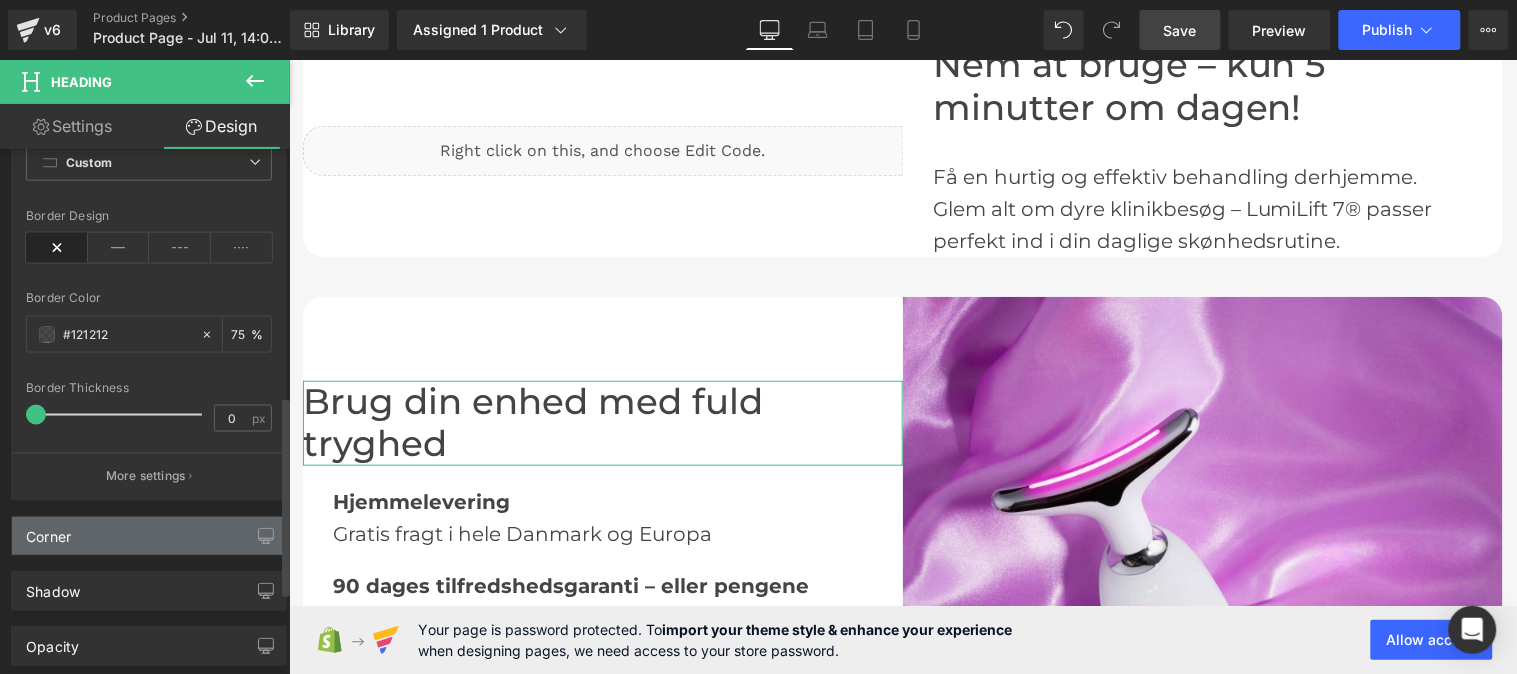click on "Corner" at bounding box center [149, 536] 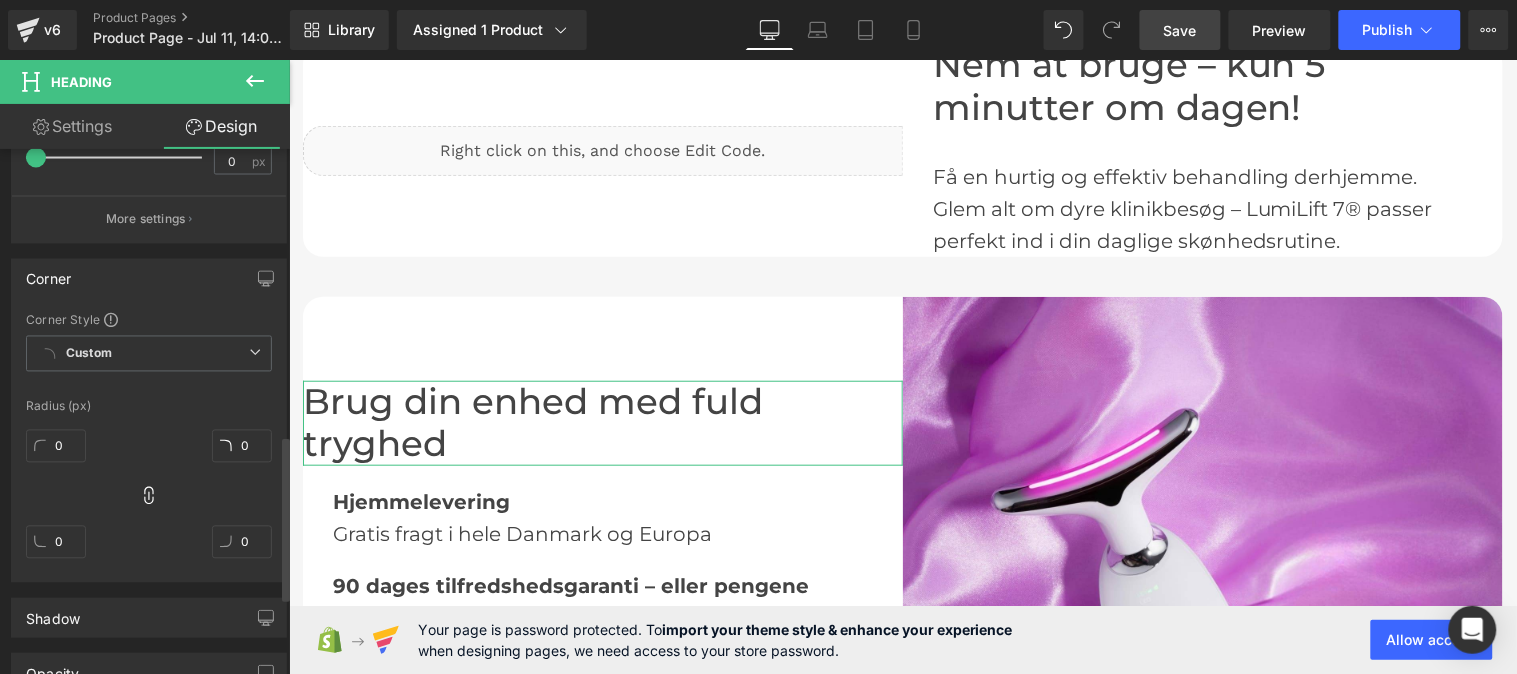 scroll, scrollTop: 1151, scrollLeft: 0, axis: vertical 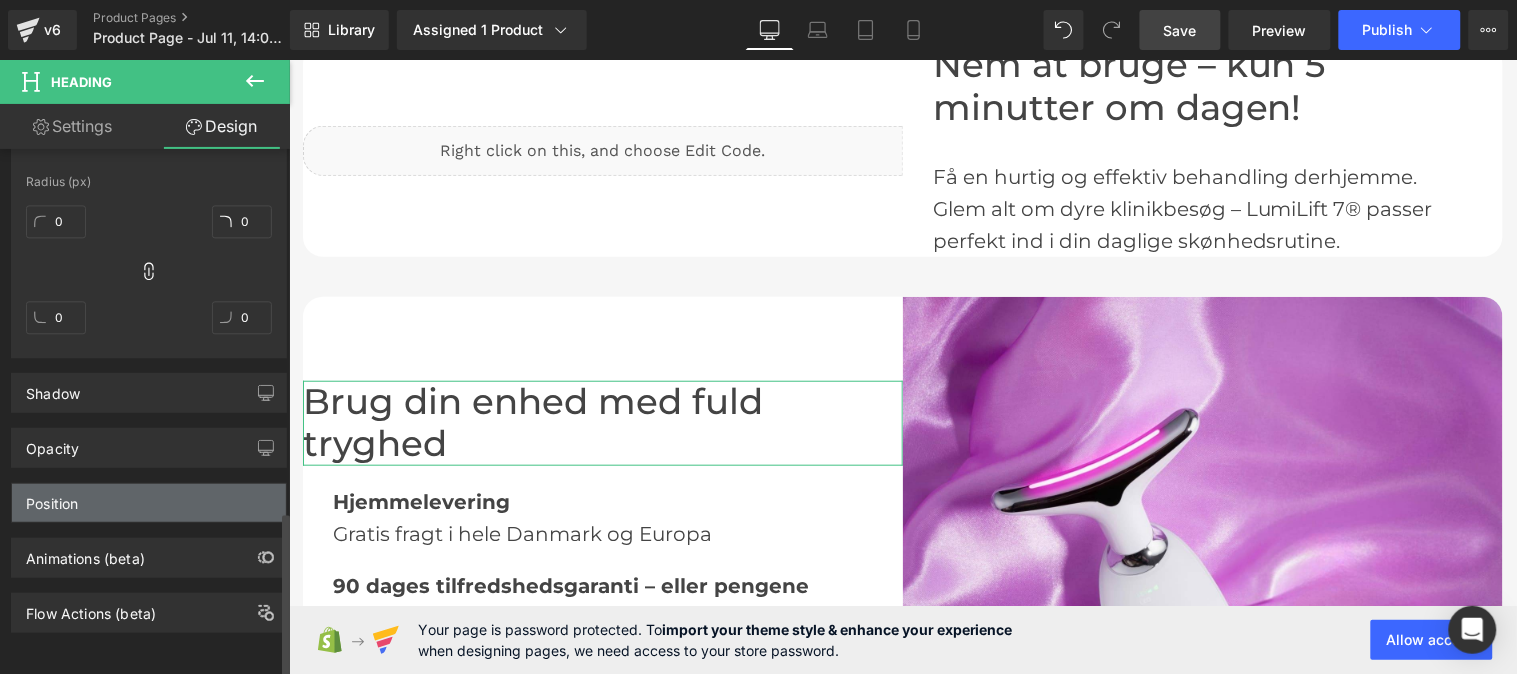 click on "Position" at bounding box center (149, 503) 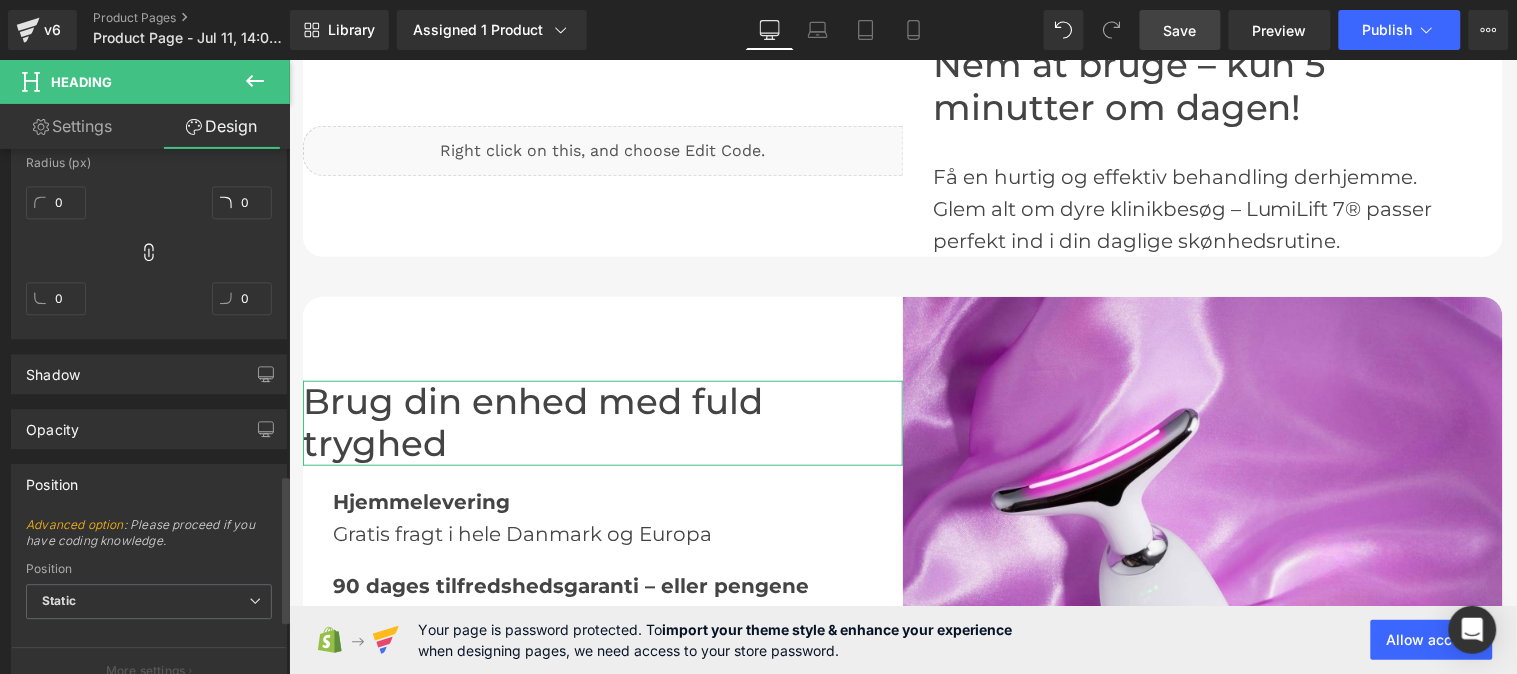 scroll, scrollTop: 1342, scrollLeft: 0, axis: vertical 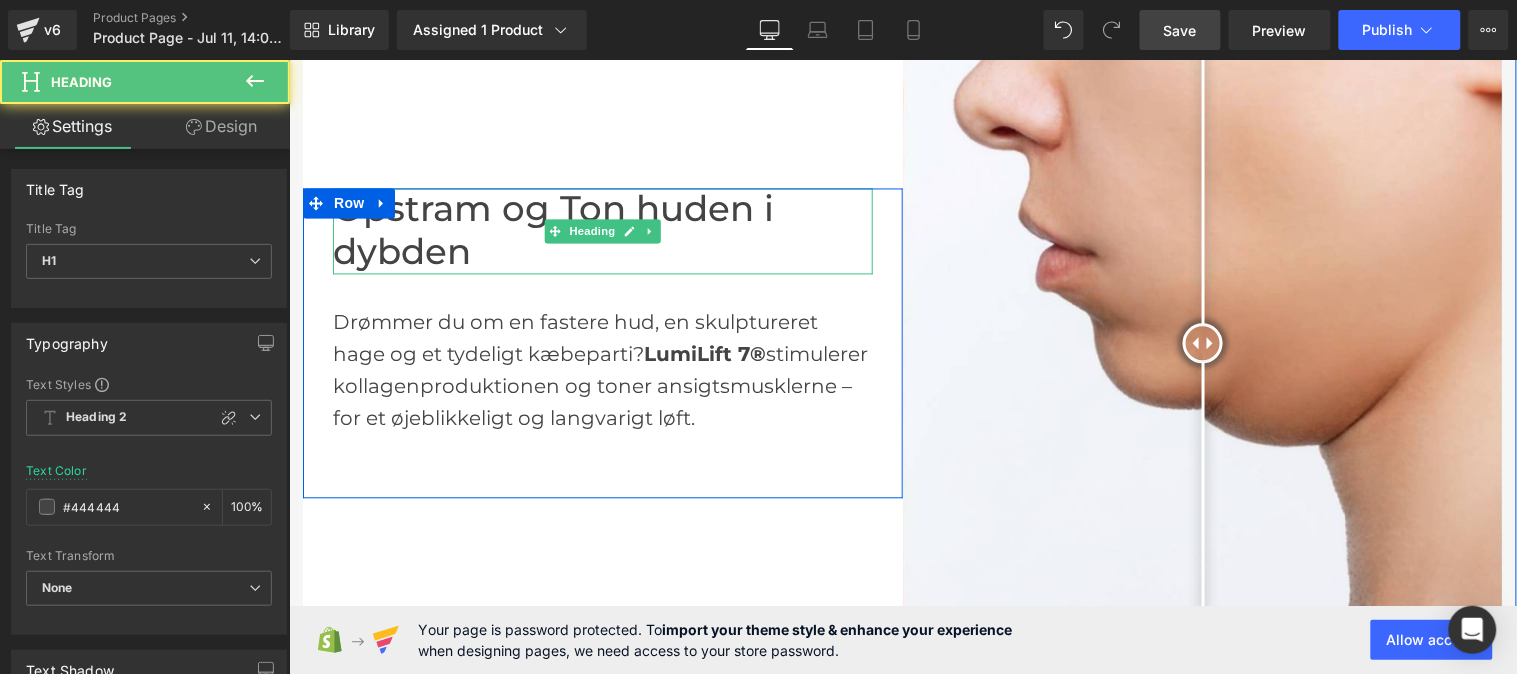click on "Opstram og Ton huden i dybden" at bounding box center (602, 230) 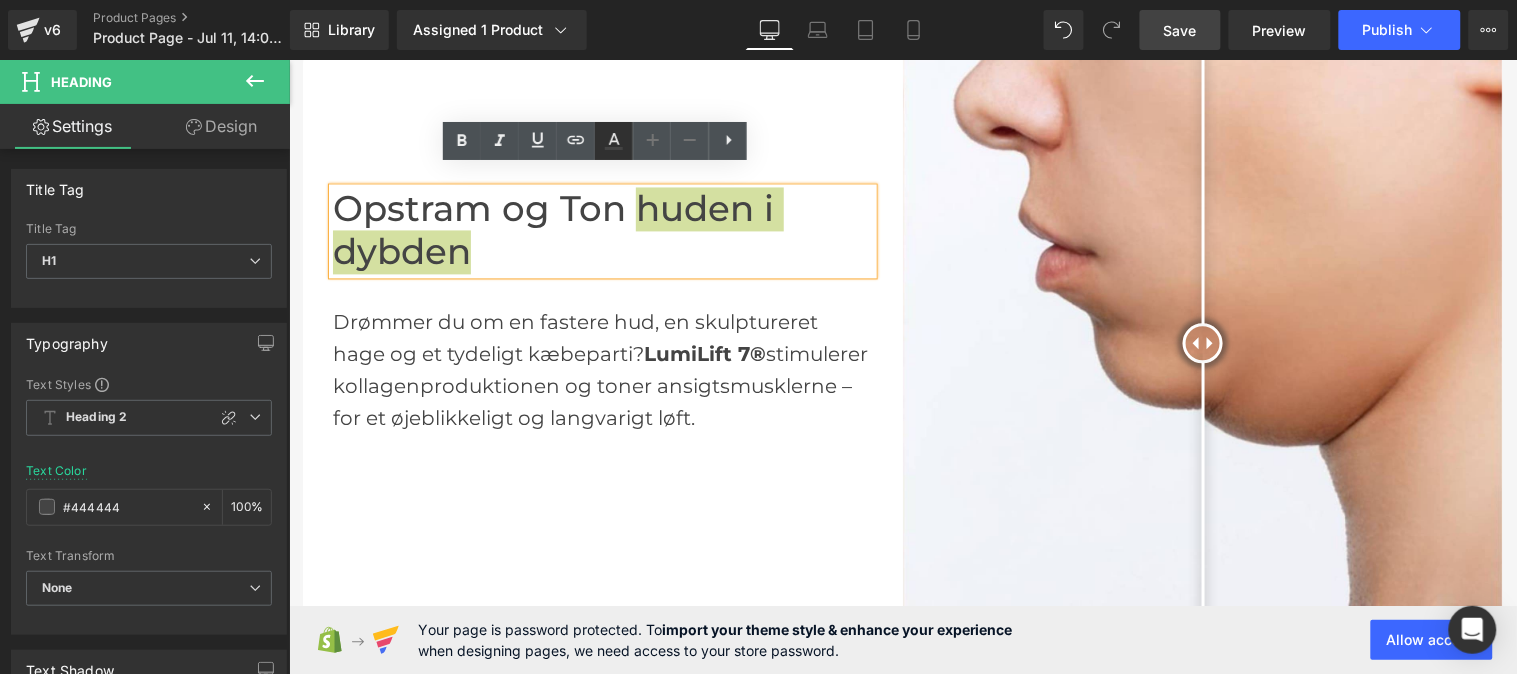 click 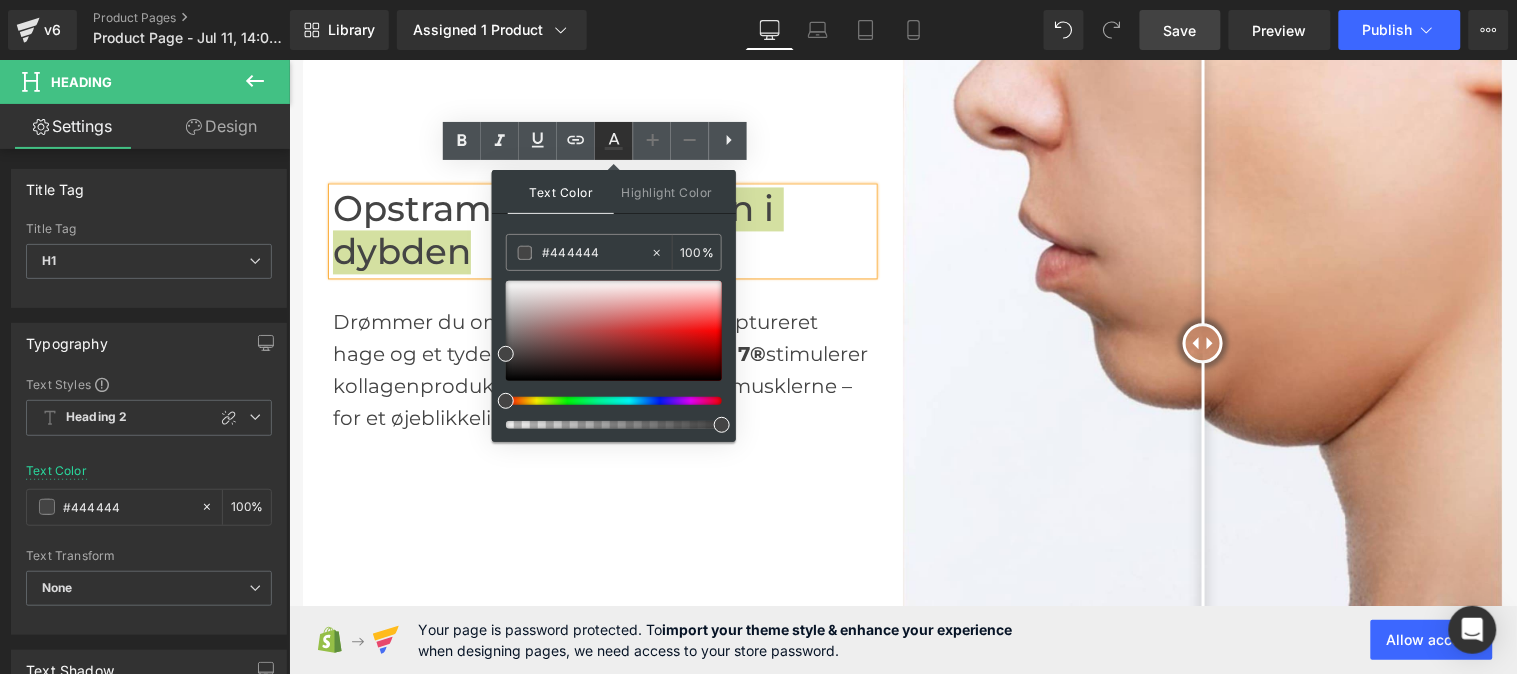 type on "100" 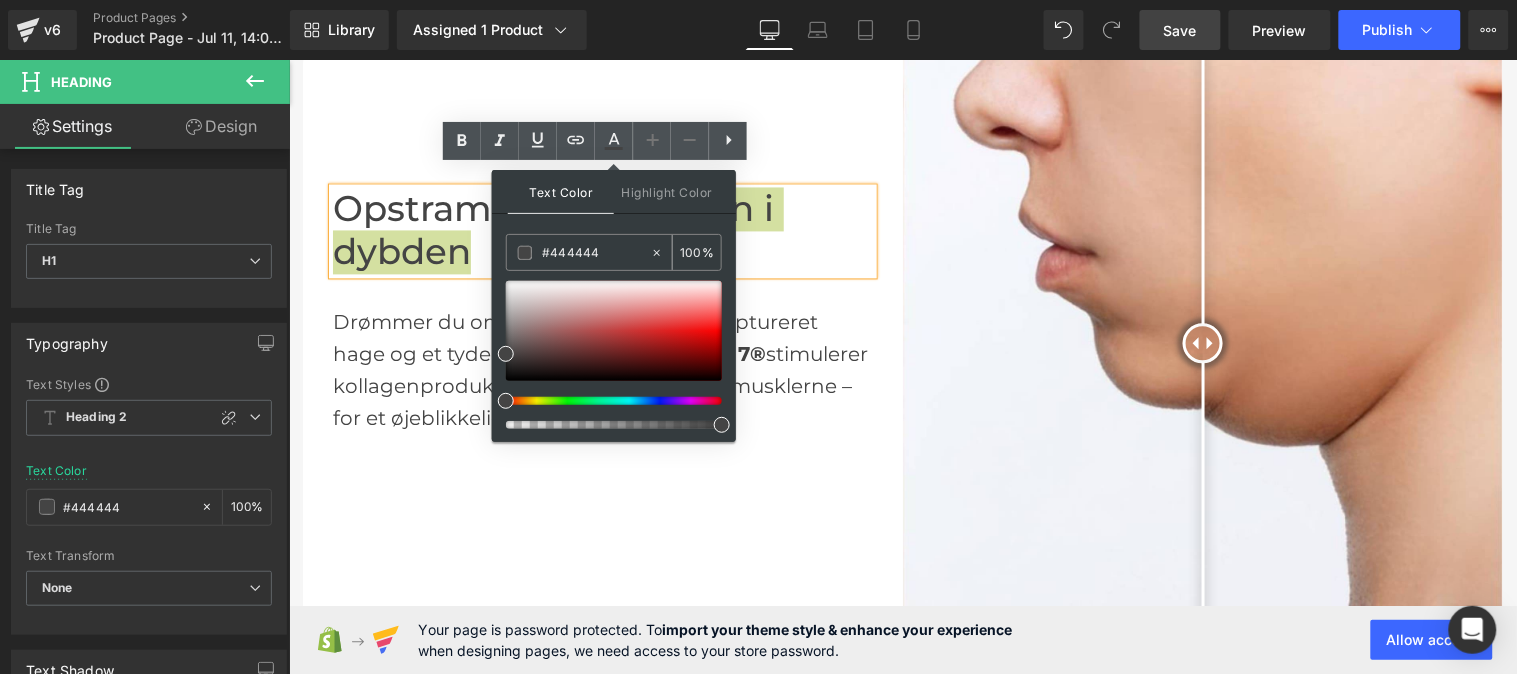 click on "#444444" at bounding box center [596, 253] 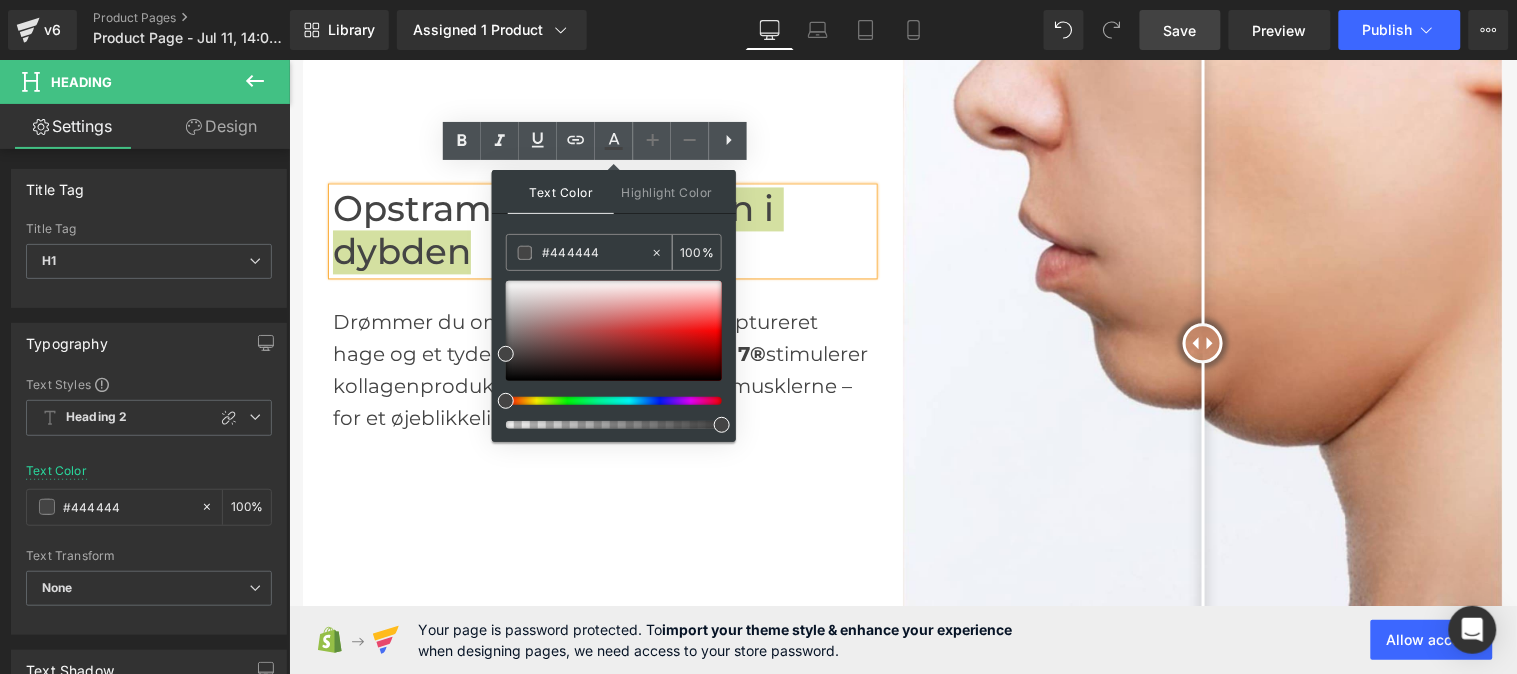 paste on "f1abe9" 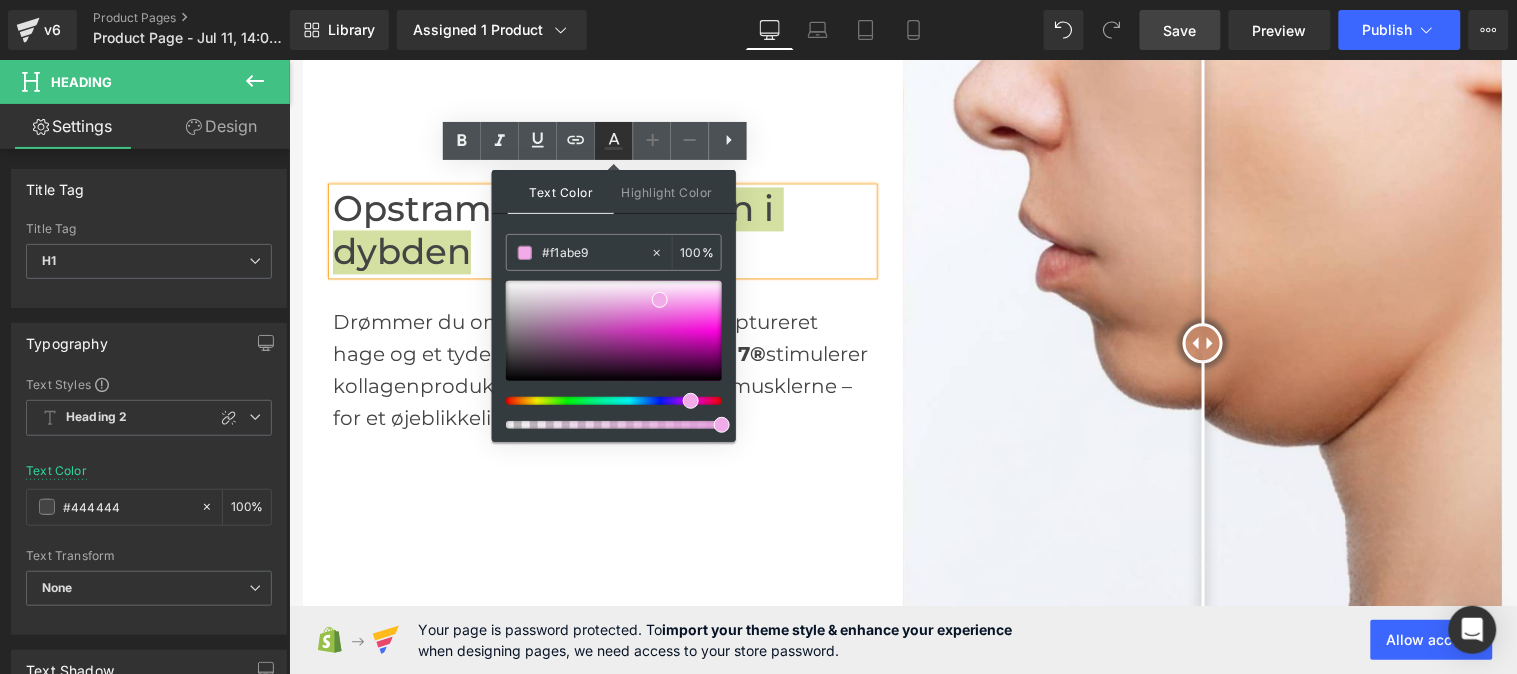 click 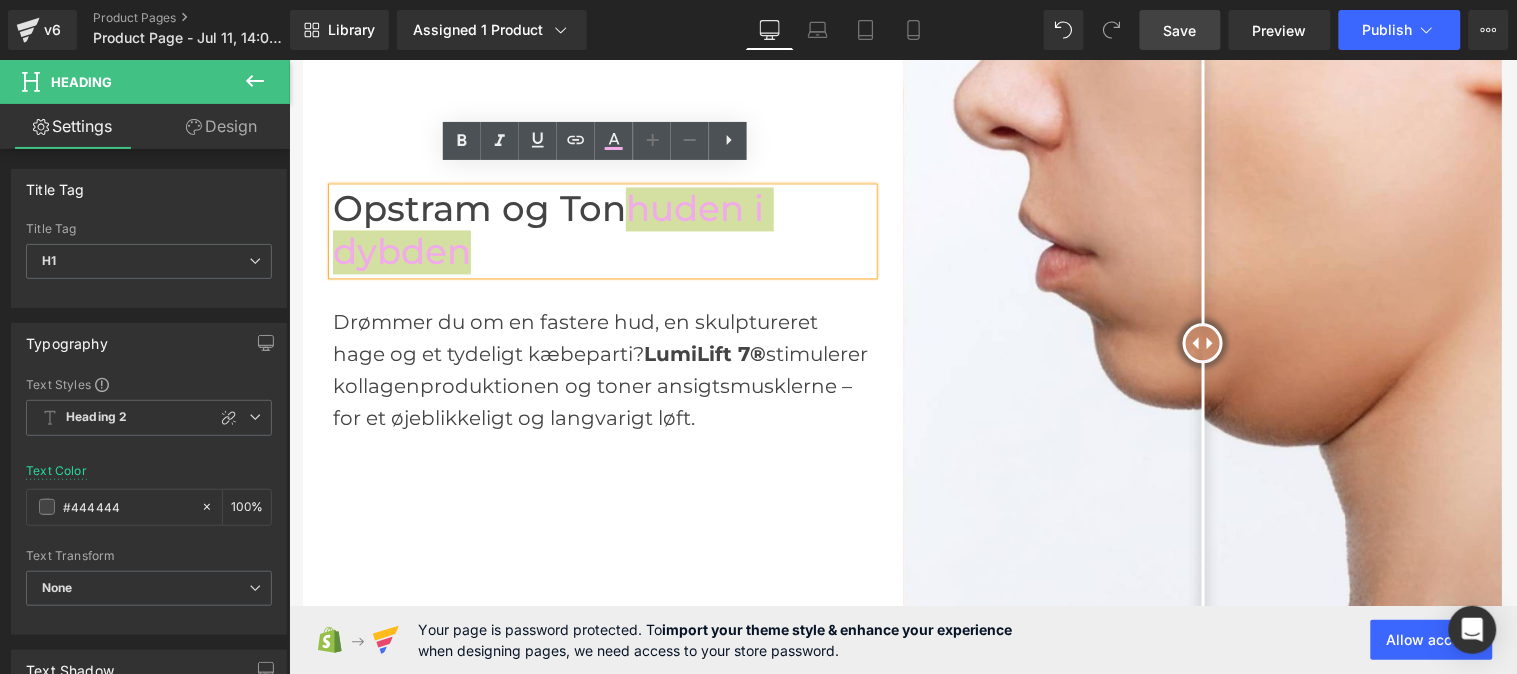 copy on "huden i dybden" 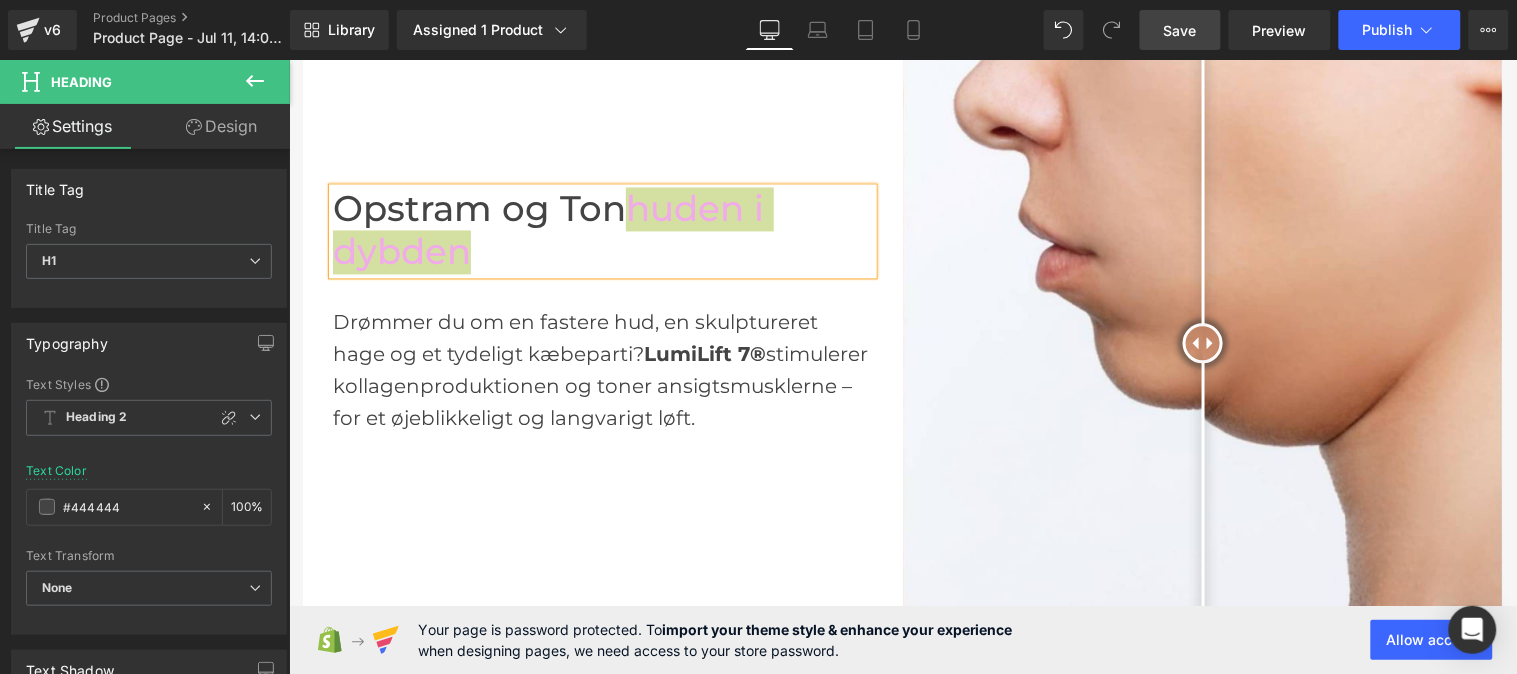 copy on "huden i dybden" 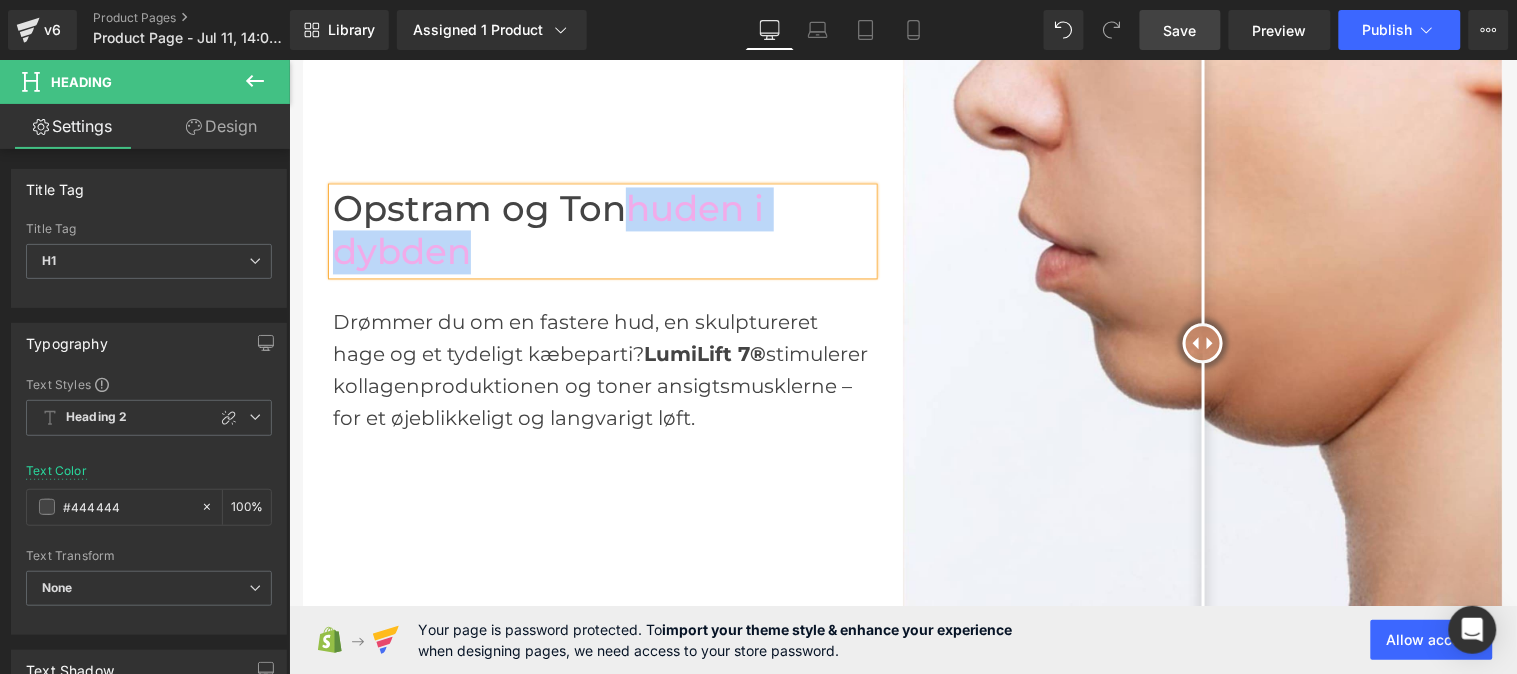 click on "Opstram og Ton  huden i dybden" at bounding box center (602, 230) 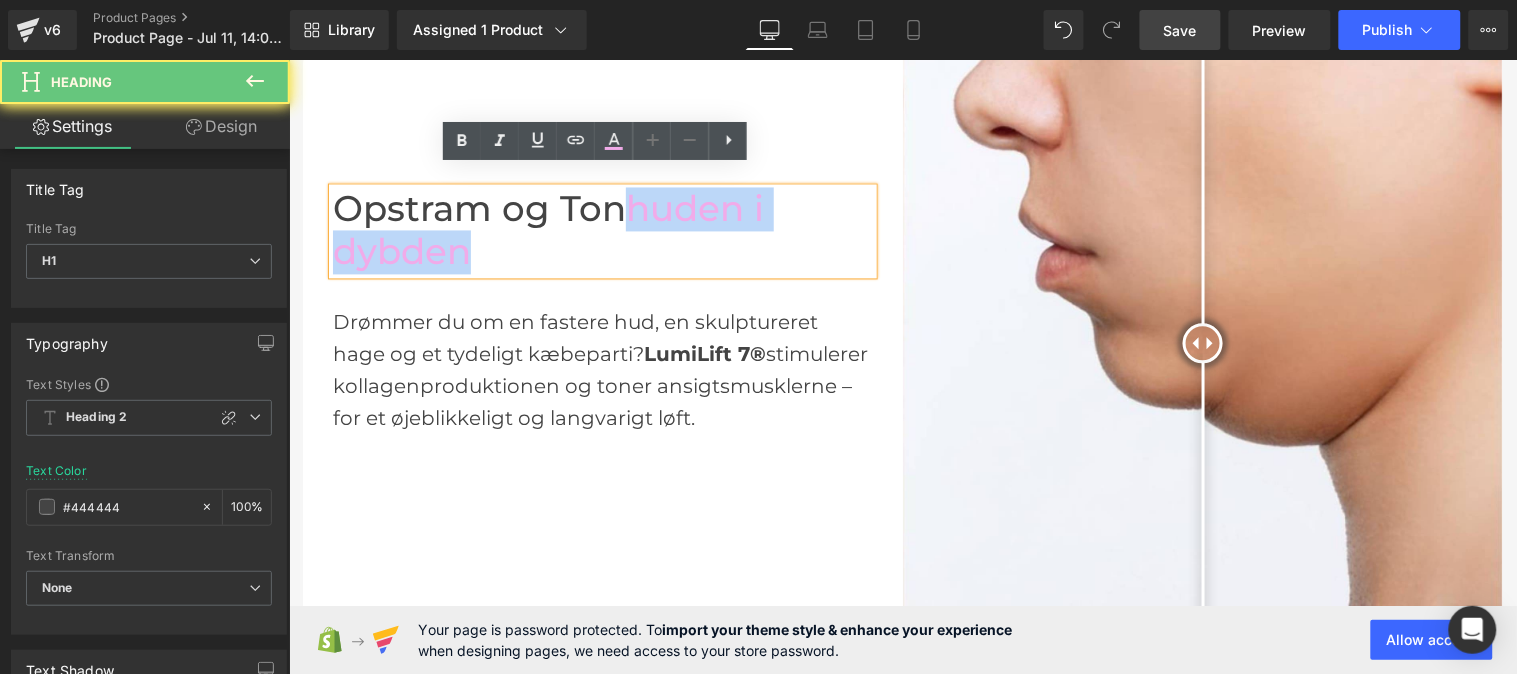 drag, startPoint x: 685, startPoint y: 254, endPoint x: 690, endPoint y: 263, distance: 10.29563 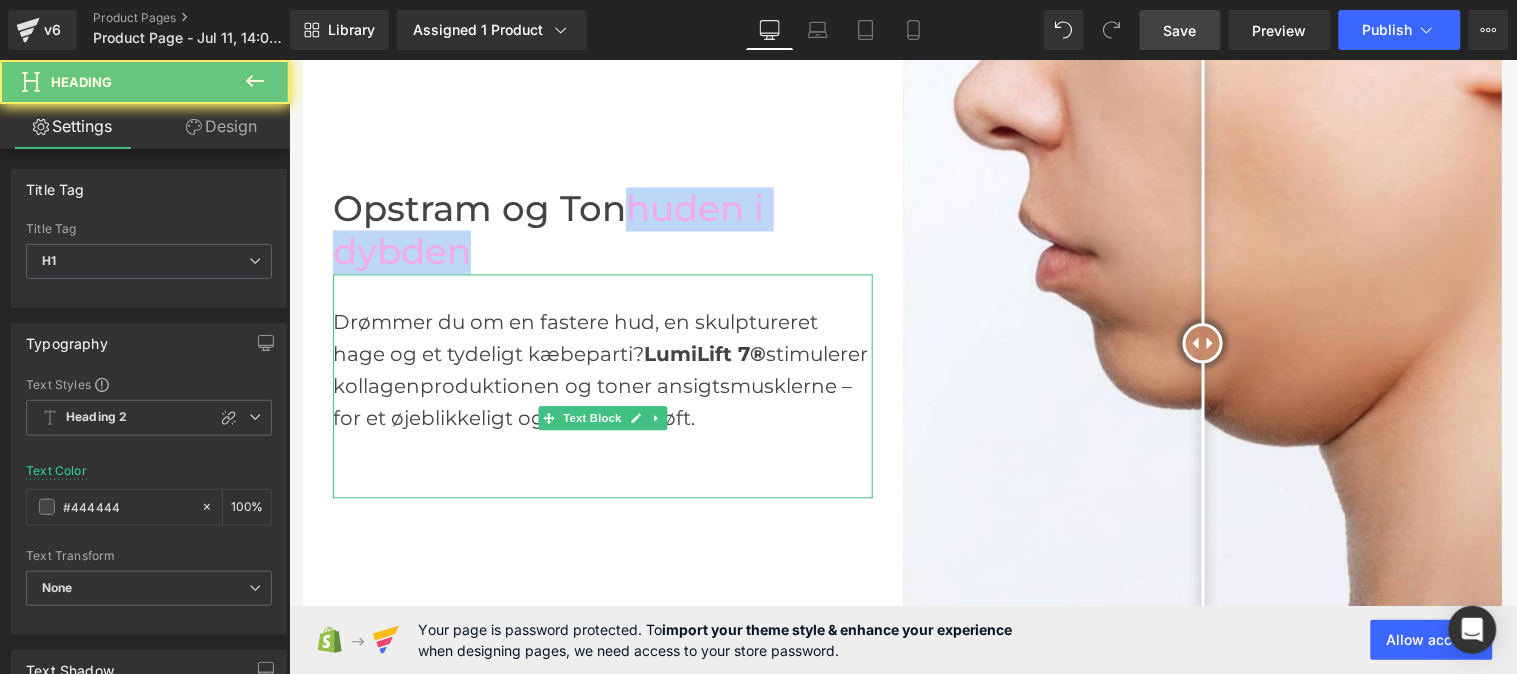 copy on "huden i dybden" 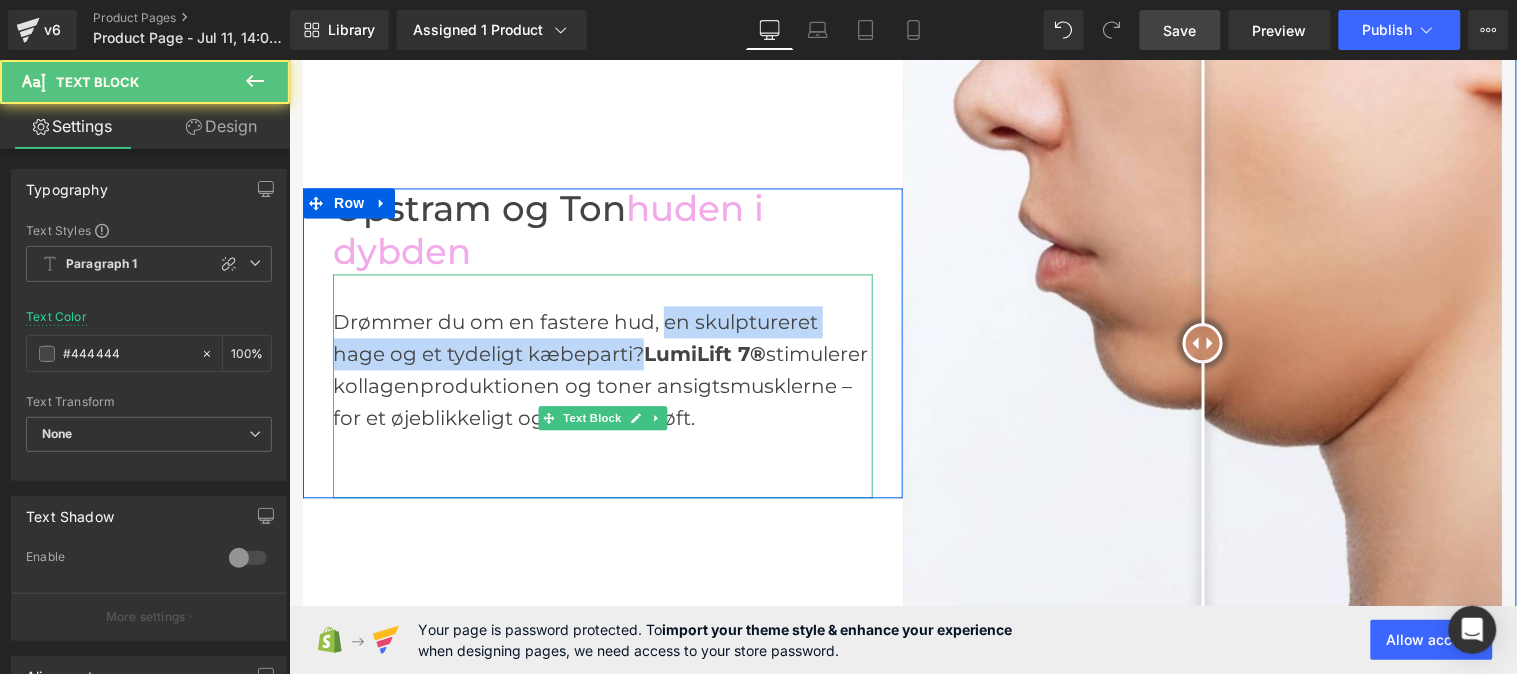 drag, startPoint x: 653, startPoint y: 300, endPoint x: 633, endPoint y: 336, distance: 41.18252 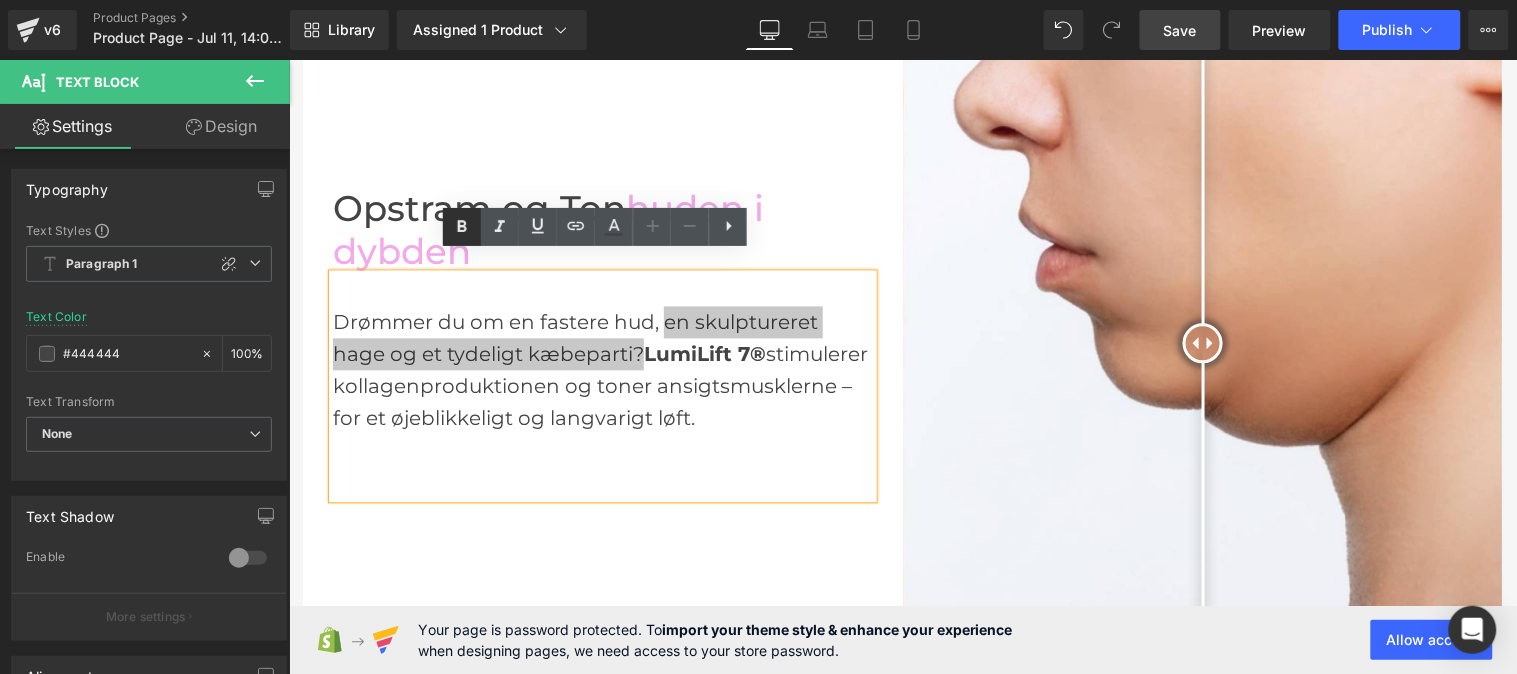click 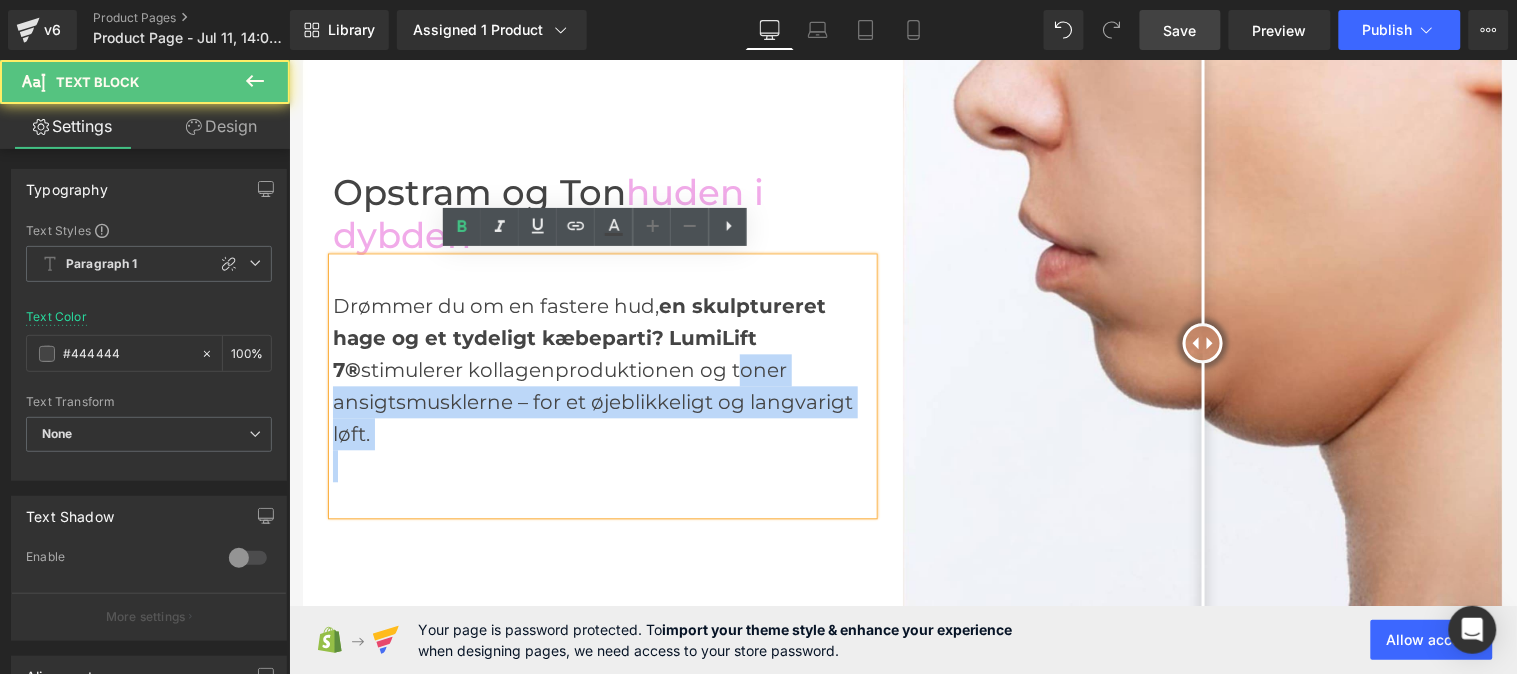 drag, startPoint x: 691, startPoint y: 371, endPoint x: 679, endPoint y: 460, distance: 89.80534 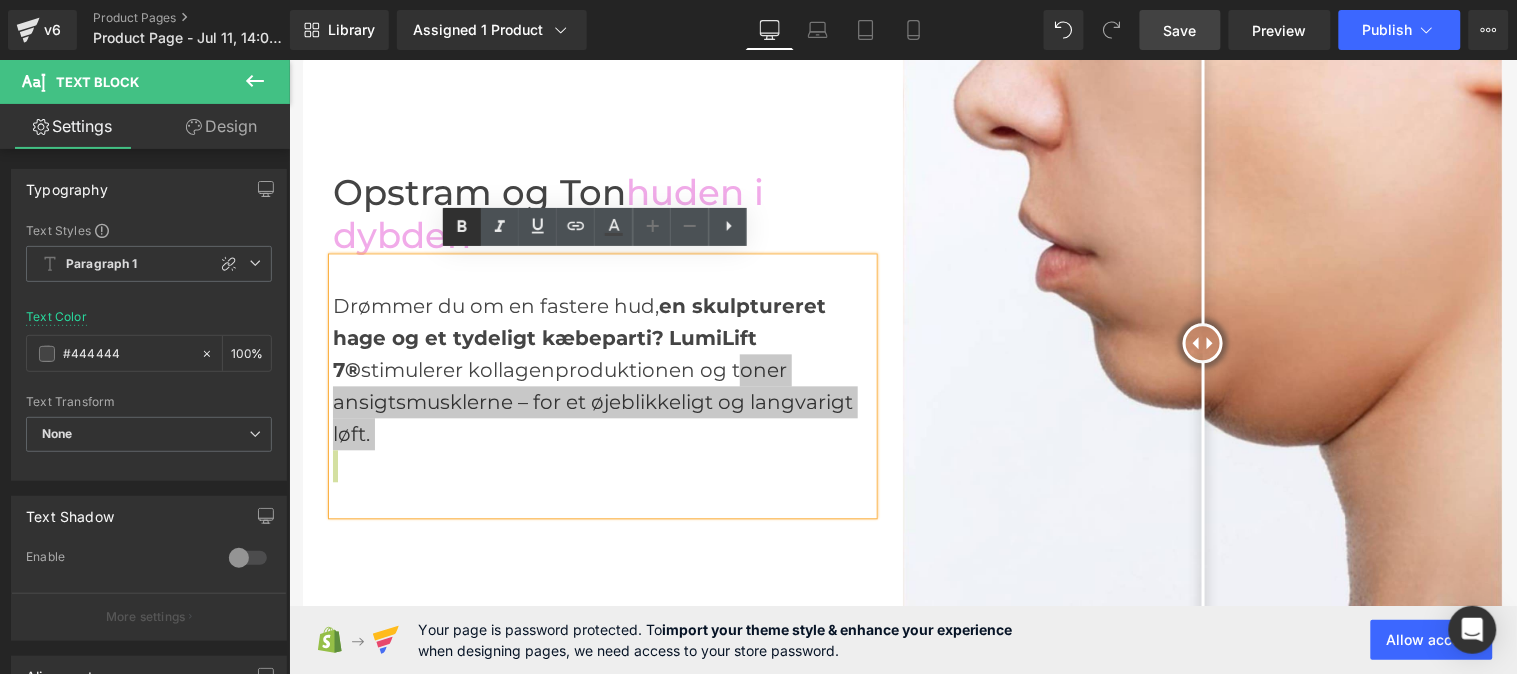 click 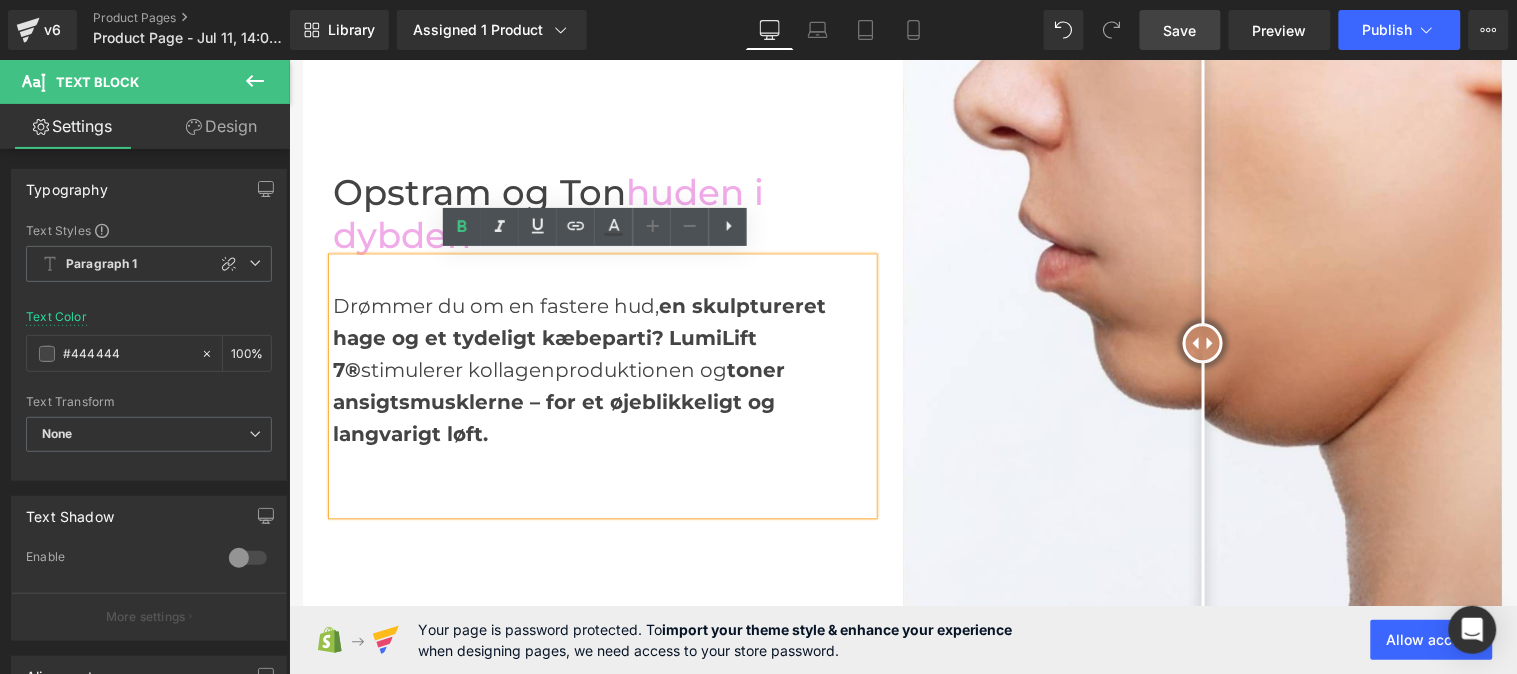 click at bounding box center [602, 498] 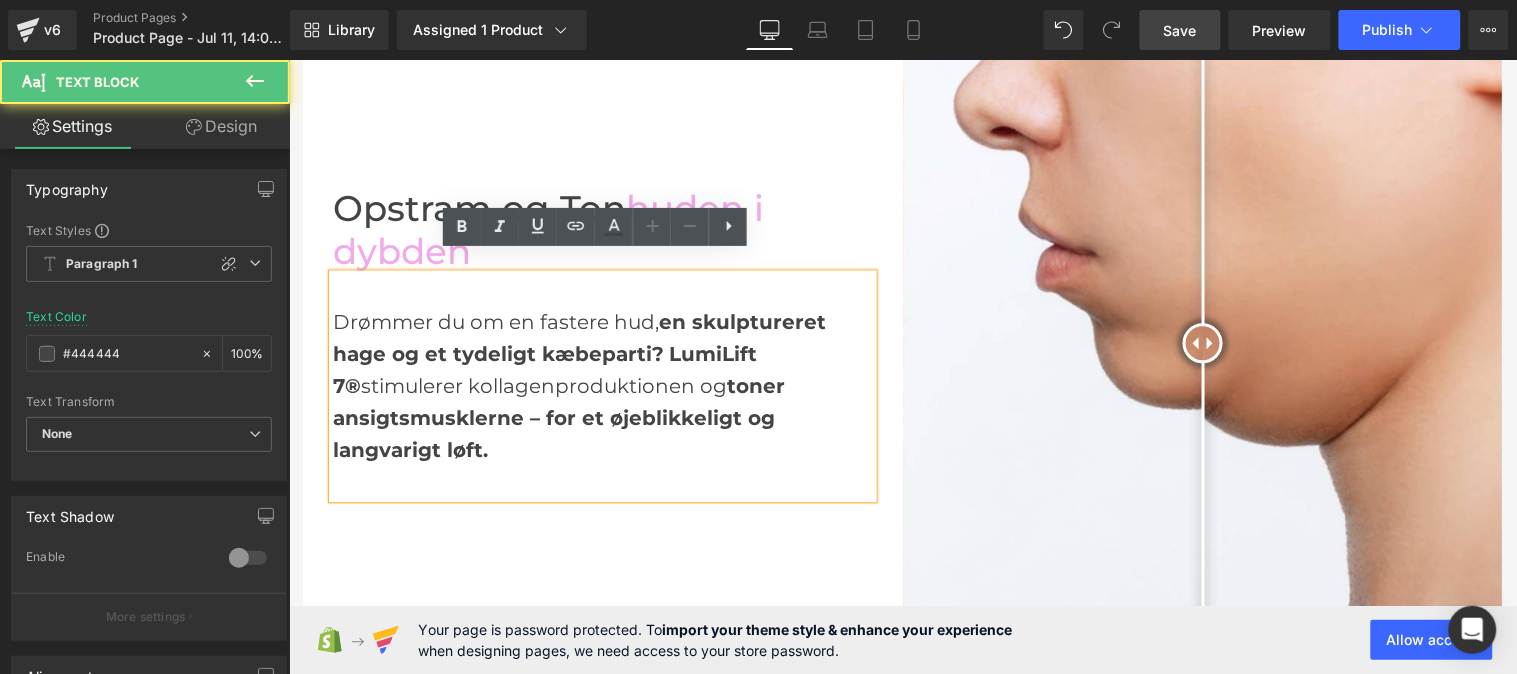 type 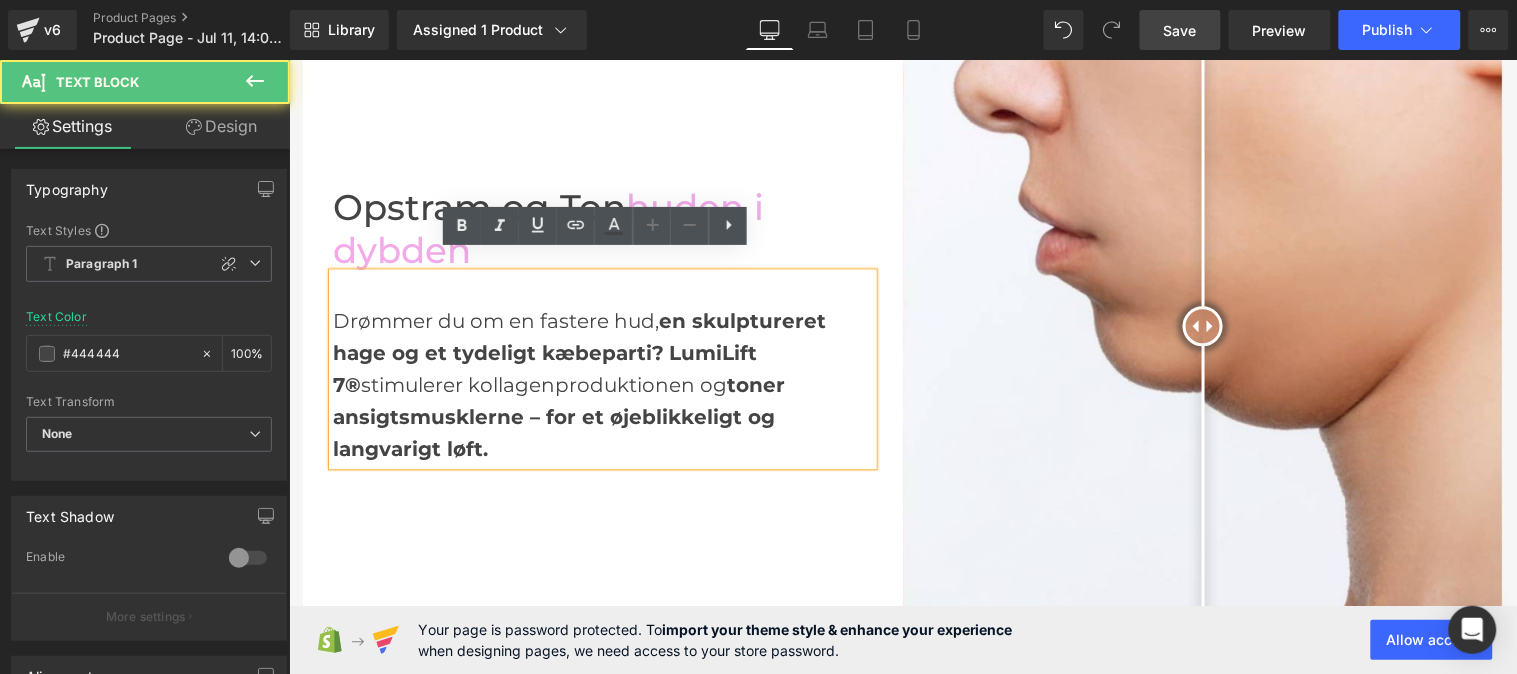 scroll, scrollTop: 997, scrollLeft: 0, axis: vertical 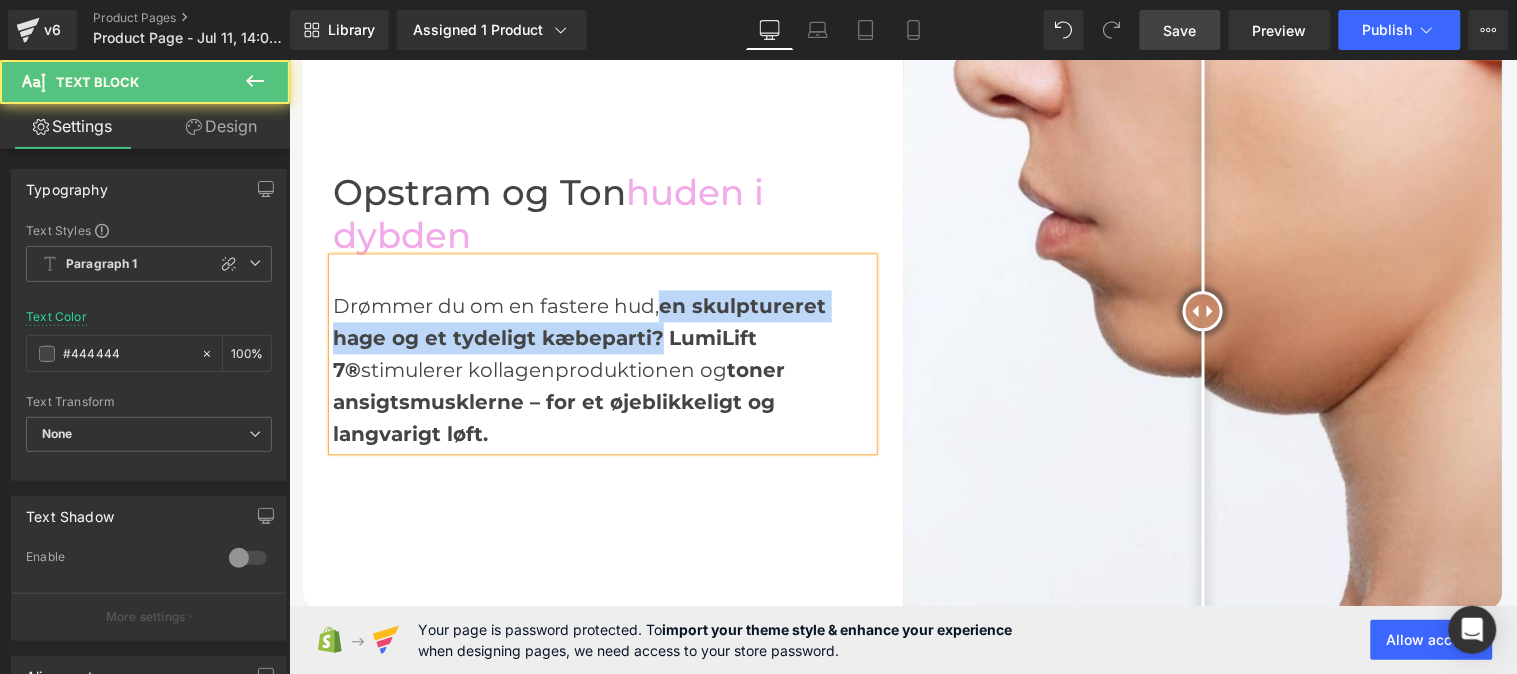 drag, startPoint x: 653, startPoint y: 299, endPoint x: 651, endPoint y: 323, distance: 24.083189 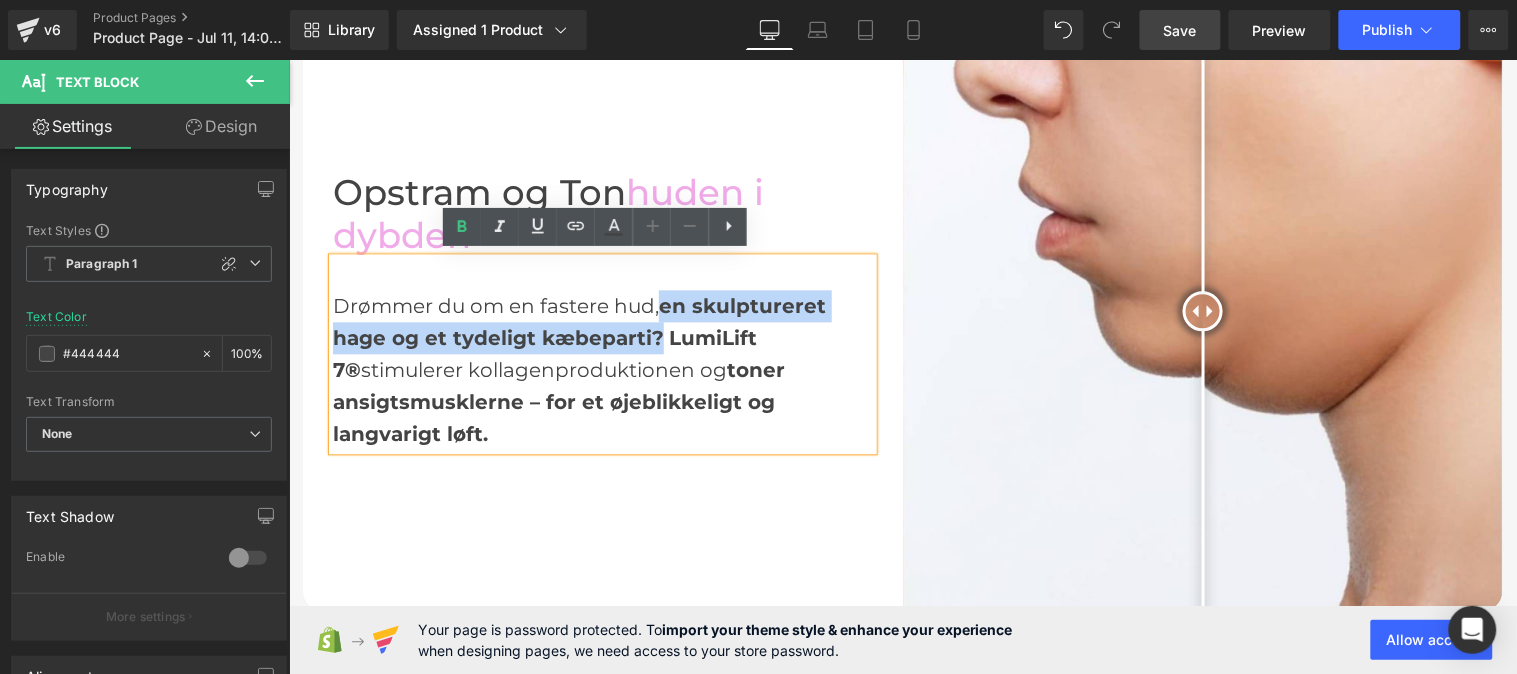 copy on "en skulptureret hage og et tydeligt kæbeparti?" 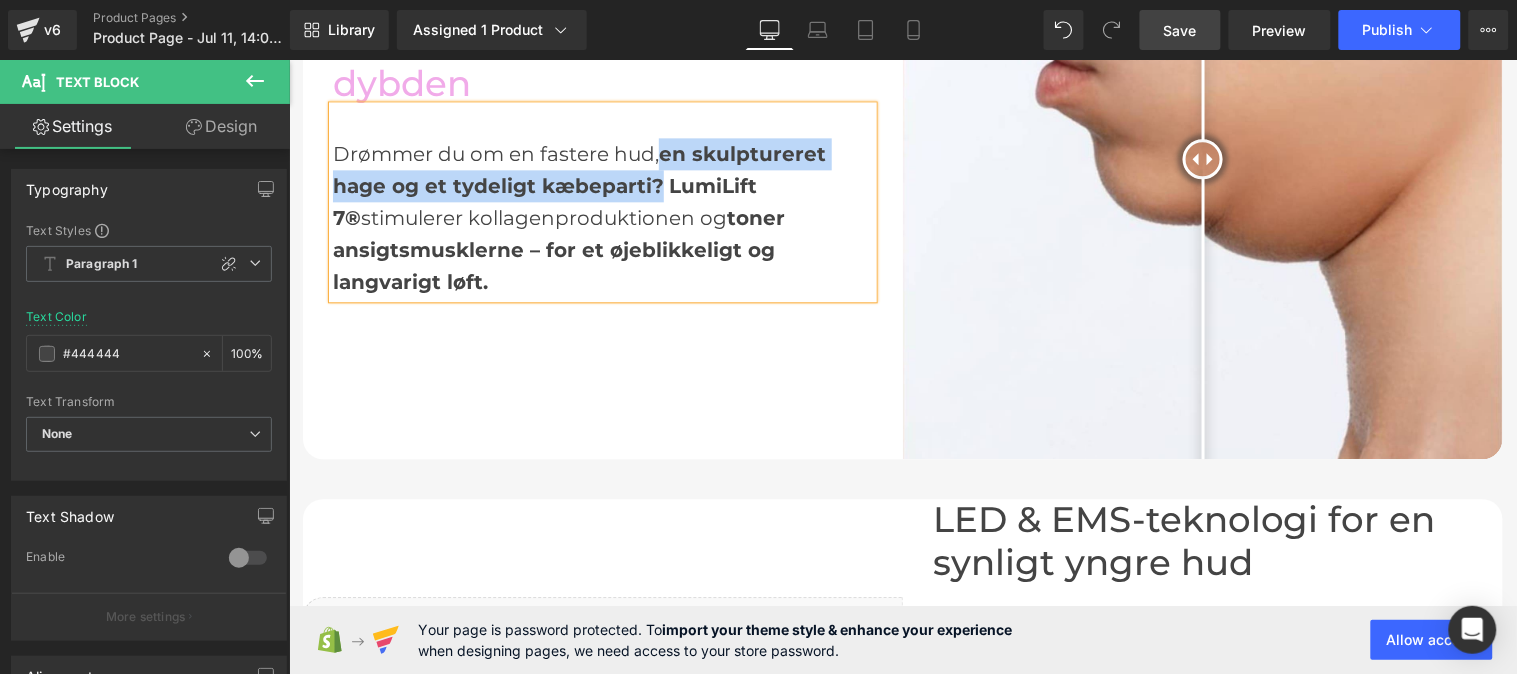 scroll, scrollTop: 1015, scrollLeft: 0, axis: vertical 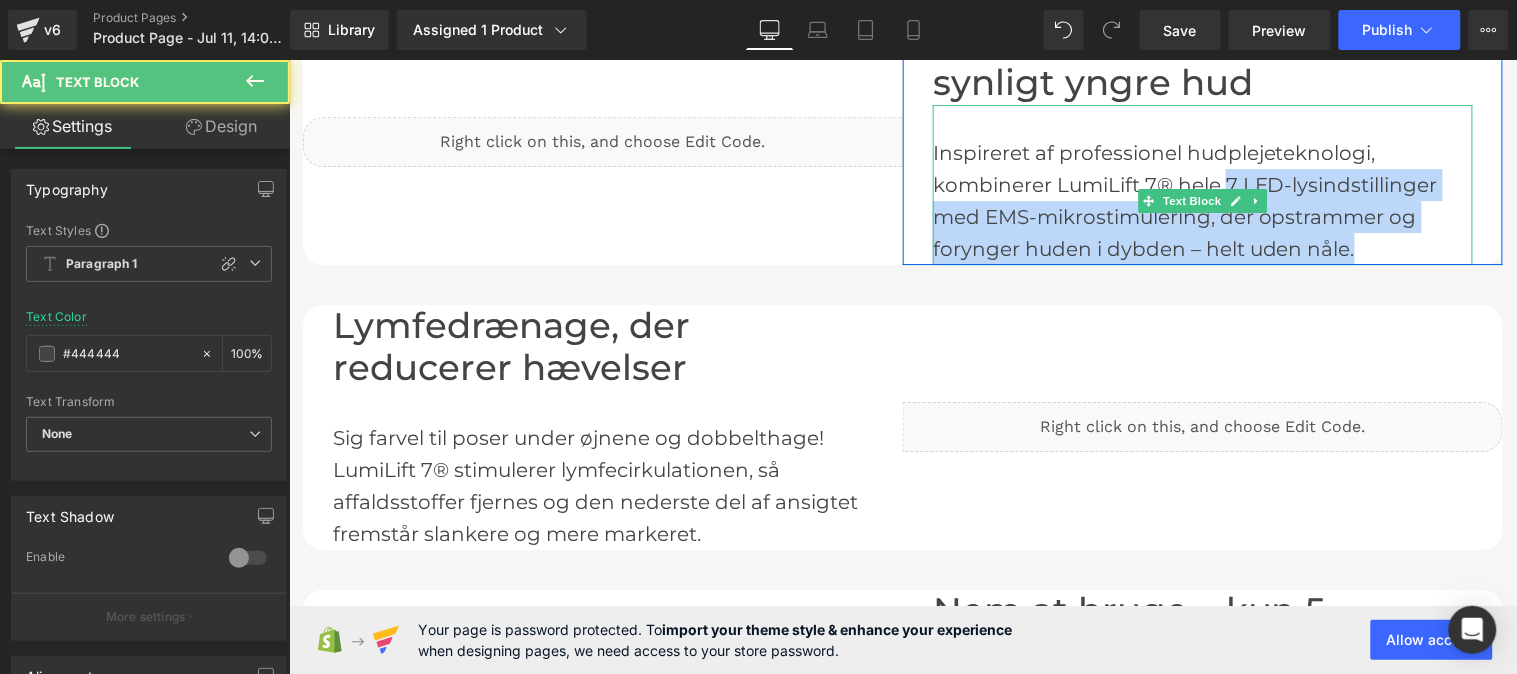 drag, startPoint x: 1214, startPoint y: 171, endPoint x: 1361, endPoint y: 236, distance: 160.72958 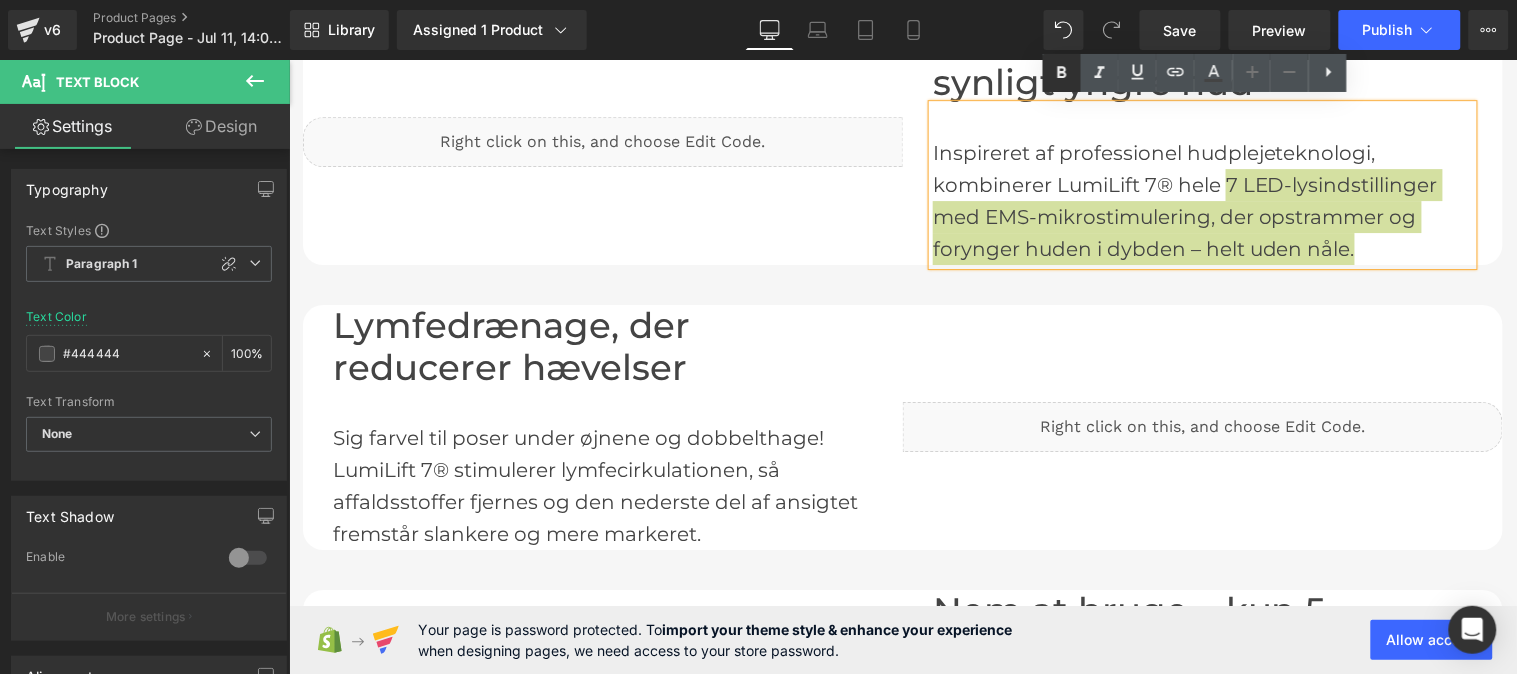click 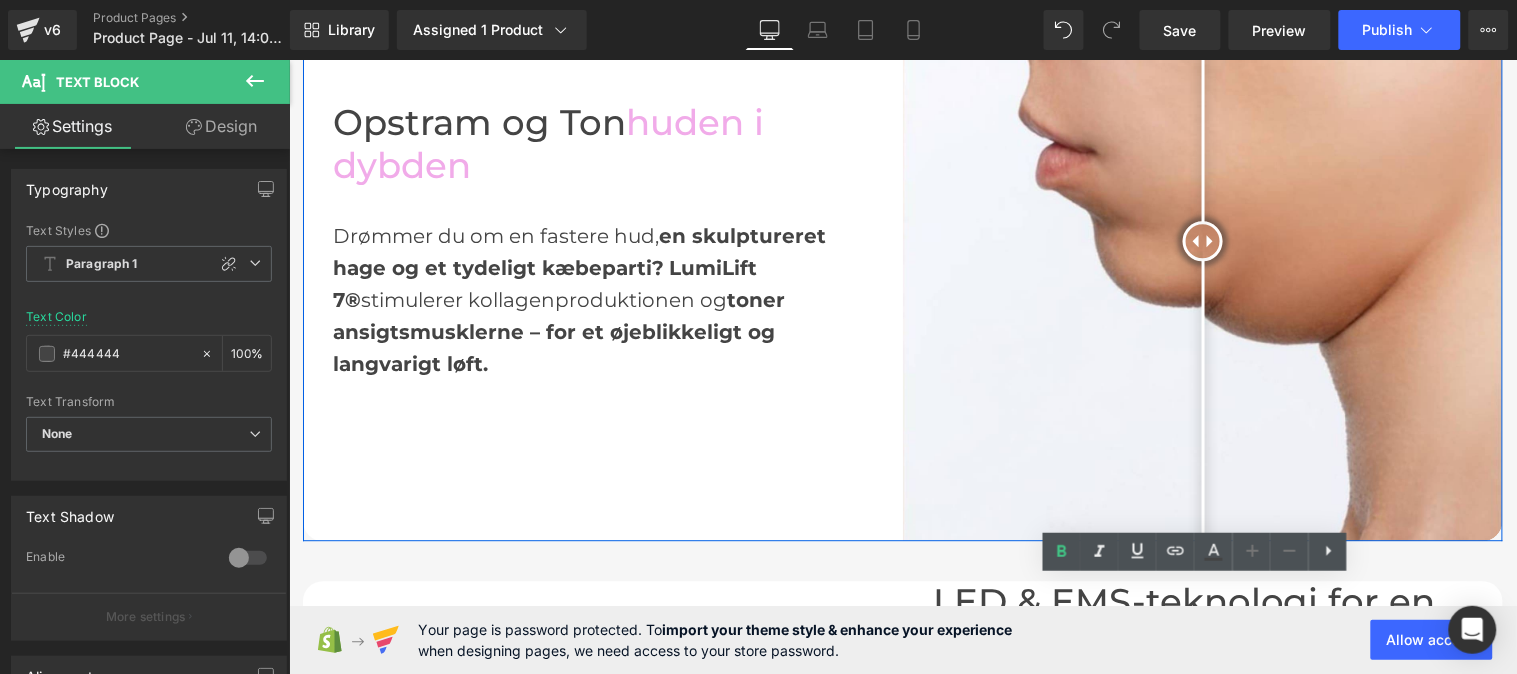 scroll, scrollTop: 1067, scrollLeft: 0, axis: vertical 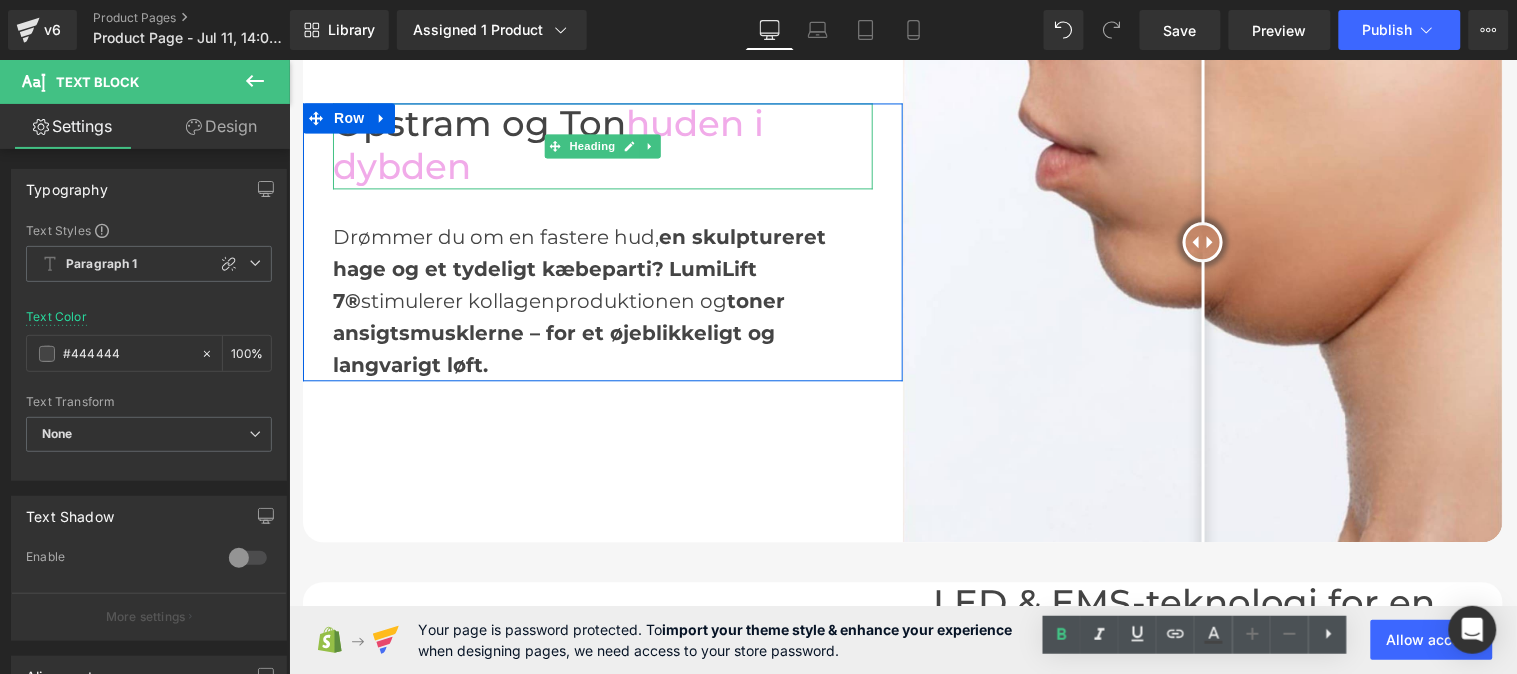 drag, startPoint x: 629, startPoint y: 131, endPoint x: 694, endPoint y: 123, distance: 65.490456 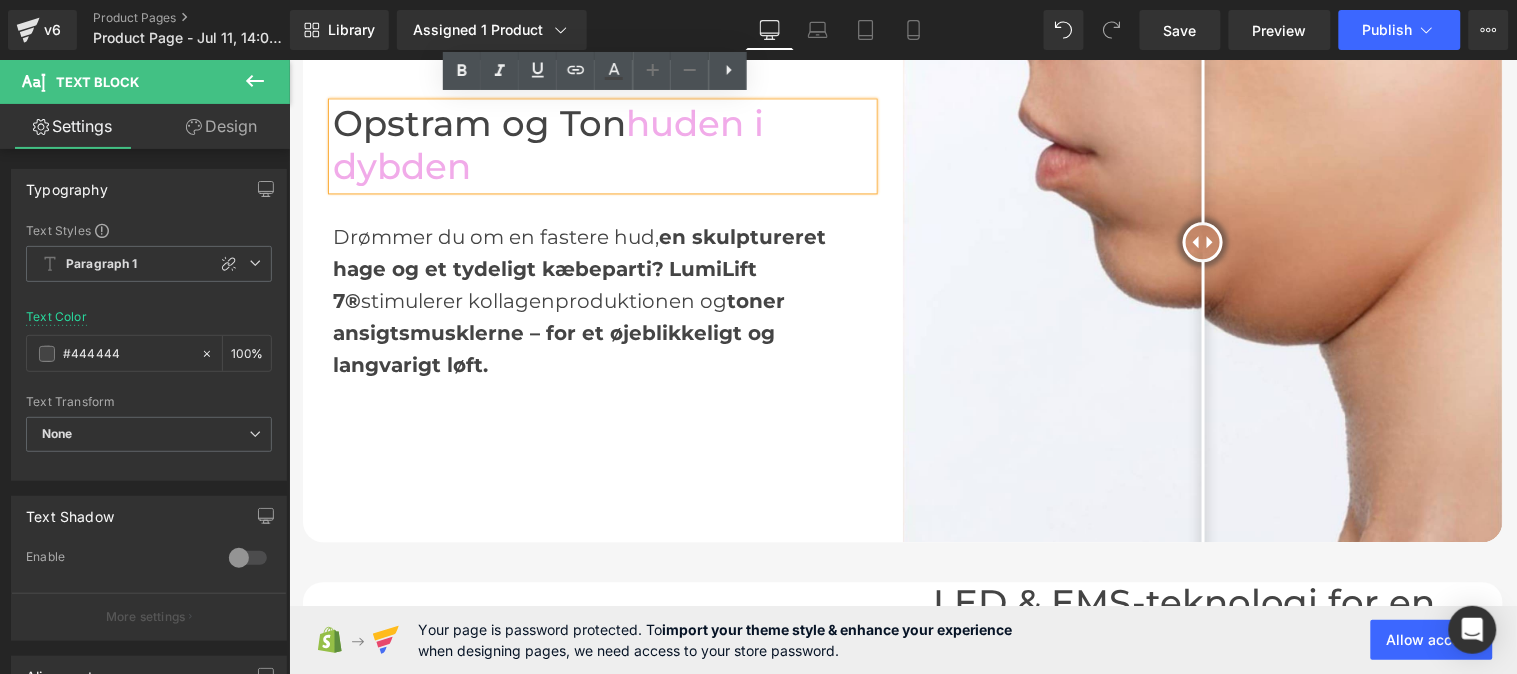 drag, startPoint x: 694, startPoint y: 123, endPoint x: 673, endPoint y: 121, distance: 21.095022 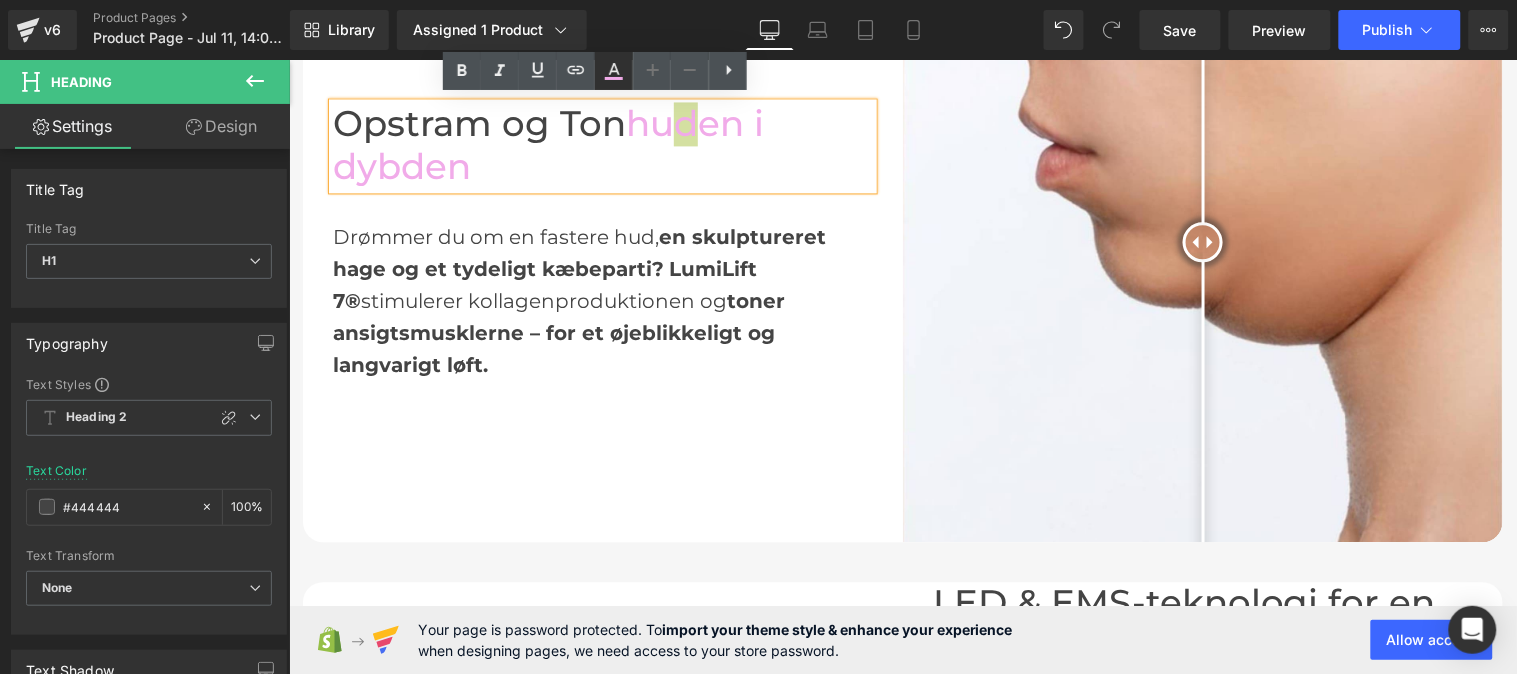 click 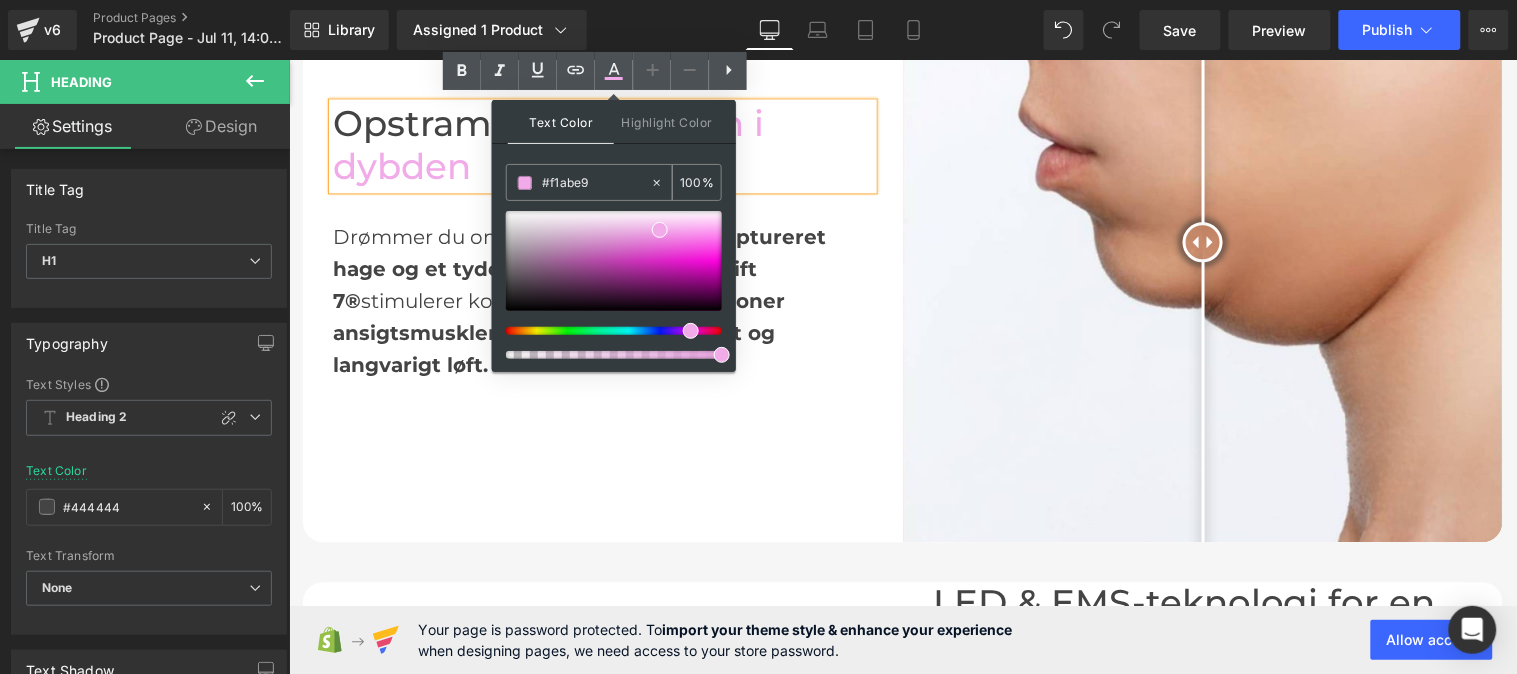 click on "#f1abe9" at bounding box center (596, 183) 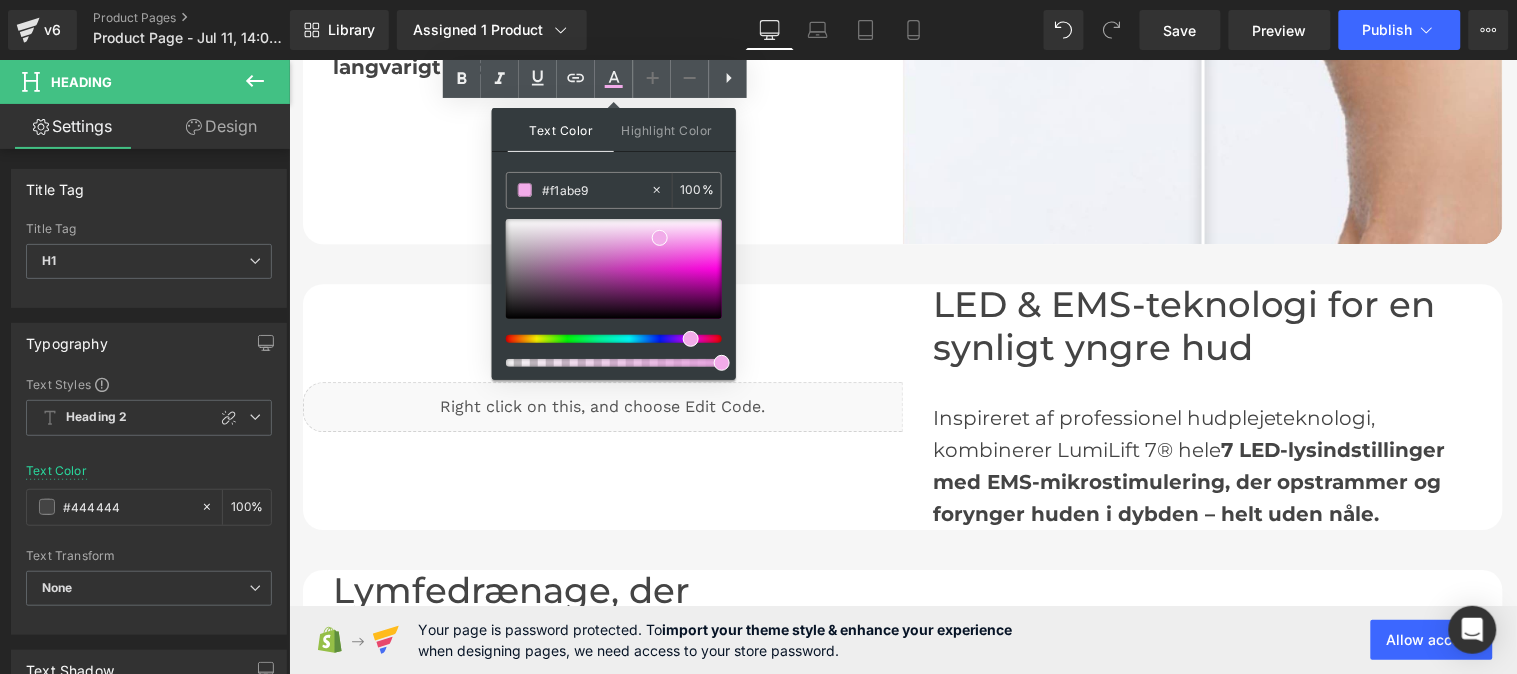 scroll, scrollTop: 1411, scrollLeft: 0, axis: vertical 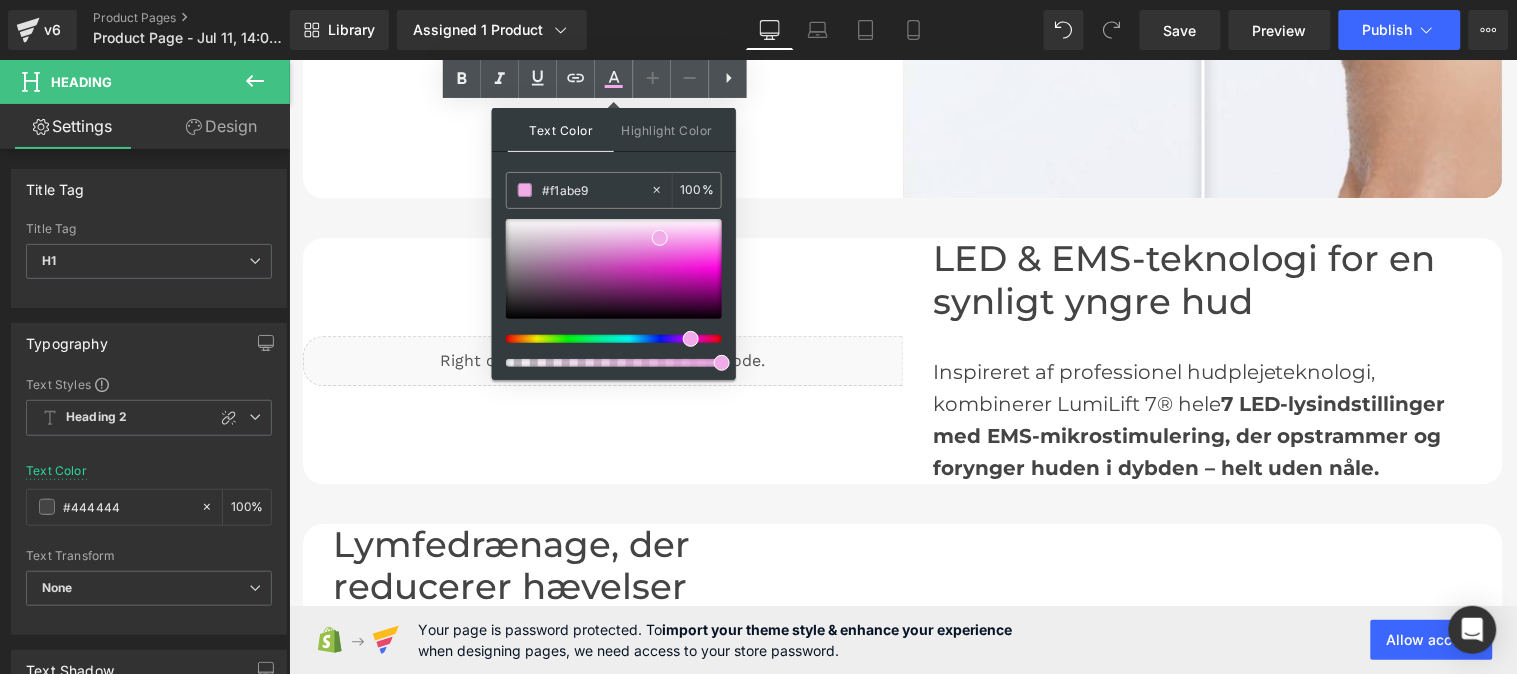 click on "LED & EMS-teknologi for en synligt yngre hud" at bounding box center [1202, 279] 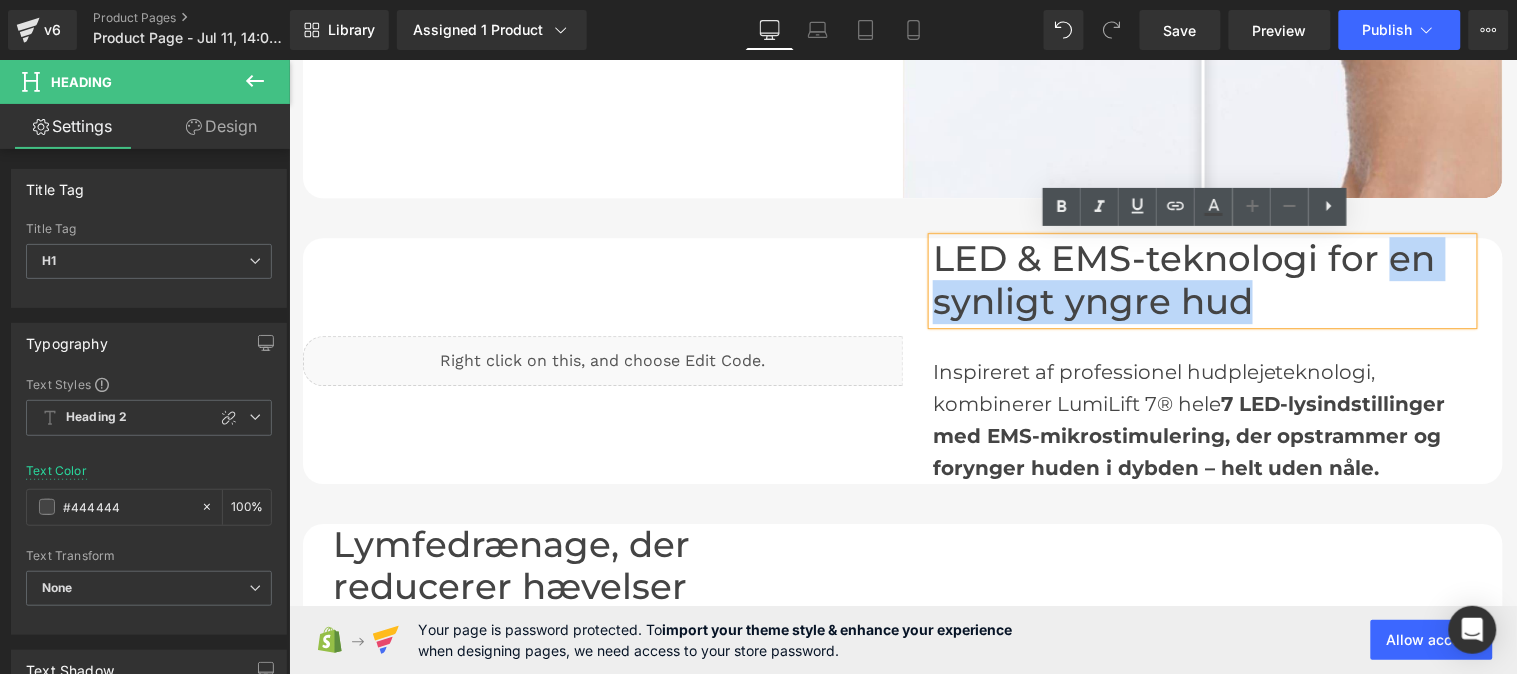 drag, startPoint x: 1371, startPoint y: 257, endPoint x: 1381, endPoint y: 335, distance: 78.63841 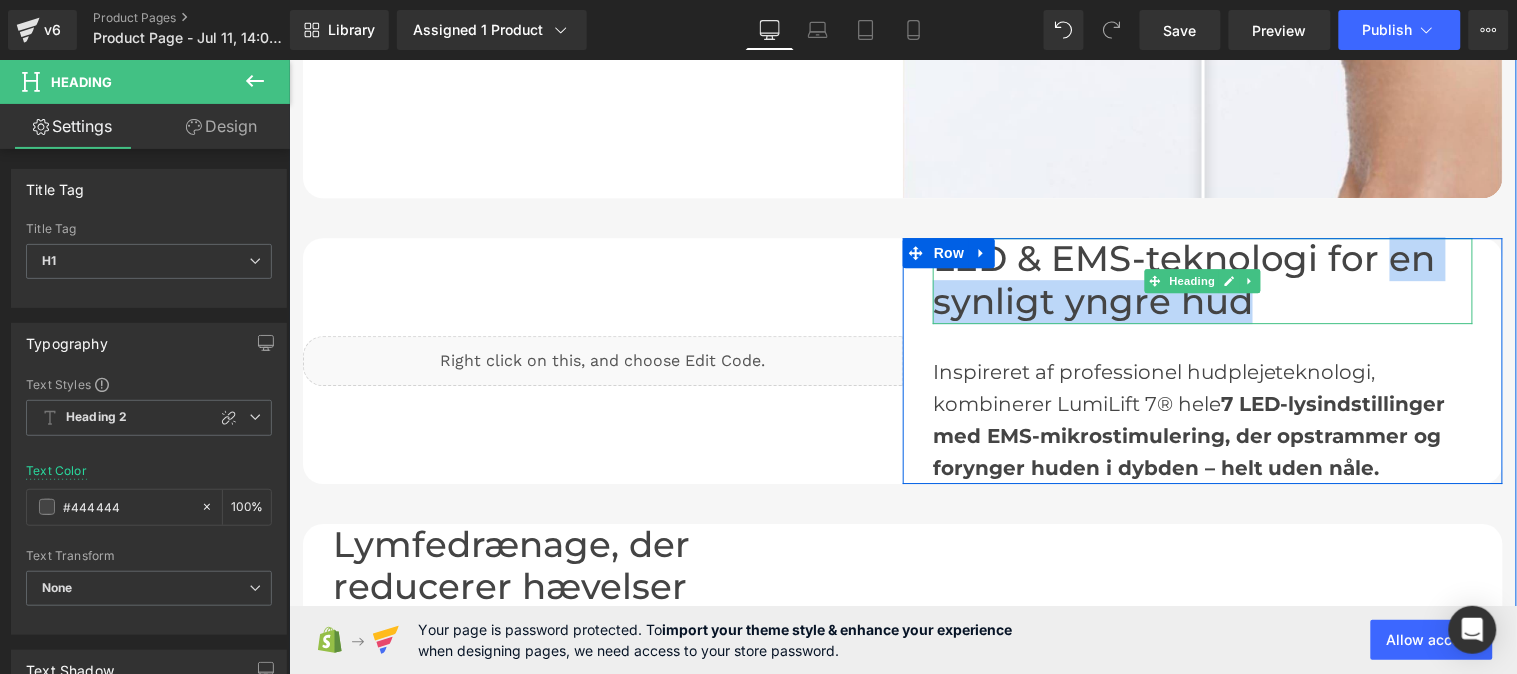 click on "LED & EMS-teknologi for en synligt yngre hud" at bounding box center (1202, 279) 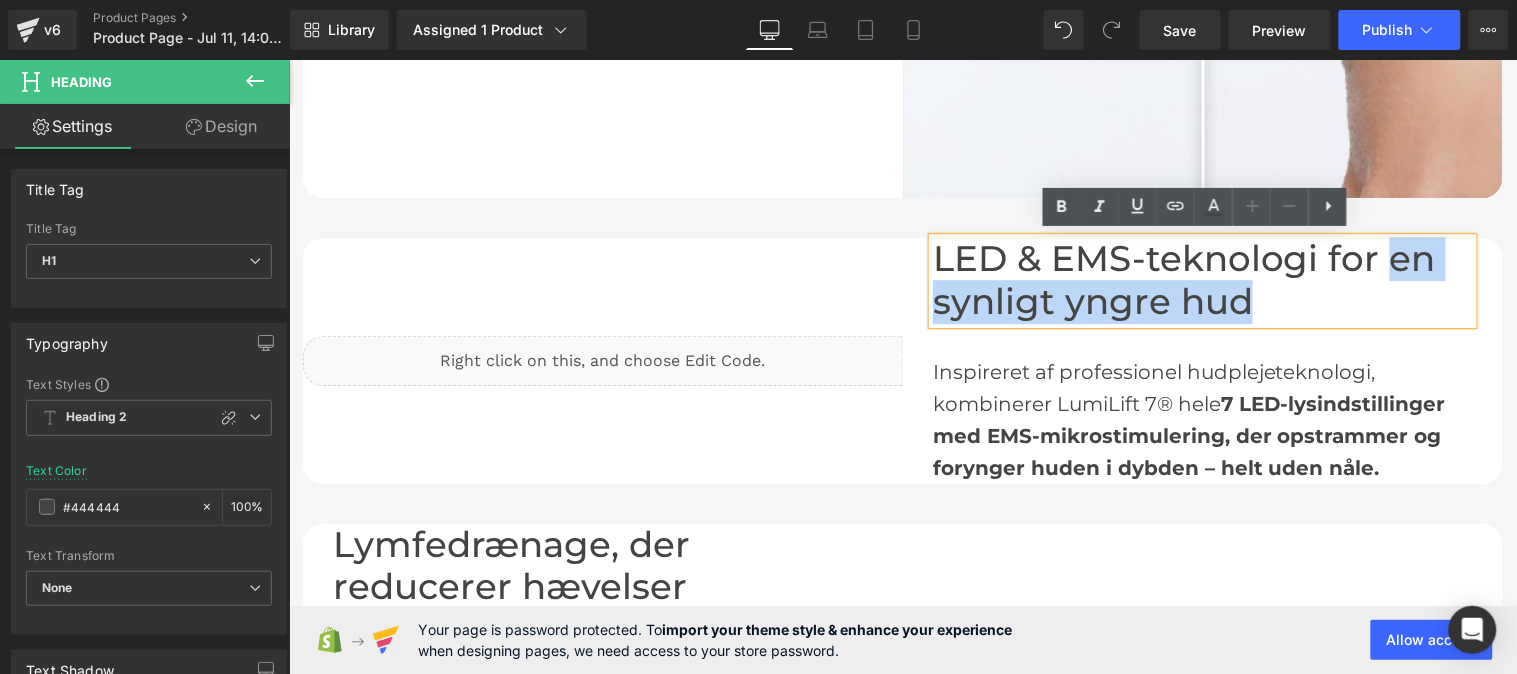 drag, startPoint x: 1373, startPoint y: 253, endPoint x: 1382, endPoint y: 277, distance: 25.632011 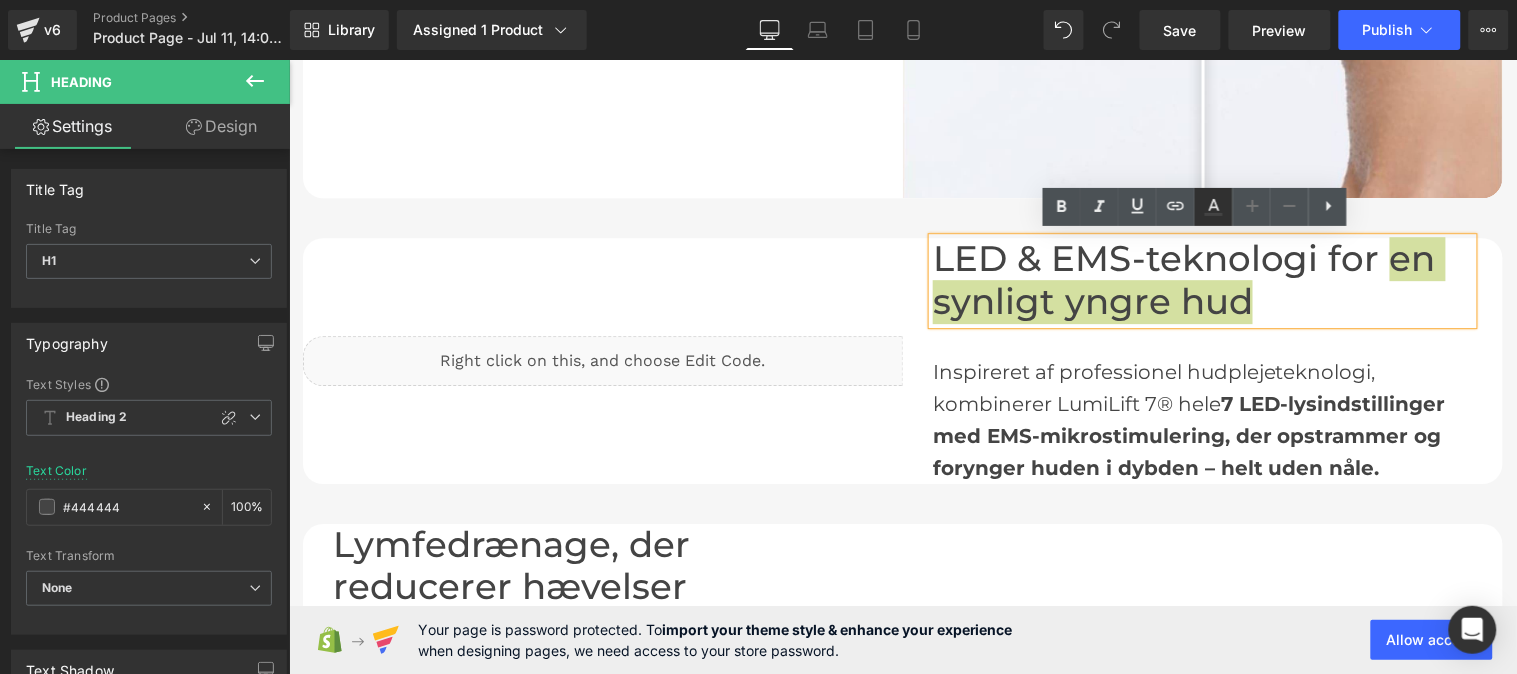 click 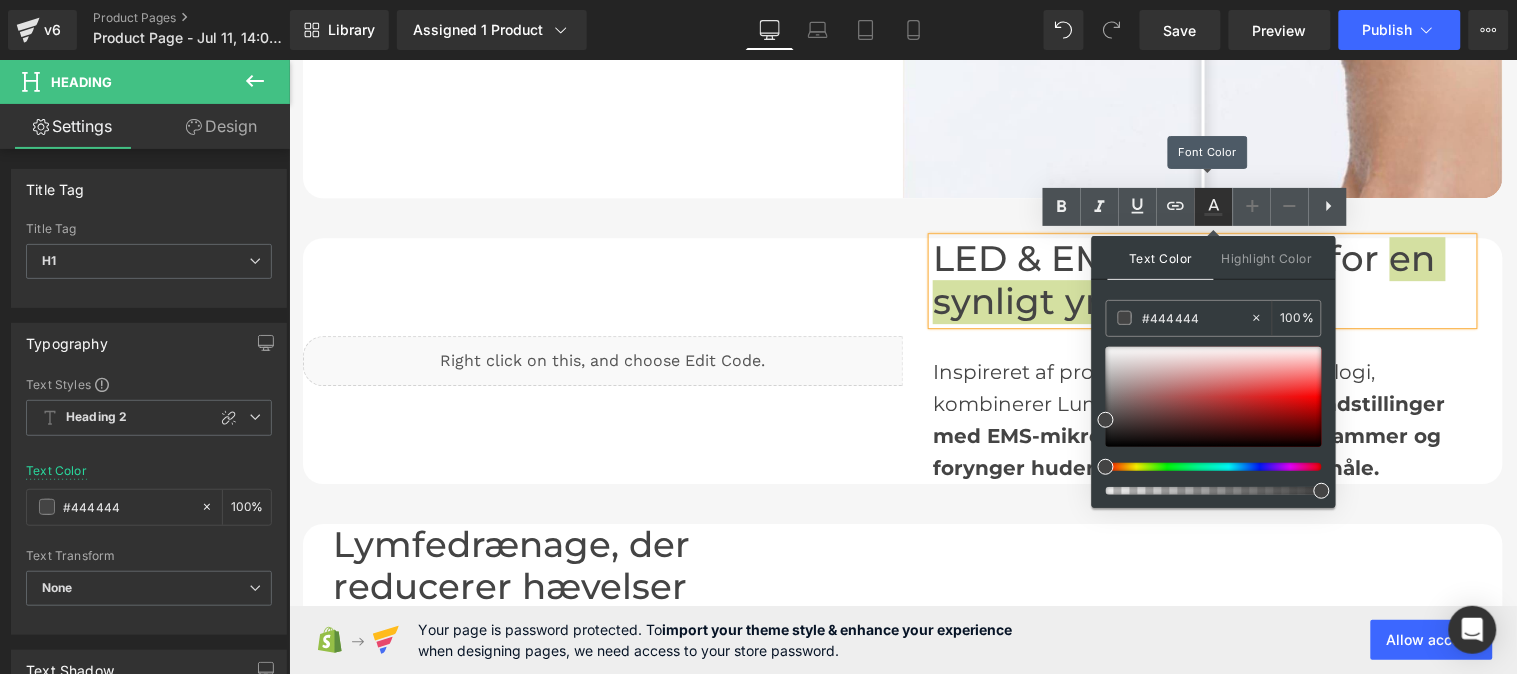 type 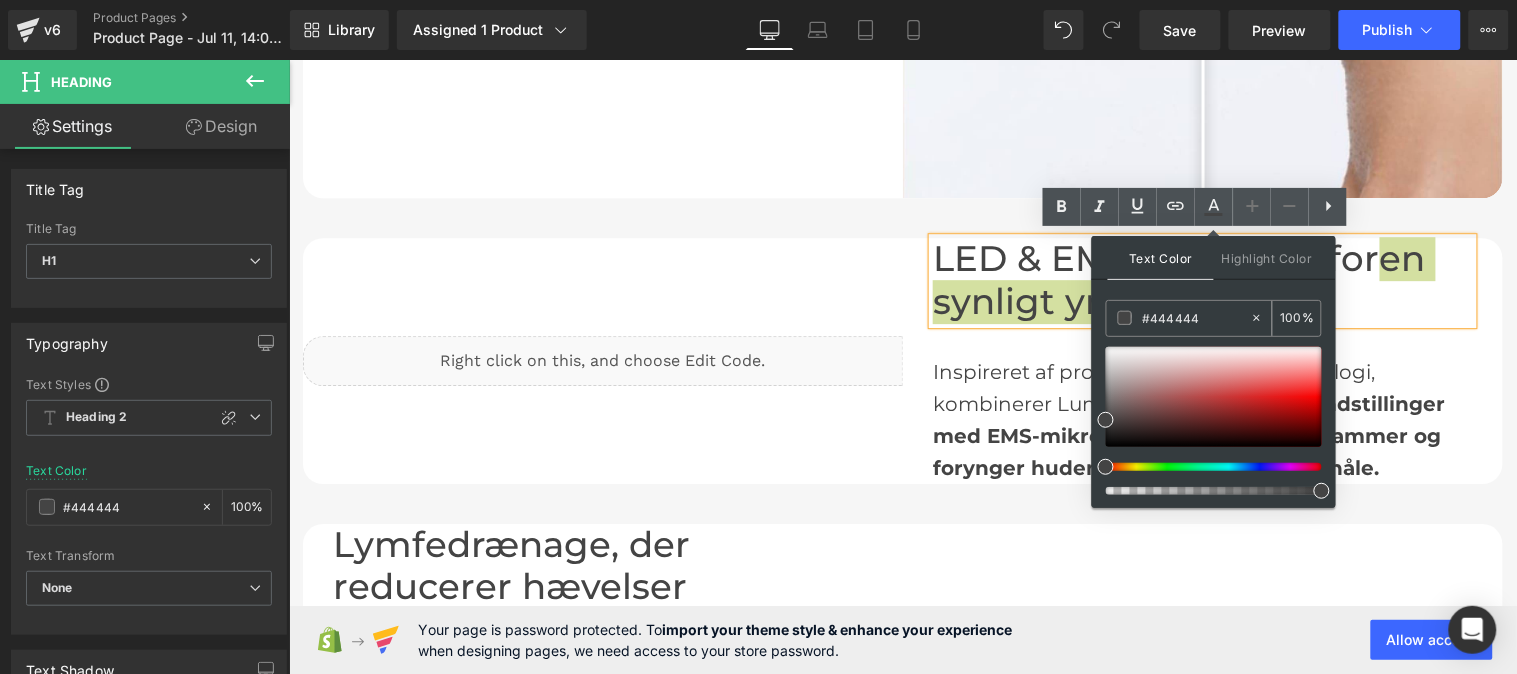 click on "#444444" at bounding box center [1178, 318] 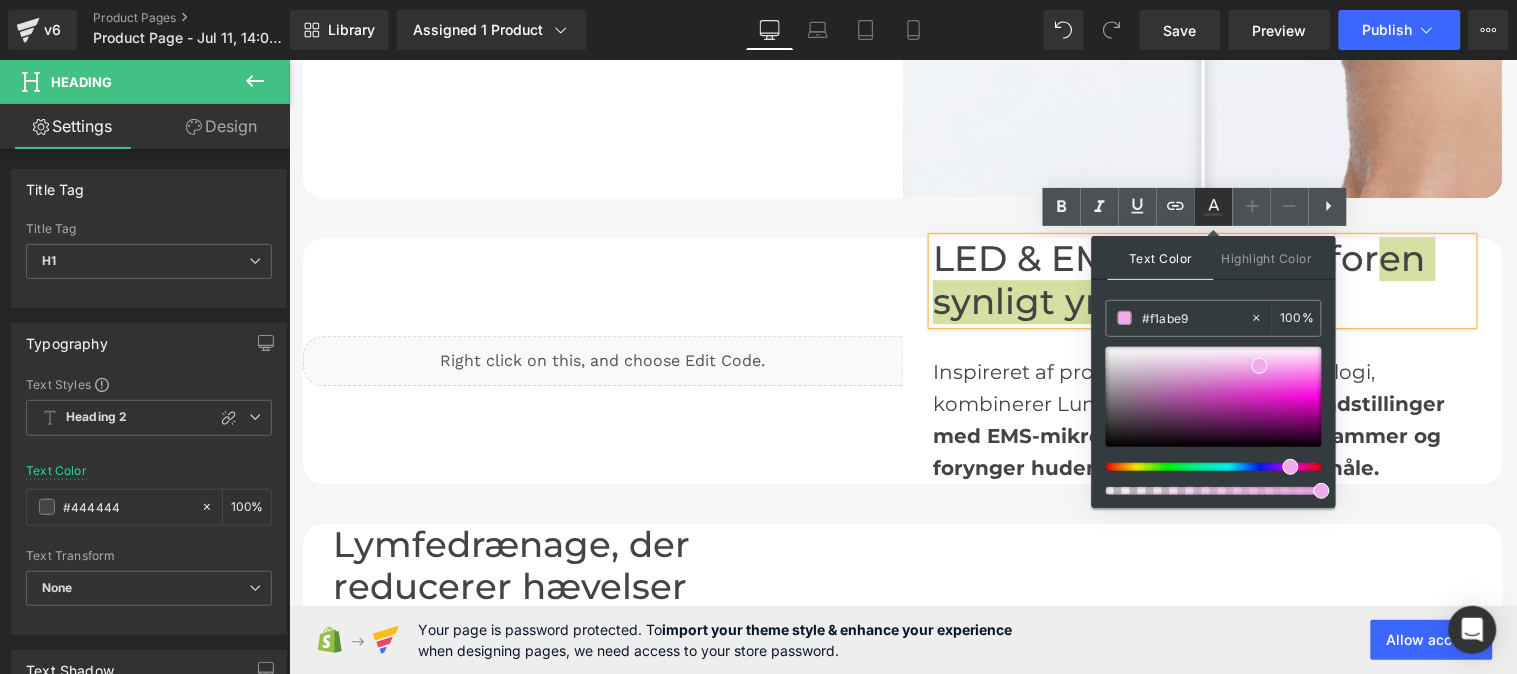 click 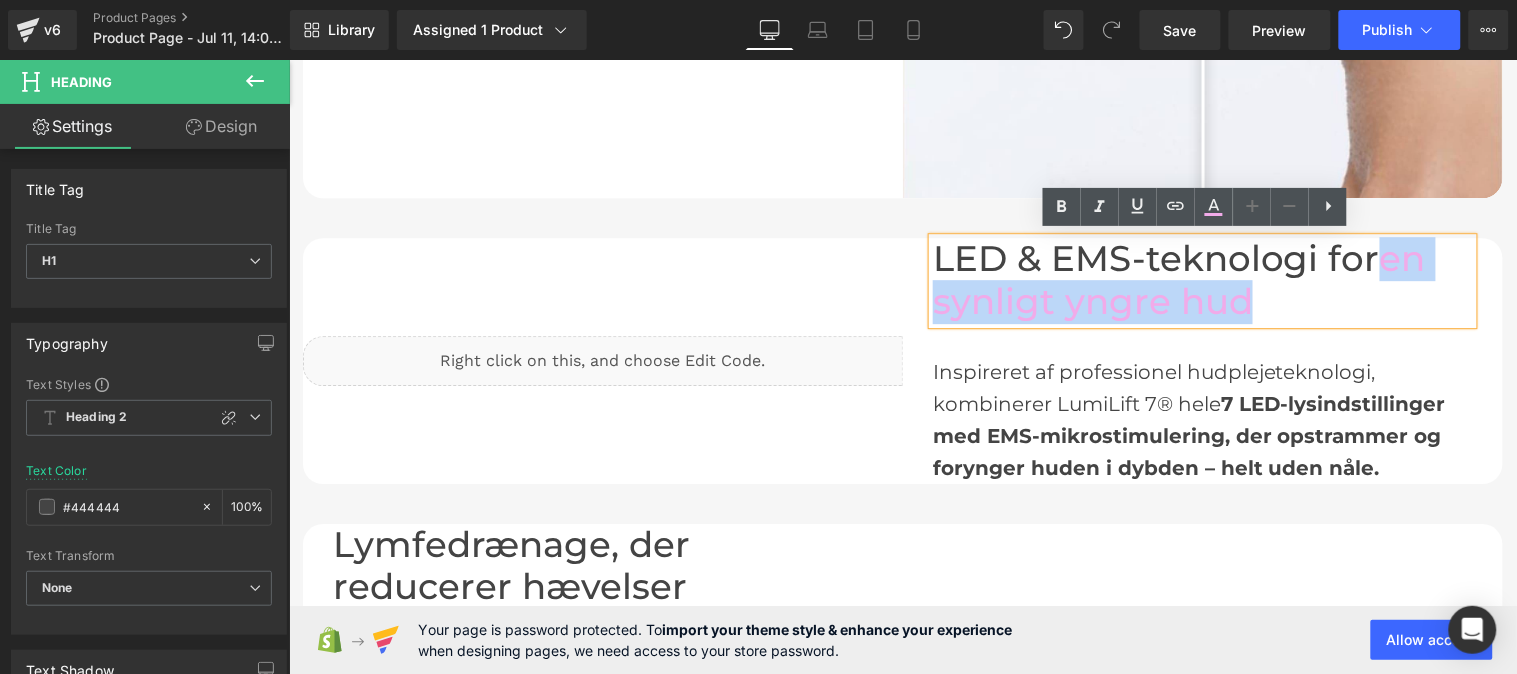 click on "en synligt yngre hud" at bounding box center (1178, 279) 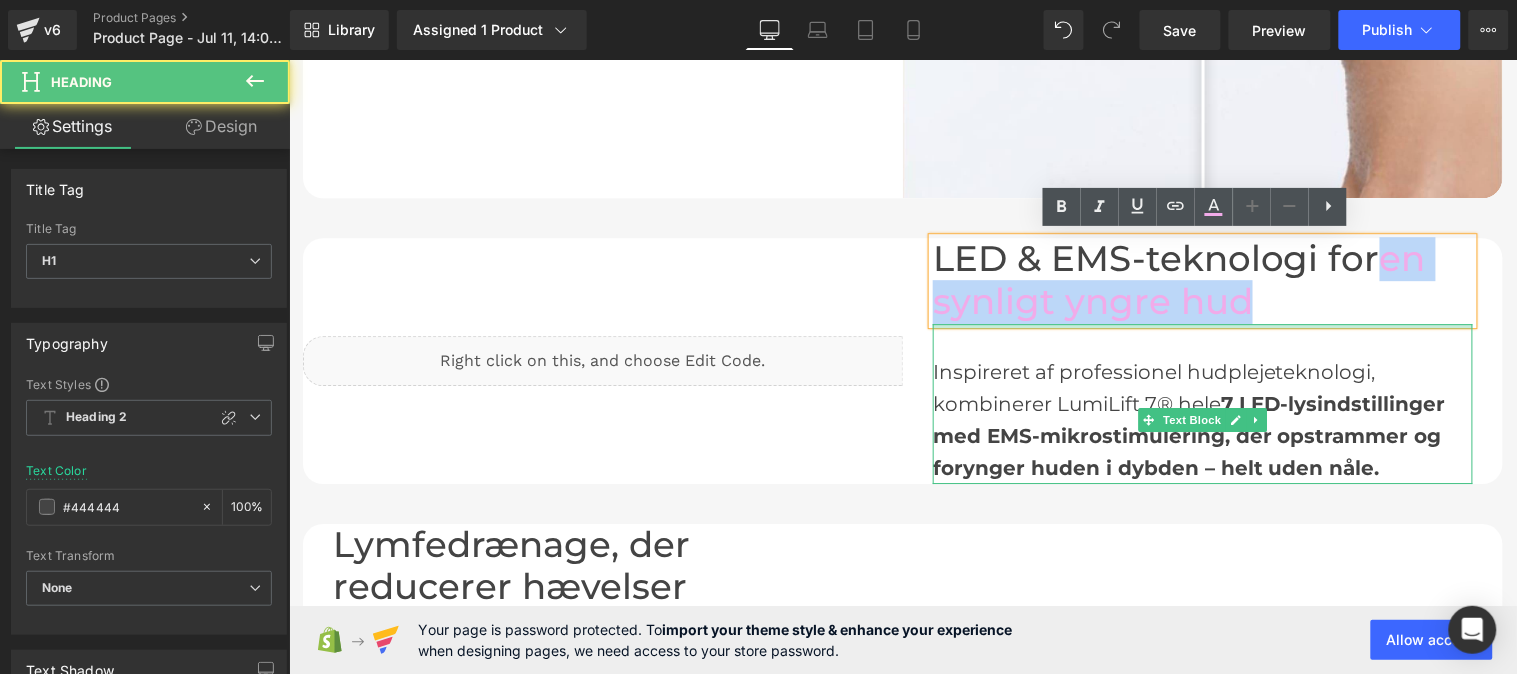 drag, startPoint x: 1373, startPoint y: 262, endPoint x: 1379, endPoint y: 320, distance: 58.30952 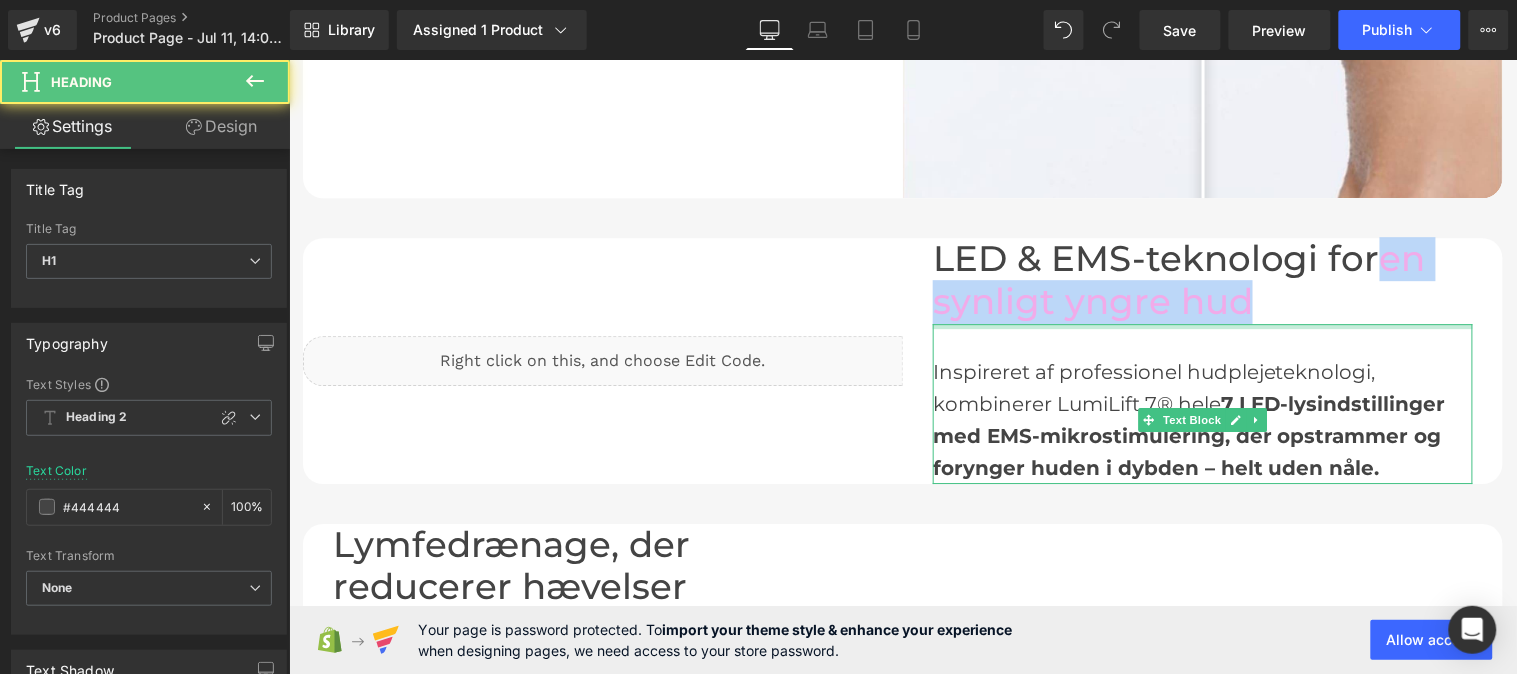 copy on "en synligt yngre hud" 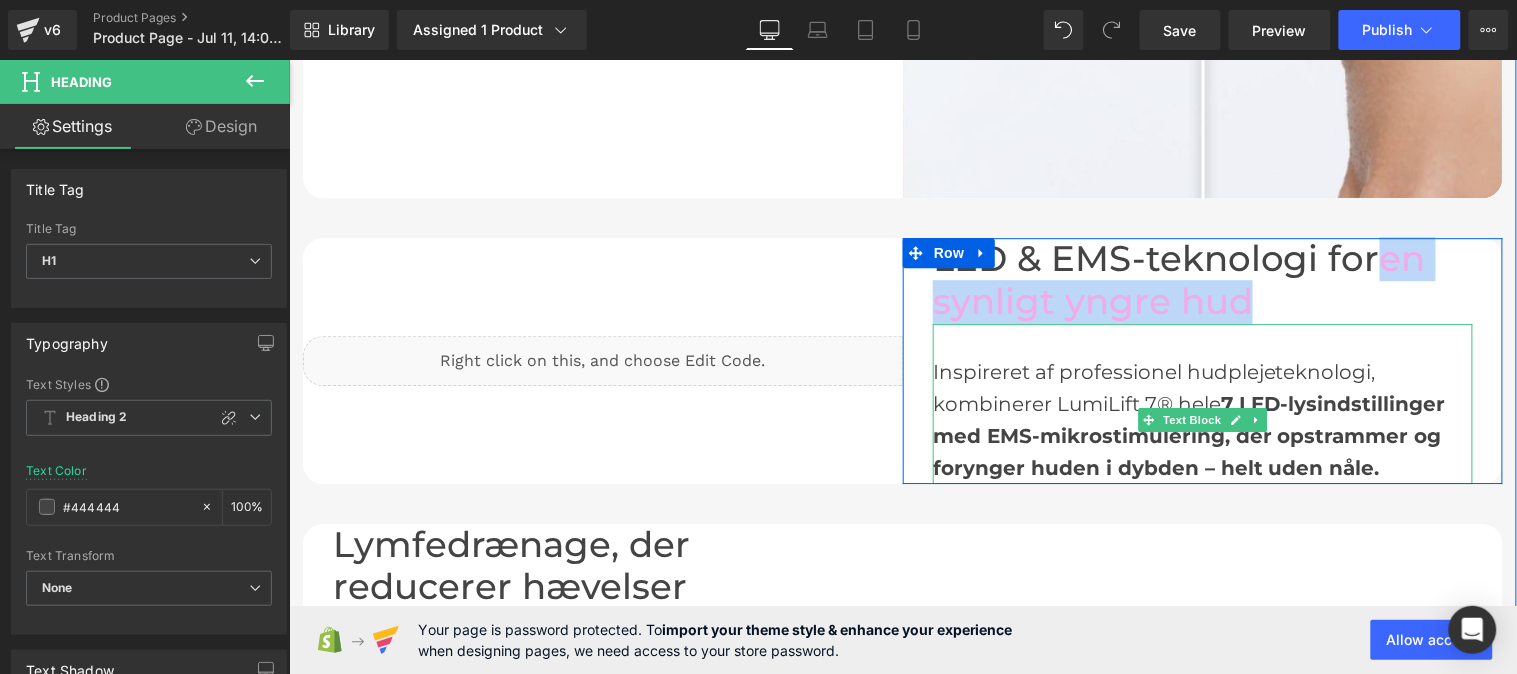 scroll, scrollTop: 1591, scrollLeft: 0, axis: vertical 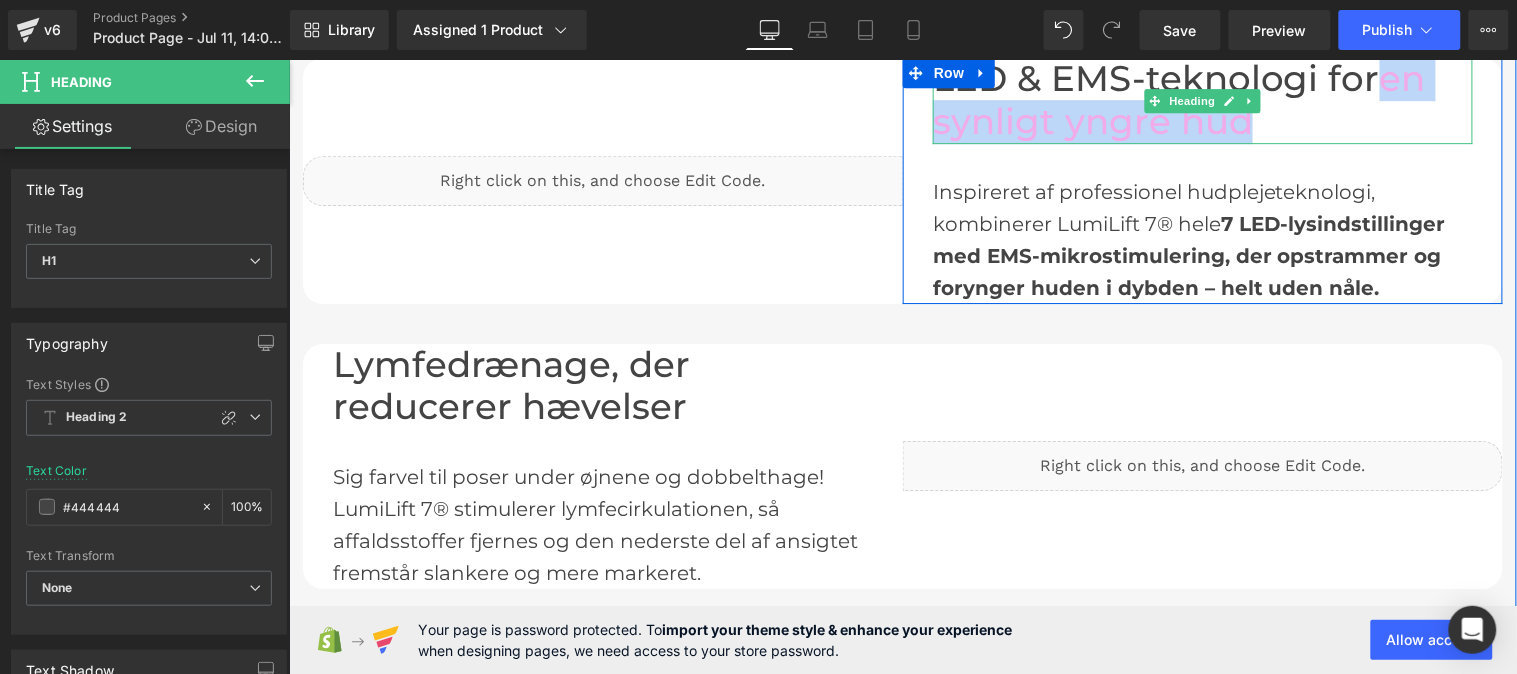 click on "en synligt yngre hud" at bounding box center (1178, 99) 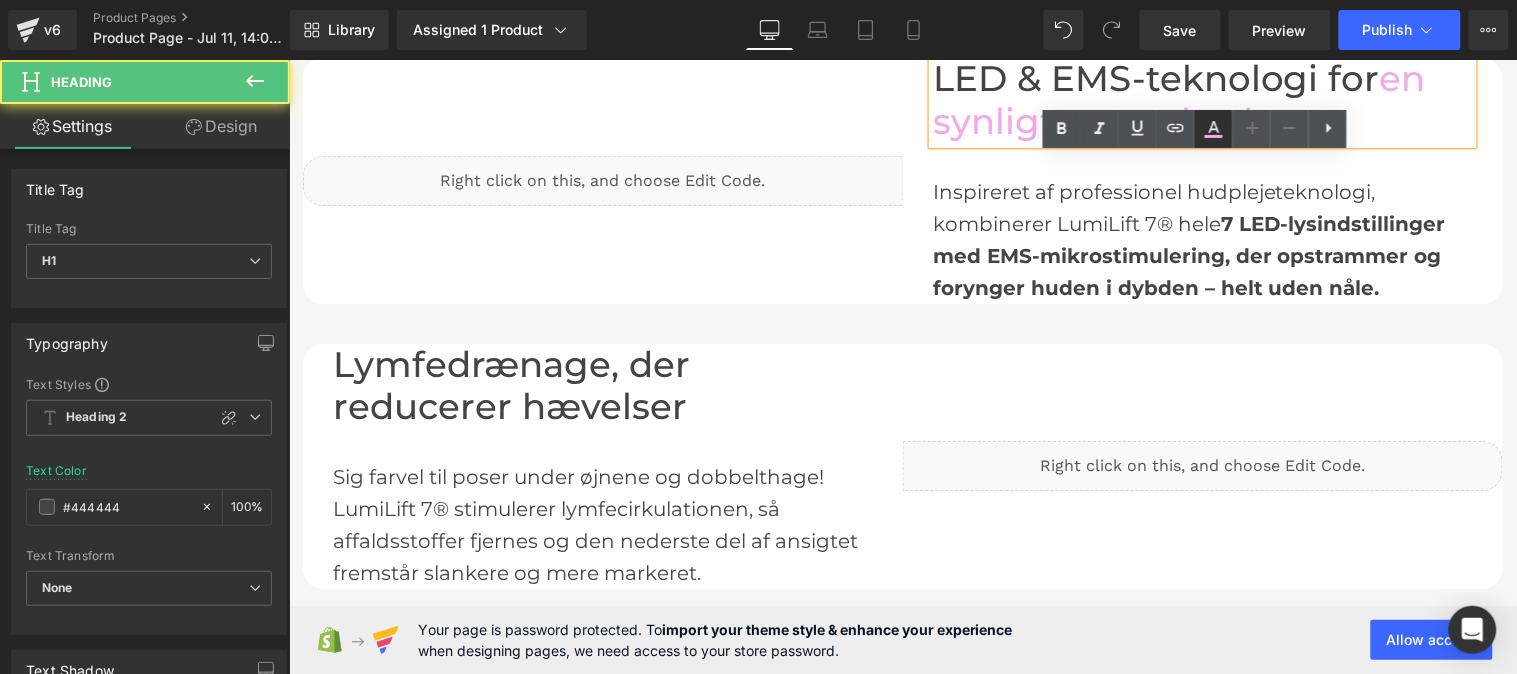 click 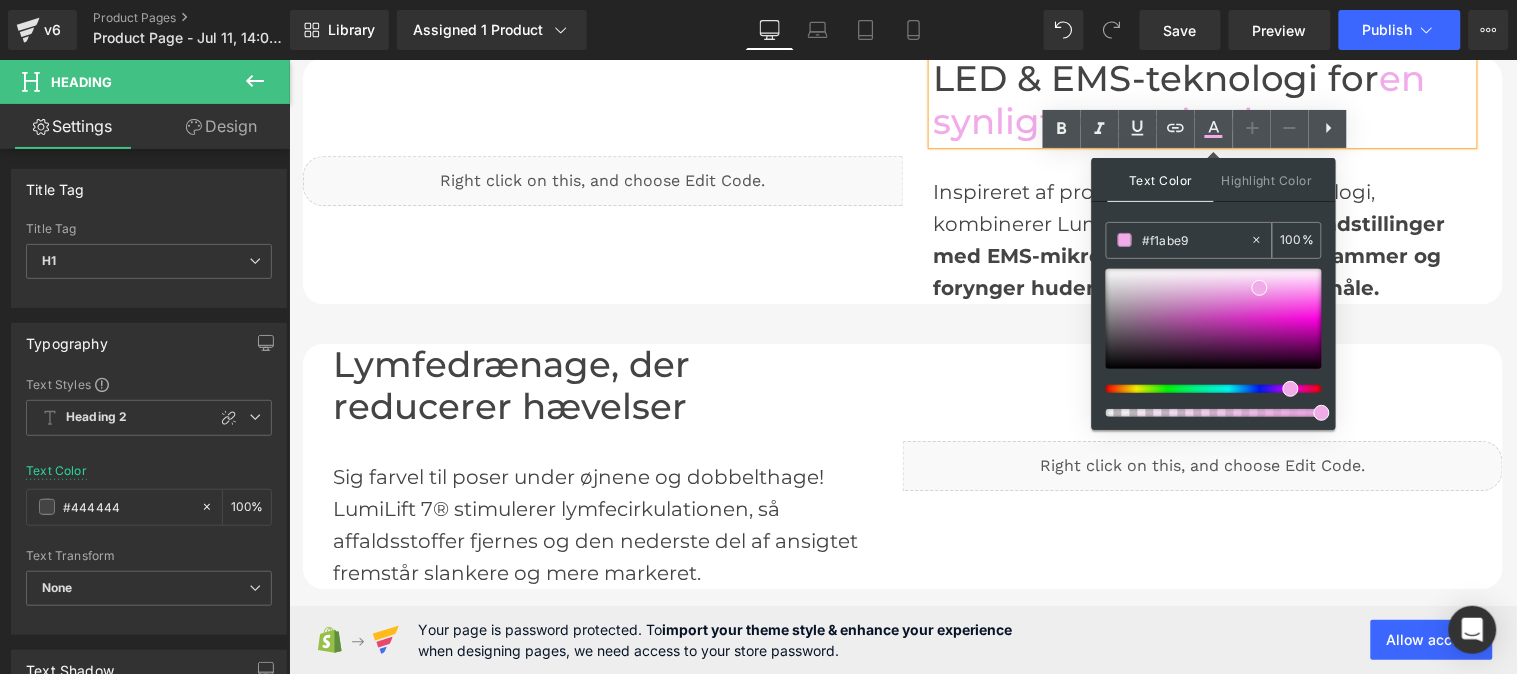 click on "#f1abe9" at bounding box center [1196, 240] 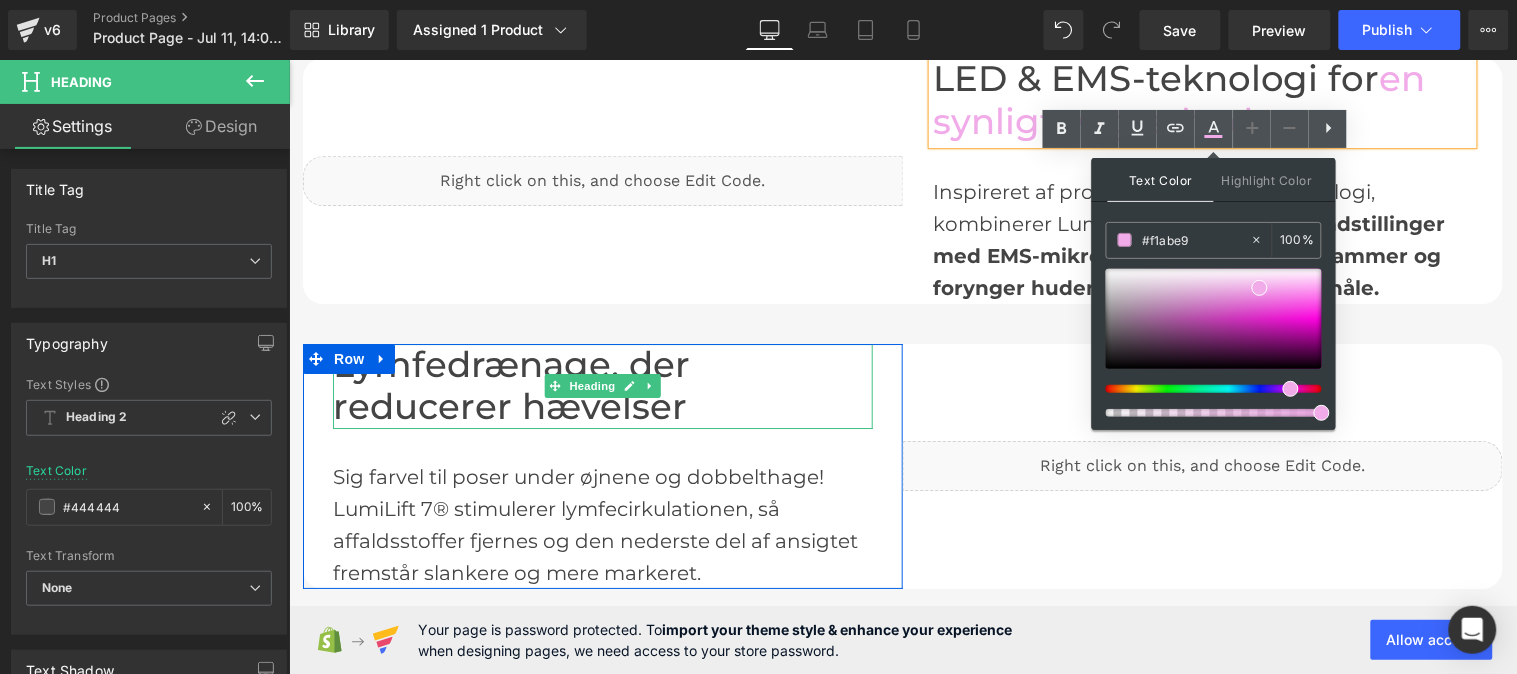 click on "Lymfedrænage, der reducerer hævelser" at bounding box center [602, 385] 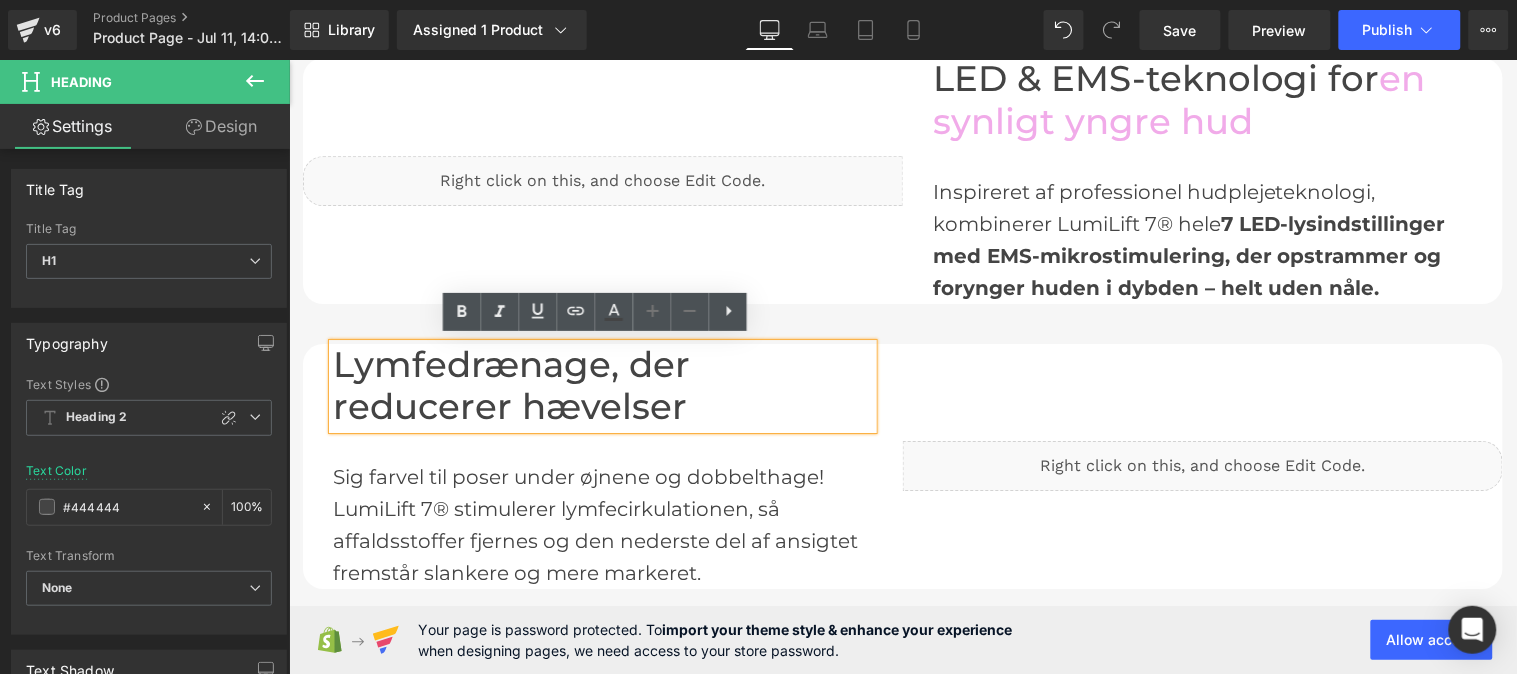 drag, startPoint x: 674, startPoint y: 402, endPoint x: 320, endPoint y: 417, distance: 354.31766 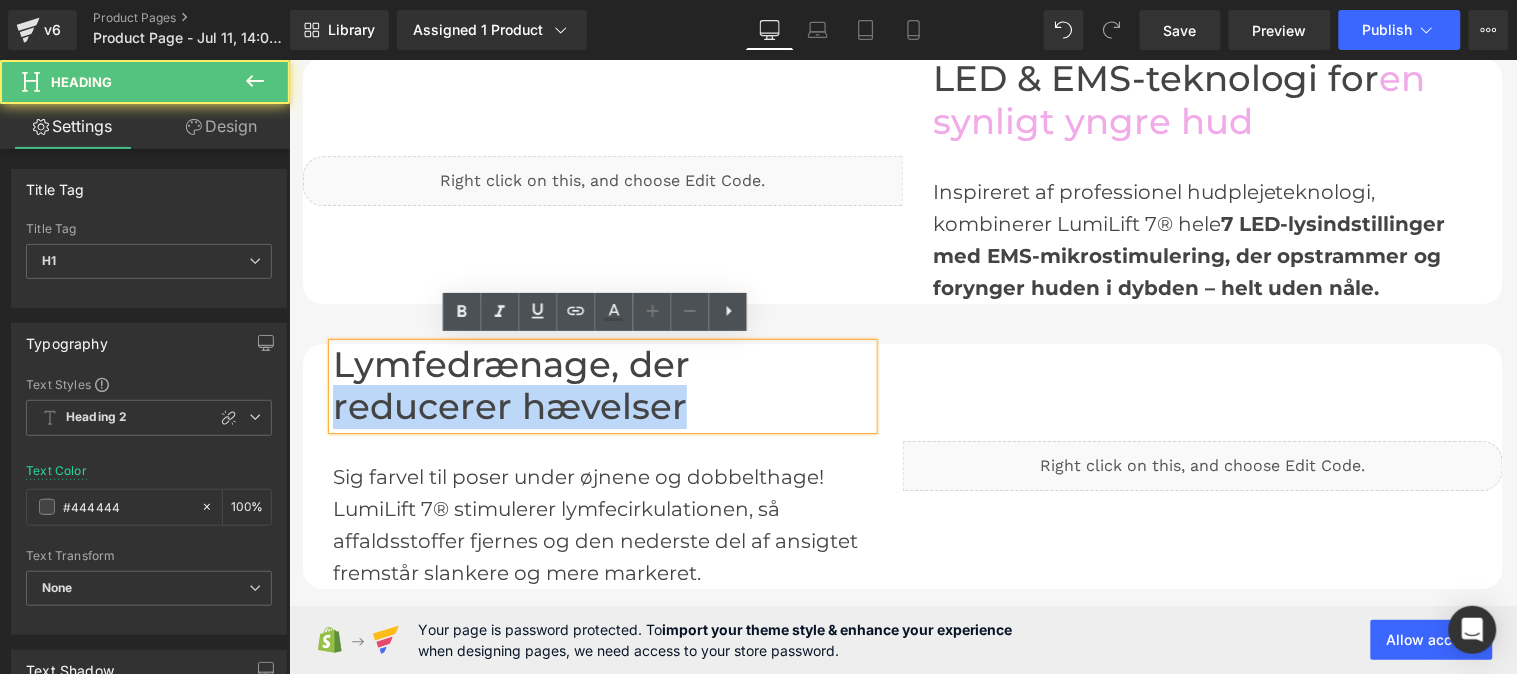 drag, startPoint x: 619, startPoint y: 403, endPoint x: 315, endPoint y: 401, distance: 304.0066 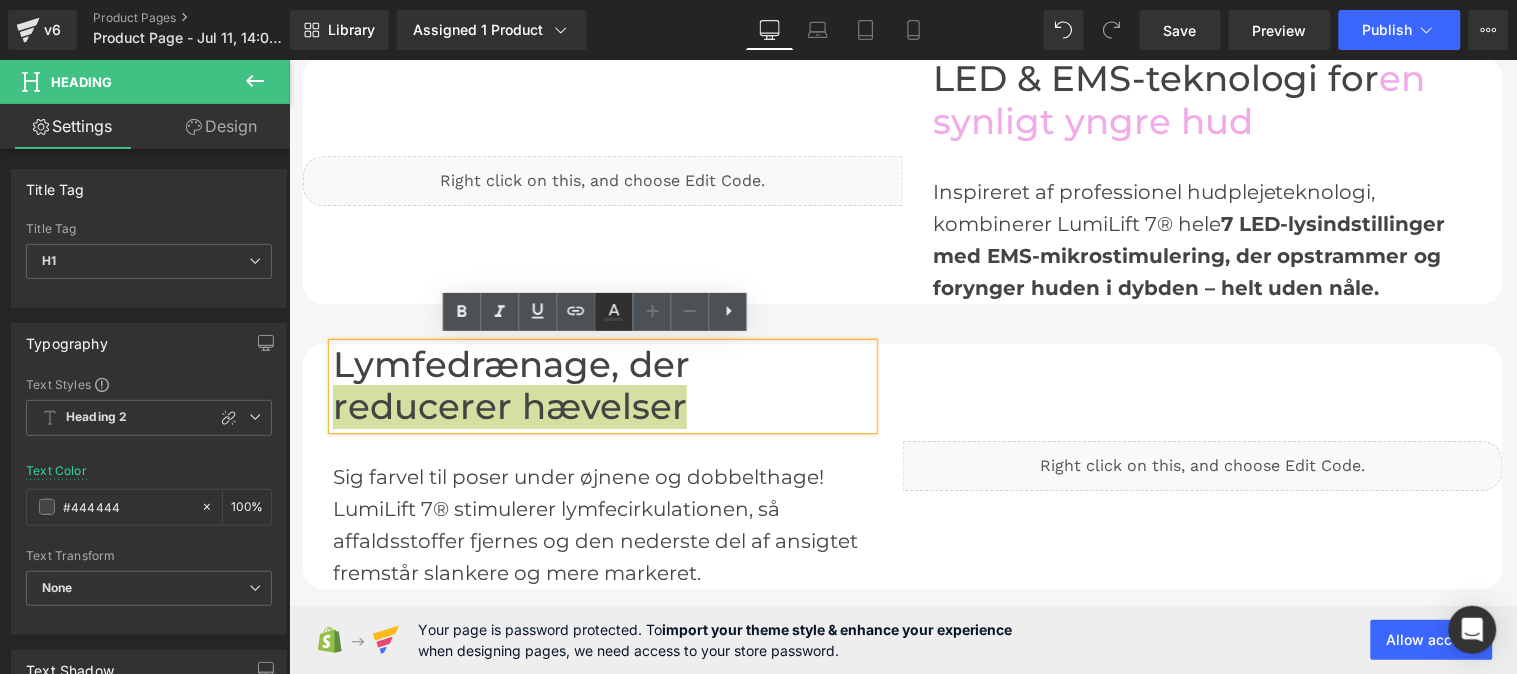 click 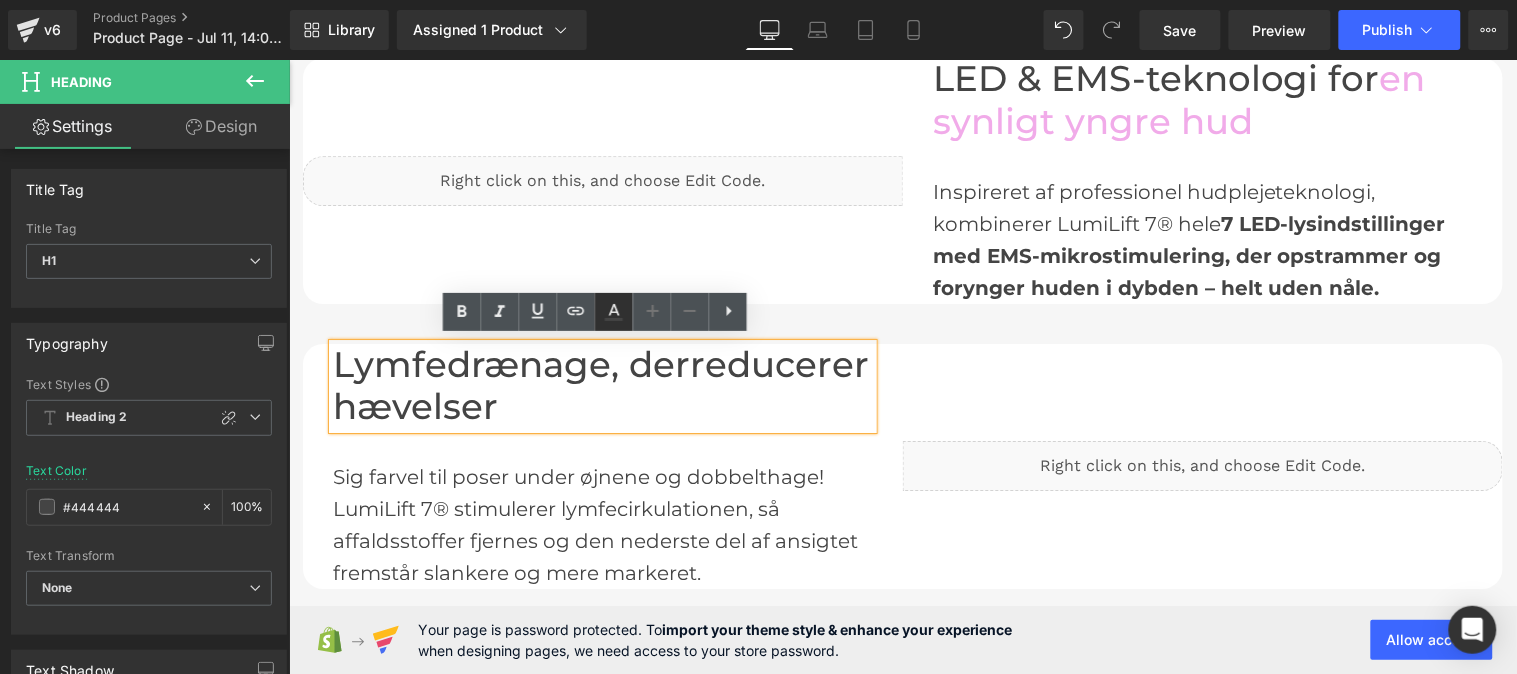 type 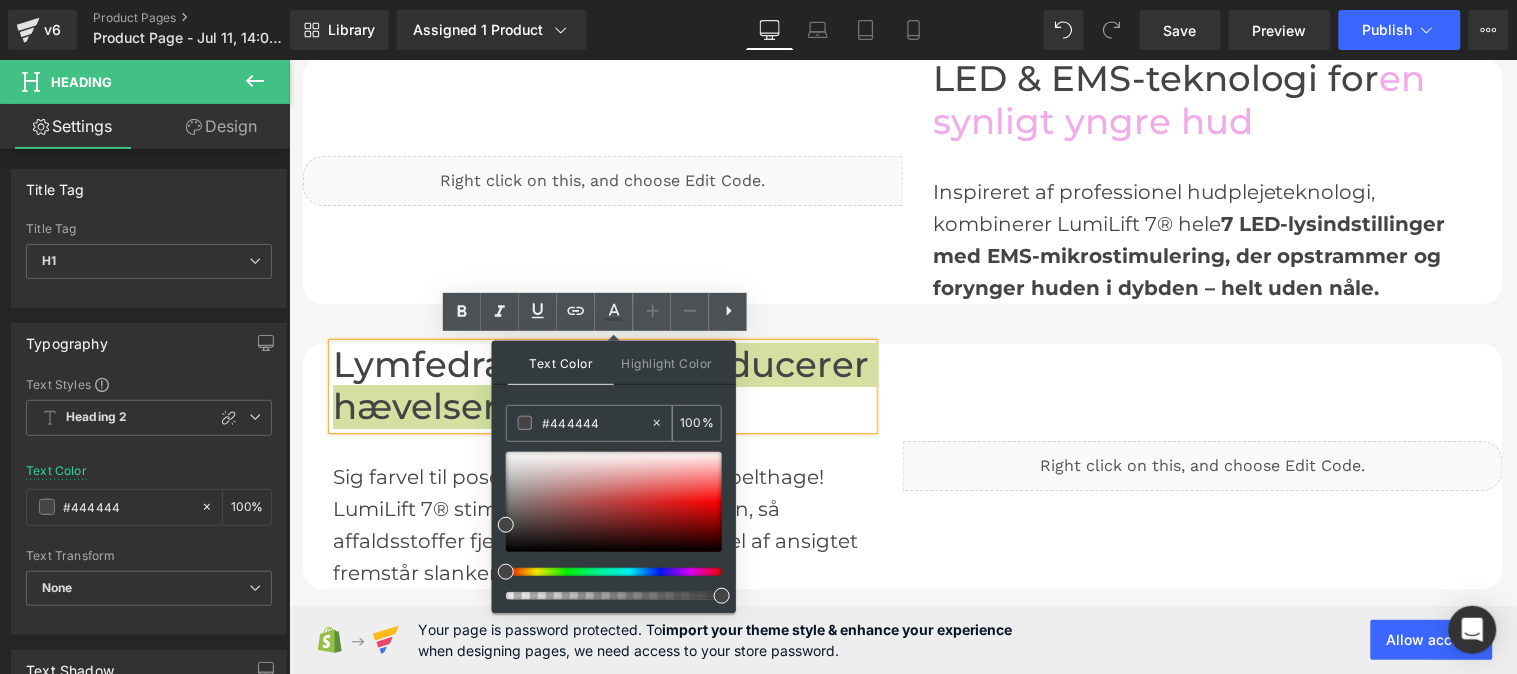 click on "#444444" at bounding box center (596, 423) 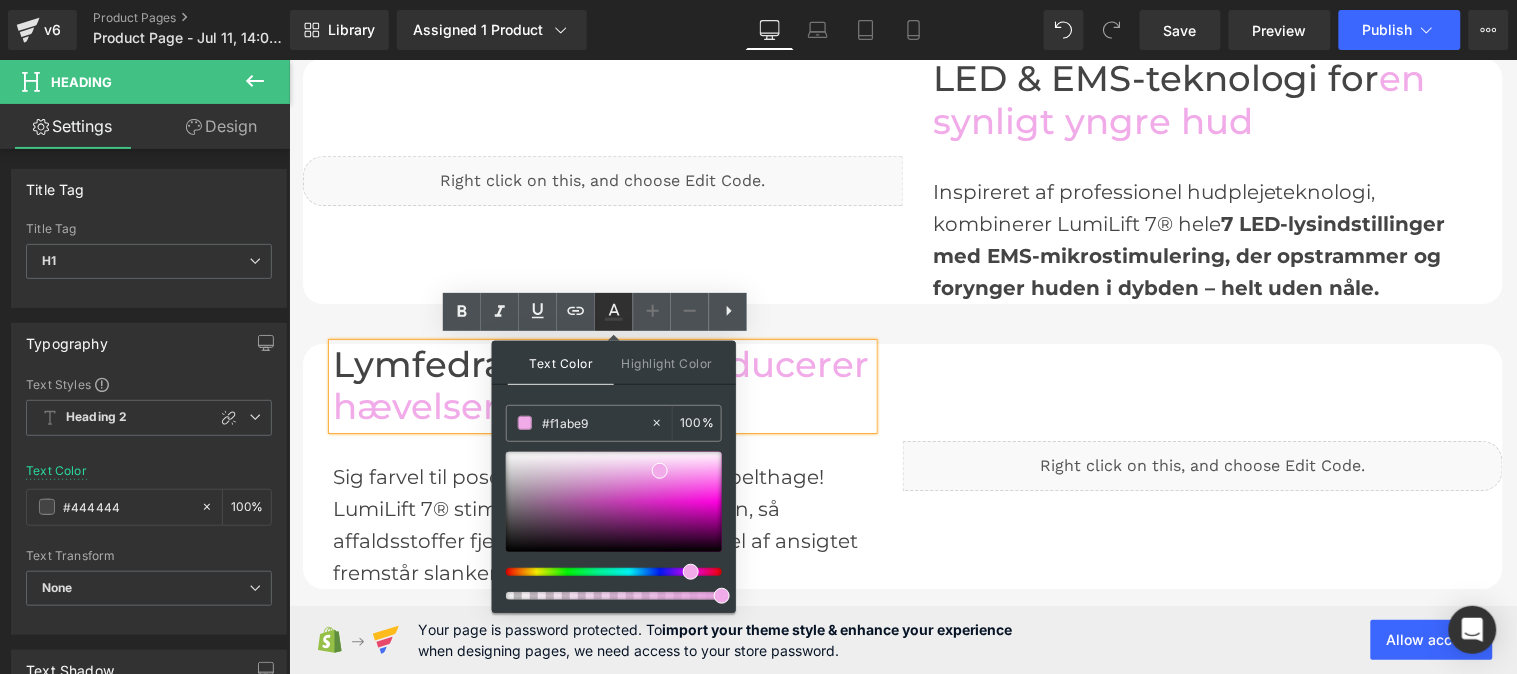 click 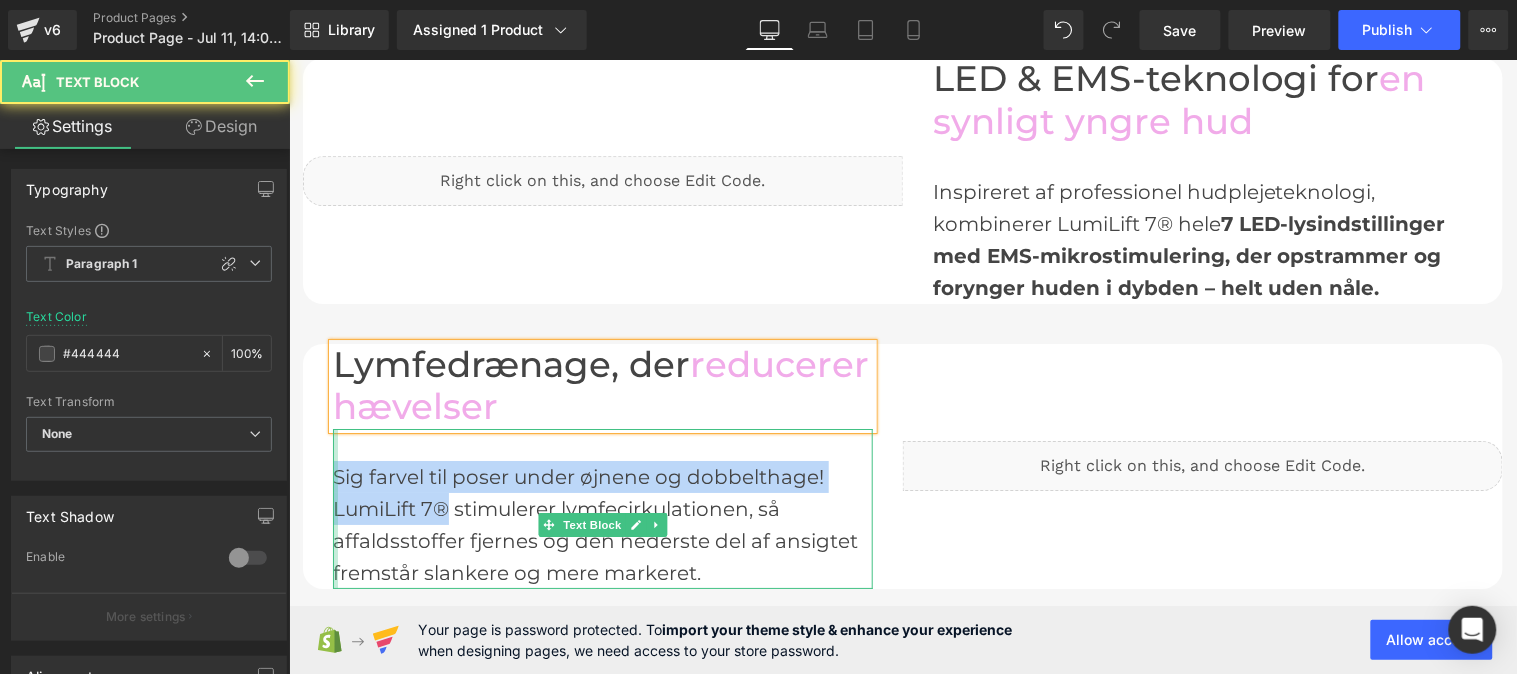 drag, startPoint x: 439, startPoint y: 509, endPoint x: 327, endPoint y: 477, distance: 116.48176 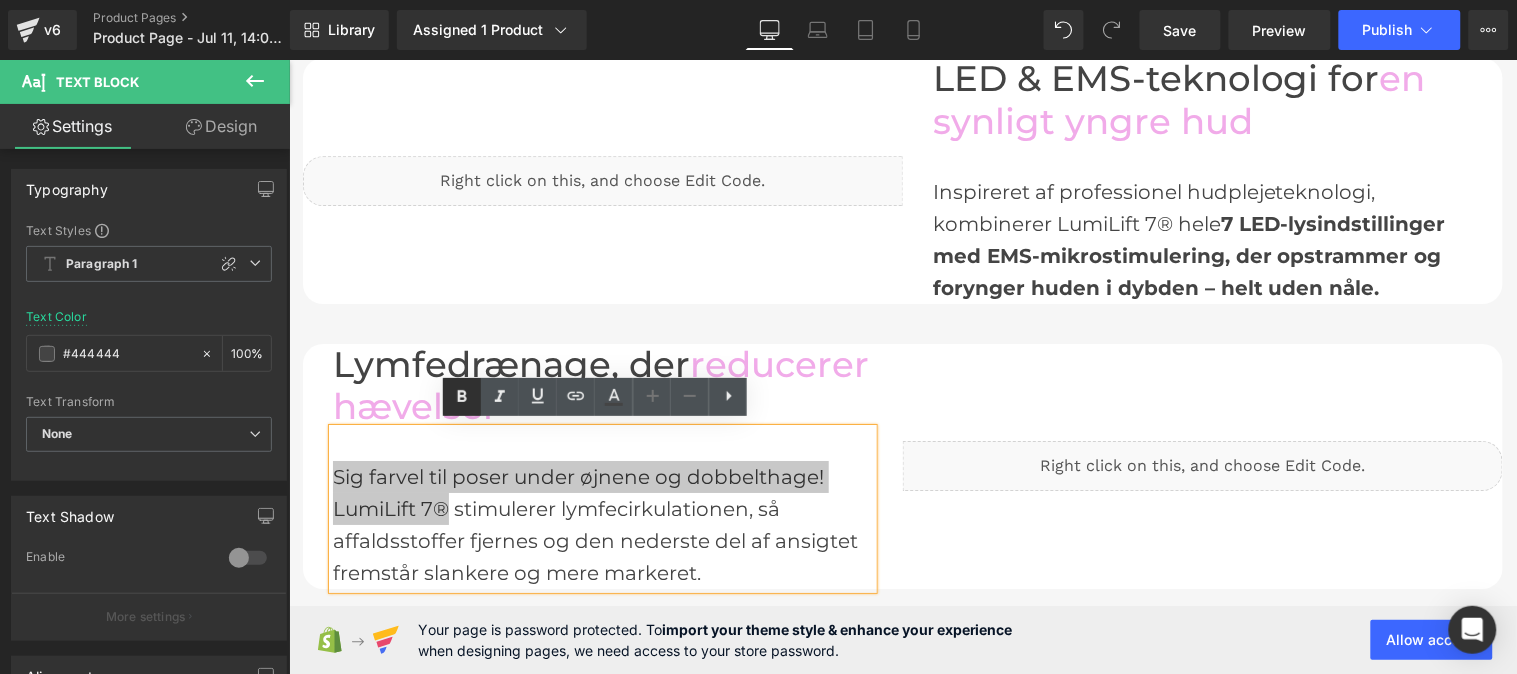 click 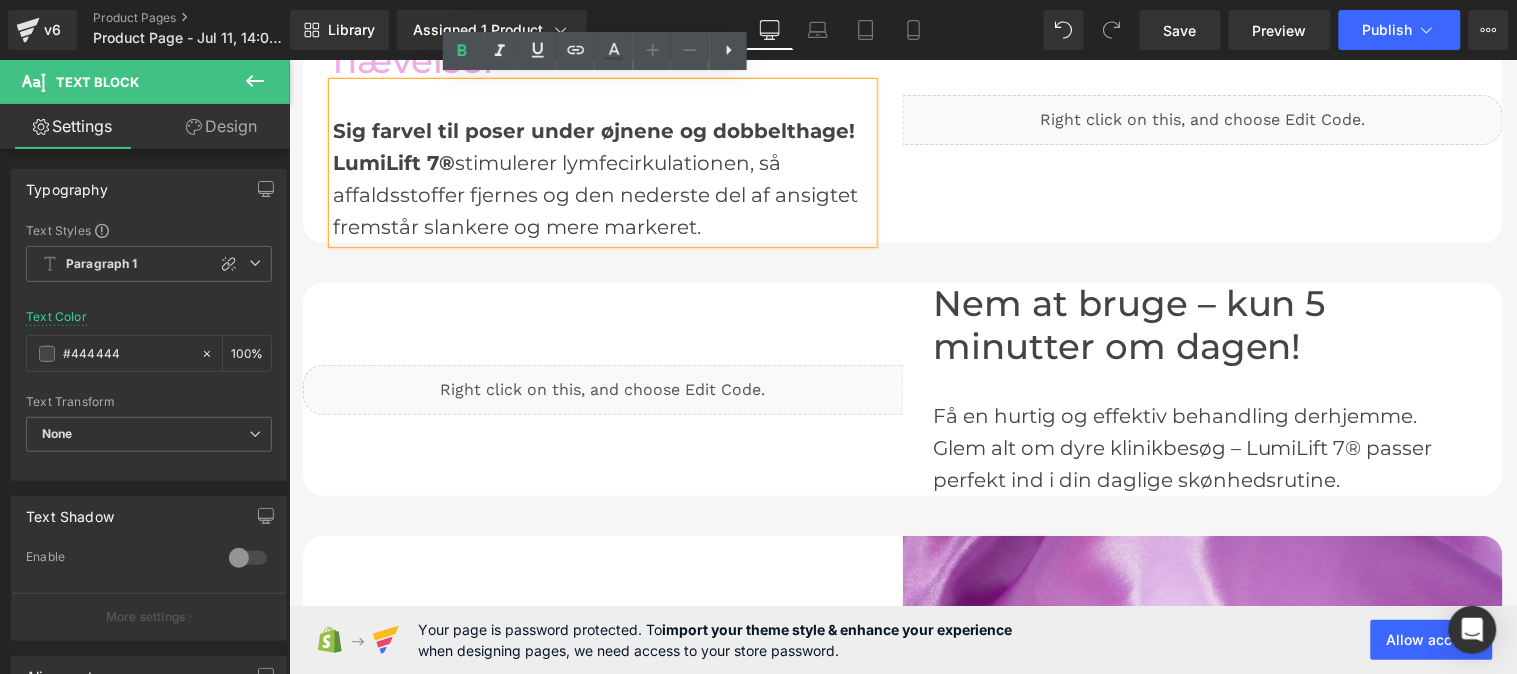 scroll, scrollTop: 1748, scrollLeft: 0, axis: vertical 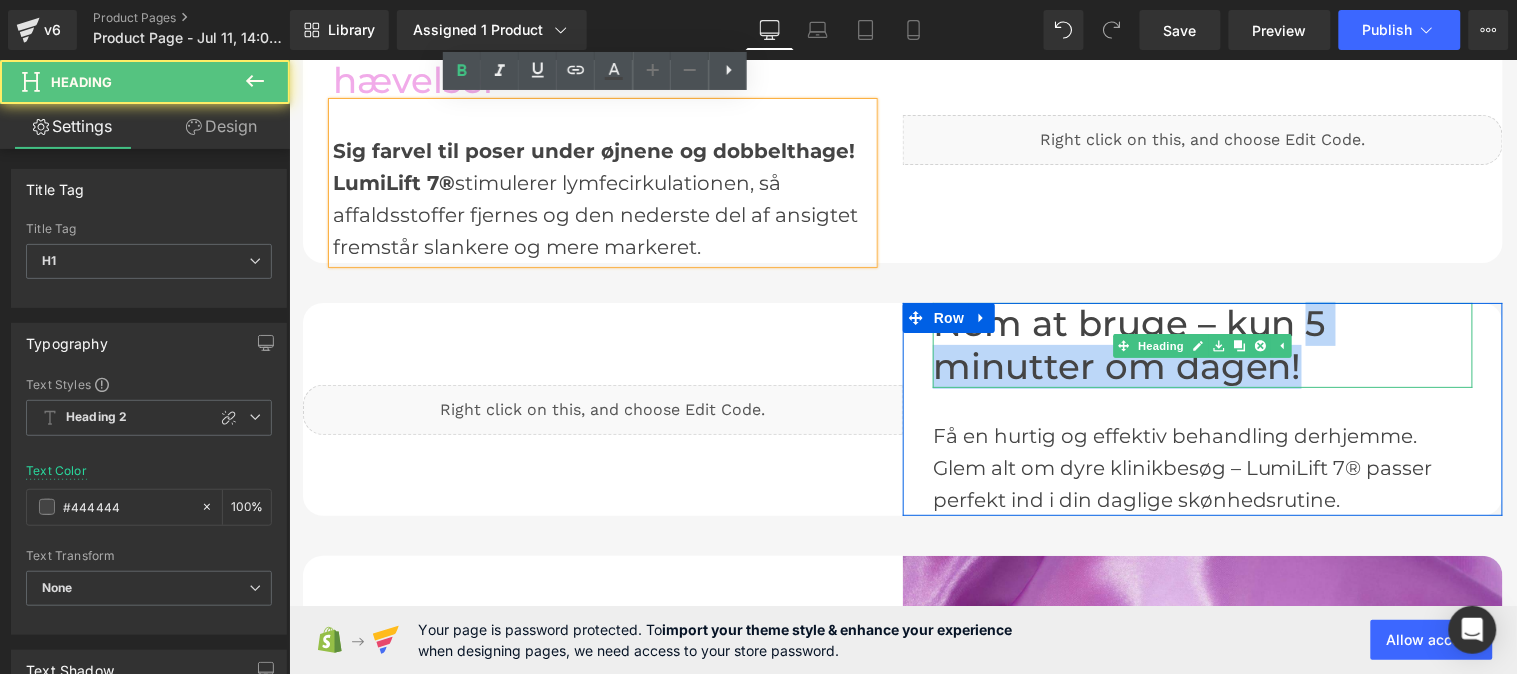 drag, startPoint x: 1294, startPoint y: 320, endPoint x: 1308, endPoint y: 353, distance: 35.846897 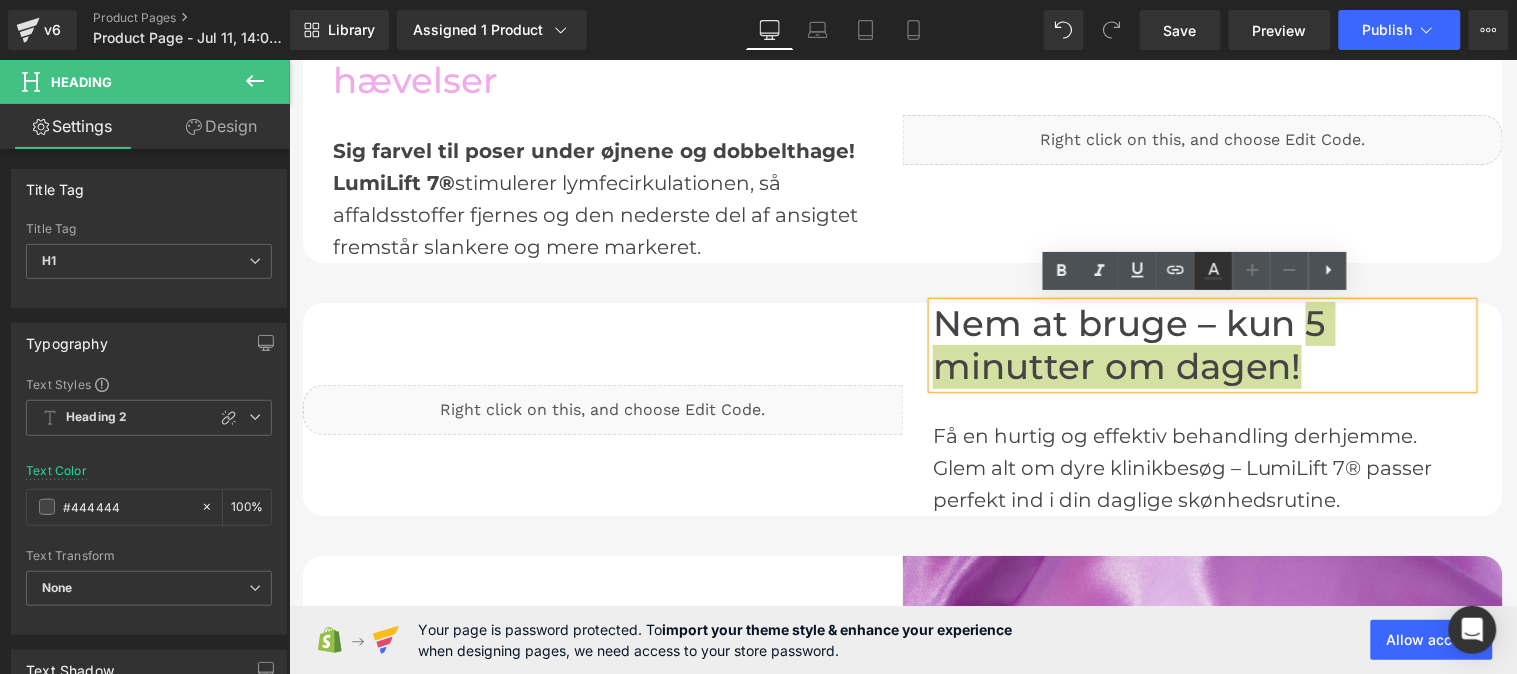 click 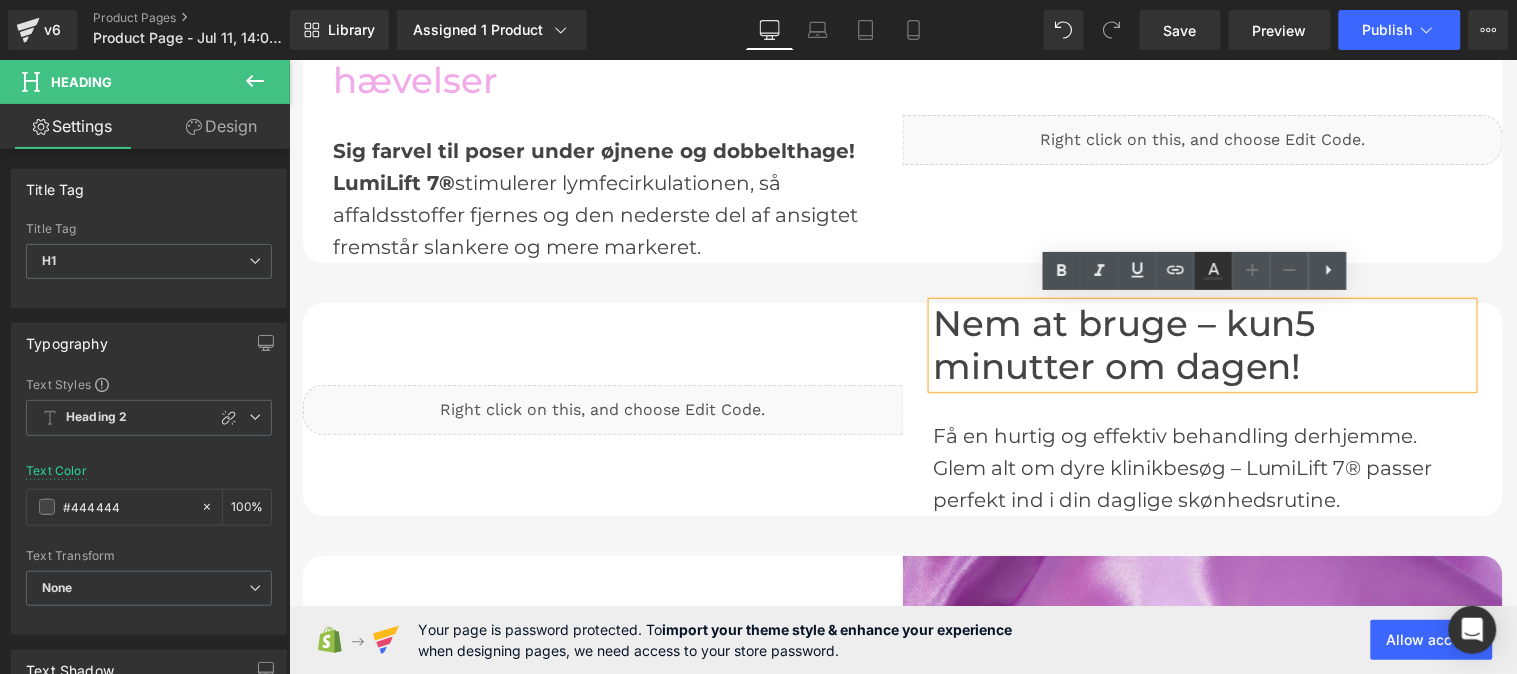 type 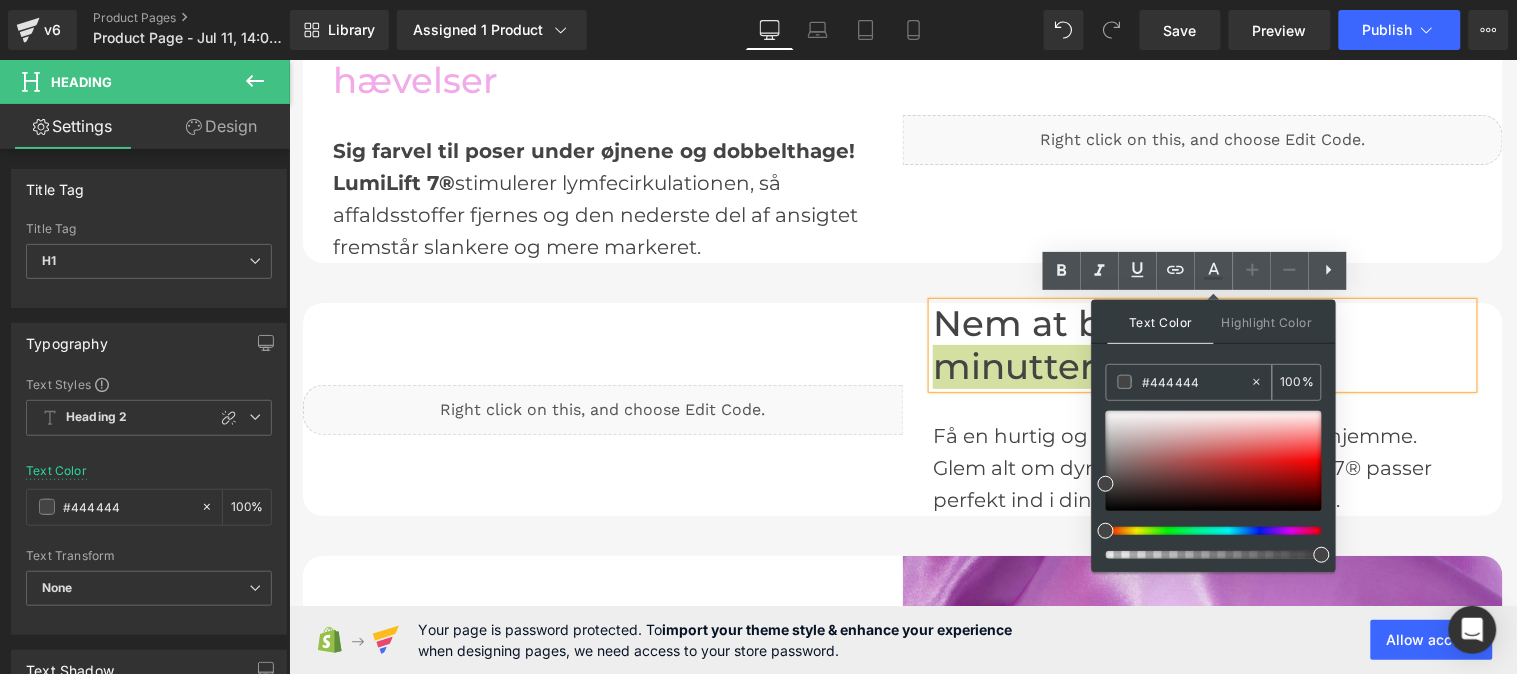 click on "#444444" at bounding box center (1196, 382) 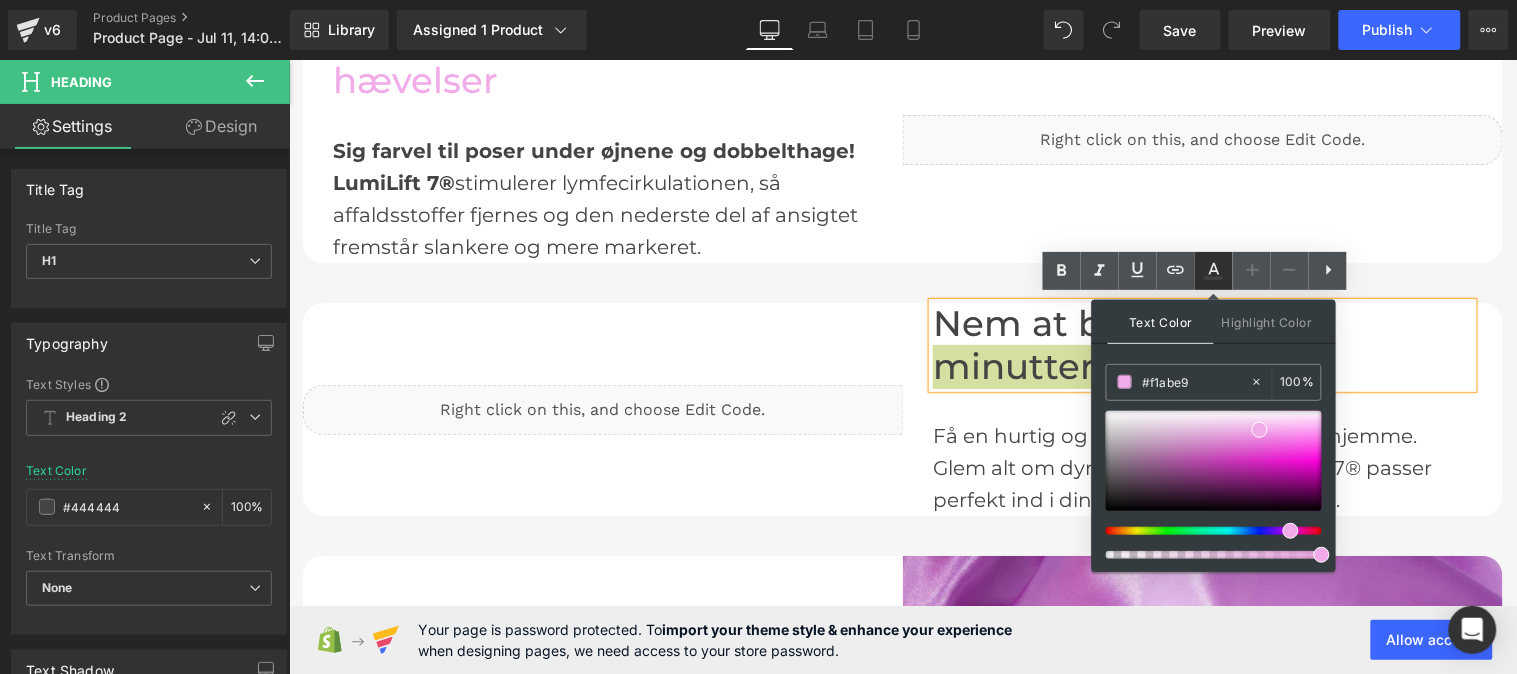 type on "#f1abe9" 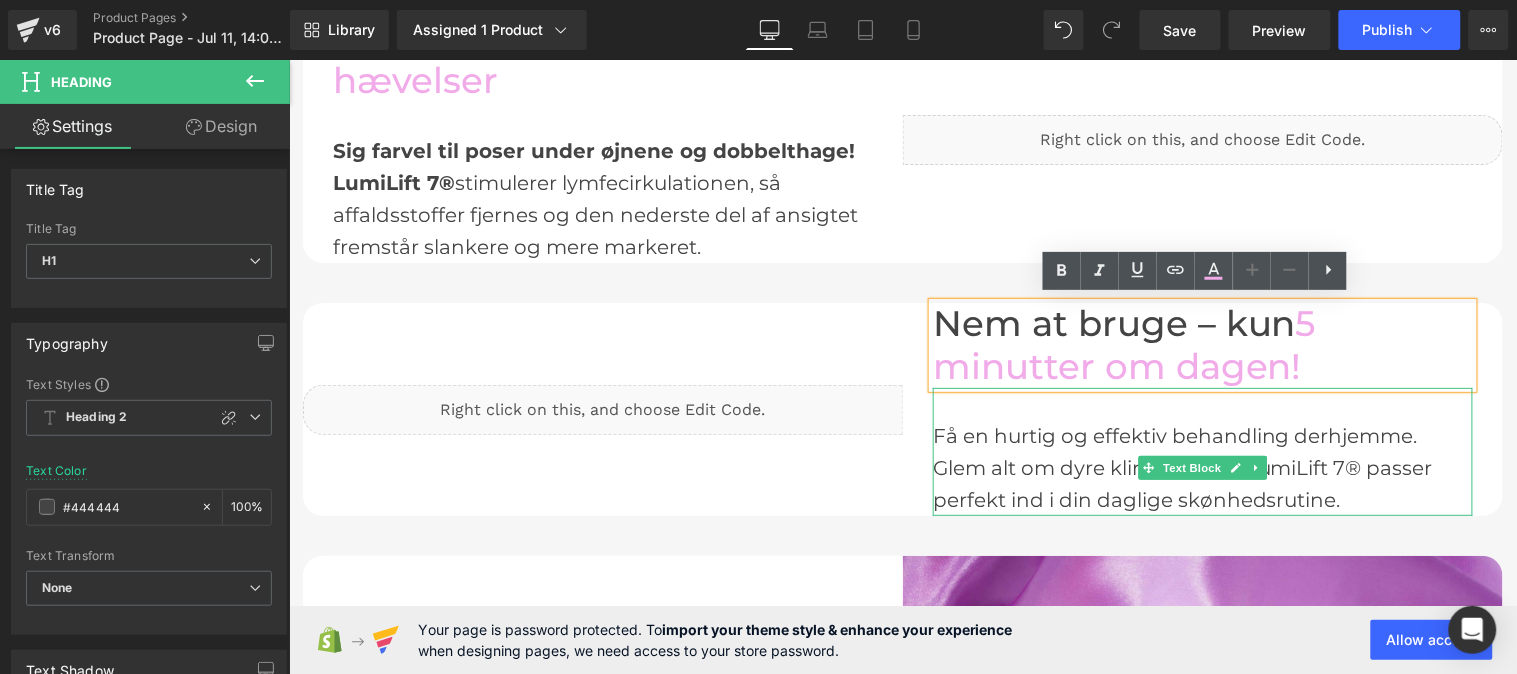 click on "Få en hurtig og effektiv behandling derhjemme. Glem alt om dyre klinikbesøg – LumiLift 7® passer perfekt ind i din daglige skønhedsrutine." at bounding box center (1202, 467) 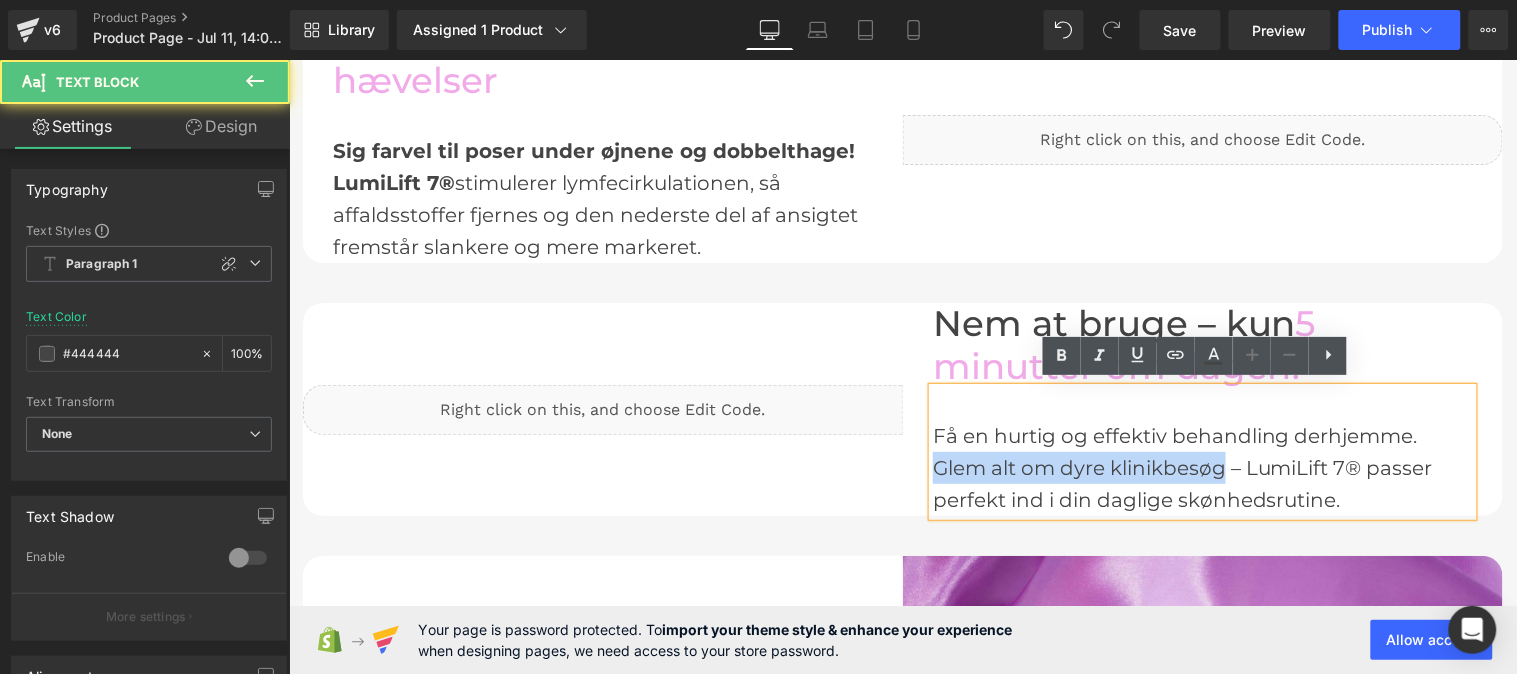 drag, startPoint x: 1217, startPoint y: 465, endPoint x: 925, endPoint y: 459, distance: 292.06165 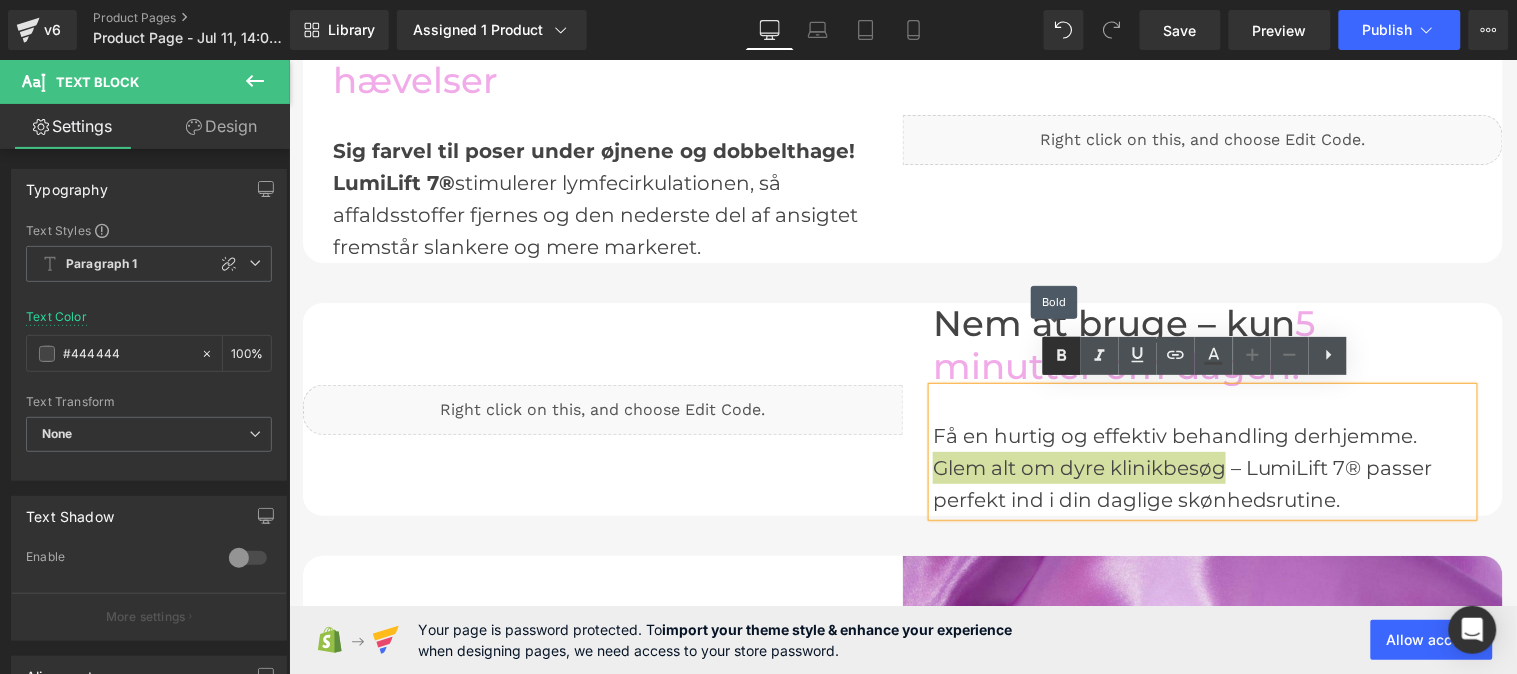 click 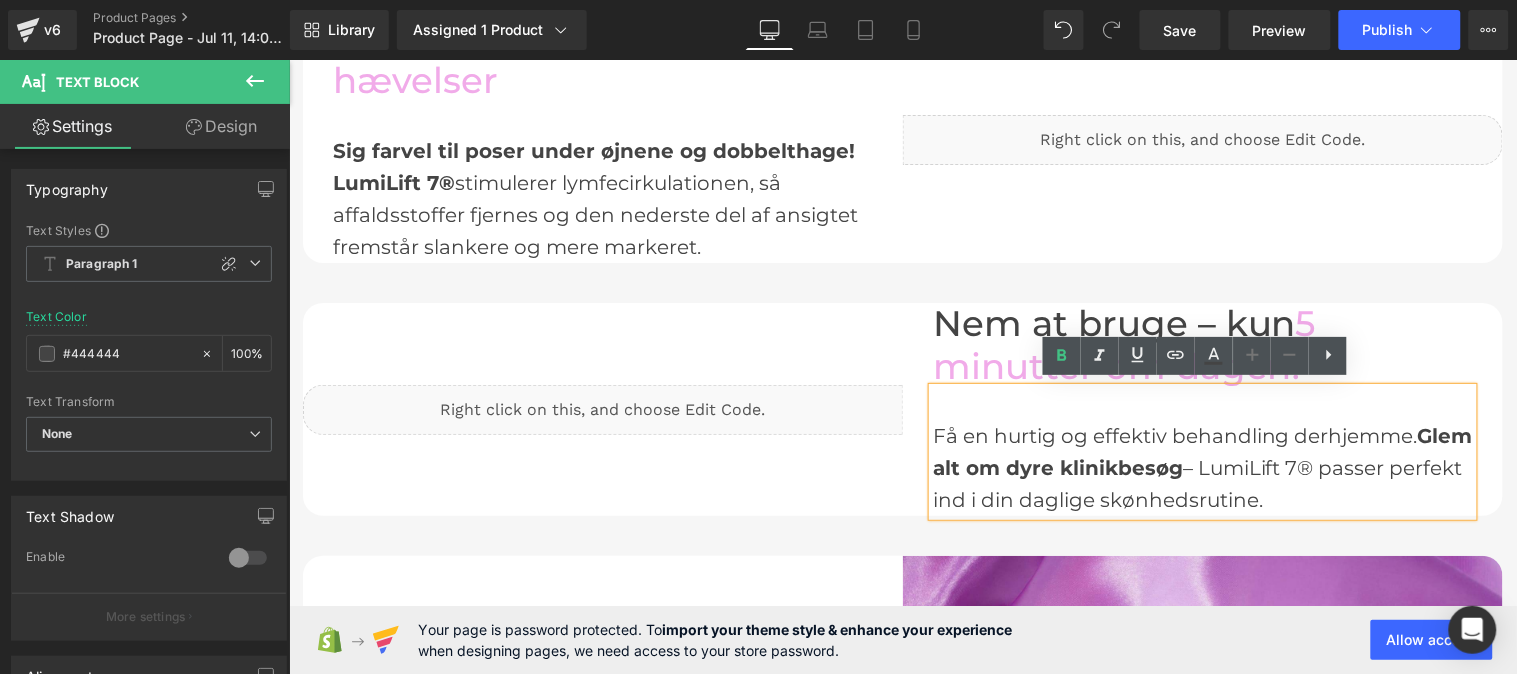 click on "Få en hurtig og effektiv behandling derhjemme.  Glem alt om dyre klinikbesøg  – LumiLift 7® passer perfekt ind i din daglige skønhedsrutine." at bounding box center [1202, 467] 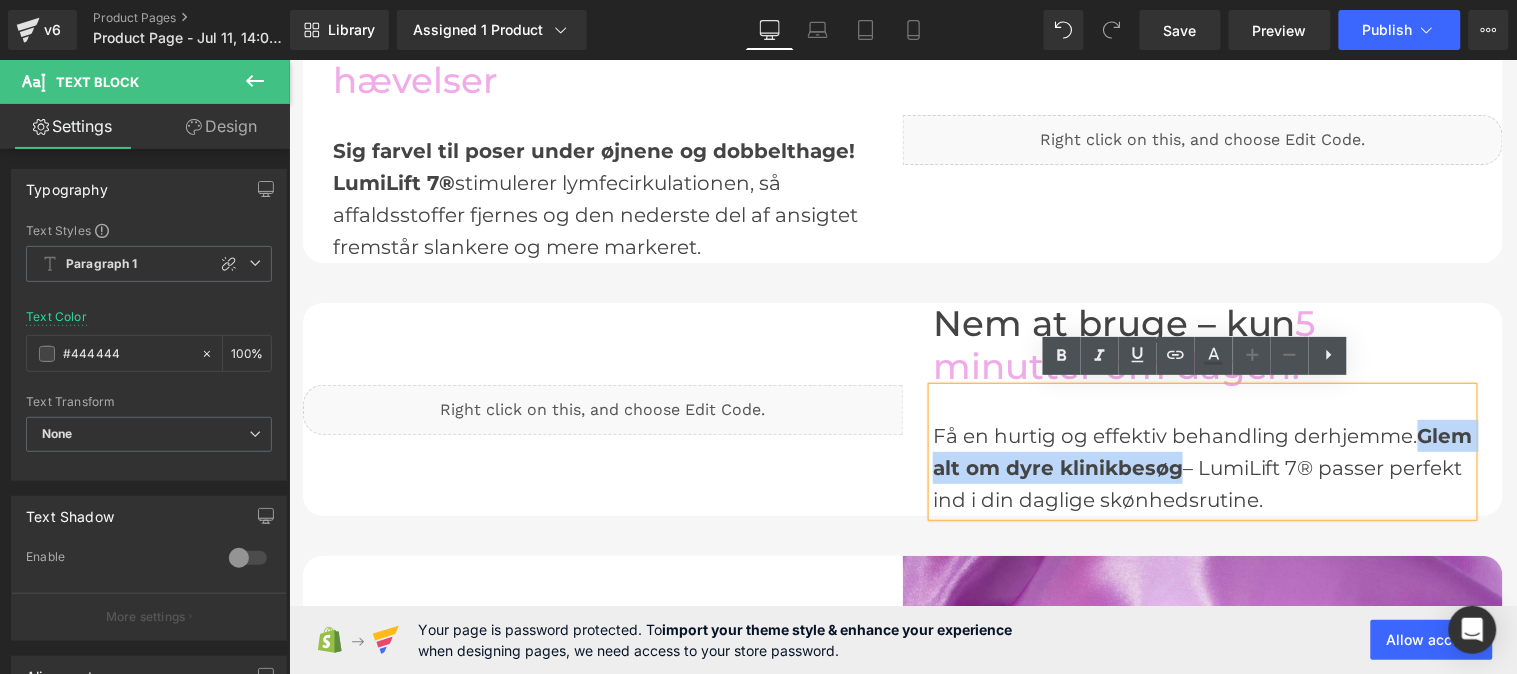 drag, startPoint x: 1233, startPoint y: 464, endPoint x: 928, endPoint y: 454, distance: 305.16388 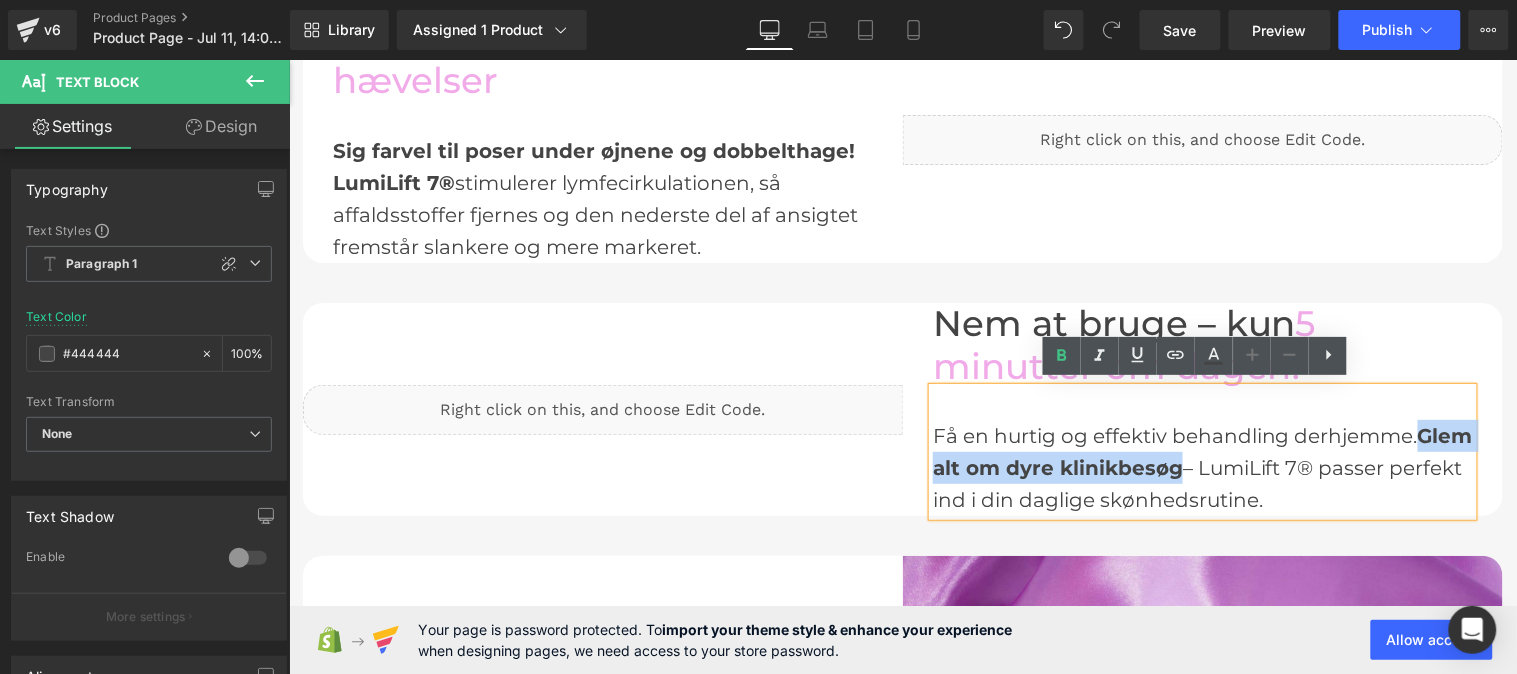 copy on "Glem alt om dyre klinikbesøg" 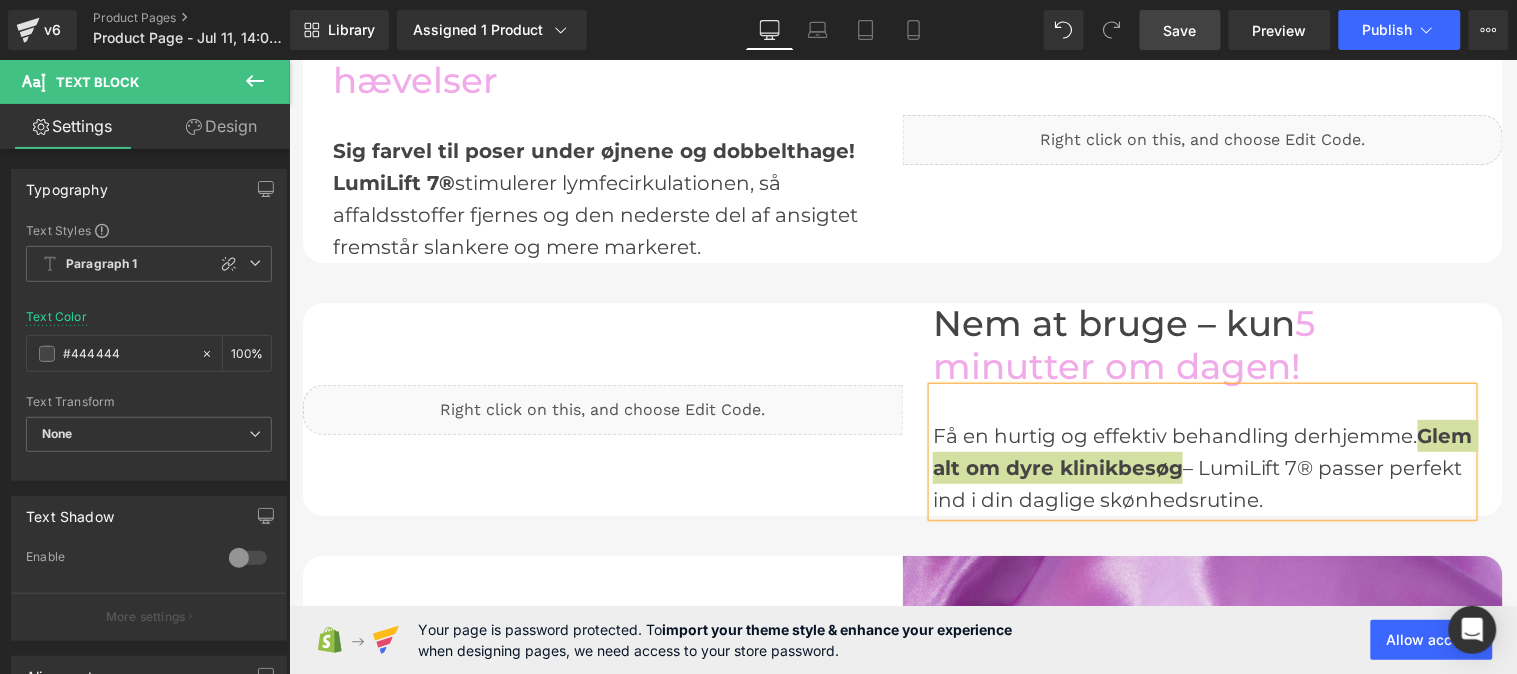 click on "Save" at bounding box center [1180, 30] 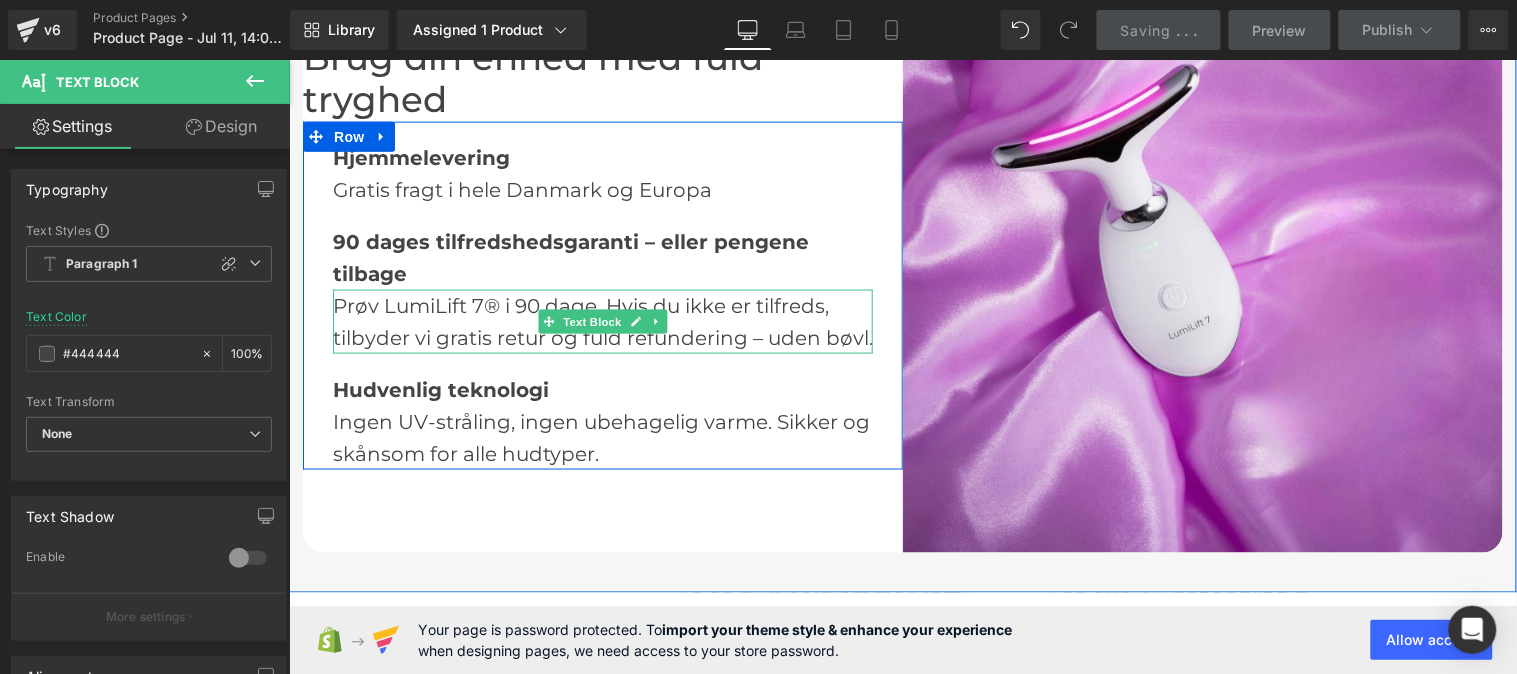 scroll, scrollTop: 2283, scrollLeft: 0, axis: vertical 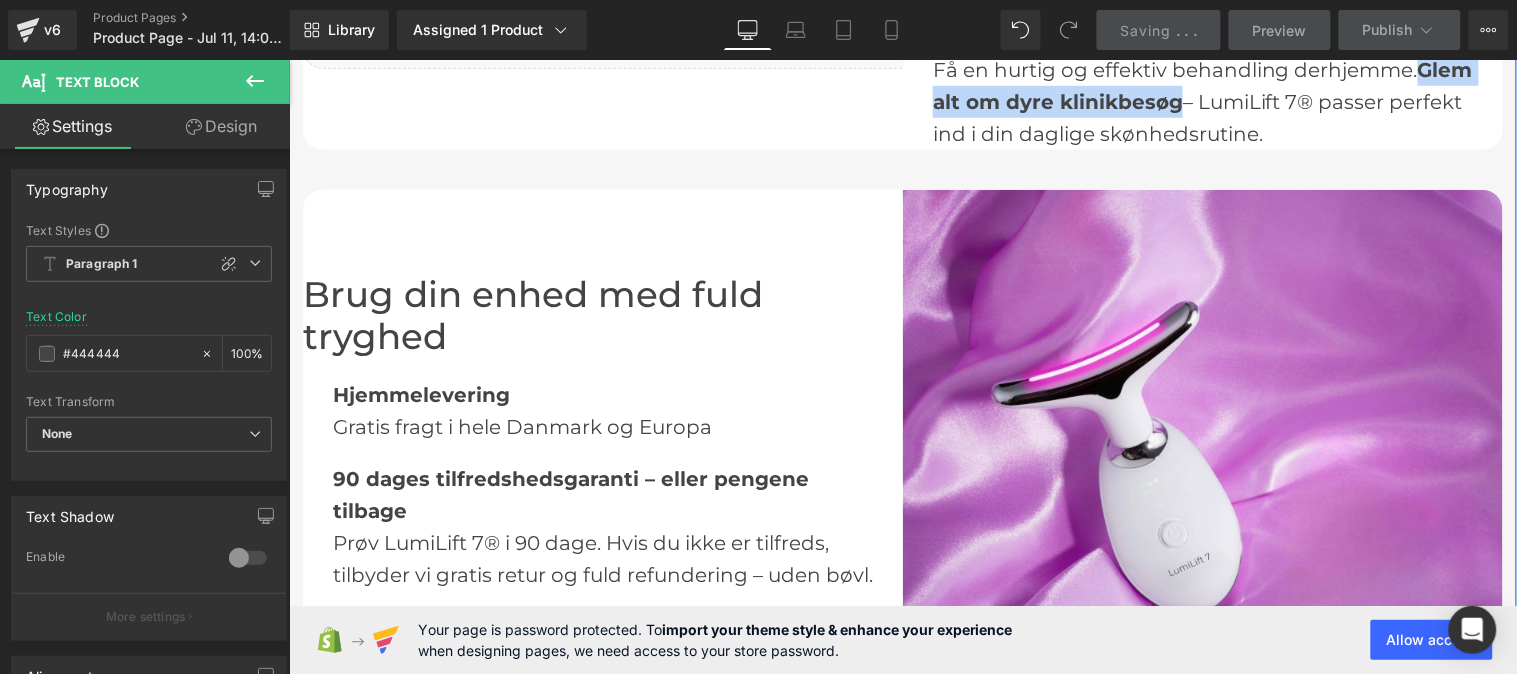 click on "Brug din enhed med fuld      tryghed" at bounding box center (602, 315) 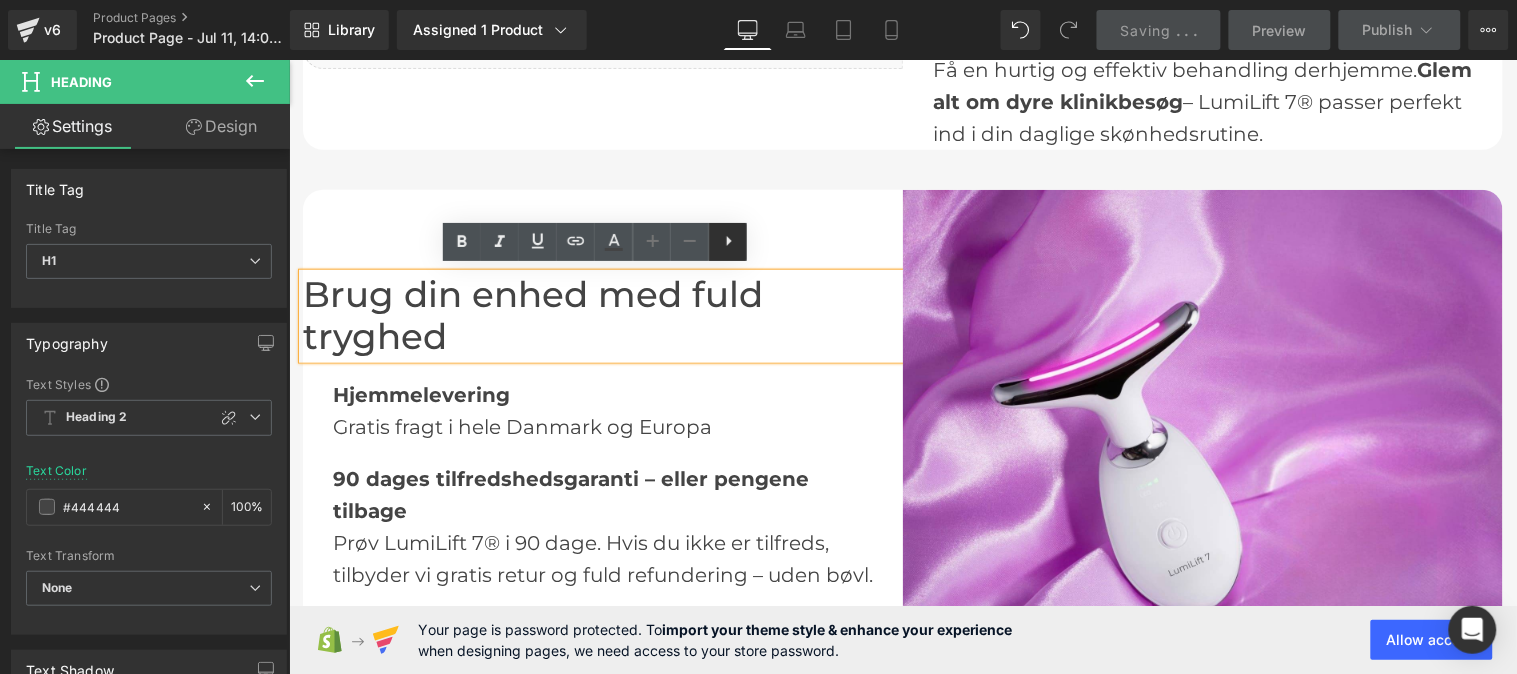 click 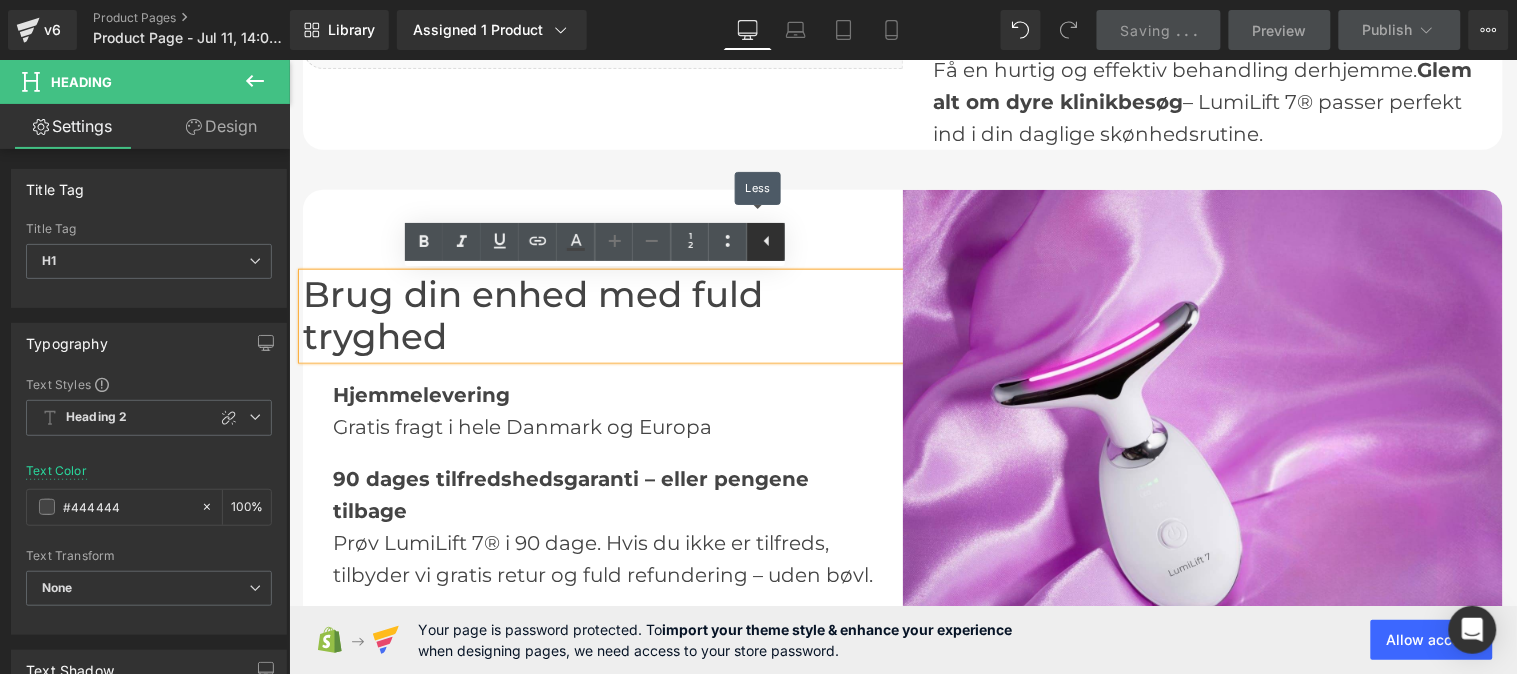 click 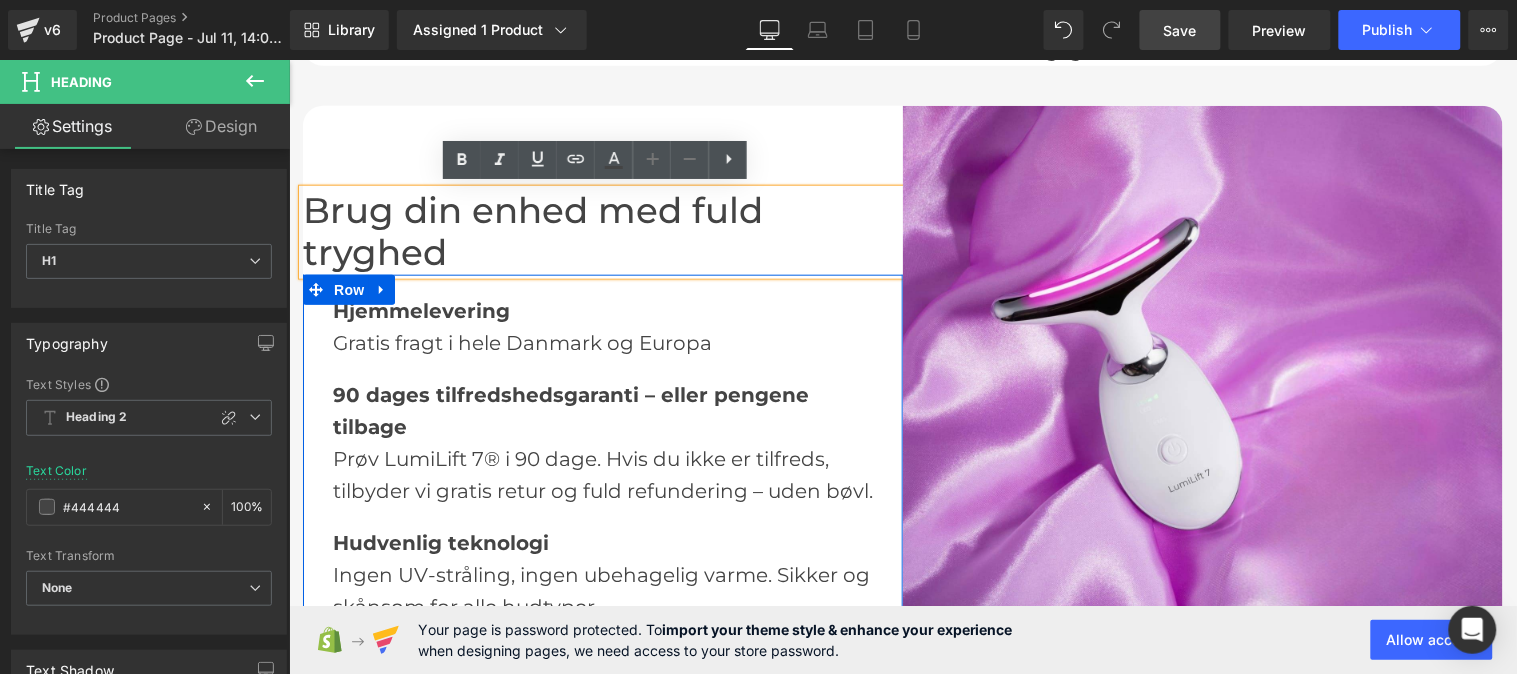 scroll, scrollTop: 2368, scrollLeft: 0, axis: vertical 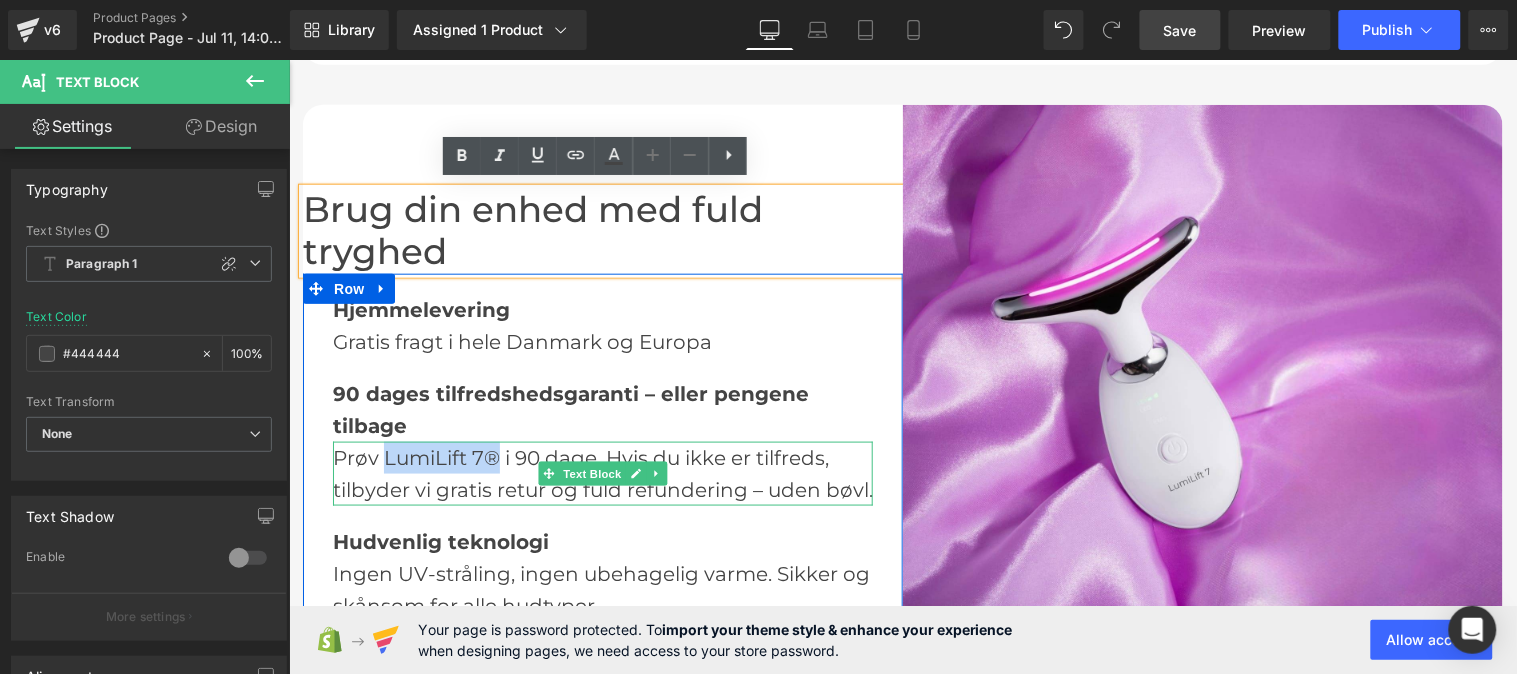 drag, startPoint x: 483, startPoint y: 453, endPoint x: 378, endPoint y: 449, distance: 105.076164 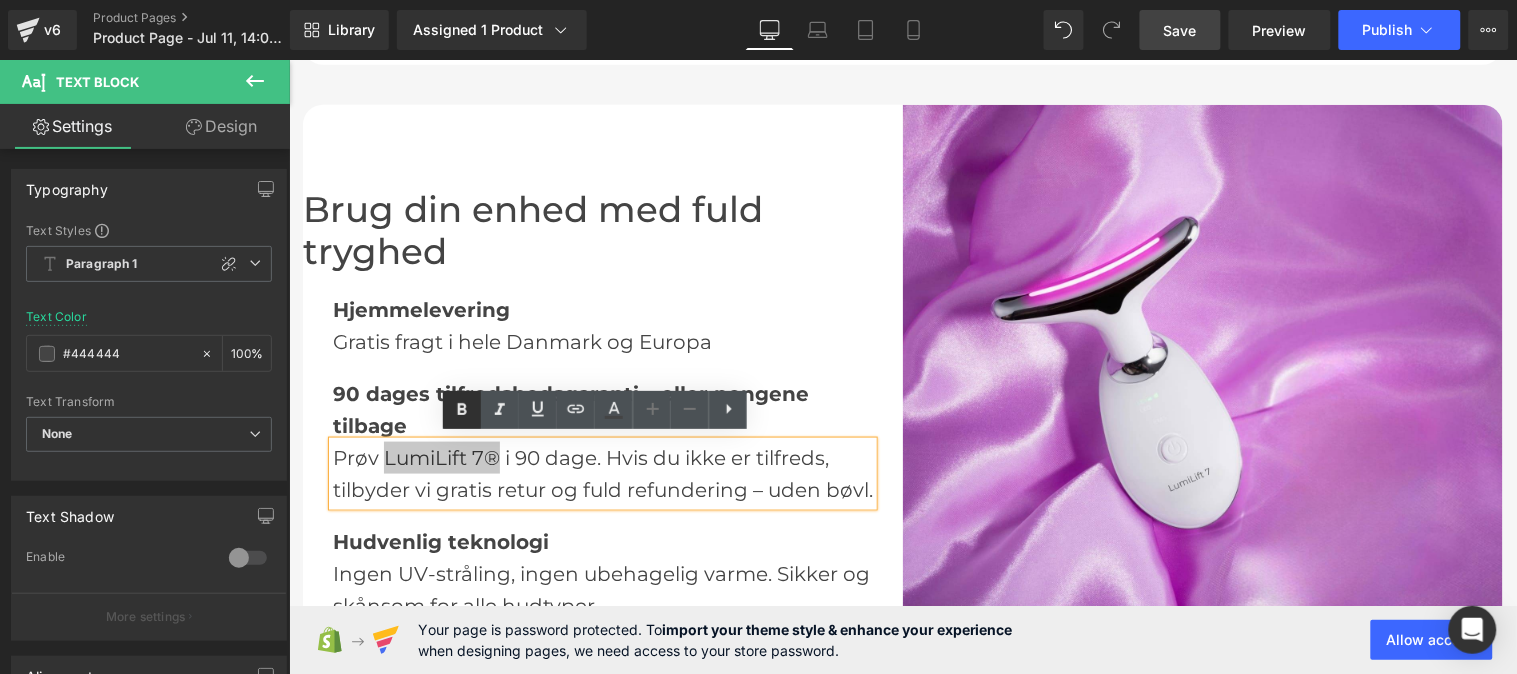 click 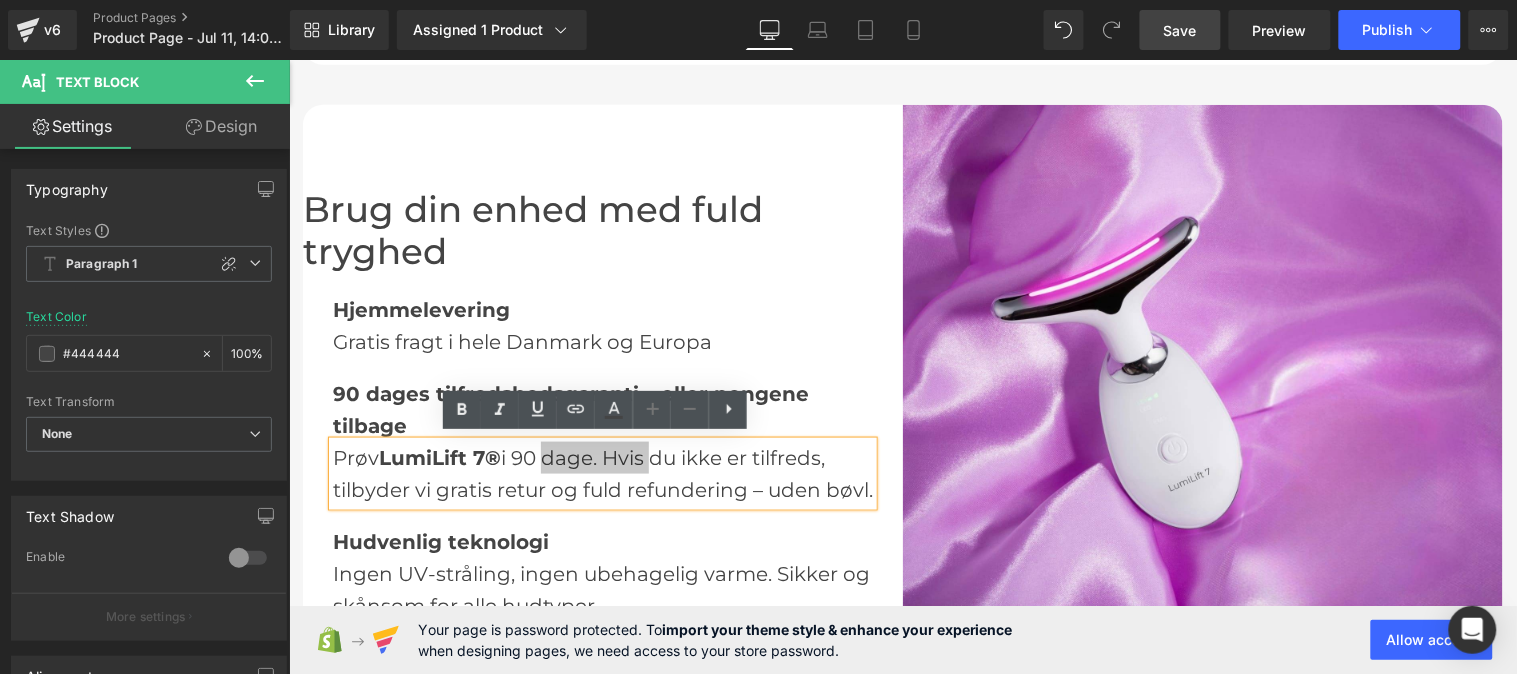 type 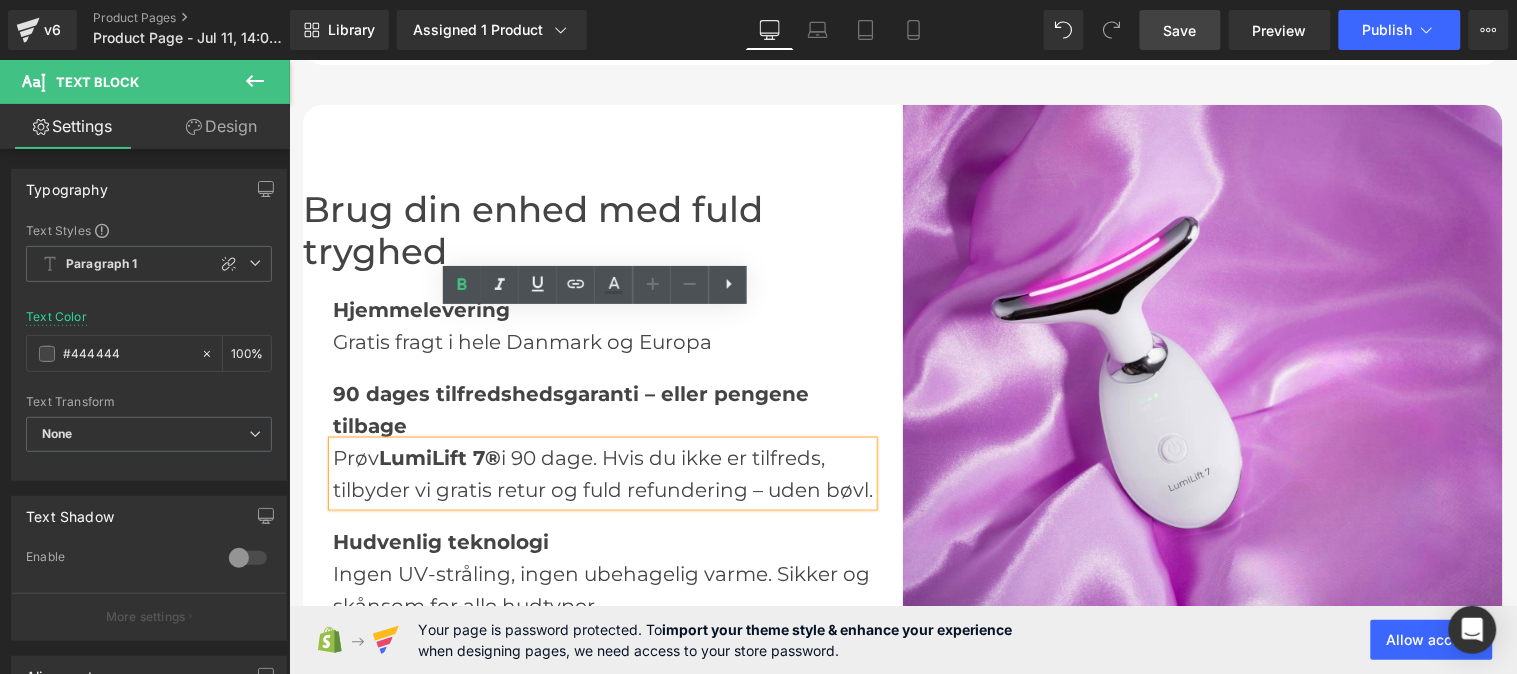 scroll, scrollTop: 2514, scrollLeft: 0, axis: vertical 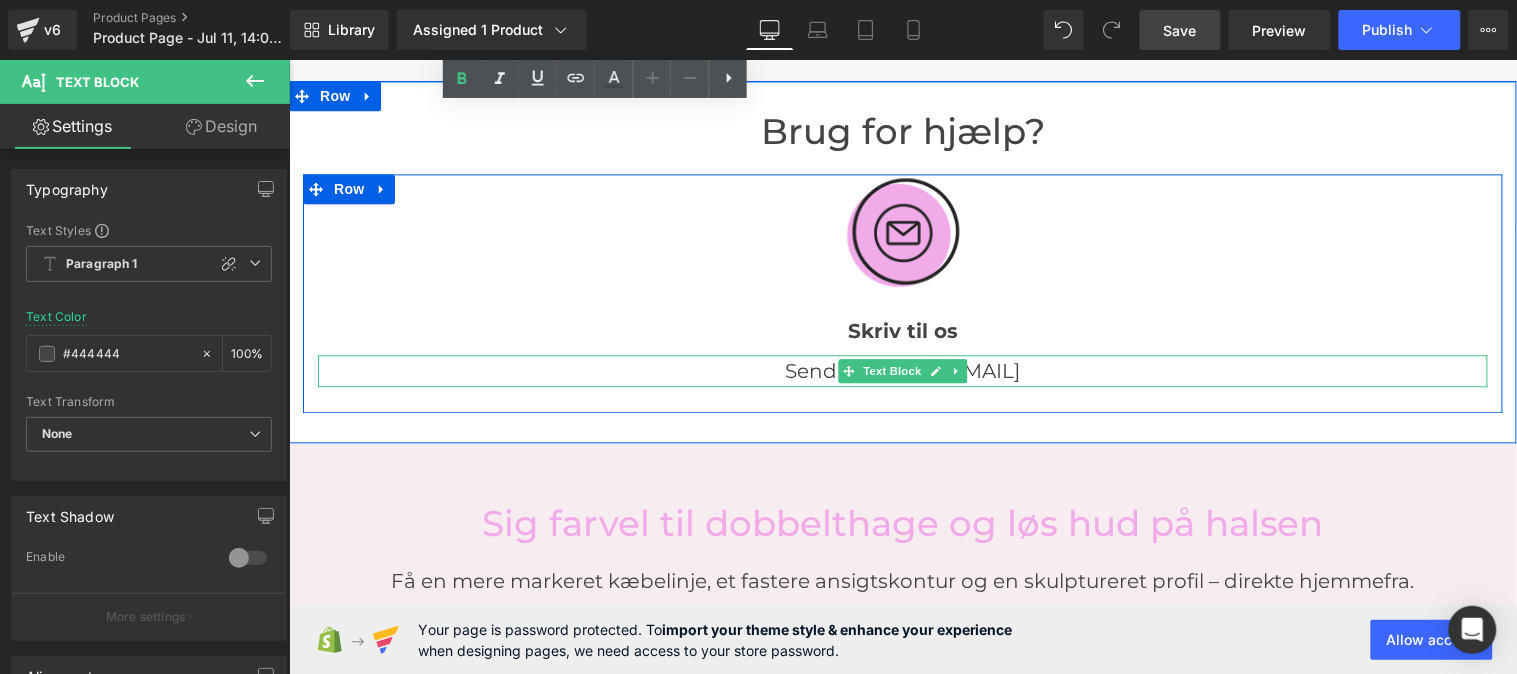 click on "Send en mail til [EMAIL]" at bounding box center (902, 370) 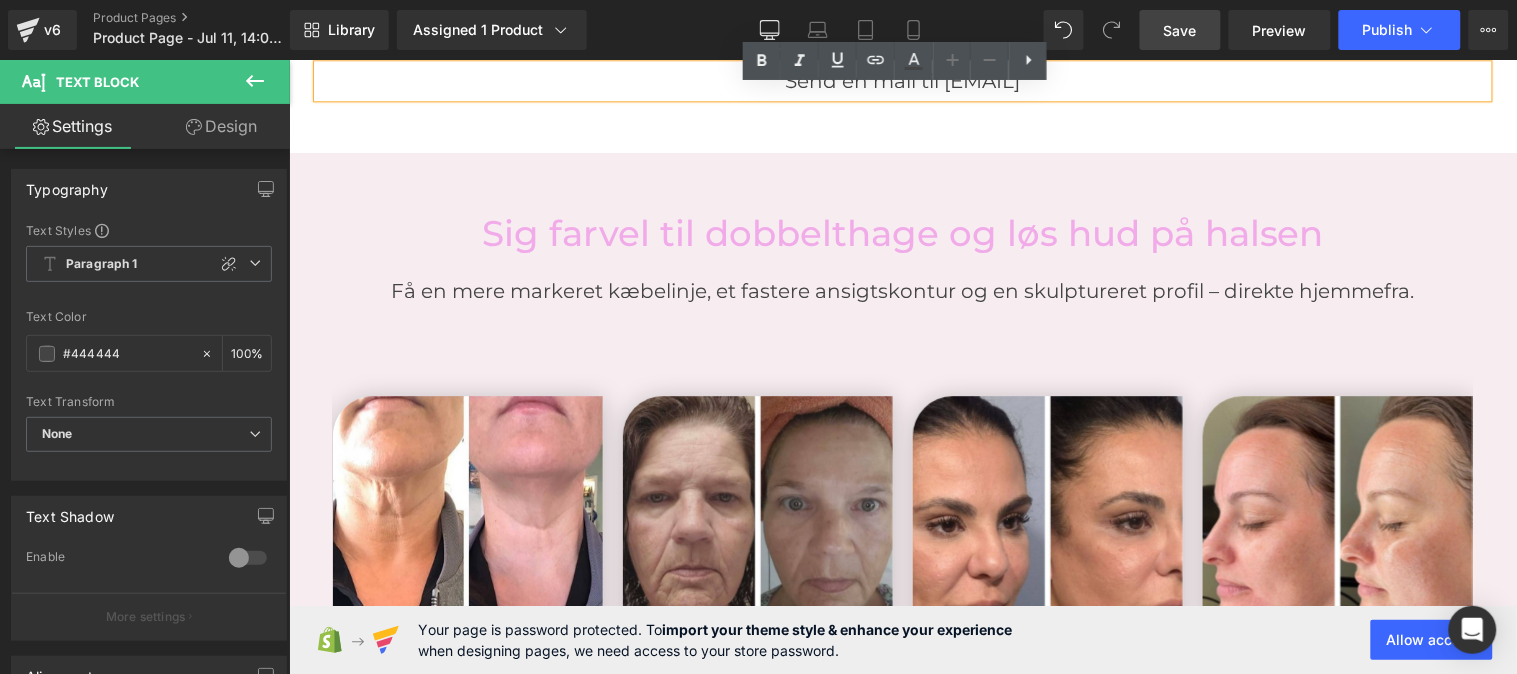 scroll, scrollTop: 3323, scrollLeft: 0, axis: vertical 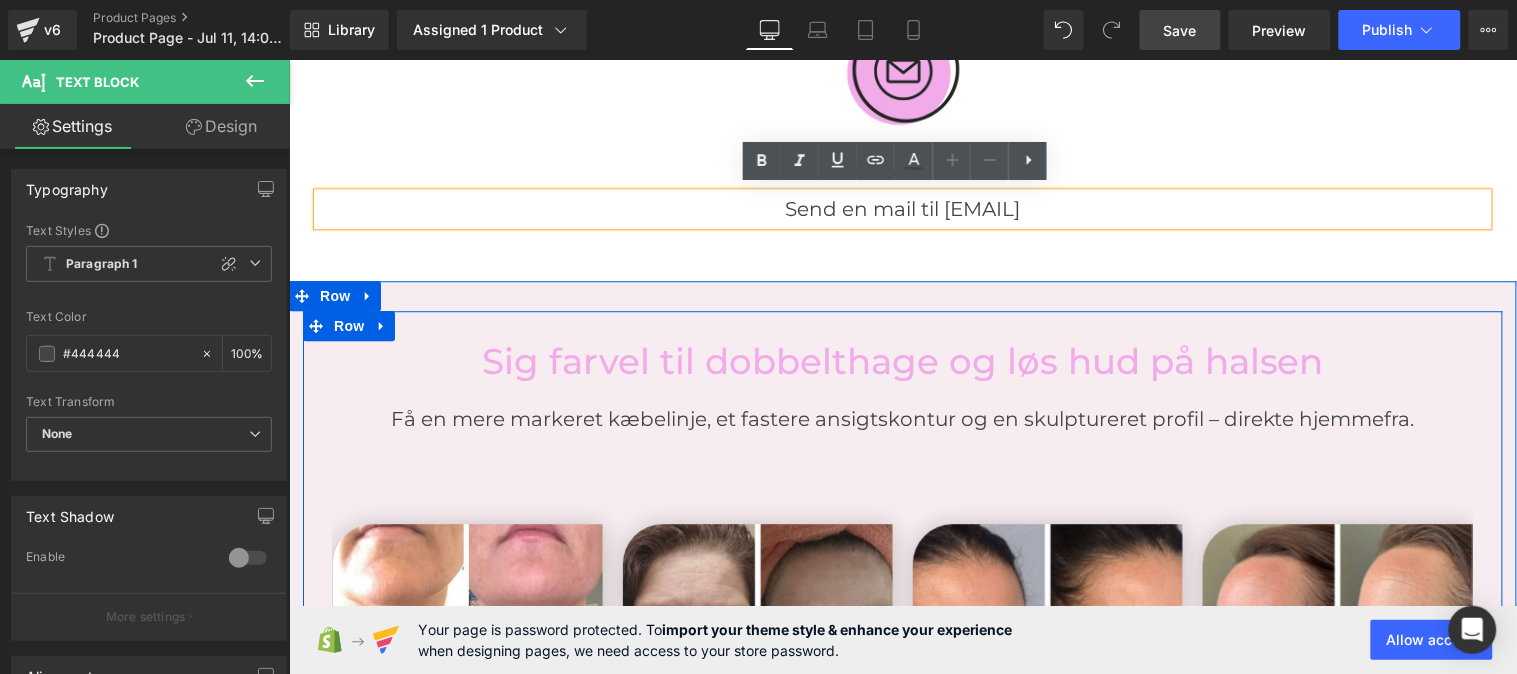 click on "Sig farvel til dobbelthage og løs hud på halsen" at bounding box center [902, 360] 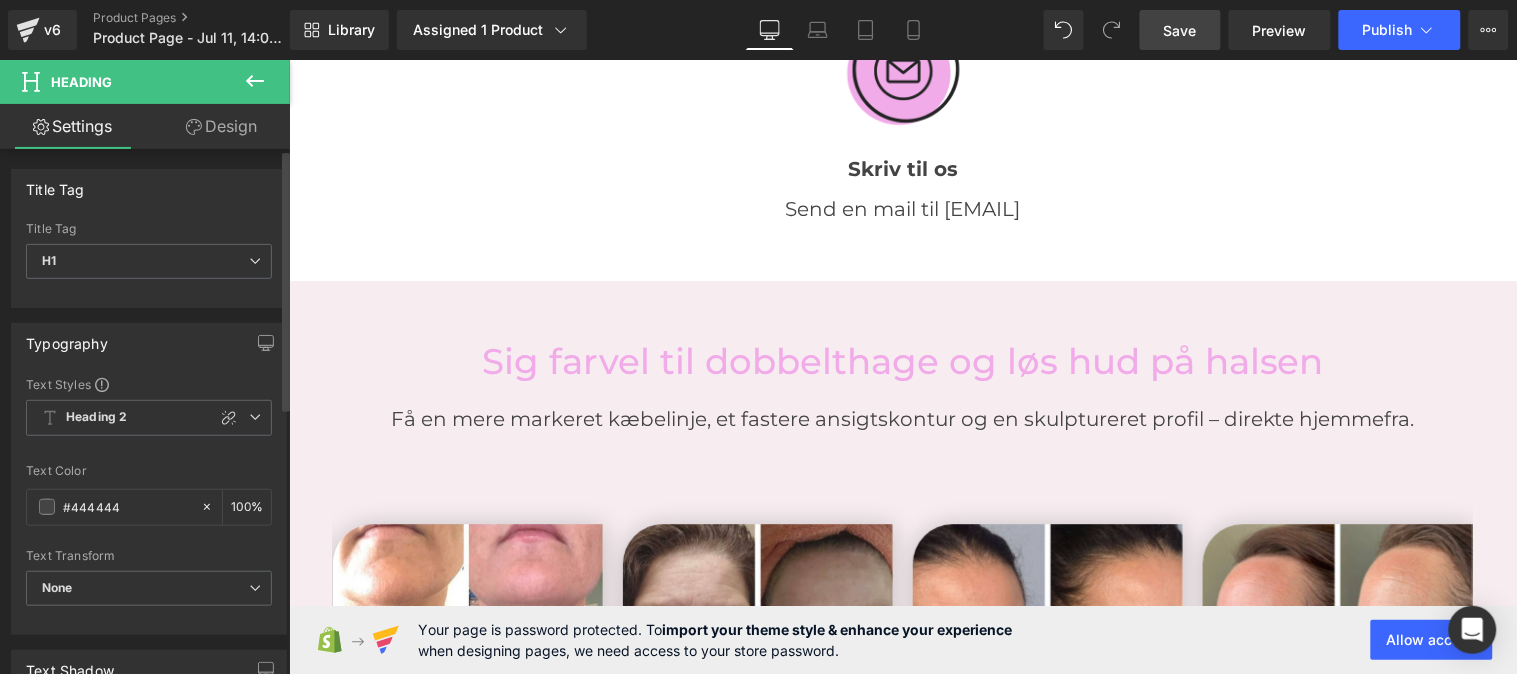drag, startPoint x: 124, startPoint y: 505, endPoint x: 21, endPoint y: 507, distance: 103.01942 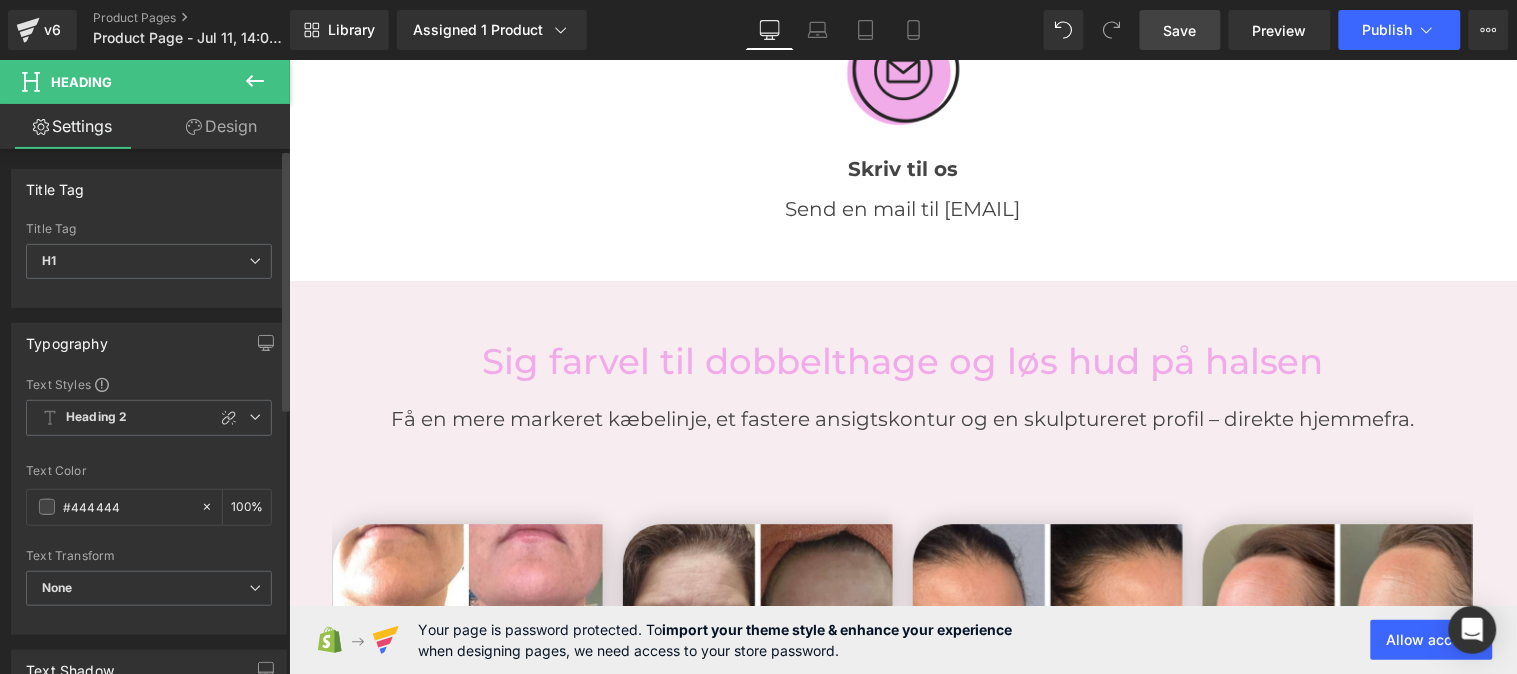 click on "Text Styles Custom Heading 1 Heading 2 Heading 3 Heading 4 Heading 5 Heading 6
Heading 2
Custom
Heading 1
Heading 2
Heading 3
Heading 4
Heading 5
Heading 6 Thin 100 Semi Thin 200 Light 300 Regular 400 Medium 500 Semi Bold 600 Super Bold 800 Boldest 900 Bold 700 Lighter Bolder Font Weight
Regular 400
Thin 100 Semi Thin 200 Light 300 Regular 400 Medium 500 Semi Bold 600 Super Bold 800 Boldest 900 Bold 700 Lighter Bolder 35.6px Font Size 35.6 px 1.2em Line Height 1.2 em 0px Letter Spacing 0 px rgb(68, 68, 68) Text Color #444444 100 % inherit
Font
Default" at bounding box center (149, 505) 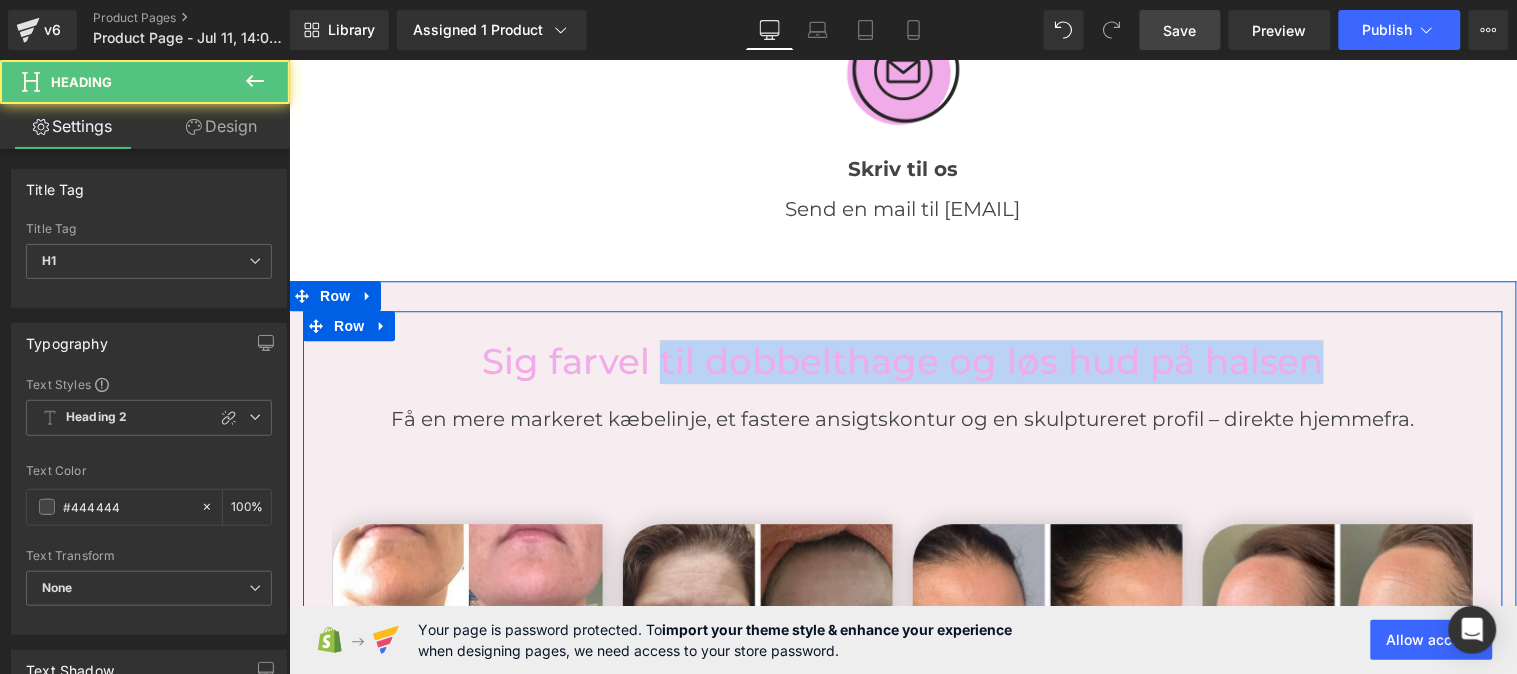 drag, startPoint x: 652, startPoint y: 363, endPoint x: 1310, endPoint y: 337, distance: 658.5135 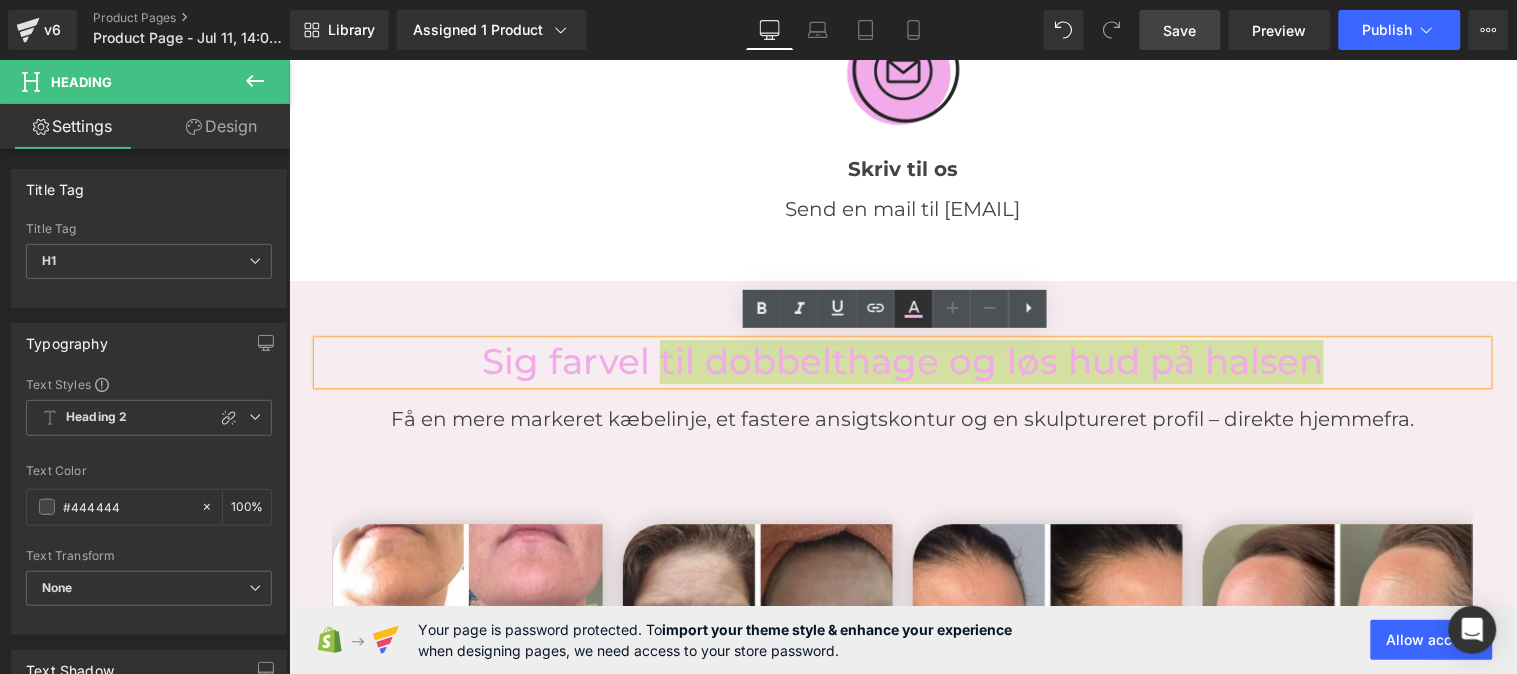 click 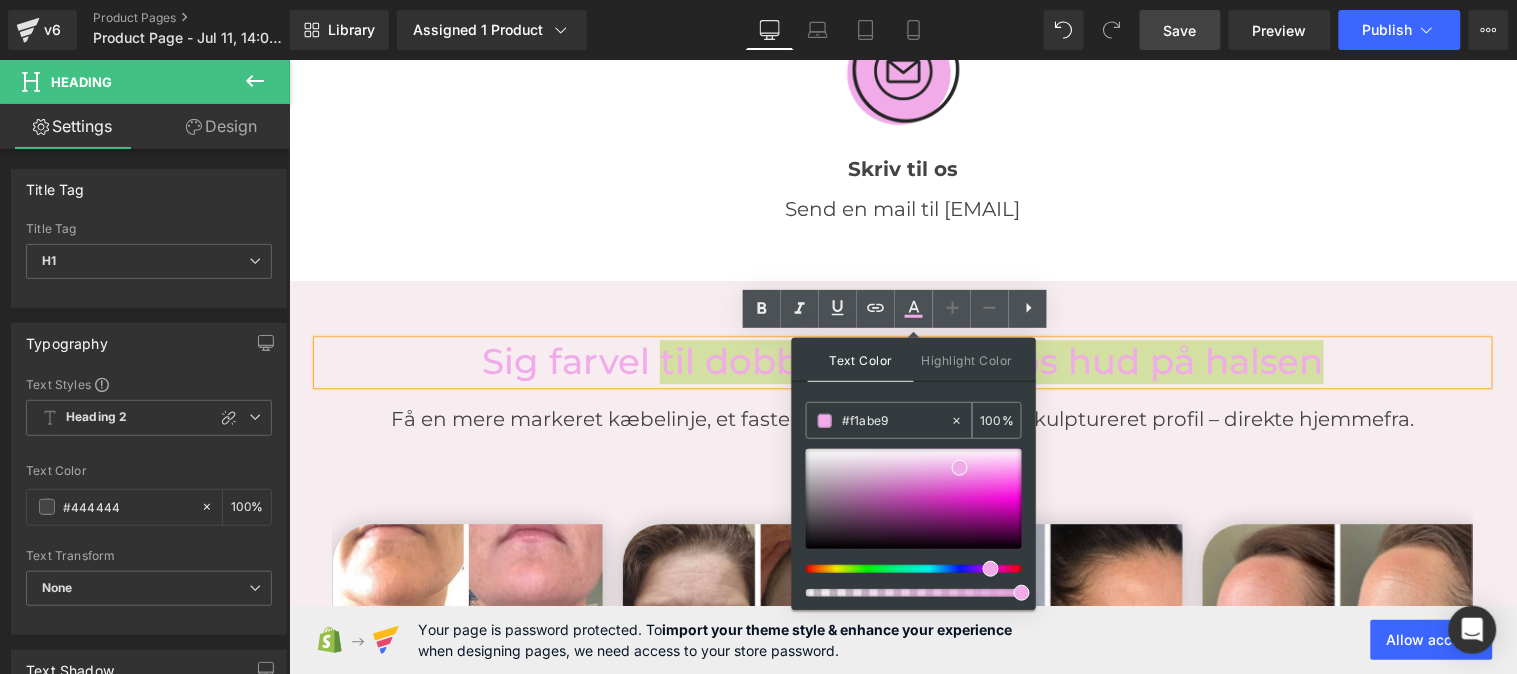 click on "#f1abe9" at bounding box center [896, 421] 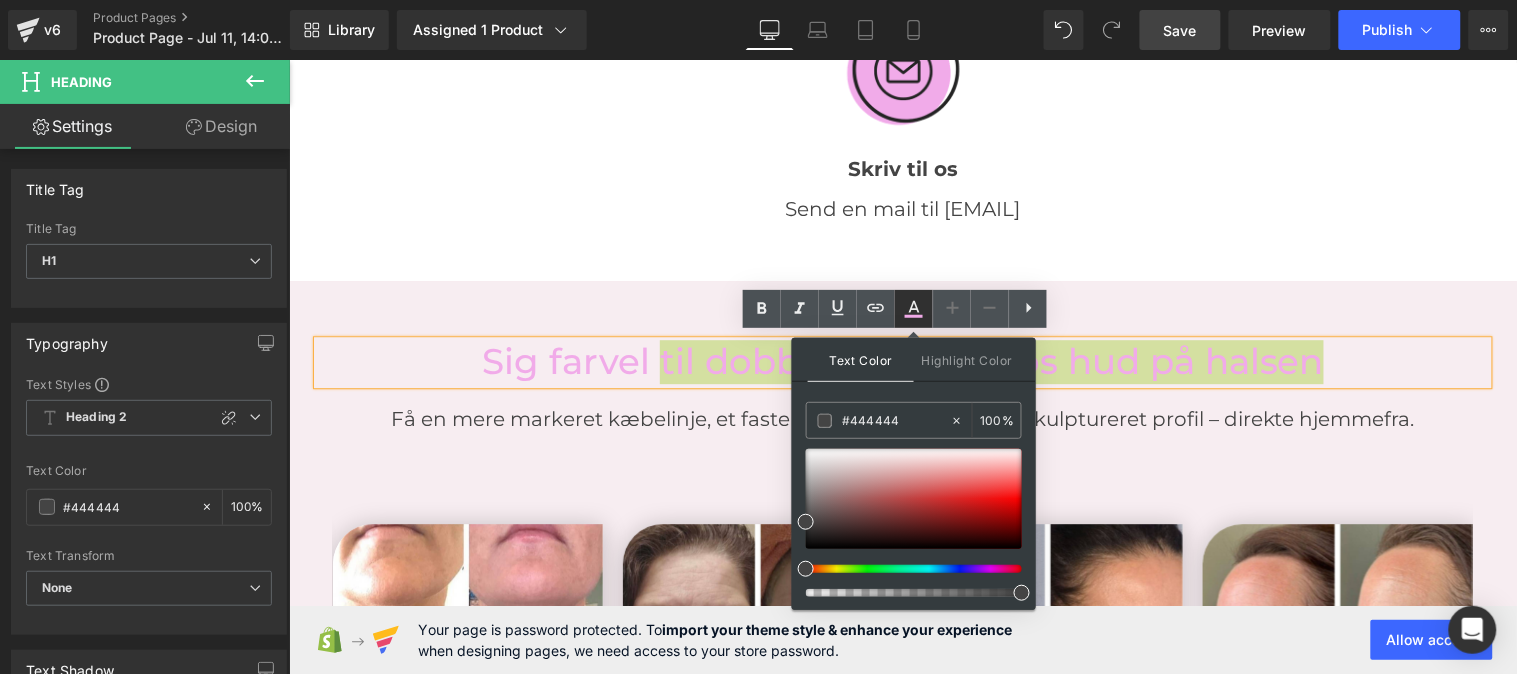 click 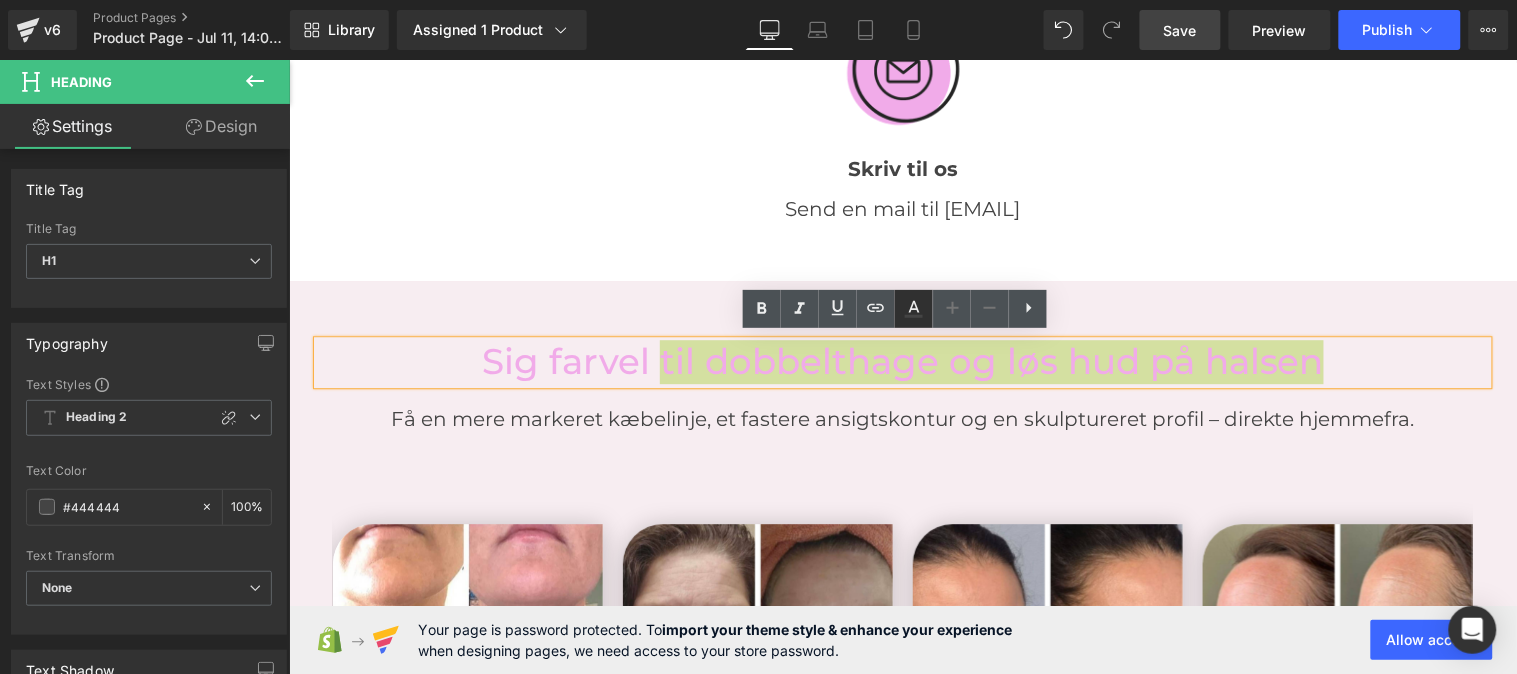 type 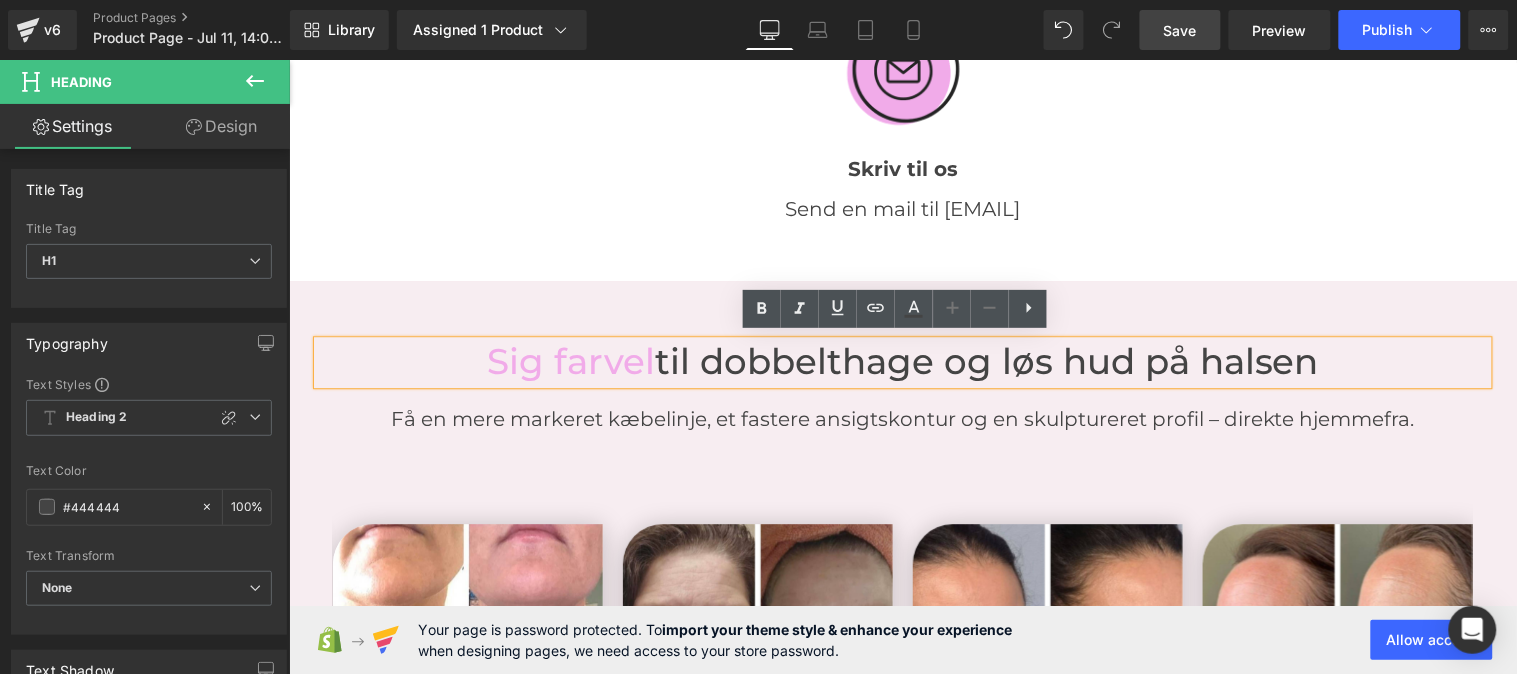 click on "Sig farvel" at bounding box center (570, 360) 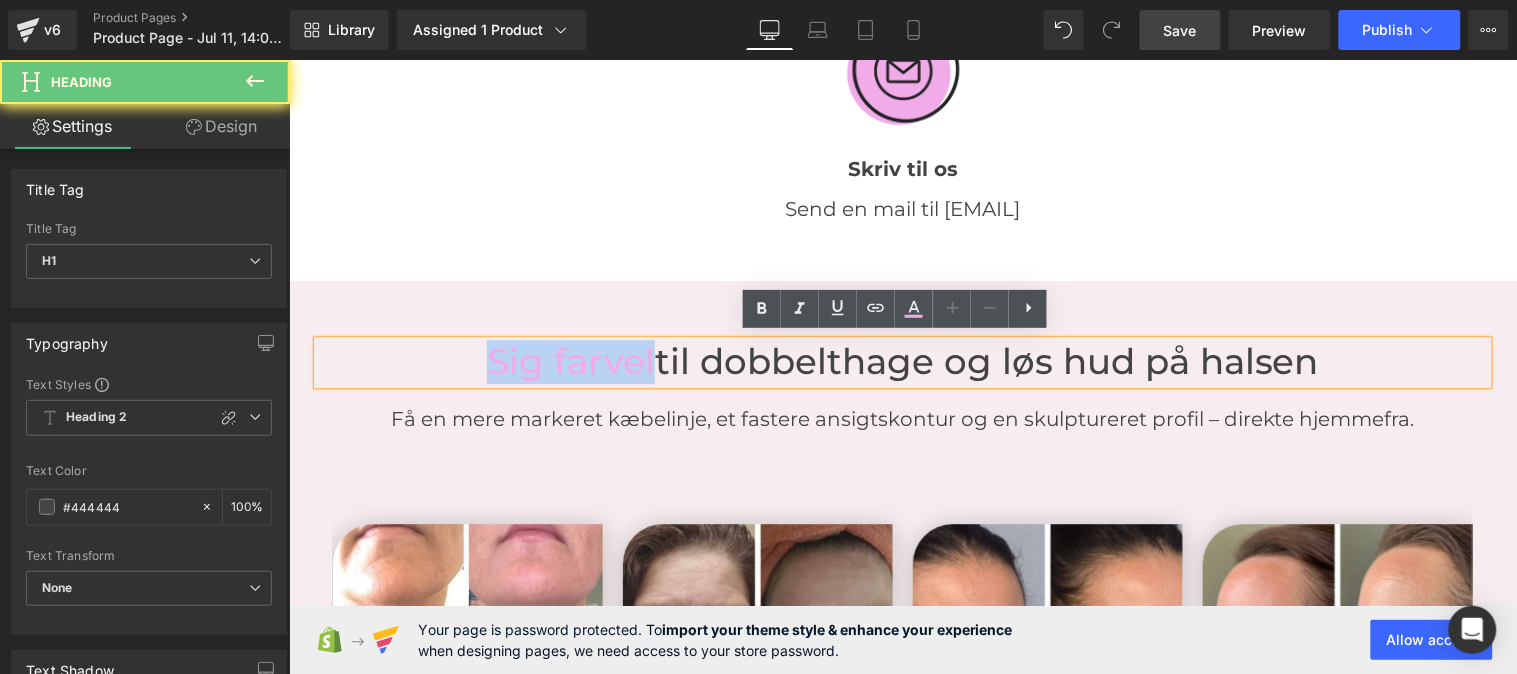 drag, startPoint x: 644, startPoint y: 360, endPoint x: 445, endPoint y: 364, distance: 199.04019 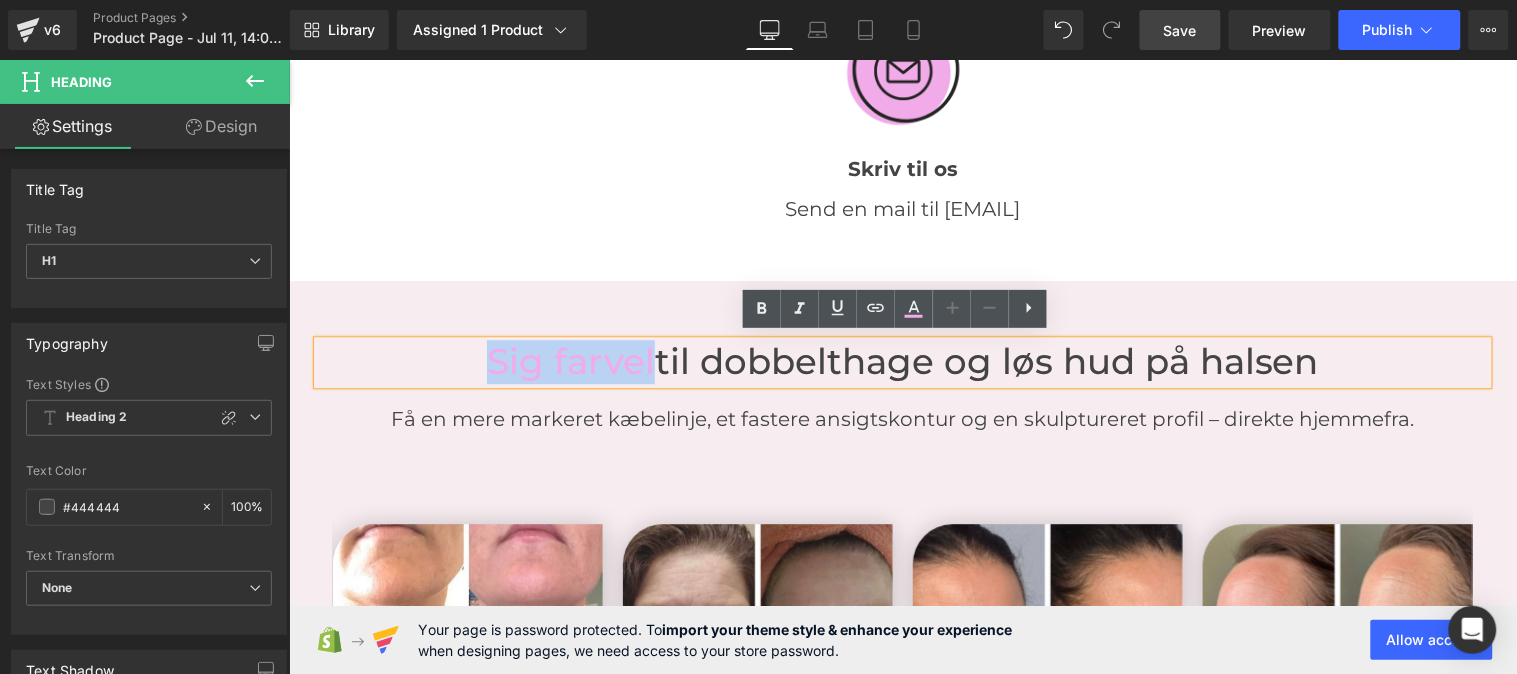 copy on "Sig farvel" 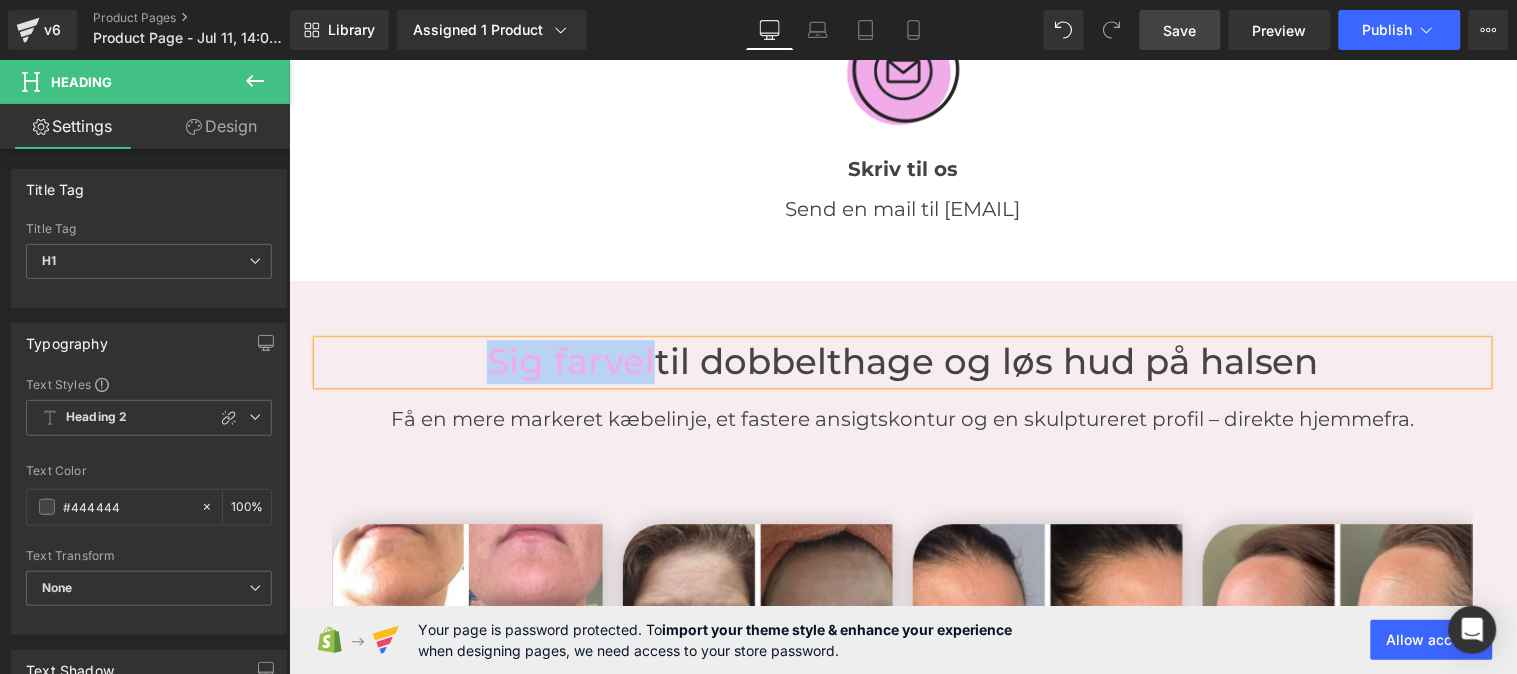 click on "Sig farvel  til dobbelthage og løs hud på halsen" at bounding box center (902, 361) 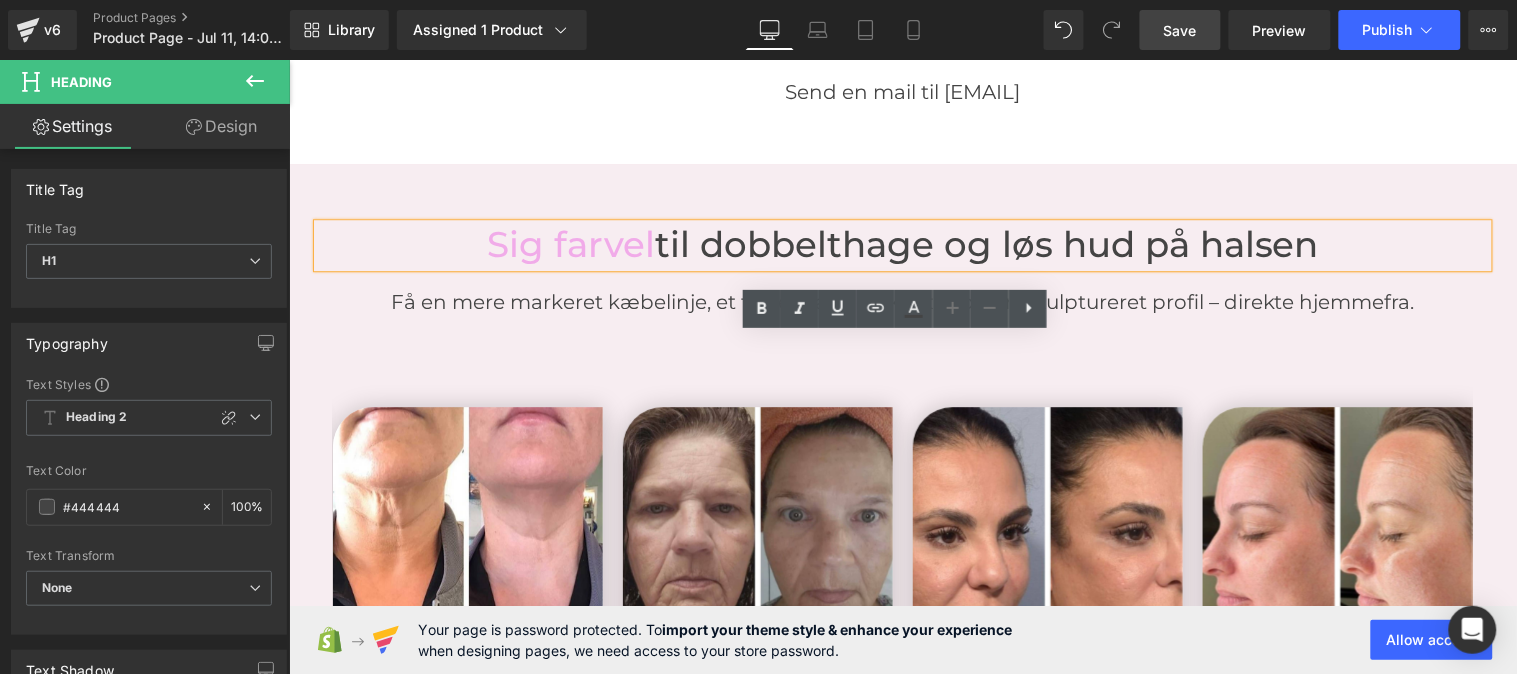 scroll, scrollTop: 3312, scrollLeft: 0, axis: vertical 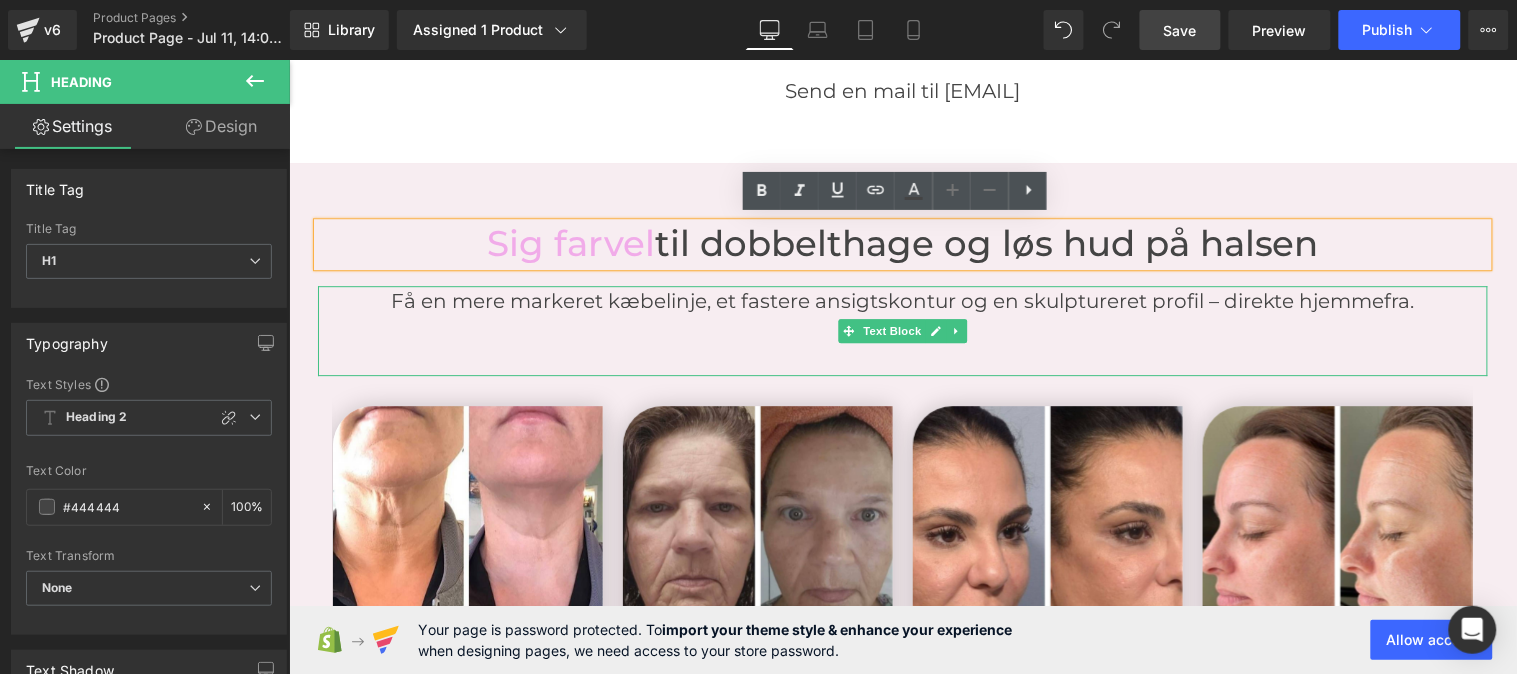click at bounding box center (902, 330) 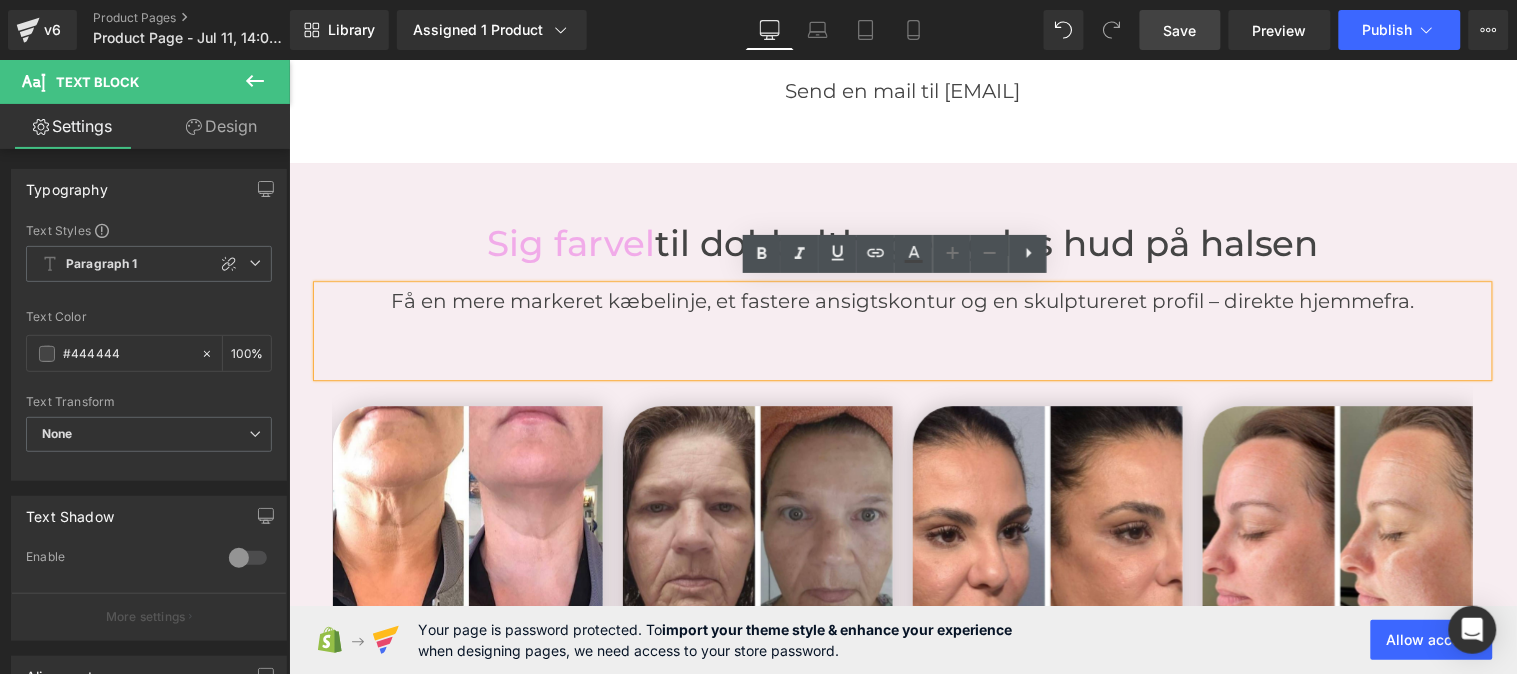 type 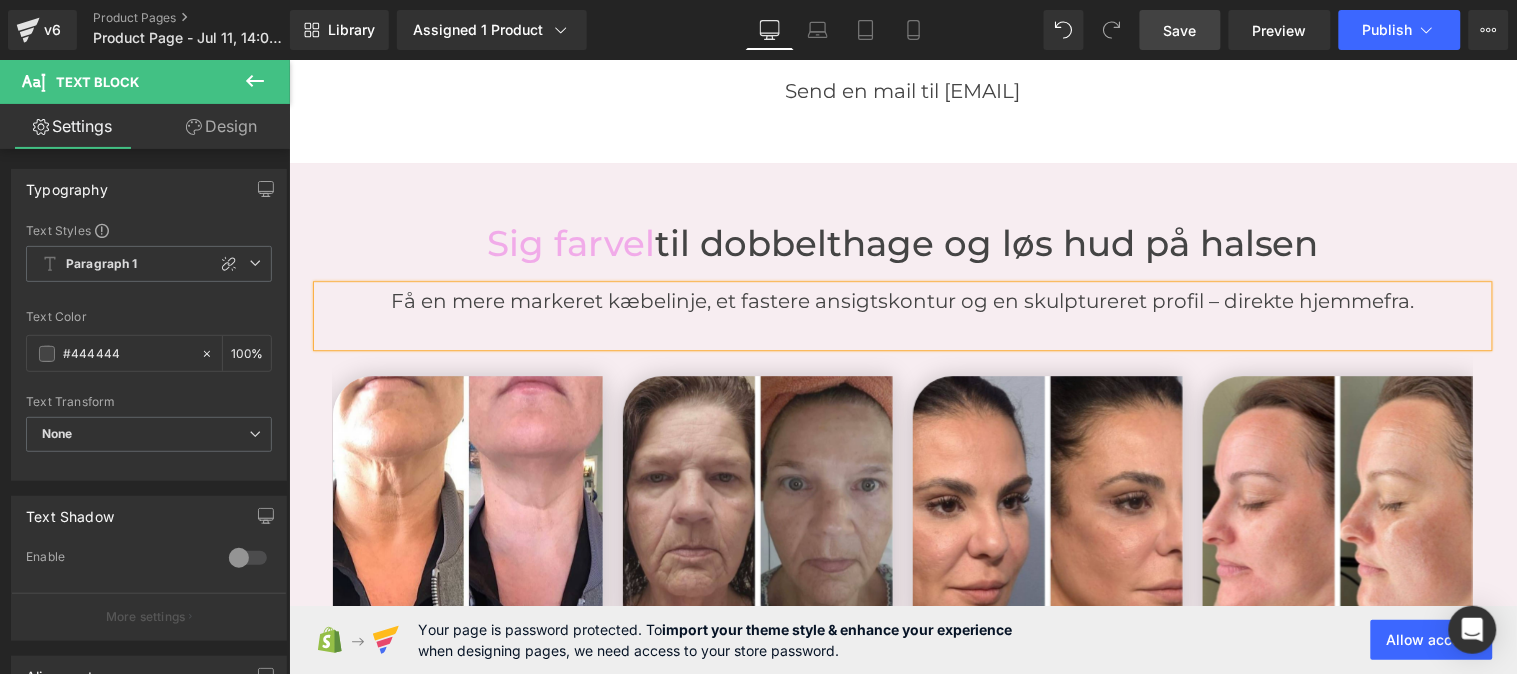 click at bounding box center [902, 330] 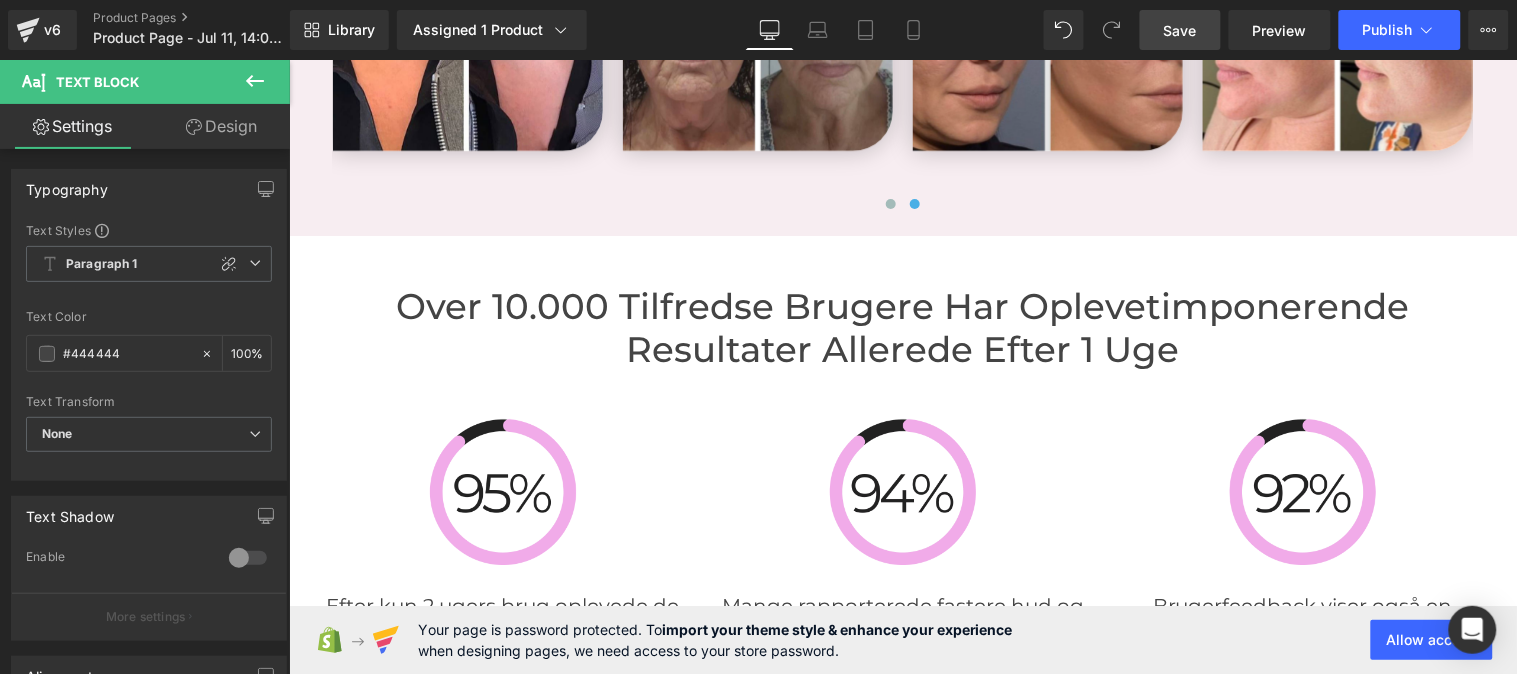 scroll, scrollTop: 3778, scrollLeft: 0, axis: vertical 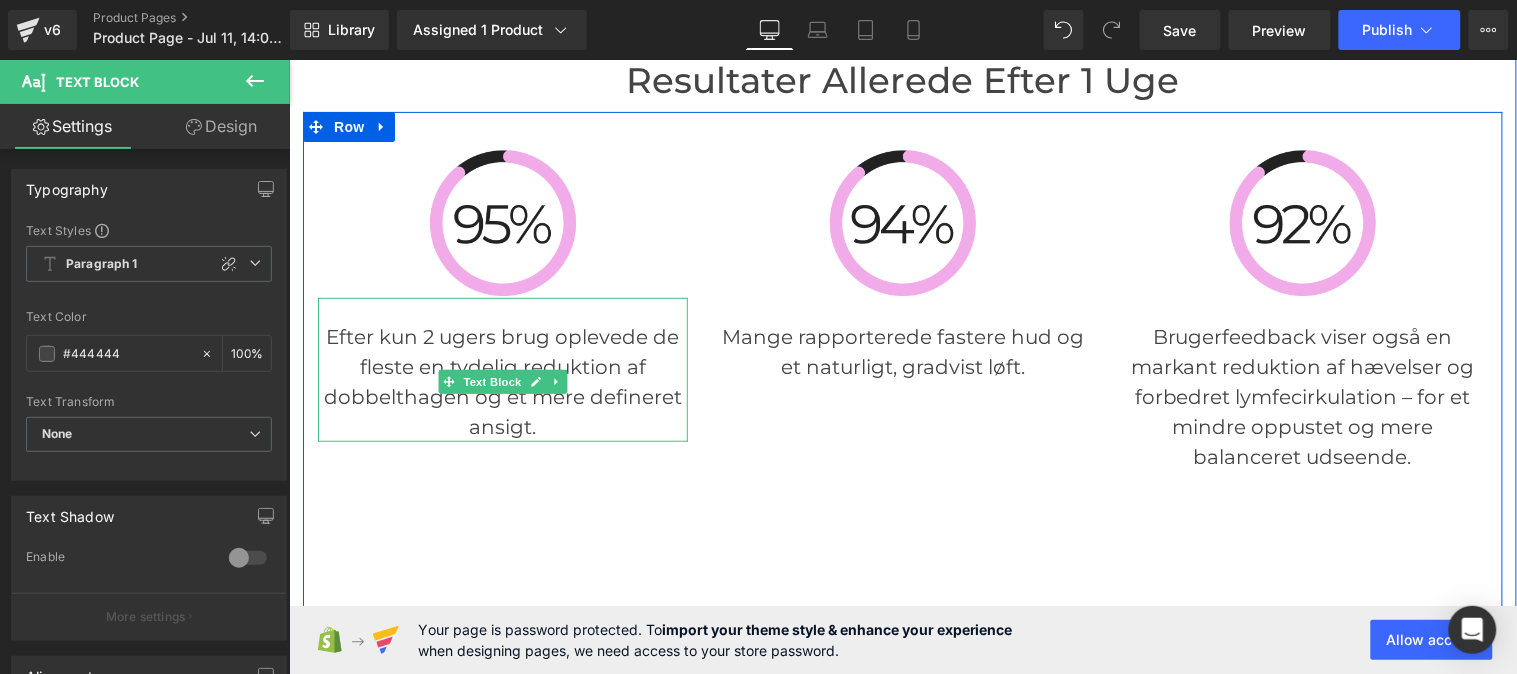 click on "Efter kun 2 ugers brug oplevede de fleste en tydelig reduktion af dobbelthagen og et mere defineret ansigt." at bounding box center (502, 381) 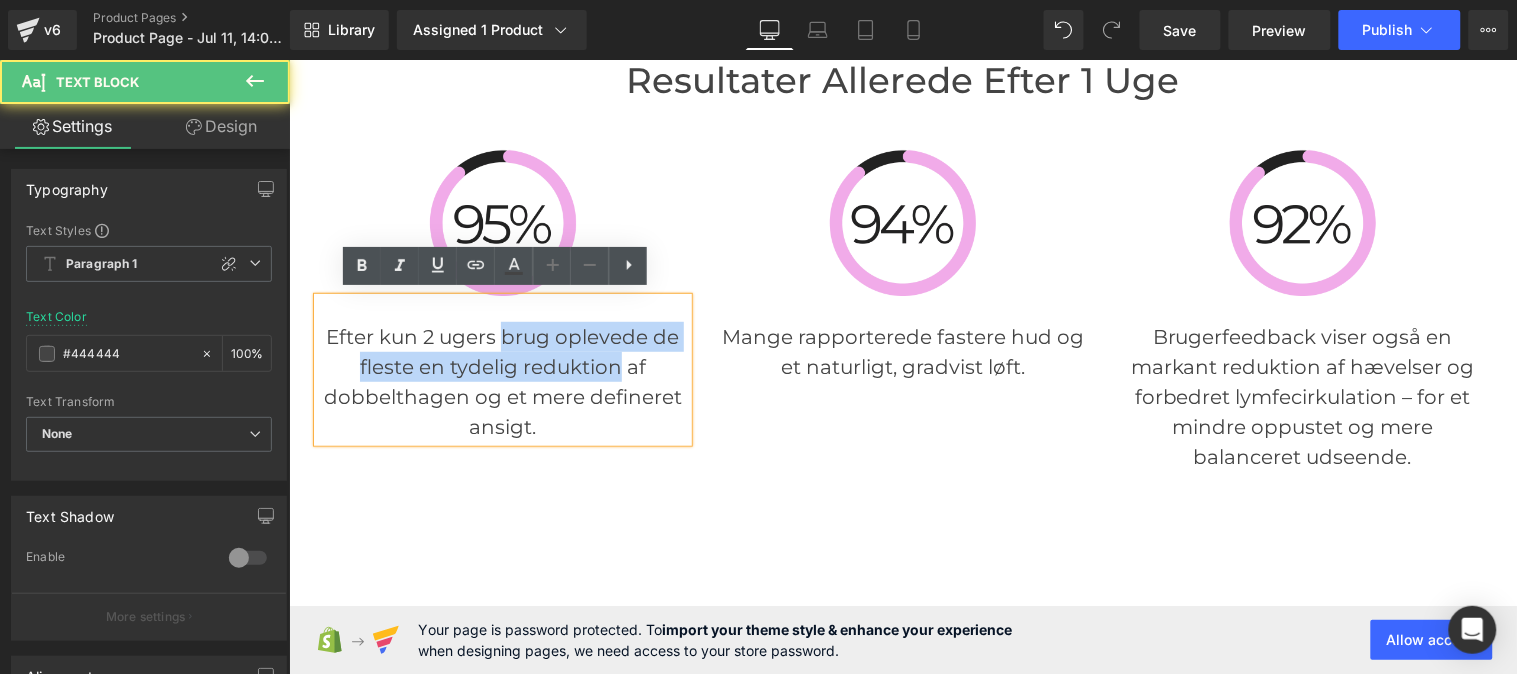 drag, startPoint x: 494, startPoint y: 323, endPoint x: 613, endPoint y: 359, distance: 124.32619 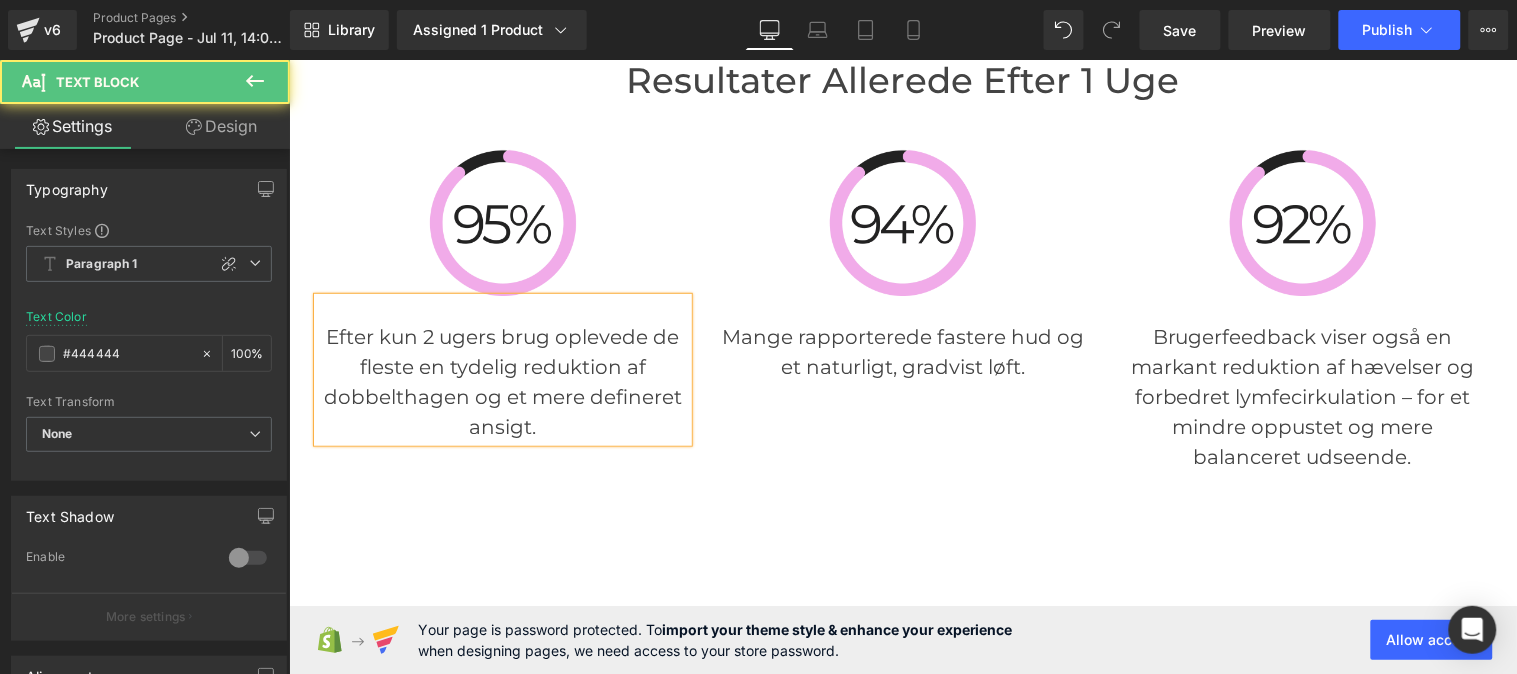 click on "Efter kun 2 ugers brug oplevede de fleste en tydelig reduktion af dobbelthagen og et mere defineret ansigt." at bounding box center [502, 381] 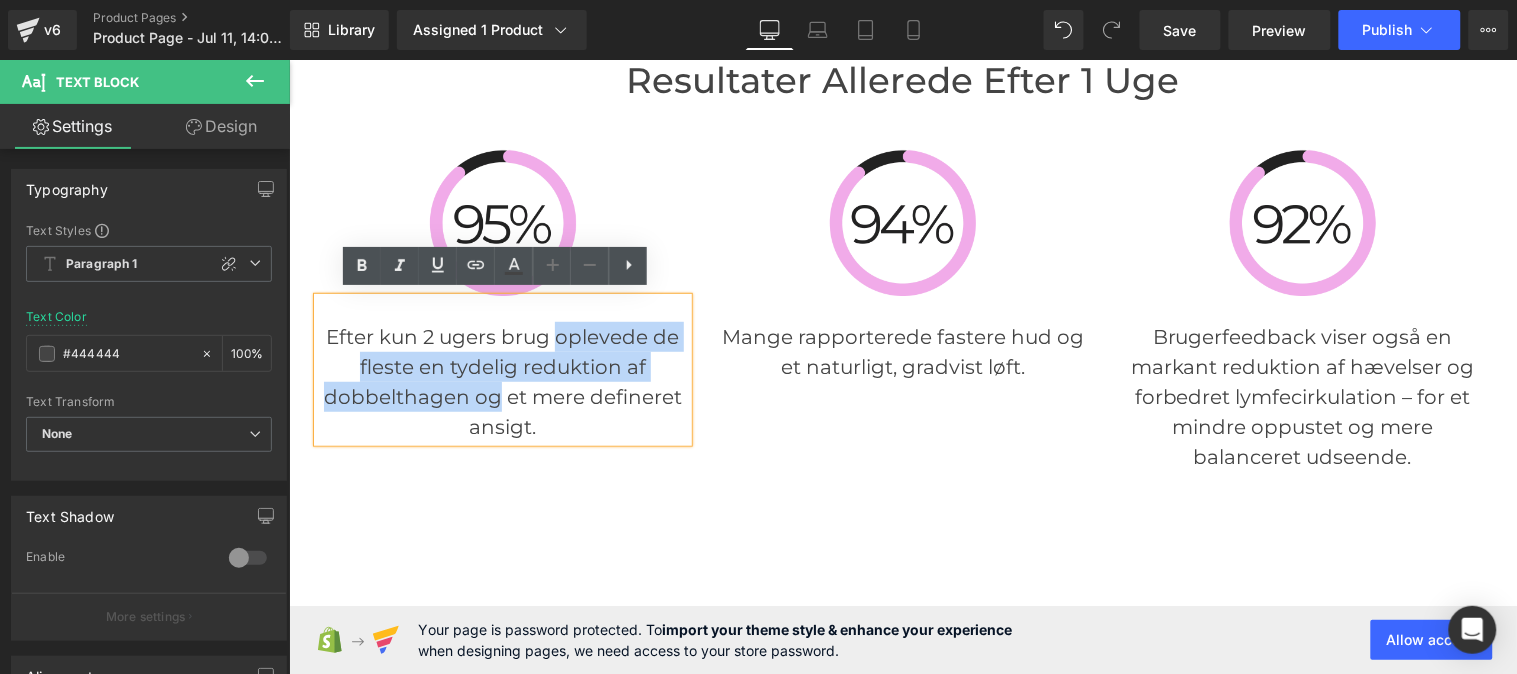 drag, startPoint x: 547, startPoint y: 327, endPoint x: 489, endPoint y: 393, distance: 87.86353 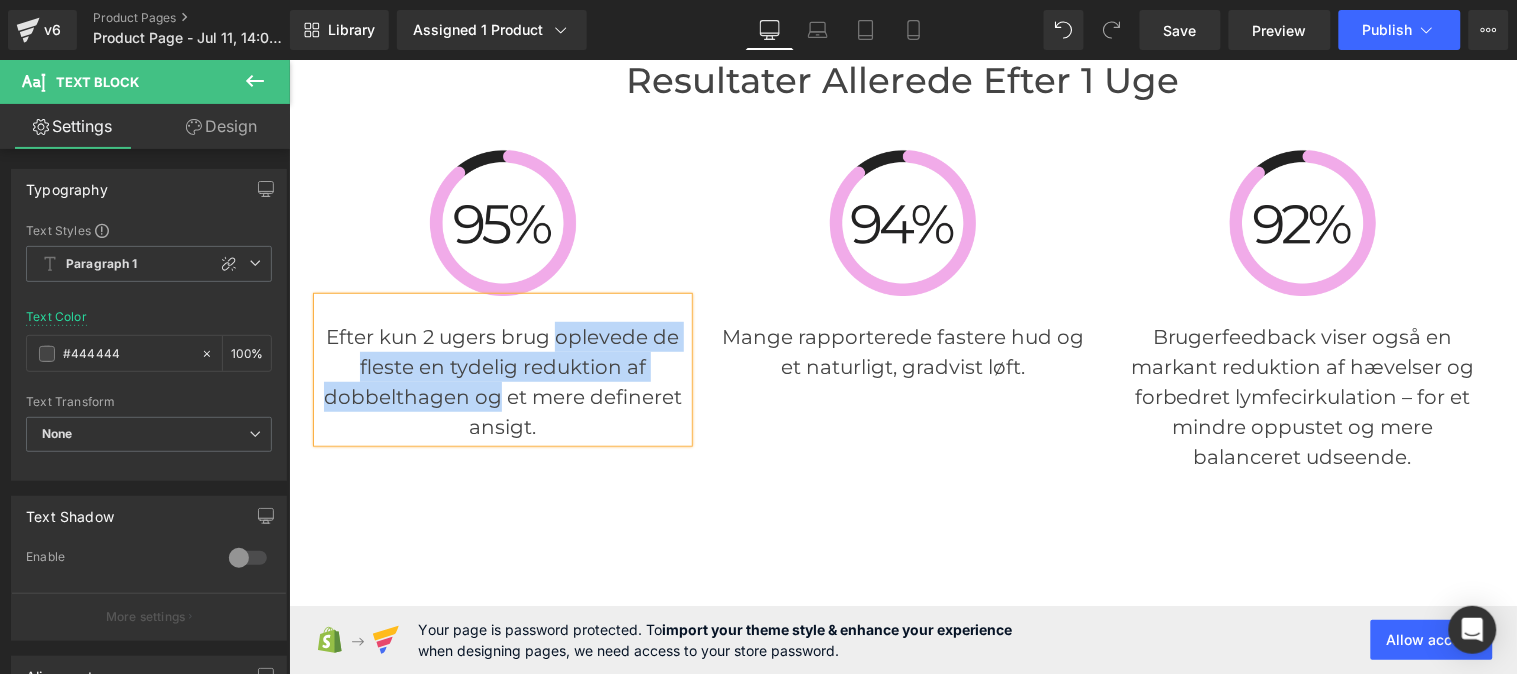 click on "Efter kun 2 ugers brug oplevede de fleste en tydelig reduktion af dobbelthagen og et mere defineret ansigt." at bounding box center [502, 381] 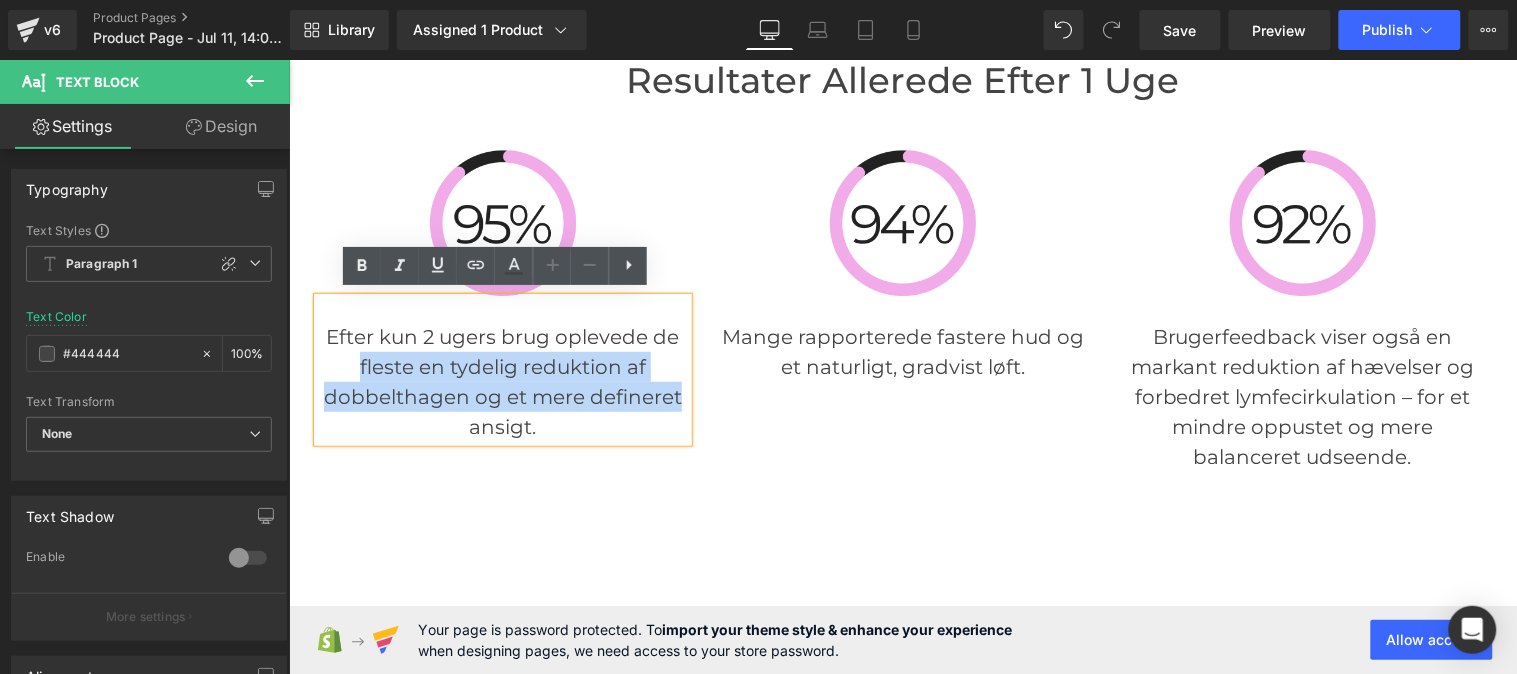 drag, startPoint x: 350, startPoint y: 359, endPoint x: 678, endPoint y: 399, distance: 330.43002 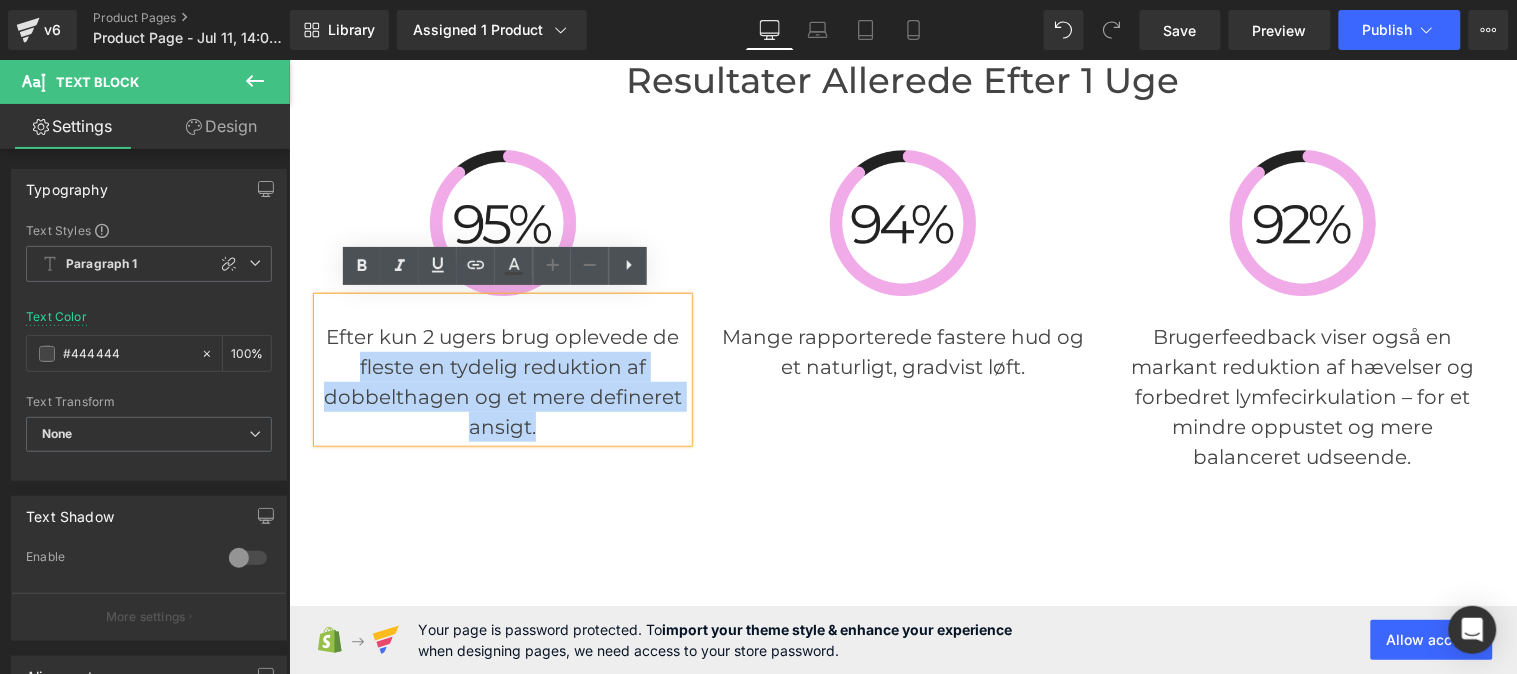 drag, startPoint x: 345, startPoint y: 360, endPoint x: 545, endPoint y: 426, distance: 210.60864 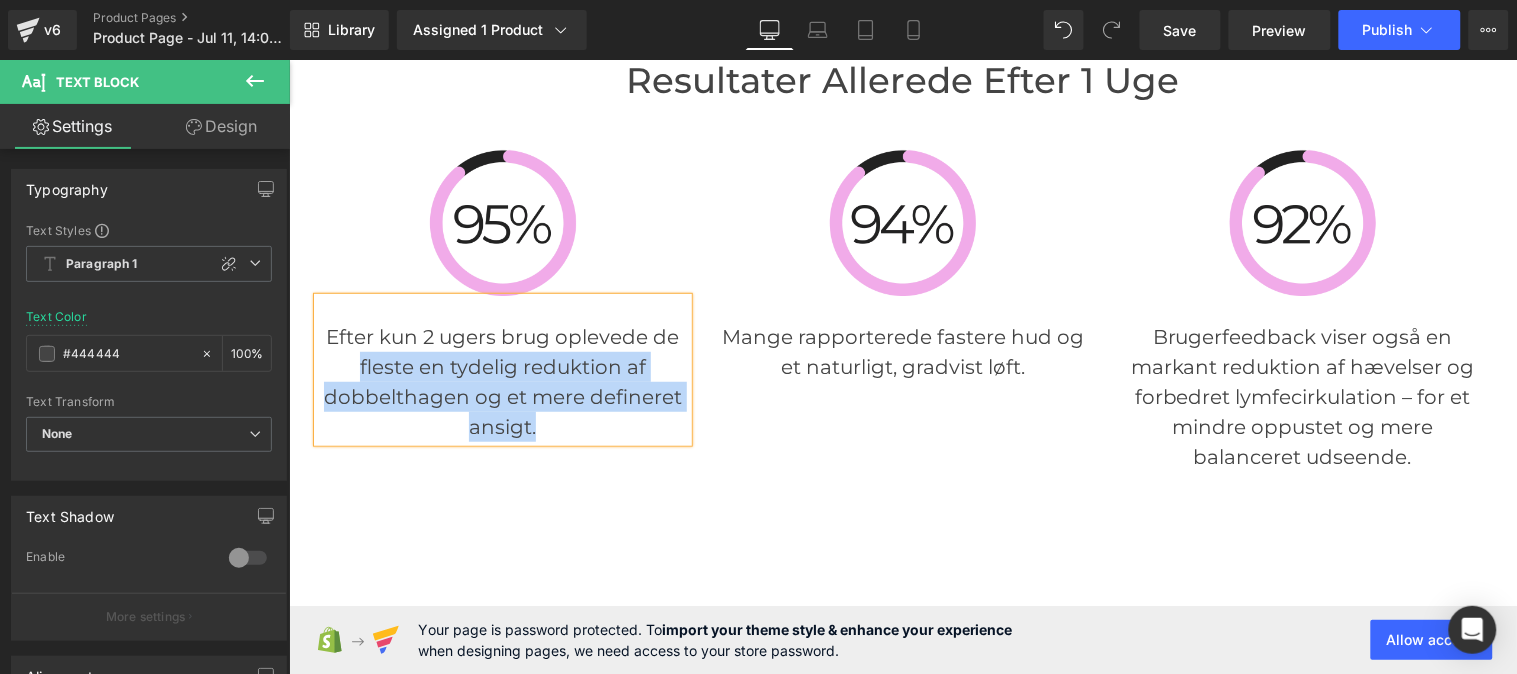 click on "Efter kun 2 ugers brug oplevede de fleste en tydelig reduktion af dobbelthagen og et mere defineret ansigt." at bounding box center (502, 381) 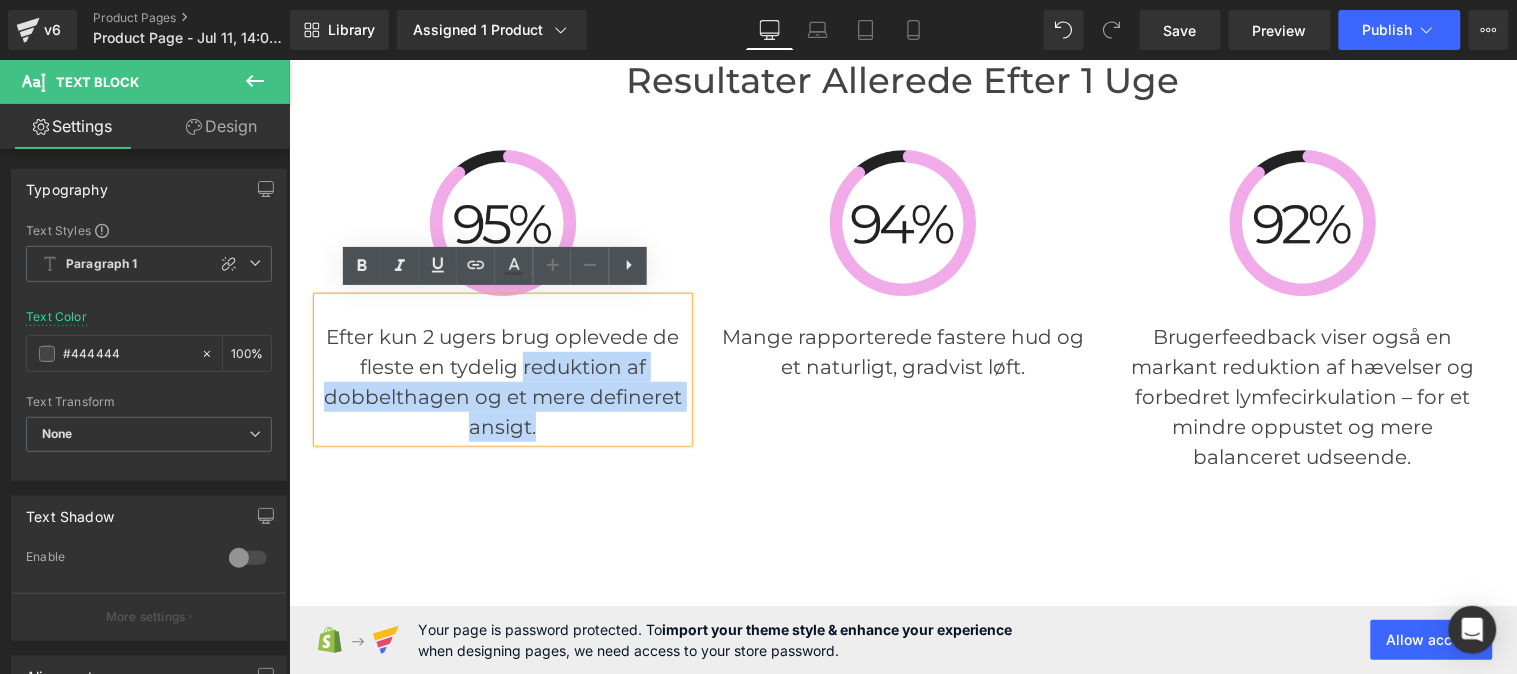 drag, startPoint x: 515, startPoint y: 364, endPoint x: 555, endPoint y: 433, distance: 79.755875 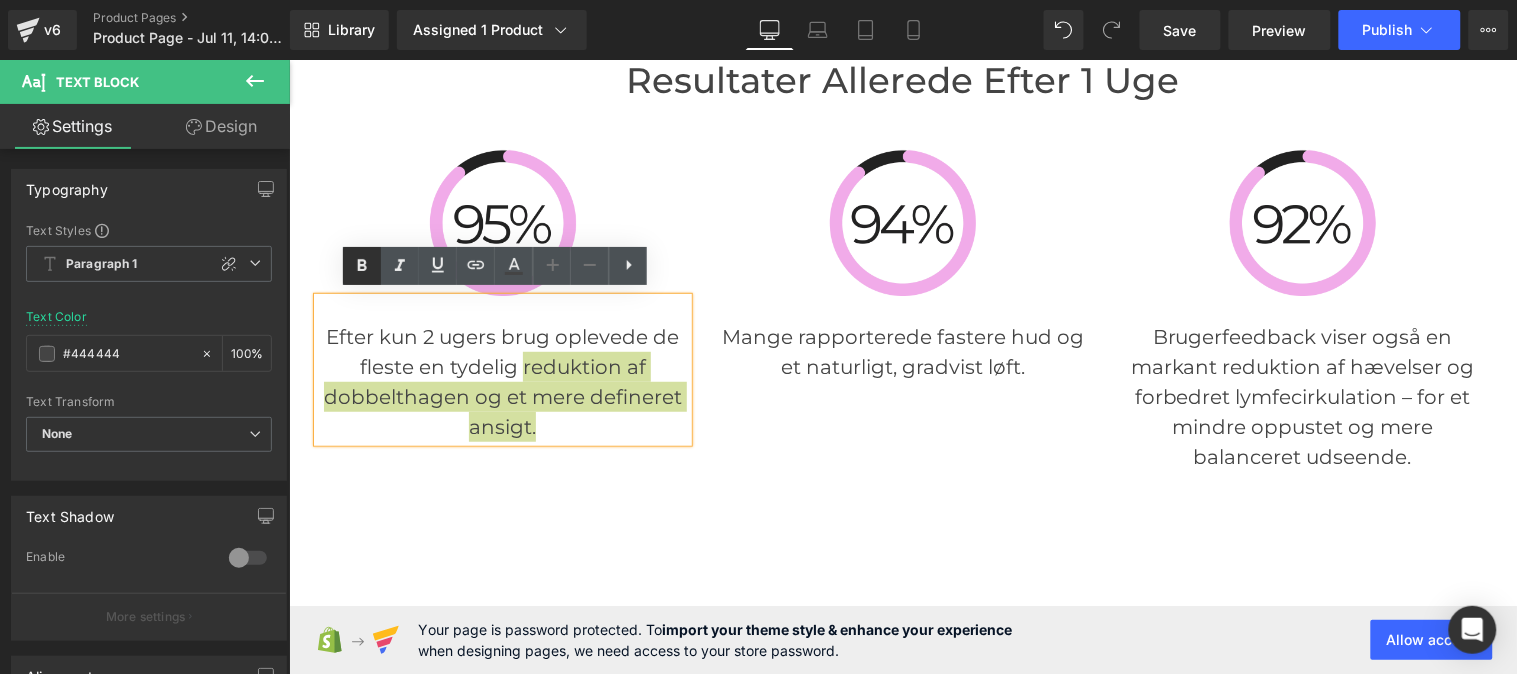click 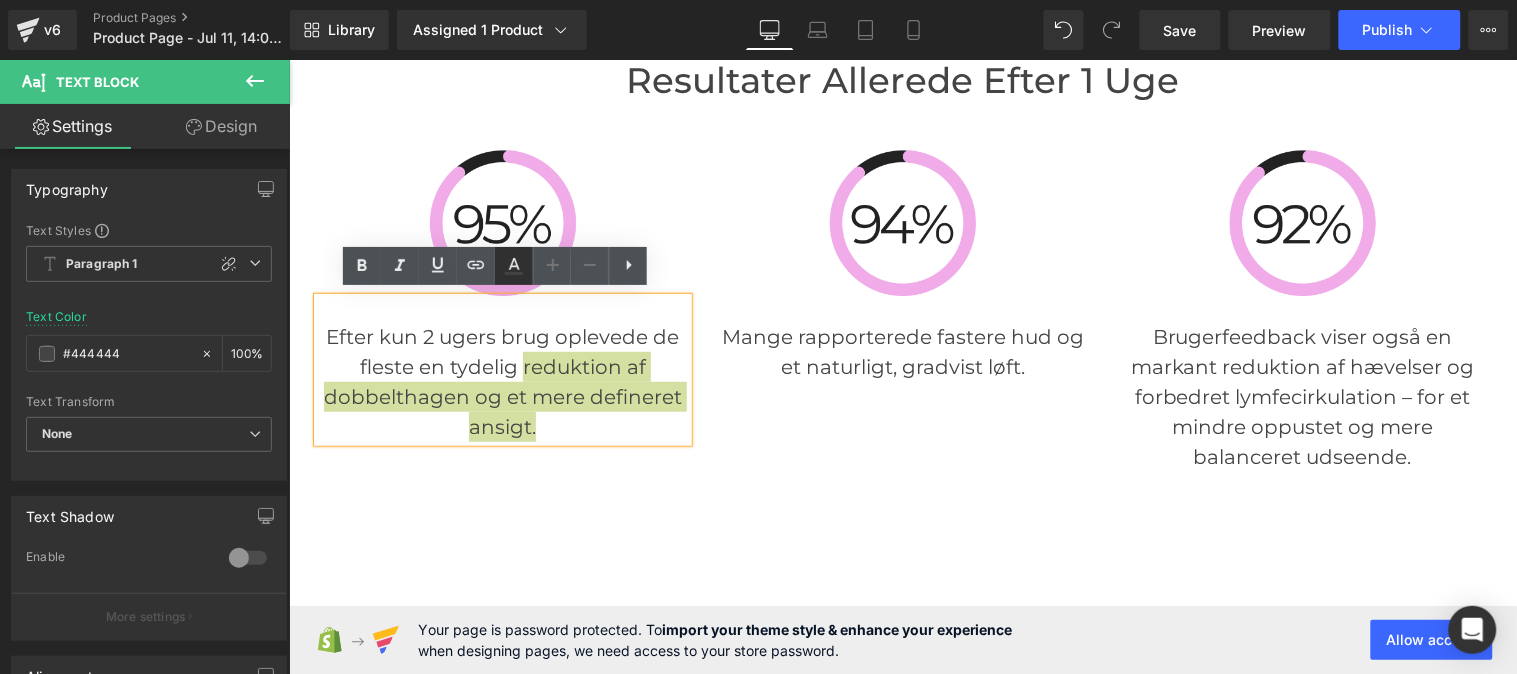 type 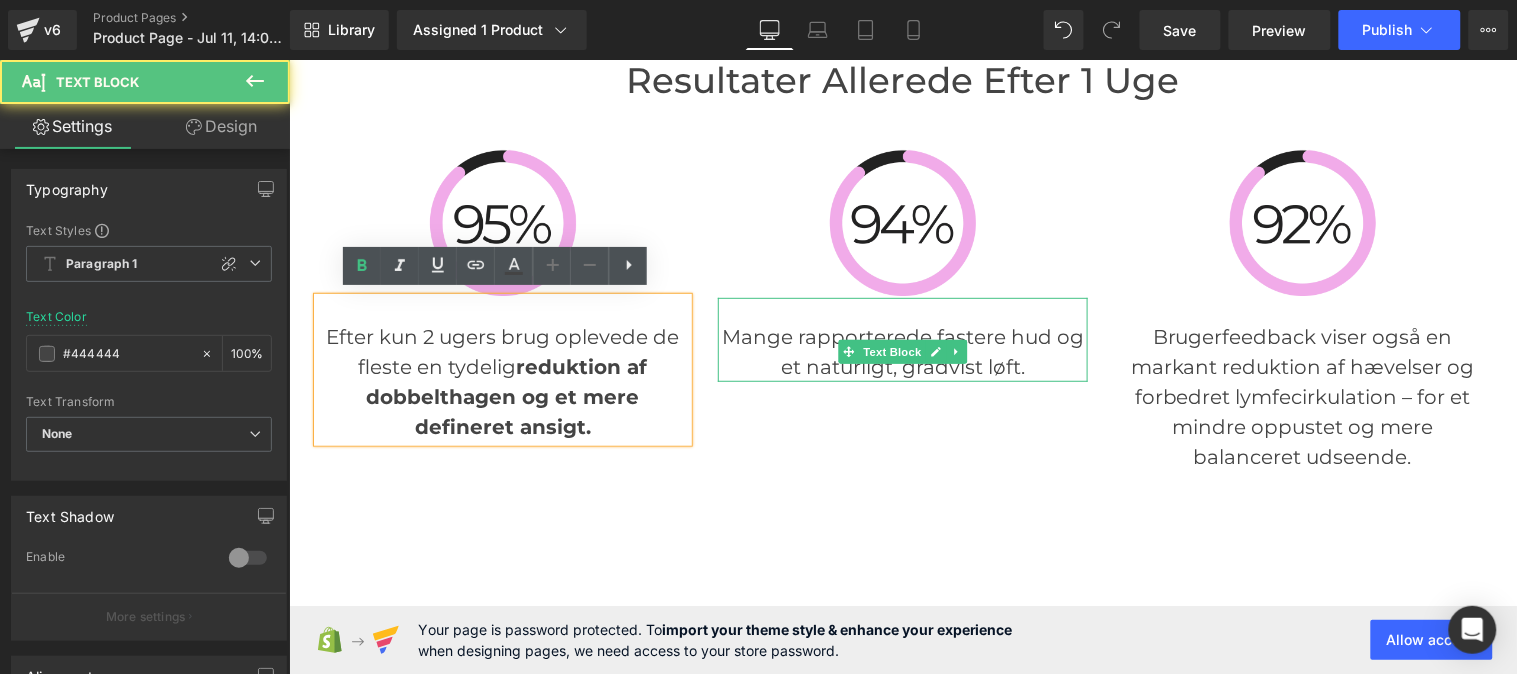 click on "Mange rapporterede fastere hud og et naturligt, gradvist løft." at bounding box center [902, 351] 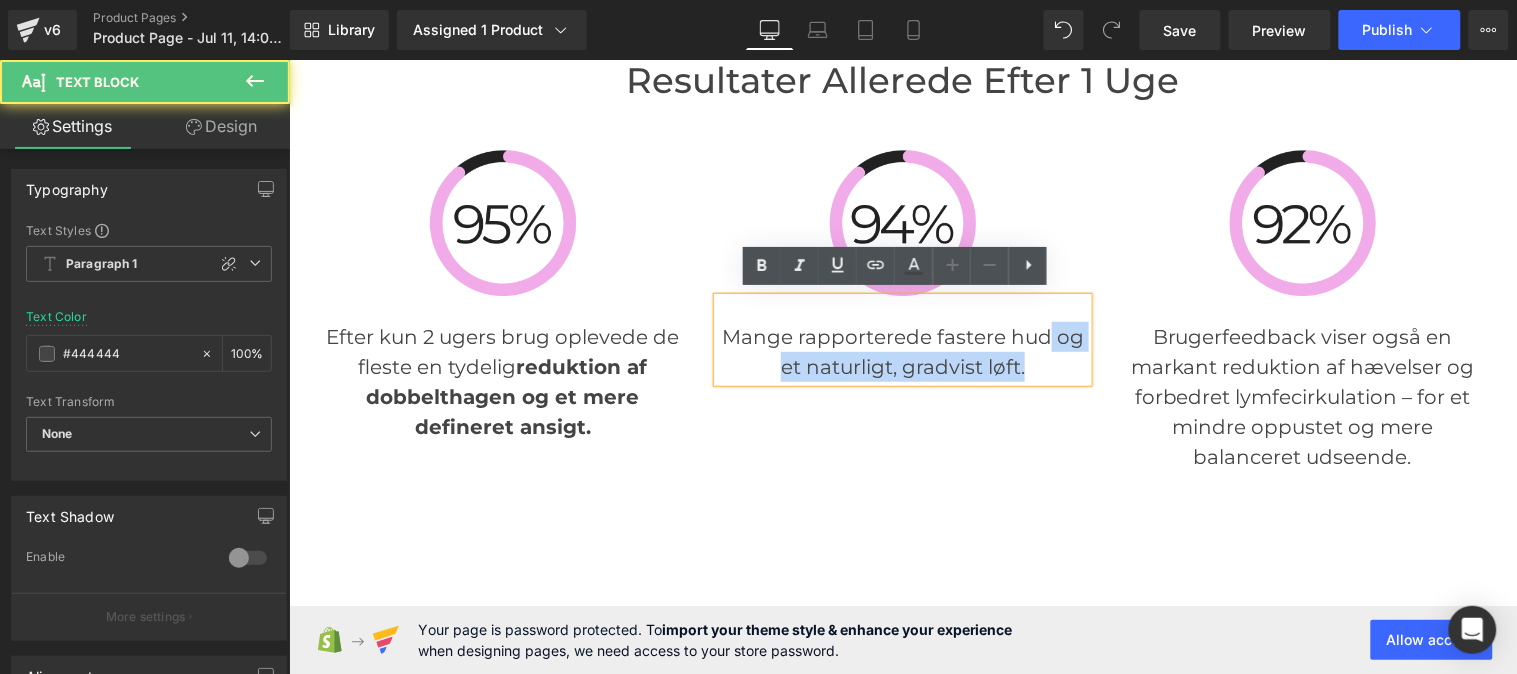 drag, startPoint x: 1043, startPoint y: 326, endPoint x: 707, endPoint y: 325, distance: 336.0015 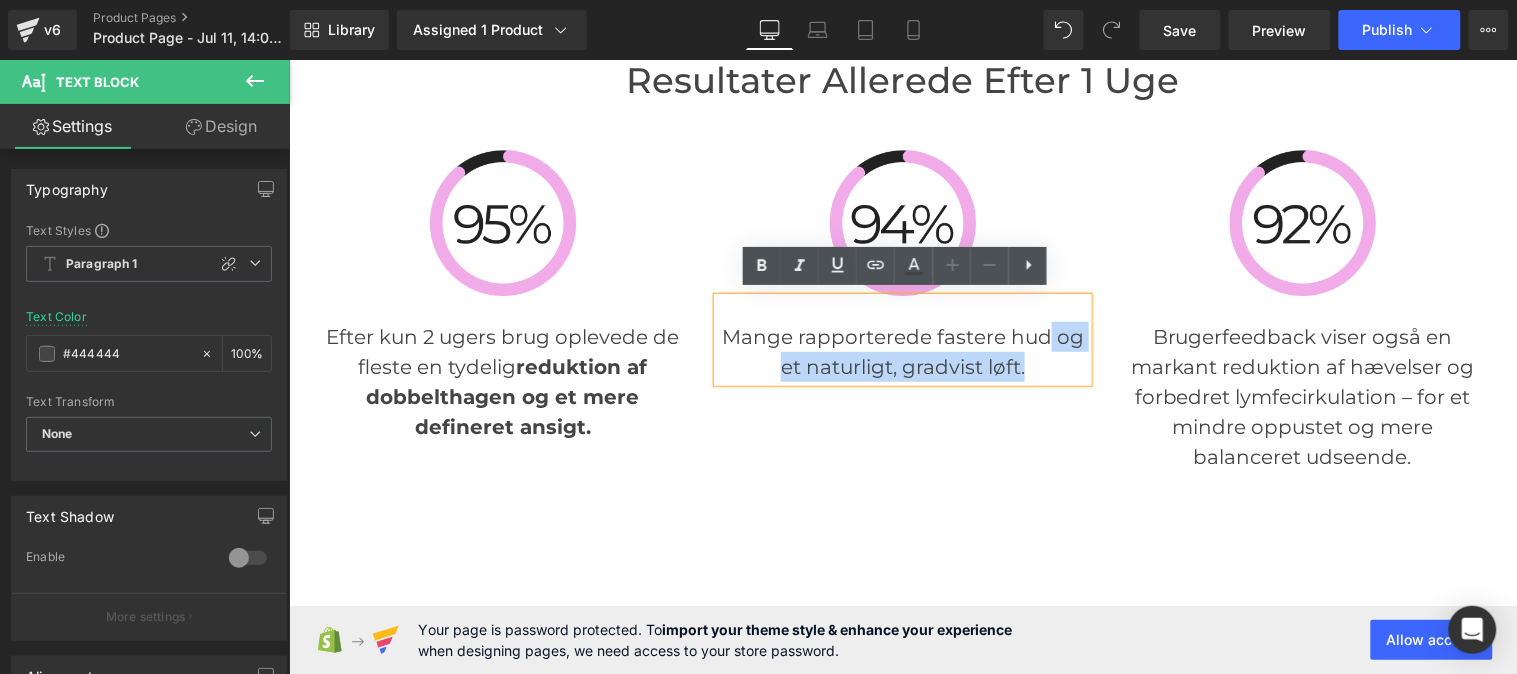 click on "Mange rapporterede fastere hud og et naturligt, gradvist løft." at bounding box center (902, 351) 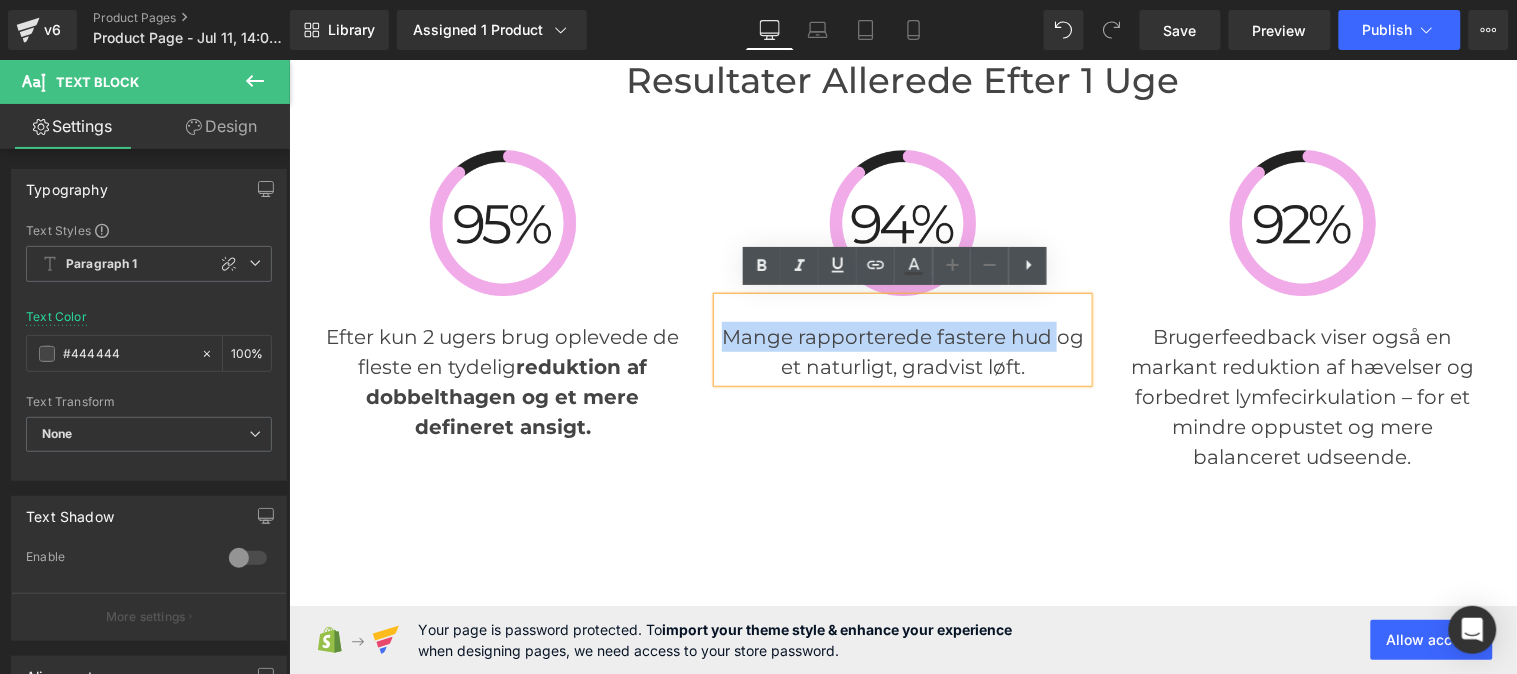 drag, startPoint x: 714, startPoint y: 327, endPoint x: 1045, endPoint y: 323, distance: 331.02417 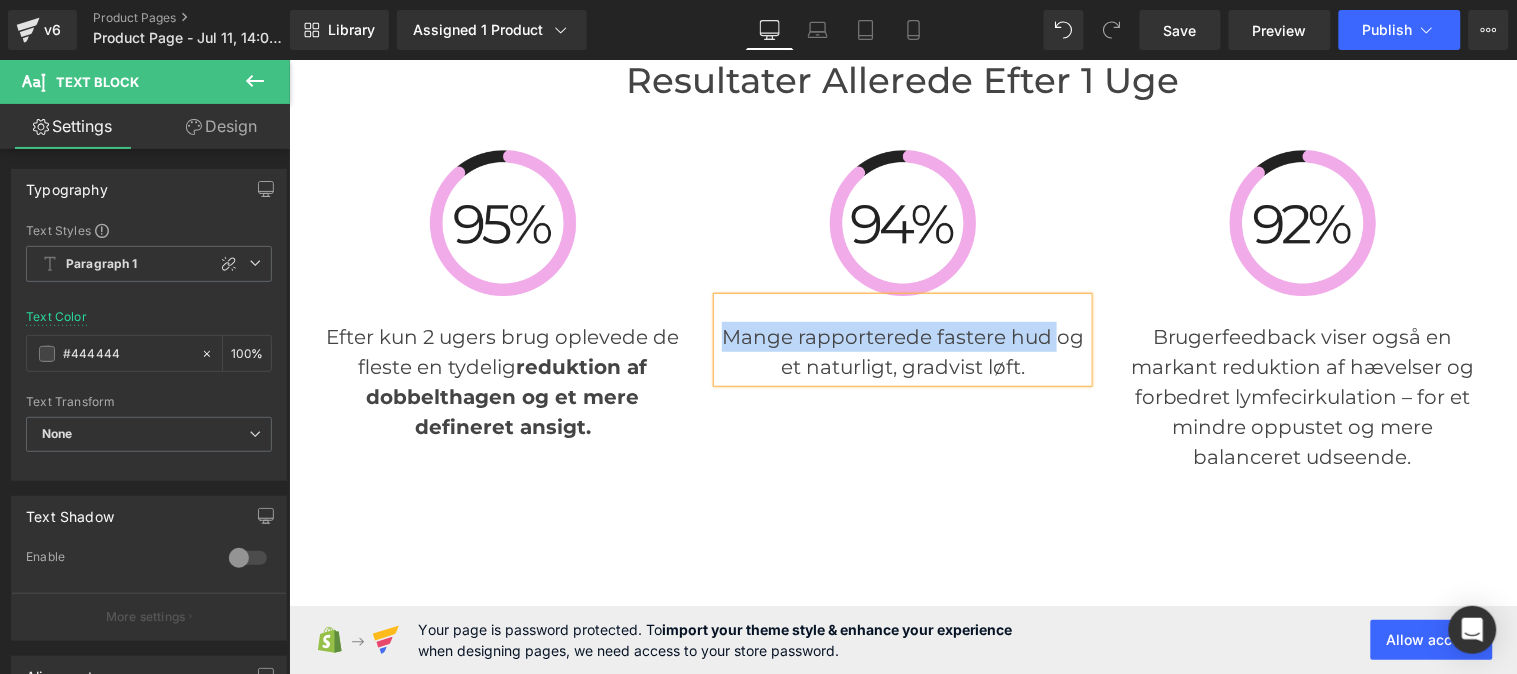 click on "Mange rapporterede fastere hud og et naturligt, gradvist løft." at bounding box center [902, 339] 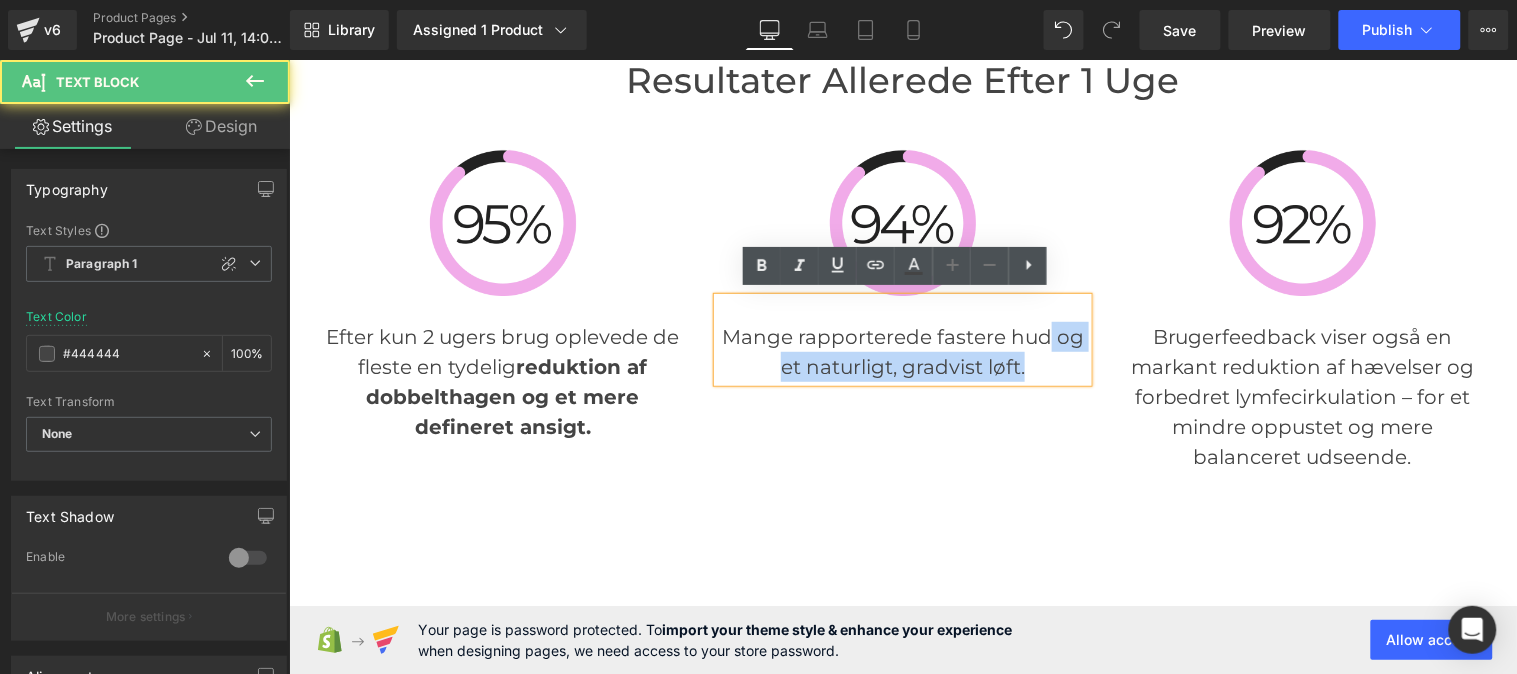 drag, startPoint x: 1042, startPoint y: 332, endPoint x: 702, endPoint y: 322, distance: 340.14703 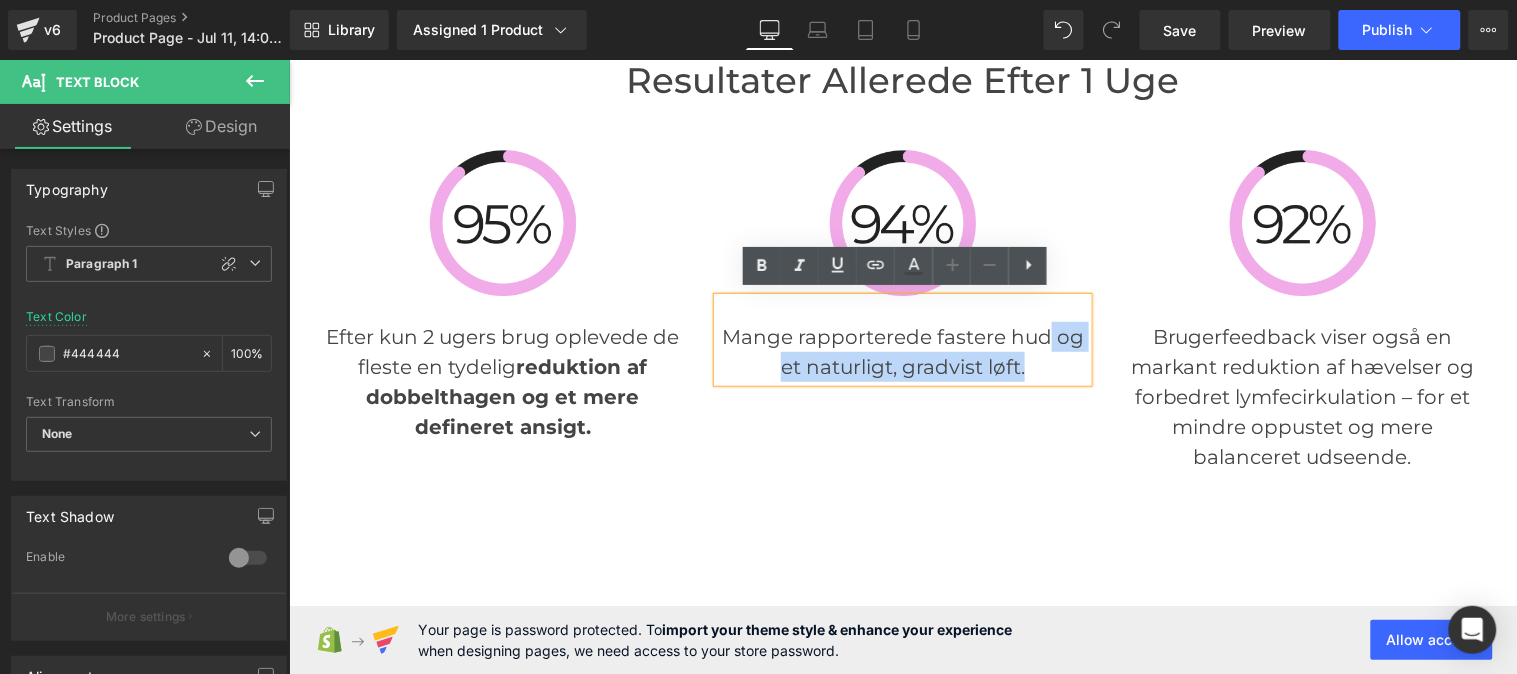click on "Mange rapporterede fastere hud og et naturligt, gradvist løft." at bounding box center [902, 351] 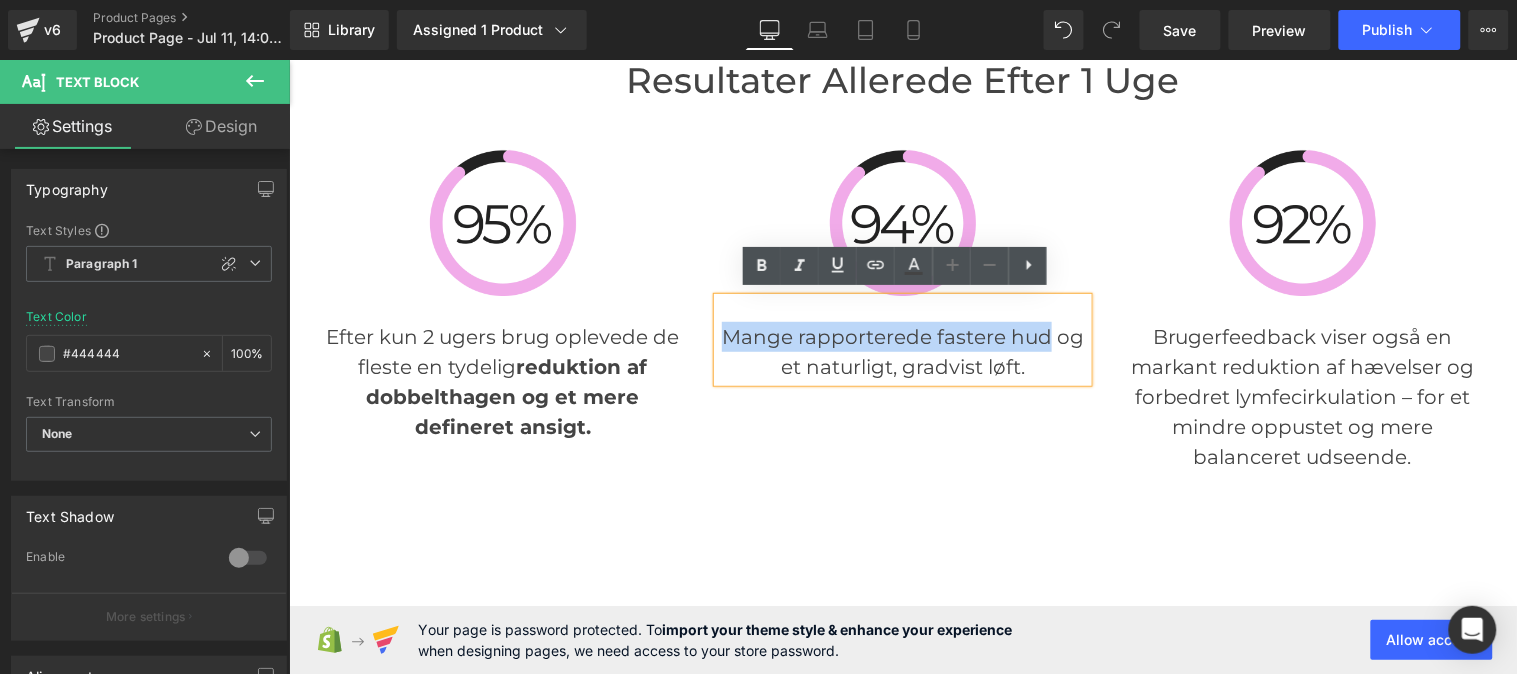 drag, startPoint x: 1040, startPoint y: 332, endPoint x: 715, endPoint y: 324, distance: 325.09845 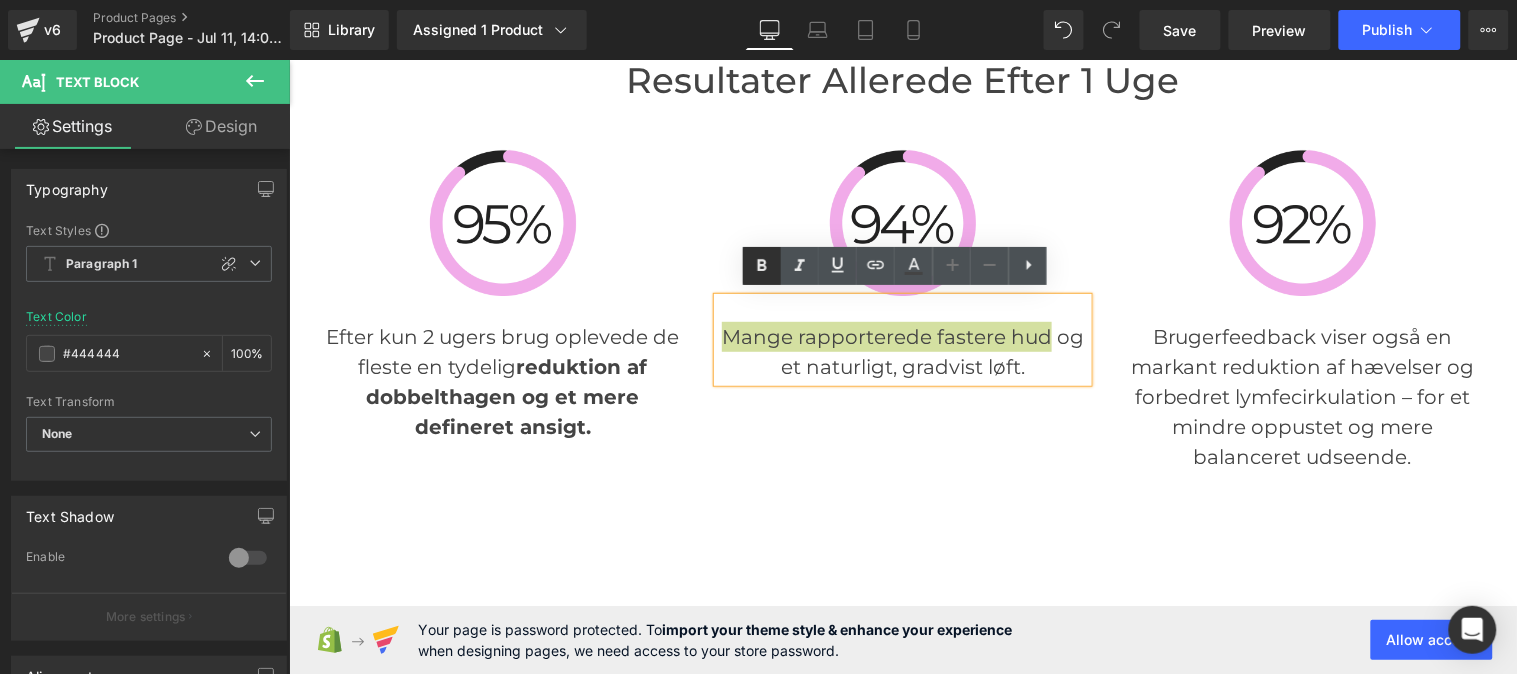 click 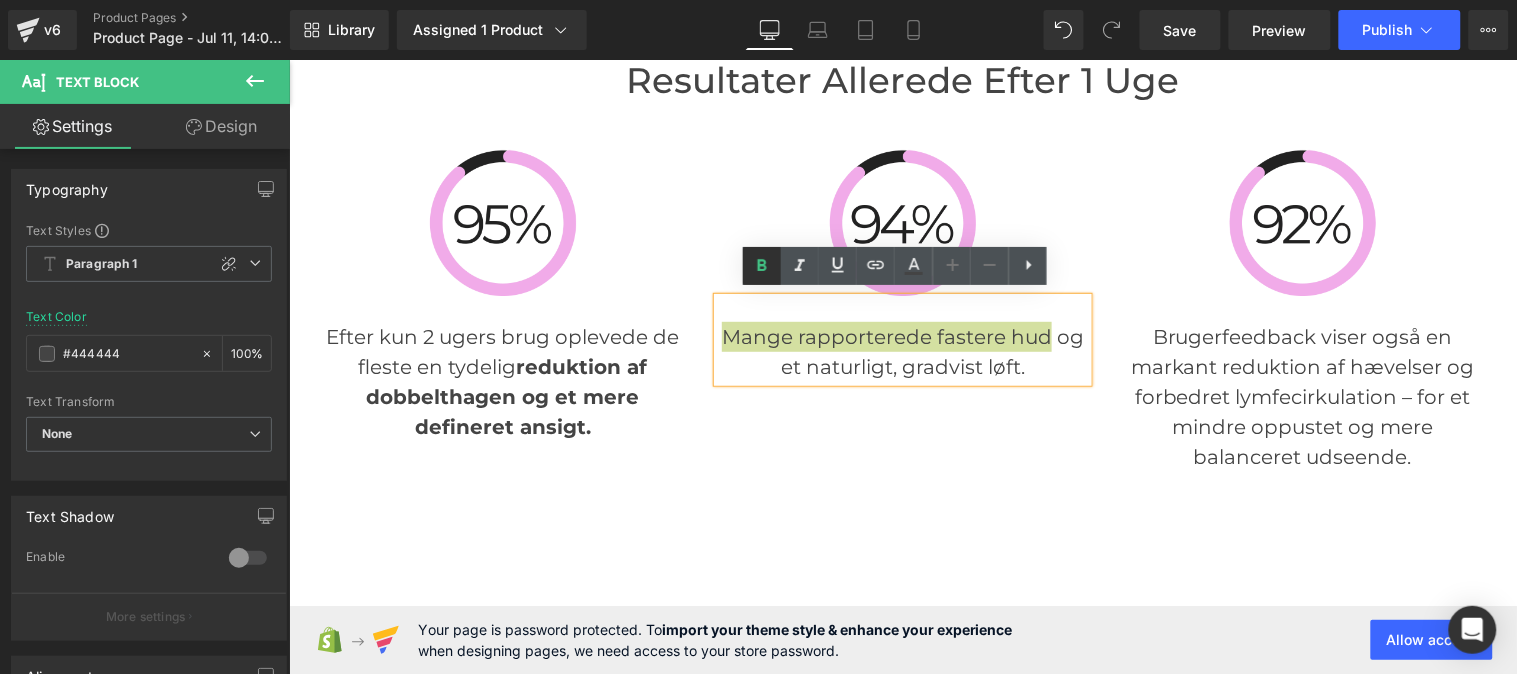 type 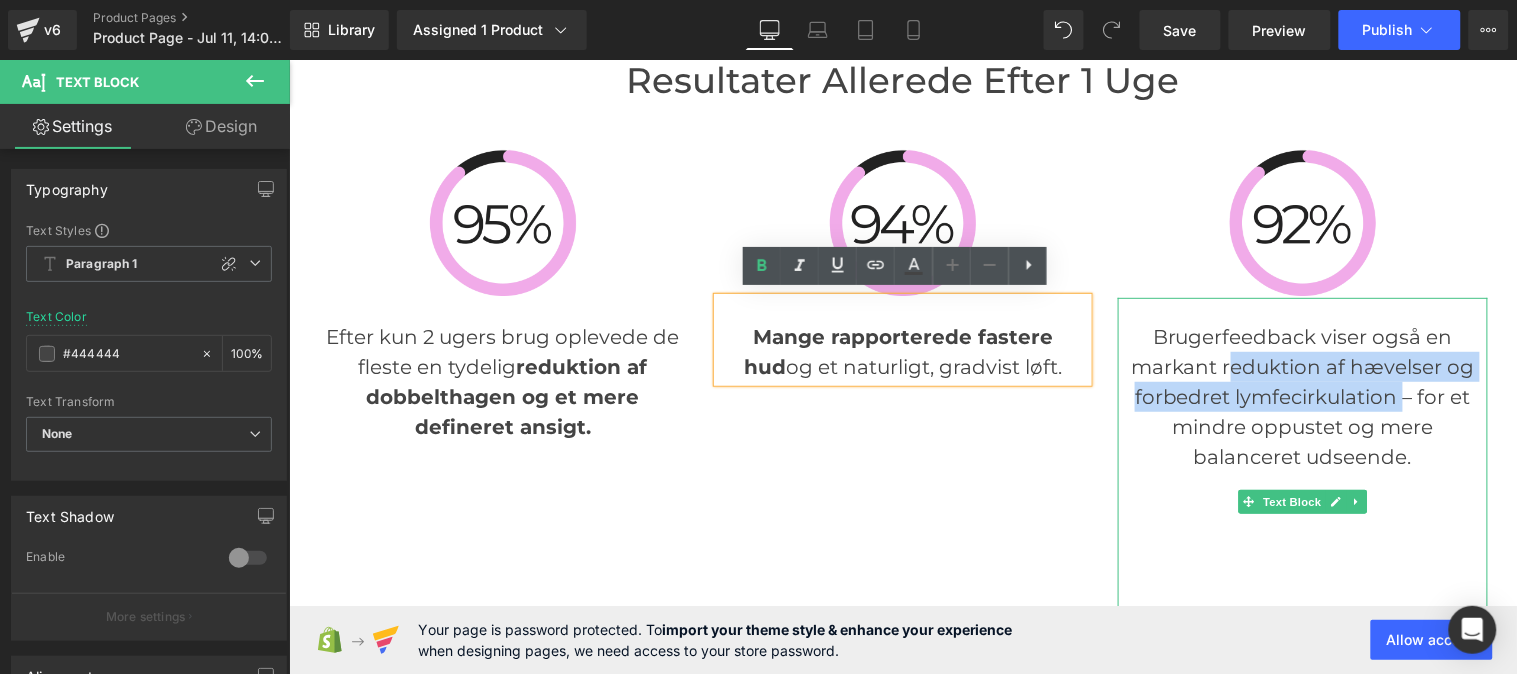 click on "Brugerfeedback viser også en markant reduktion af hævelser og forbedret lymfecirkulation – for et mindre oppustet og mere balanceret udseende." at bounding box center (1302, 396) 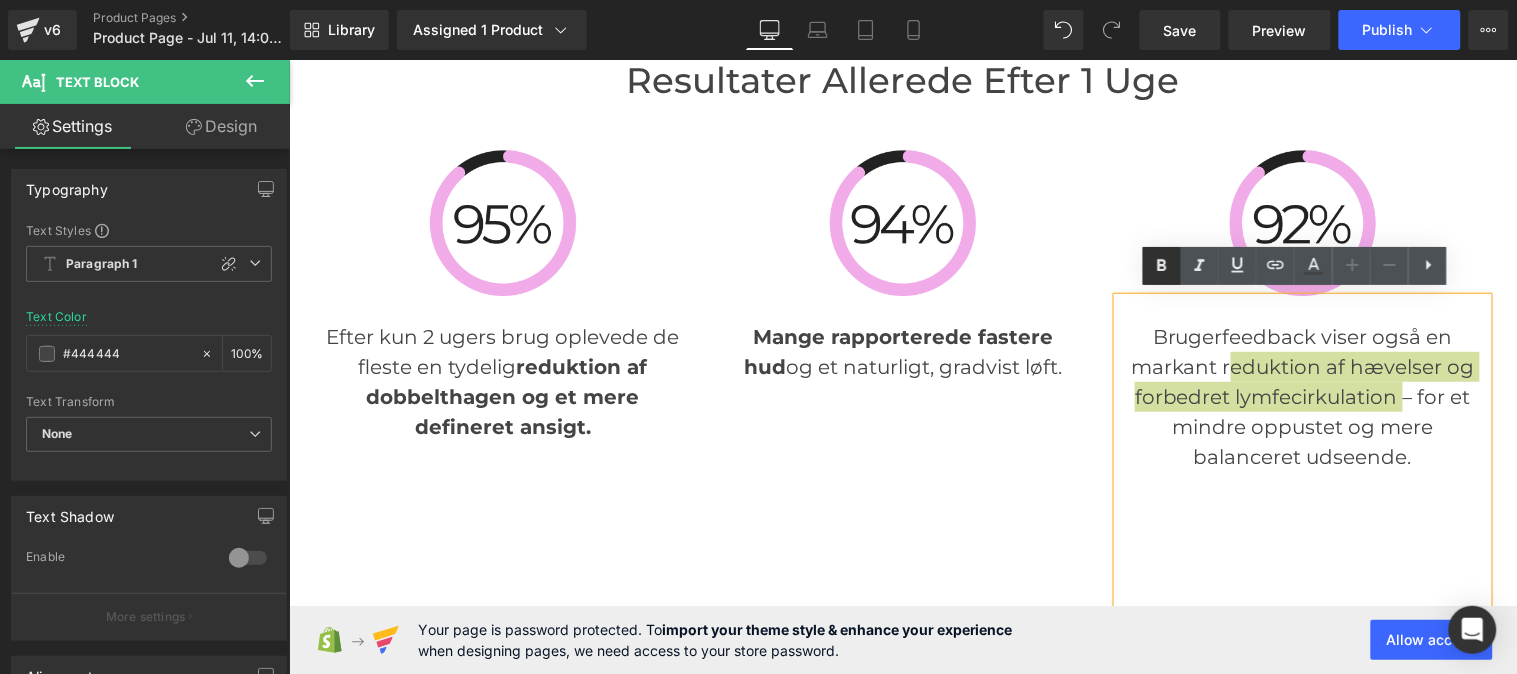 click at bounding box center [1162, 266] 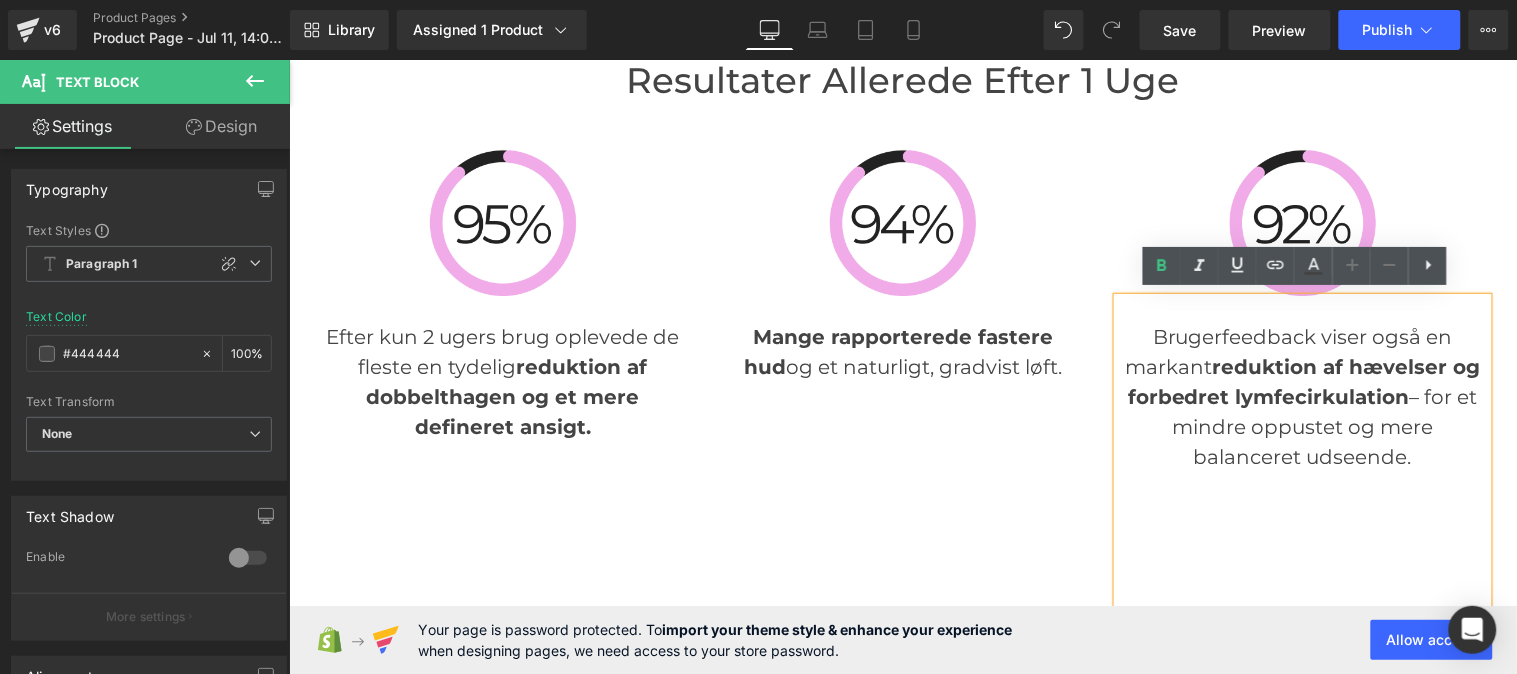 click at bounding box center [1302, 546] 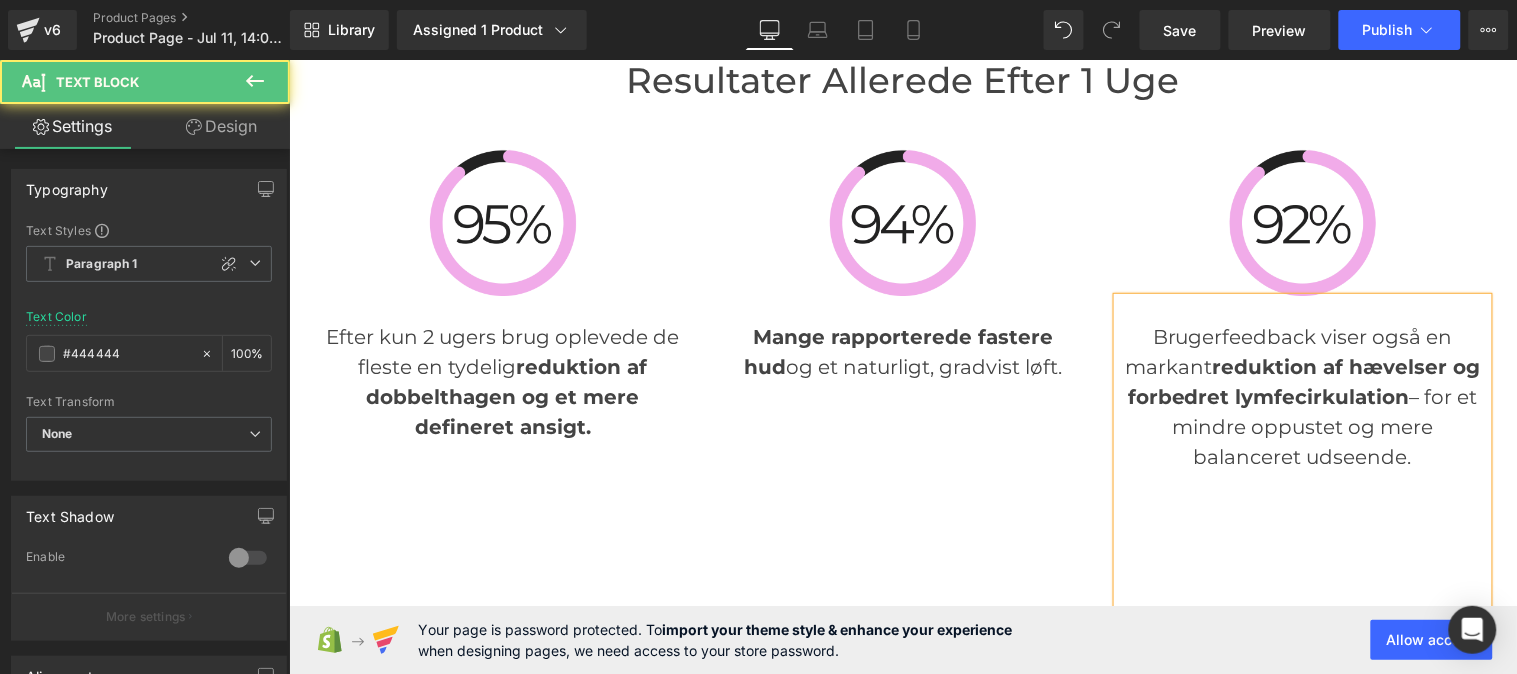 click at bounding box center [1302, 546] 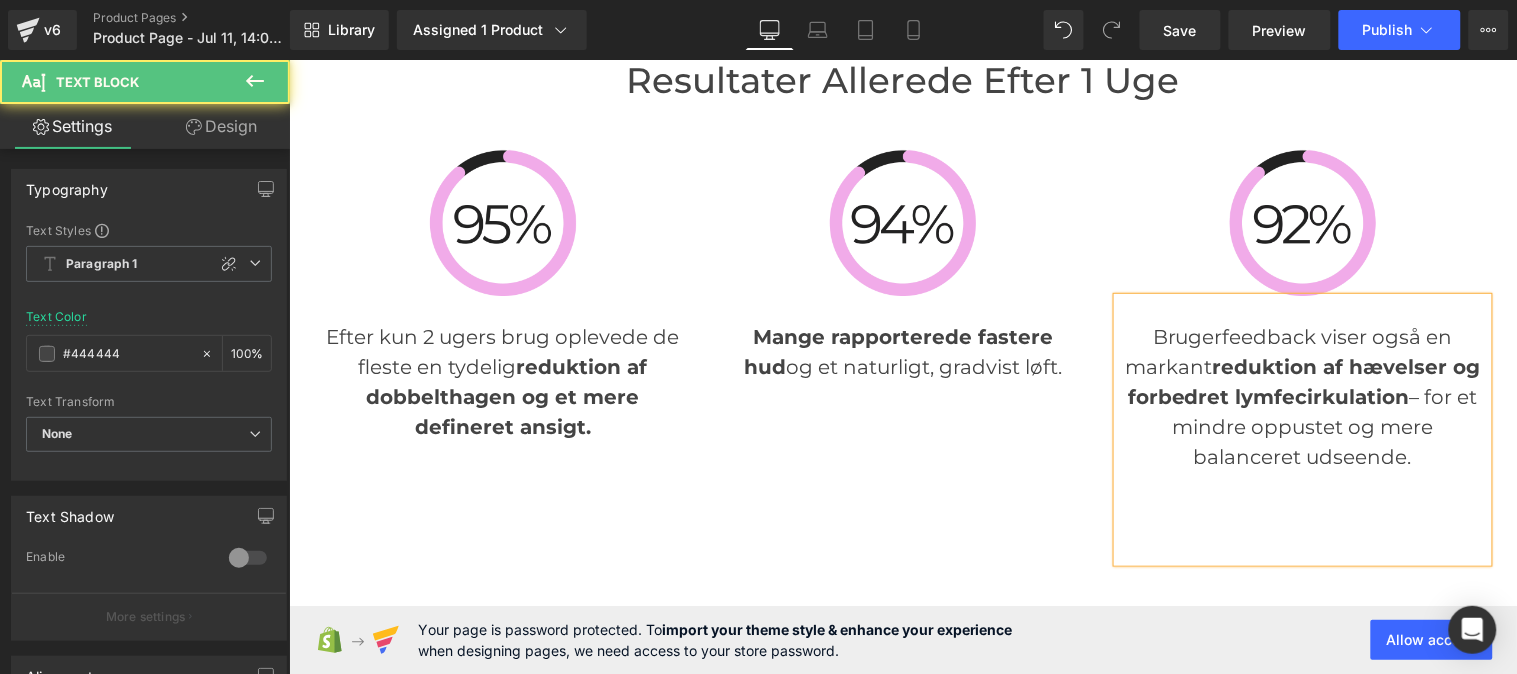 click at bounding box center [1302, 546] 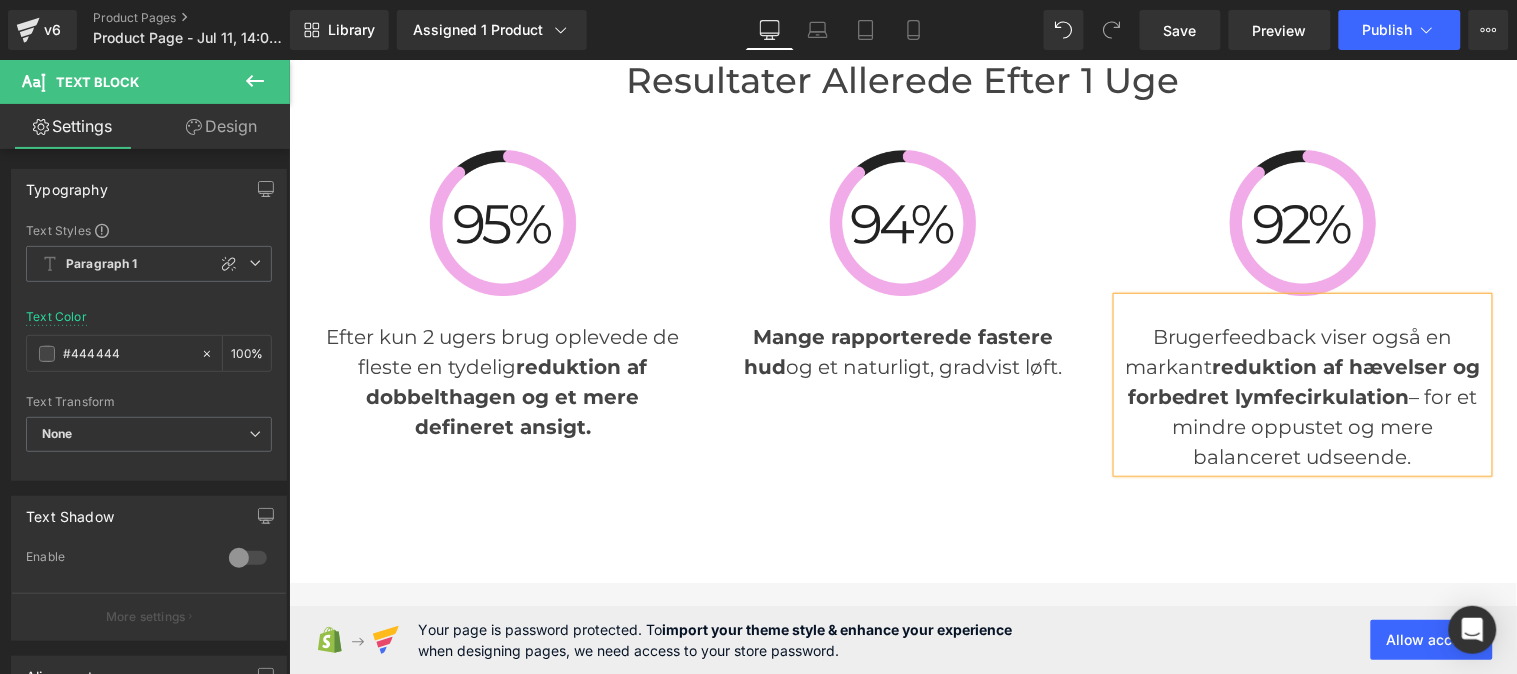click on "Image         Efter kun 2 ugers brug oplevede de fleste en tydelig  reduktion af dobbelthagen og et mere defineret ansigt. Text Block         Image         Mange rapporterede fastere hud  og et naturligt, gradvist løft. Text Block         Image          Brugerfeedback viser også en markant  reduktion af hævelser og forbedret lymfecirkulation  – for et mindre oppustet og mere balanceret udseende. Text Block         Row   38px" at bounding box center [902, 296] 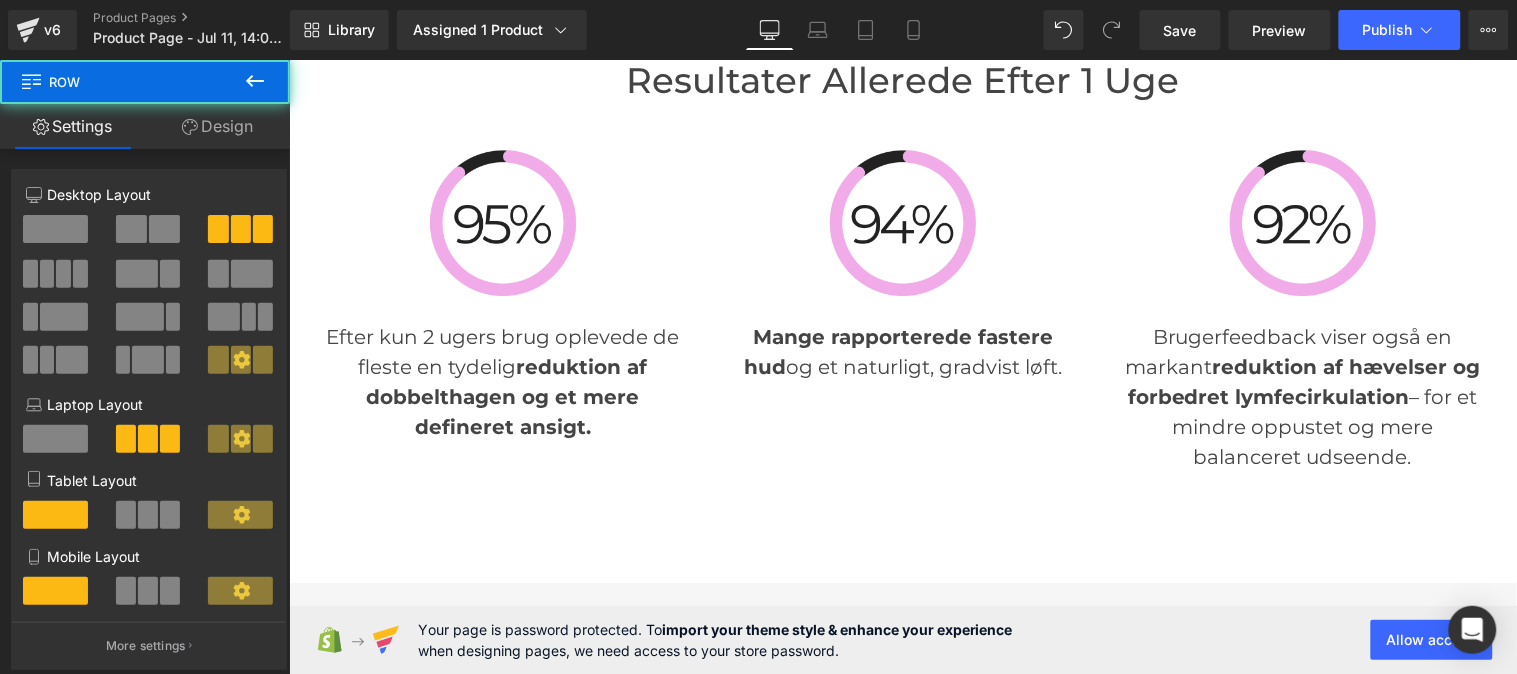 click on "Text Block" at bounding box center [891, 351] 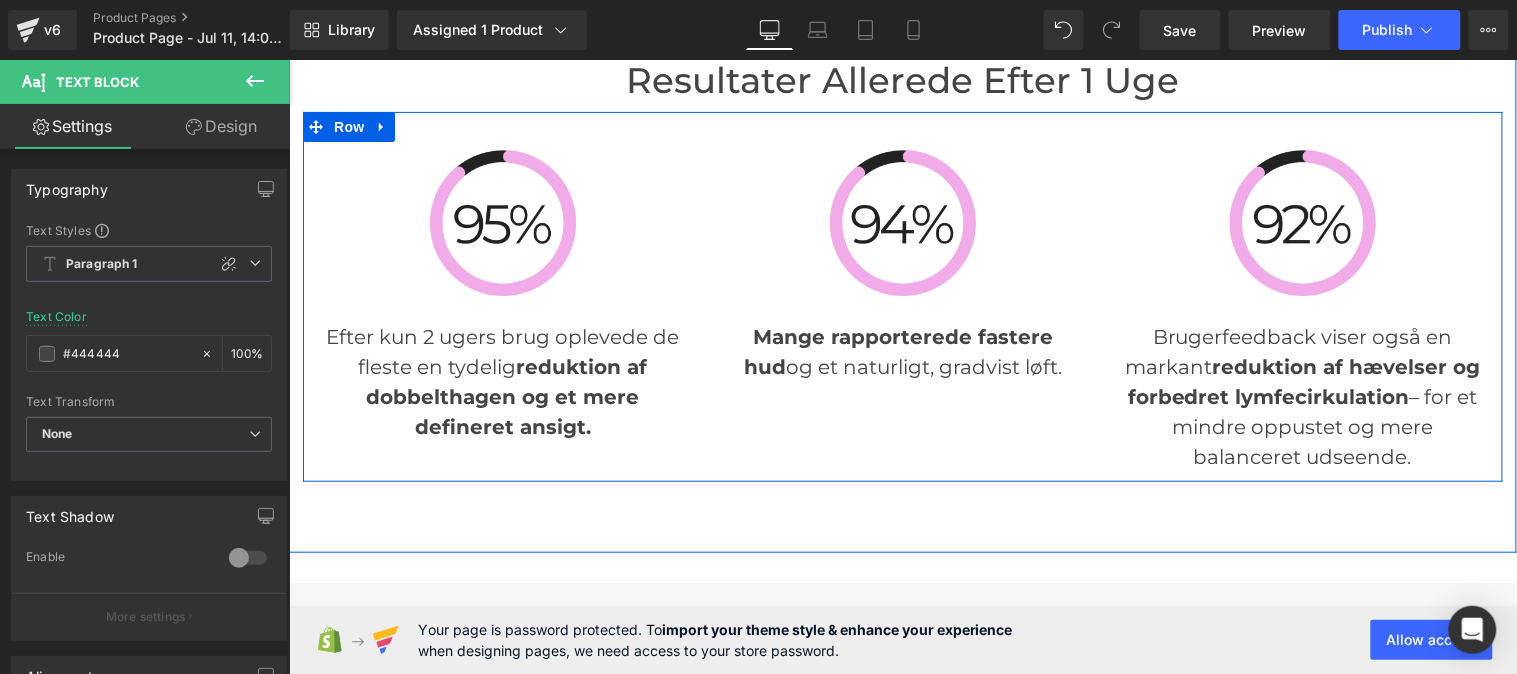 click on "reduktion af dobbelthagen og et mere defineret ansigt." at bounding box center (505, 396) 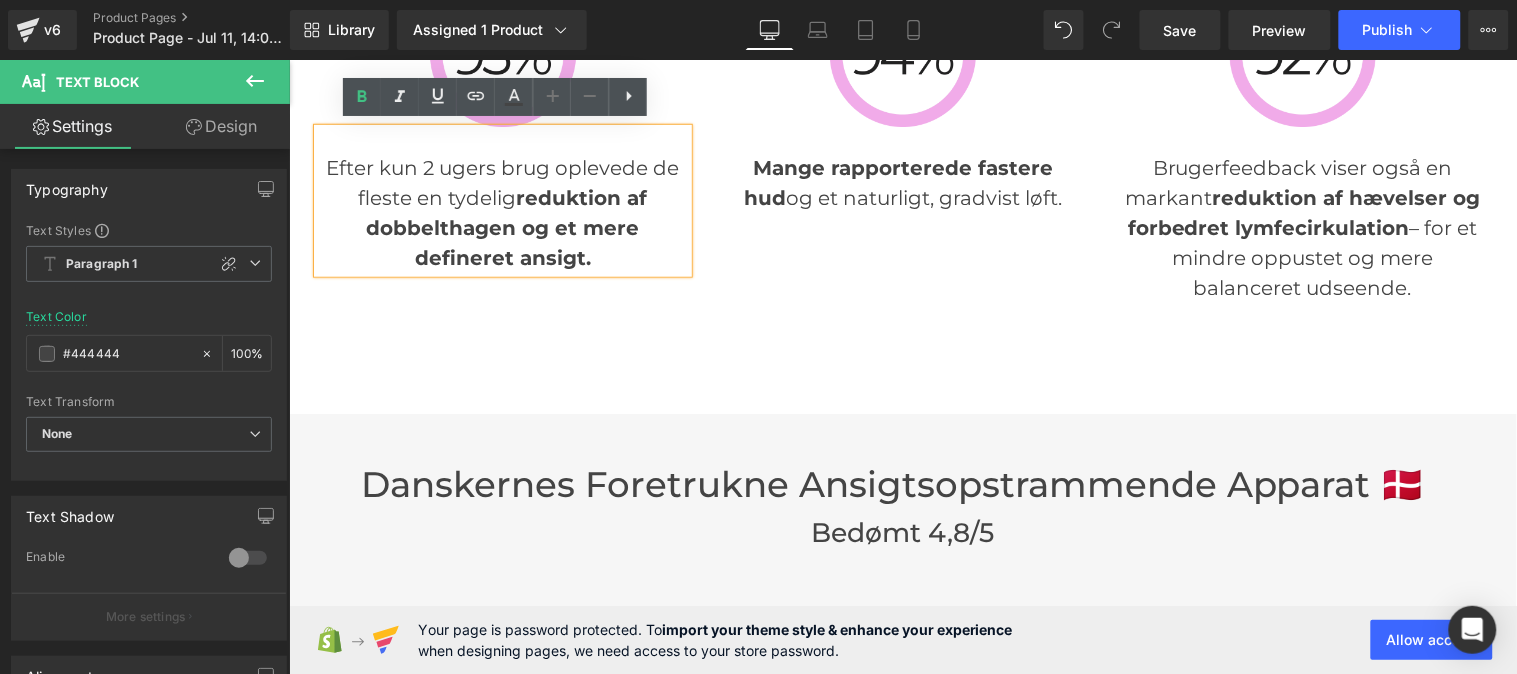 scroll, scrollTop: 4356, scrollLeft: 0, axis: vertical 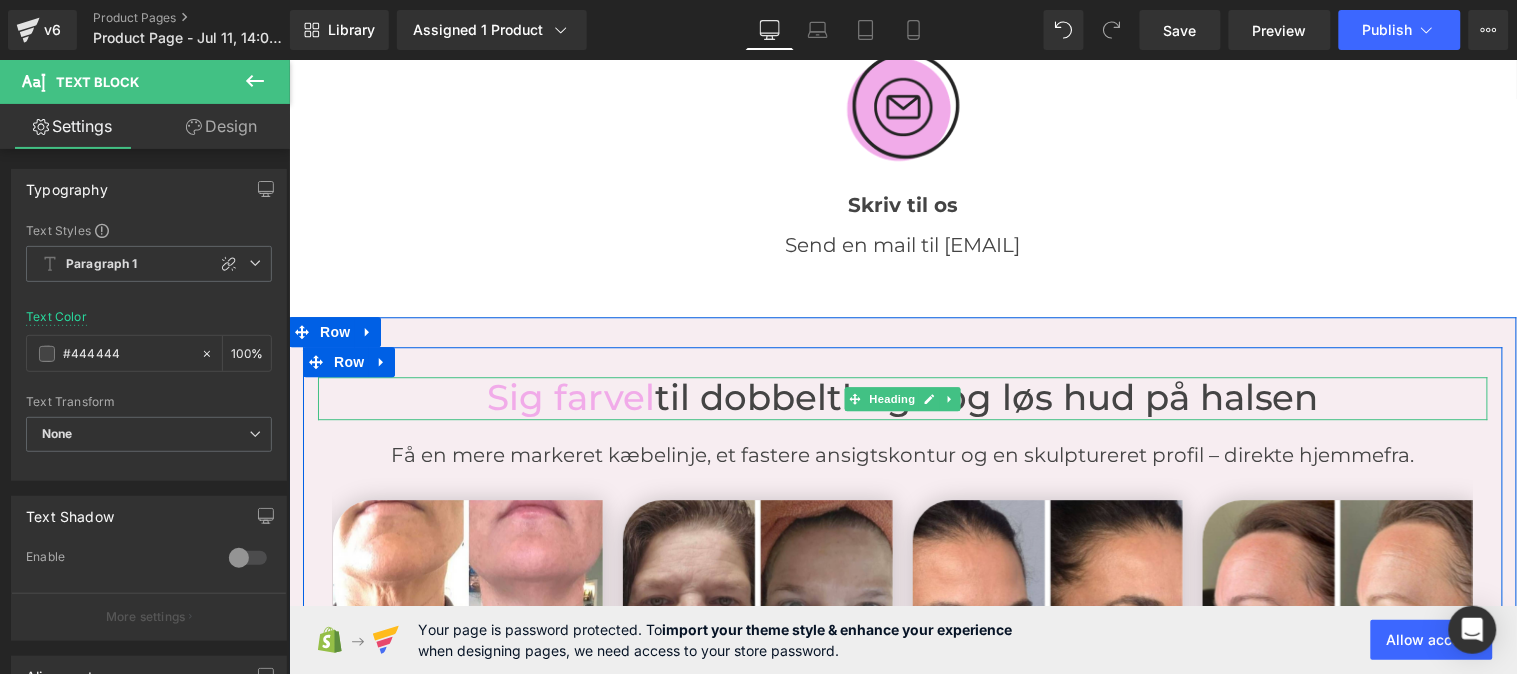 click on "Sig farvel" at bounding box center [570, 396] 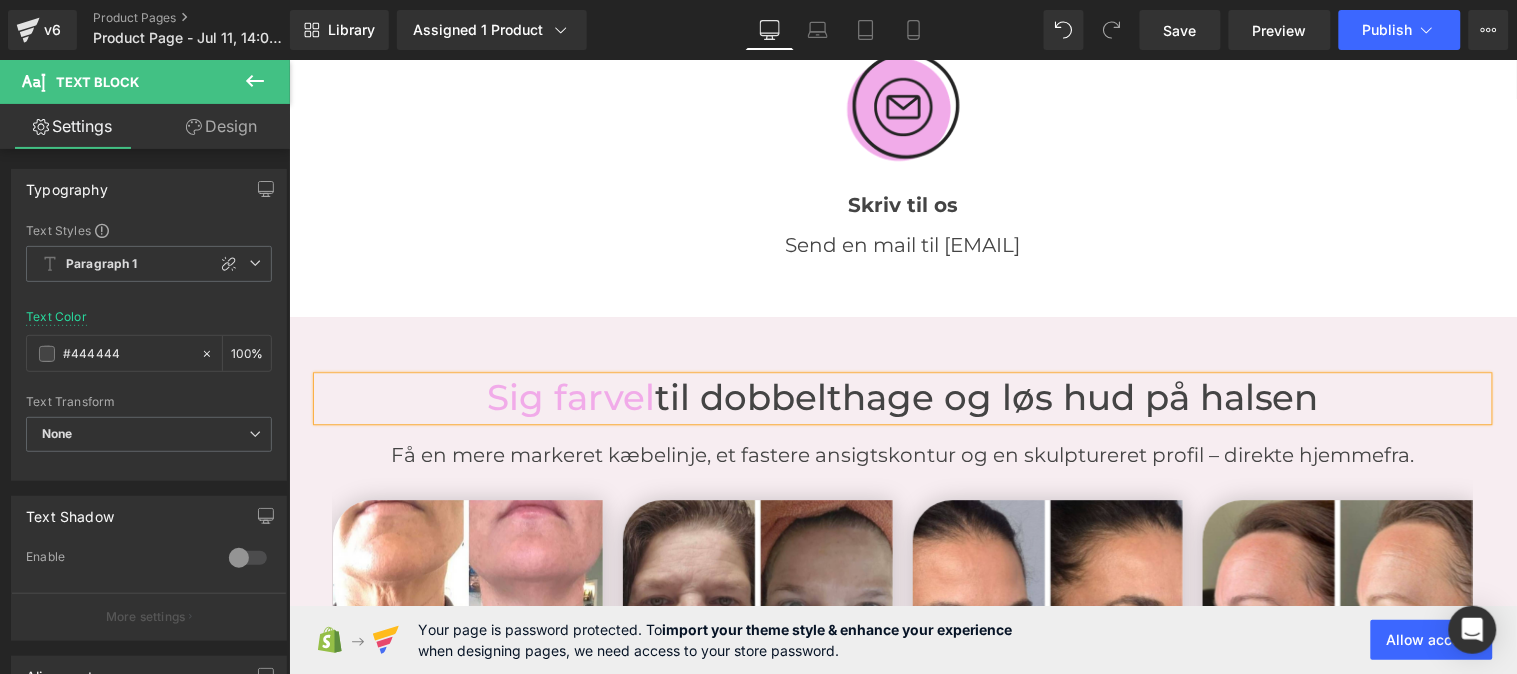 click on "Sig farvel" at bounding box center [570, 396] 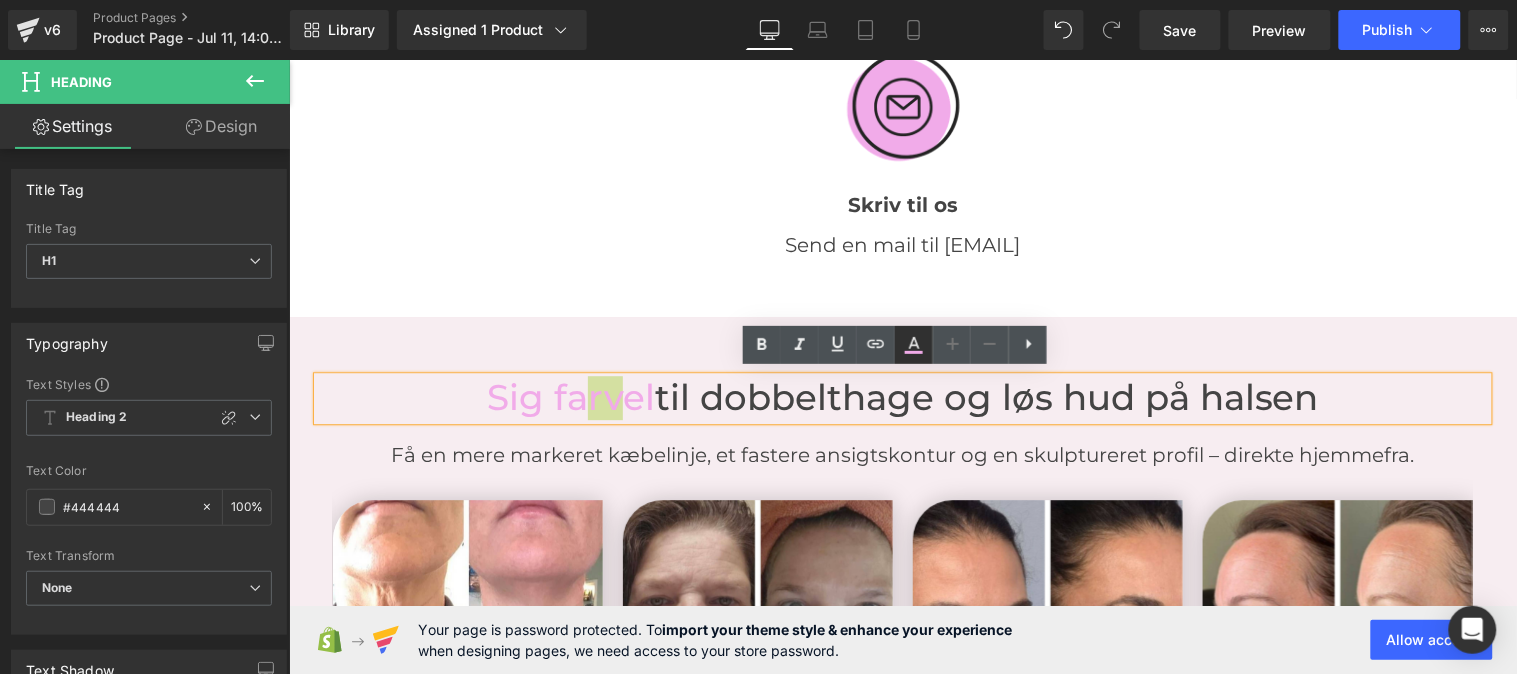 click 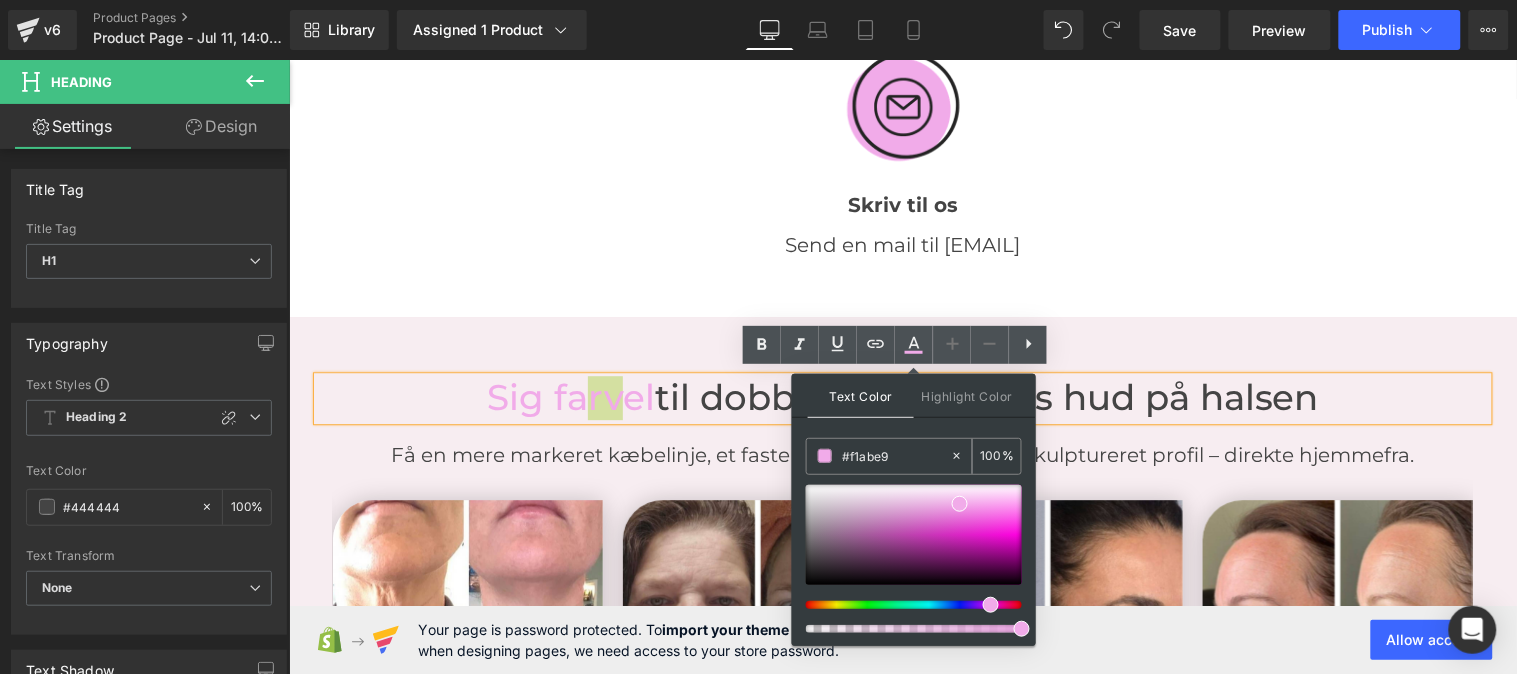 click on "#f1abe9" at bounding box center (896, 456) 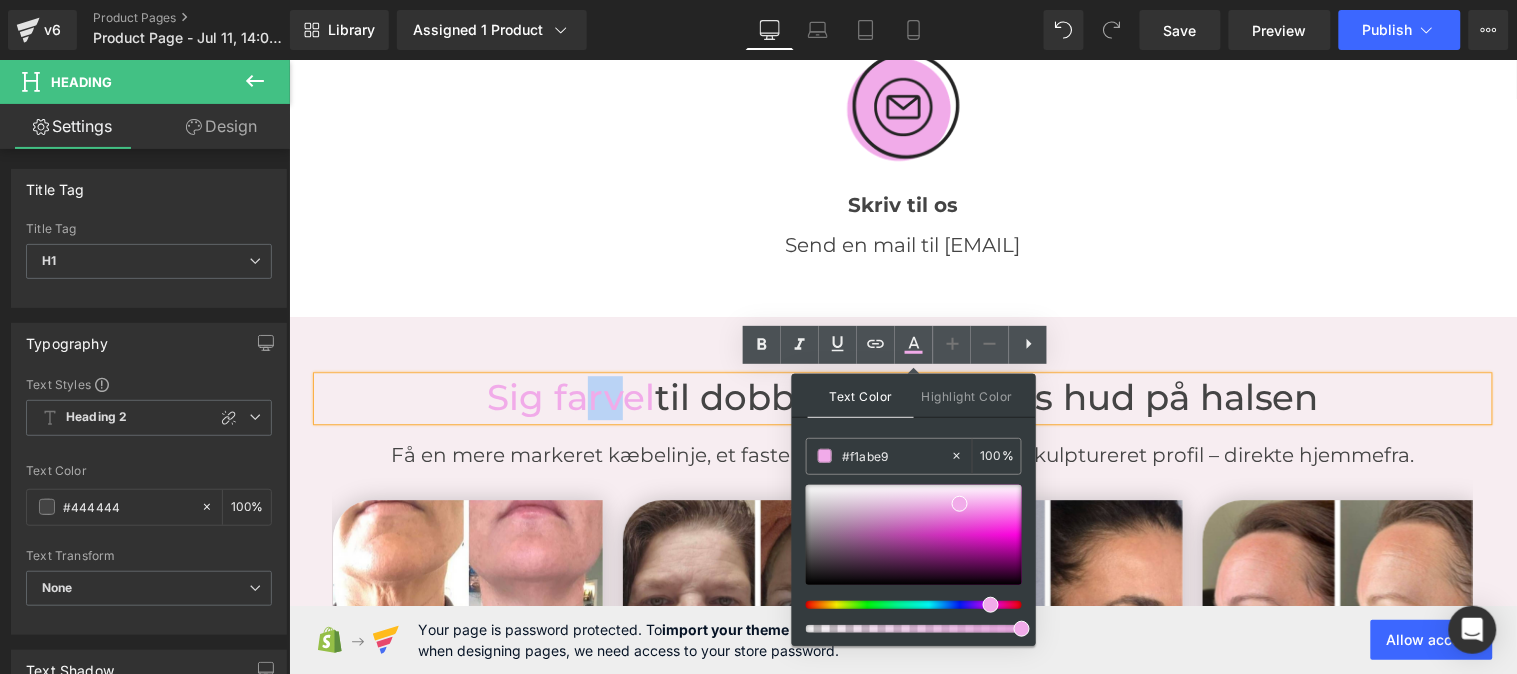 click on "Sig fa rv el  til dobbelthage og løs hud på halsen" at bounding box center (902, 397) 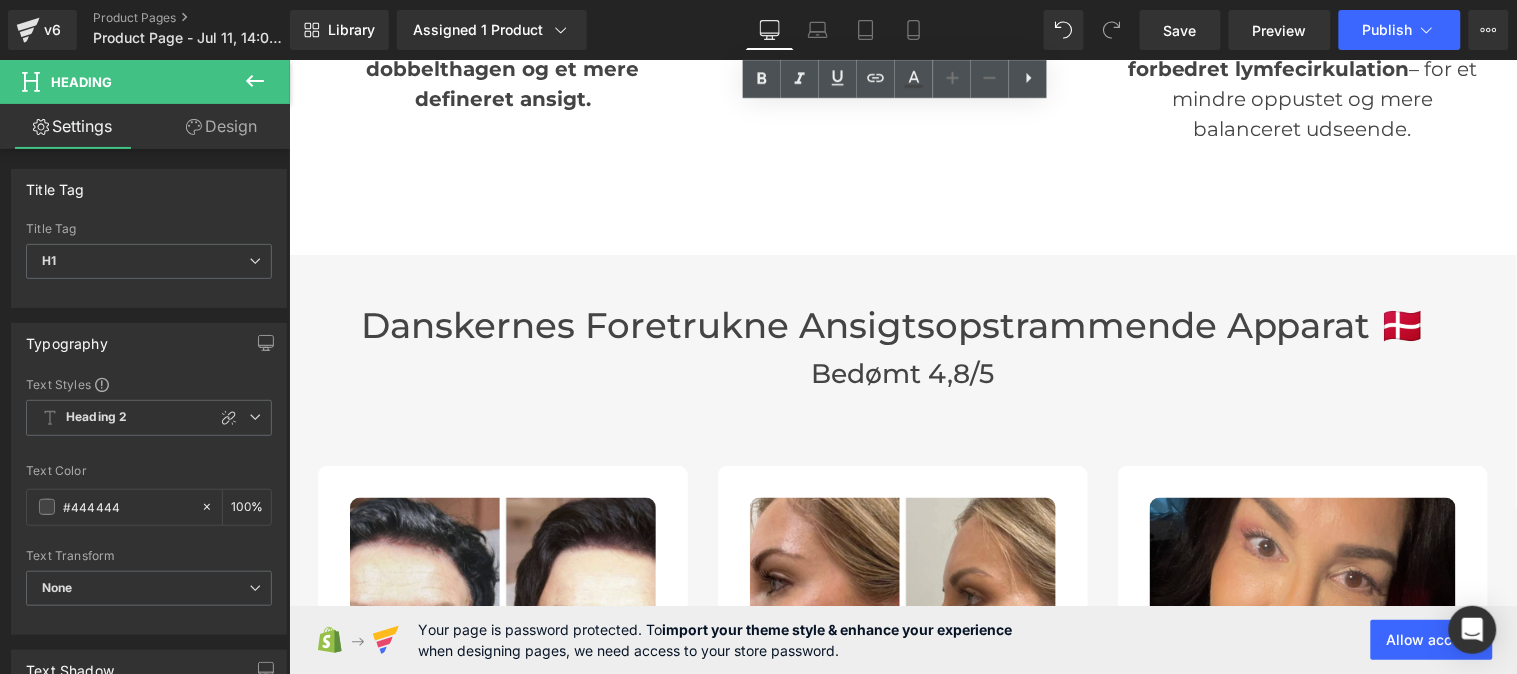 scroll, scrollTop: 4373, scrollLeft: 0, axis: vertical 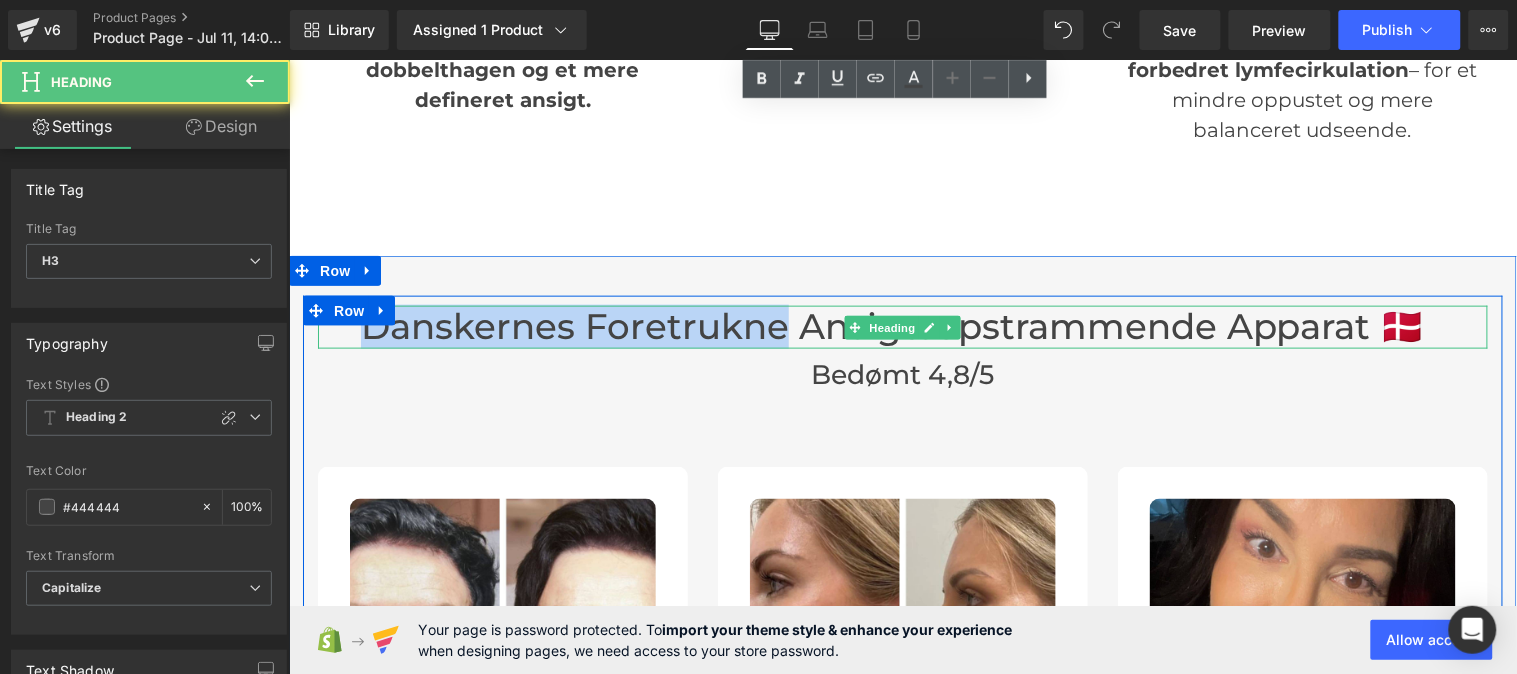 drag, startPoint x: 779, startPoint y: 323, endPoint x: 368, endPoint y: 326, distance: 411.01096 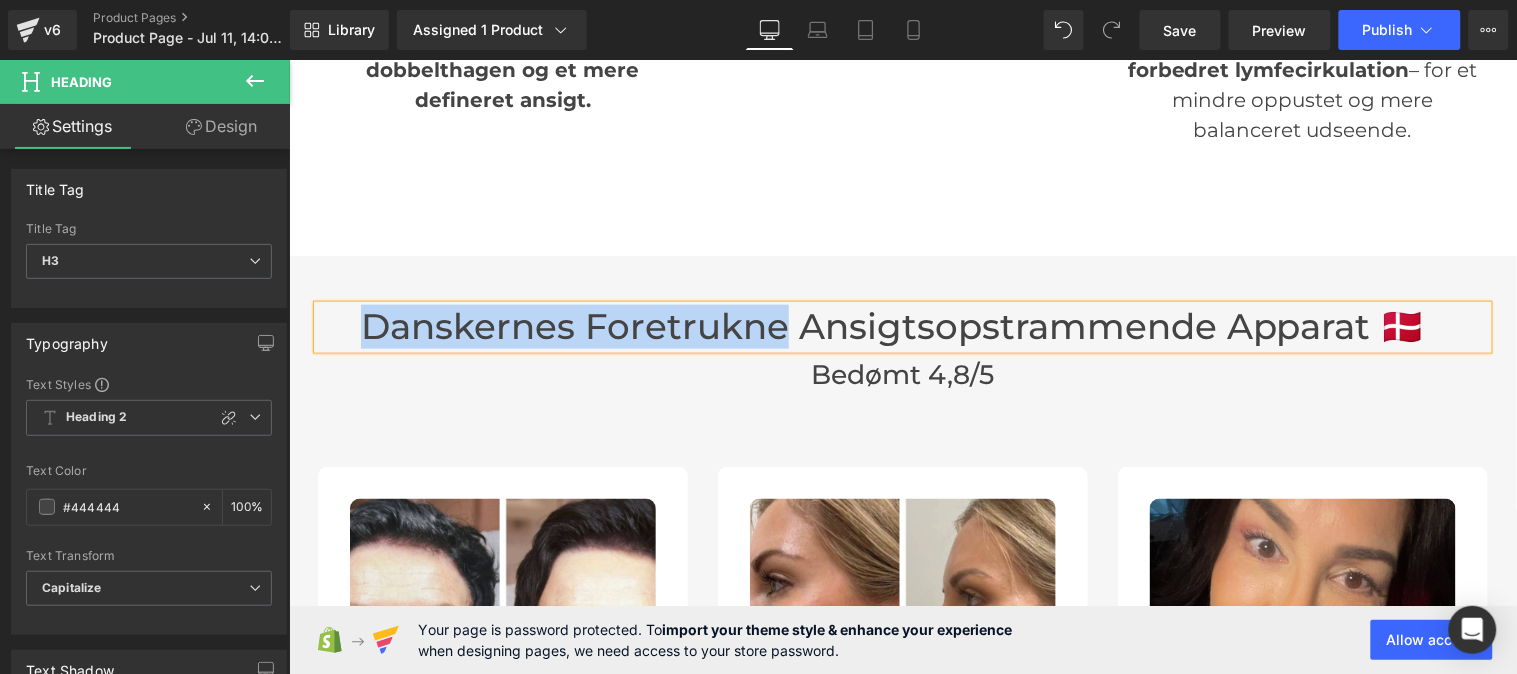 click on "Danskernes foretrukne ansigtsopstrammende apparat 🇩🇰" at bounding box center (902, 326) 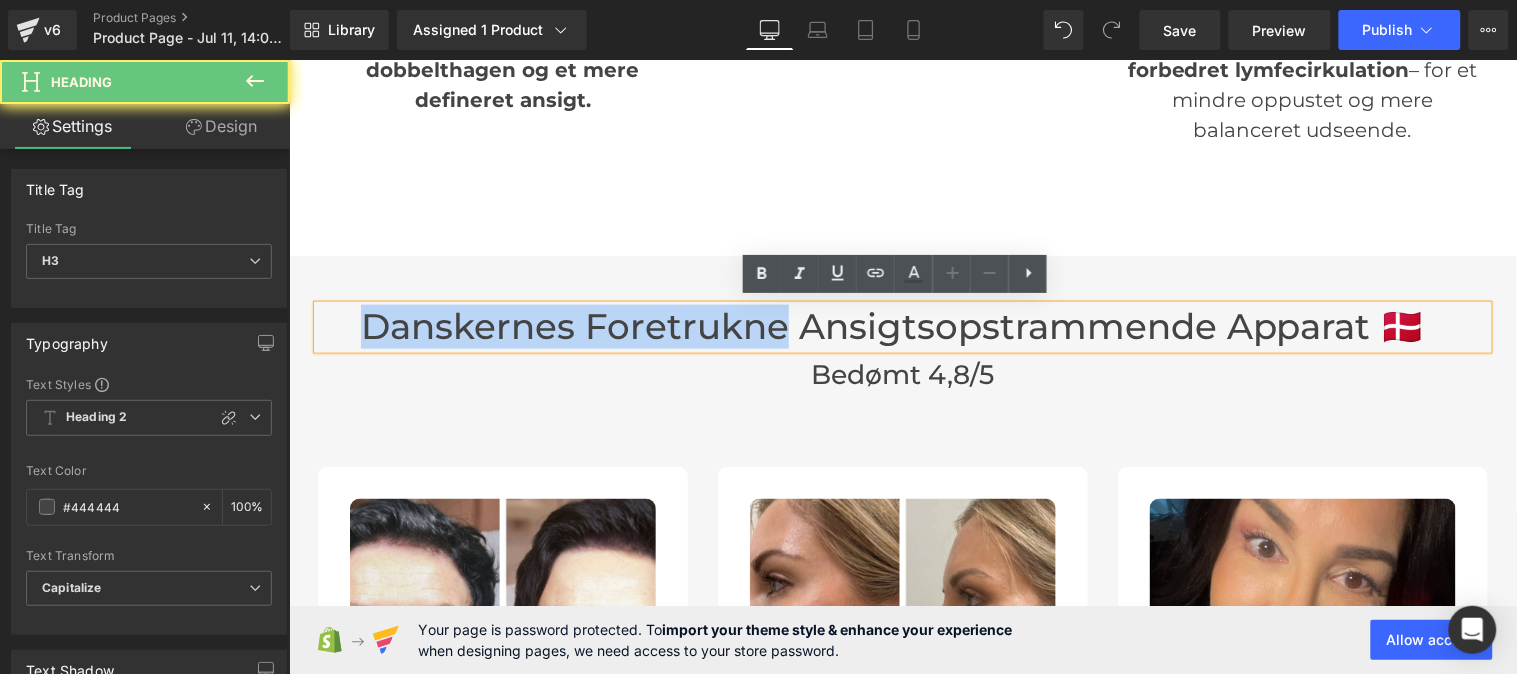 drag, startPoint x: 769, startPoint y: 323, endPoint x: 353, endPoint y: 319, distance: 416.01923 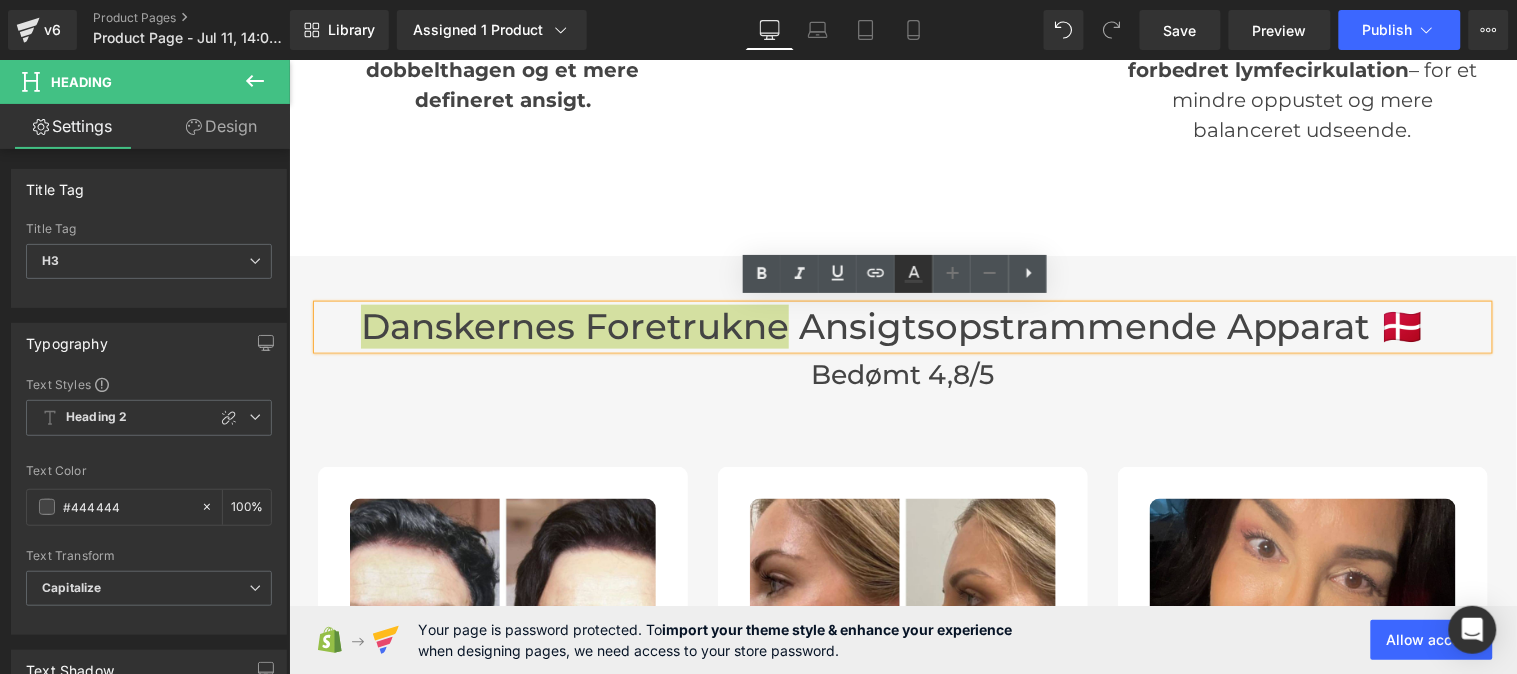 click 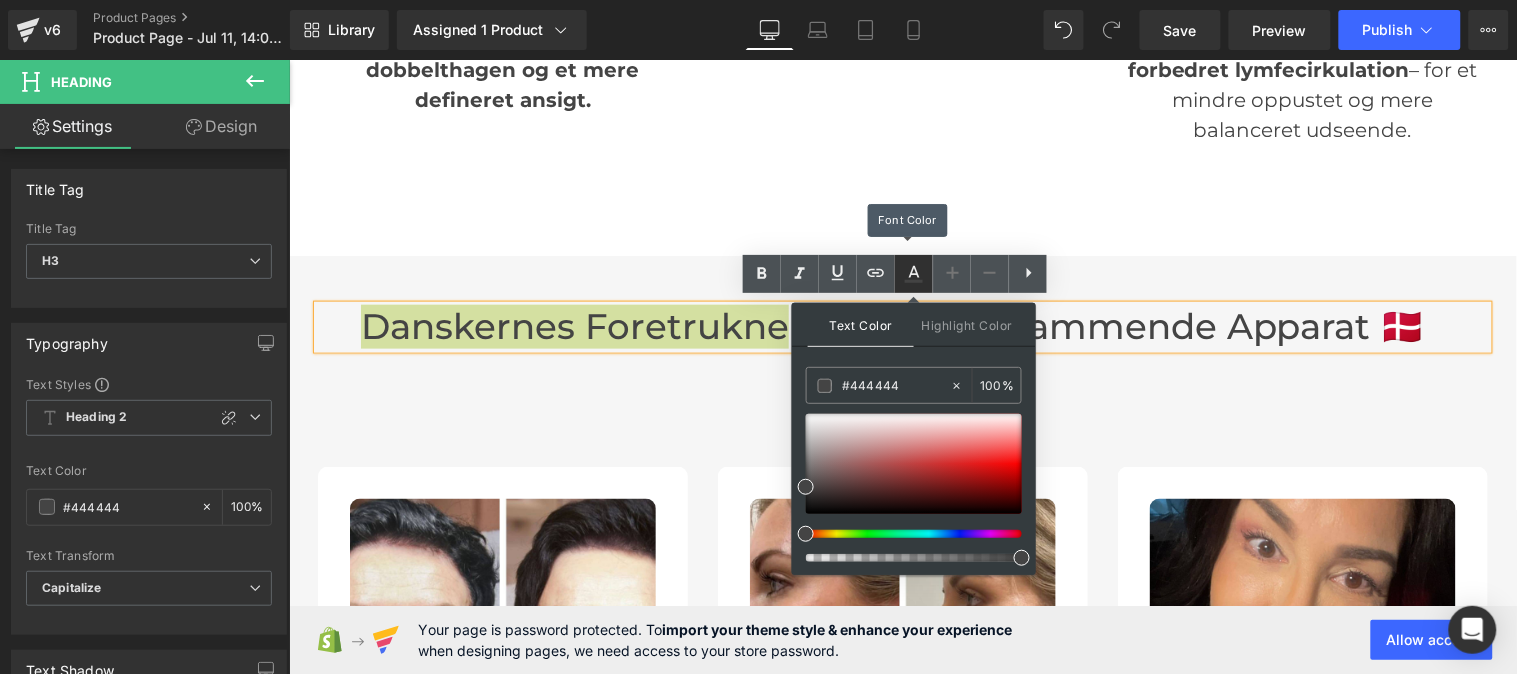 type 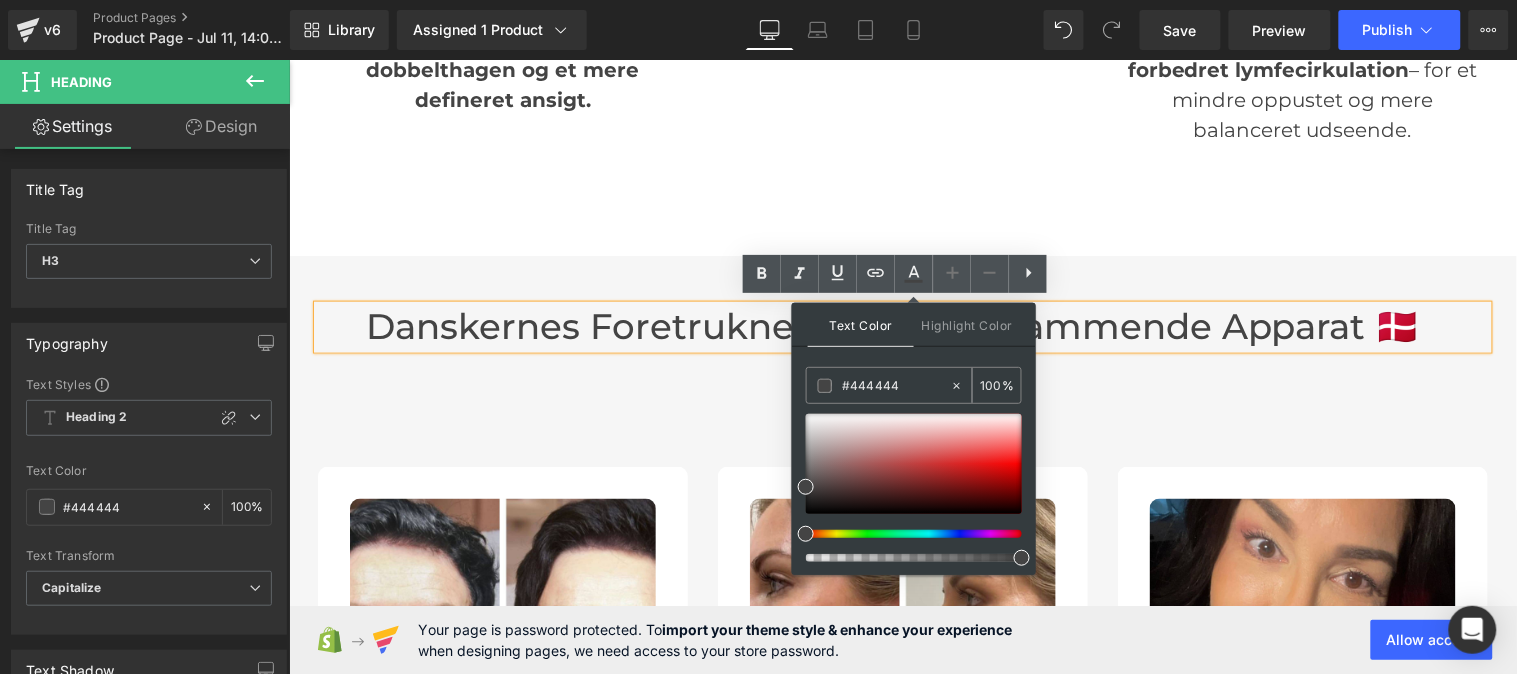 click on "#444444" at bounding box center [896, 386] 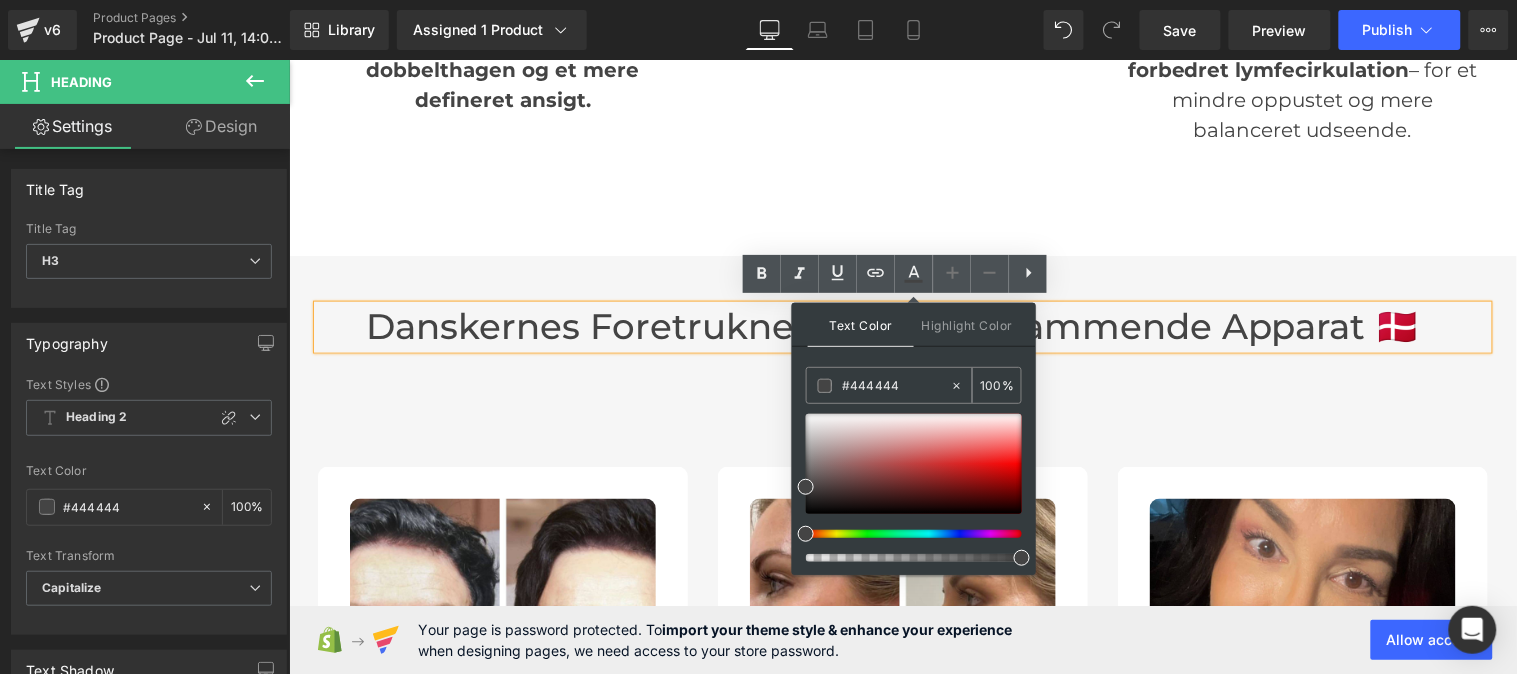 paste on "Danskernes foretrukne" 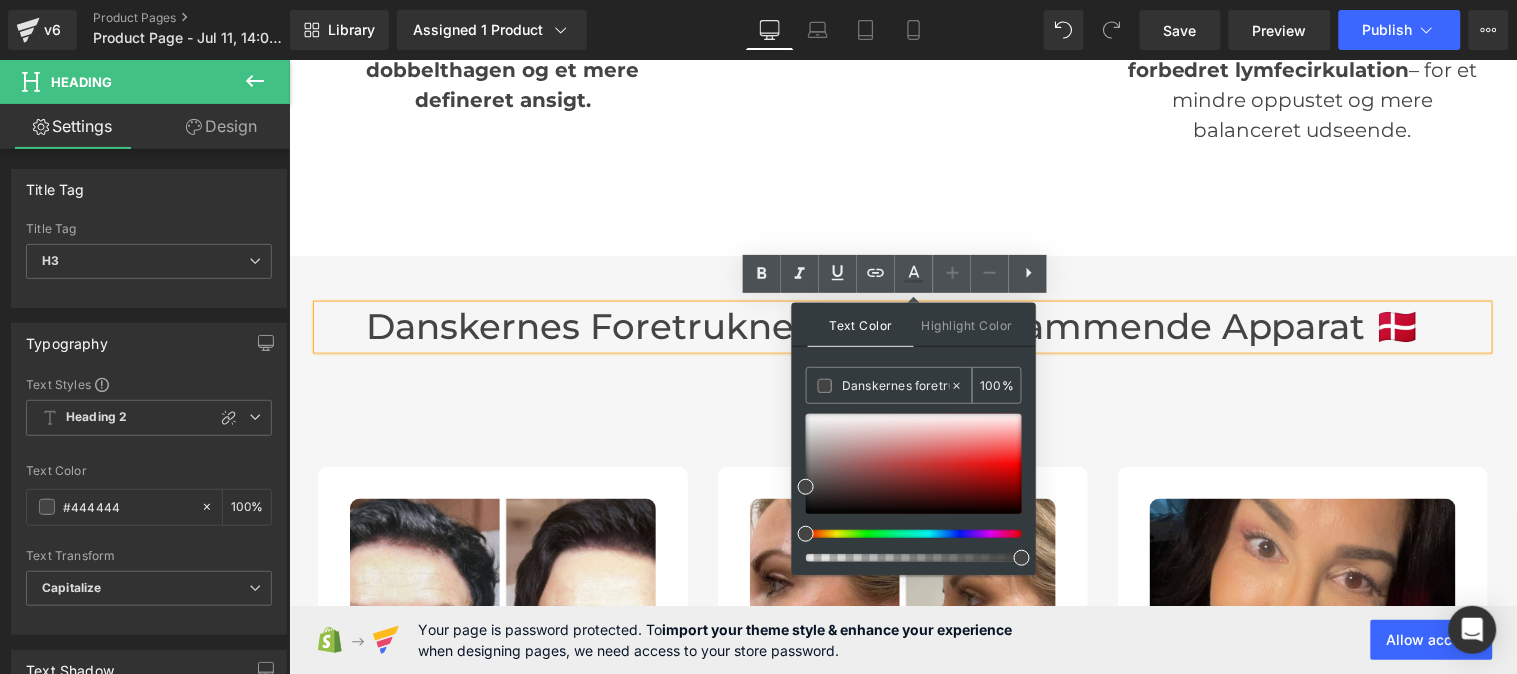 type on "0" 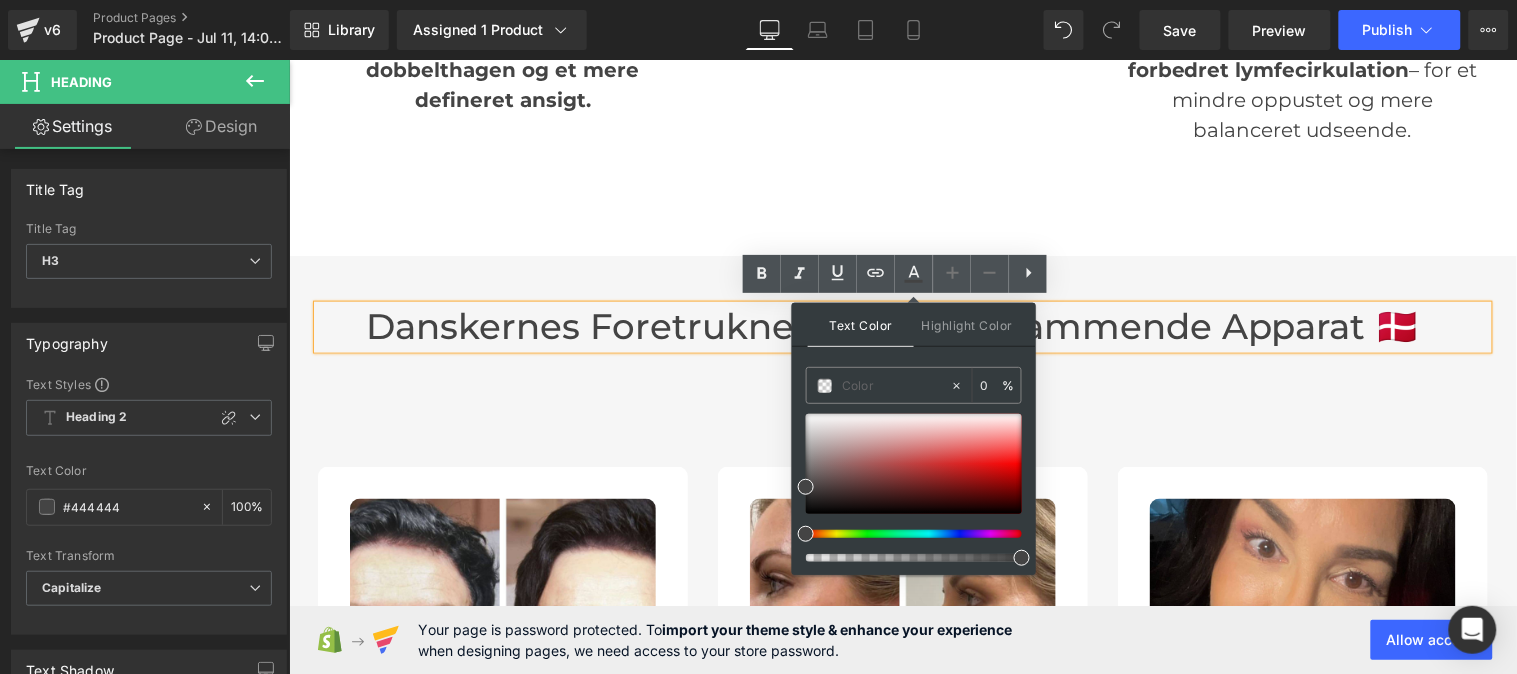scroll, scrollTop: 0, scrollLeft: 0, axis: both 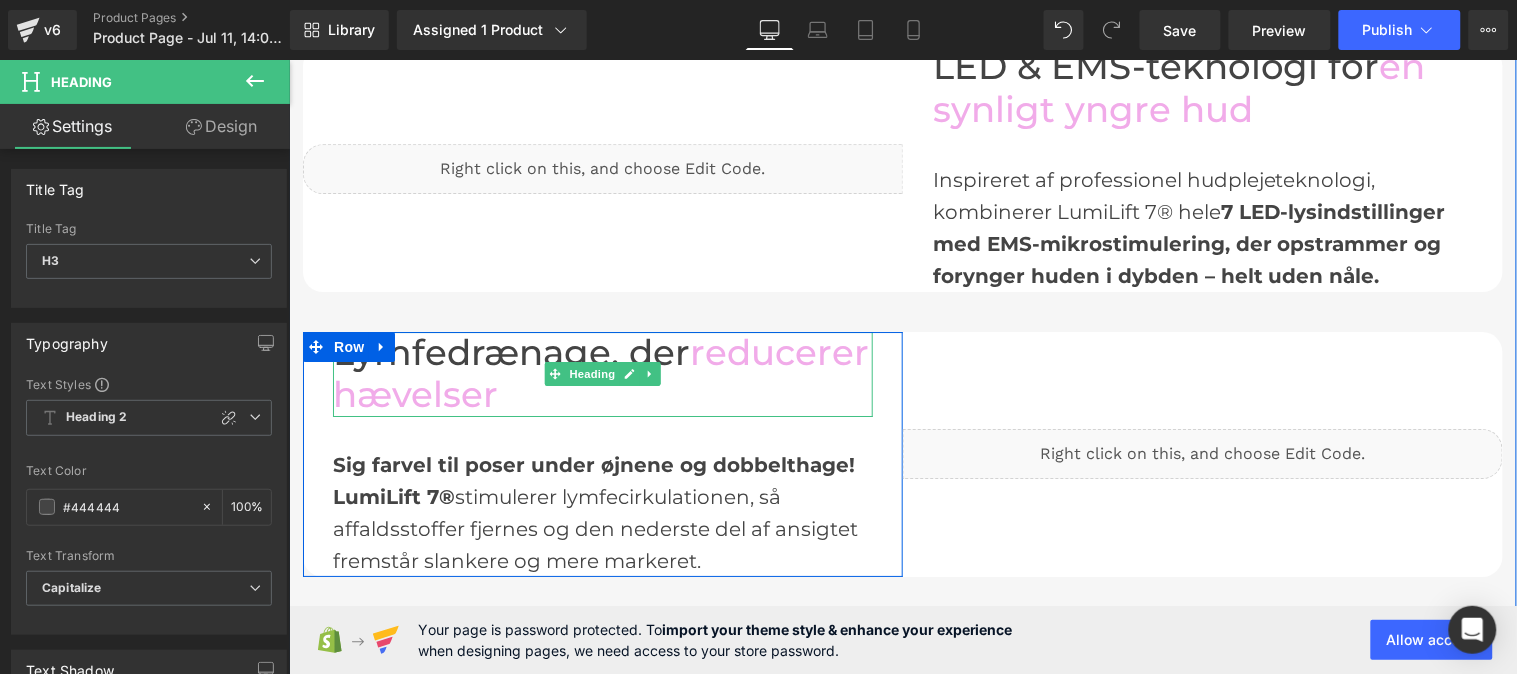 click on "reducerer hævelser" at bounding box center [600, 373] 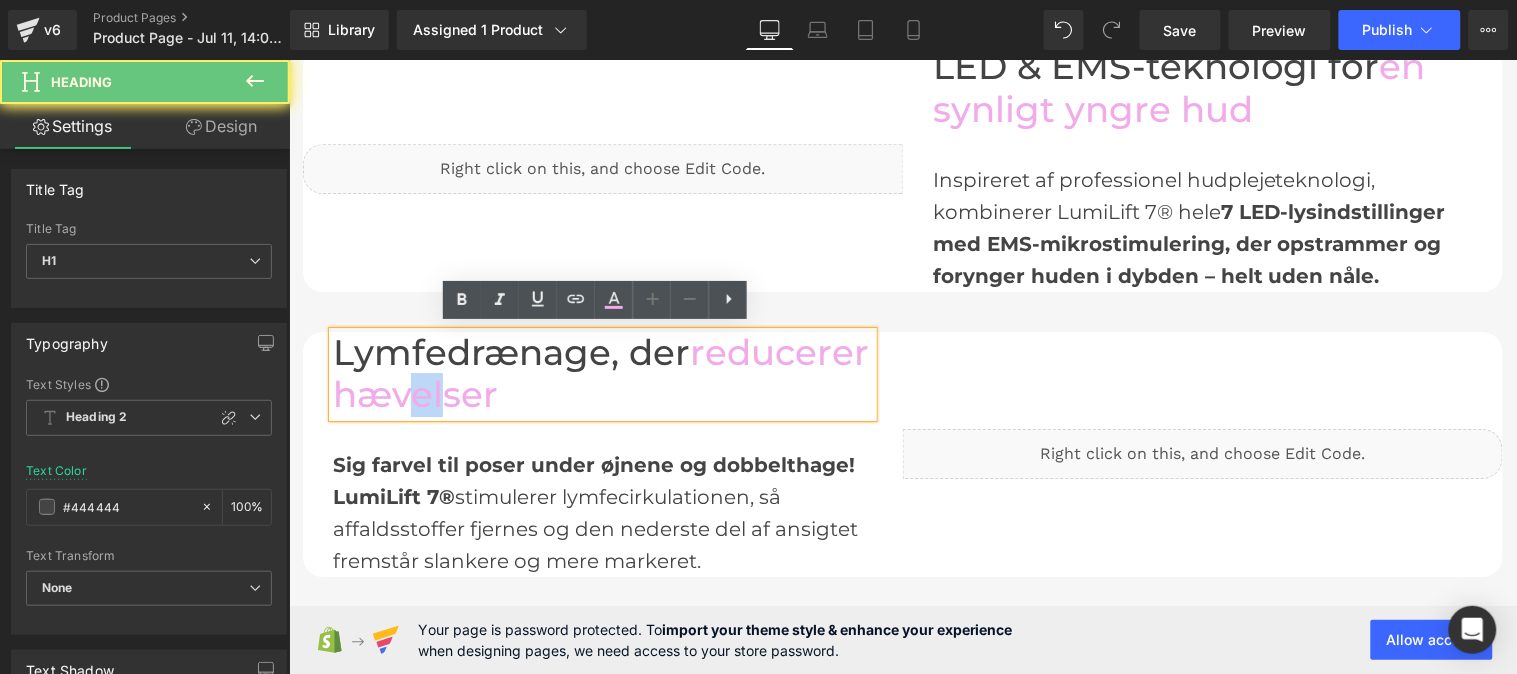 drag, startPoint x: 594, startPoint y: 391, endPoint x: 620, endPoint y: 392, distance: 26.019224 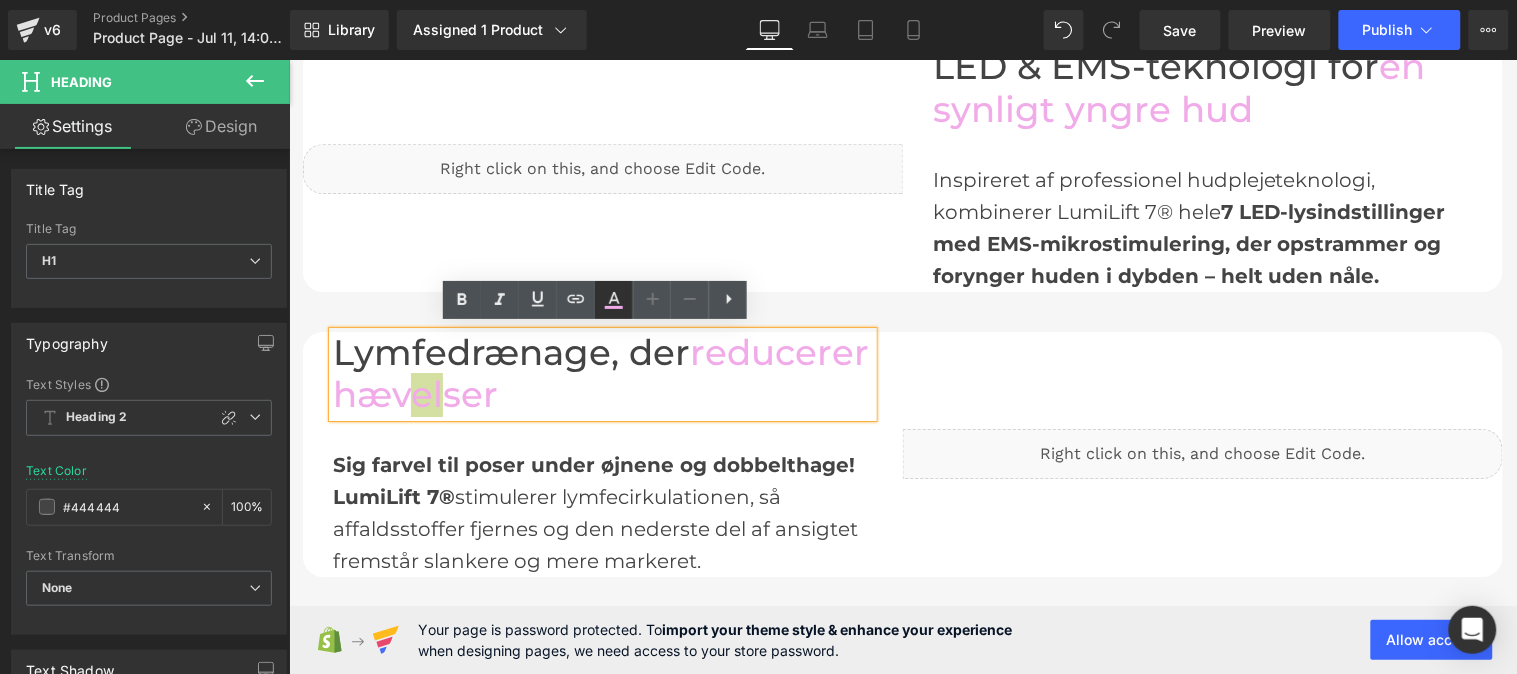 click 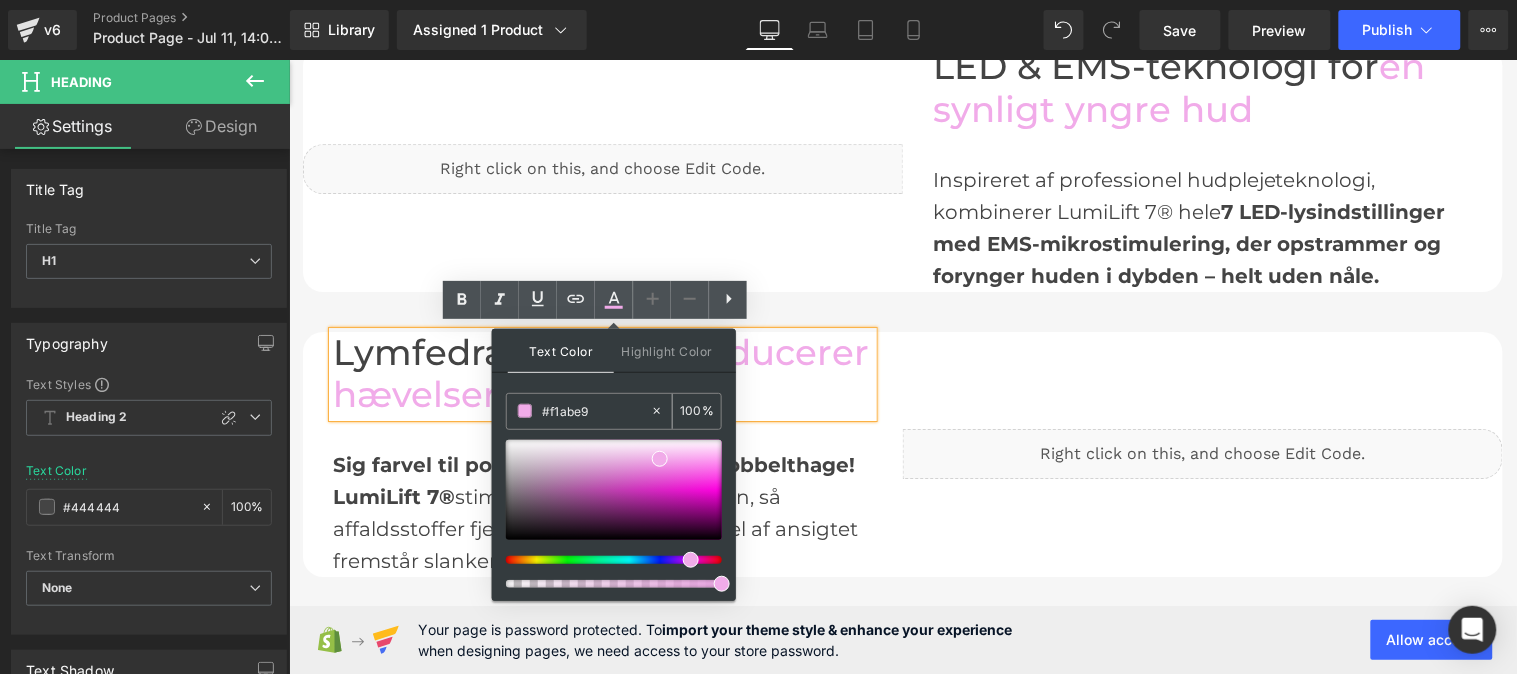 click on "#f1abe9" at bounding box center (596, 411) 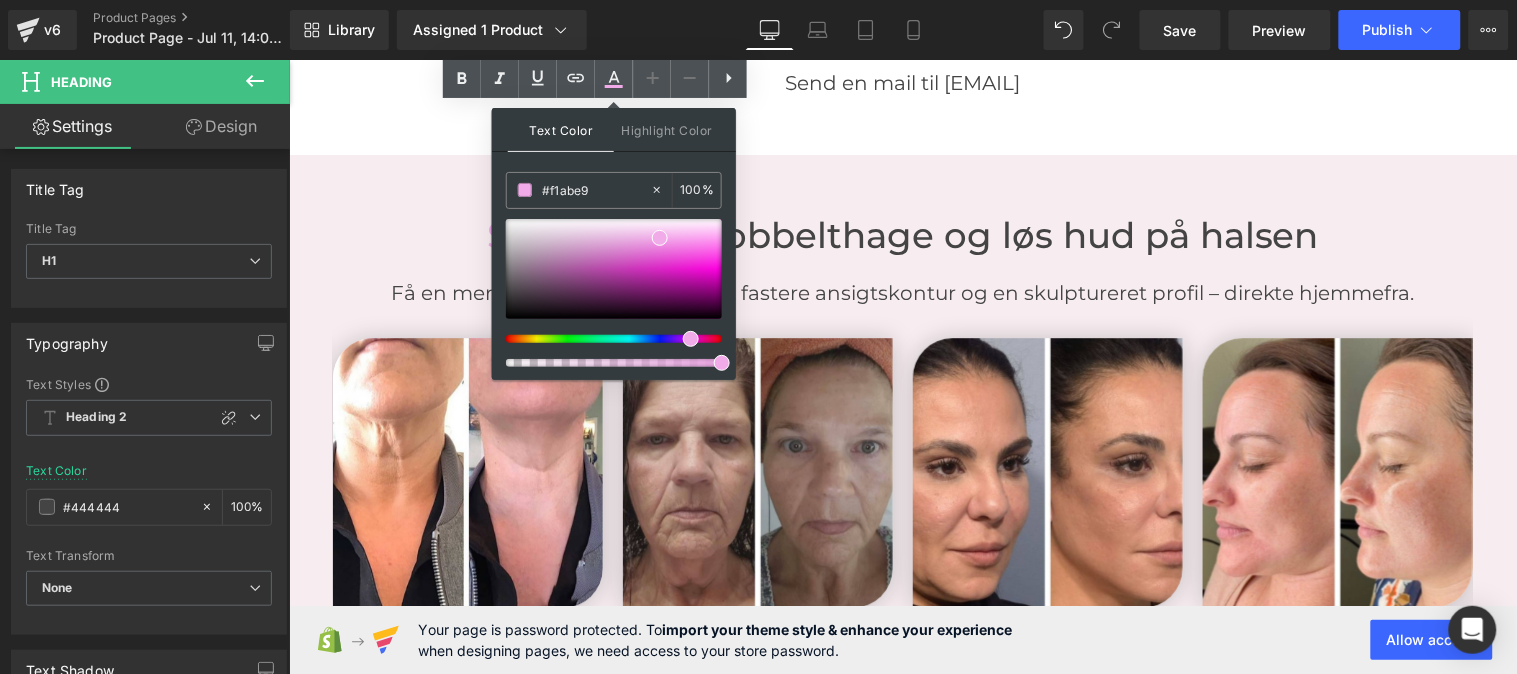 scroll, scrollTop: 3321, scrollLeft: 0, axis: vertical 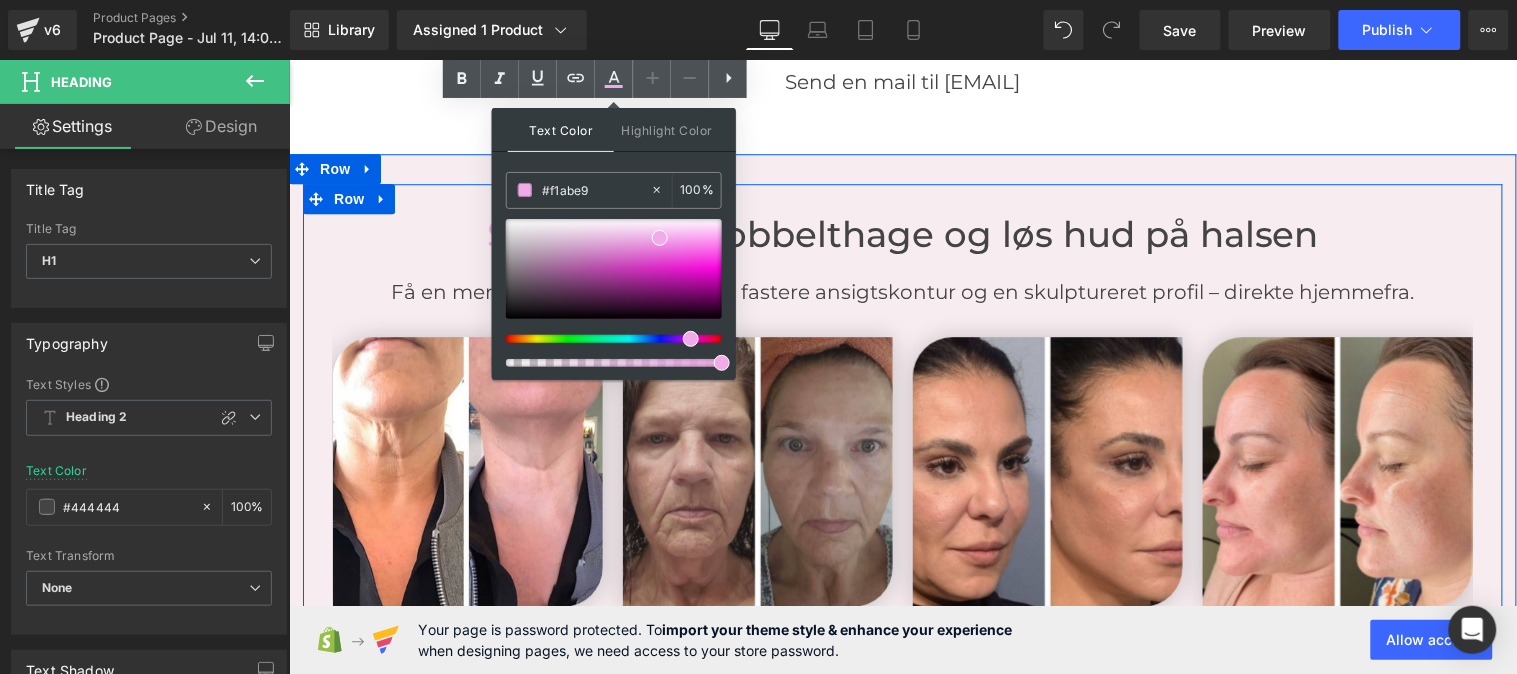 click on "Sig fa rv el  til dobbelthage og løs hud på halsen Heading         Få en mere markeret kæbelinje, et fastere ansigtskontur og en skulptureret profil – direkte hjemmefra. Text Block
Image         Row
Image         Row
Image         Row
Image         Row" at bounding box center (902, 442) 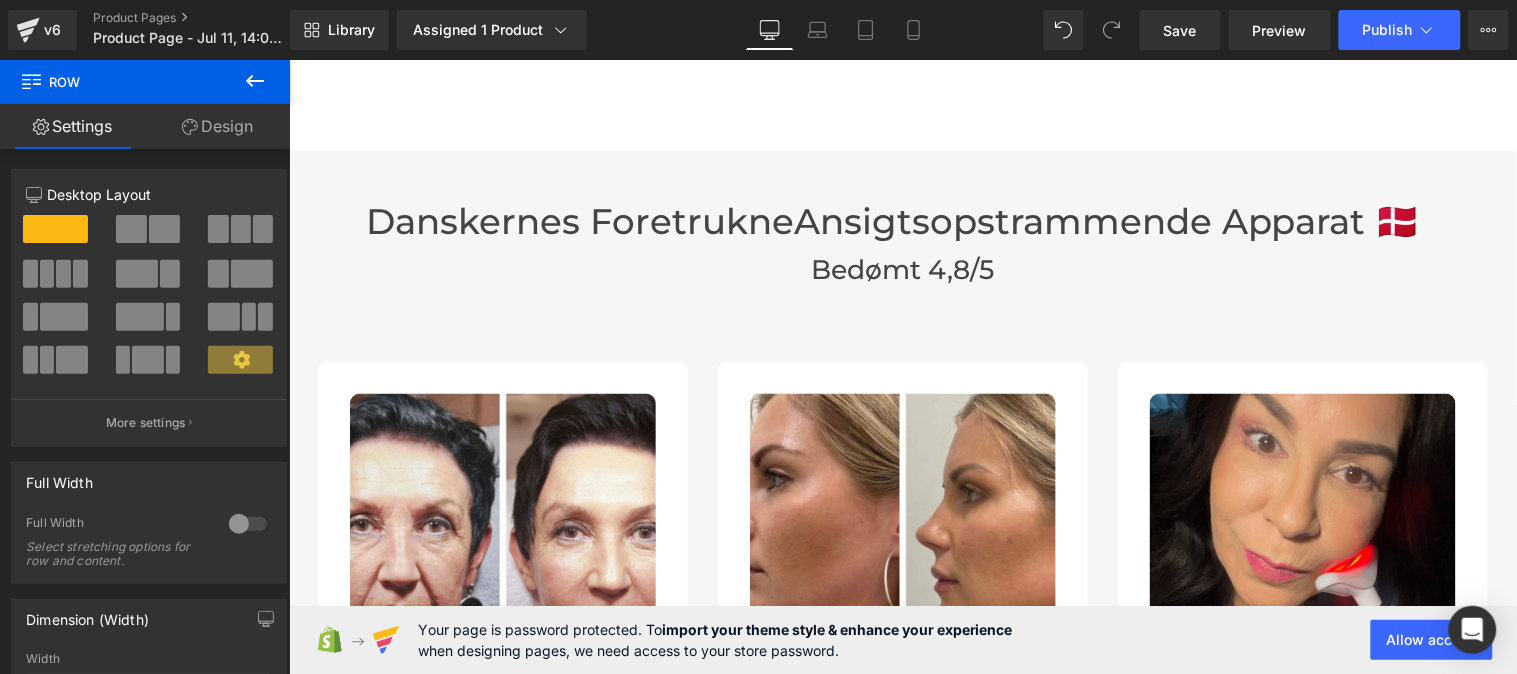 scroll, scrollTop: 4480, scrollLeft: 0, axis: vertical 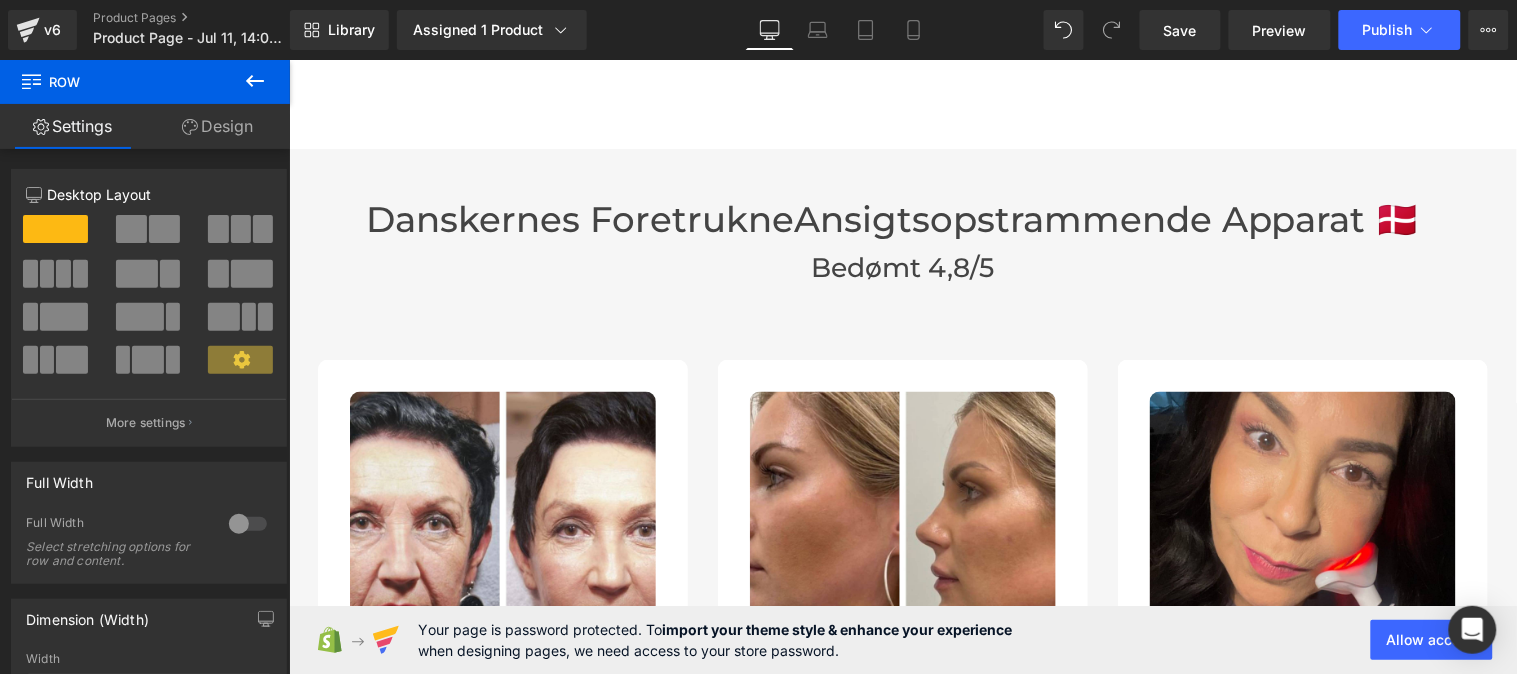 click on "Danskernes foretrukne  ansigtsopstrammende apparat 🇩🇰" at bounding box center (902, 219) 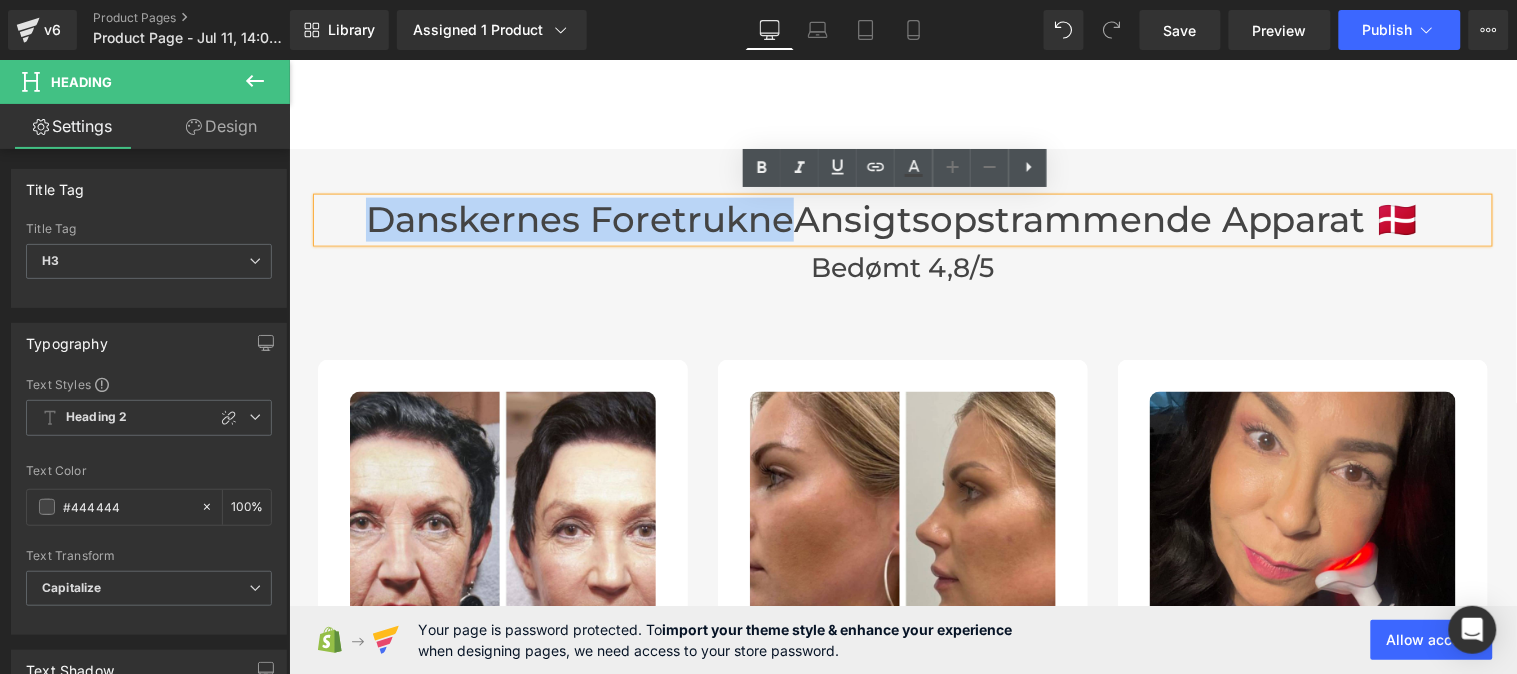 drag, startPoint x: 777, startPoint y: 217, endPoint x: 364, endPoint y: 213, distance: 413.01938 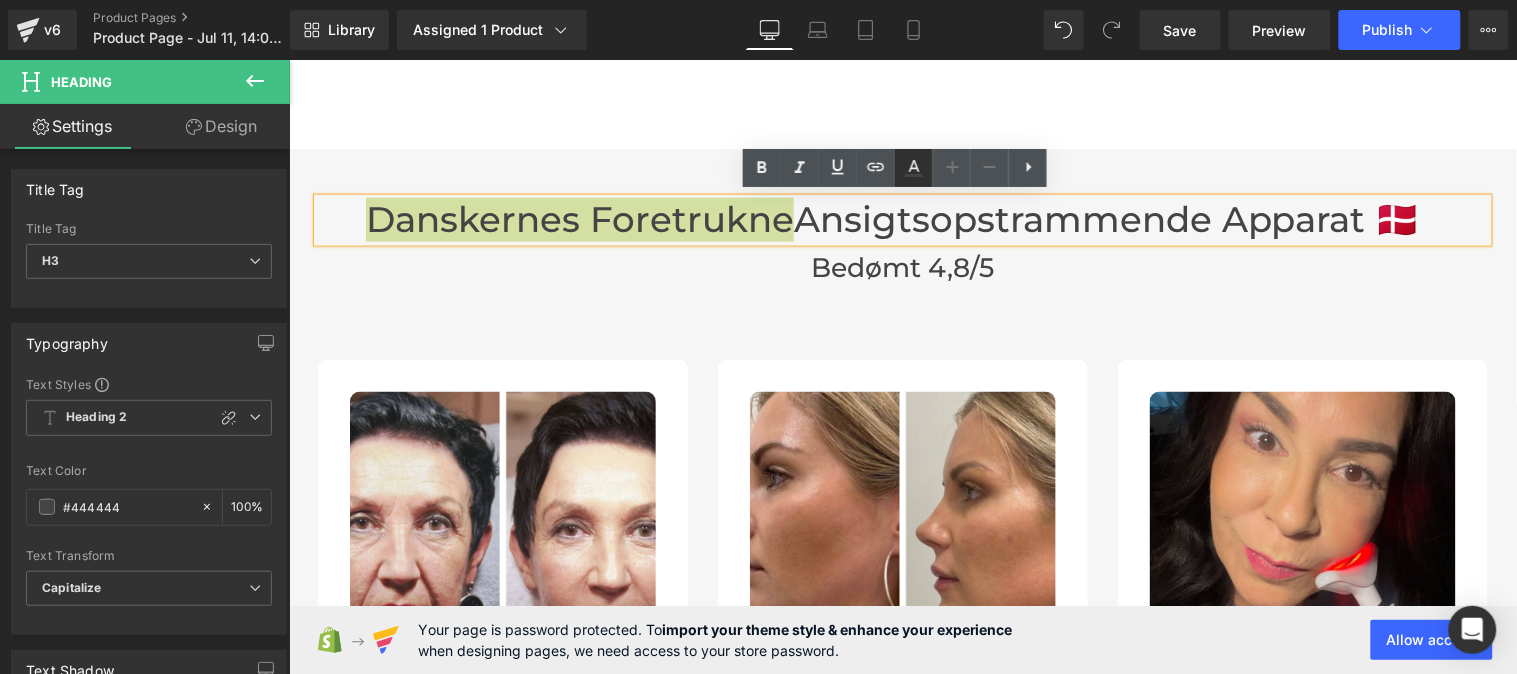 click 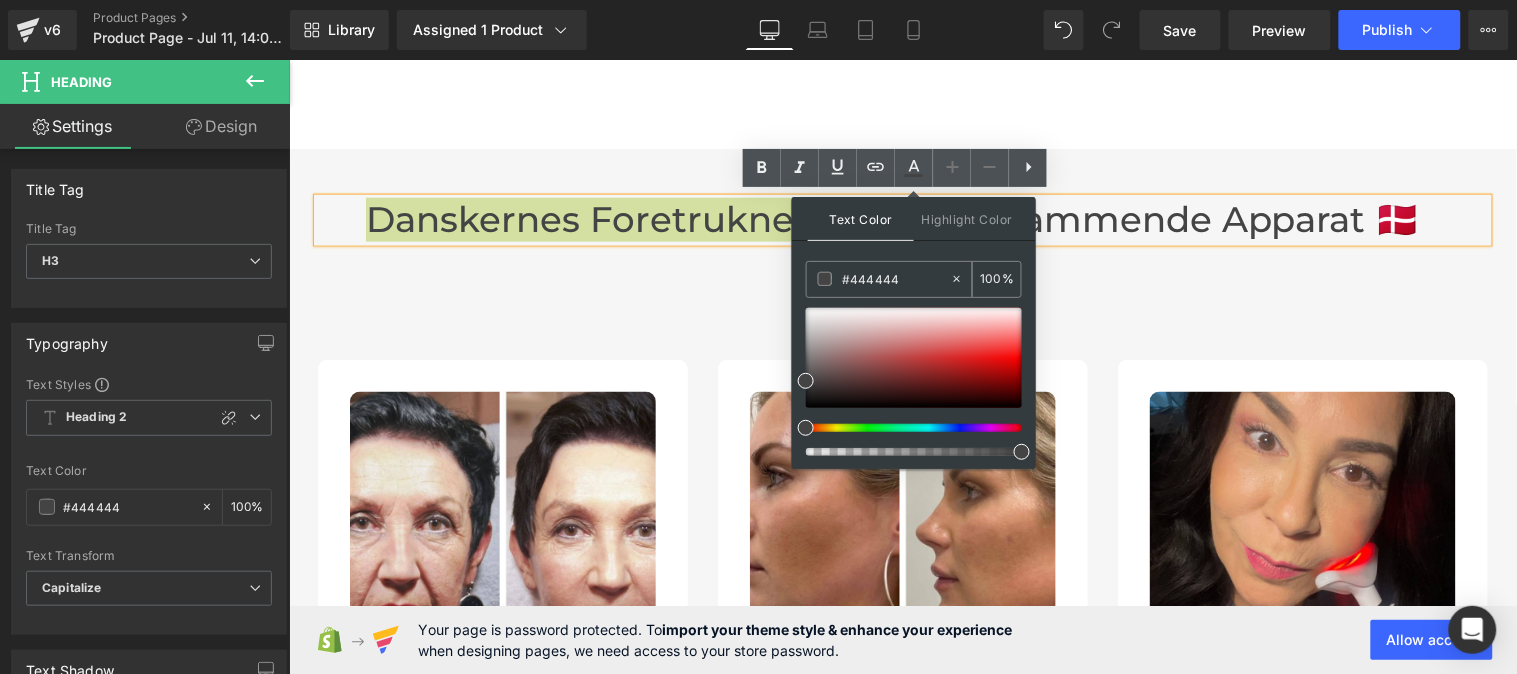 click on "#444444" at bounding box center [896, 279] 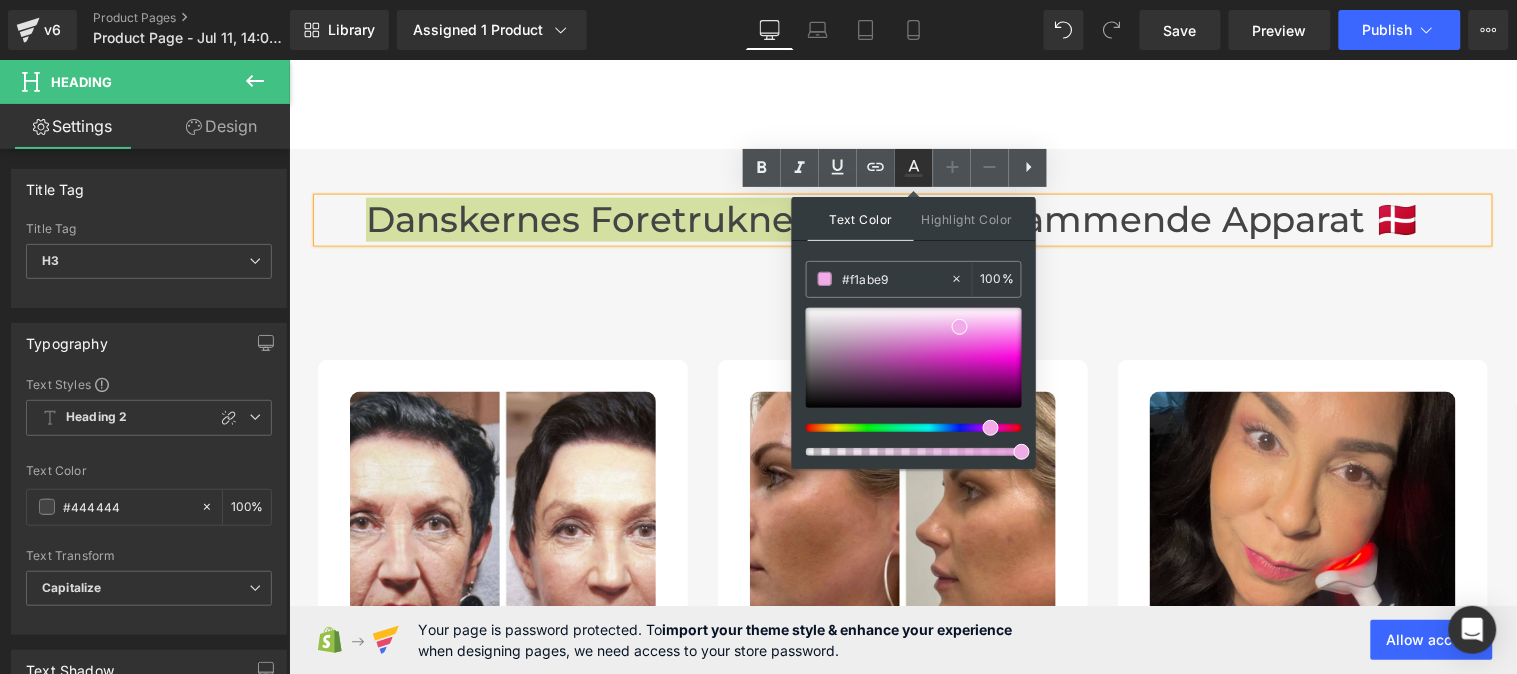click 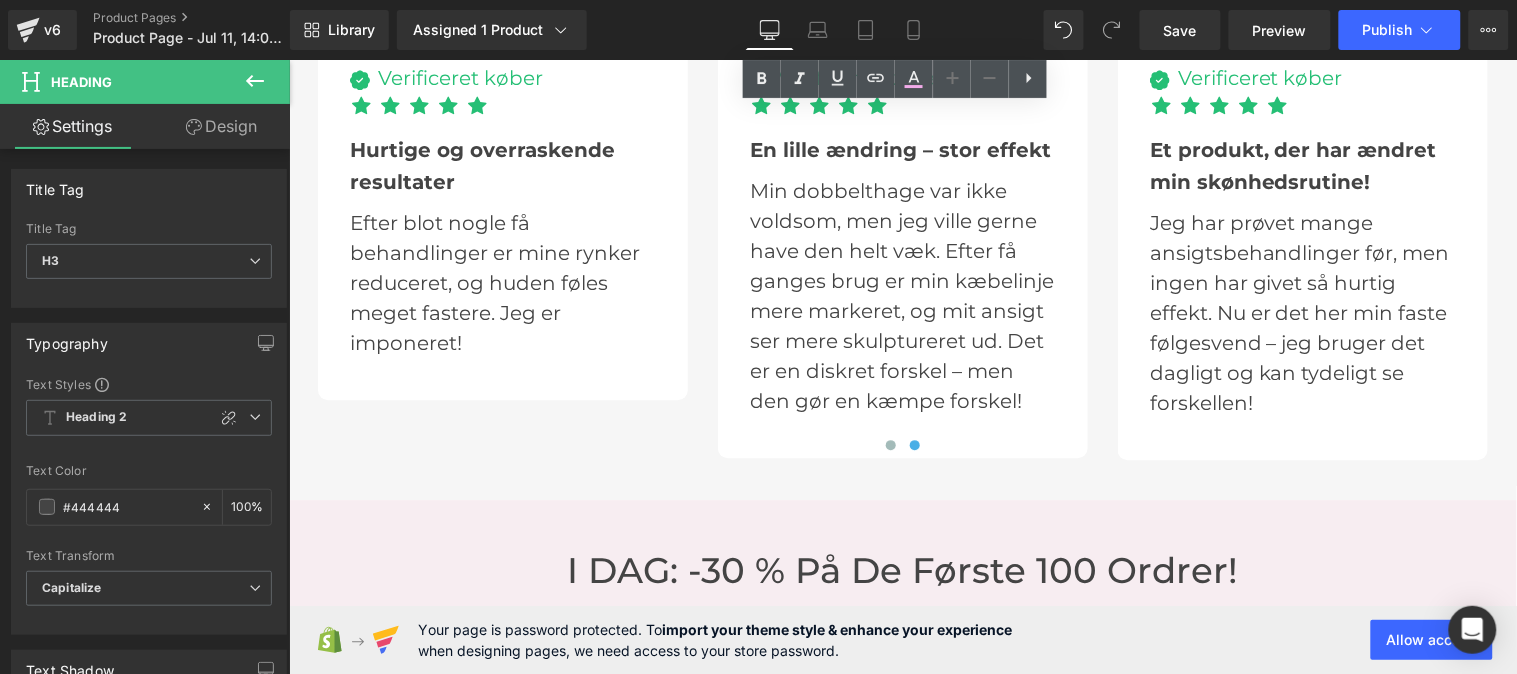 scroll, scrollTop: 5161, scrollLeft: 0, axis: vertical 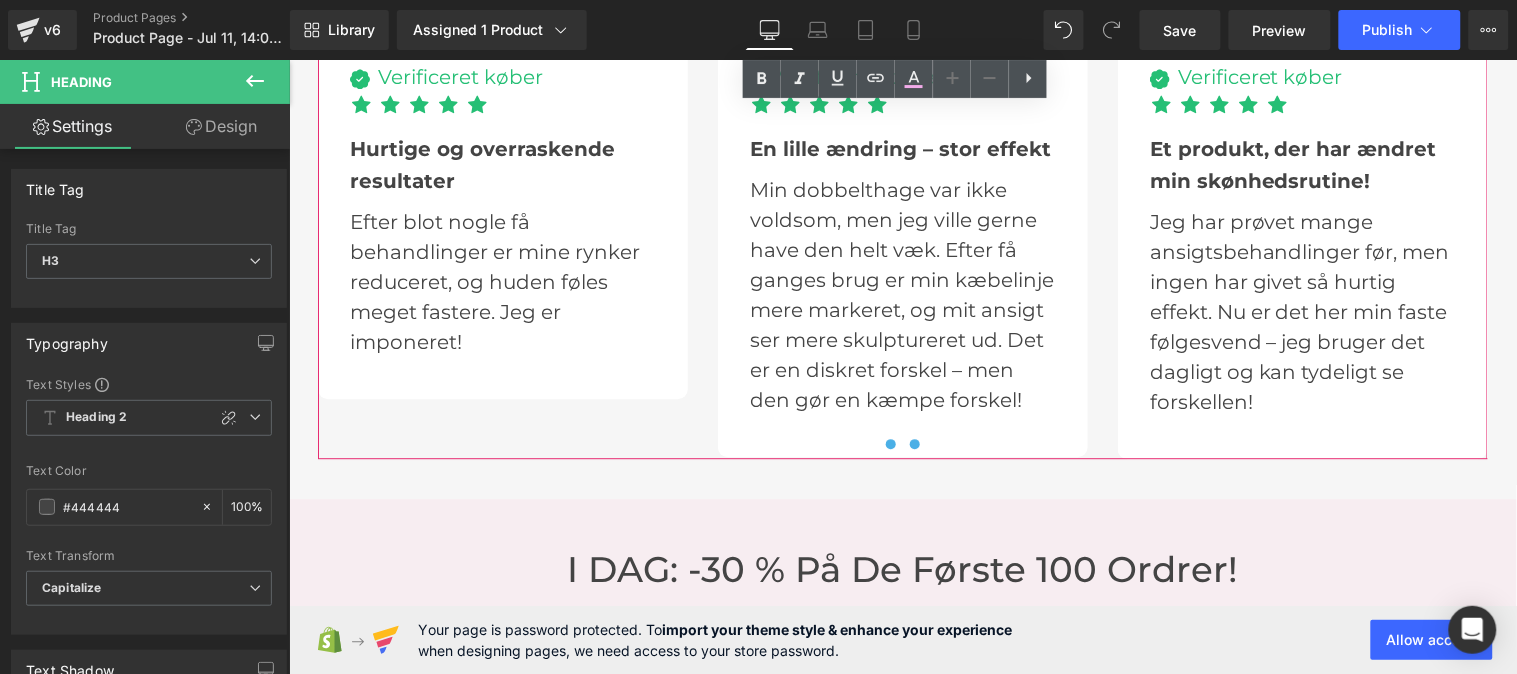 click at bounding box center (890, 443) 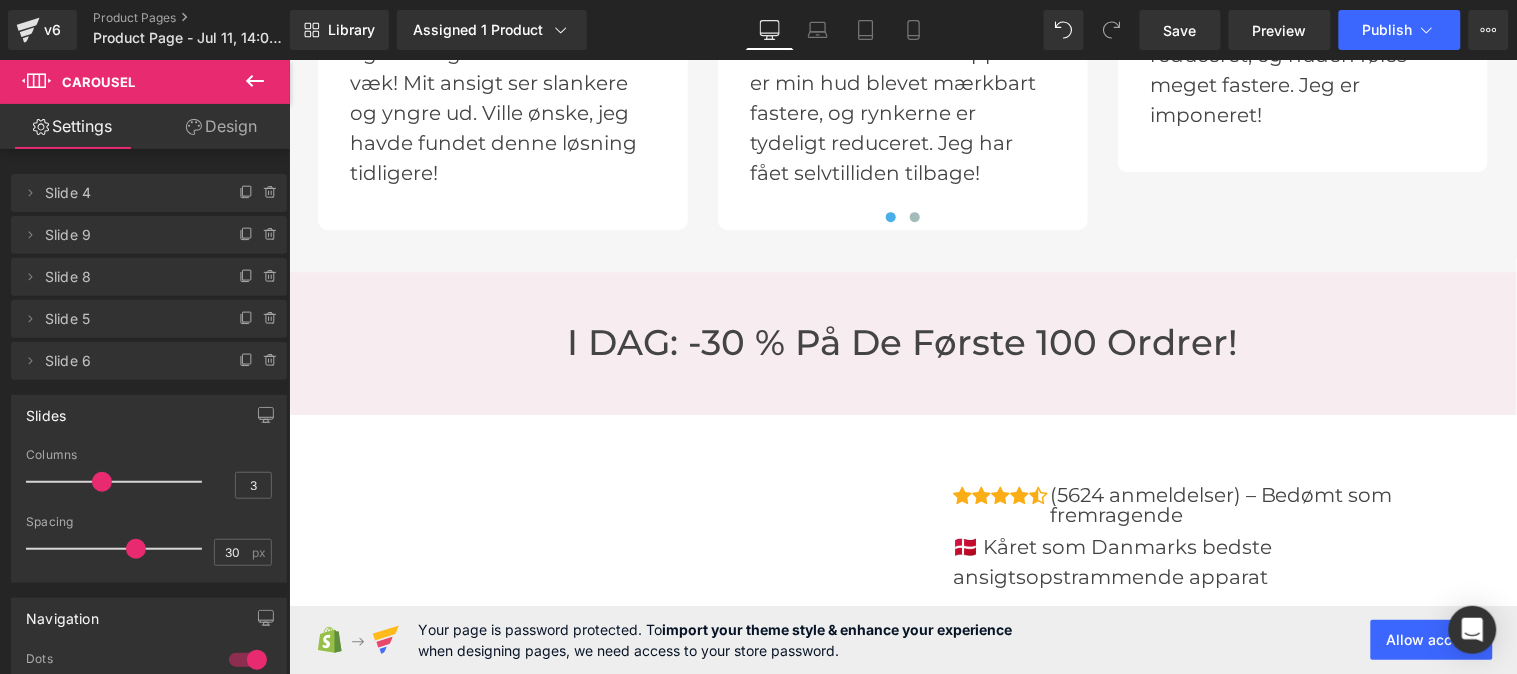 scroll, scrollTop: 5390, scrollLeft: 0, axis: vertical 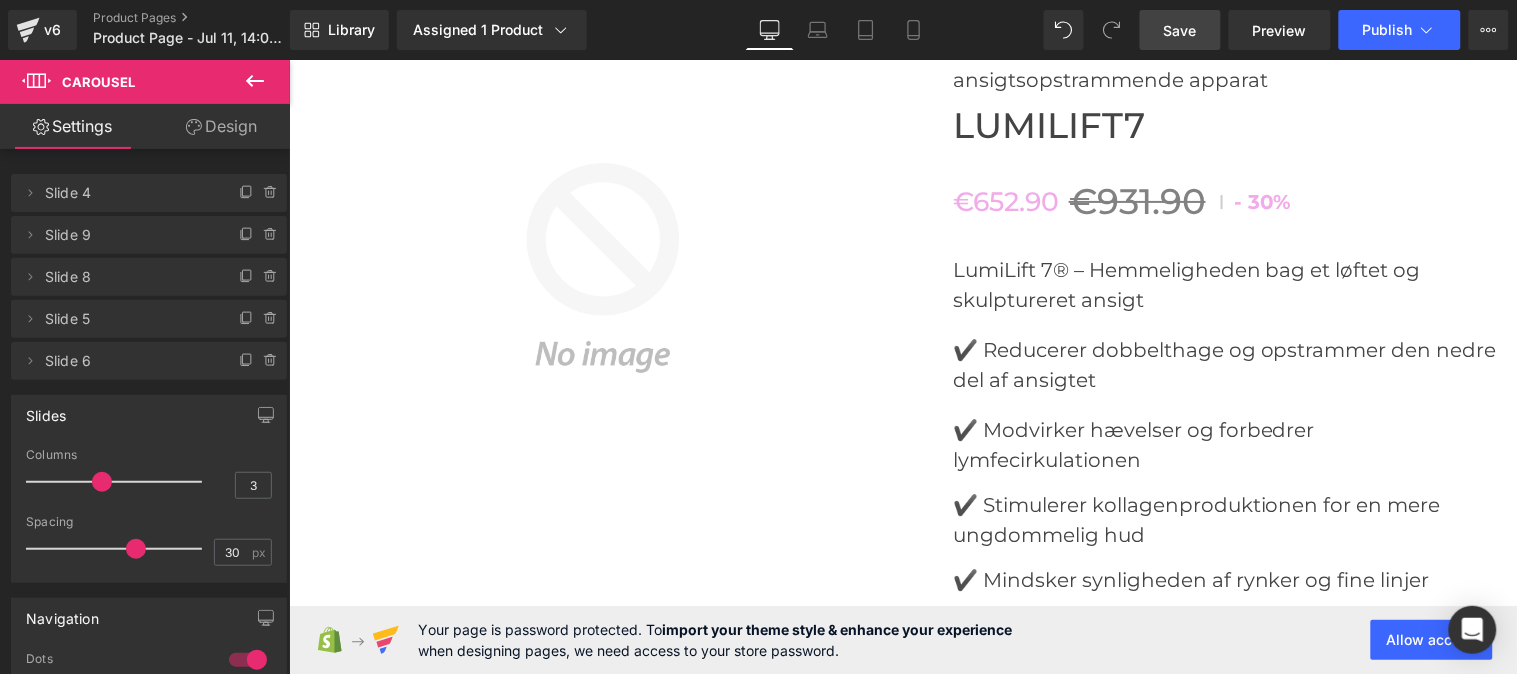 click on "Save" at bounding box center [1180, 30] 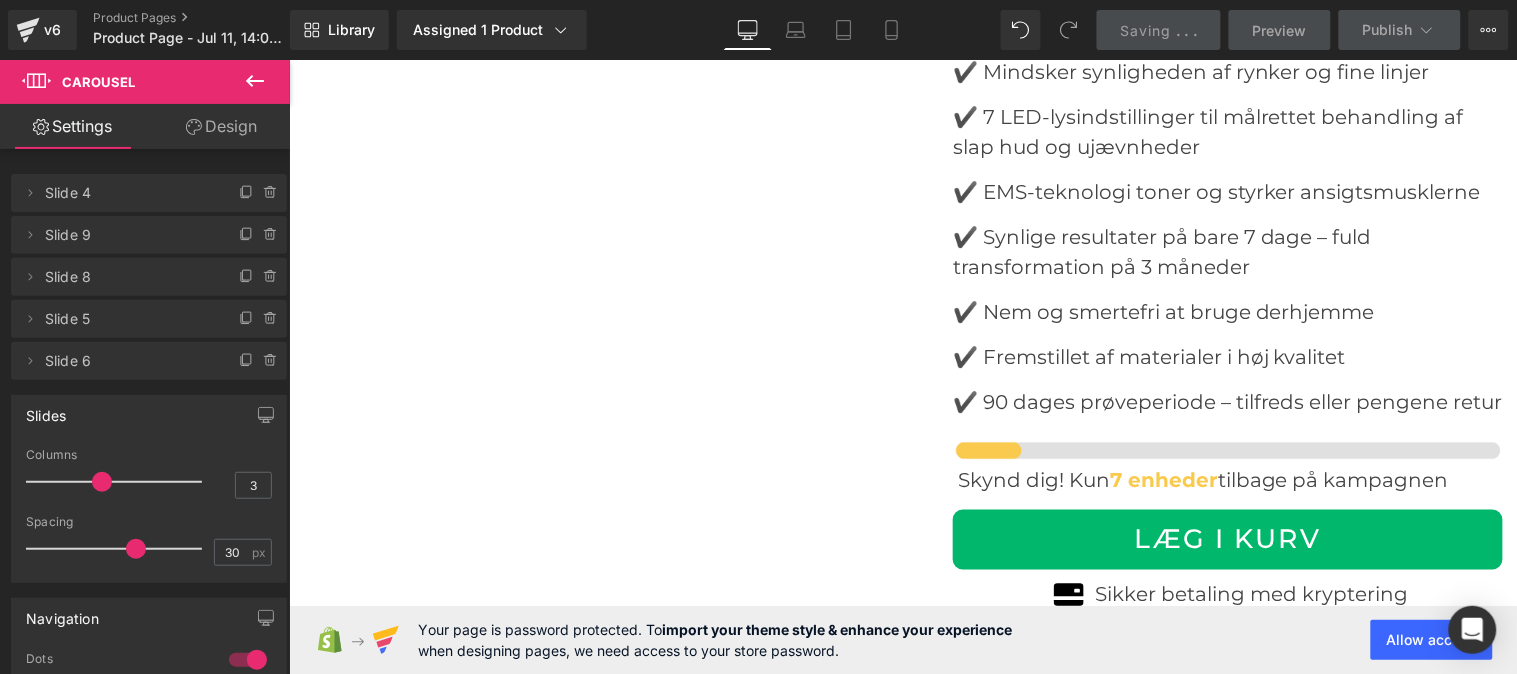 scroll, scrollTop: 0, scrollLeft: 0, axis: both 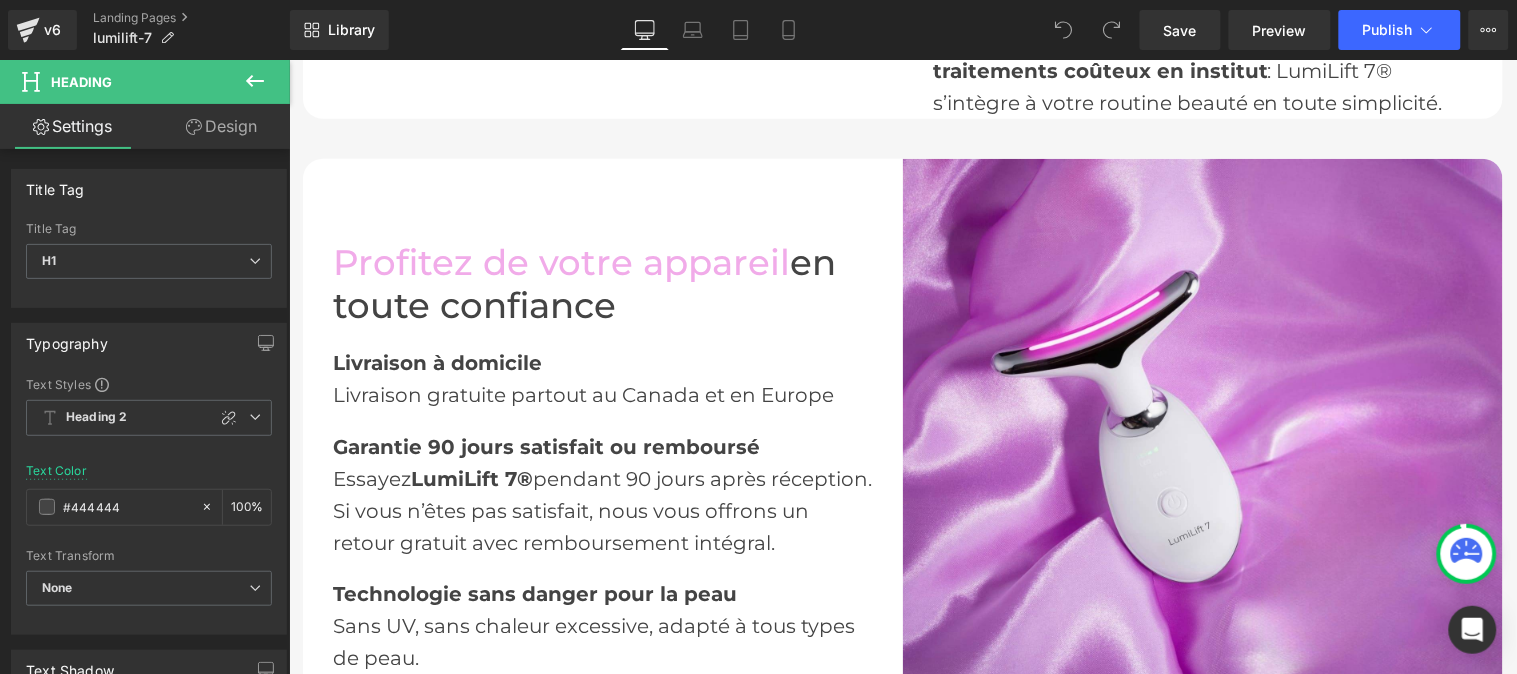 click on "Design" at bounding box center [221, 126] 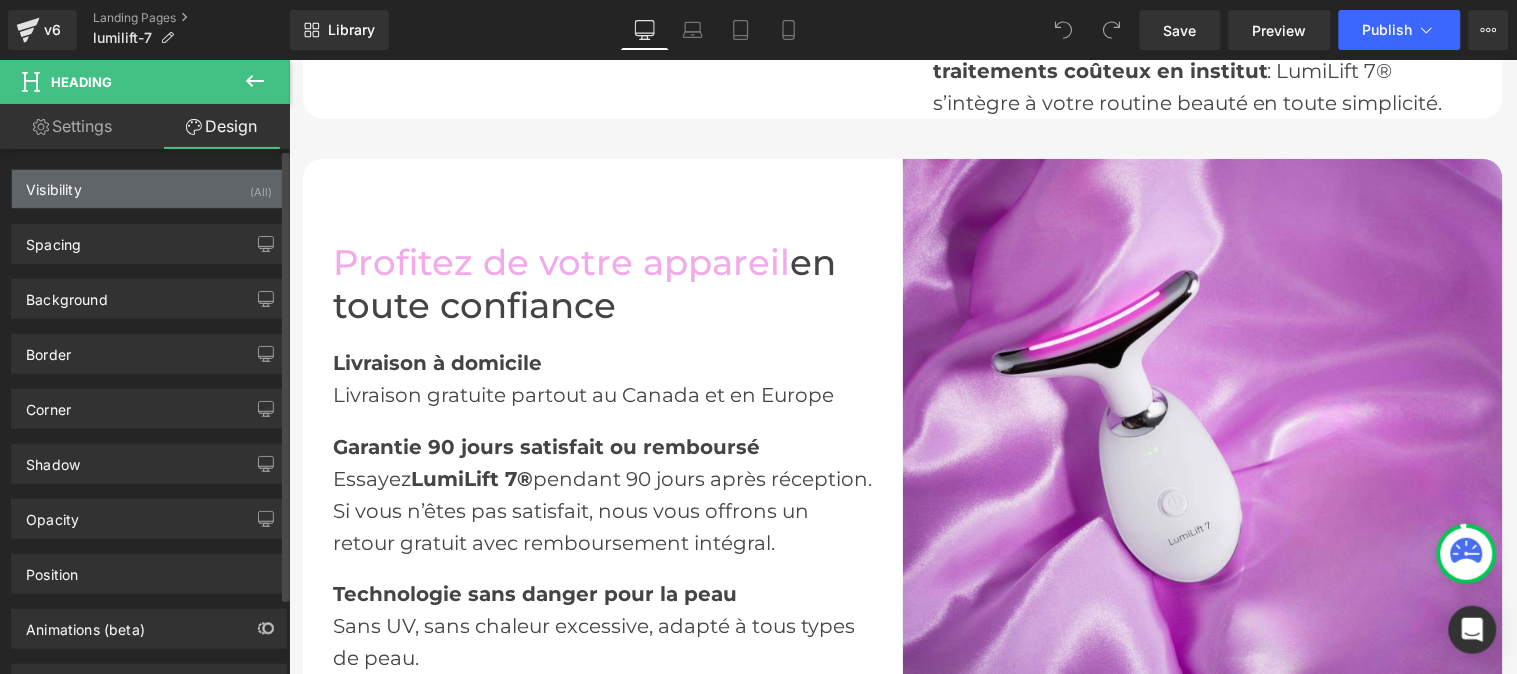 type on "0" 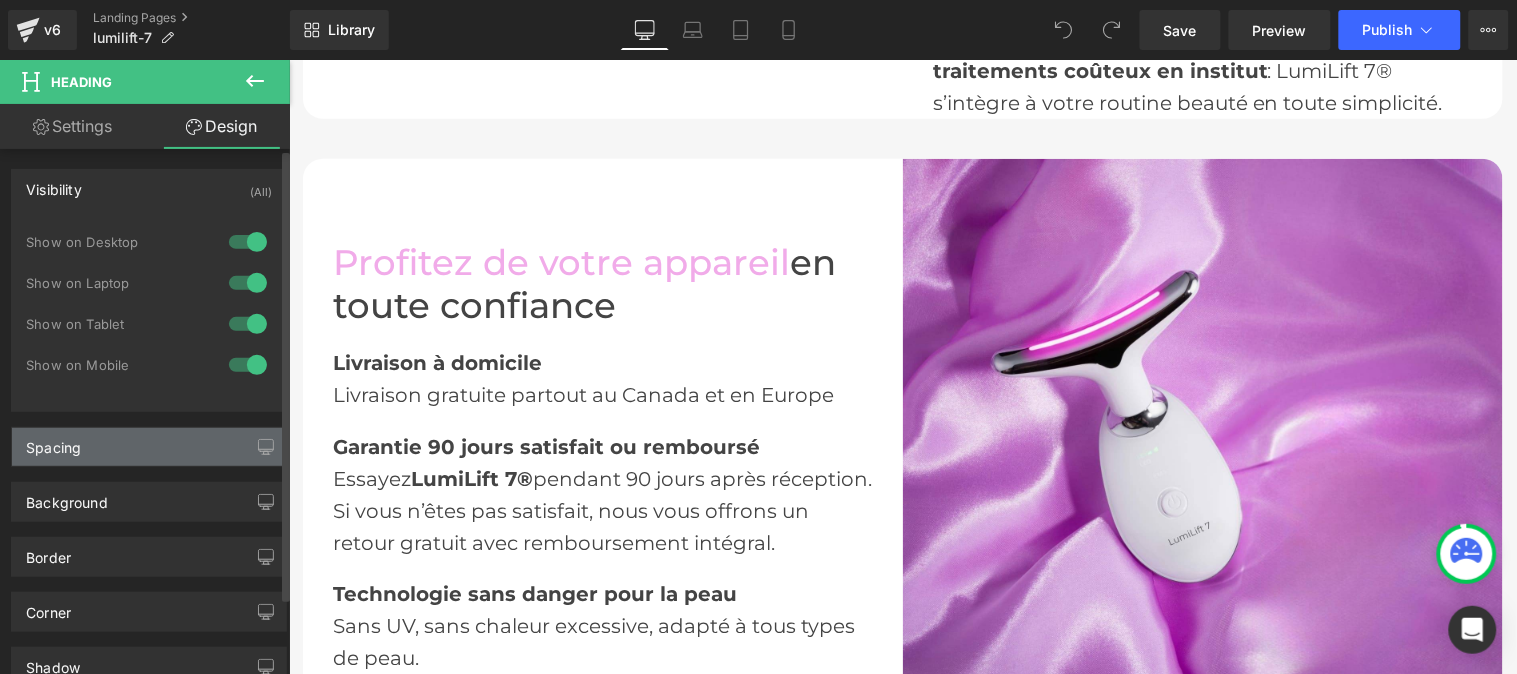 click on "Spacing" at bounding box center (149, 447) 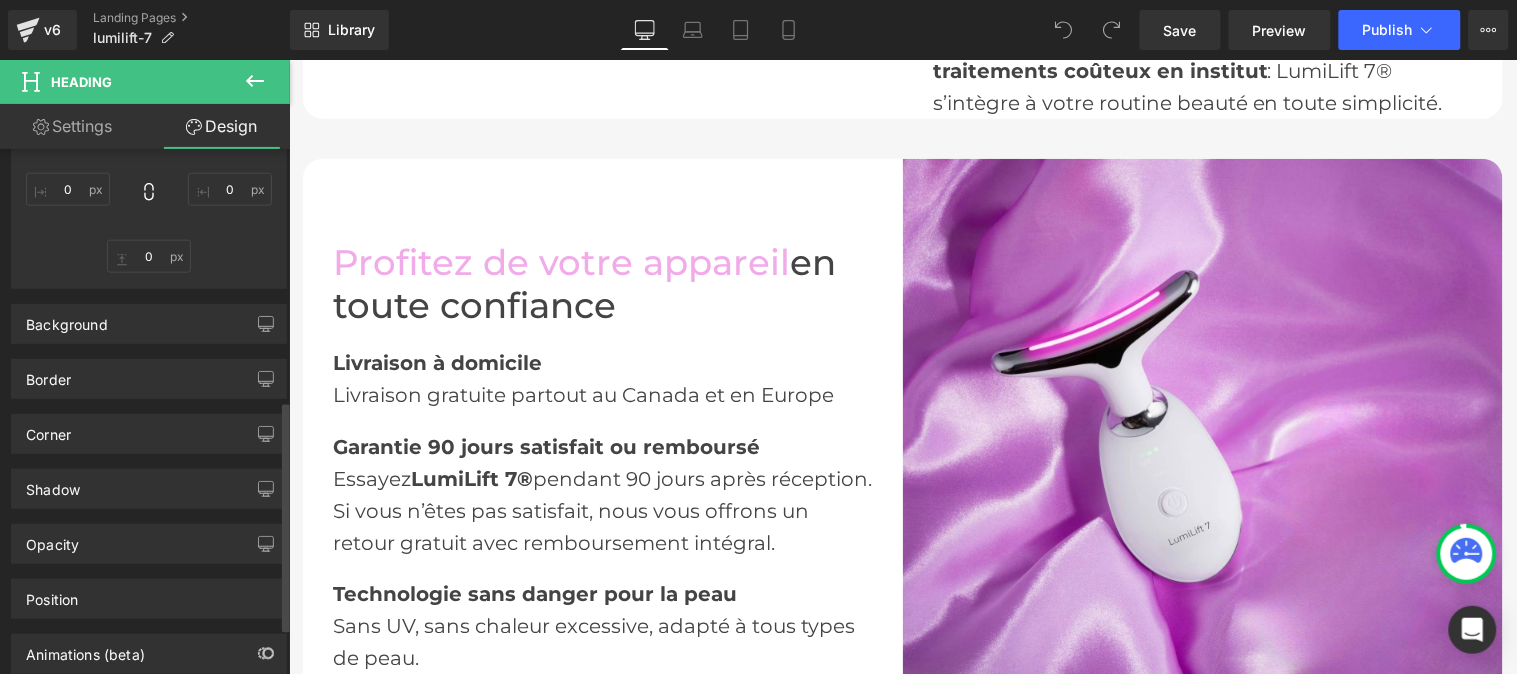 scroll, scrollTop: 572, scrollLeft: 0, axis: vertical 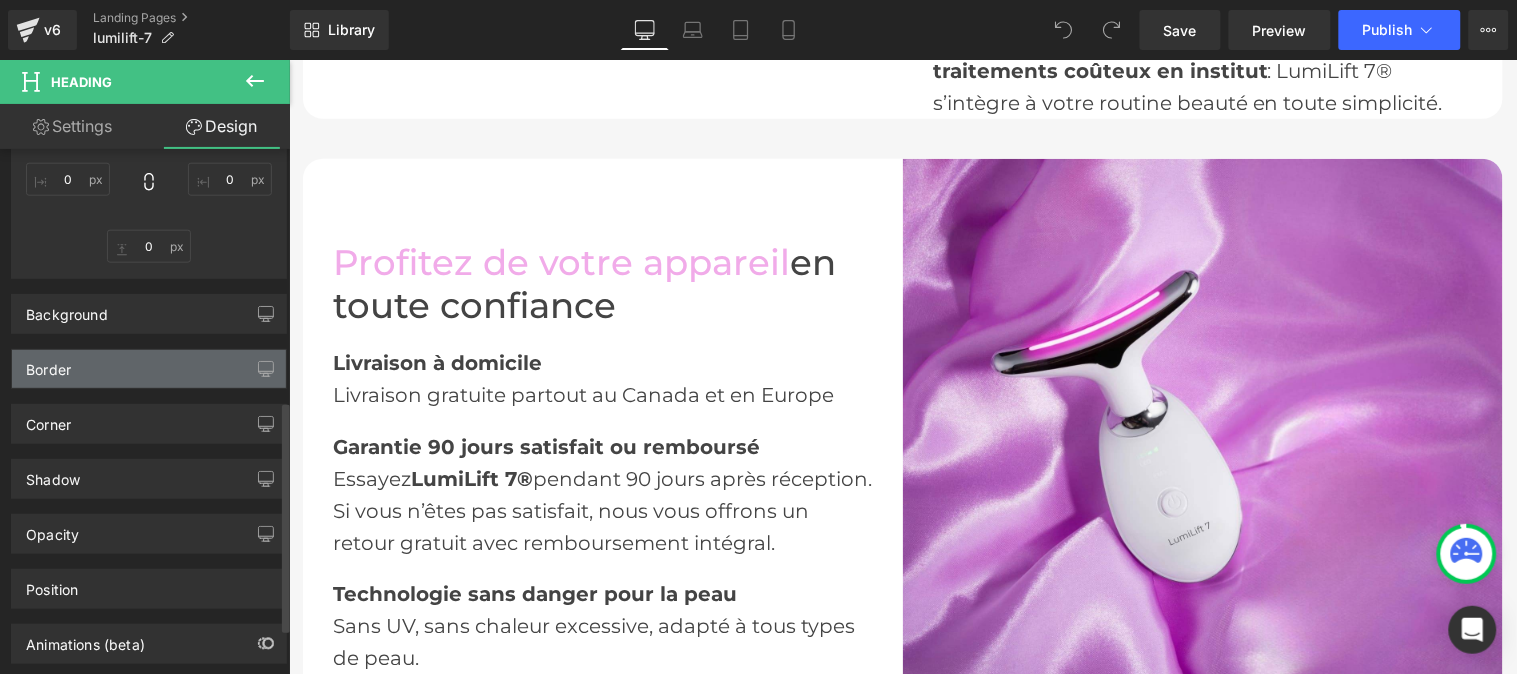 click on "Border" at bounding box center (149, 369) 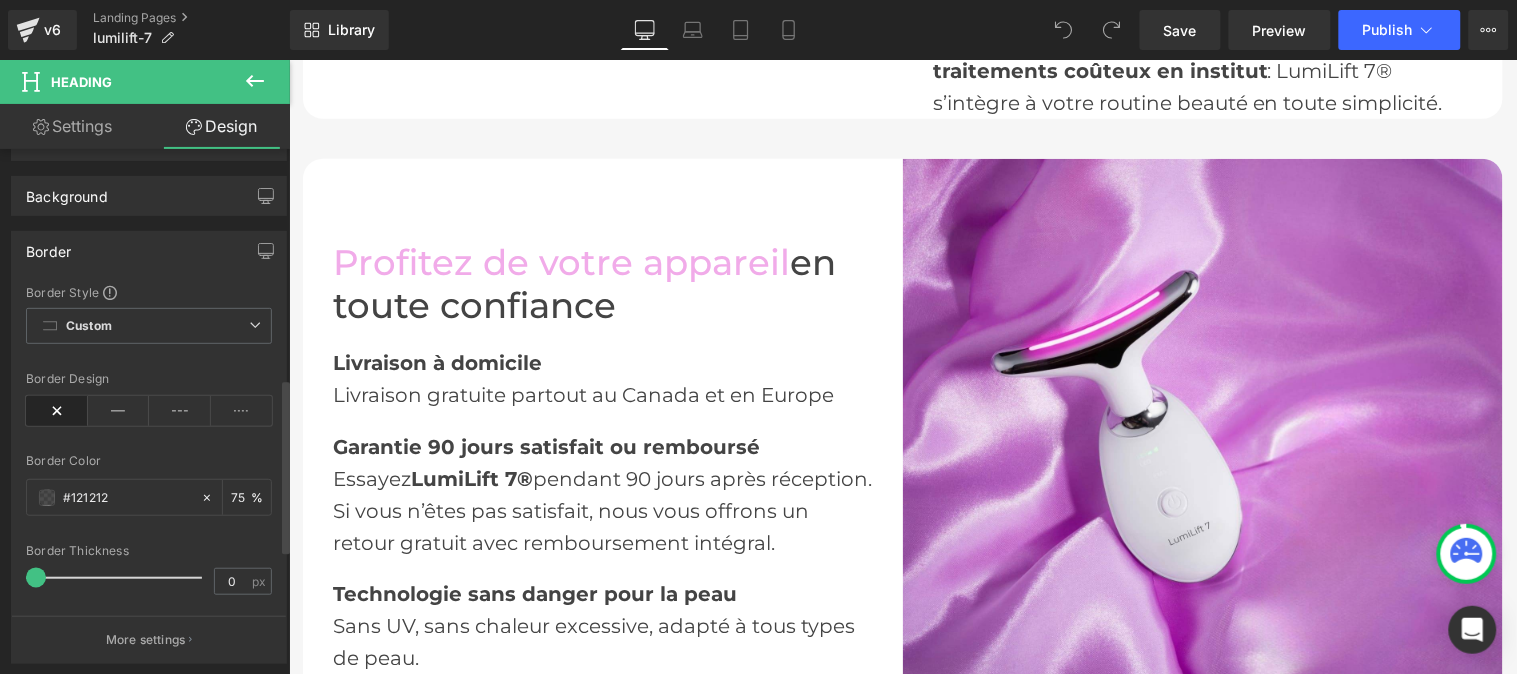 scroll, scrollTop: 694, scrollLeft: 0, axis: vertical 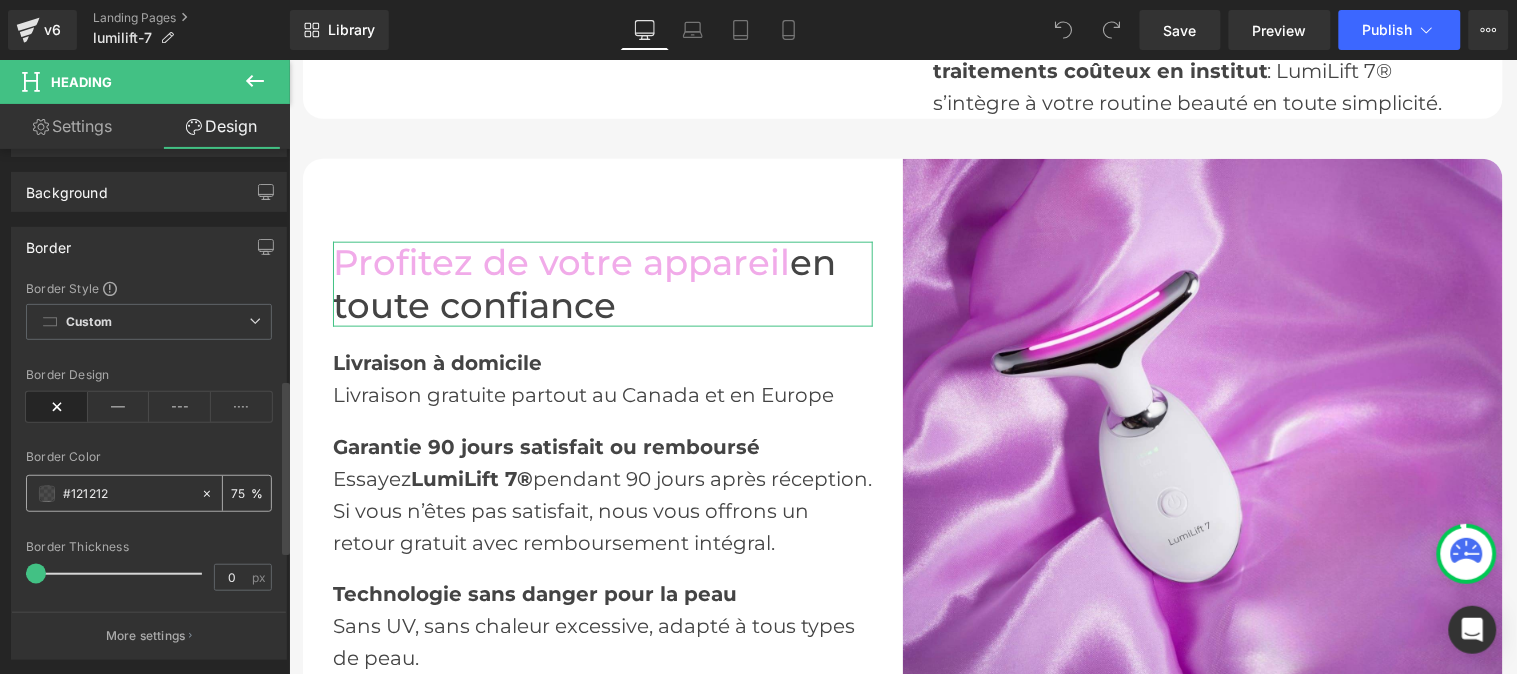 type on "#121212" 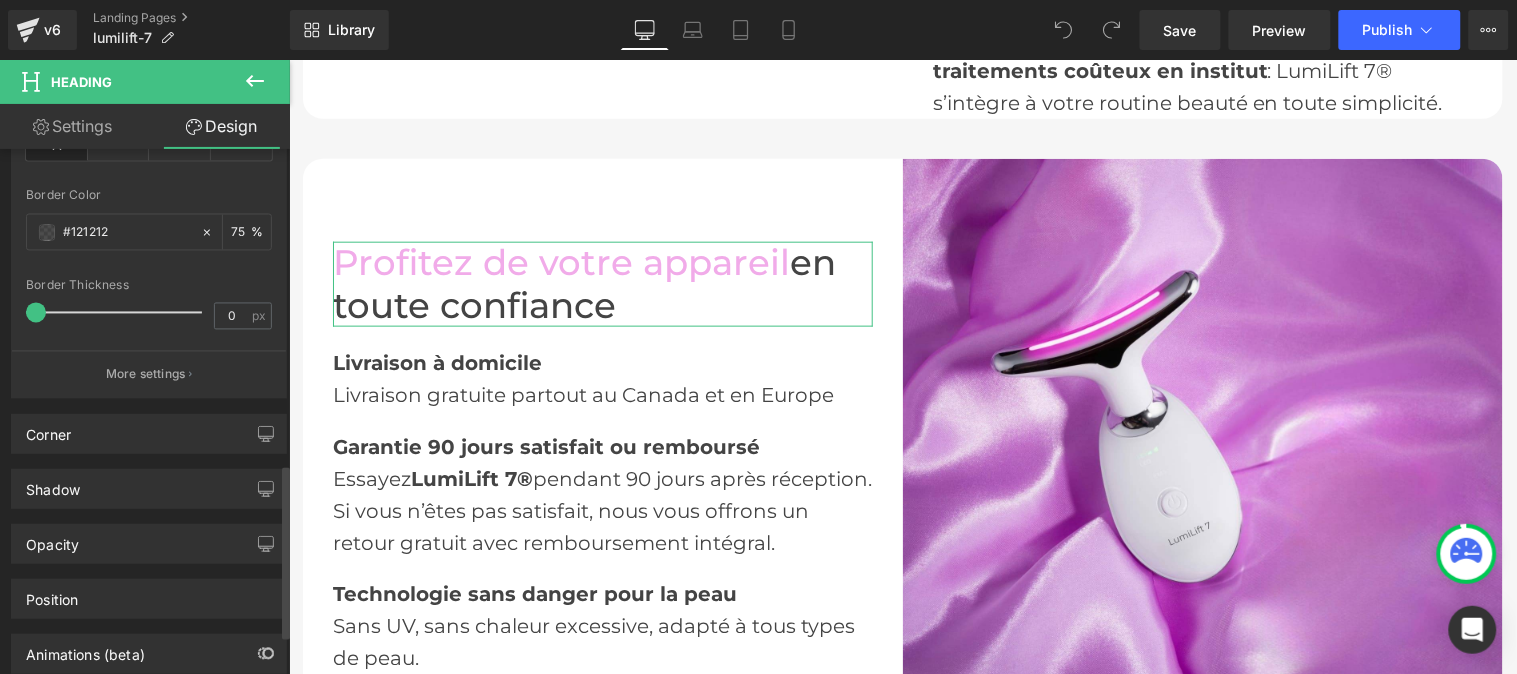 scroll, scrollTop: 956, scrollLeft: 0, axis: vertical 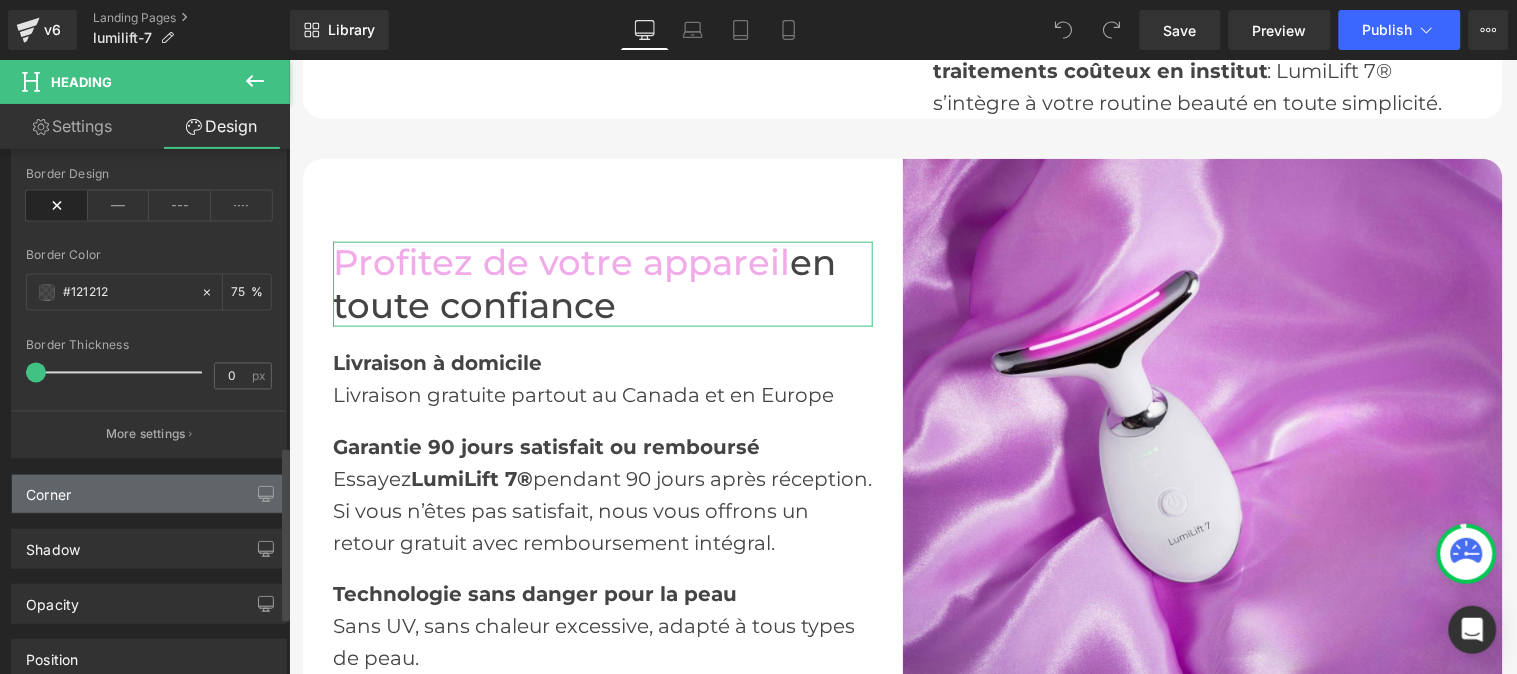 click on "Corner" at bounding box center [149, 494] 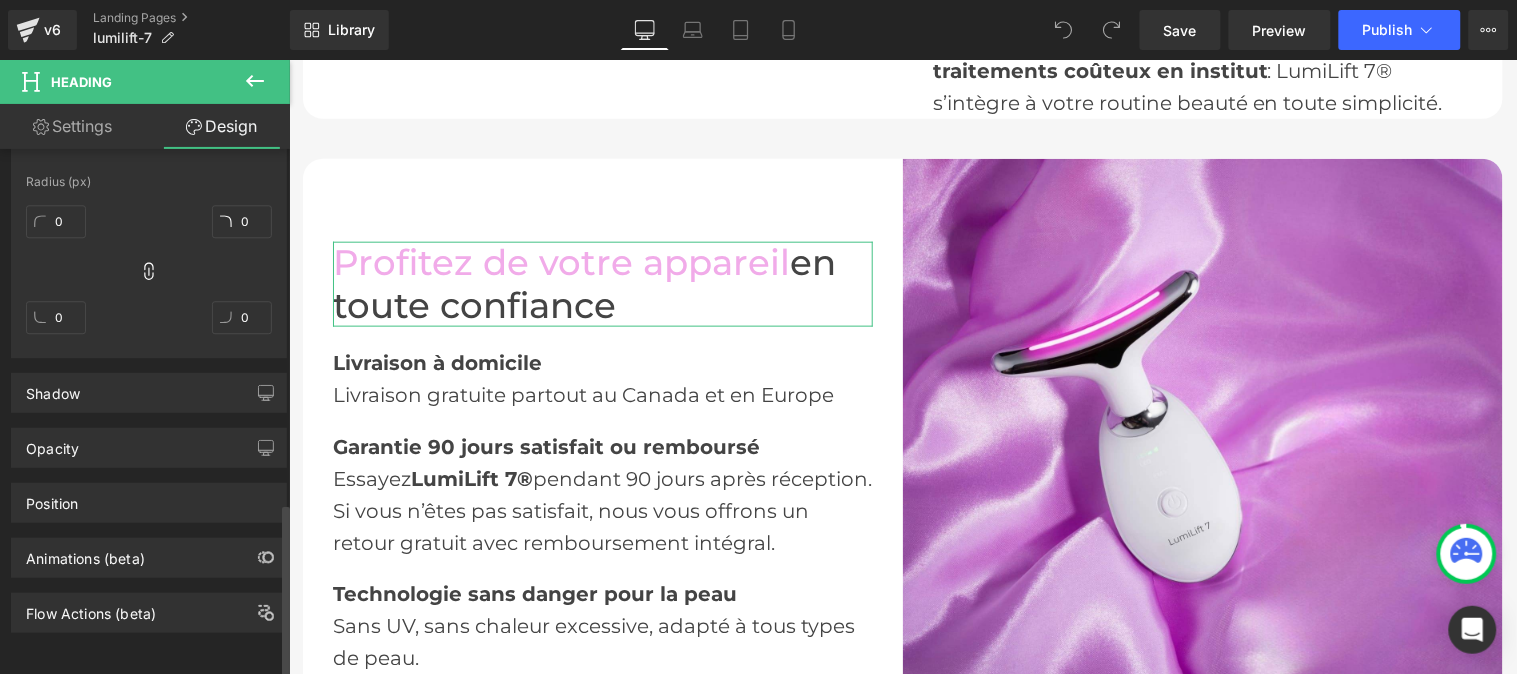 scroll, scrollTop: 1351, scrollLeft: 0, axis: vertical 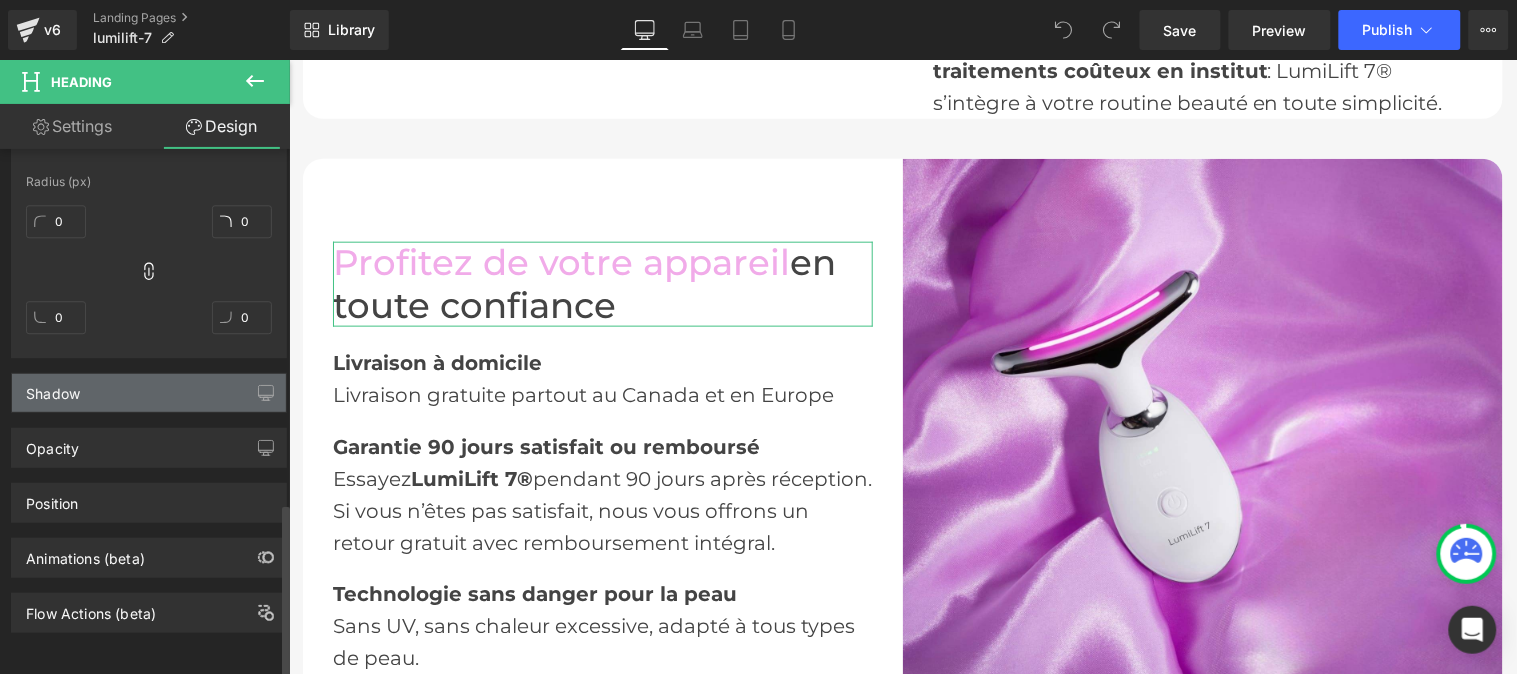click on "Shadow" at bounding box center (149, 393) 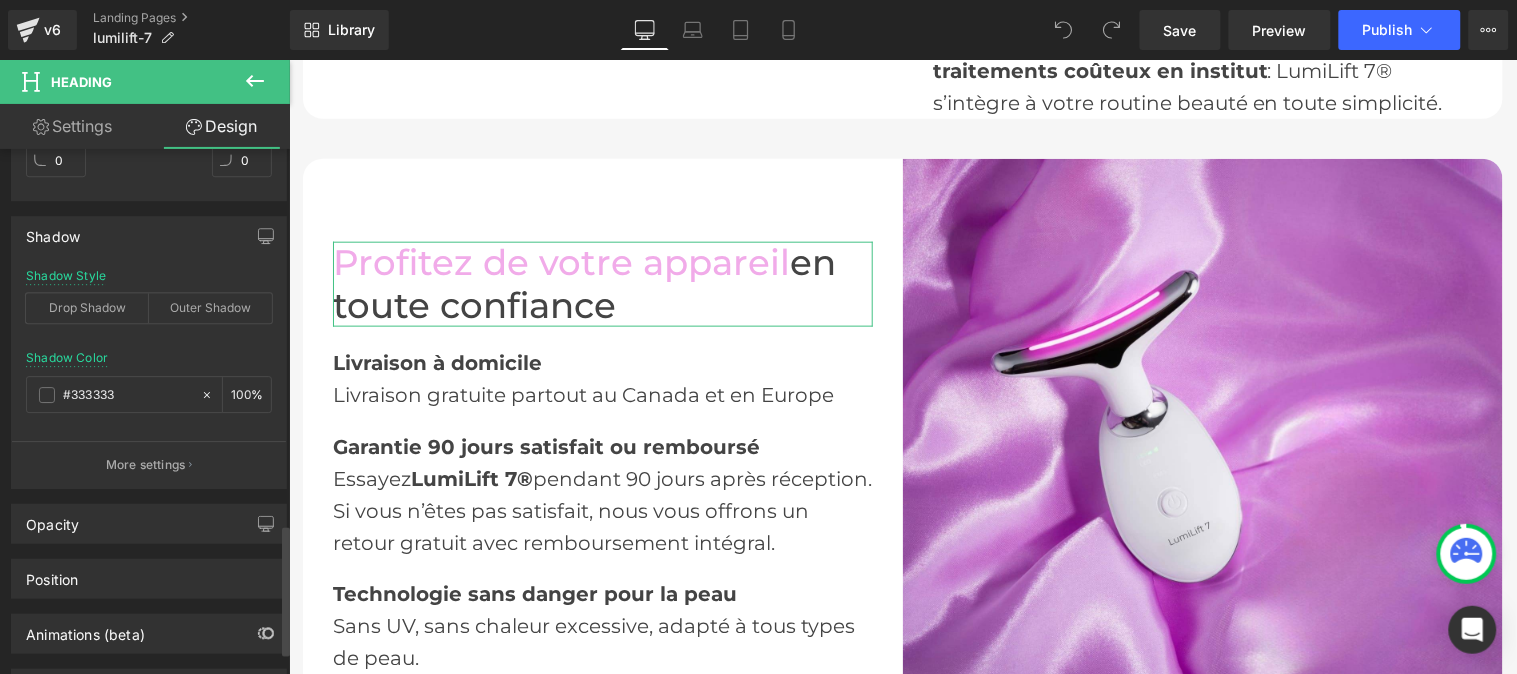 scroll, scrollTop: 1586, scrollLeft: 0, axis: vertical 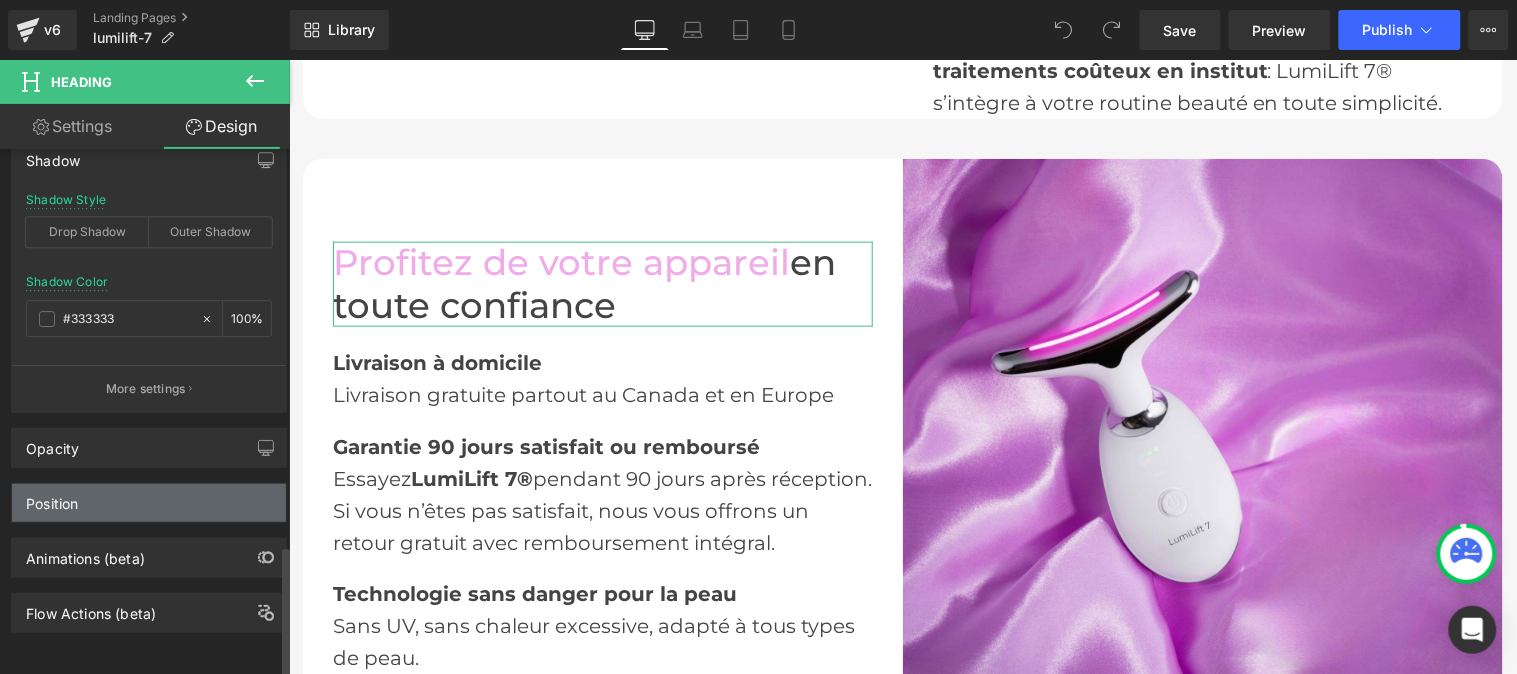 click on "Position" at bounding box center [149, 503] 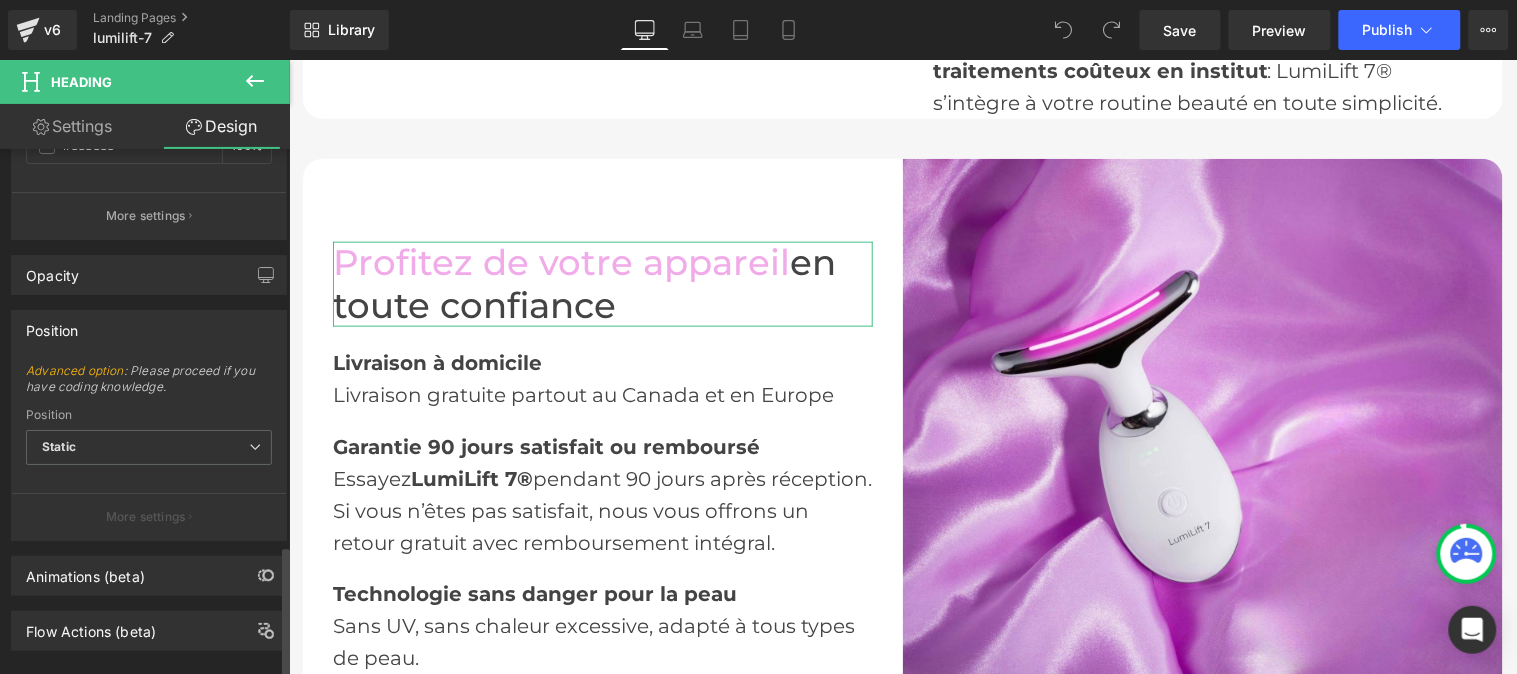 scroll, scrollTop: 1742, scrollLeft: 0, axis: vertical 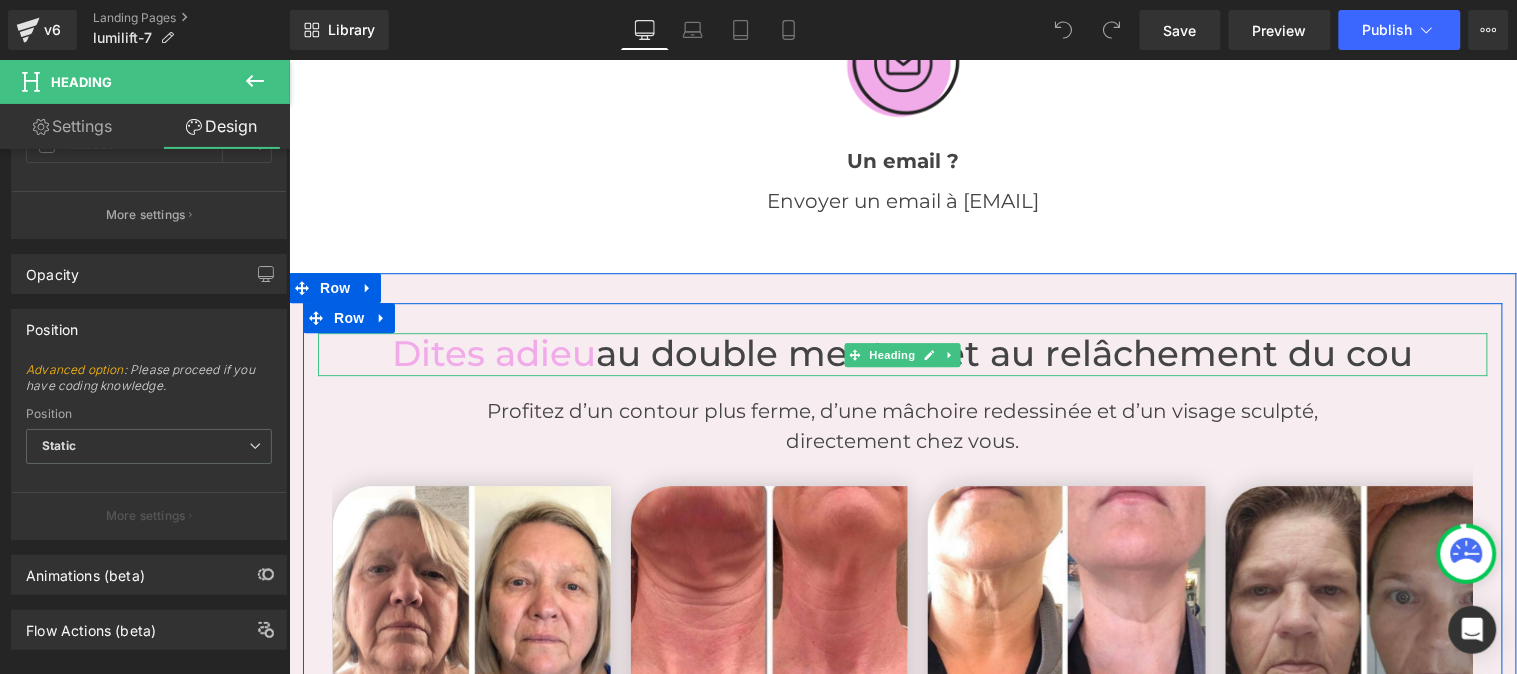 click on "Dites adieu  au double menton et au relâchement du cou" at bounding box center (902, 353) 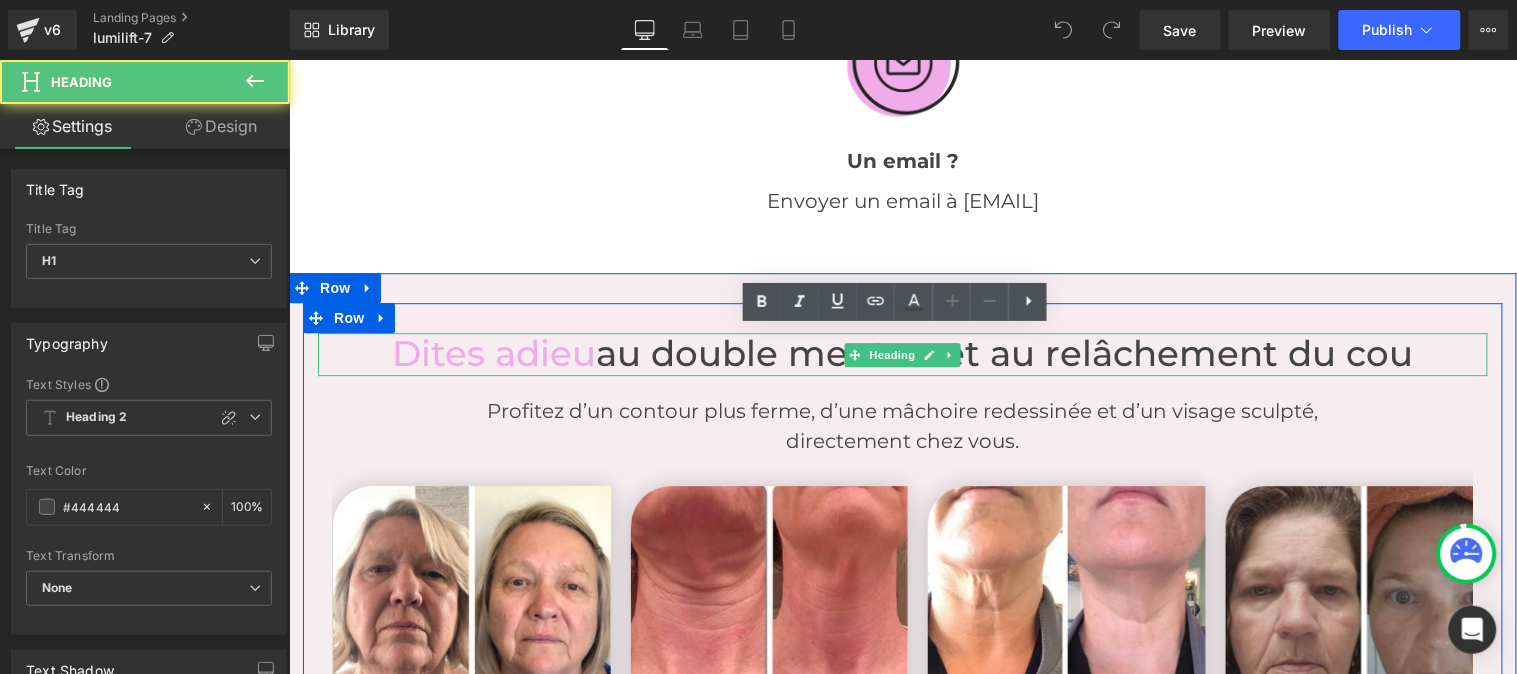 click on "Dites adieu  au double menton et au relâchement du cou" at bounding box center [902, 353] 